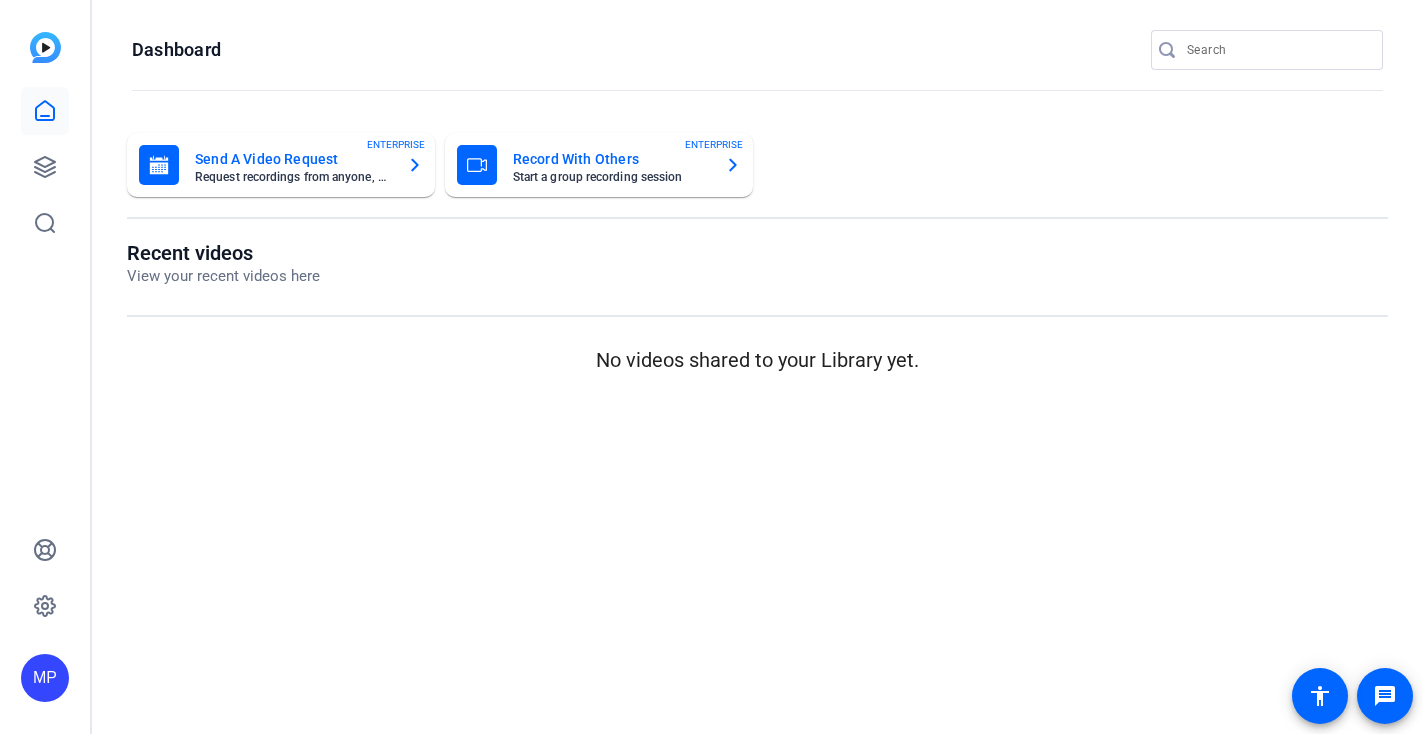 scroll, scrollTop: 0, scrollLeft: 0, axis: both 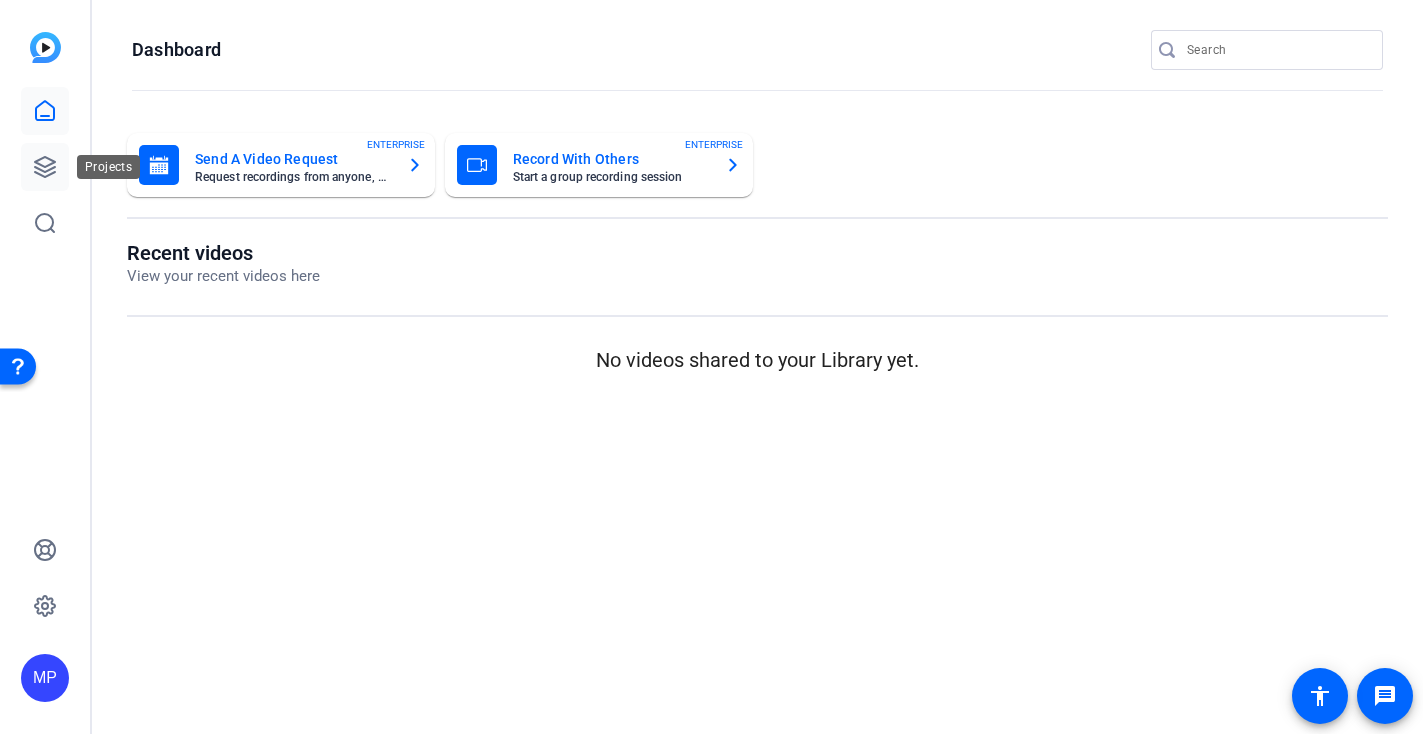 click 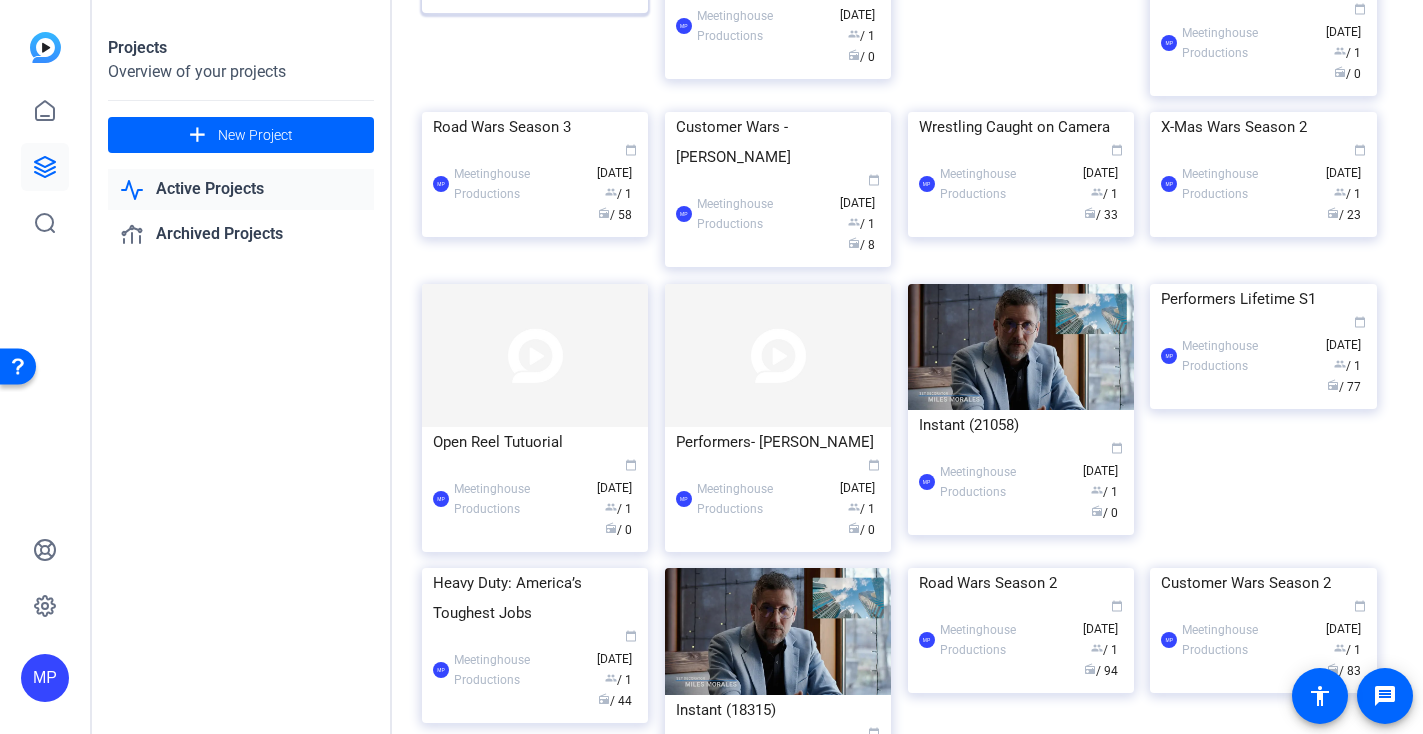 scroll, scrollTop: 0, scrollLeft: 0, axis: both 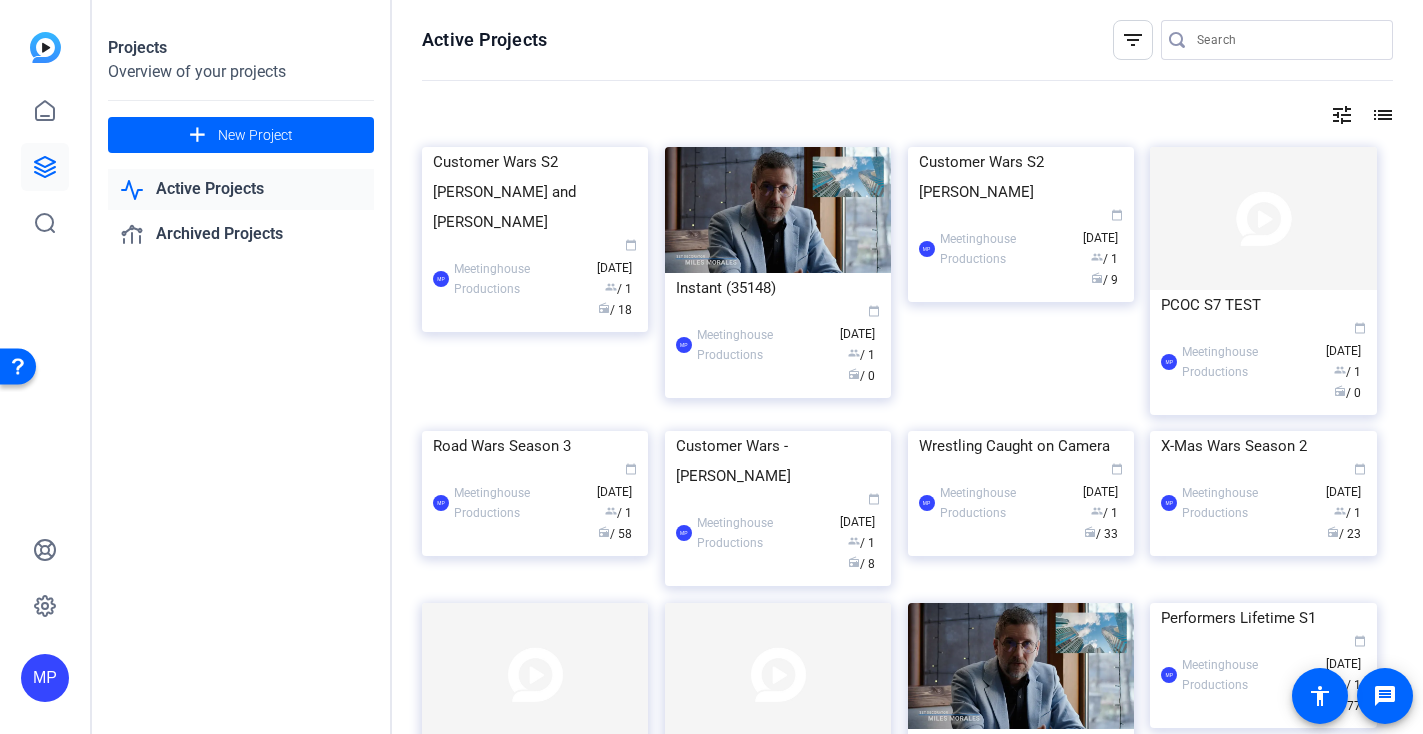 click at bounding box center [1287, 40] 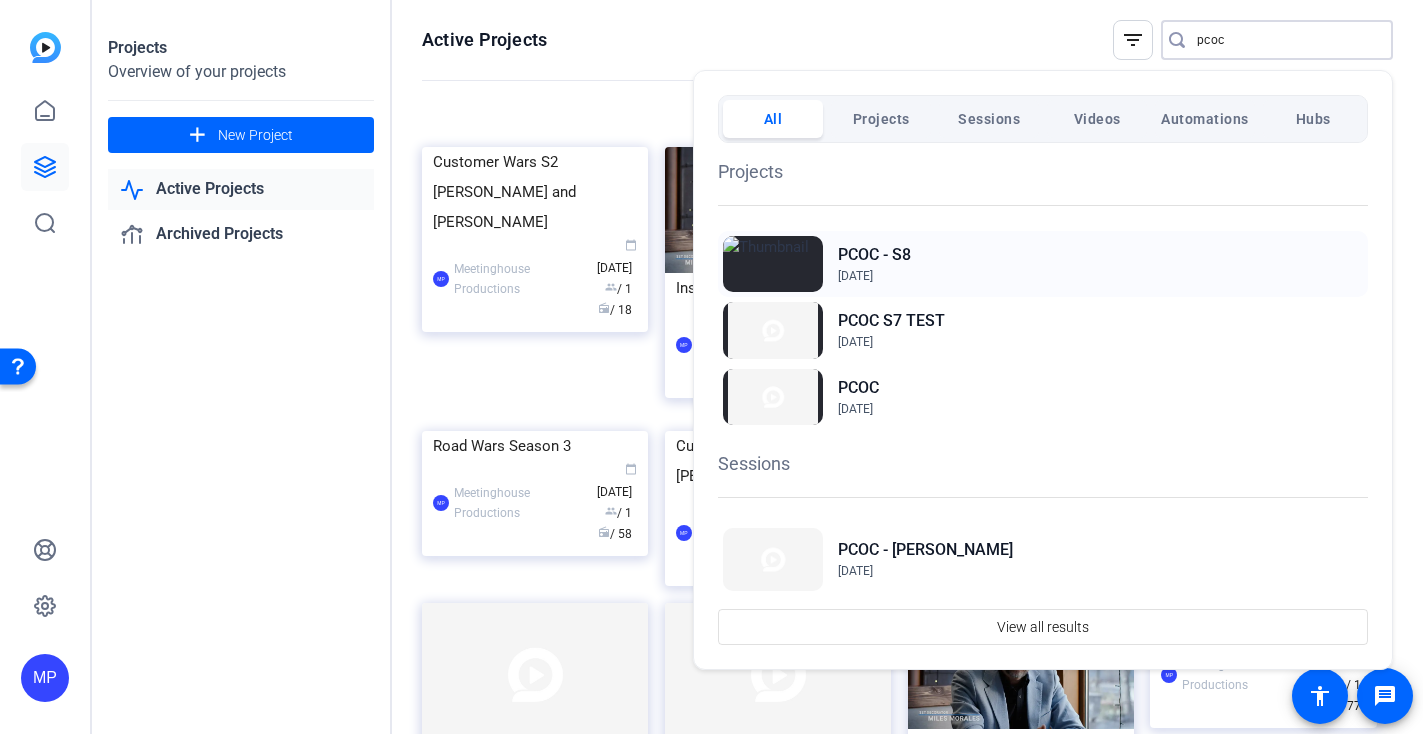 type on "pcoc" 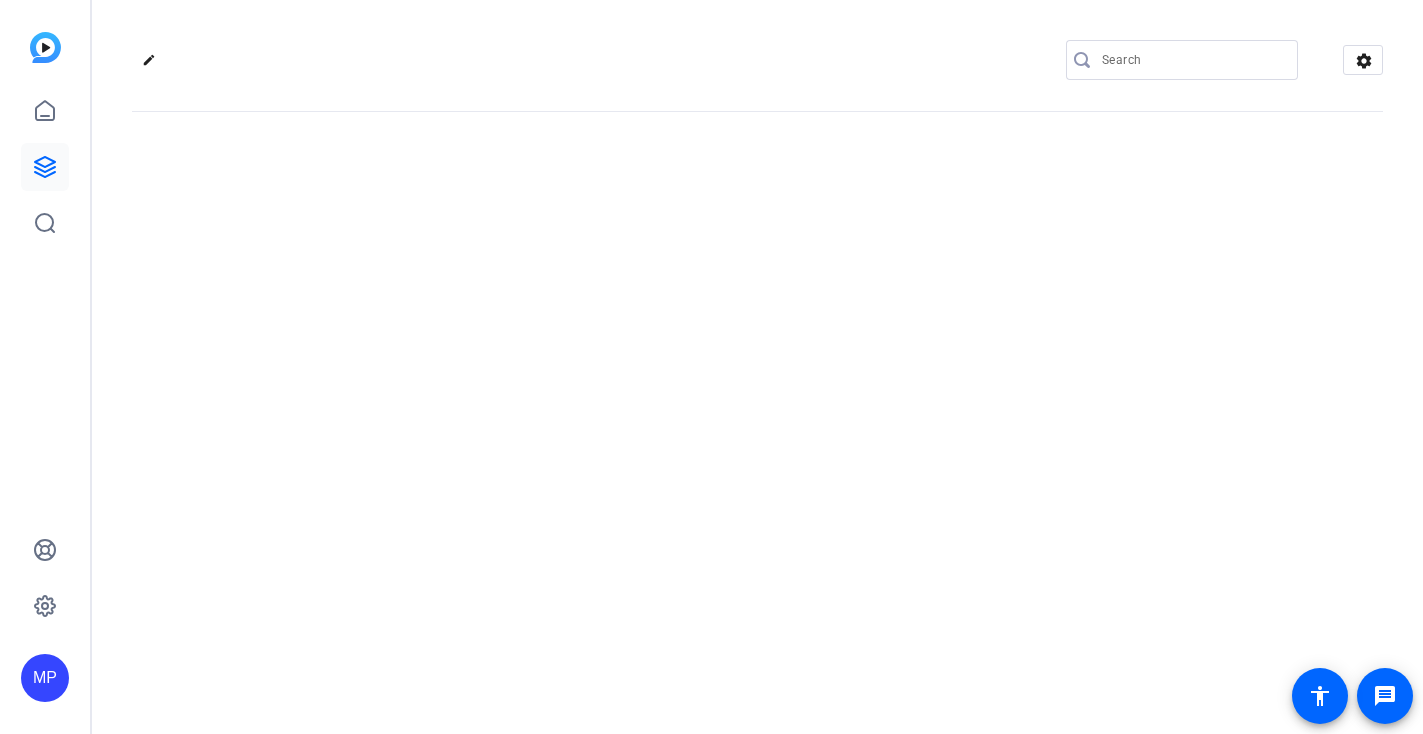 scroll, scrollTop: 0, scrollLeft: 0, axis: both 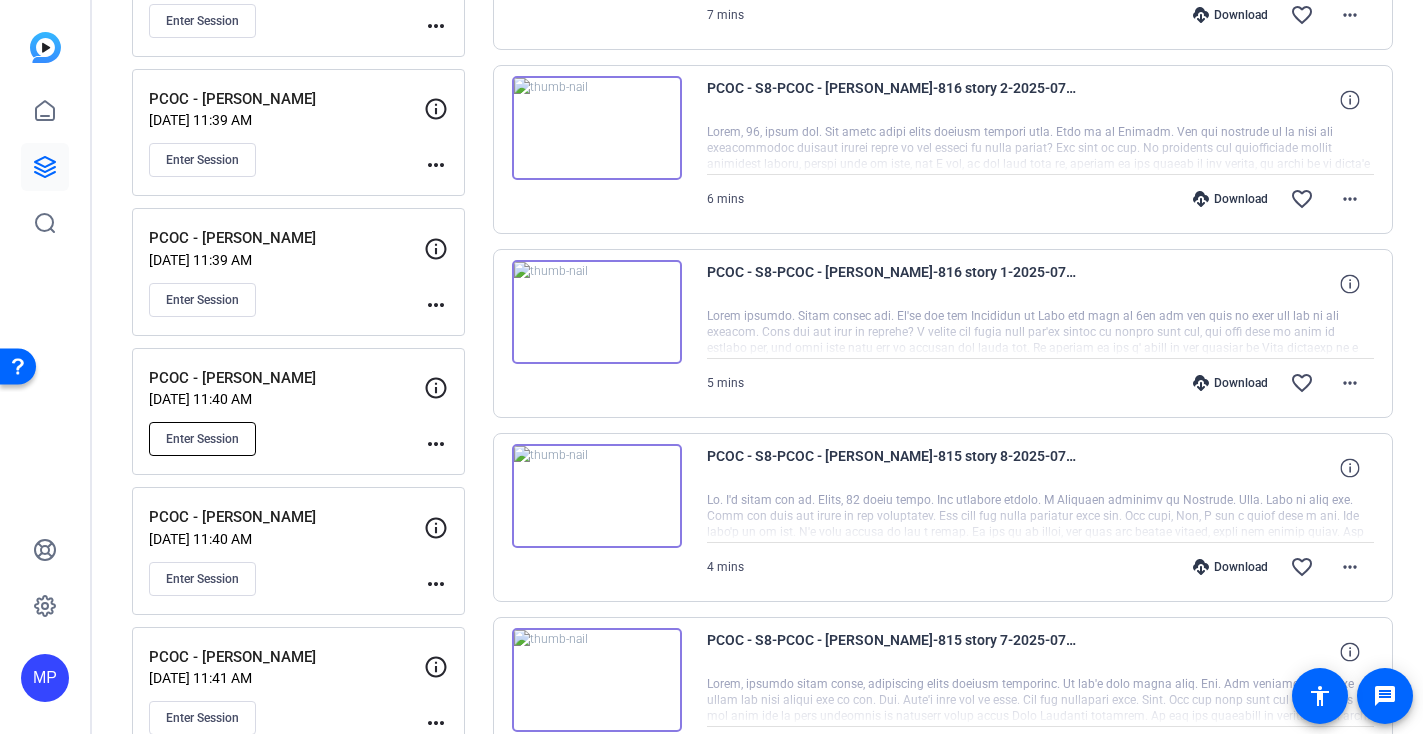 click on "Enter Session" 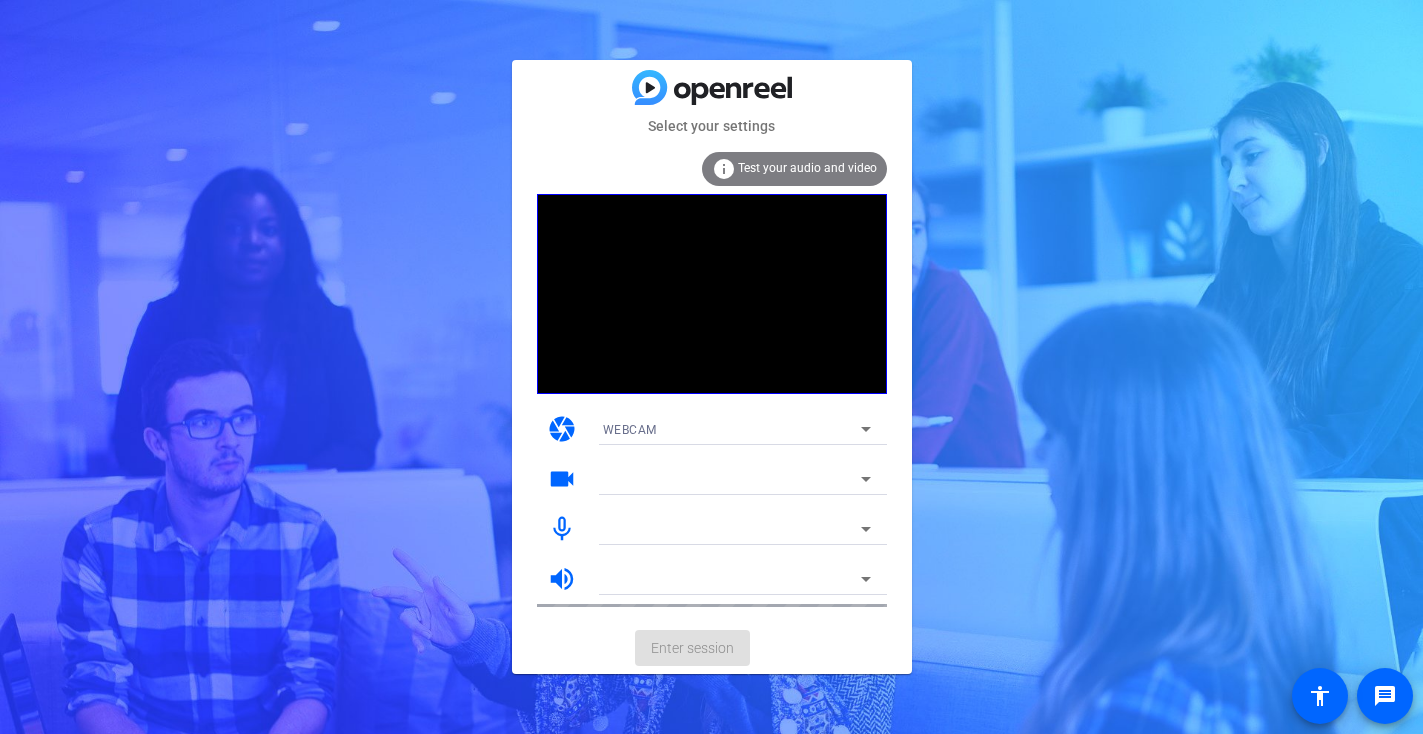 scroll, scrollTop: 0, scrollLeft: 0, axis: both 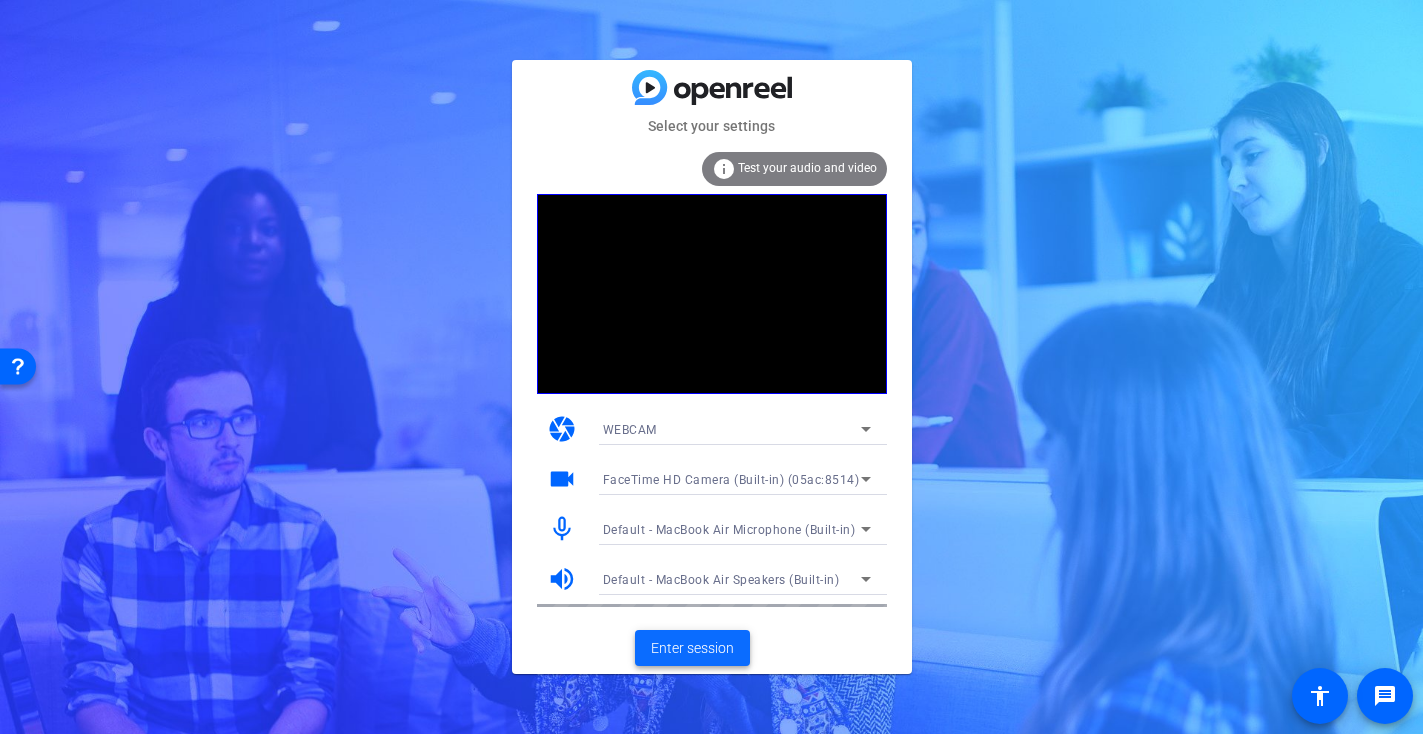 click on "Enter session" 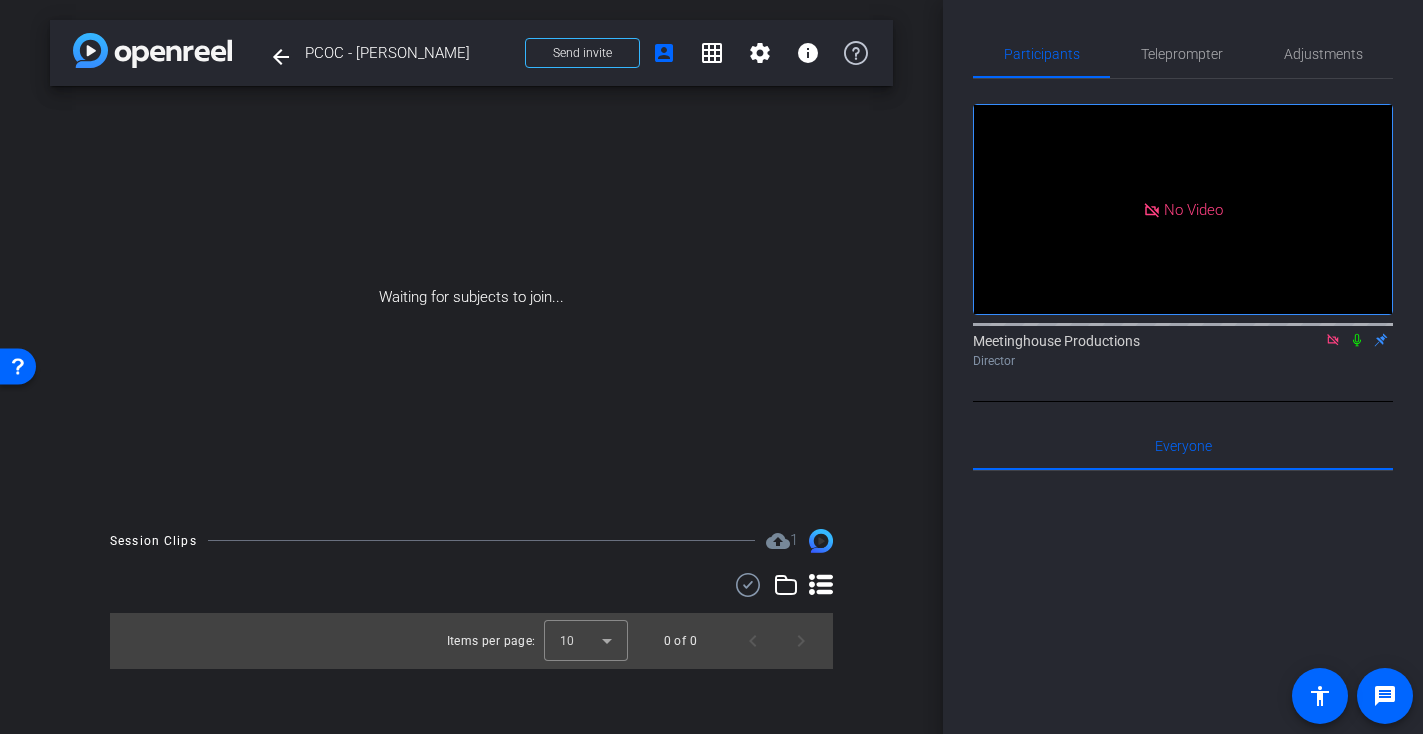 click 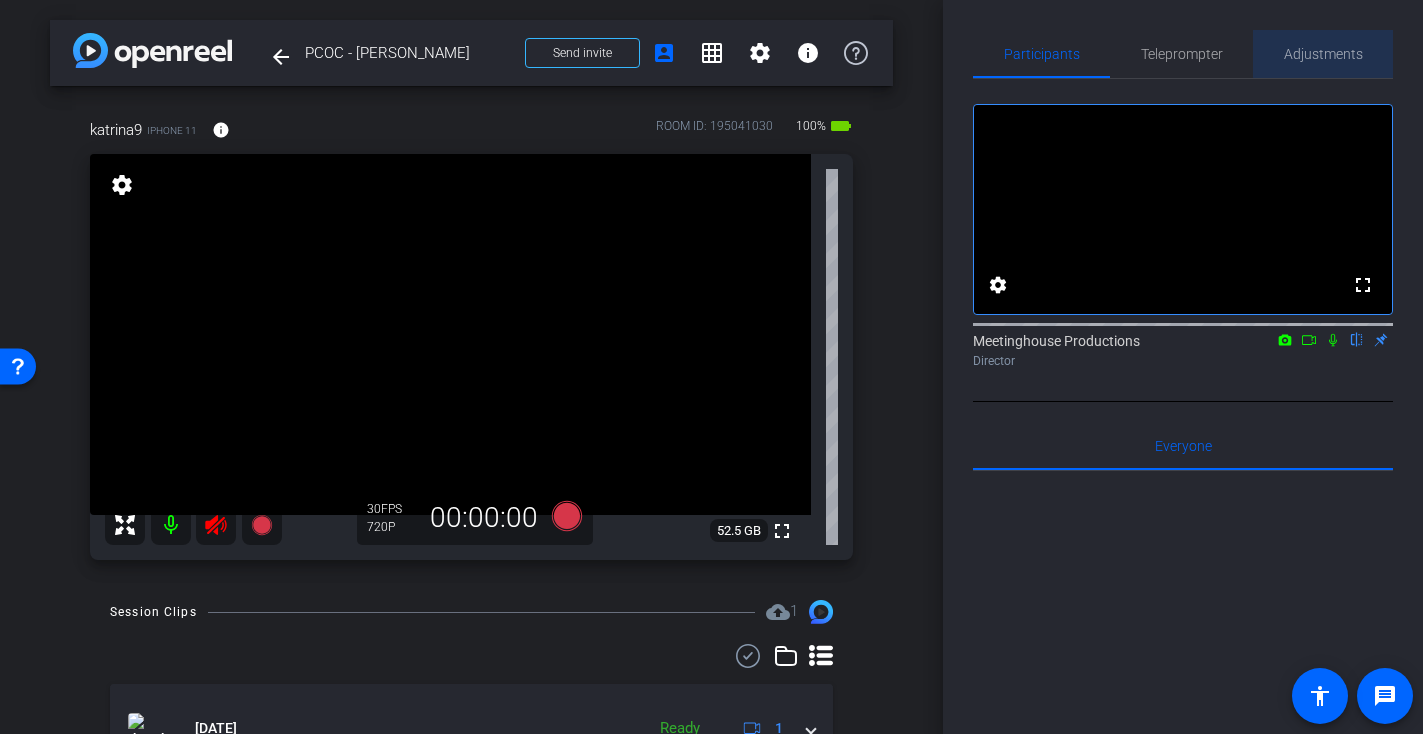 click on "Adjustments" at bounding box center [1323, 54] 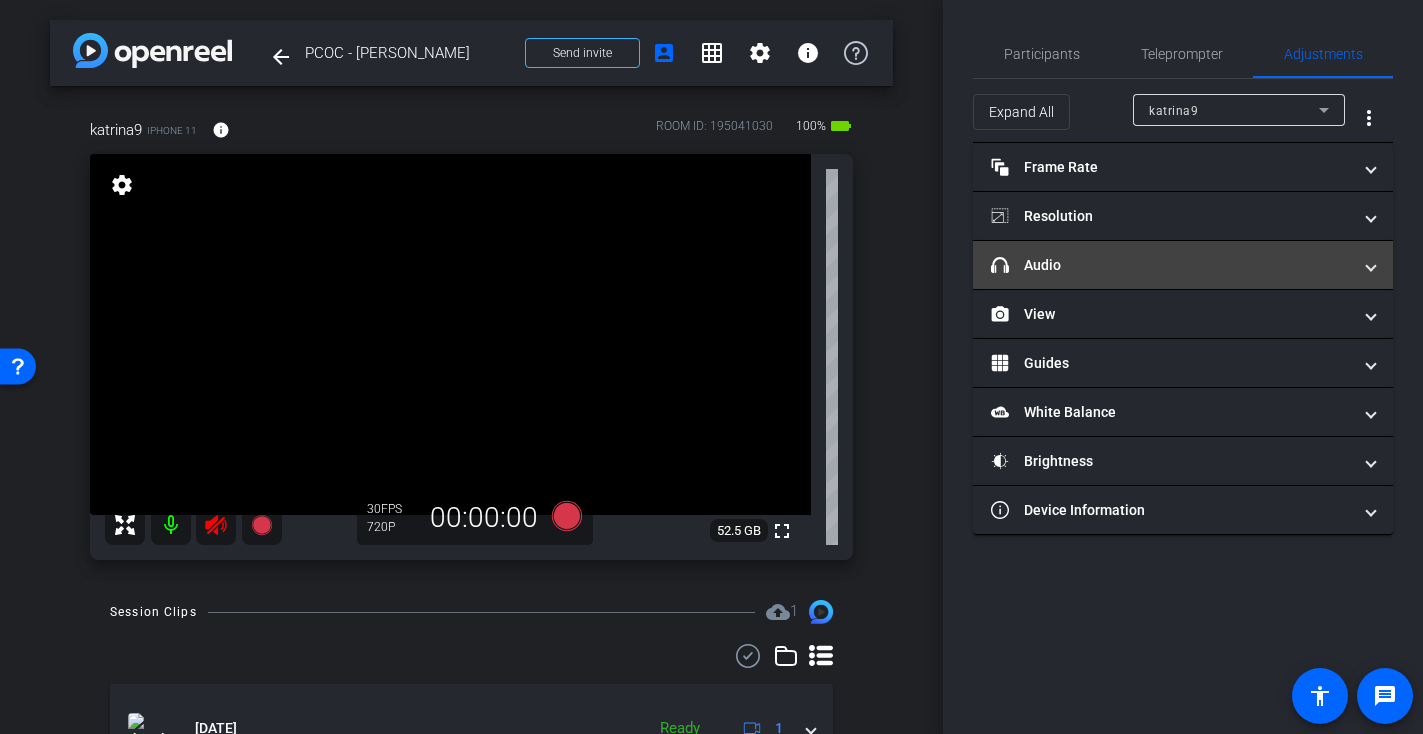 click on "headphone icon
Audio" at bounding box center (1171, 265) 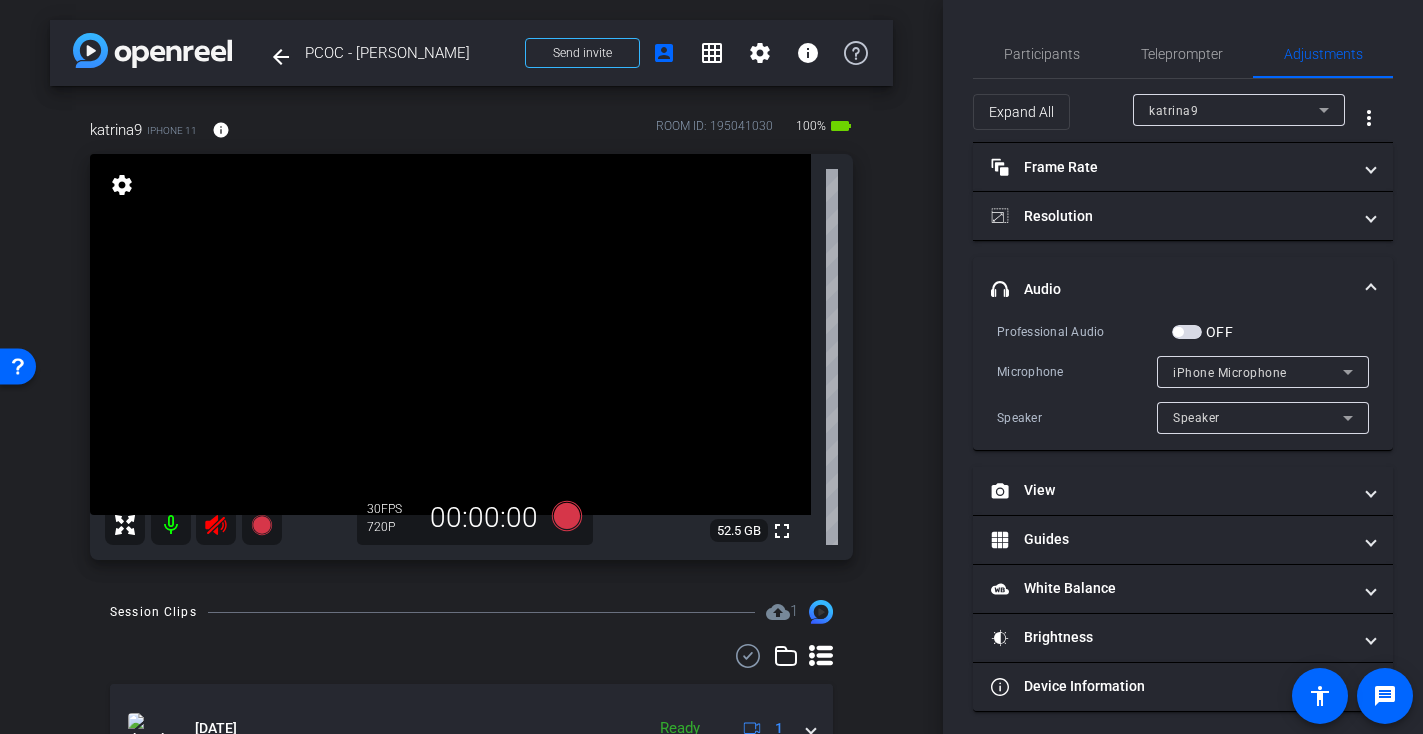 click at bounding box center [1187, 332] 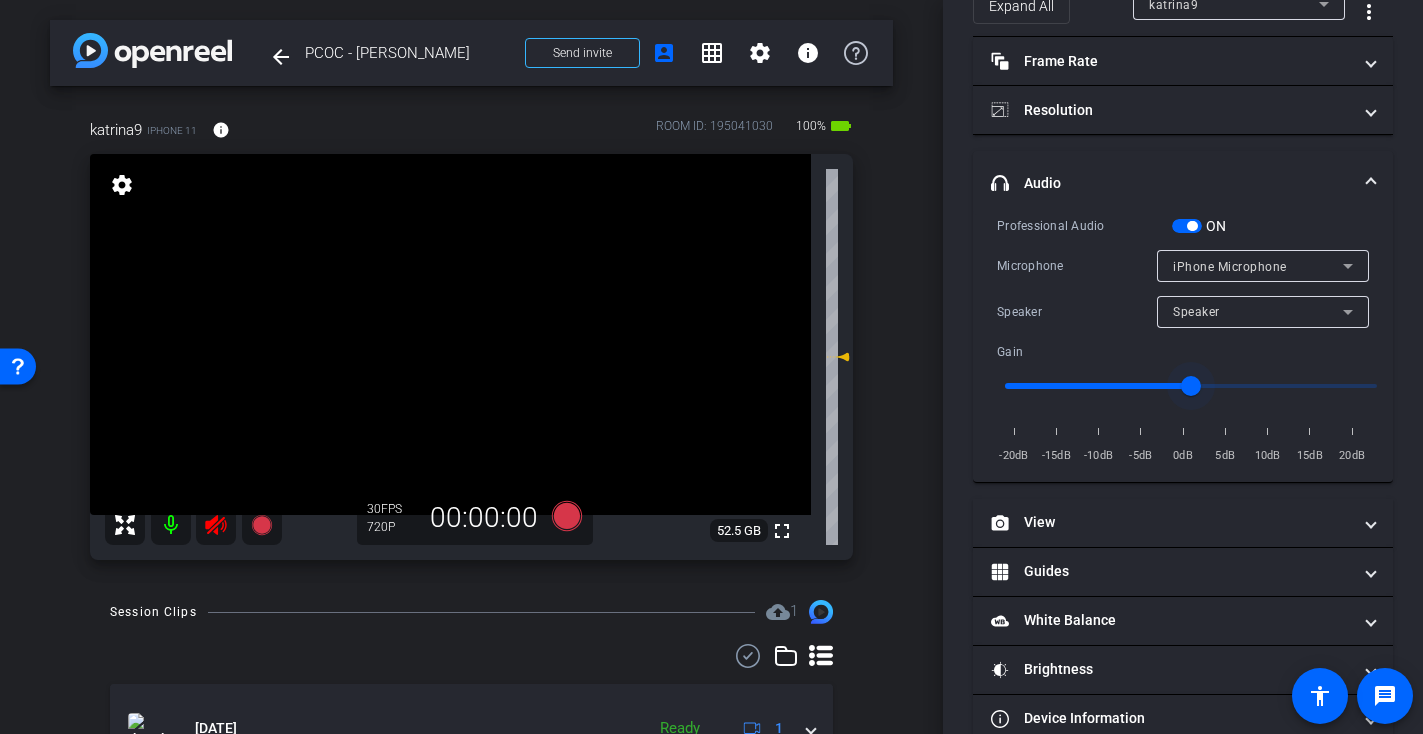 scroll, scrollTop: 110, scrollLeft: 0, axis: vertical 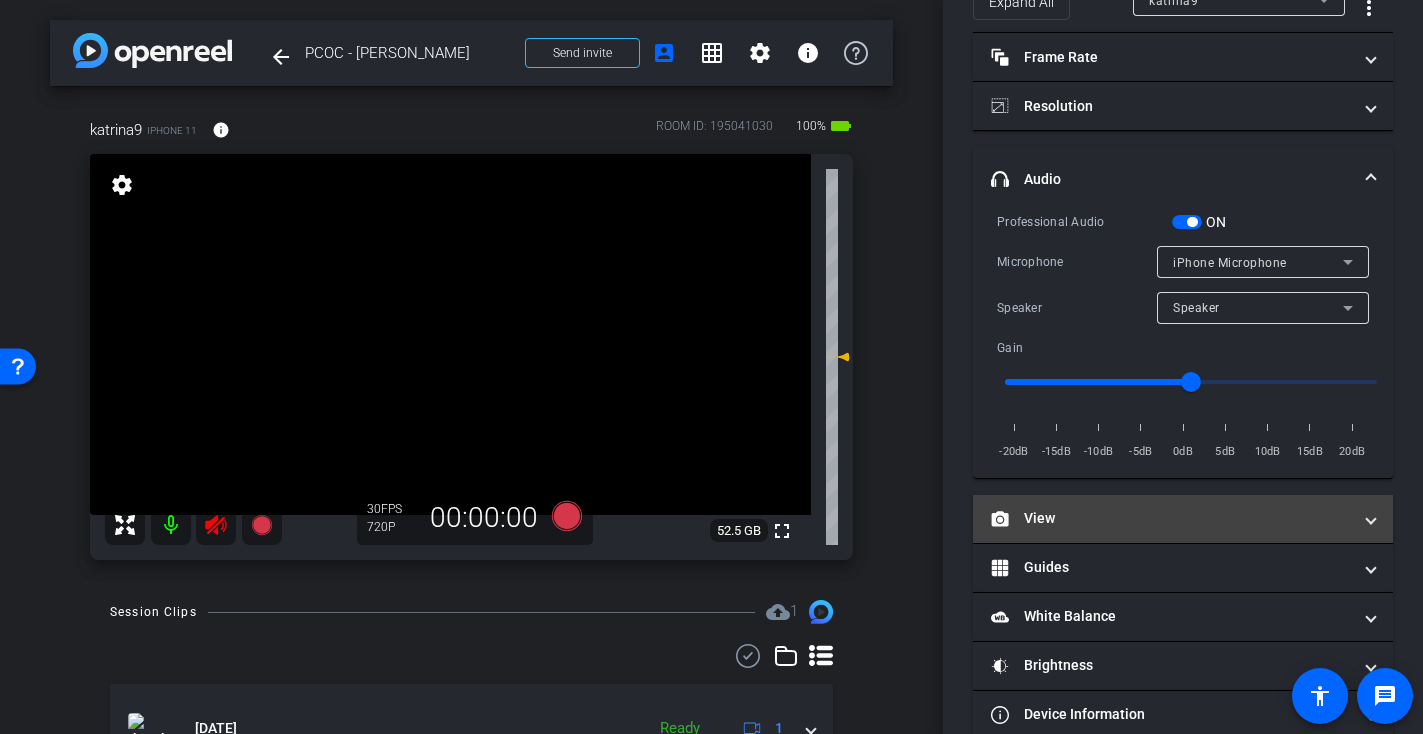 click on "View" at bounding box center (1171, 518) 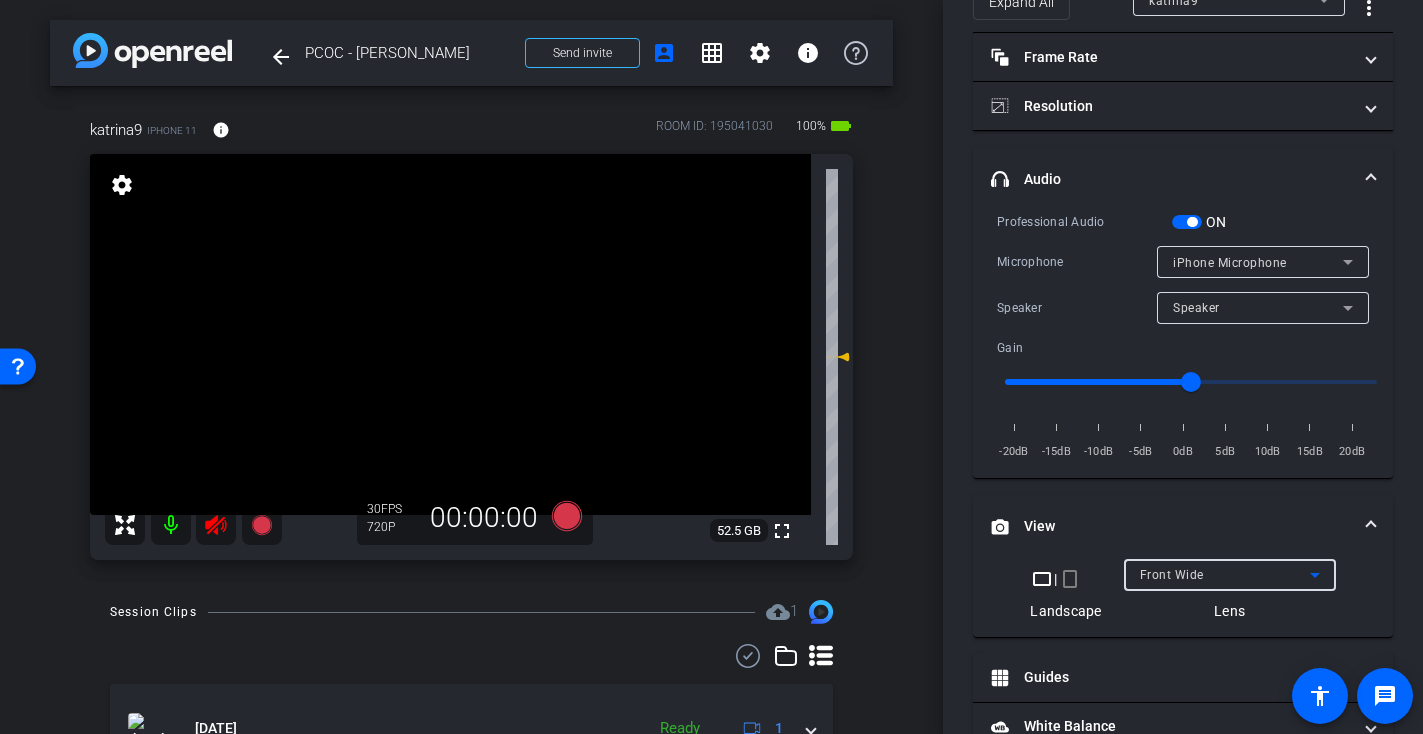 click on "Front Wide" at bounding box center (1172, 575) 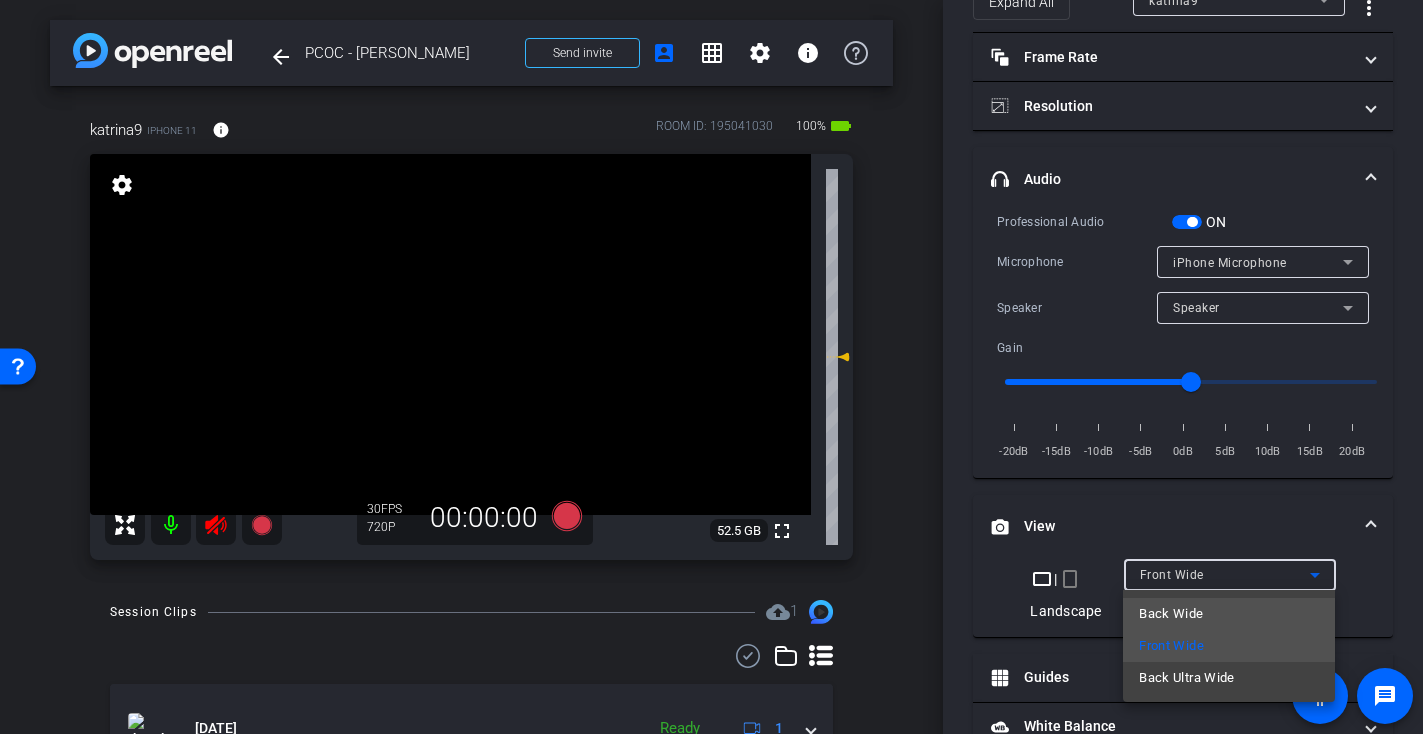 click on "Back Wide" at bounding box center (1171, 614) 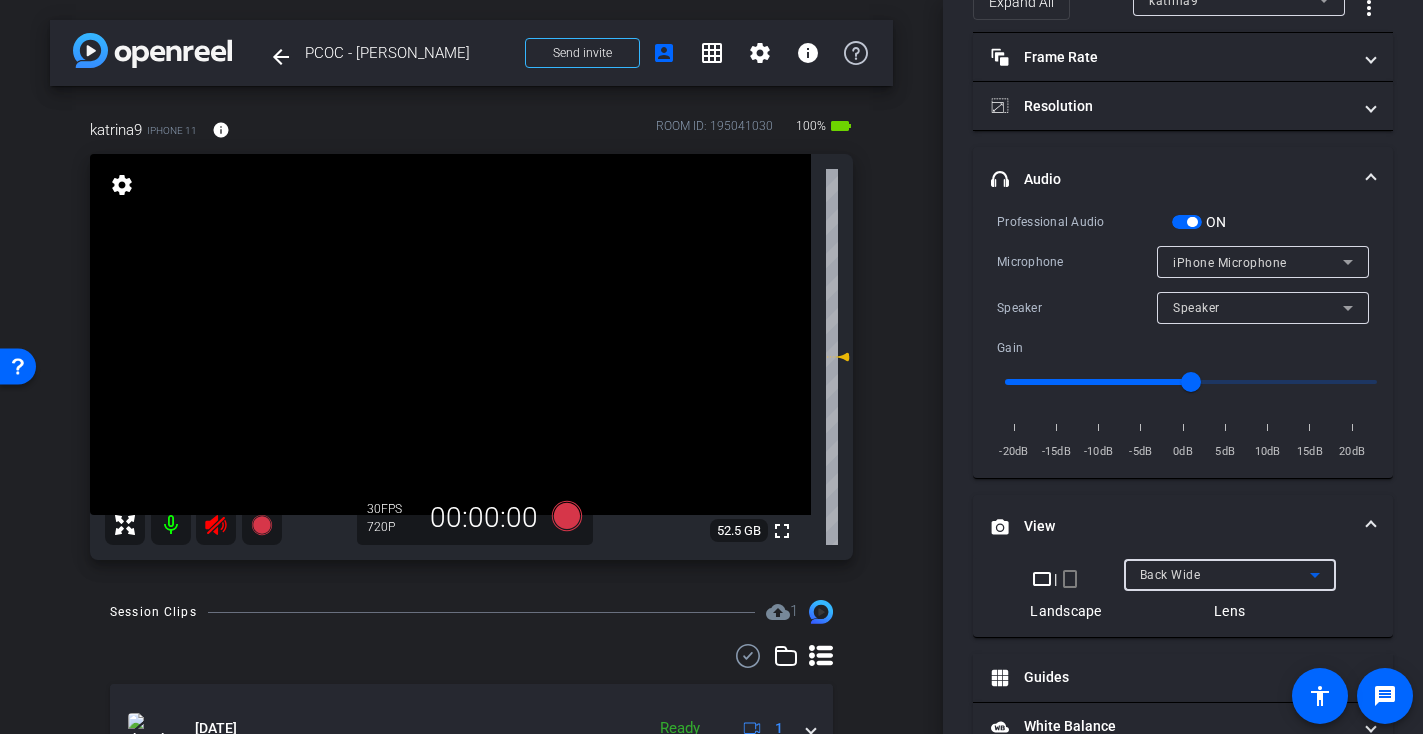 click 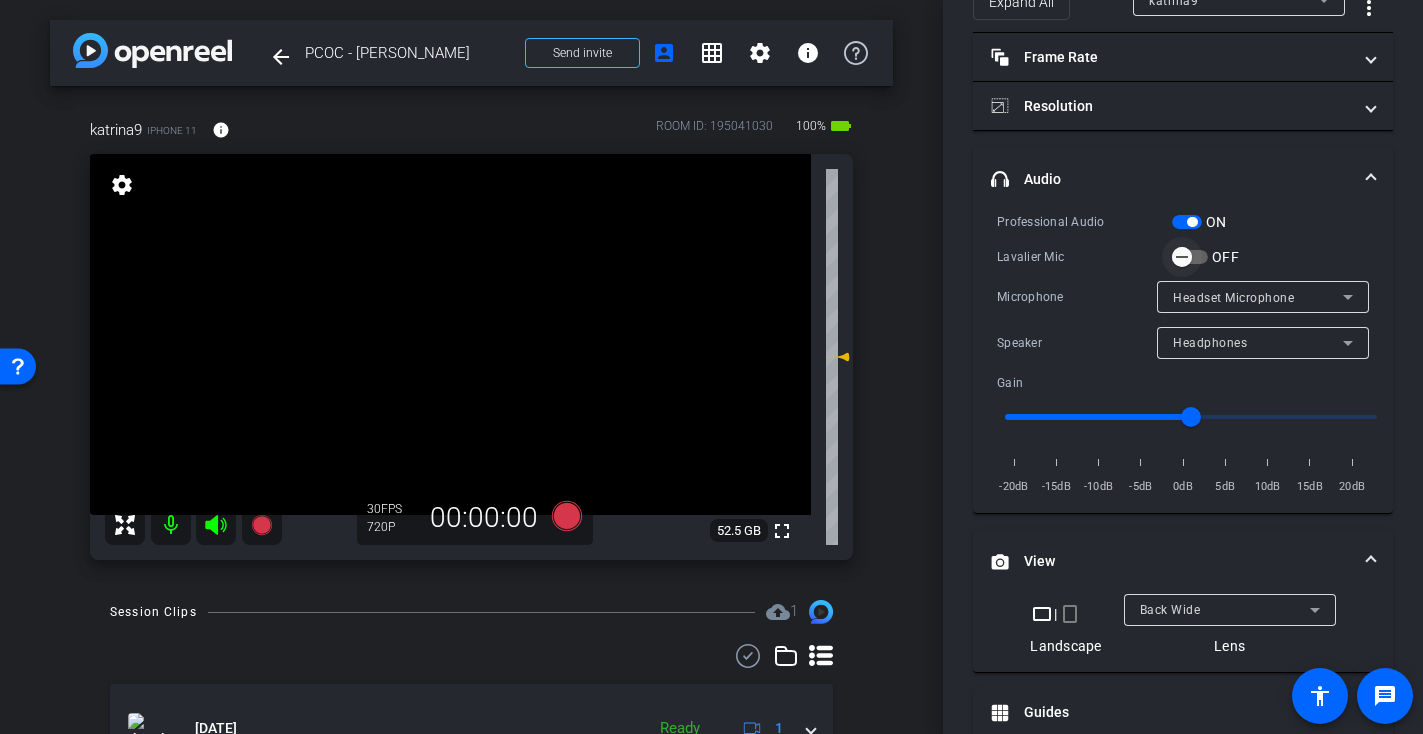 click at bounding box center (1182, 257) 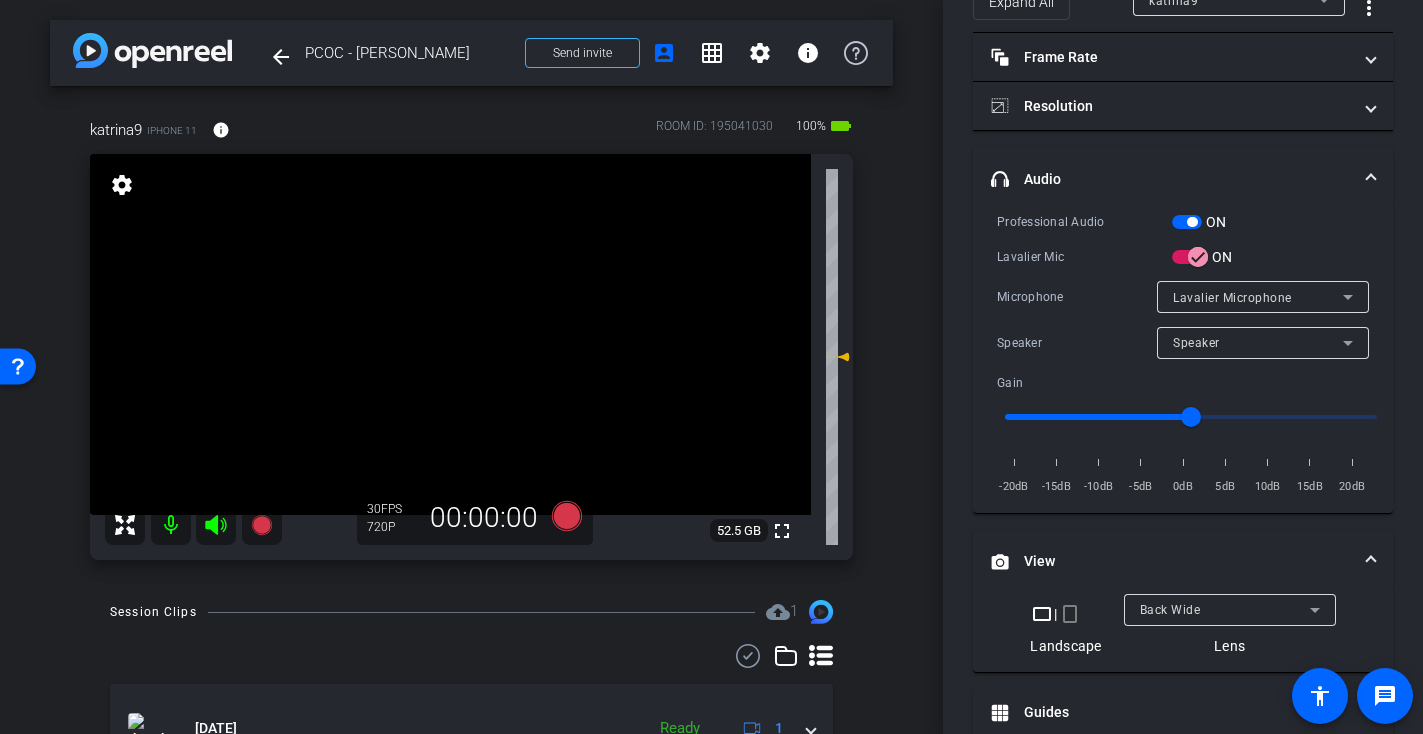 scroll, scrollTop: 0, scrollLeft: 0, axis: both 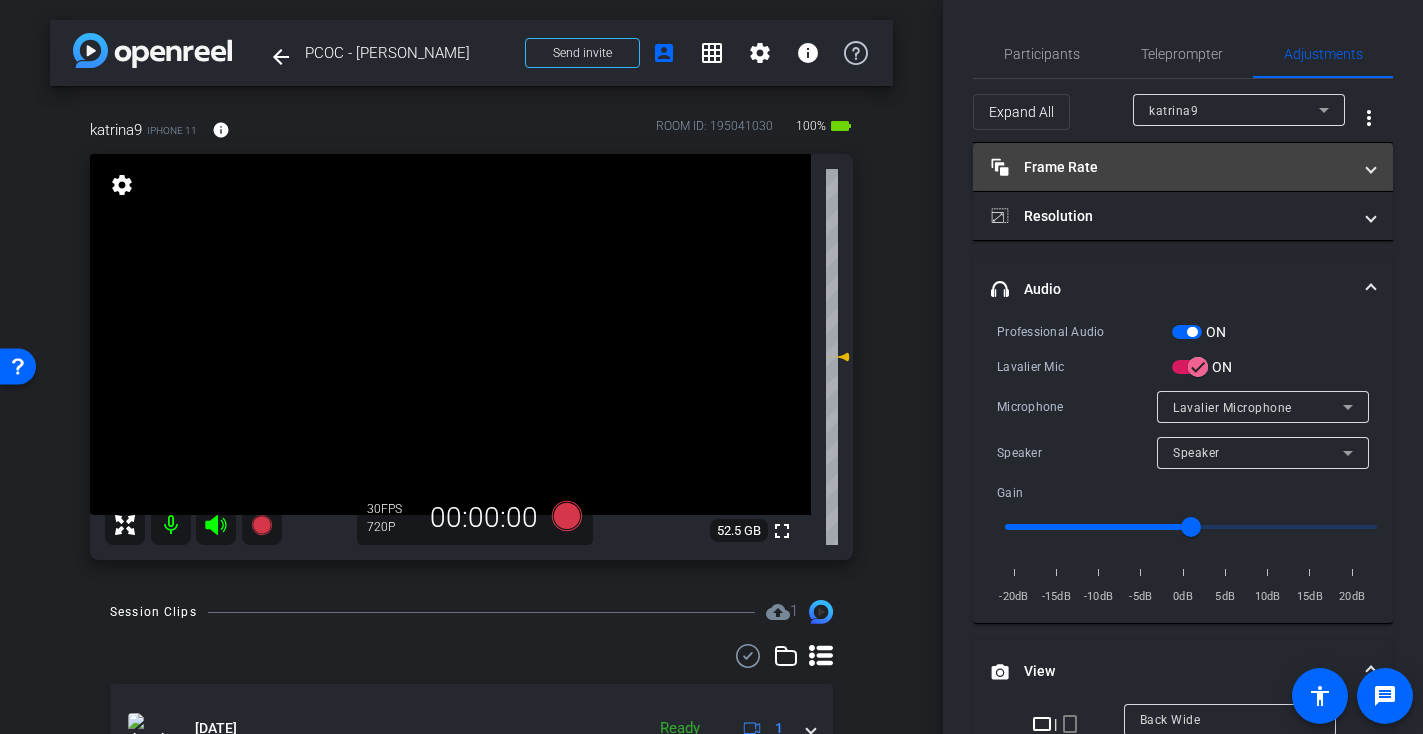 click on "Frame Rate
Frame Rate" at bounding box center [1183, 167] 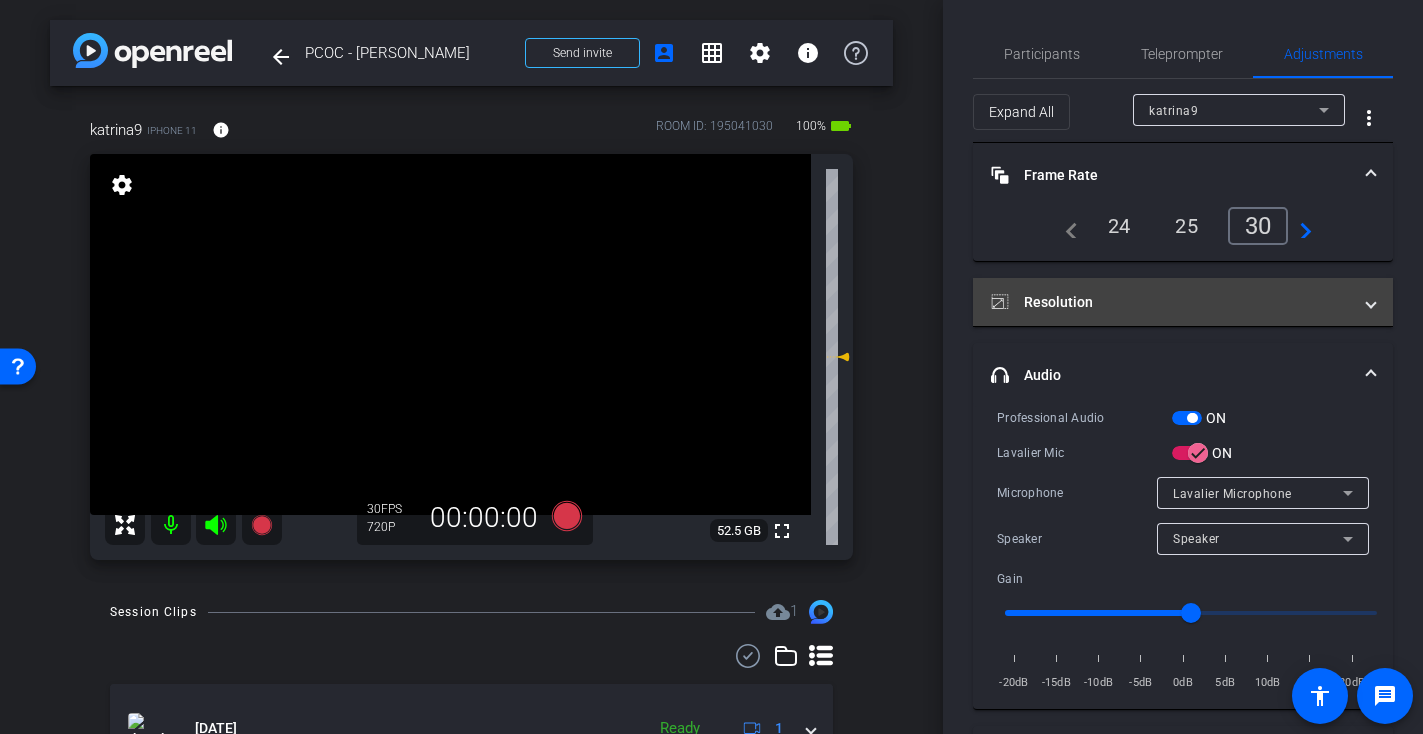 click on "Resolution" at bounding box center (1171, 302) 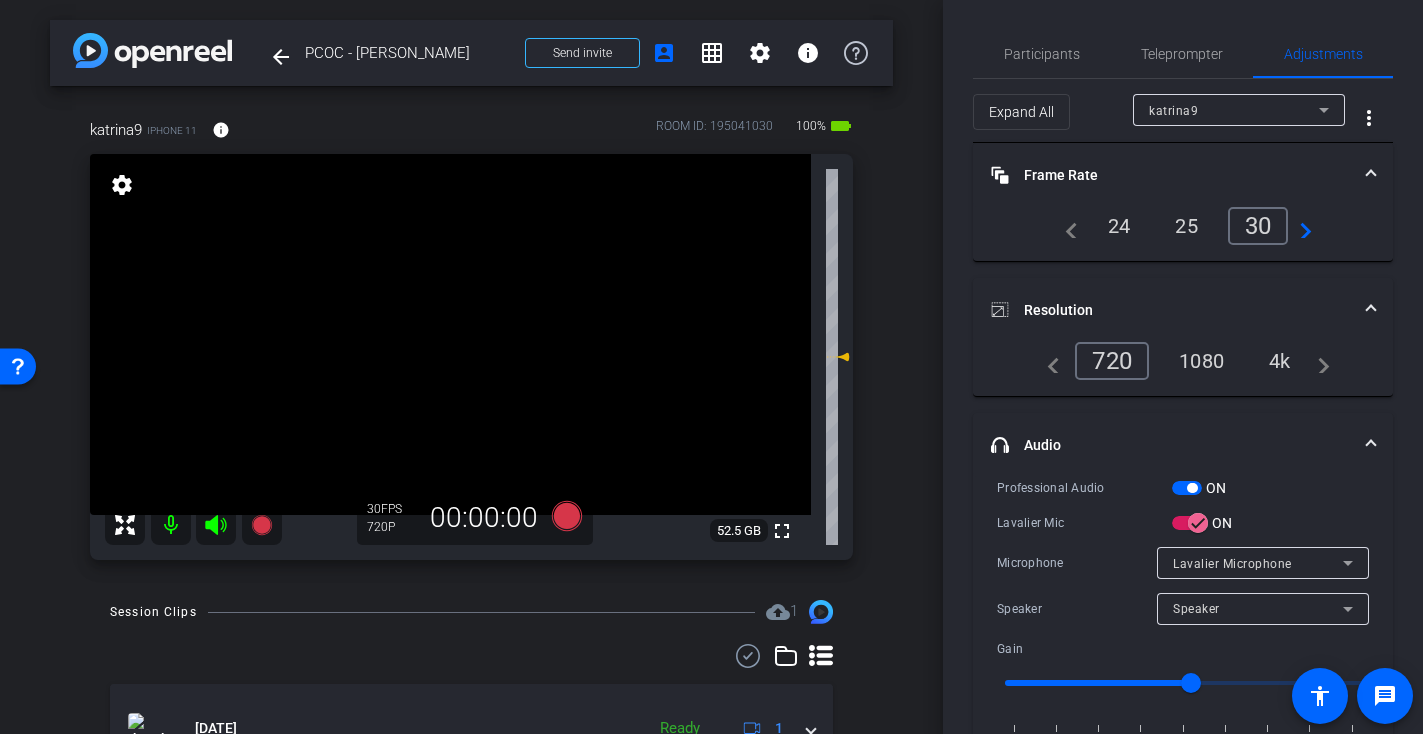 click on "4k" at bounding box center (1280, 361) 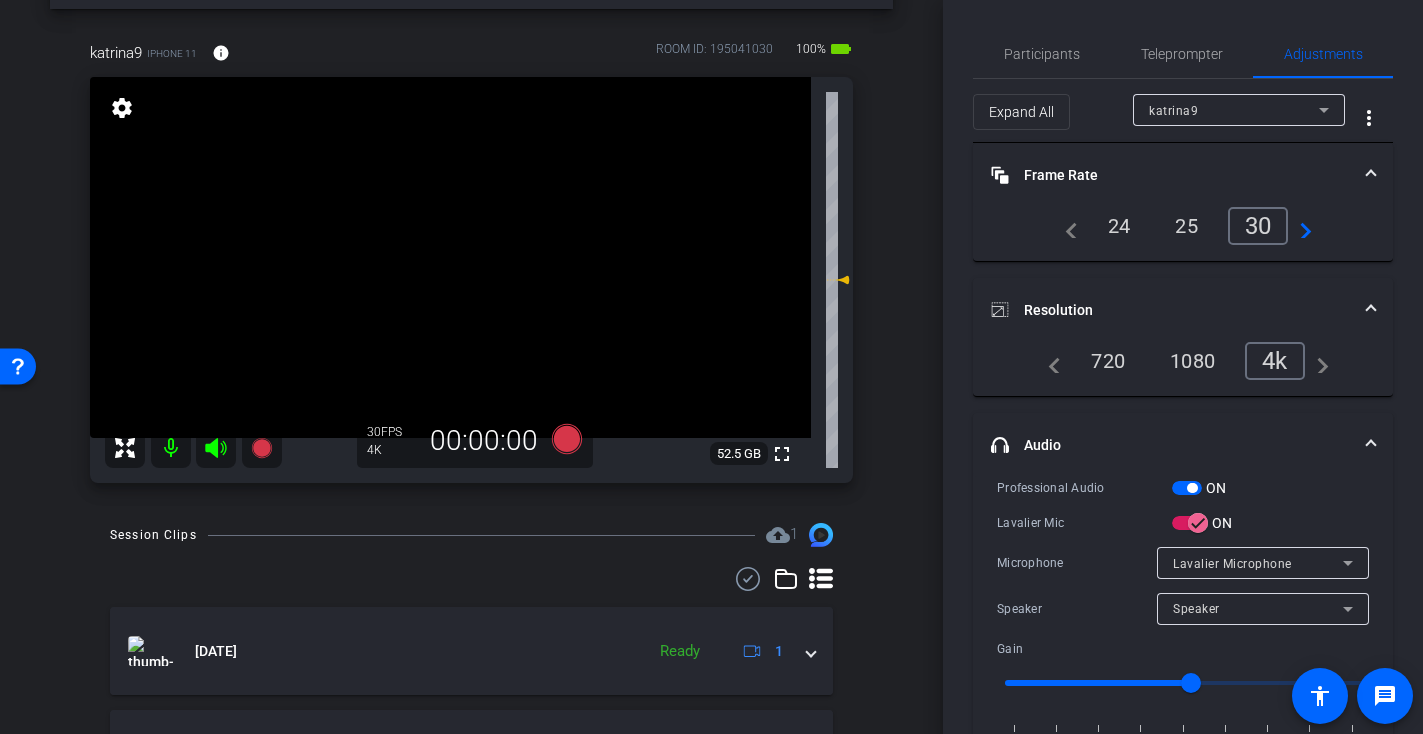 scroll, scrollTop: 0, scrollLeft: 0, axis: both 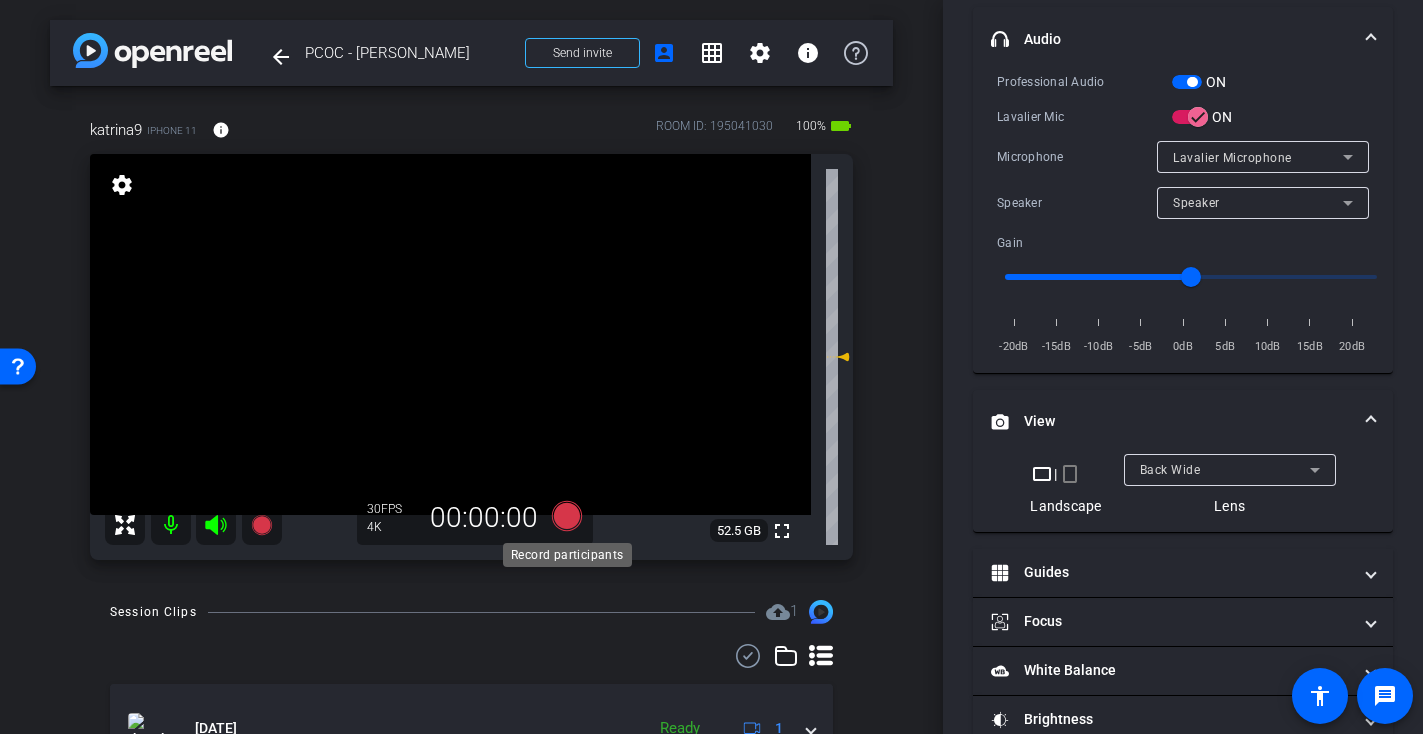 click 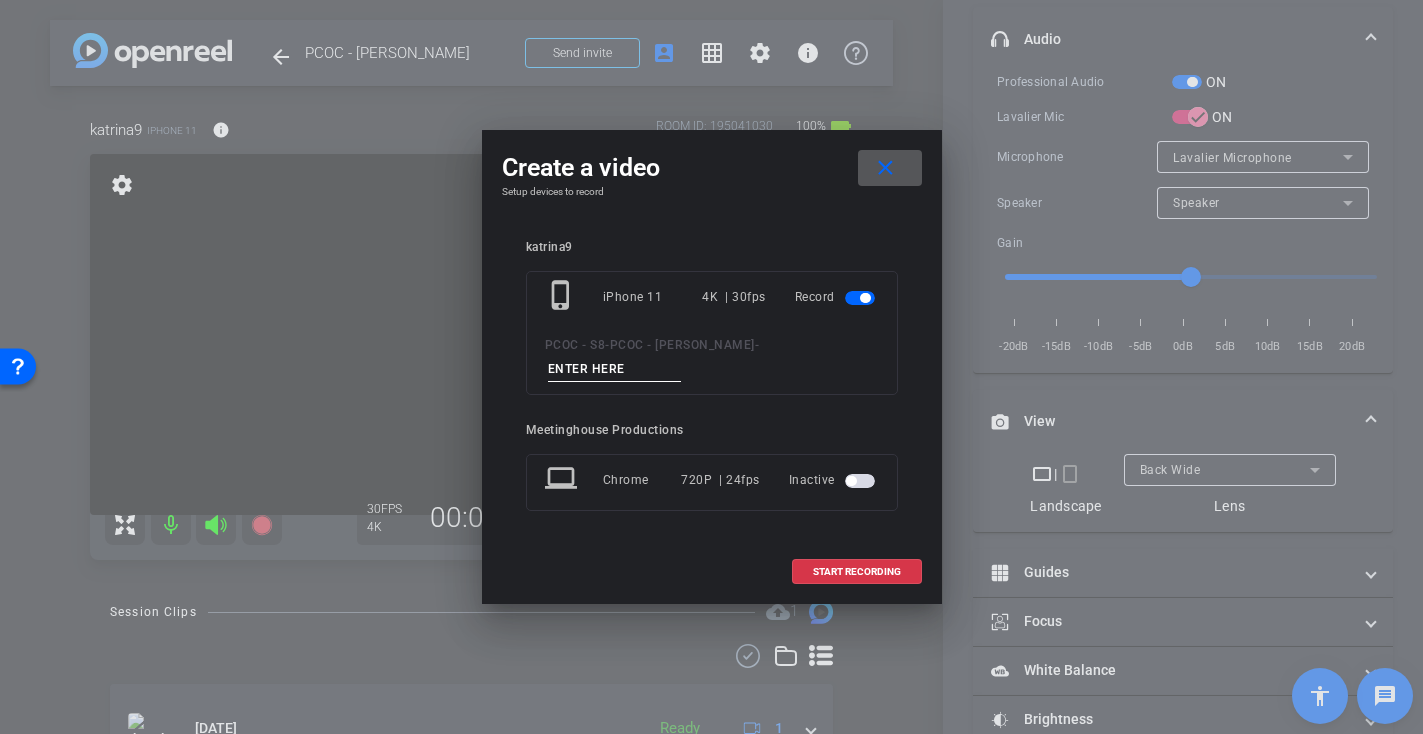 click at bounding box center (615, 369) 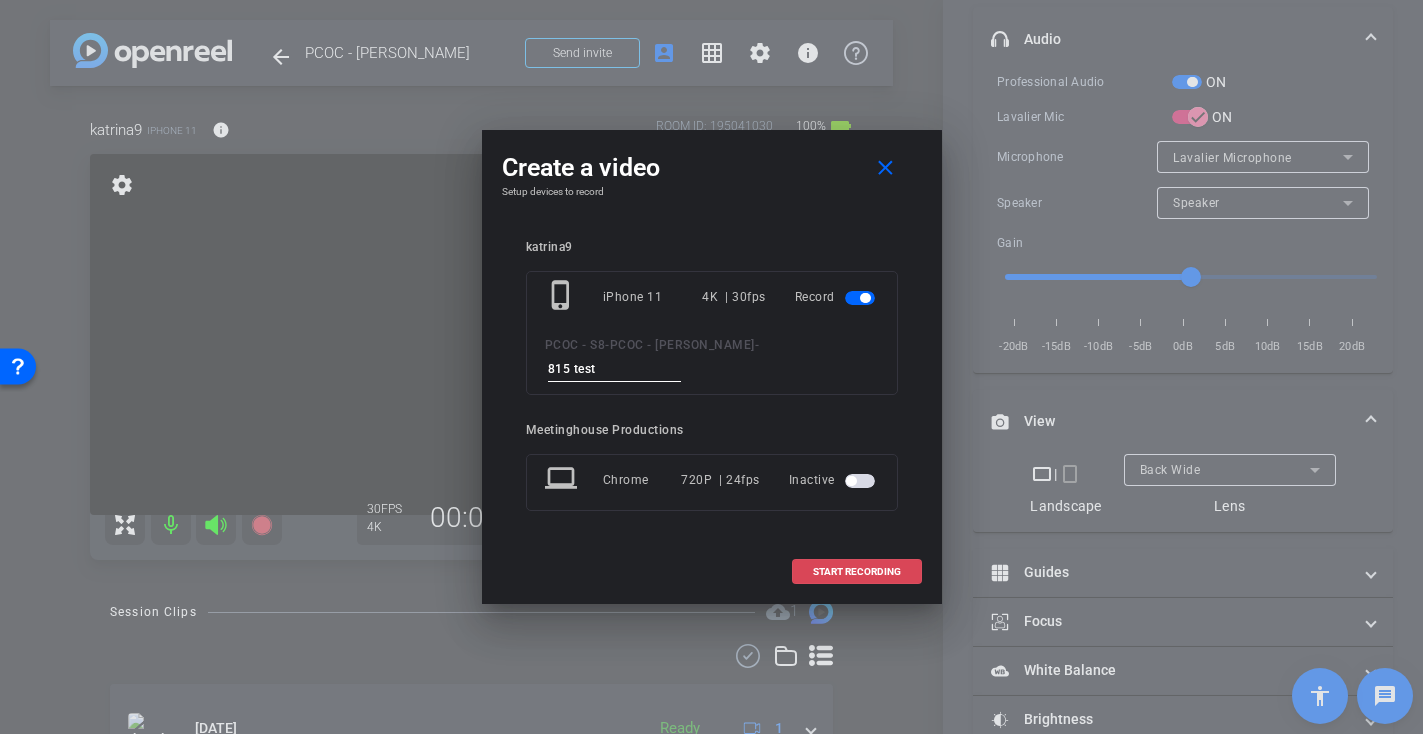 type on "815 test" 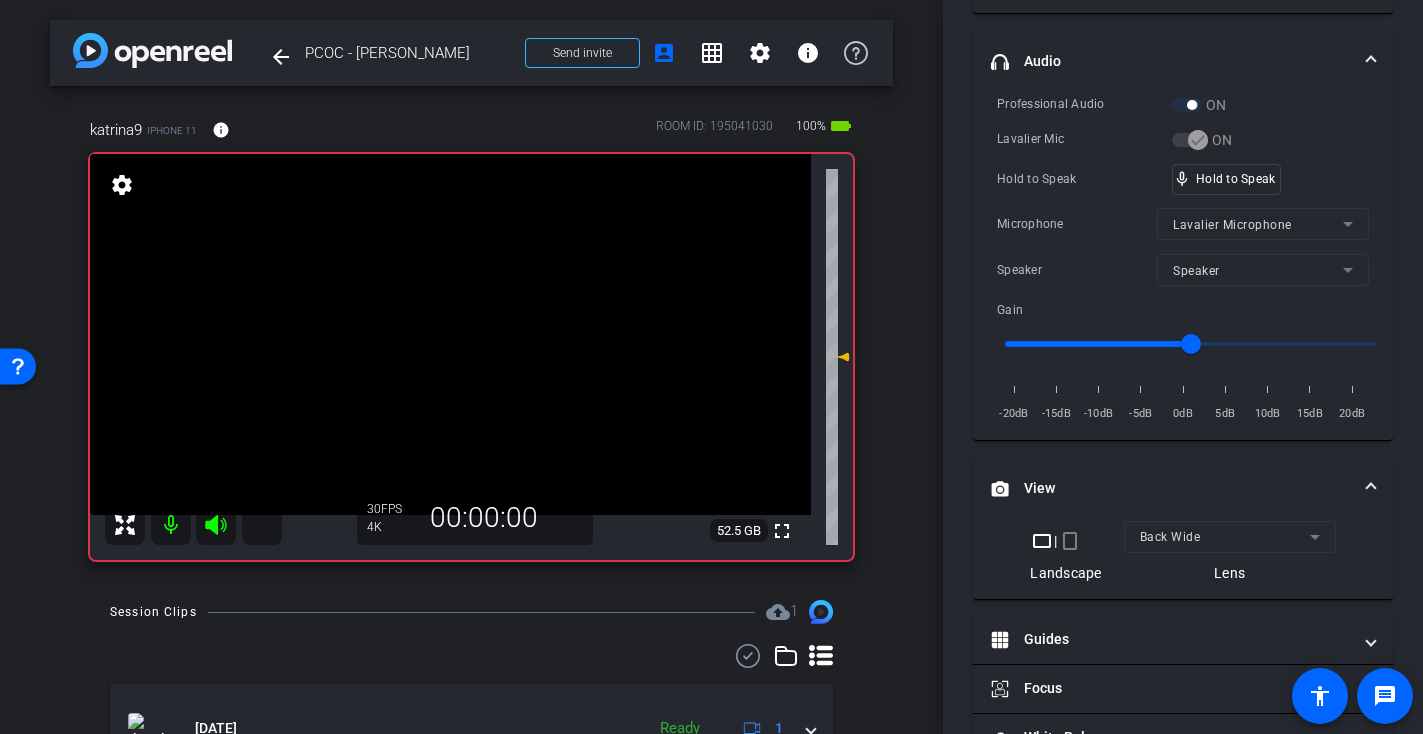 scroll, scrollTop: 428, scrollLeft: 0, axis: vertical 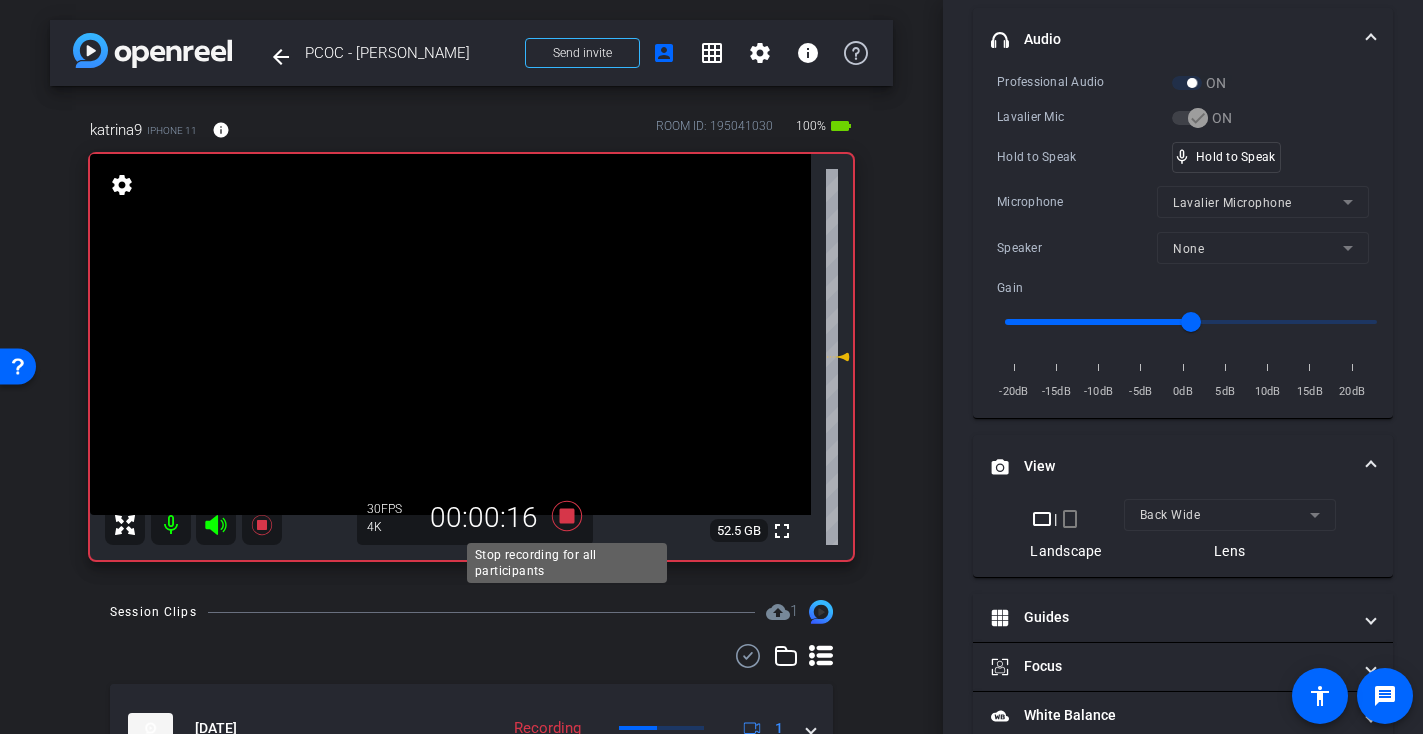 click 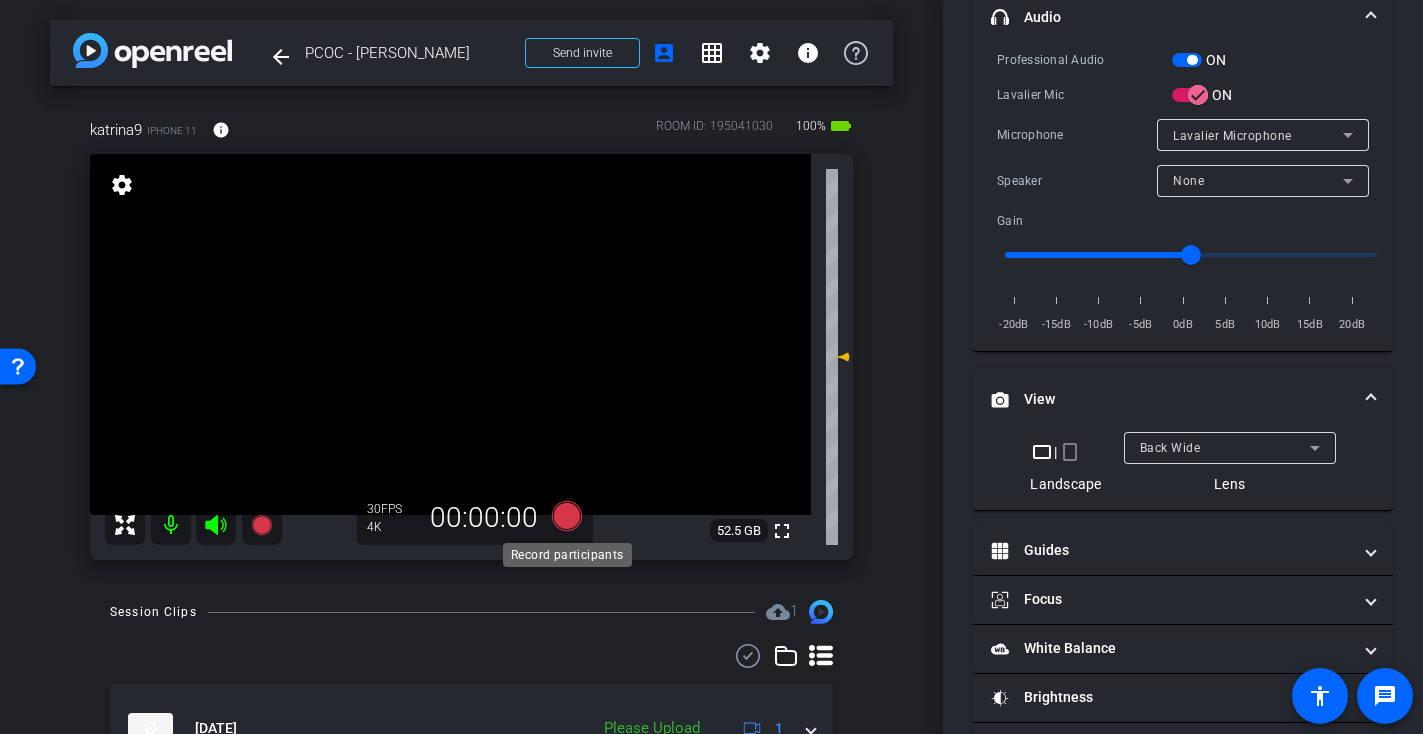 scroll, scrollTop: 406, scrollLeft: 0, axis: vertical 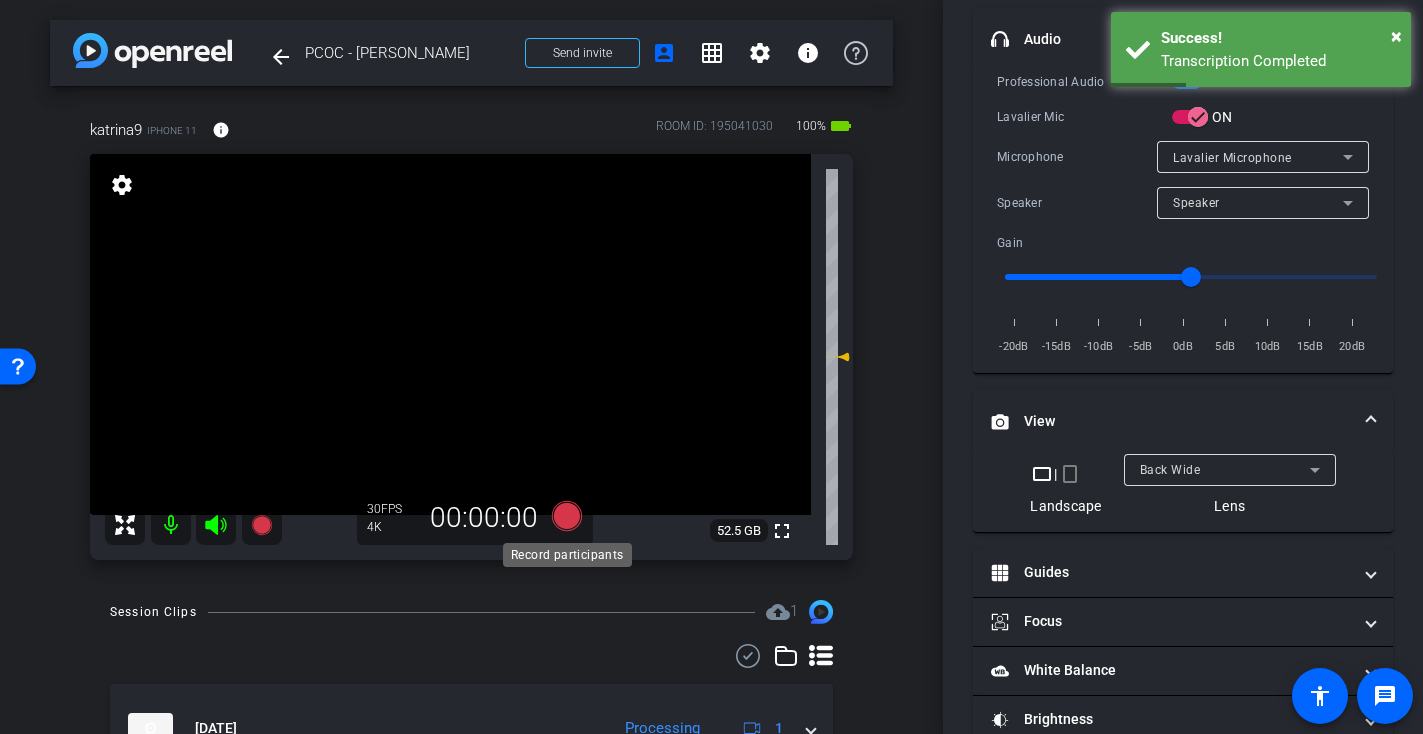 click 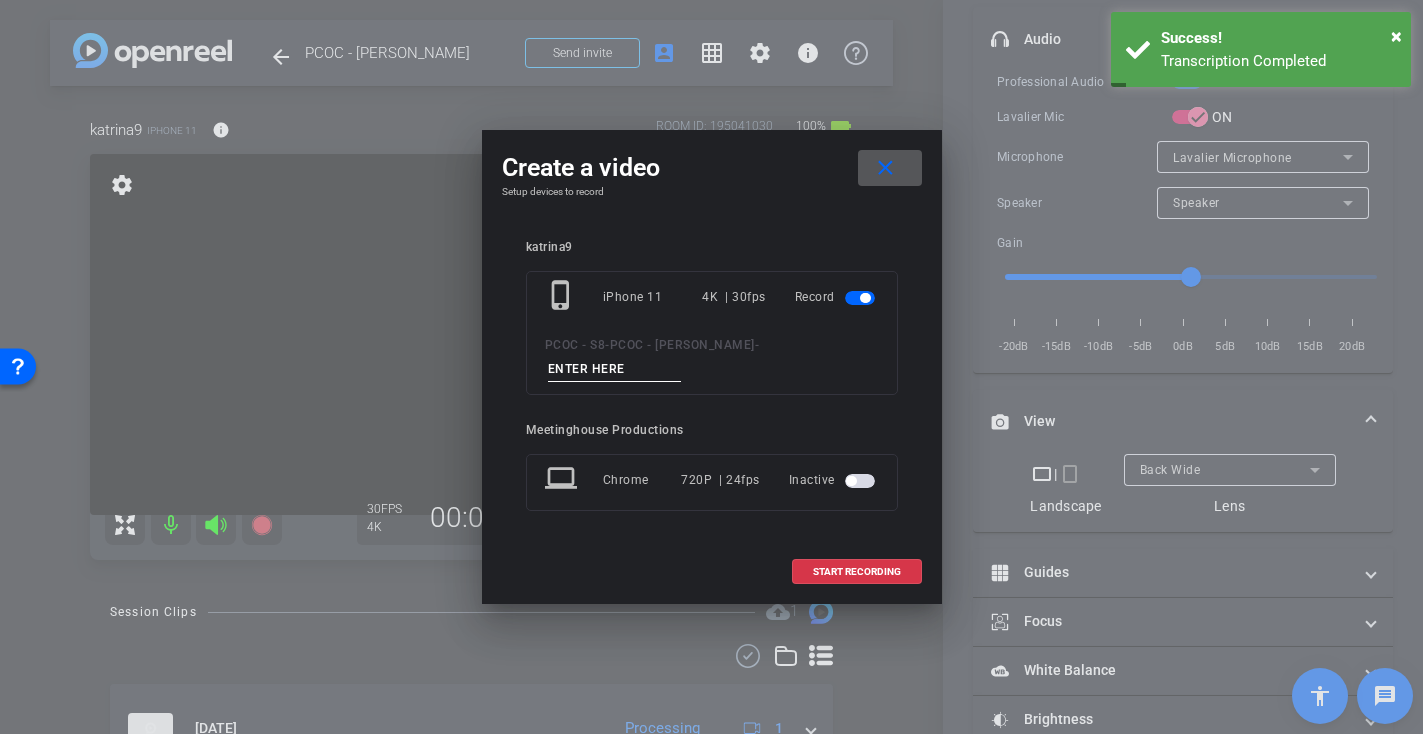 click at bounding box center [615, 369] 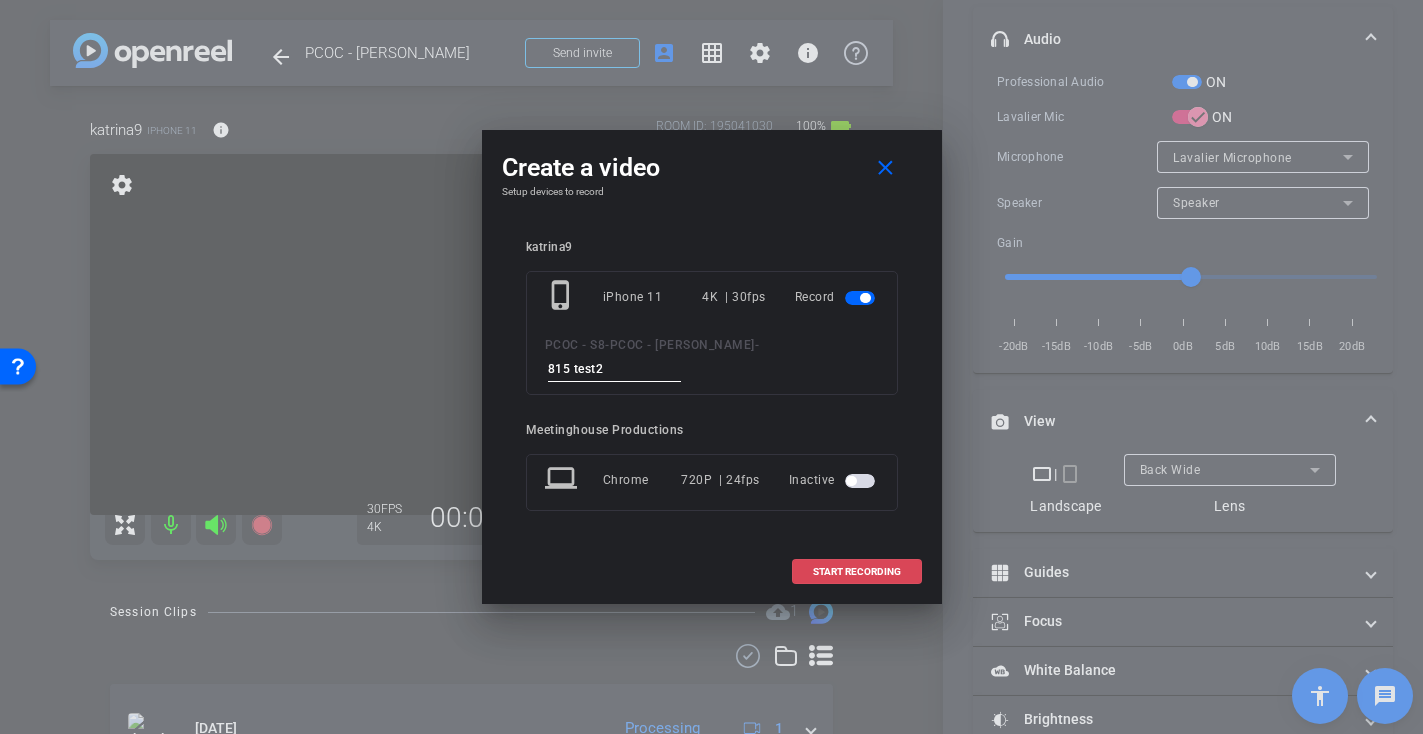 type on "815 test2" 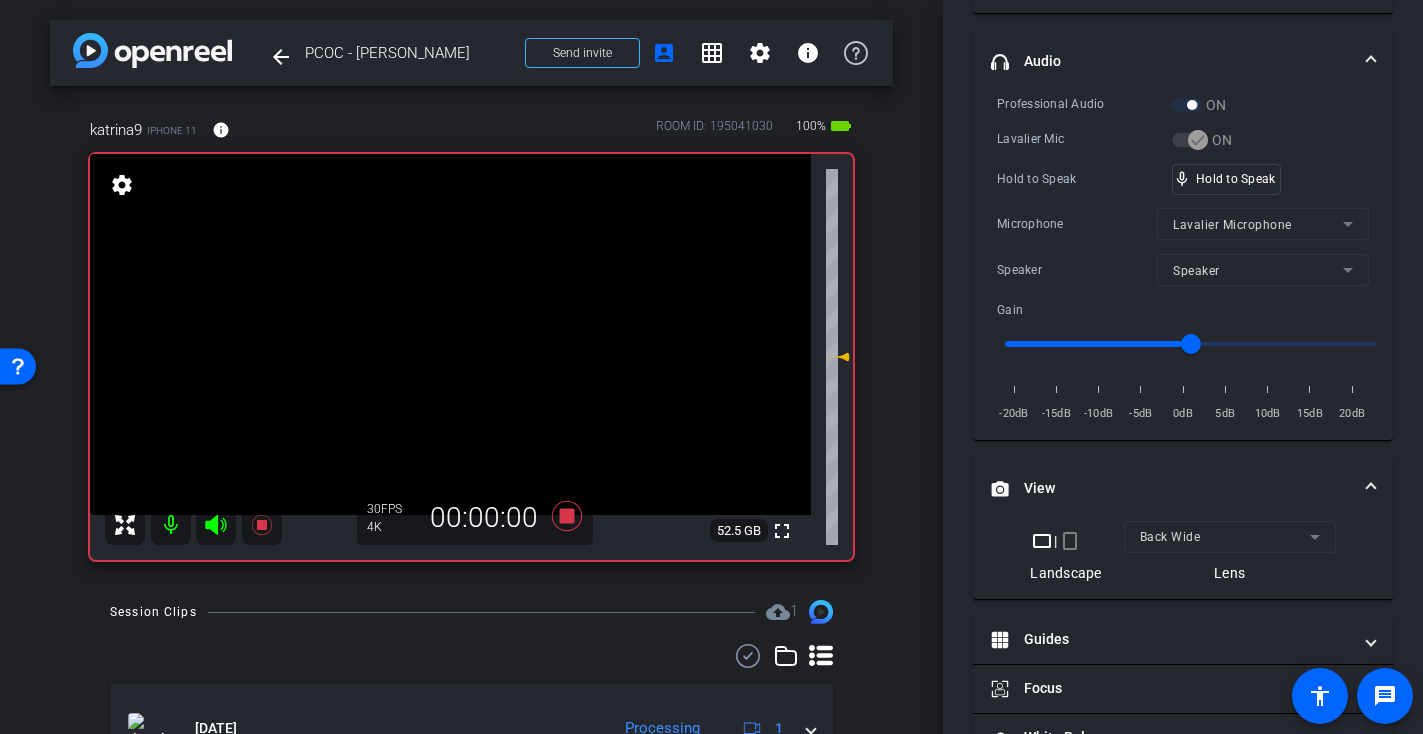 scroll, scrollTop: 428, scrollLeft: 0, axis: vertical 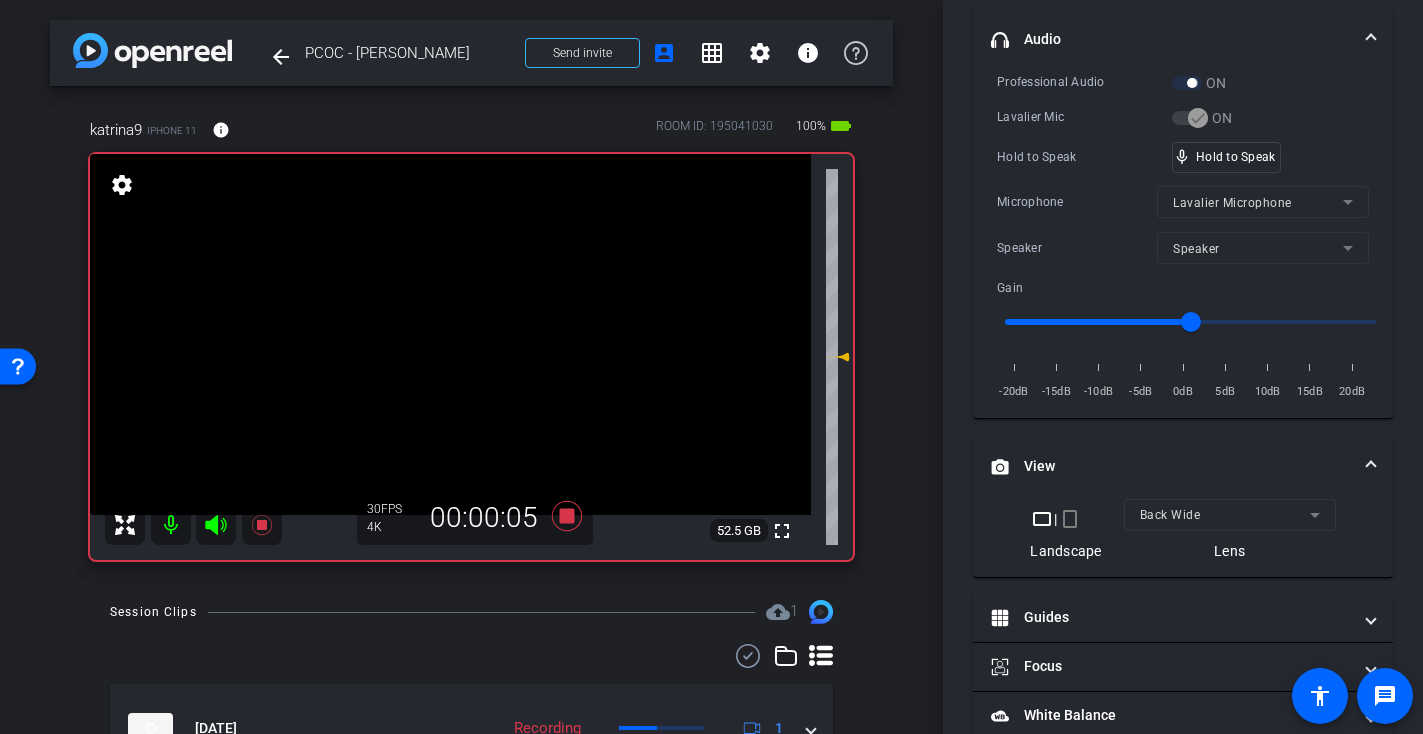 click at bounding box center [450, 334] 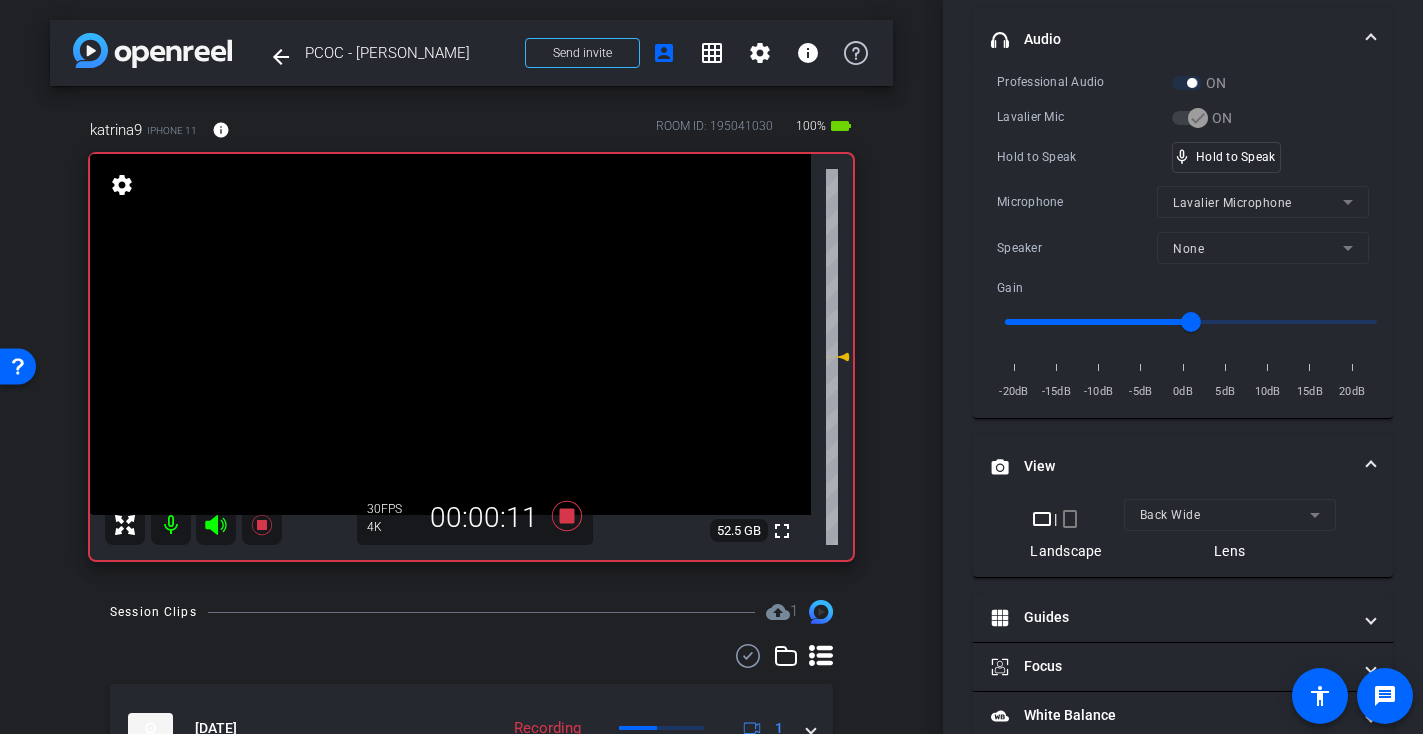 click at bounding box center [450, 334] 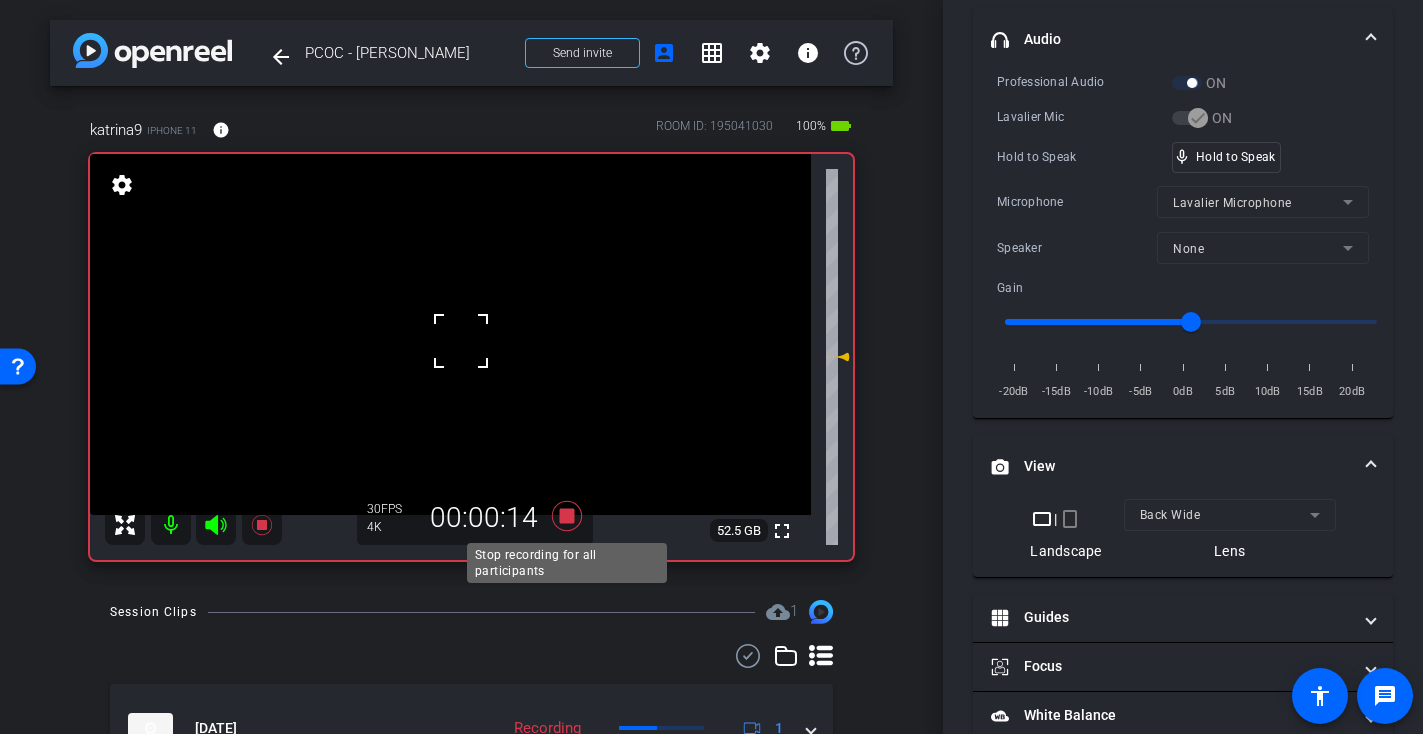 click 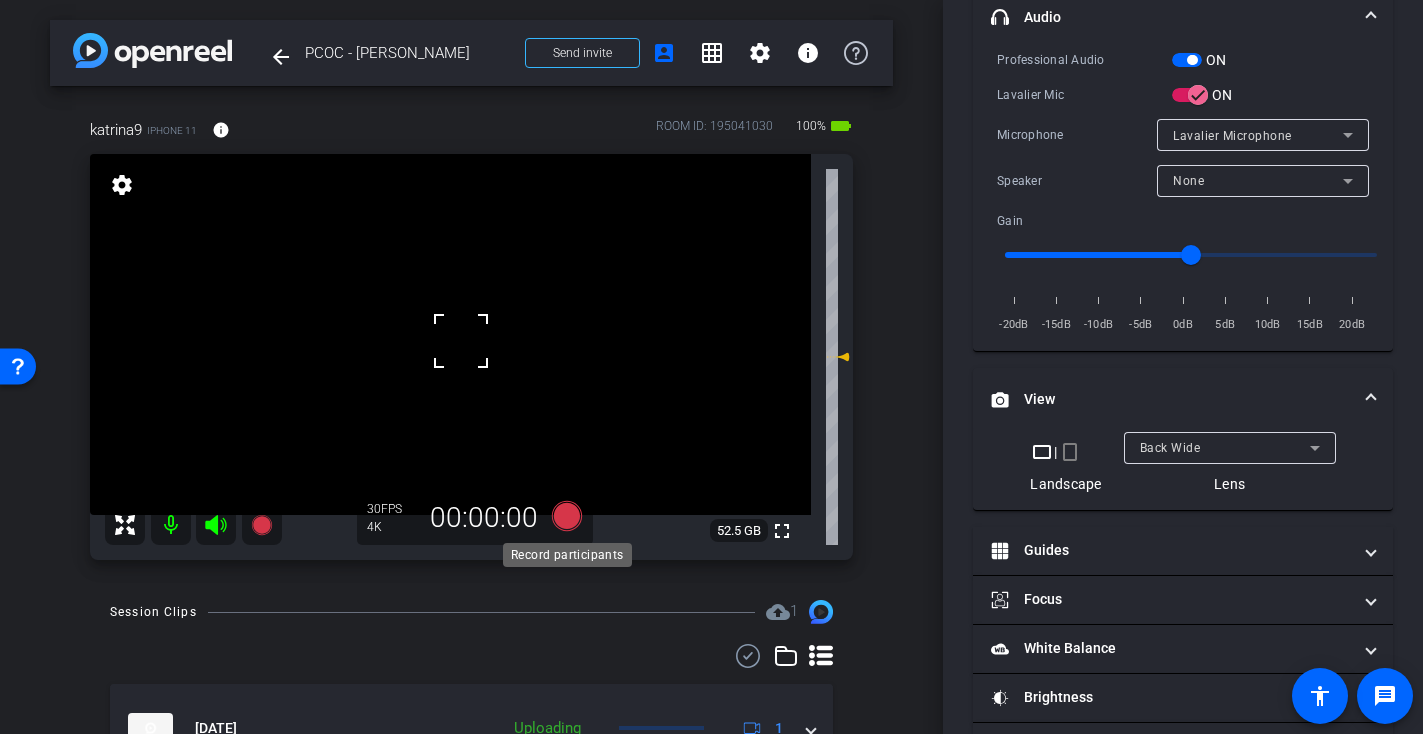 scroll, scrollTop: 406, scrollLeft: 0, axis: vertical 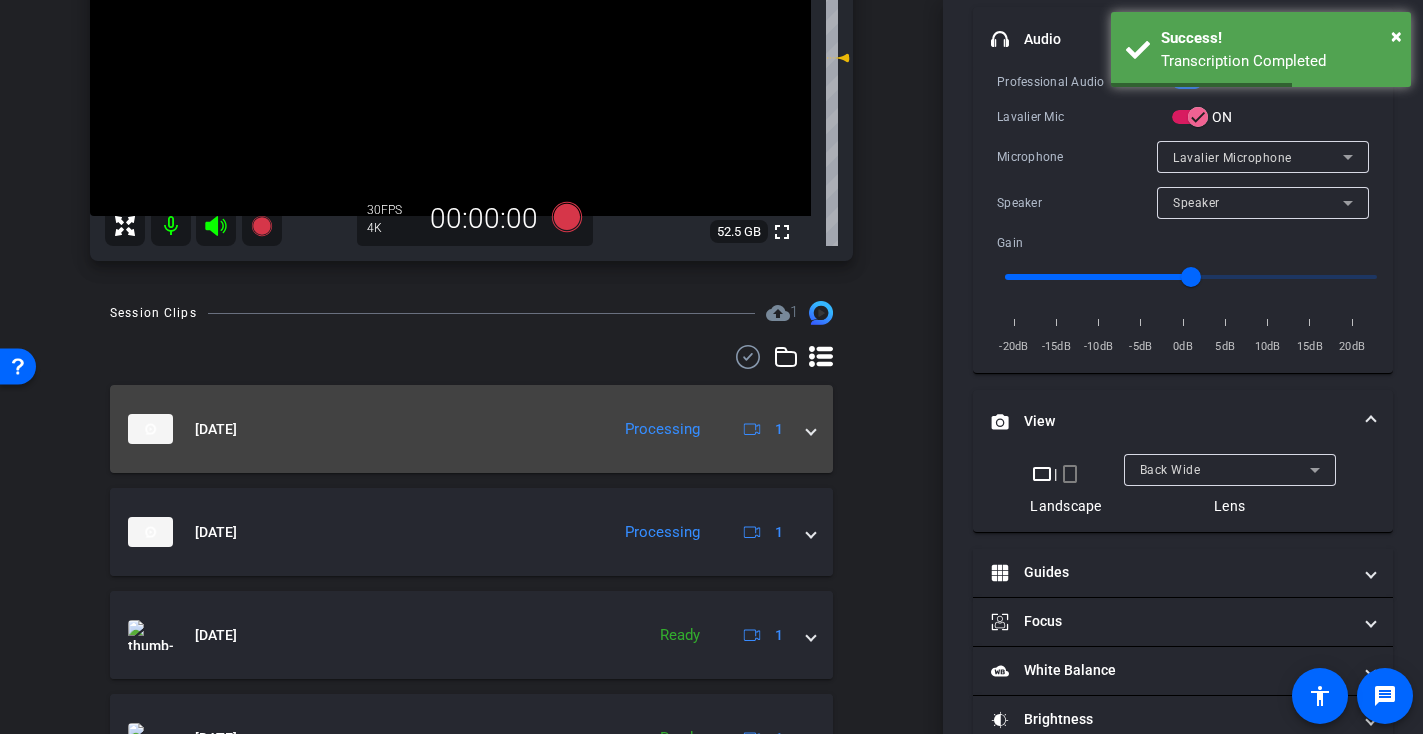 click on "[DATE]" at bounding box center [216, 429] 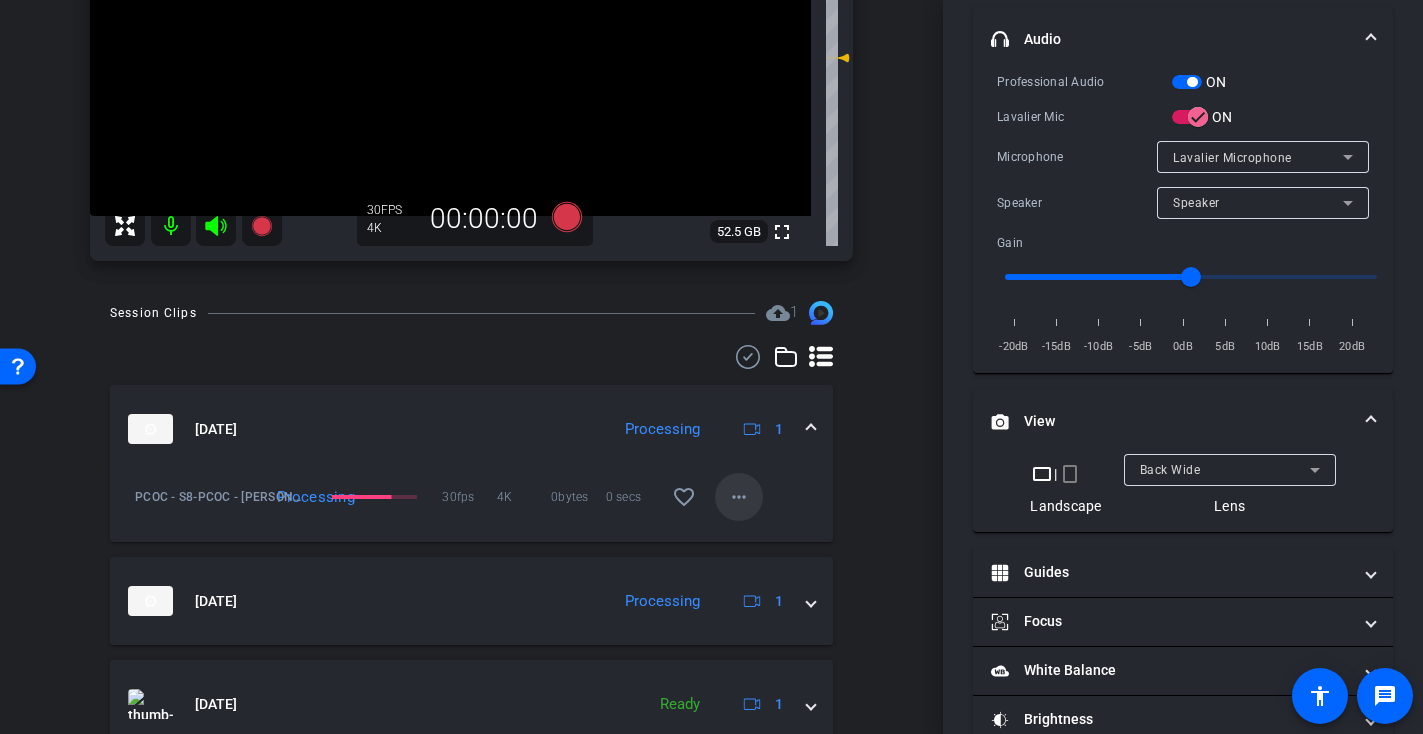 click on "more_horiz" at bounding box center (739, 497) 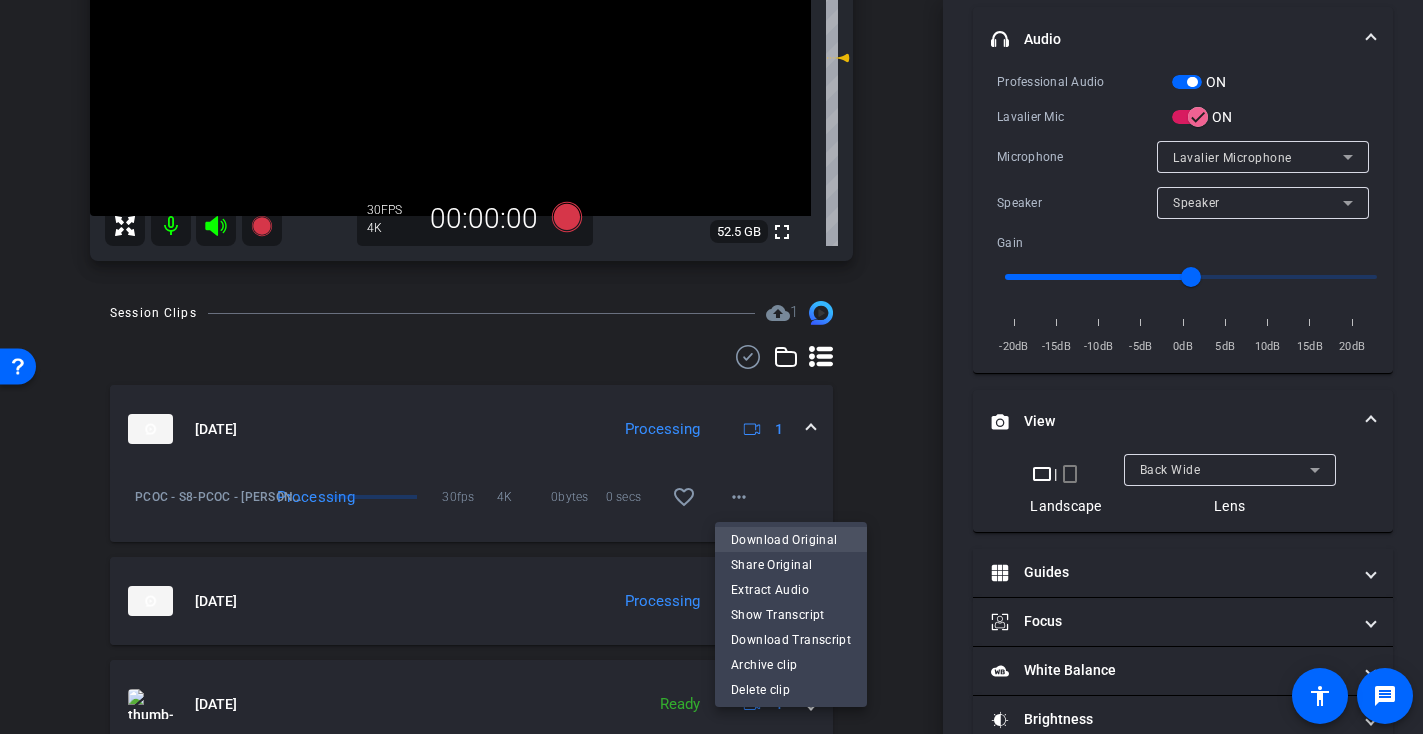 click on "Download Original" at bounding box center (791, 539) 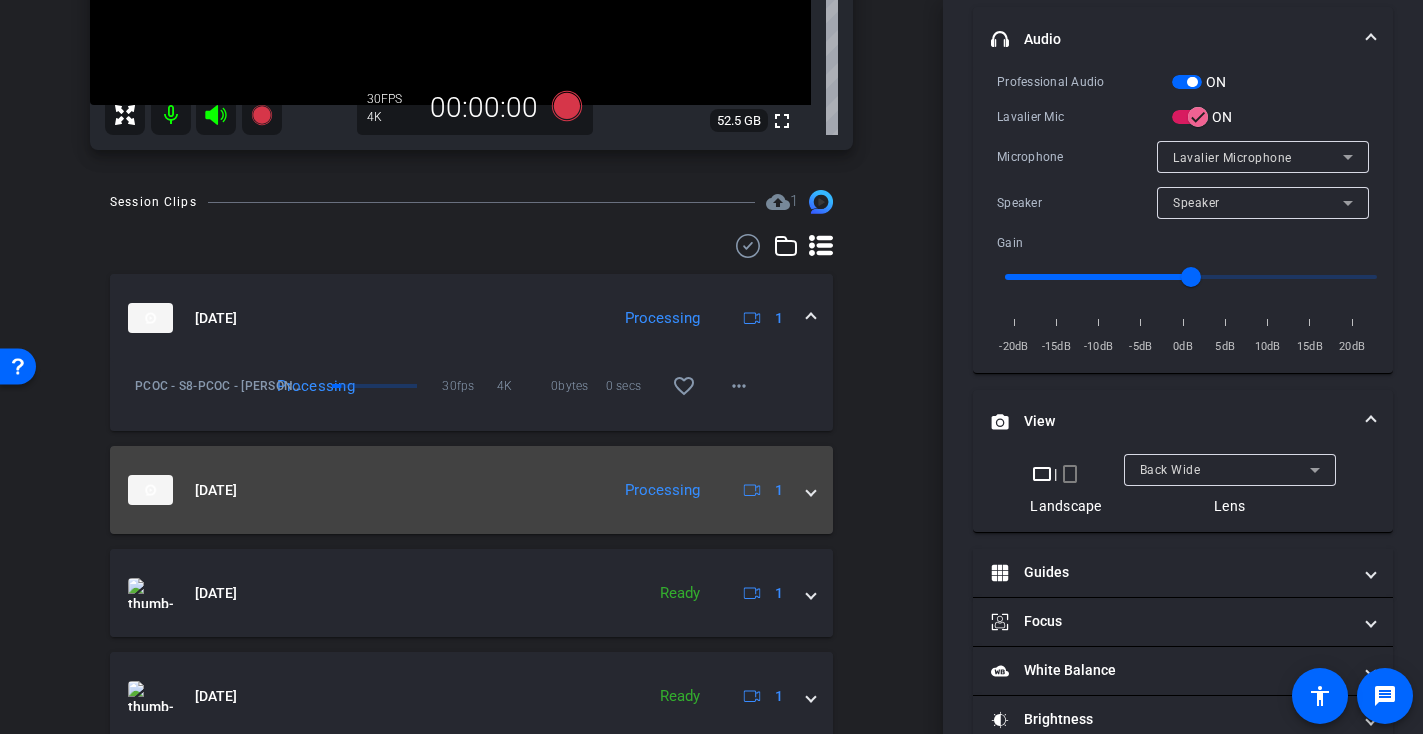 scroll, scrollTop: 565, scrollLeft: 0, axis: vertical 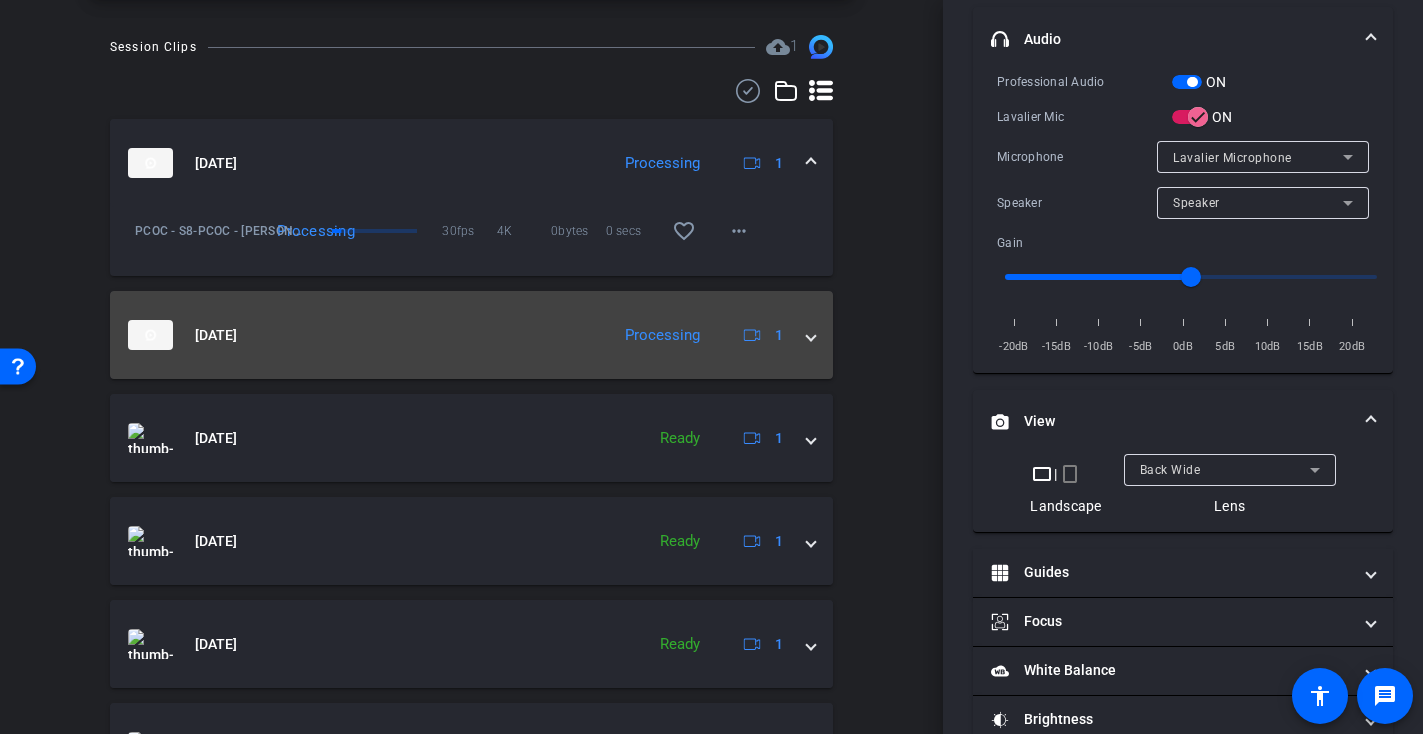 click at bounding box center (811, 335) 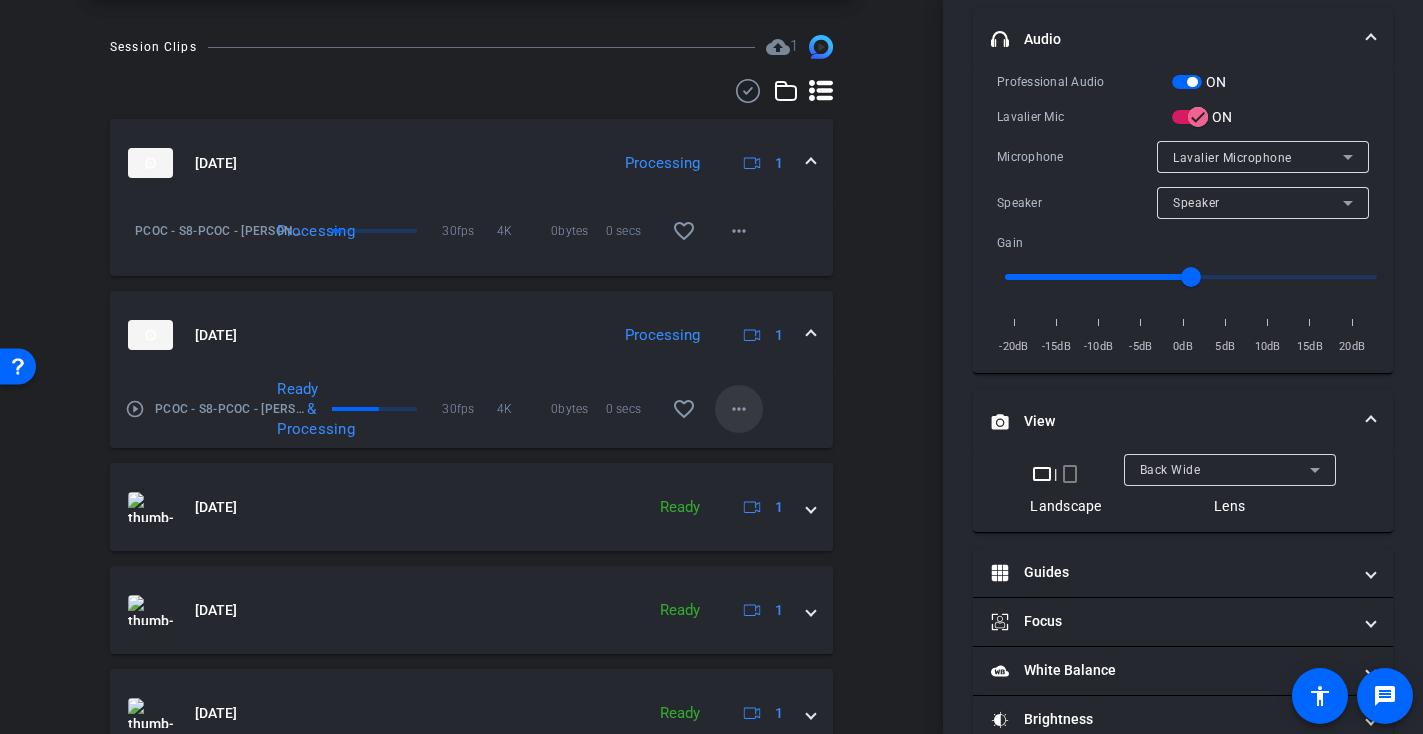 click on "more_horiz" at bounding box center [739, 409] 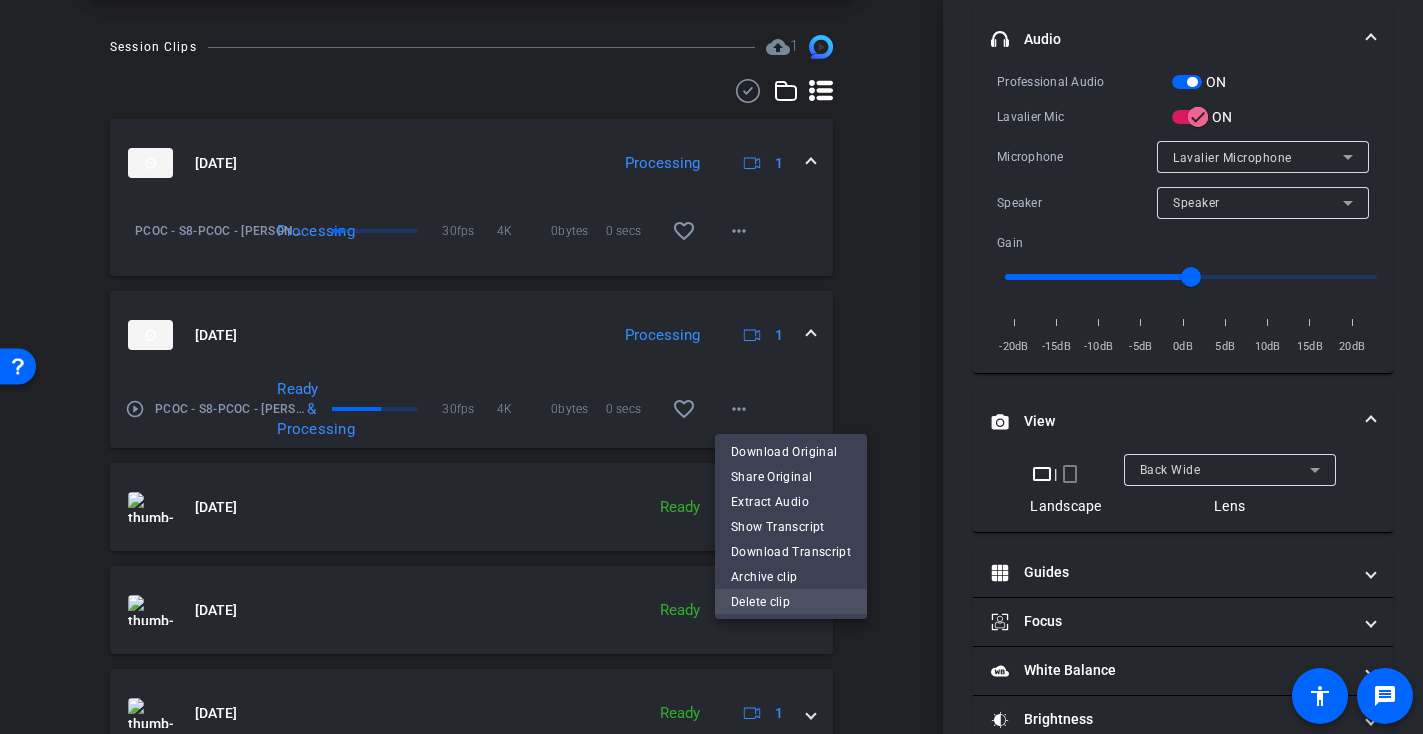 click on "Delete clip" at bounding box center (791, 601) 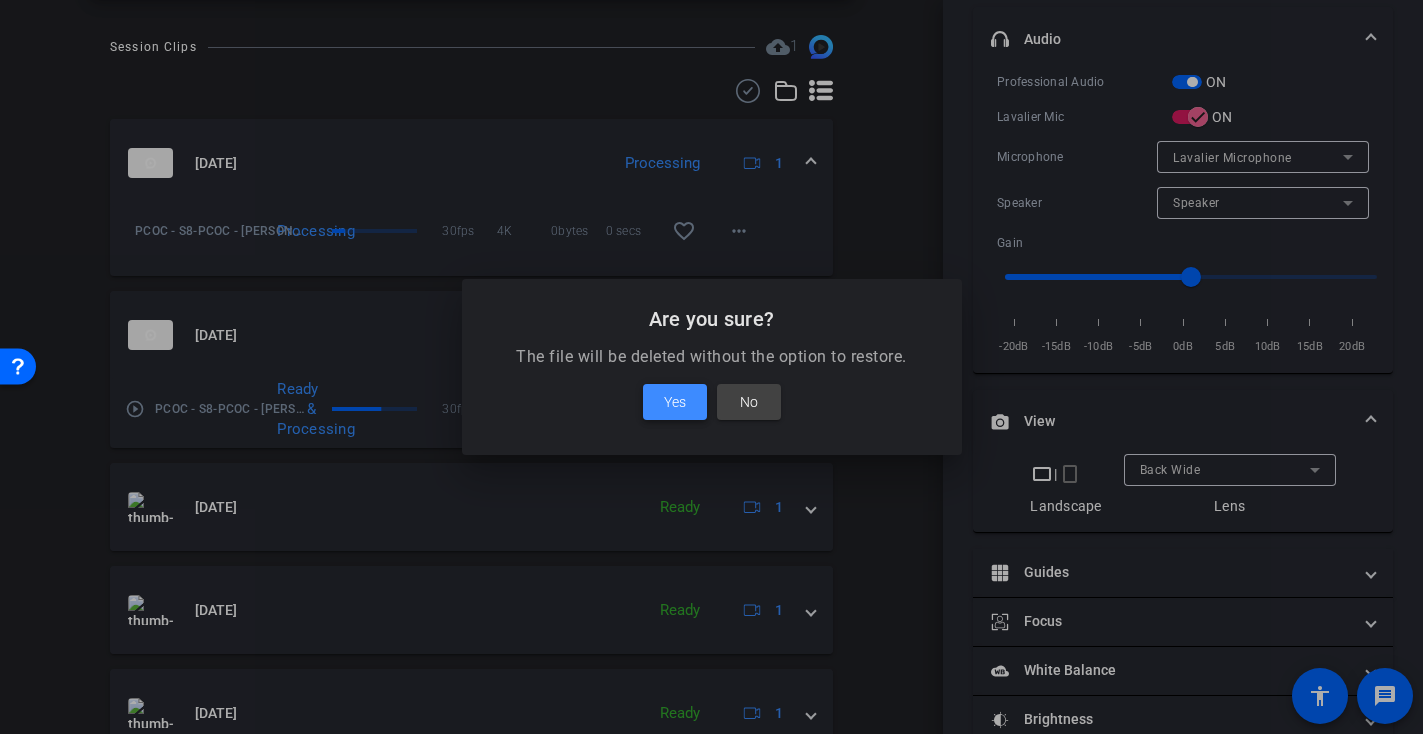 click on "Yes" at bounding box center [675, 402] 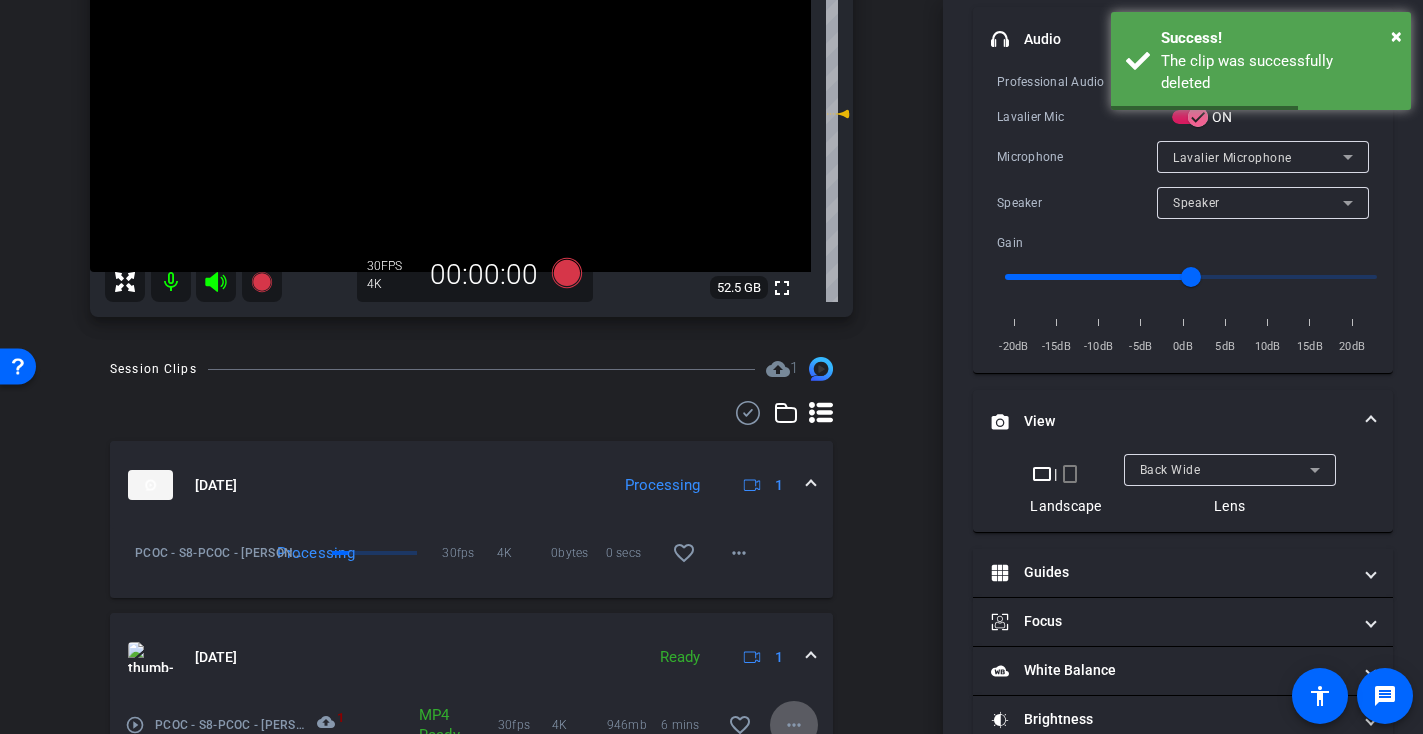 scroll, scrollTop: 0, scrollLeft: 0, axis: both 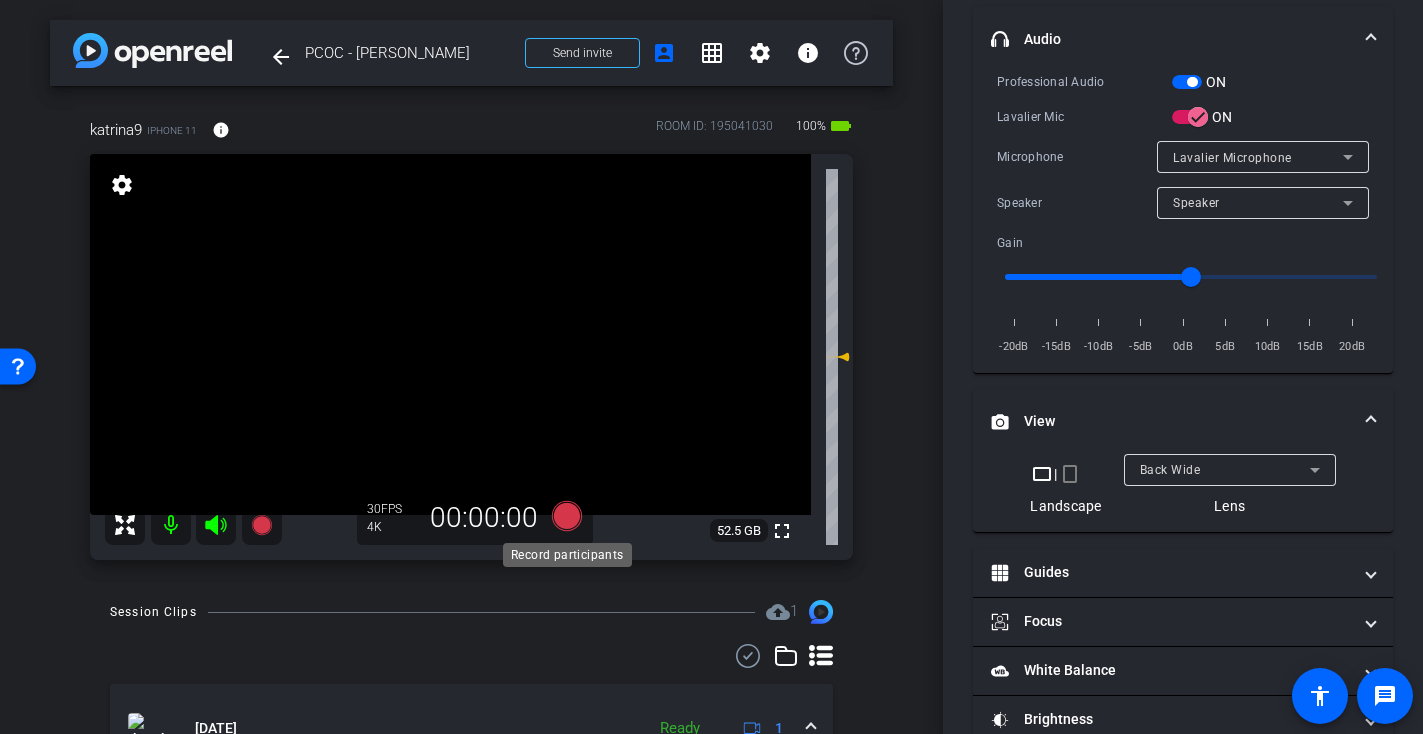 click 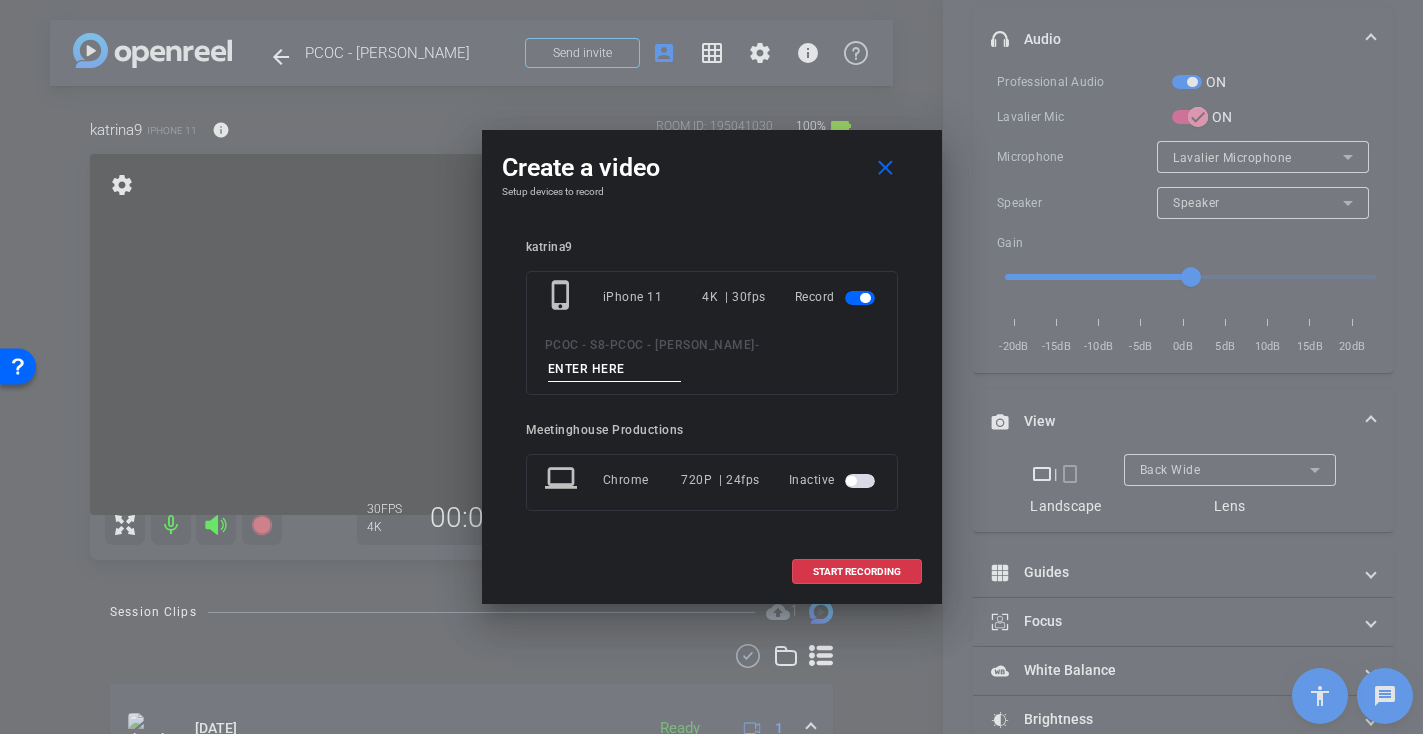 click at bounding box center (615, 369) 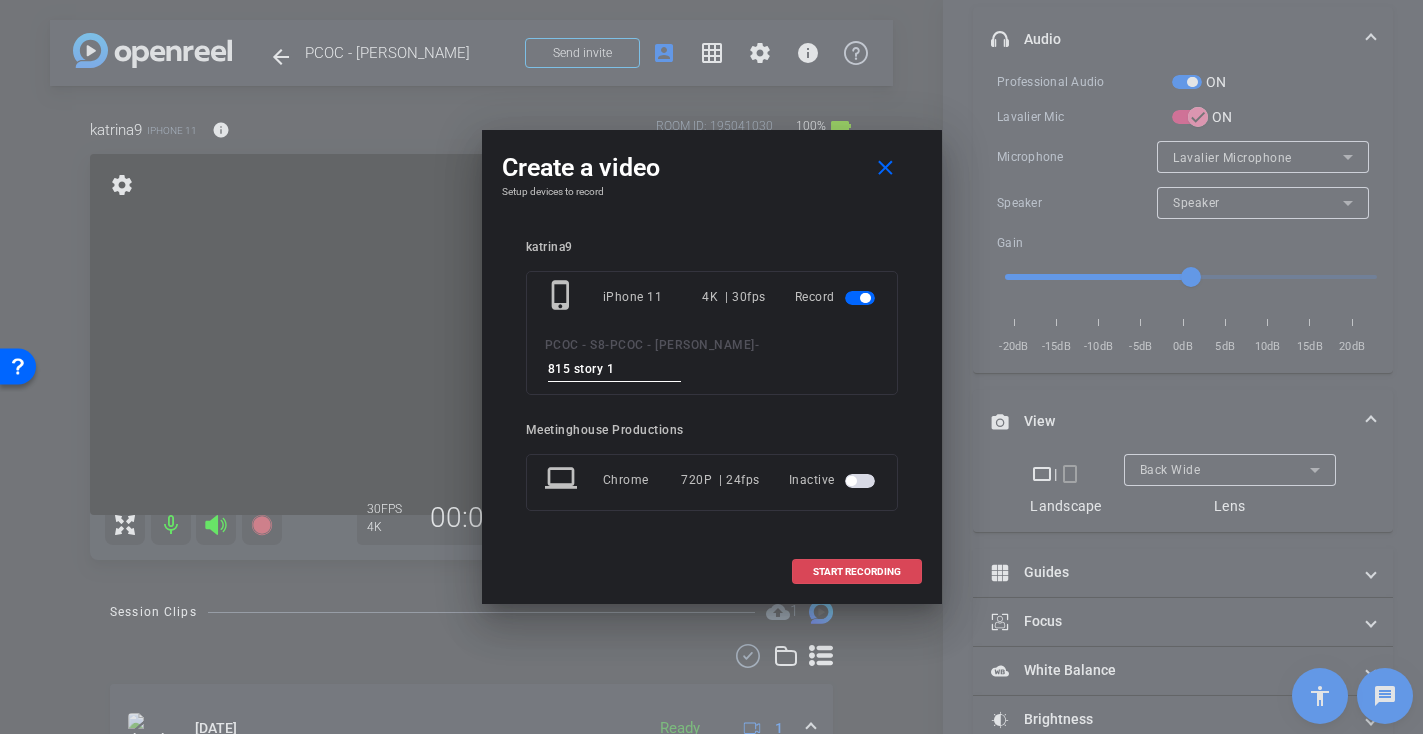type on "815 story 1" 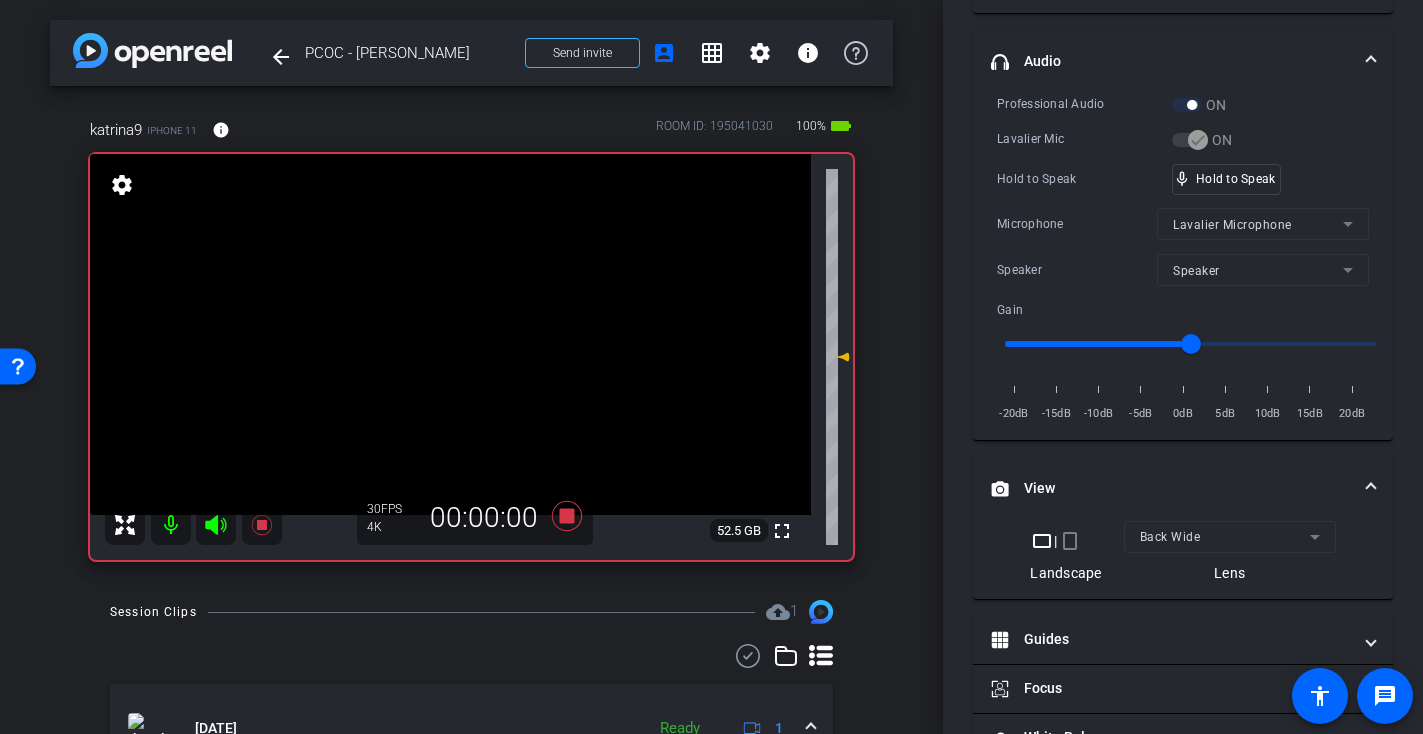 scroll, scrollTop: 428, scrollLeft: 0, axis: vertical 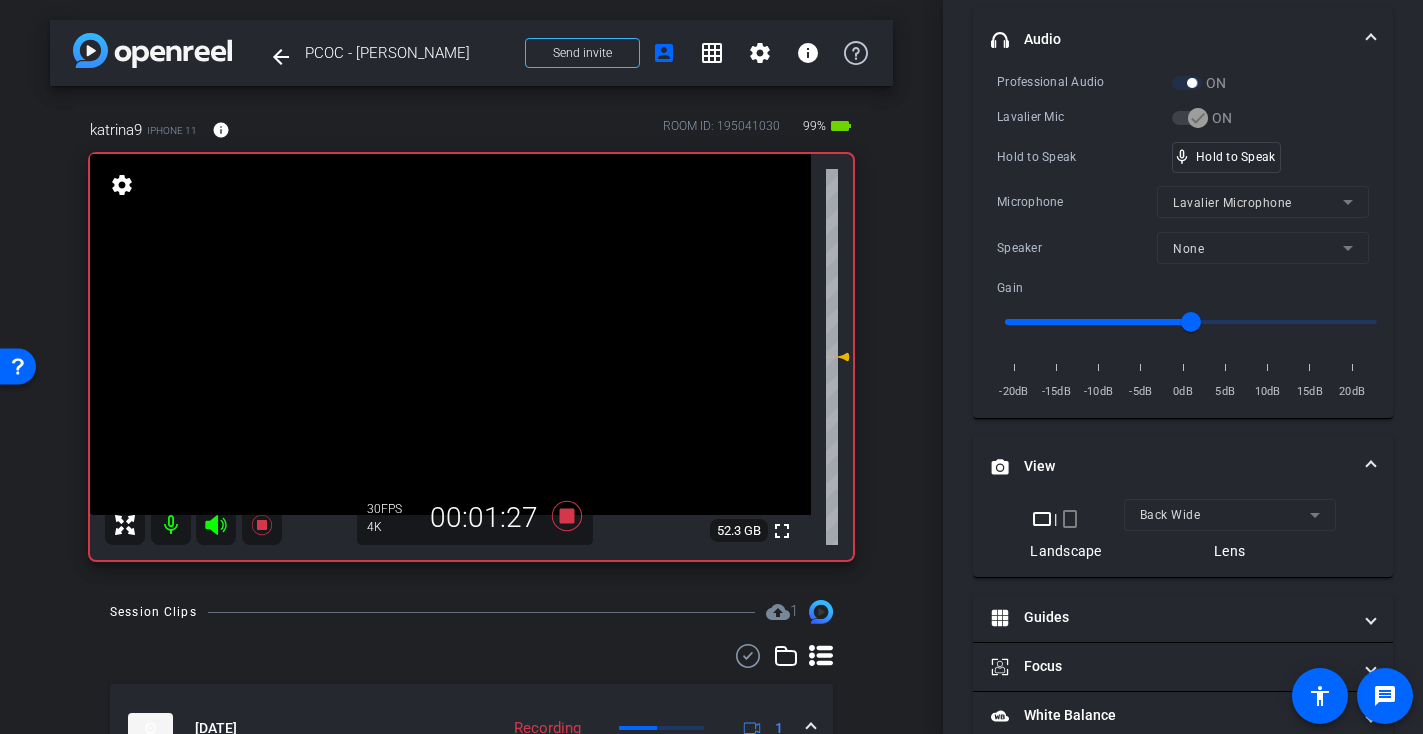 click at bounding box center [450, 334] 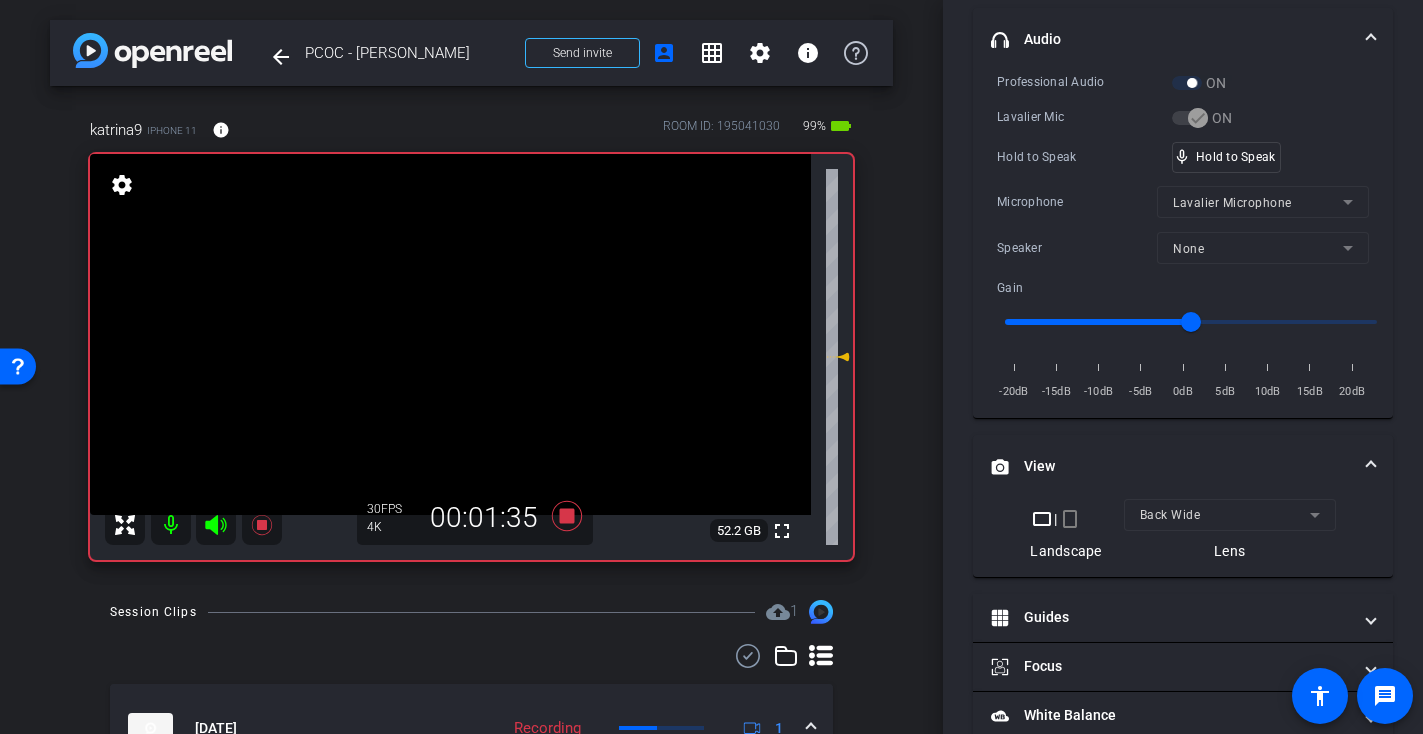click at bounding box center [450, 334] 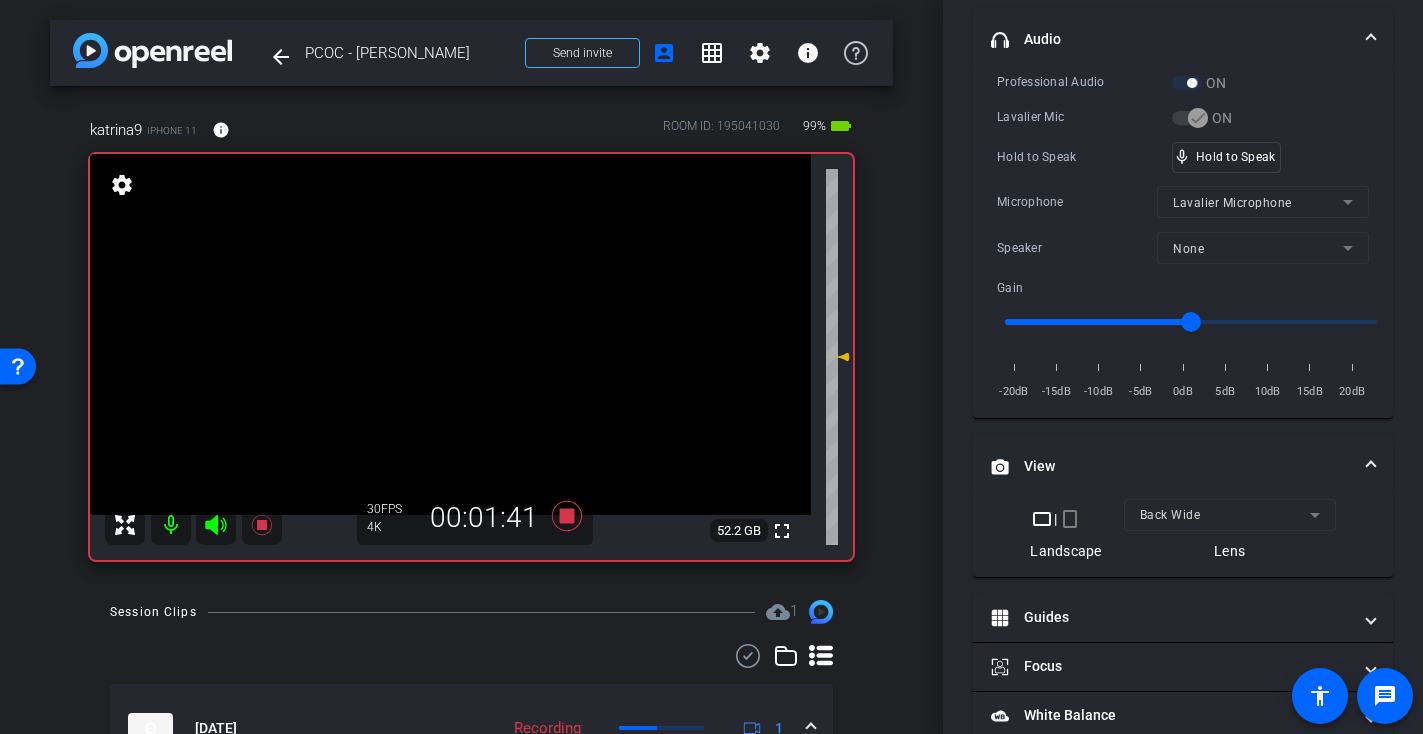 click at bounding box center (450, 334) 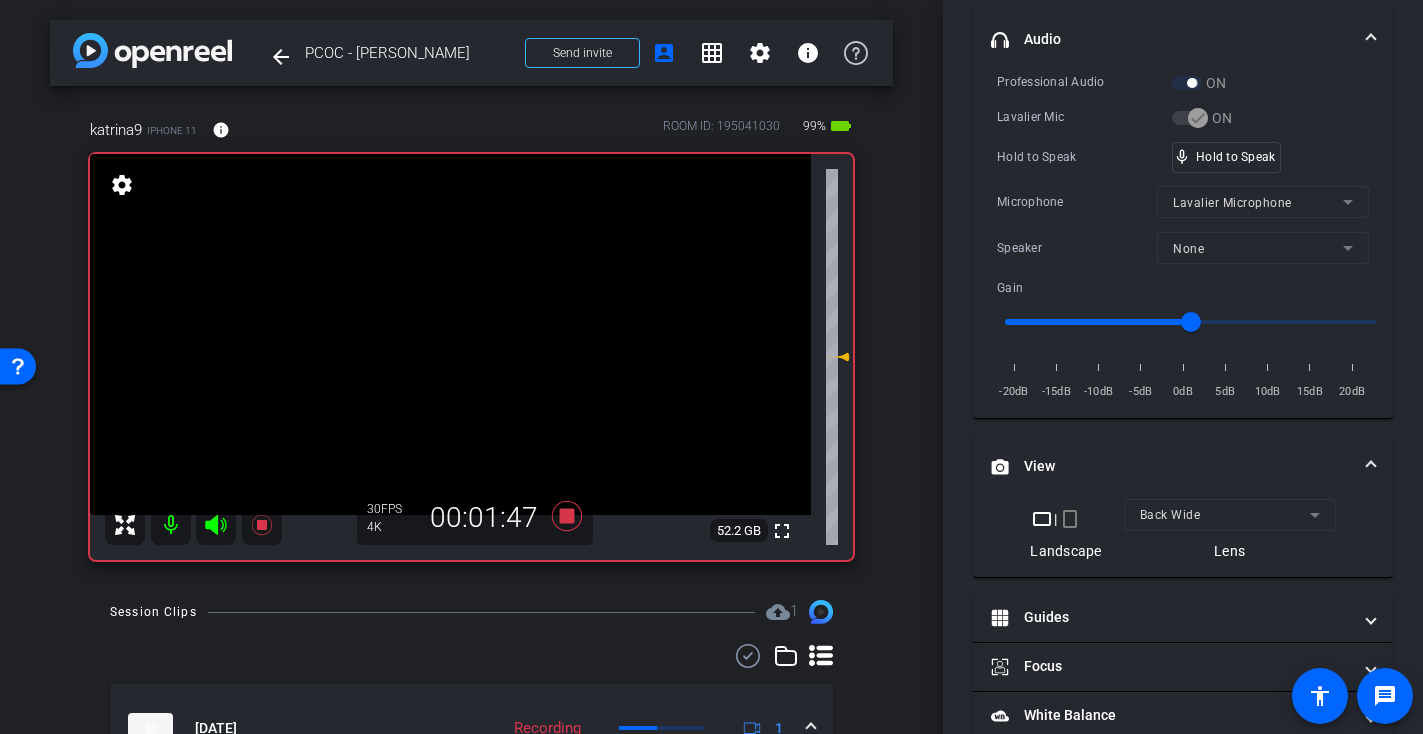 click at bounding box center (450, 334) 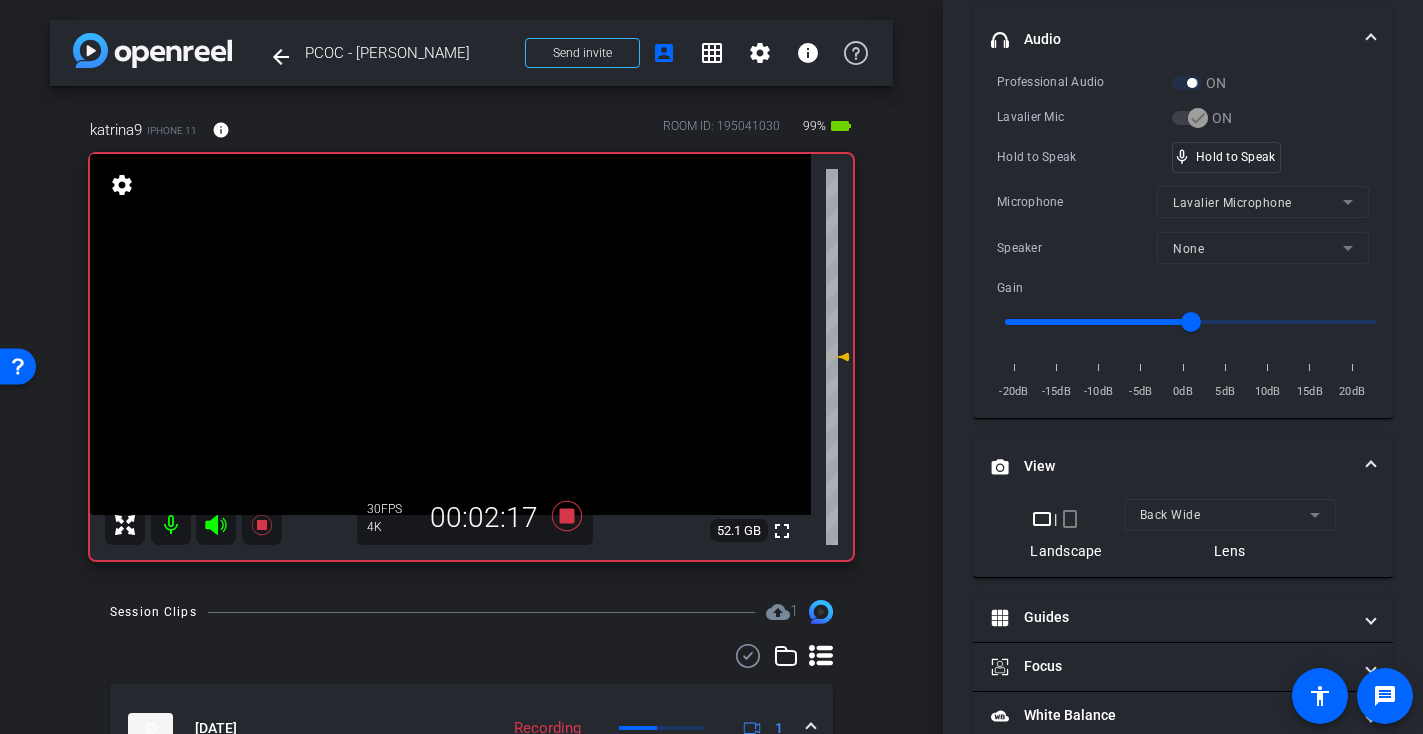 click at bounding box center [450, 334] 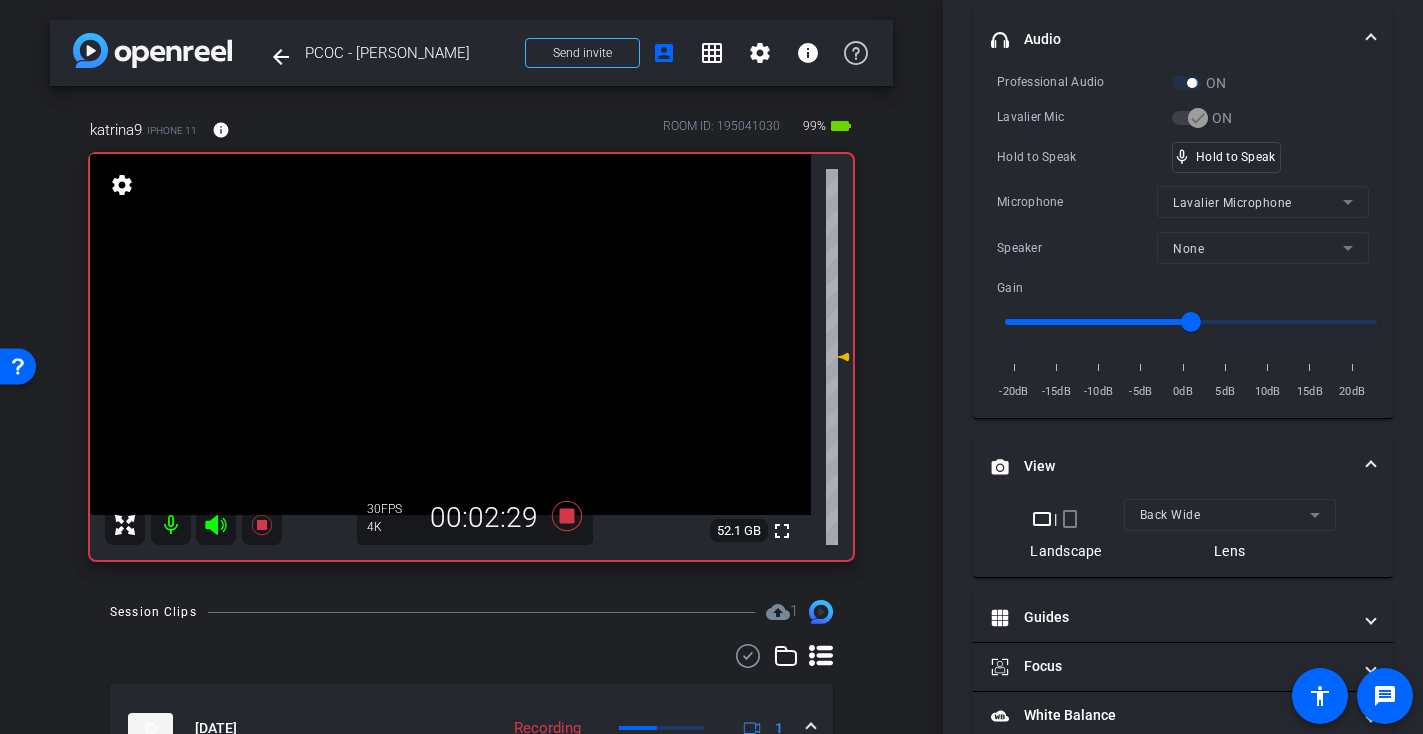 click at bounding box center [450, 334] 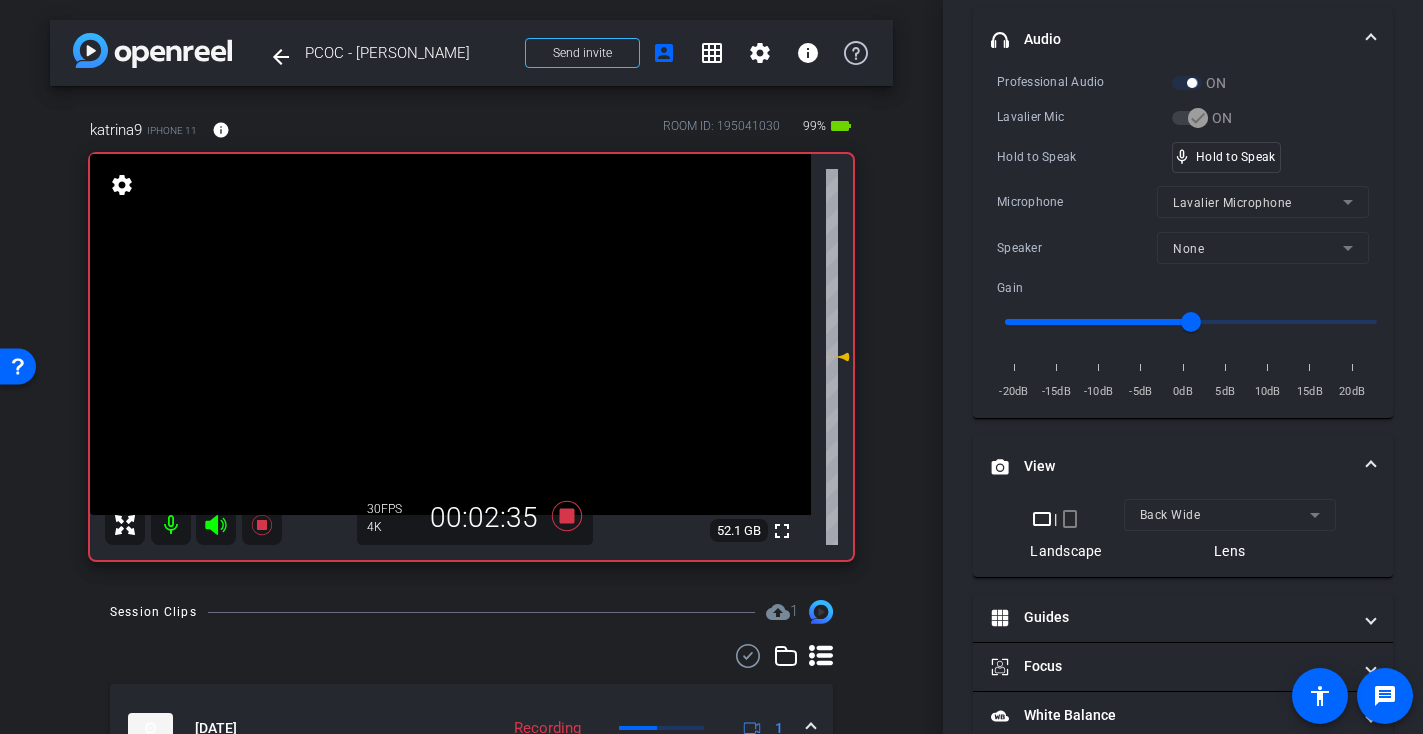 click at bounding box center [450, 334] 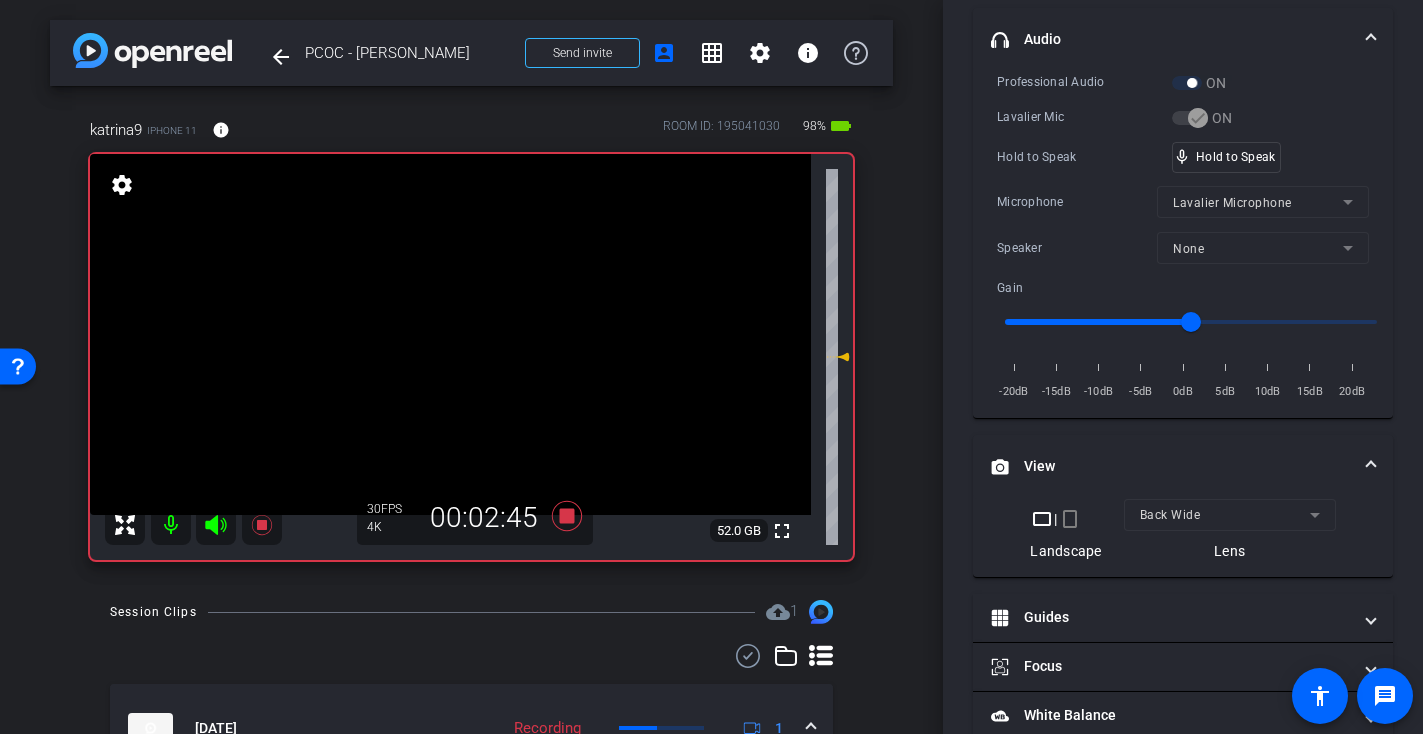 click at bounding box center (450, 334) 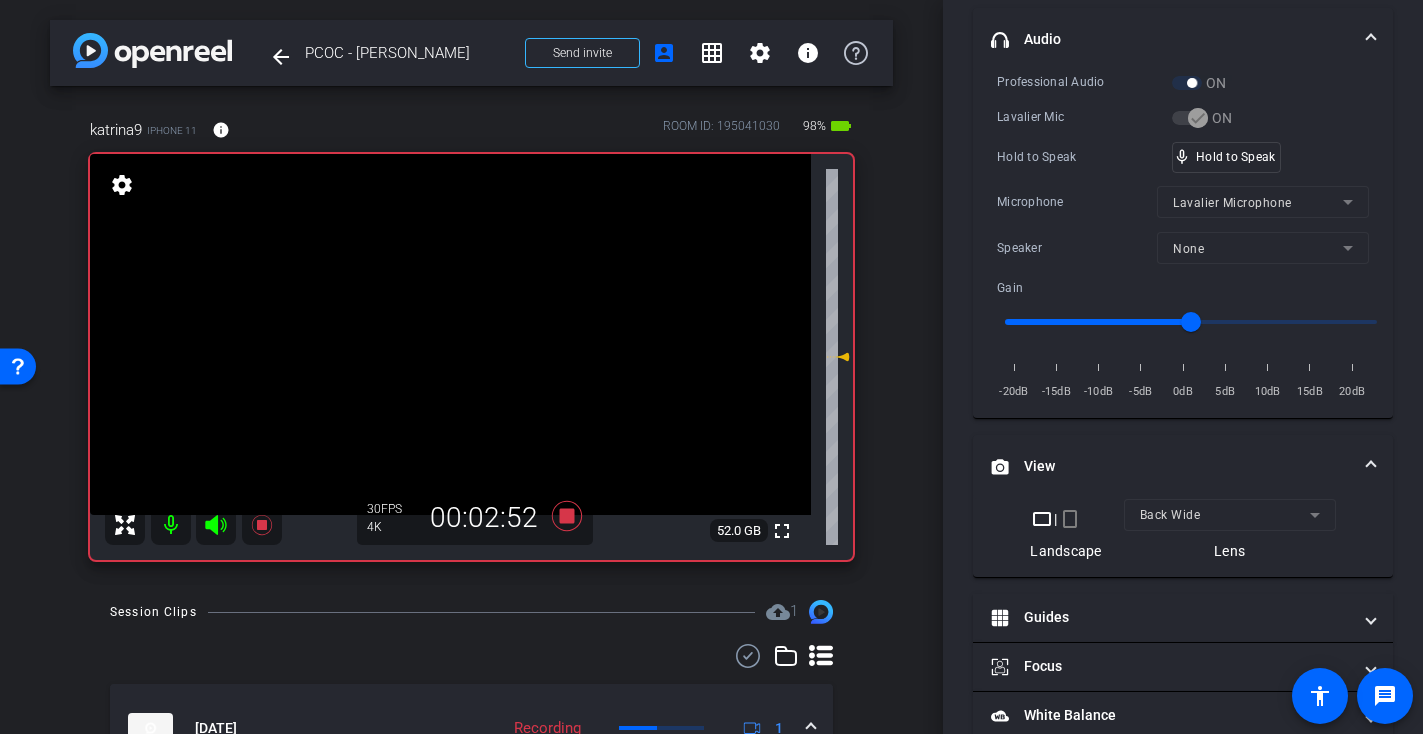 click at bounding box center [450, 334] 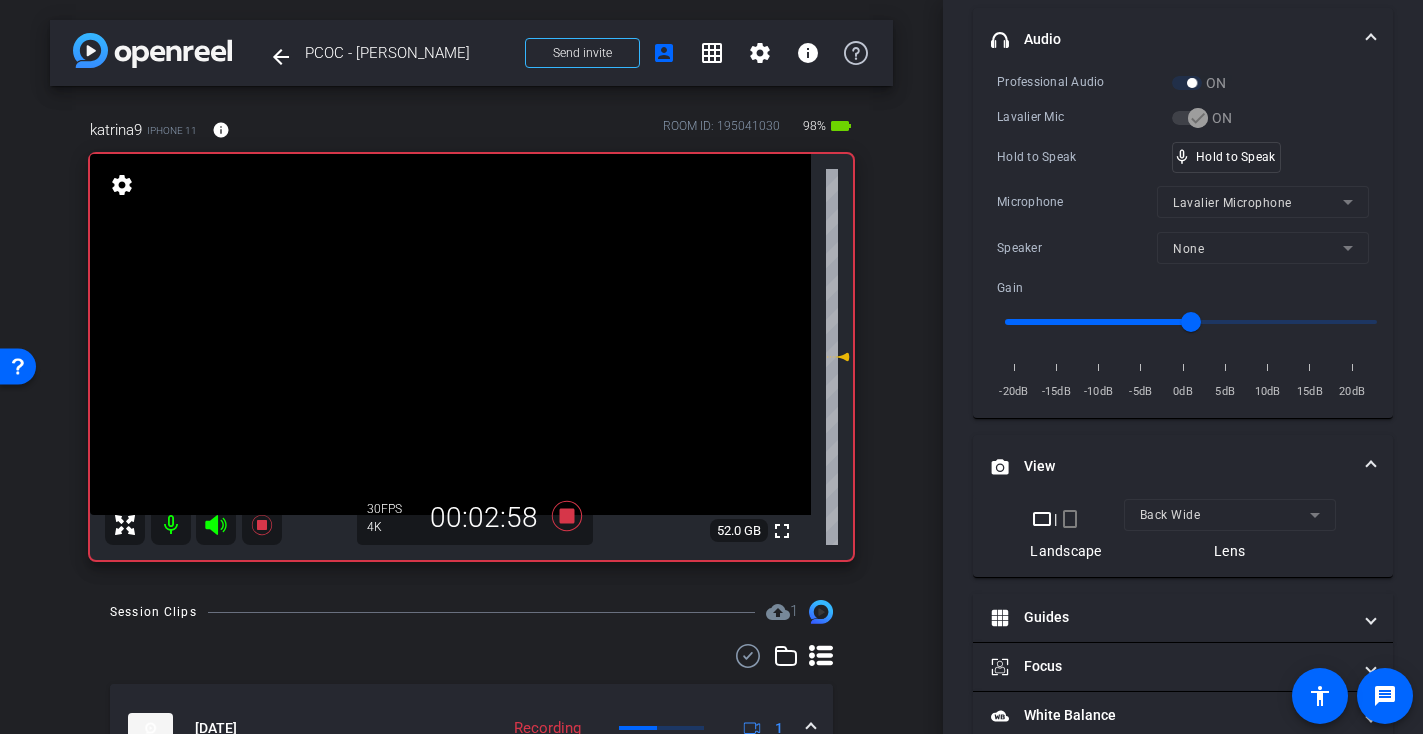 click at bounding box center (450, 334) 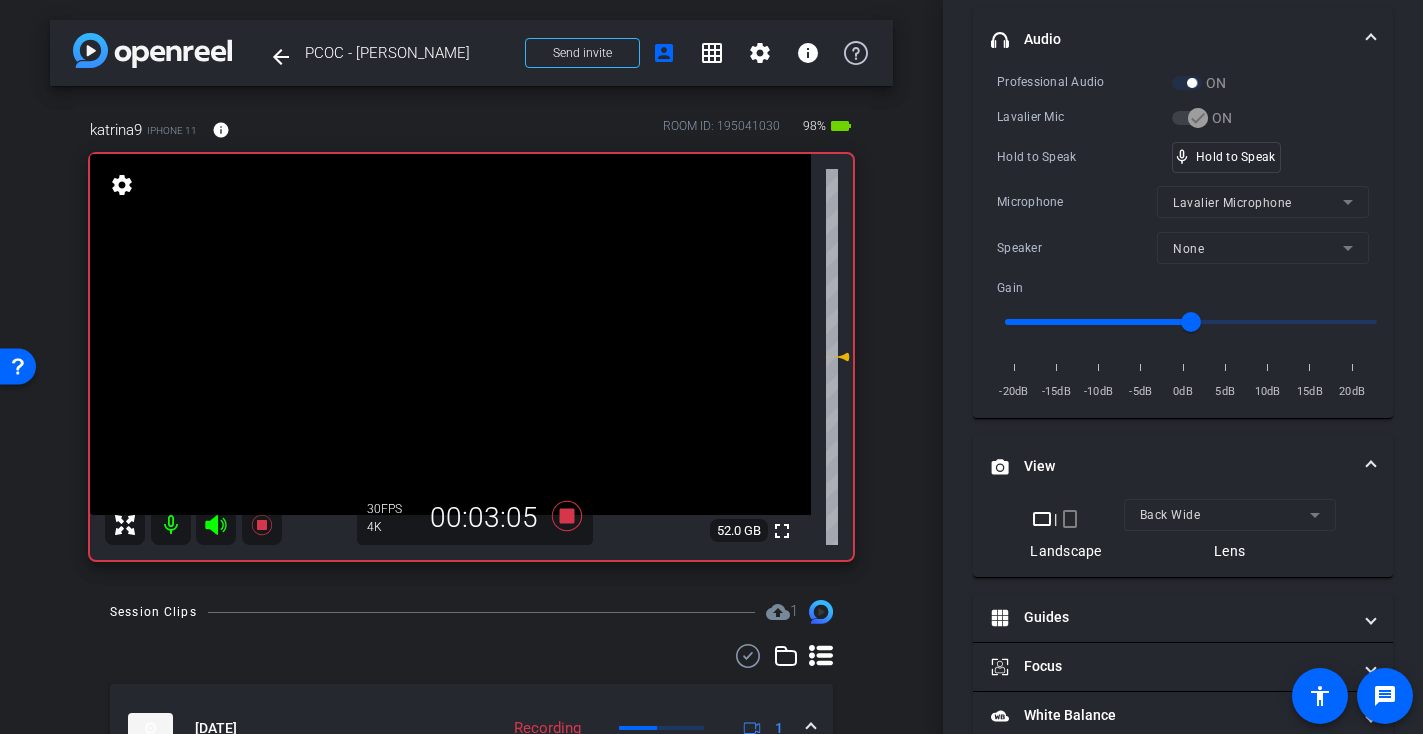 click at bounding box center [450, 334] 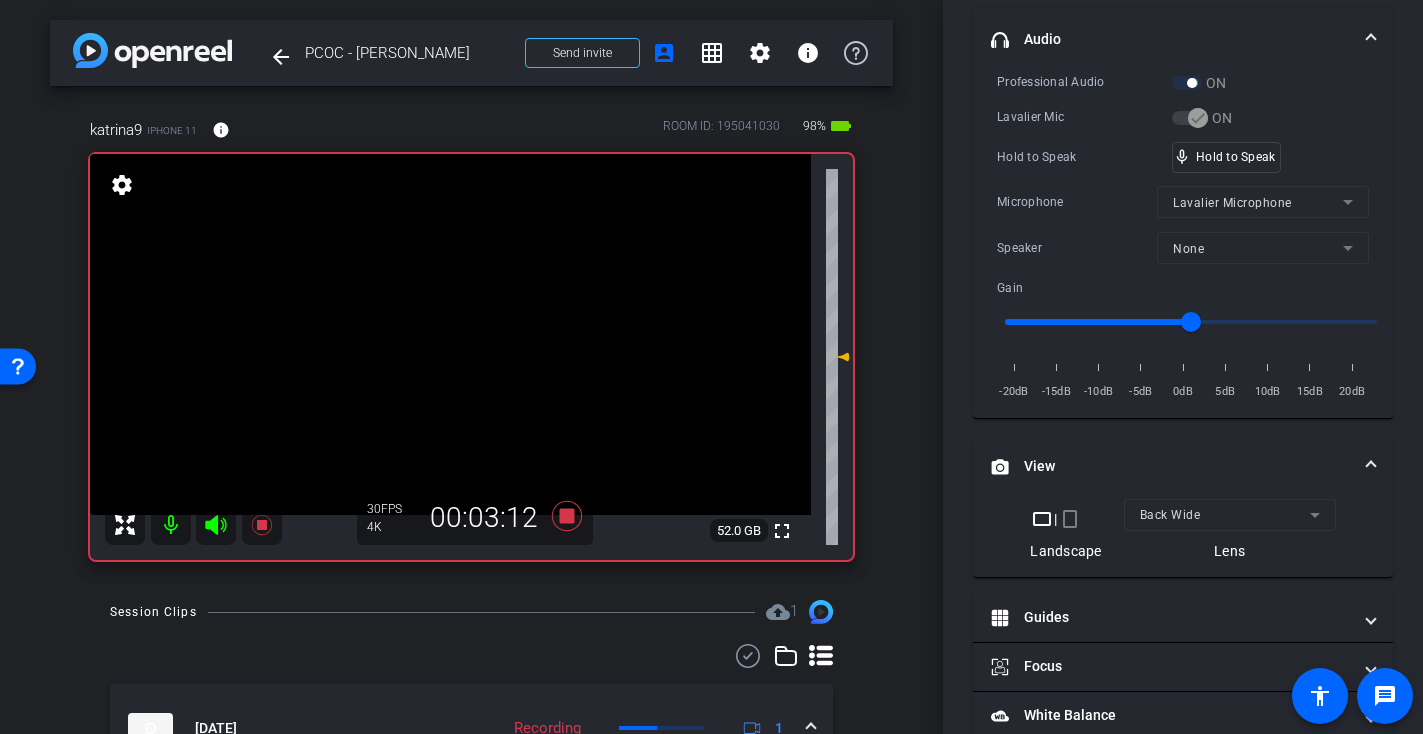 click at bounding box center [450, 334] 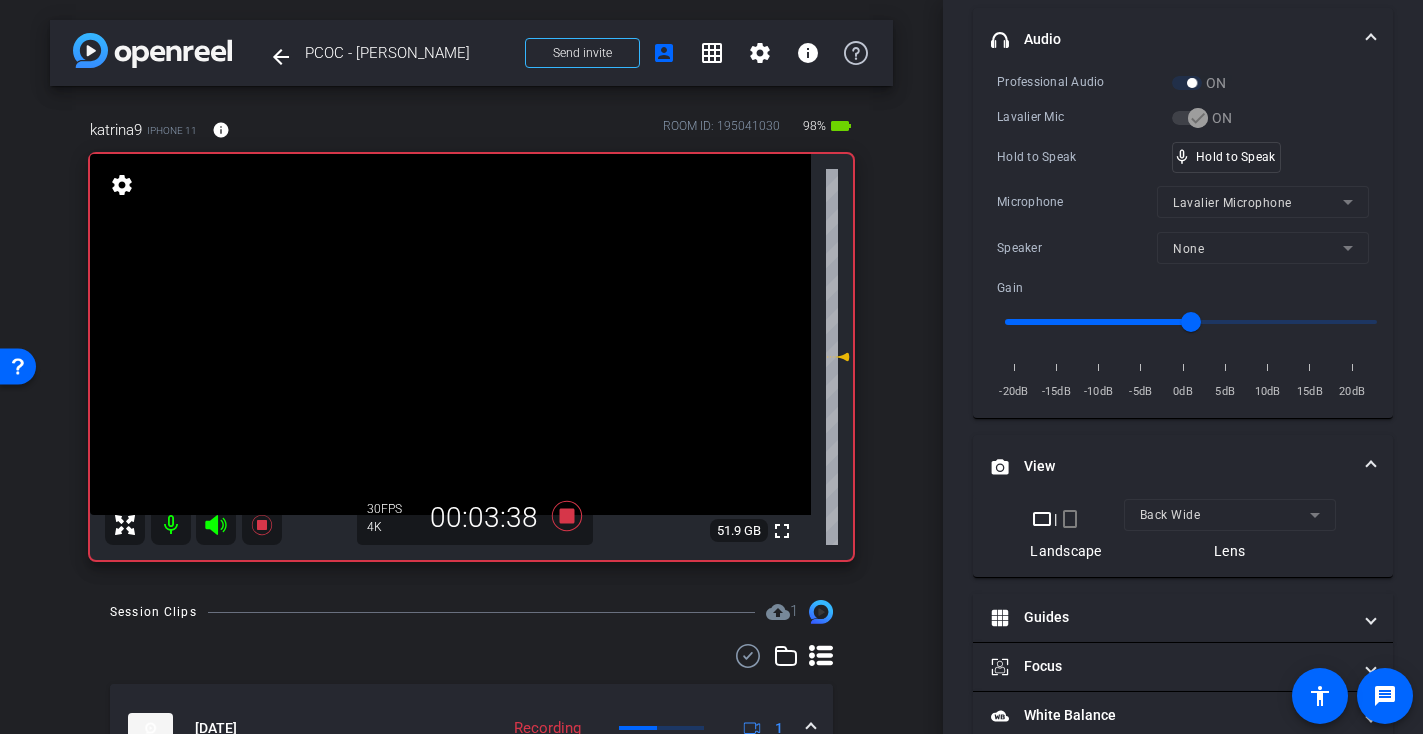 click at bounding box center (450, 334) 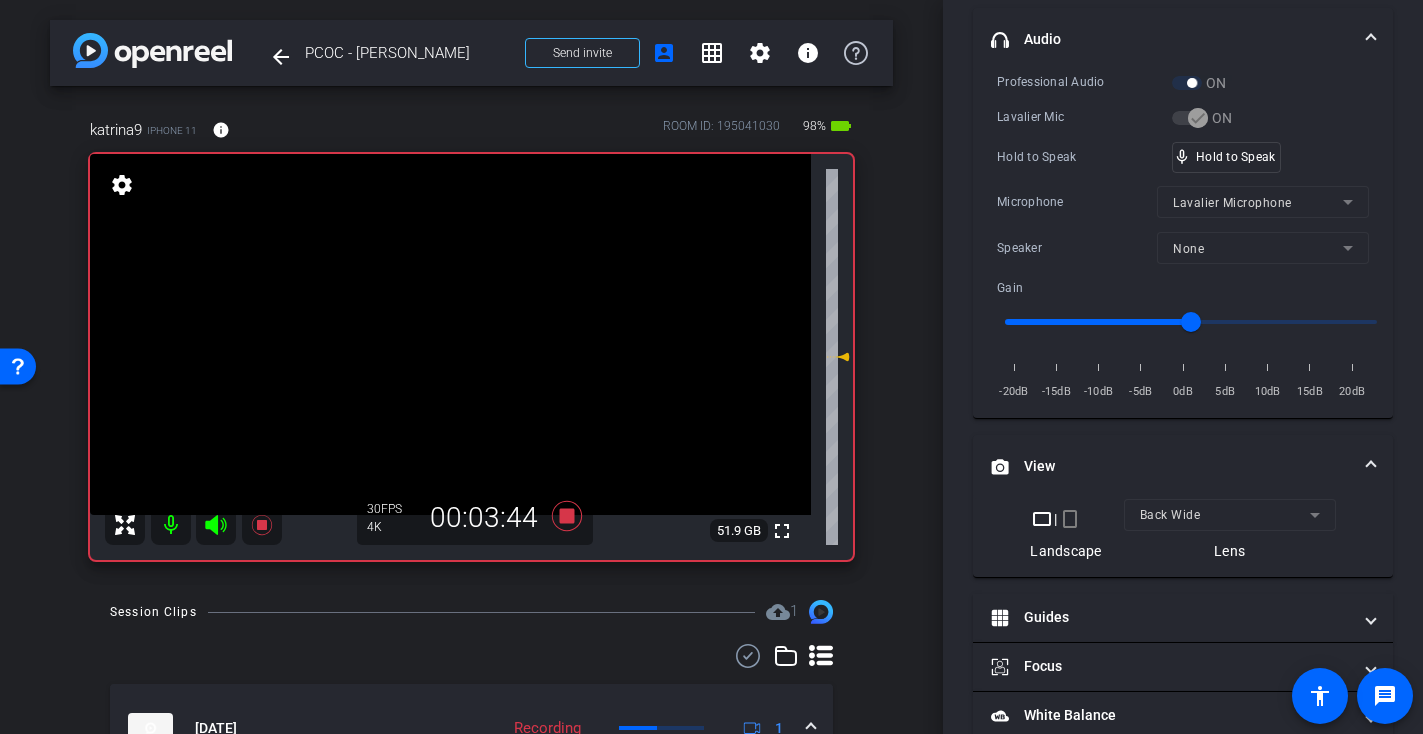 click at bounding box center (450, 334) 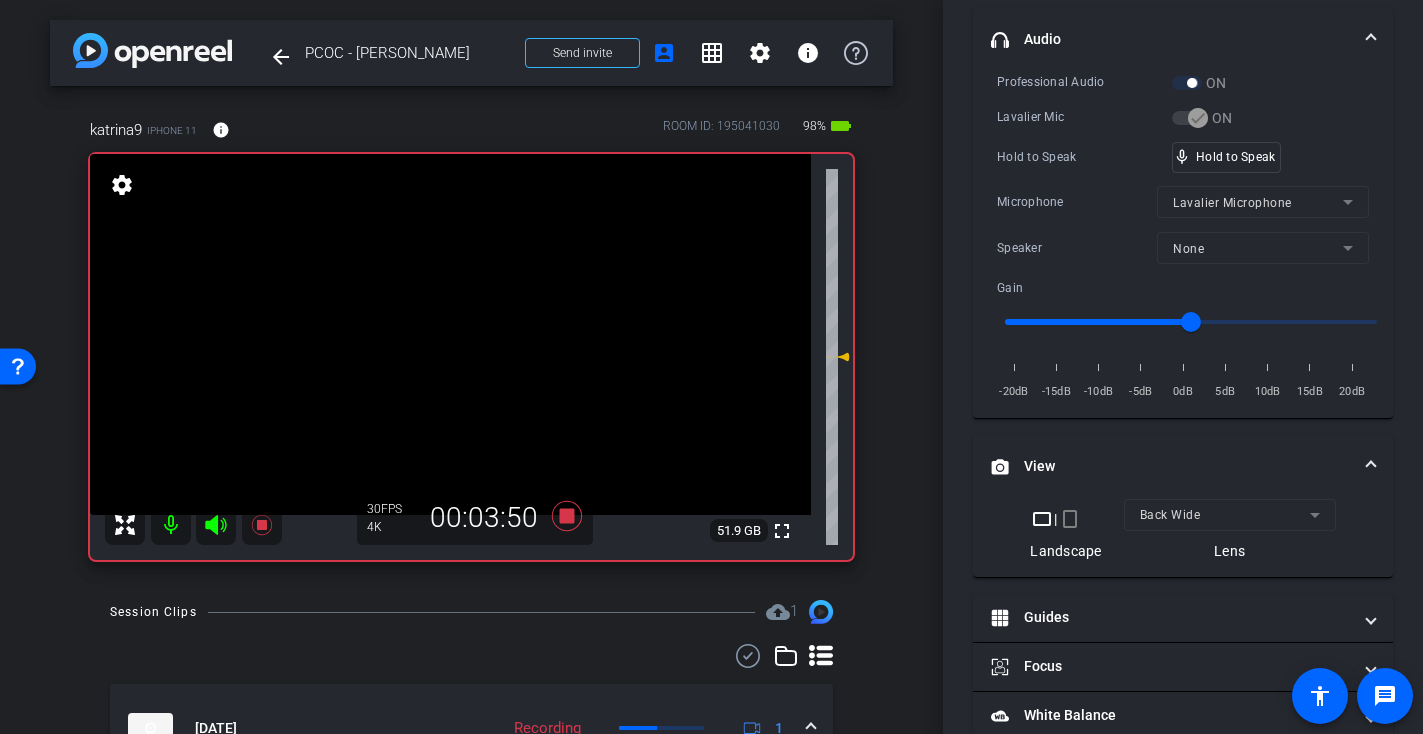 click at bounding box center (450, 334) 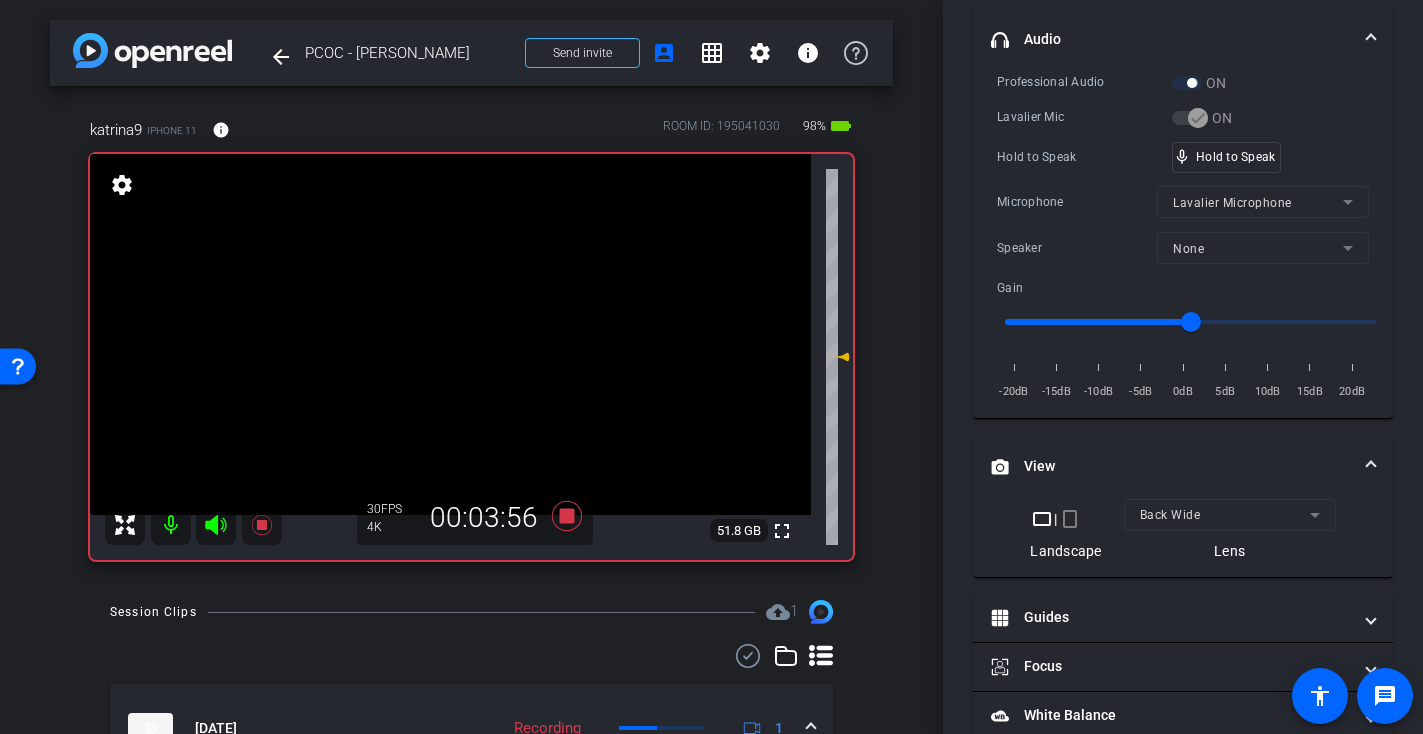 click at bounding box center [450, 334] 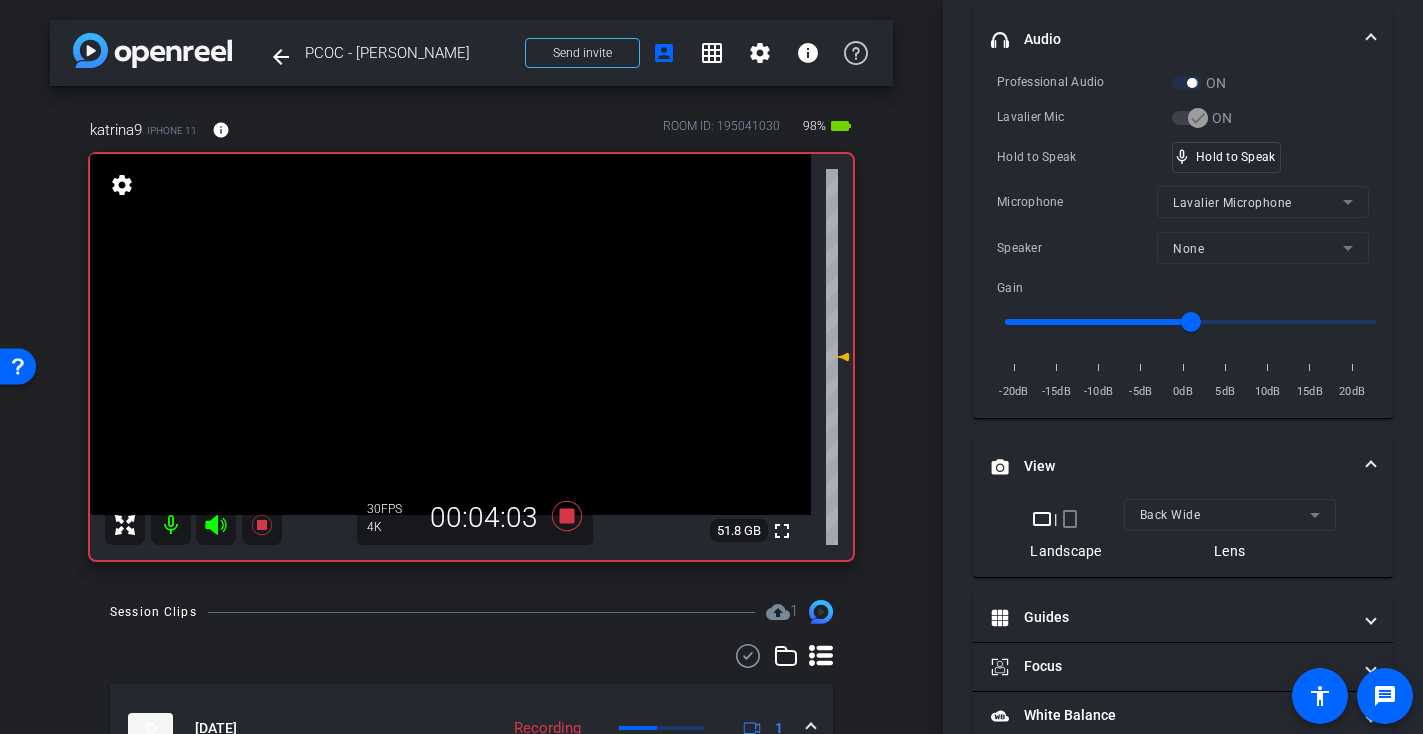click at bounding box center [450, 334] 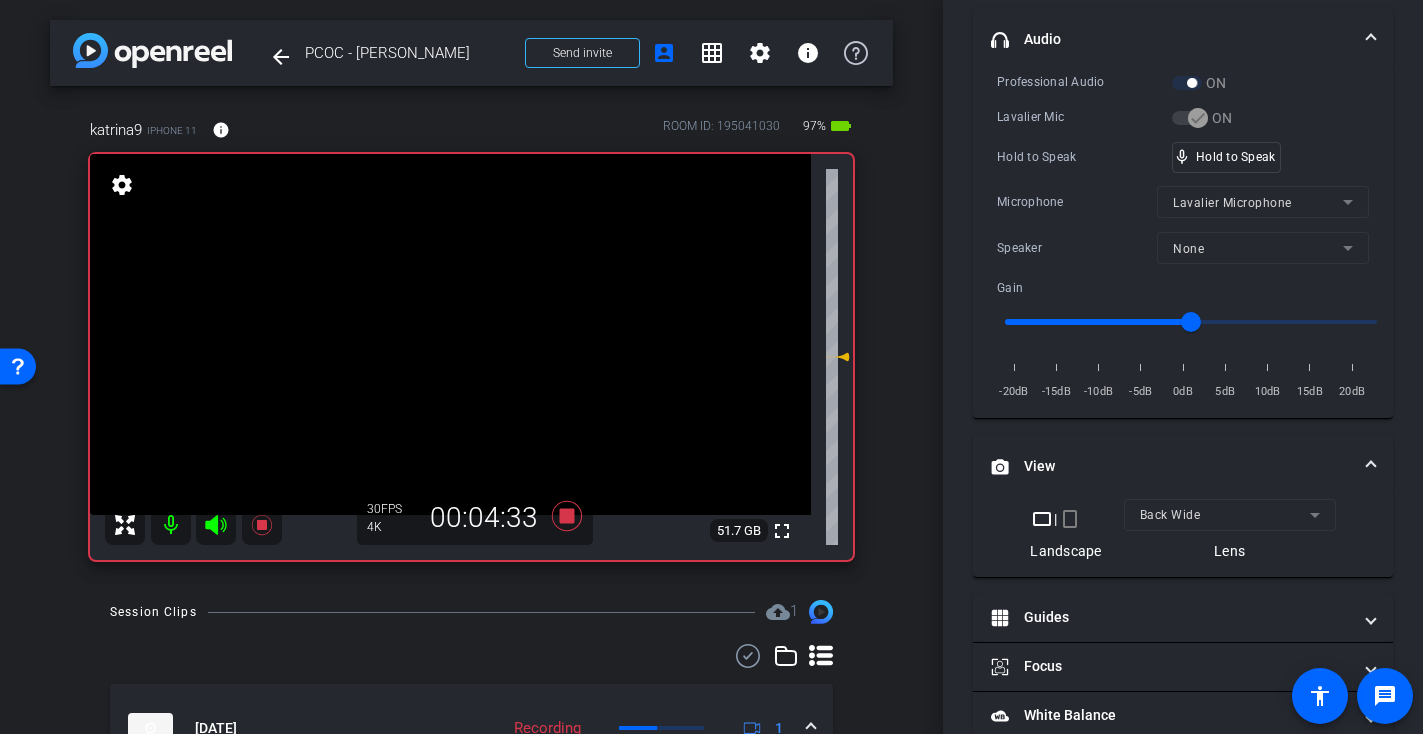 click at bounding box center [450, 334] 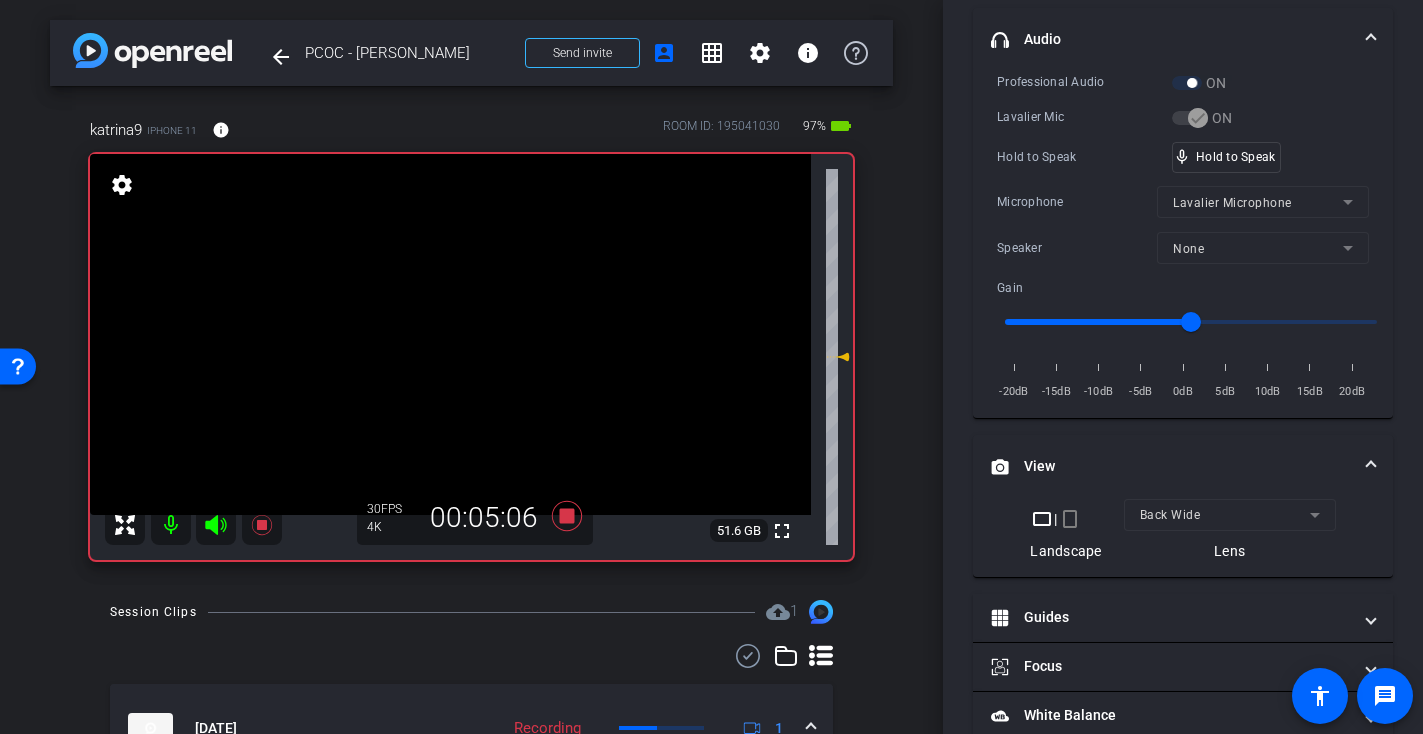 click 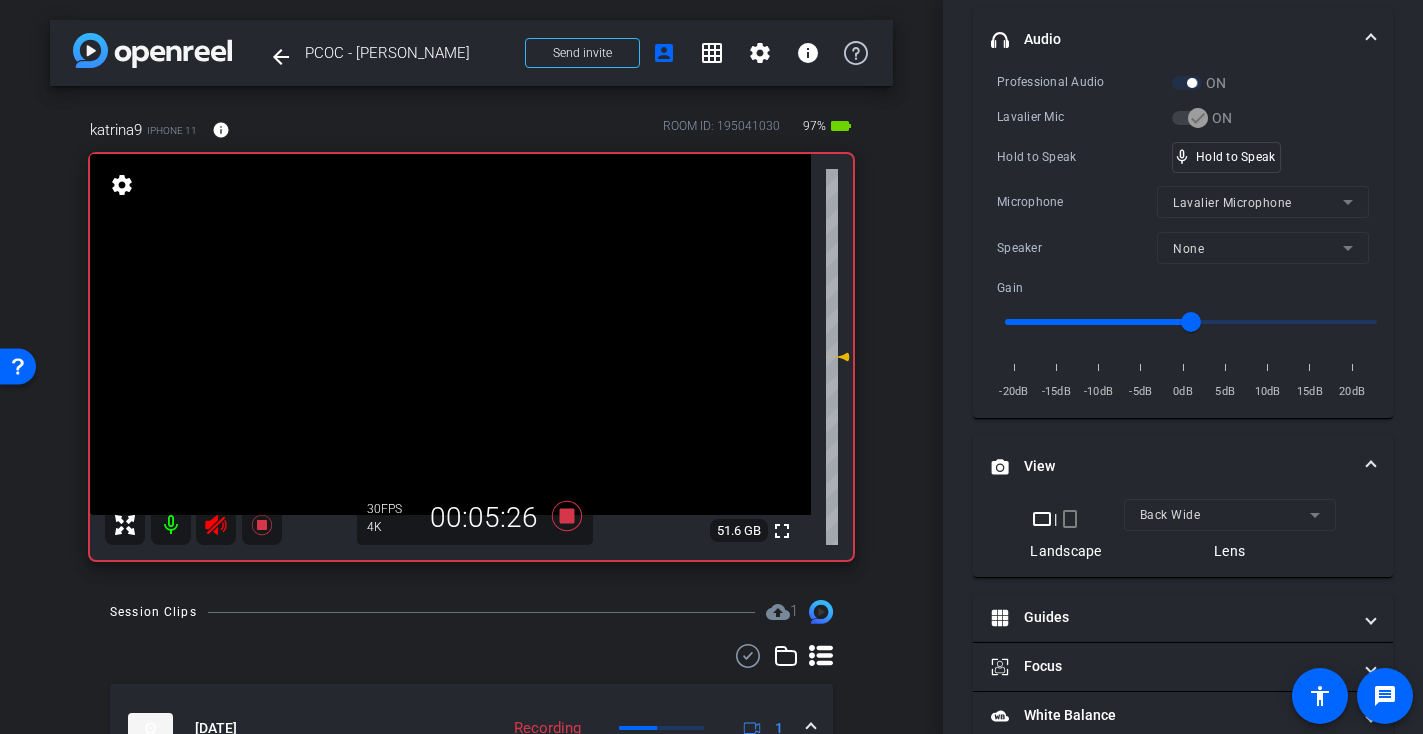 click at bounding box center (450, 334) 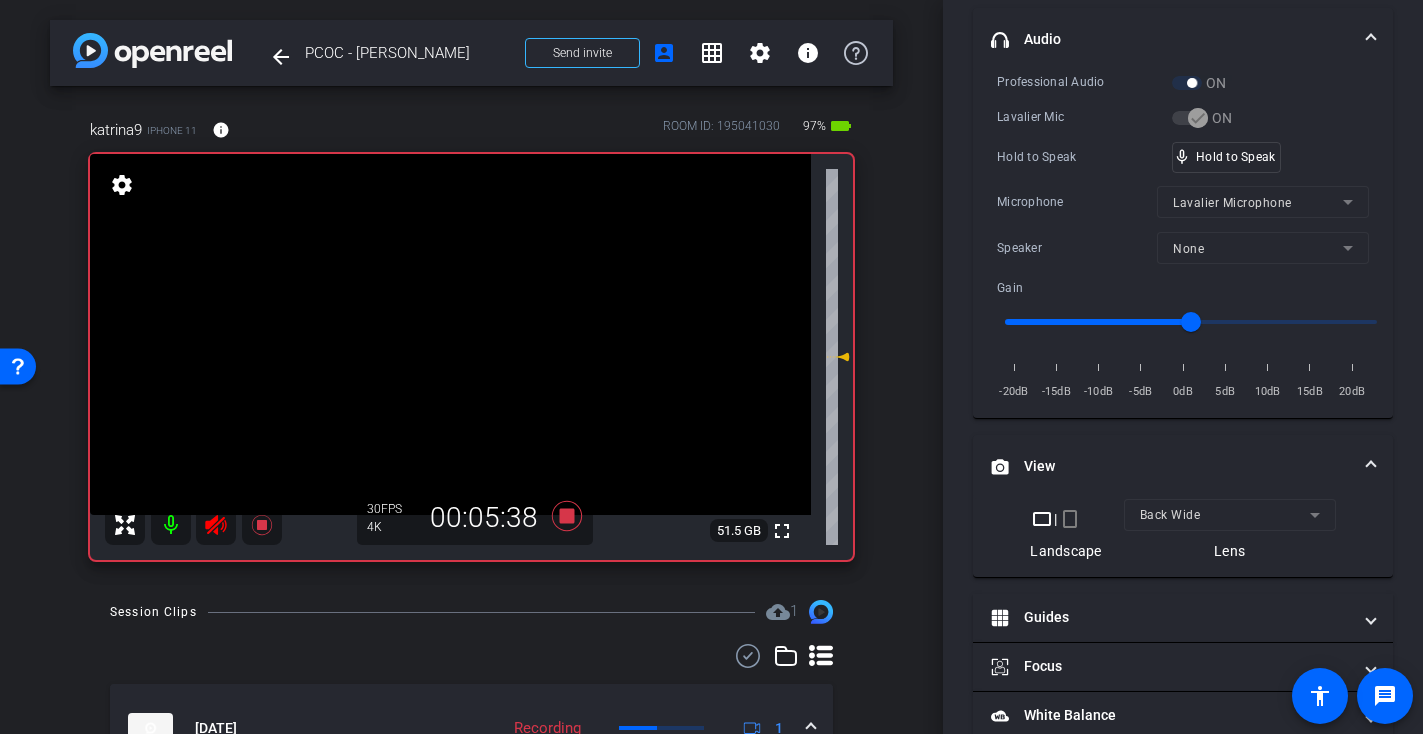 click at bounding box center [450, 334] 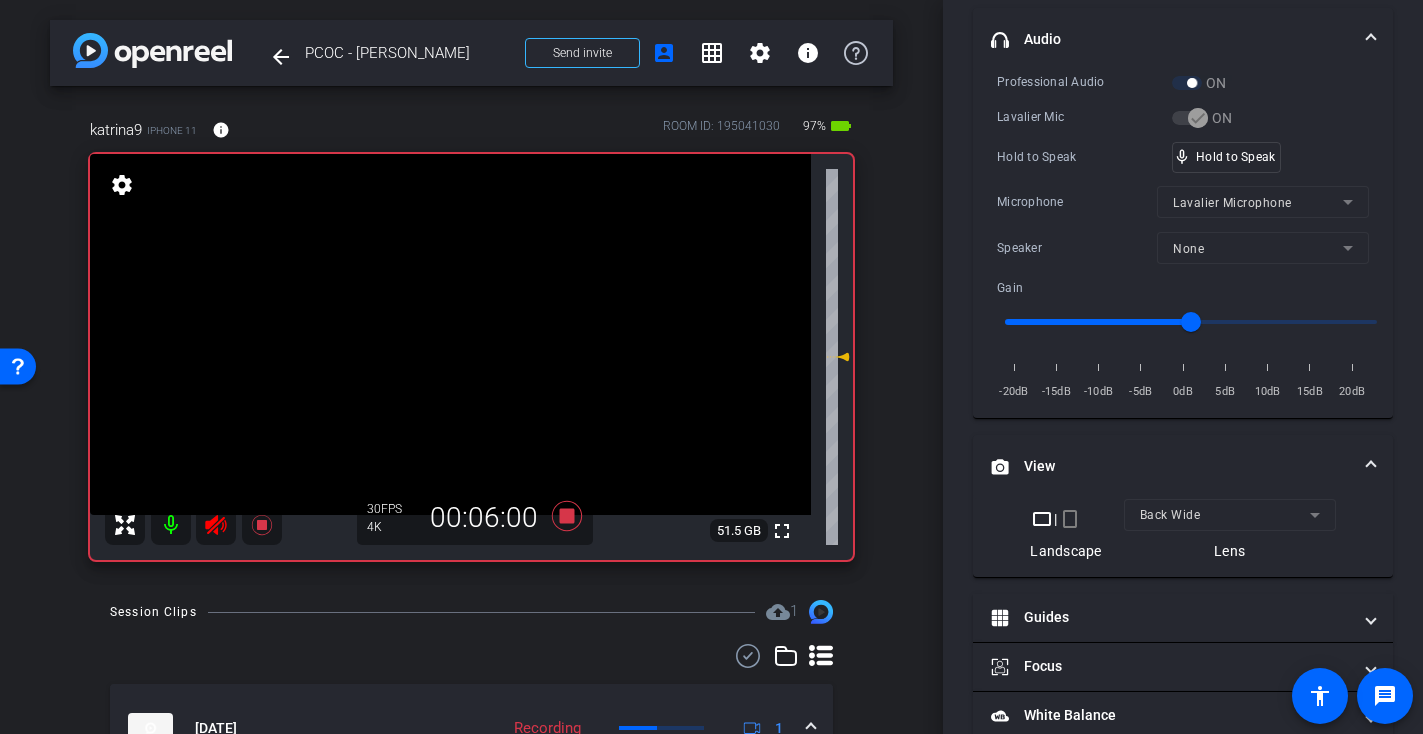 click at bounding box center (450, 334) 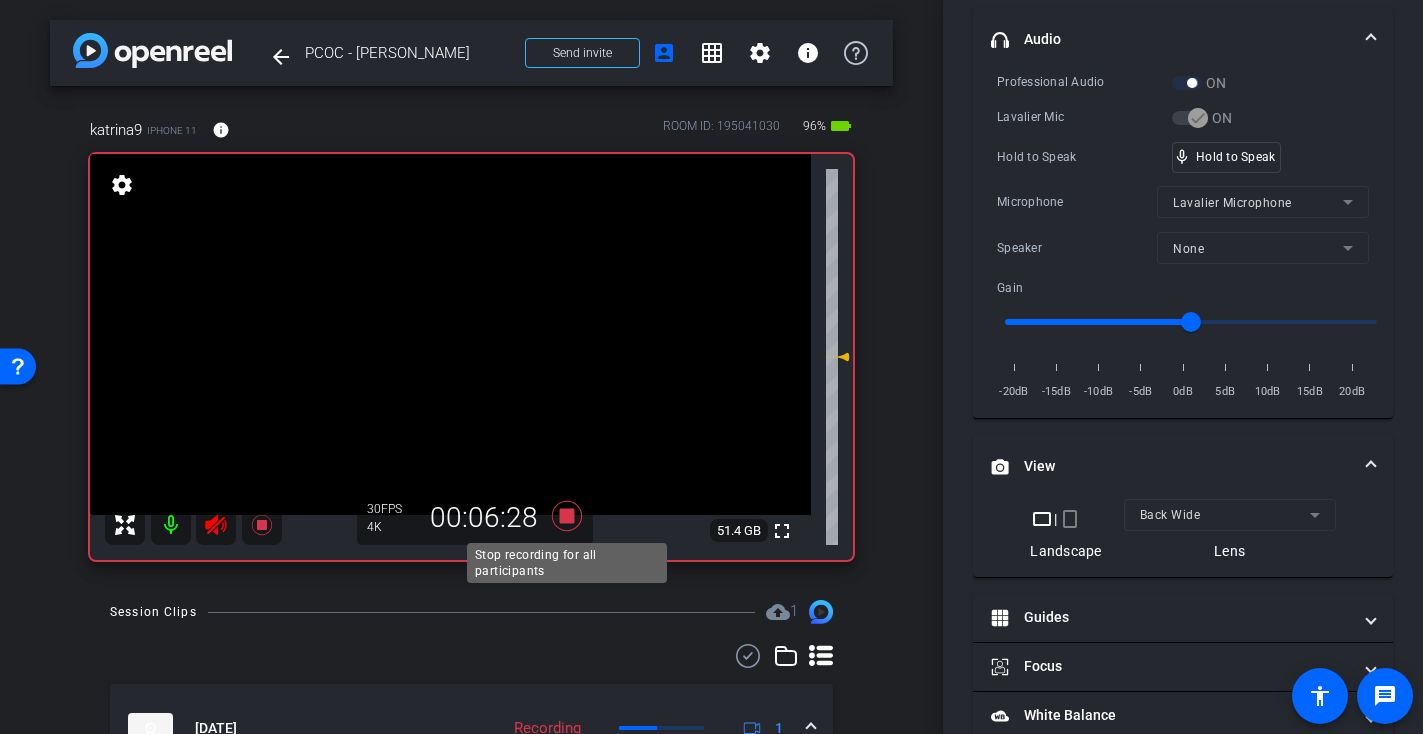click 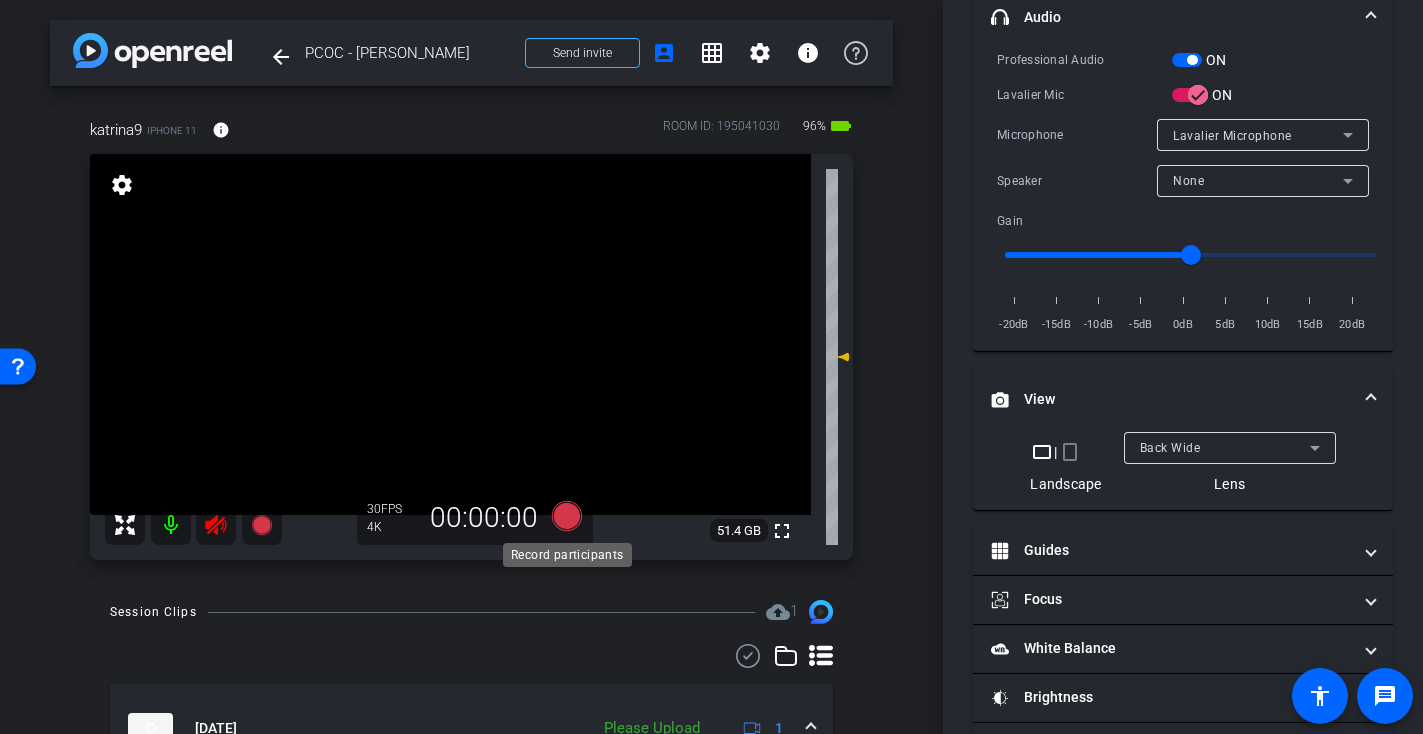 scroll, scrollTop: 406, scrollLeft: 0, axis: vertical 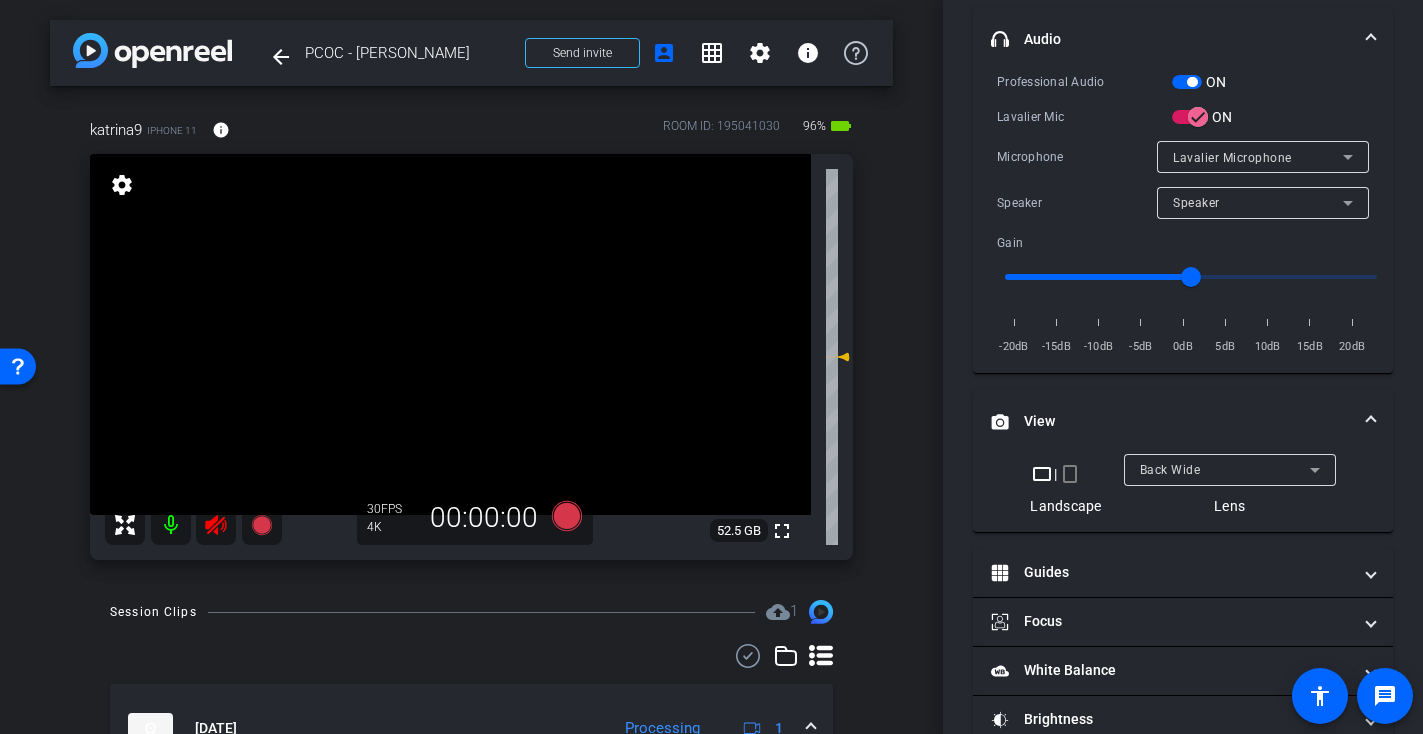 click 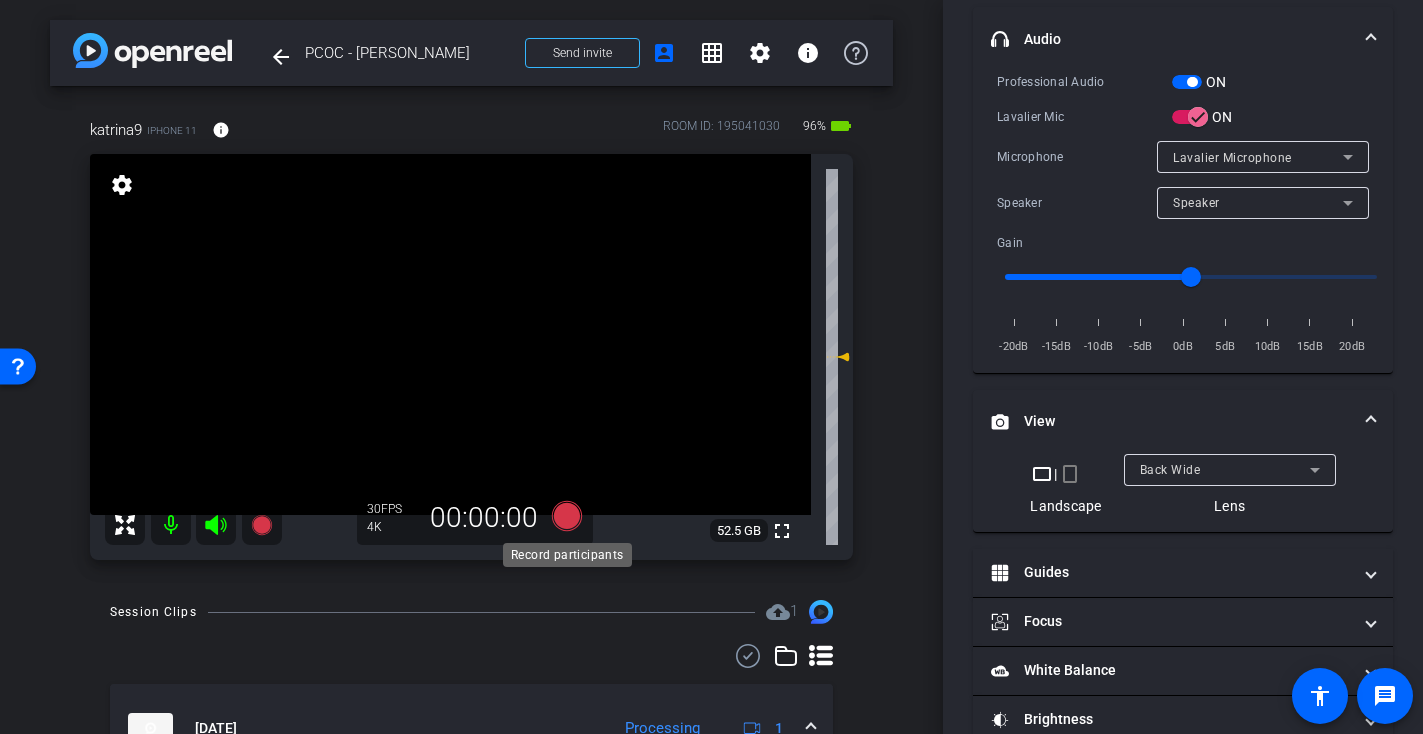 click 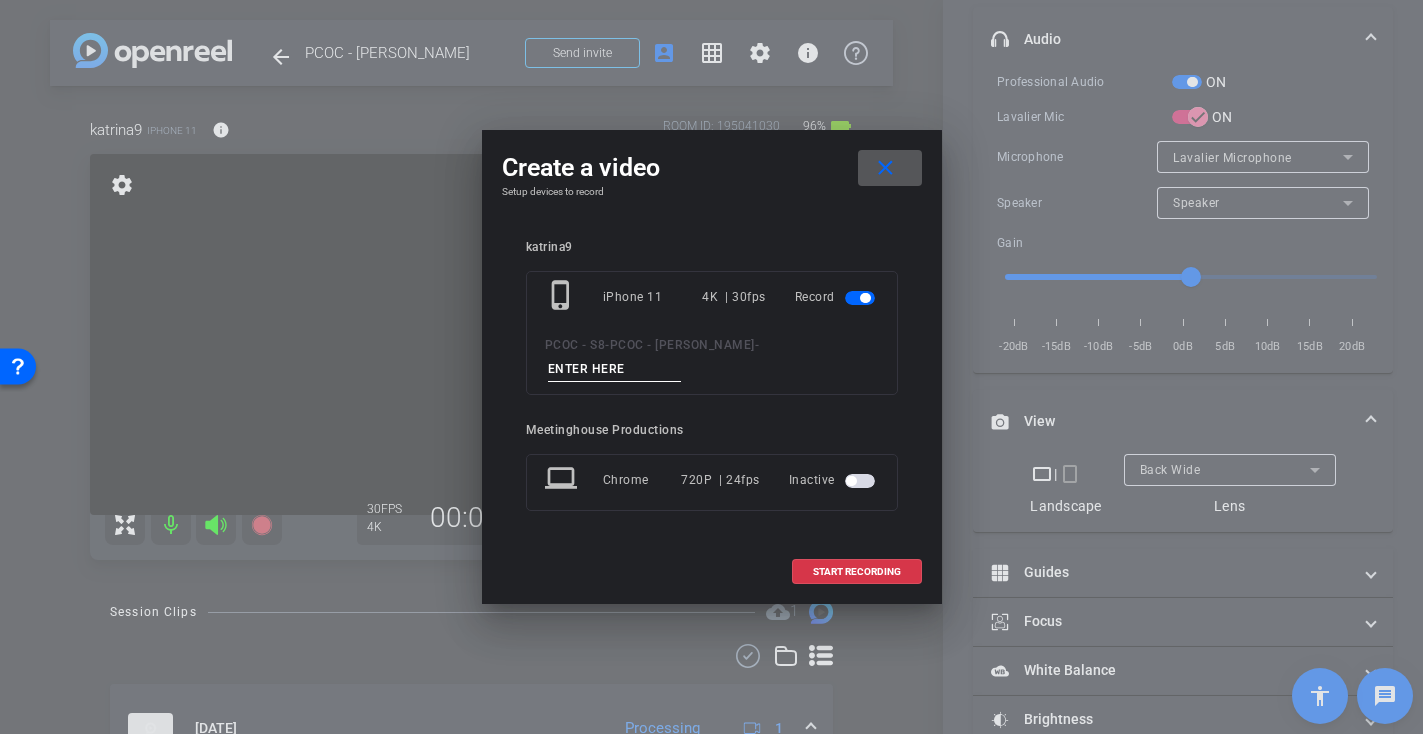 click at bounding box center (615, 369) 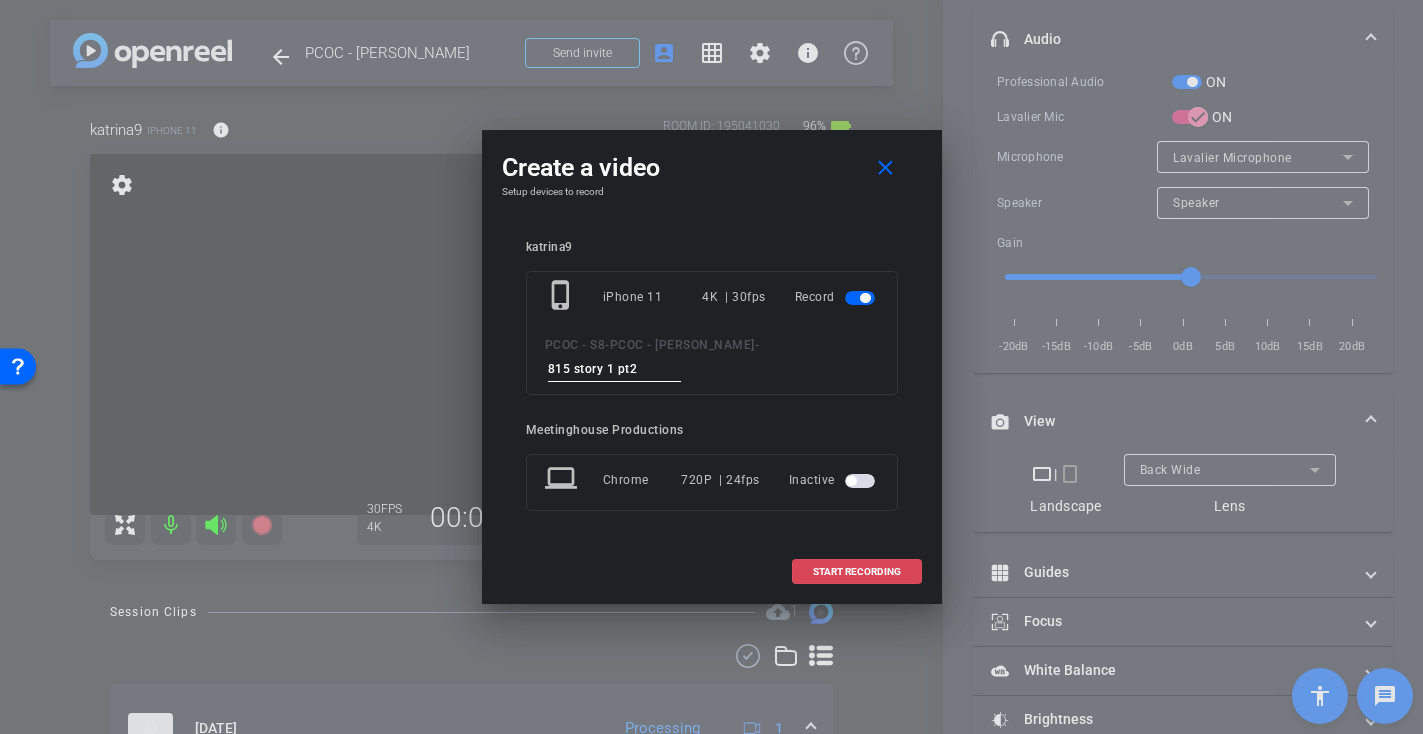 type on "815 story 1 pt2" 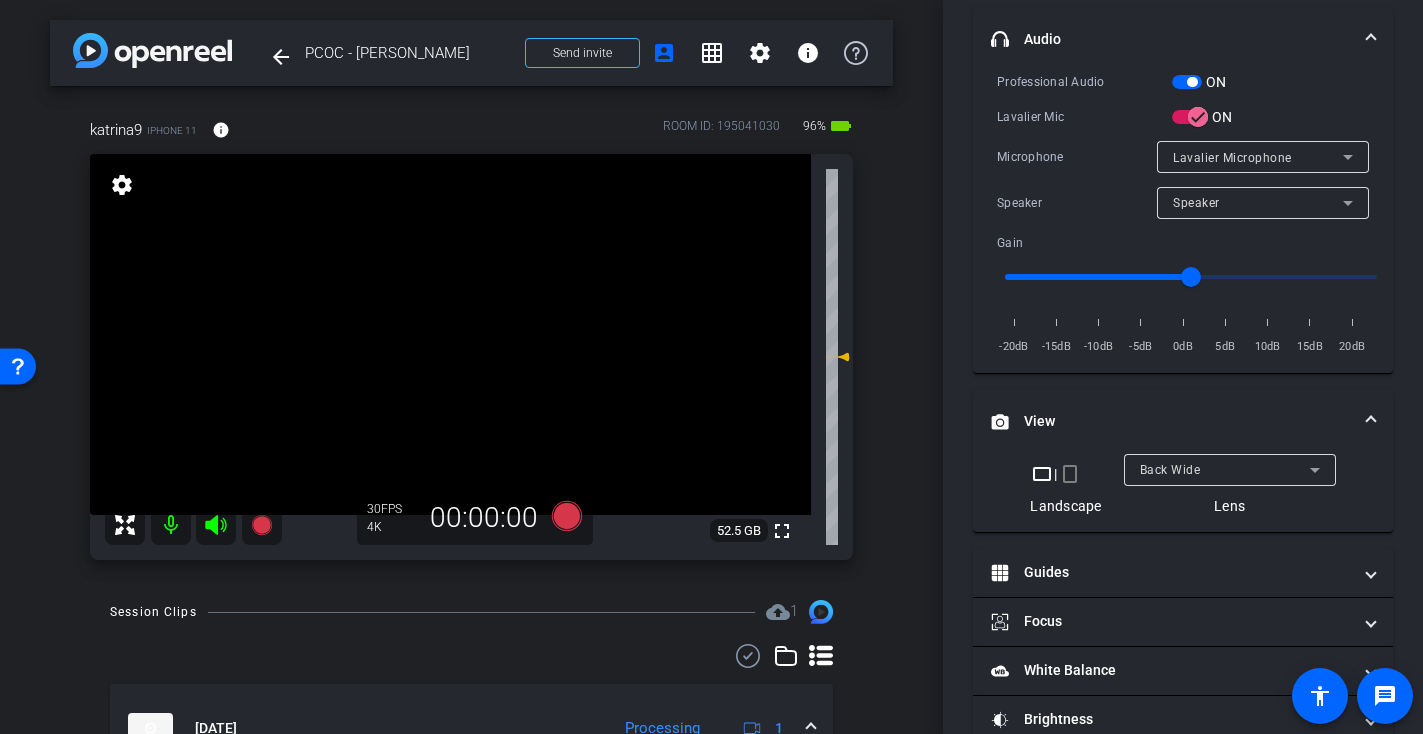 scroll, scrollTop: 428, scrollLeft: 0, axis: vertical 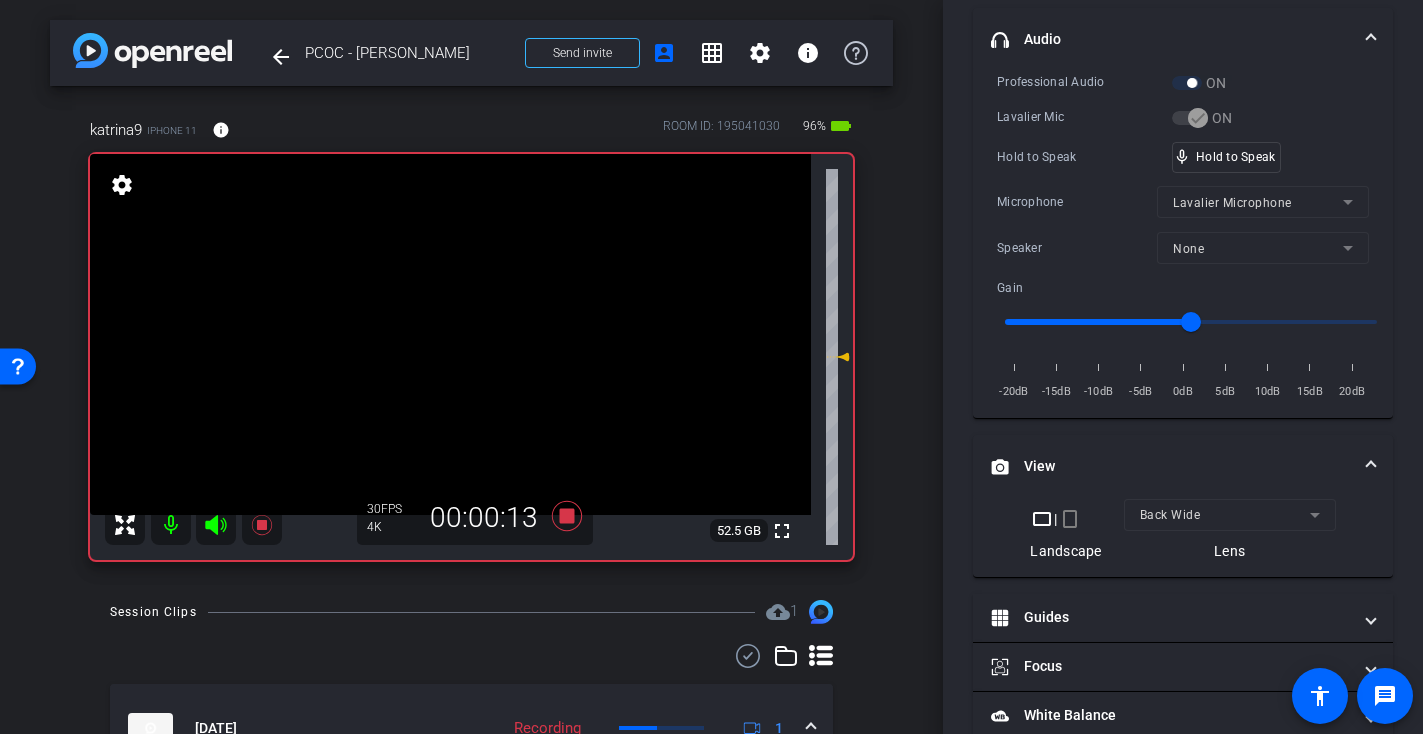 click at bounding box center [450, 334] 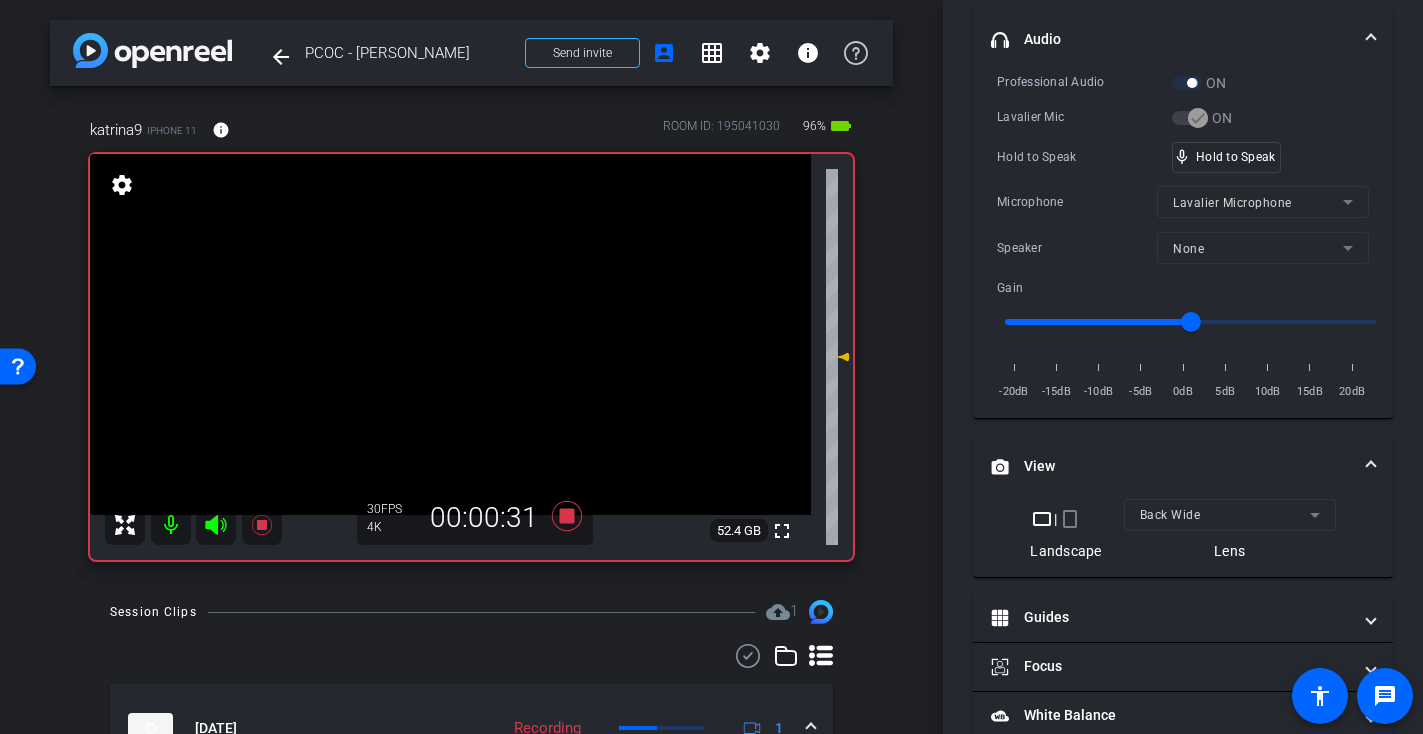 click at bounding box center [450, 334] 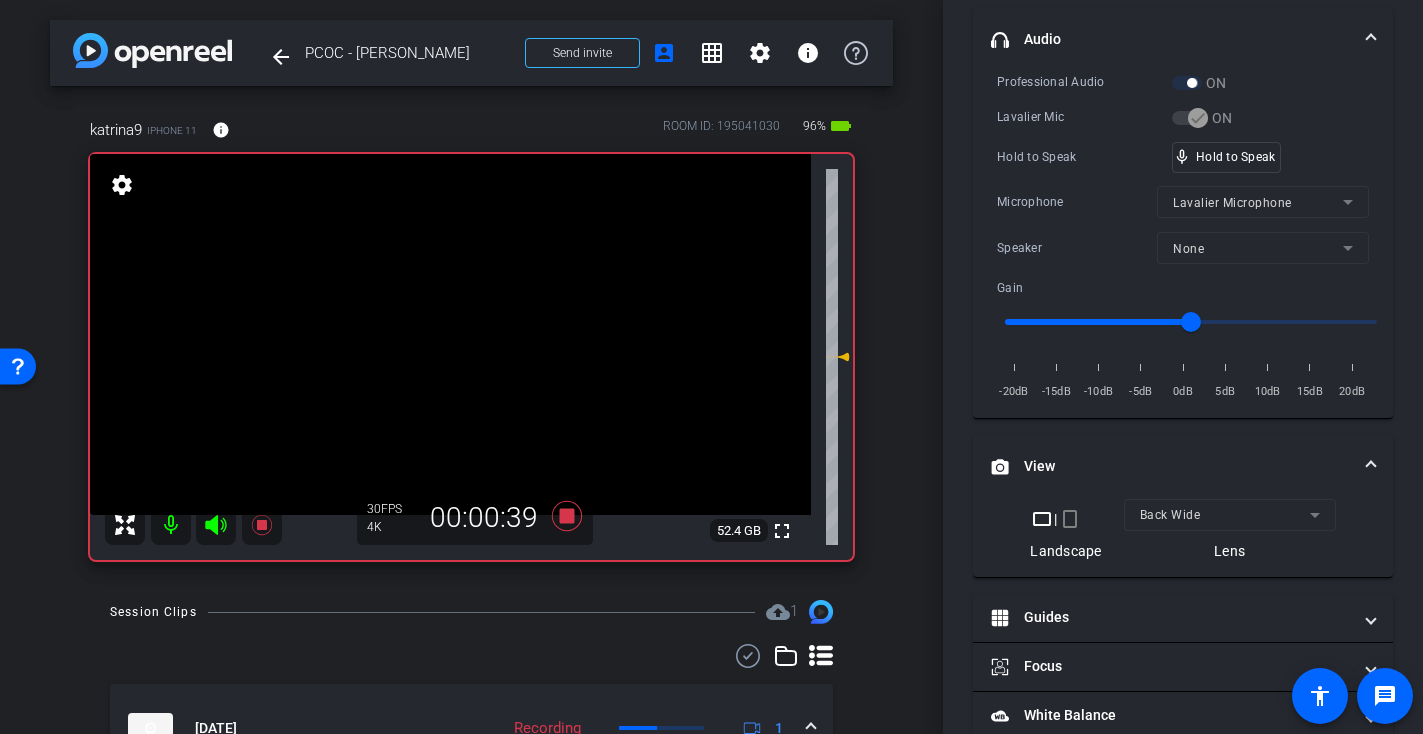 click at bounding box center [450, 334] 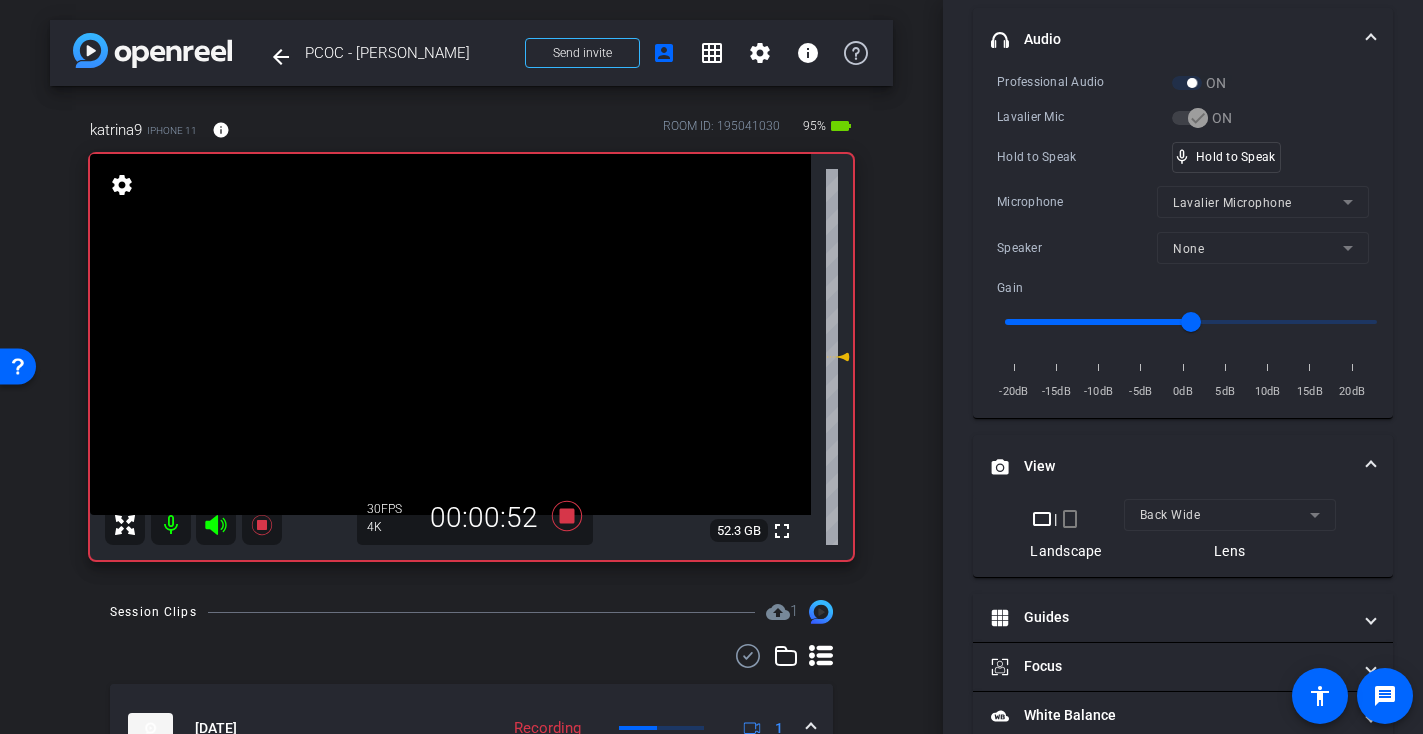 click at bounding box center (450, 334) 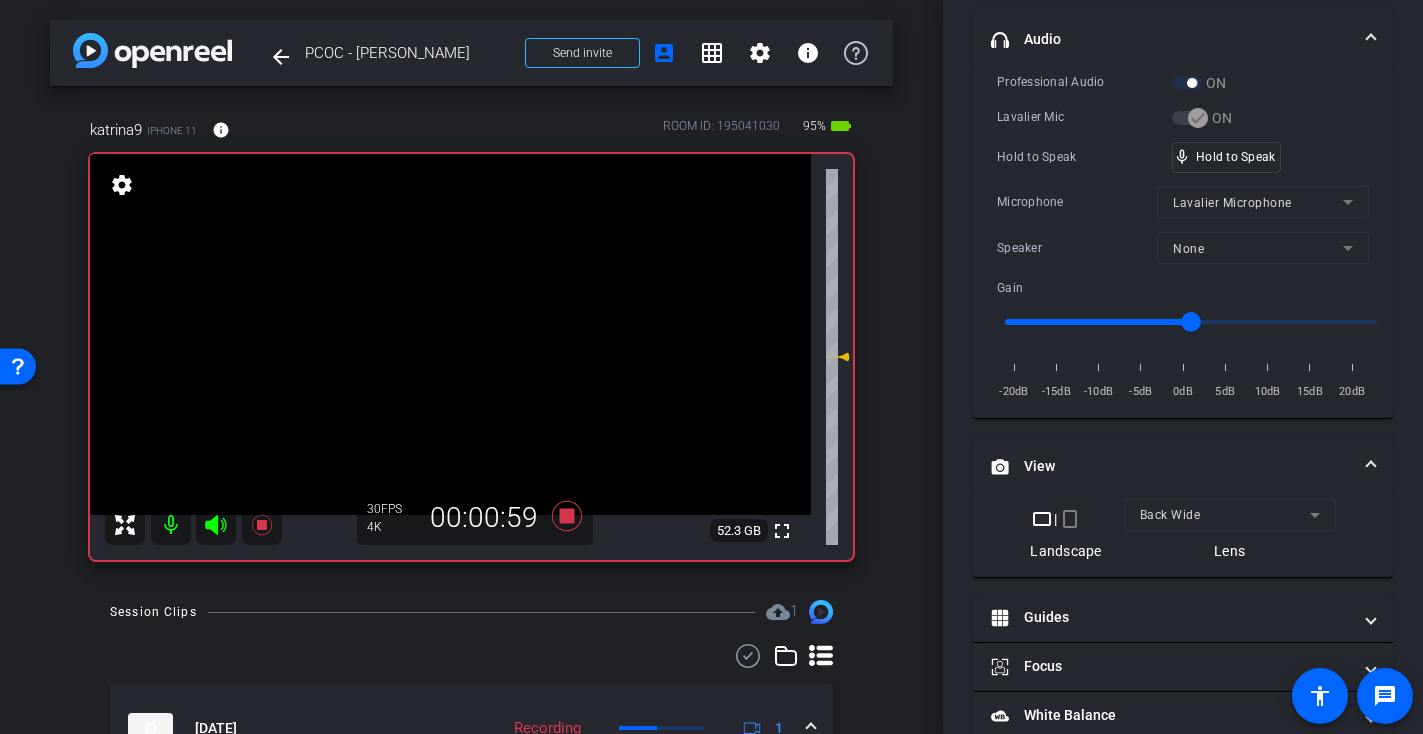 click at bounding box center (450, 334) 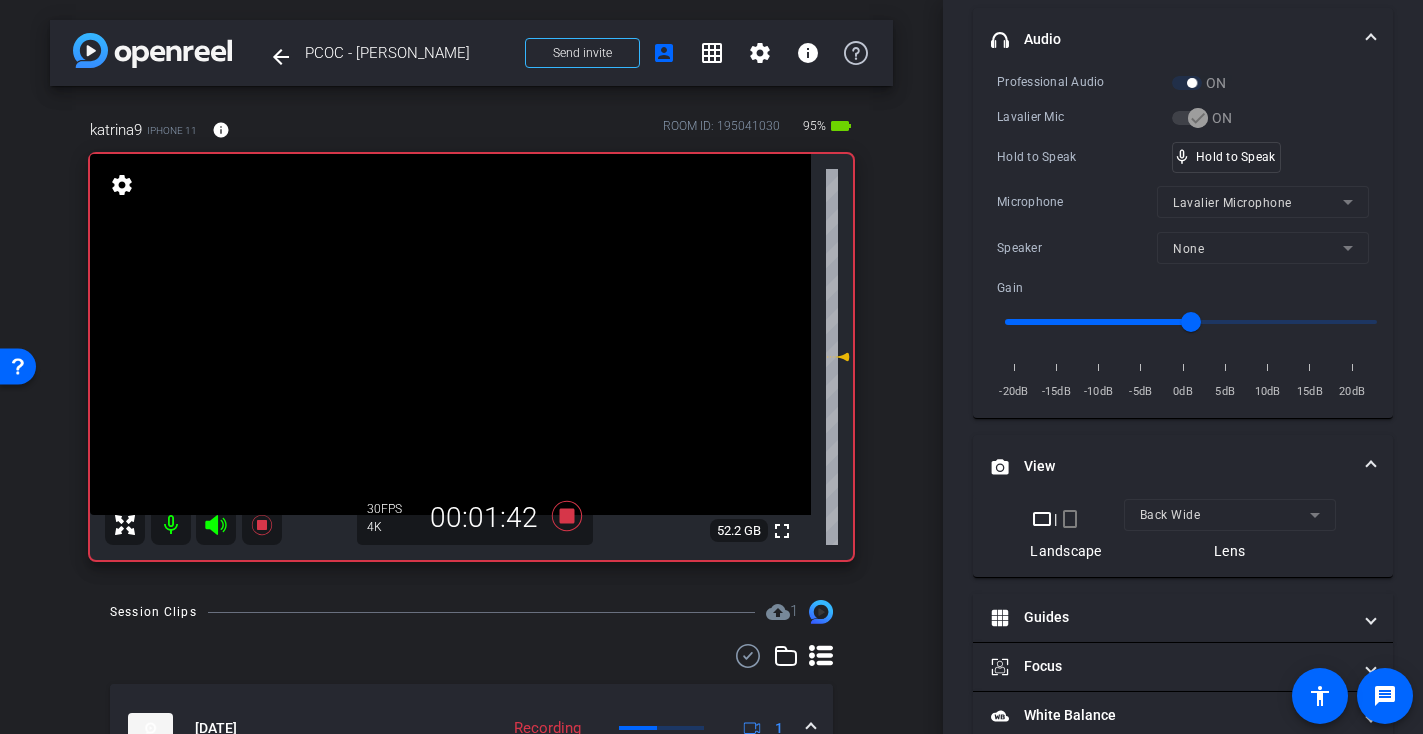 click at bounding box center [450, 334] 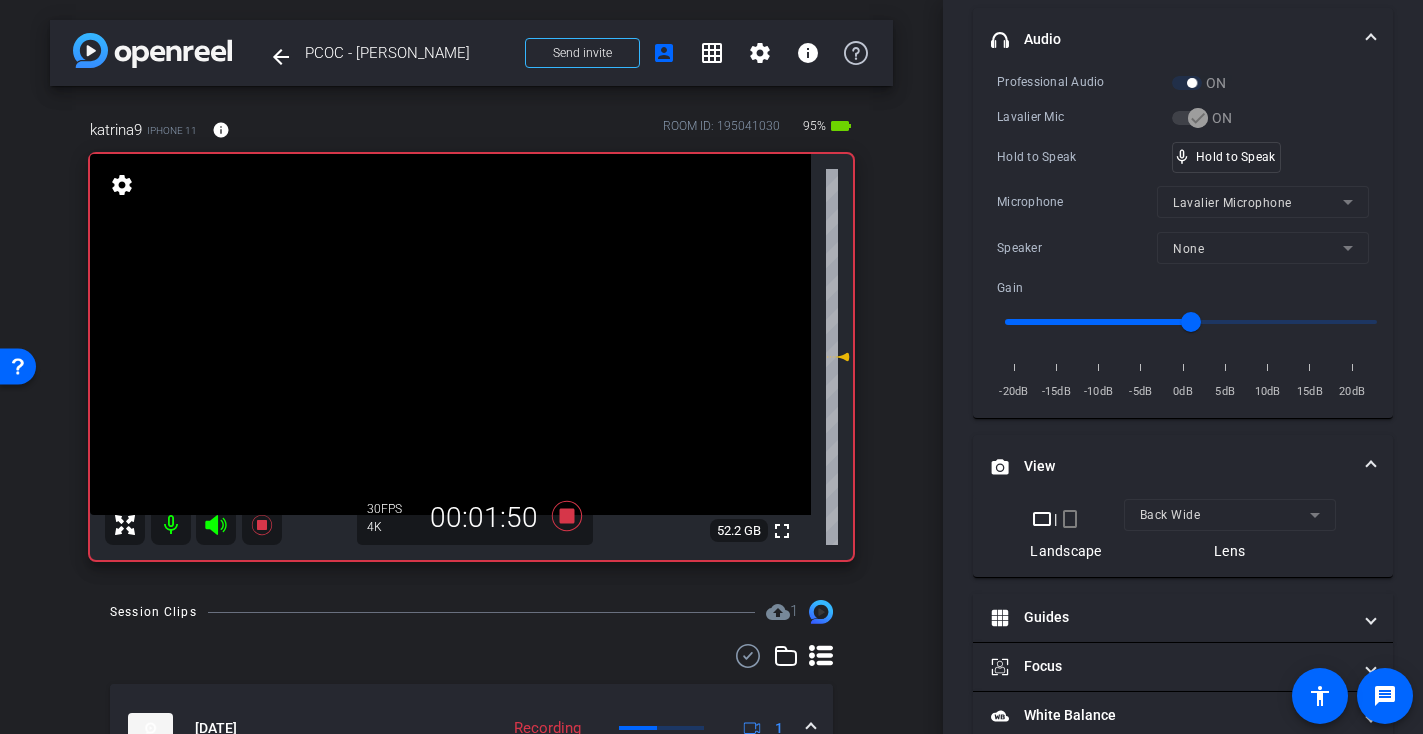 click at bounding box center [450, 334] 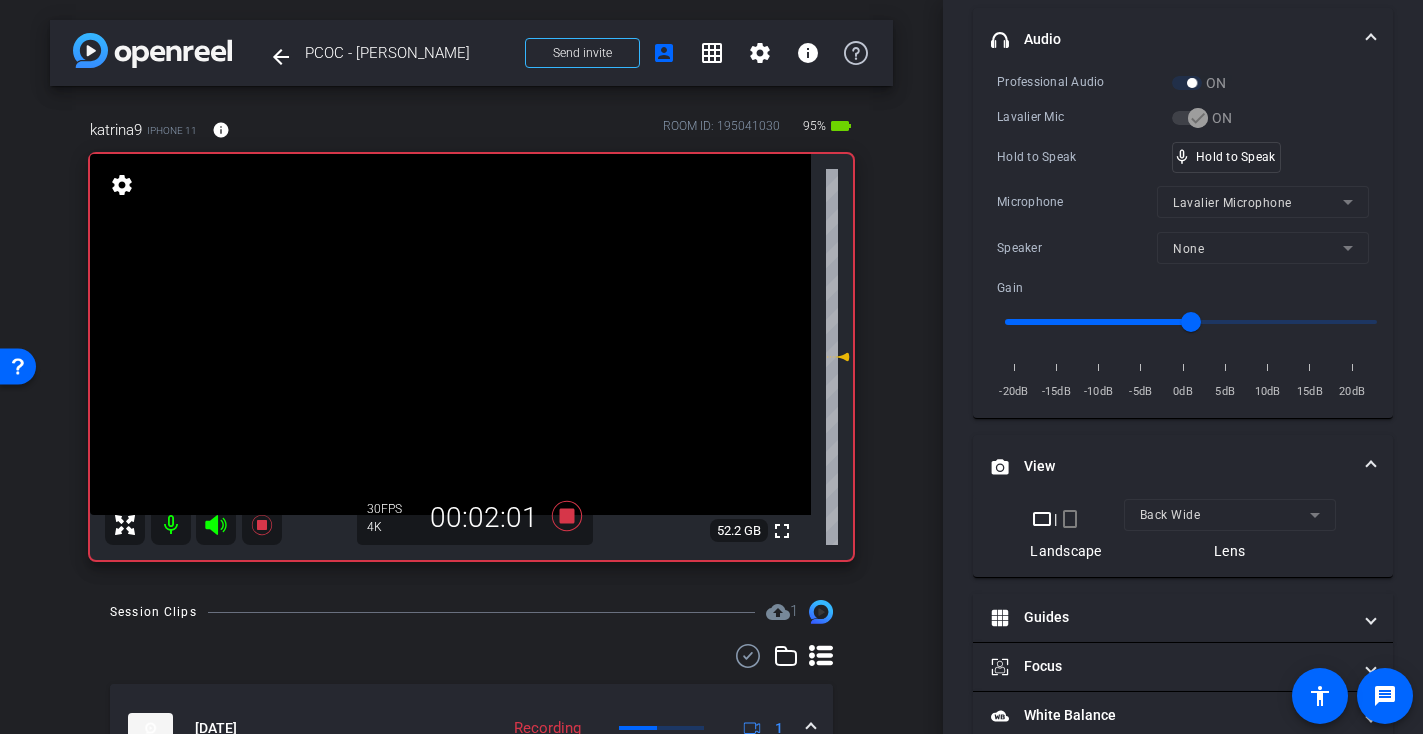 click at bounding box center [450, 334] 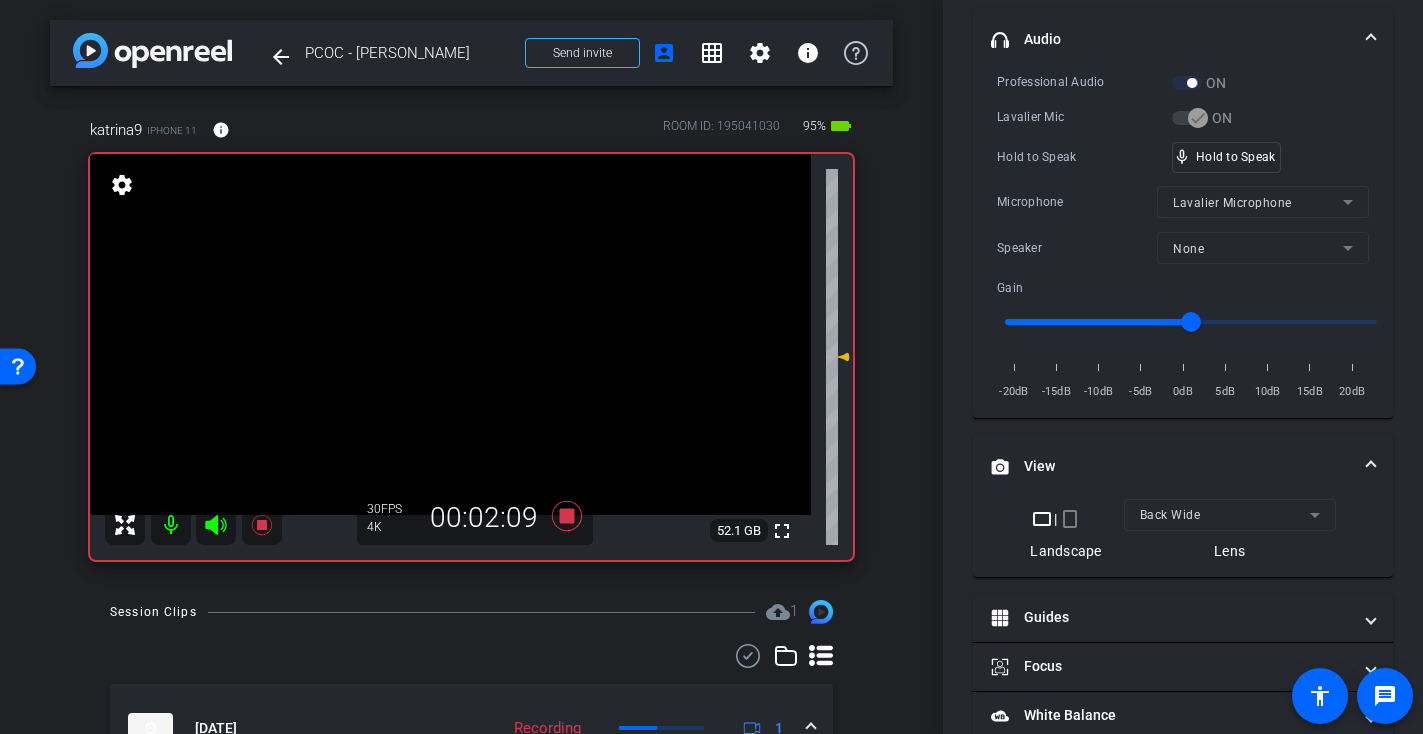 click at bounding box center (450, 334) 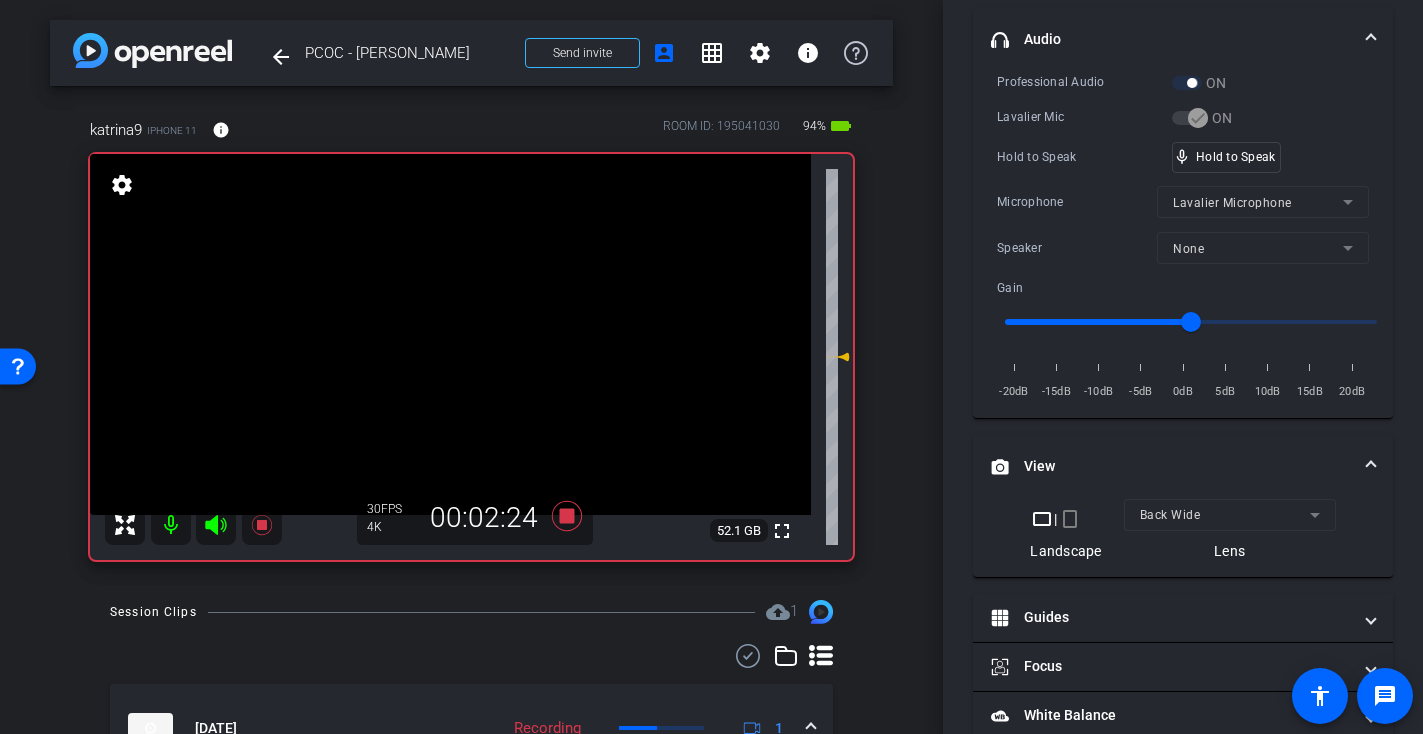 click at bounding box center [450, 334] 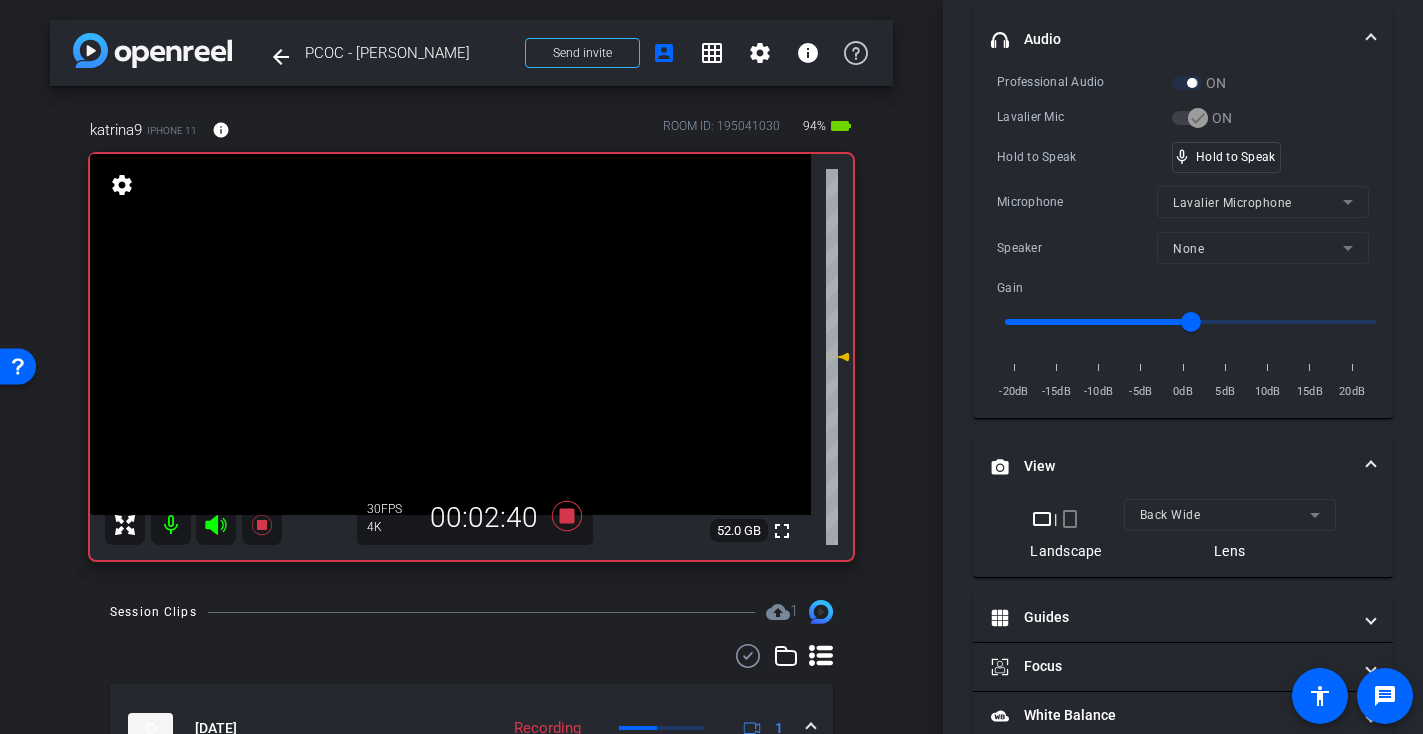 click at bounding box center [450, 334] 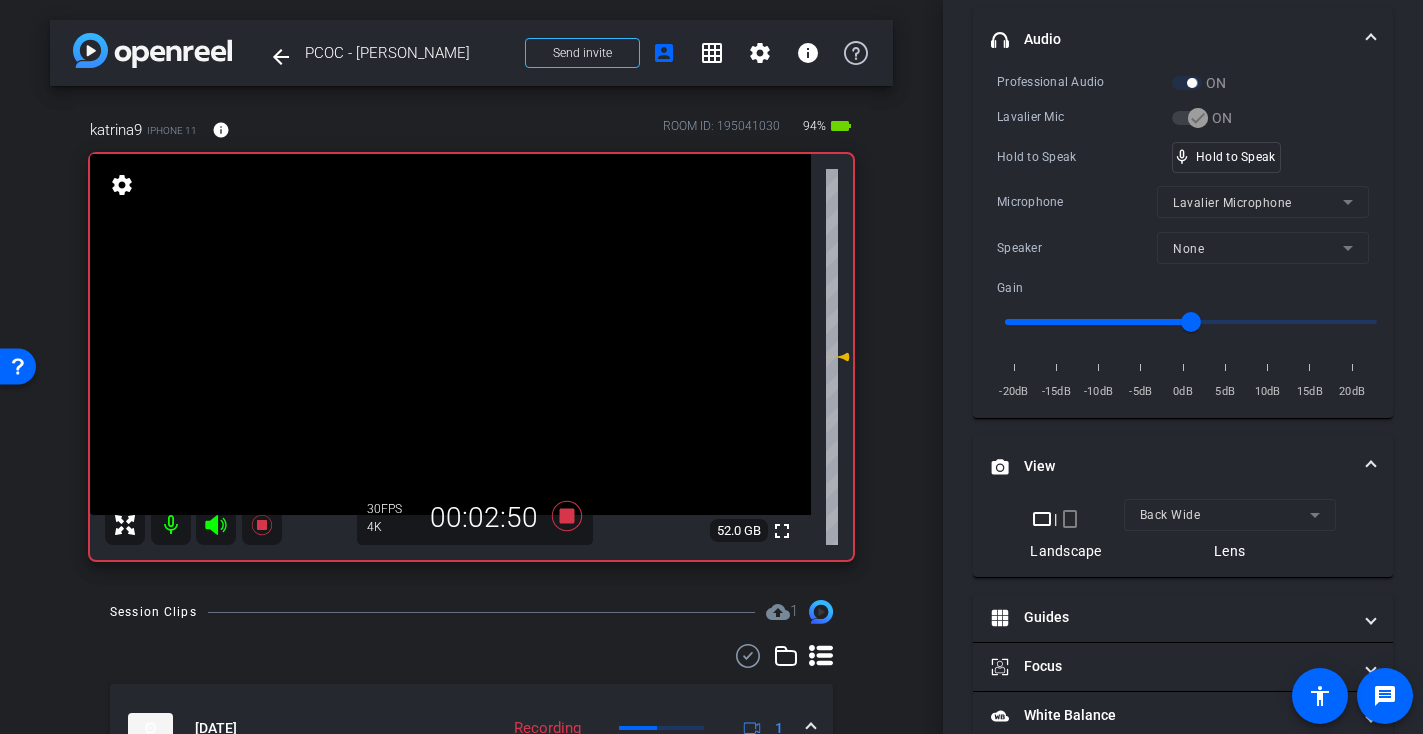 click at bounding box center [450, 334] 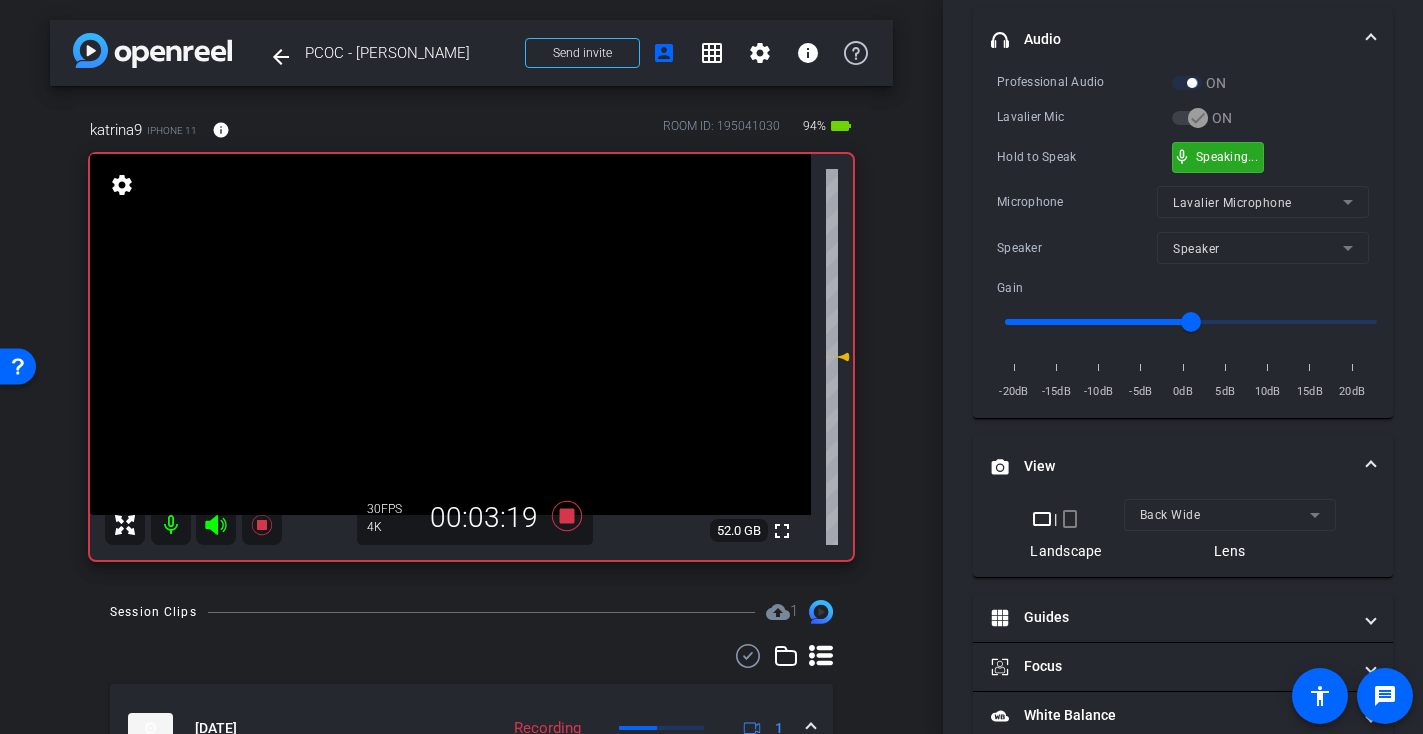 click on "mic_none Speaking..." at bounding box center (1218, 157) 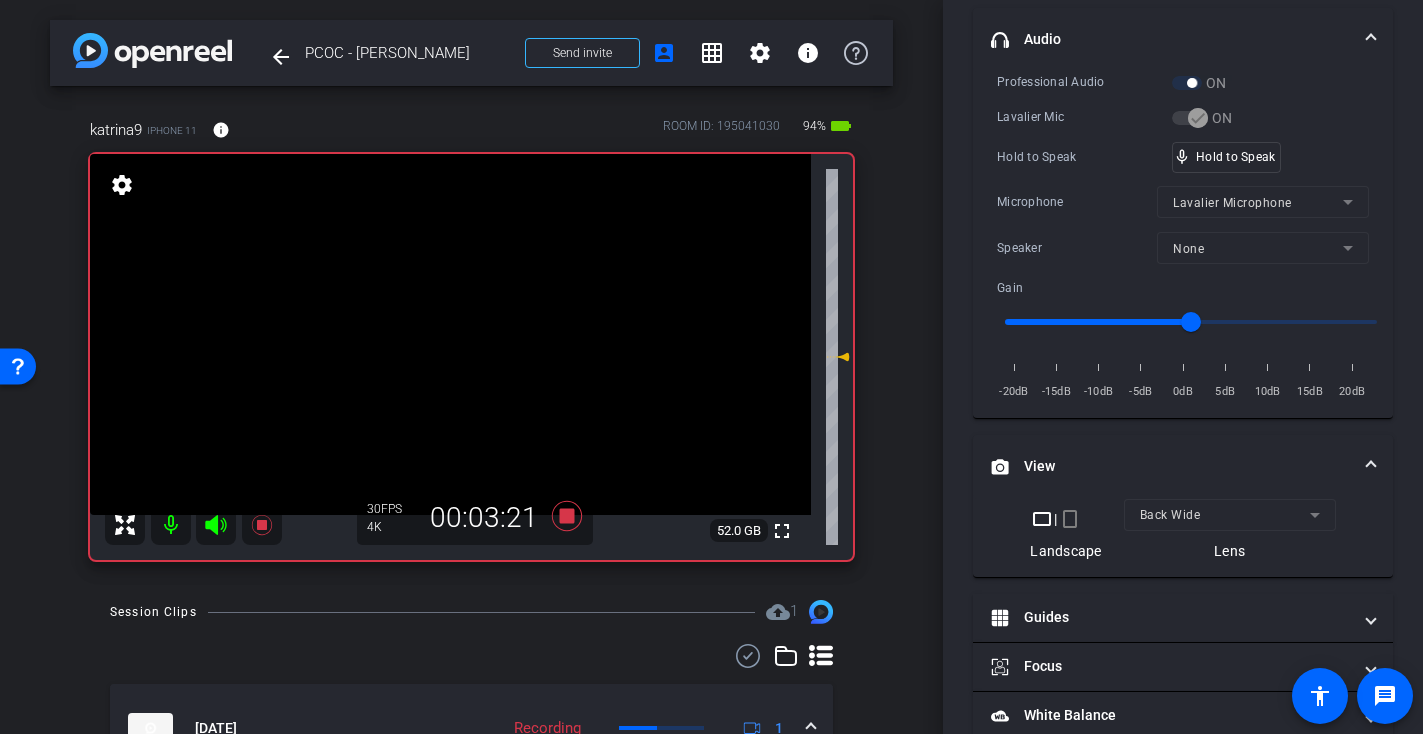 click at bounding box center (450, 334) 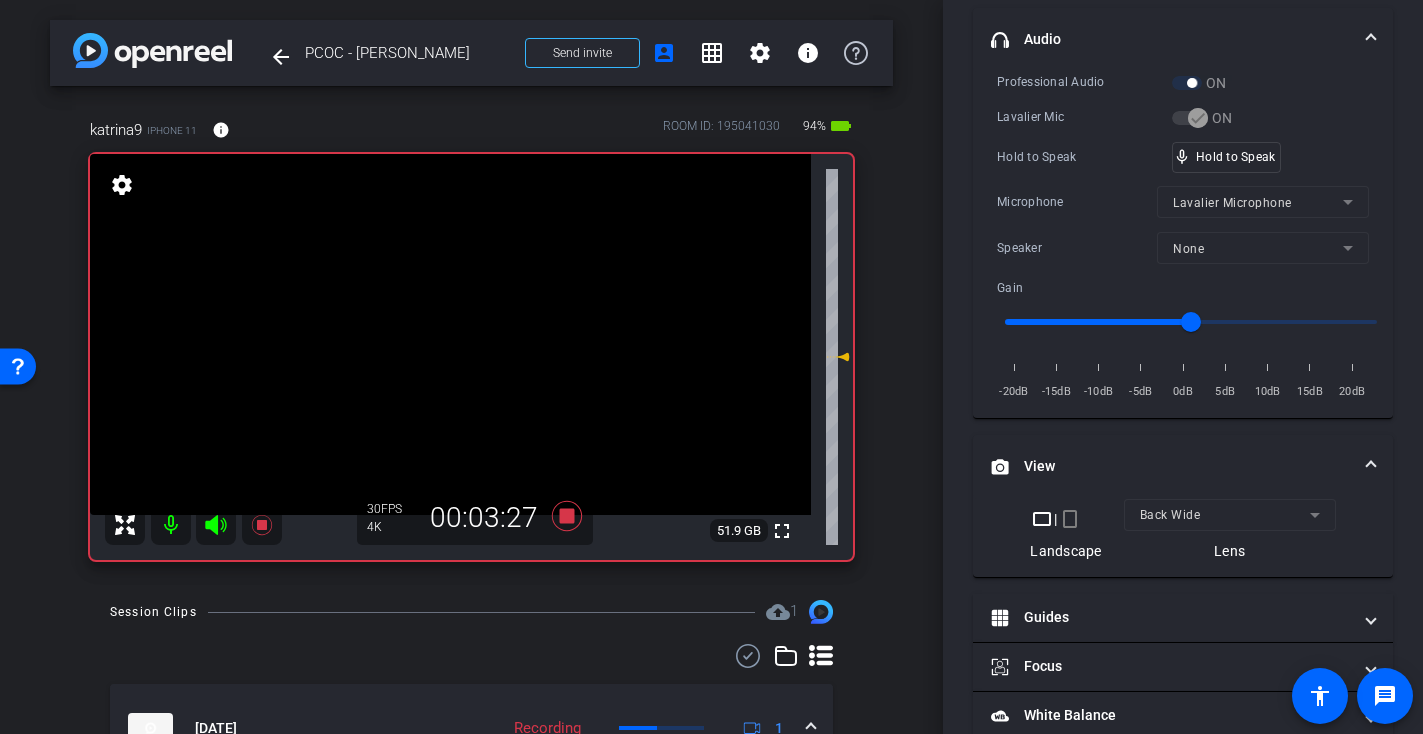 click at bounding box center [450, 334] 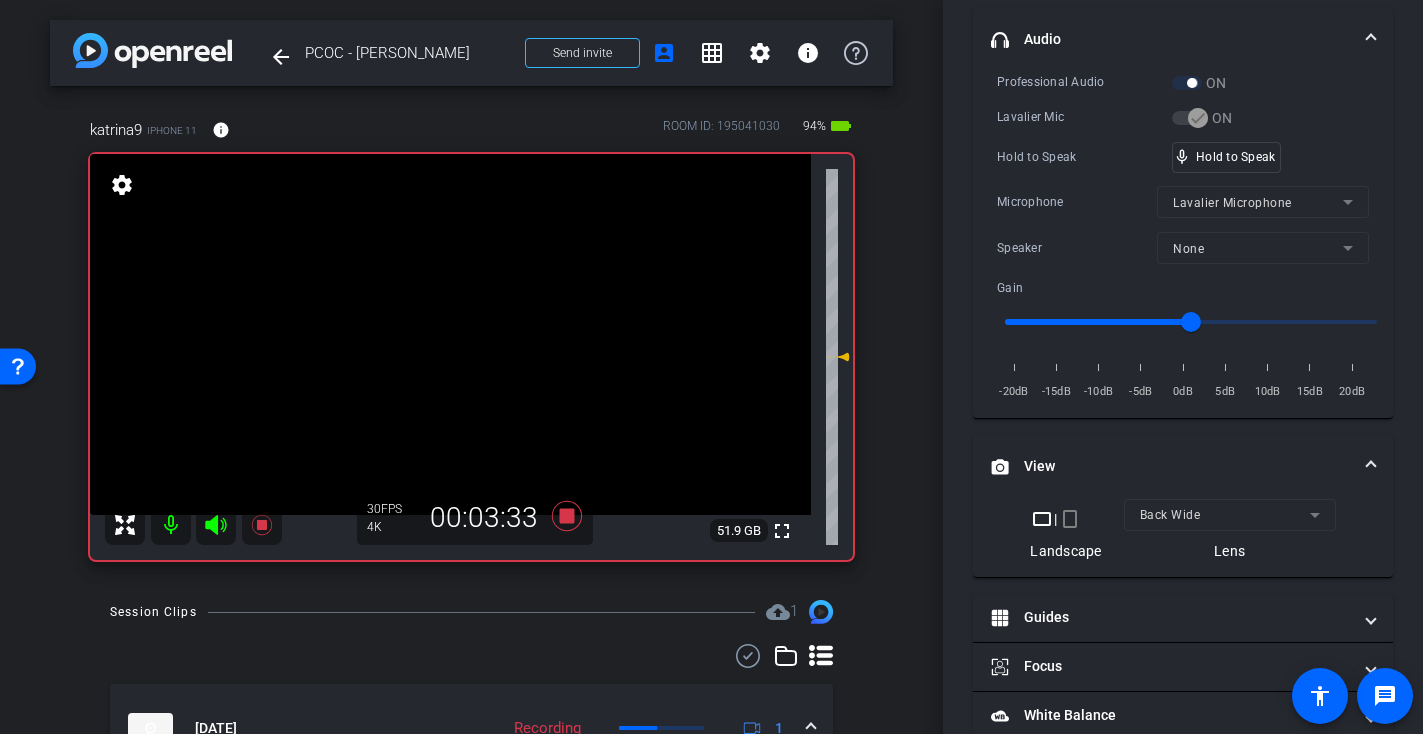 click at bounding box center (450, 334) 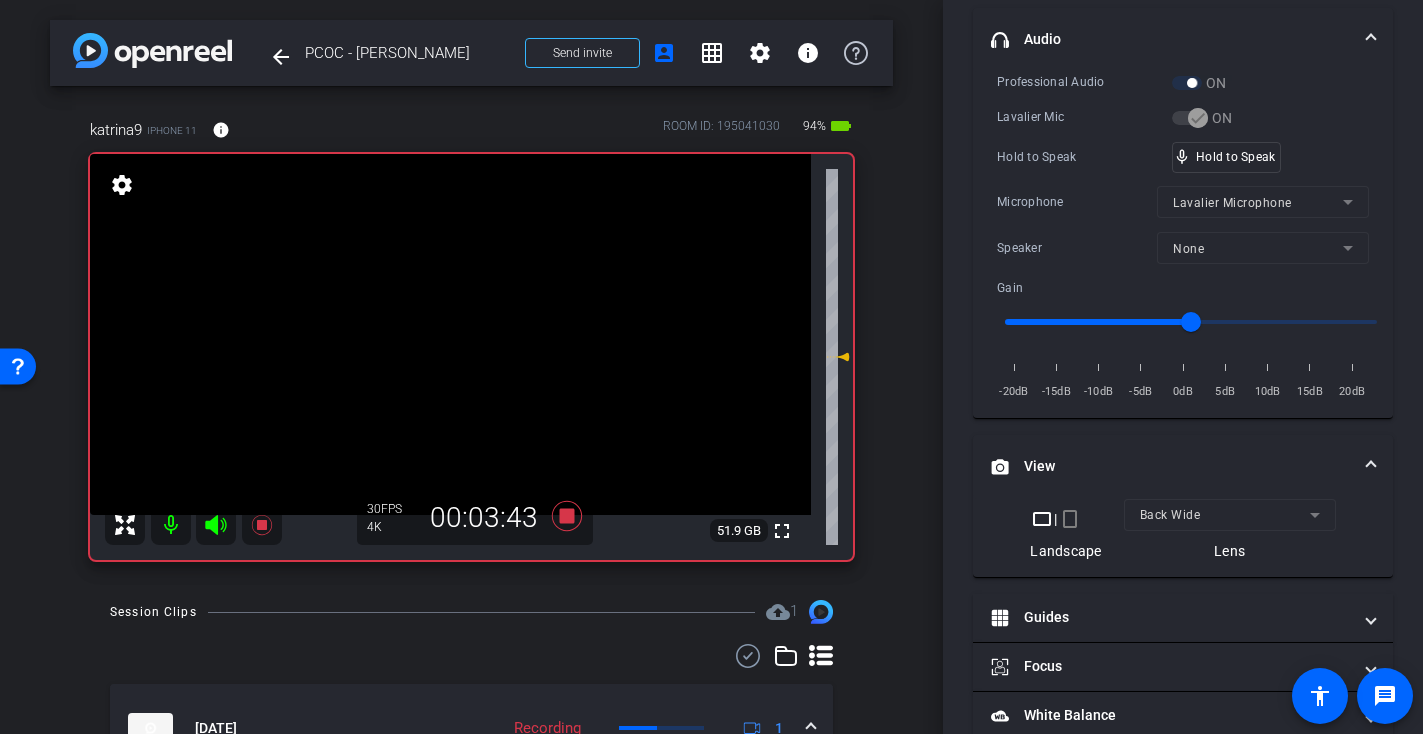 click at bounding box center (450, 334) 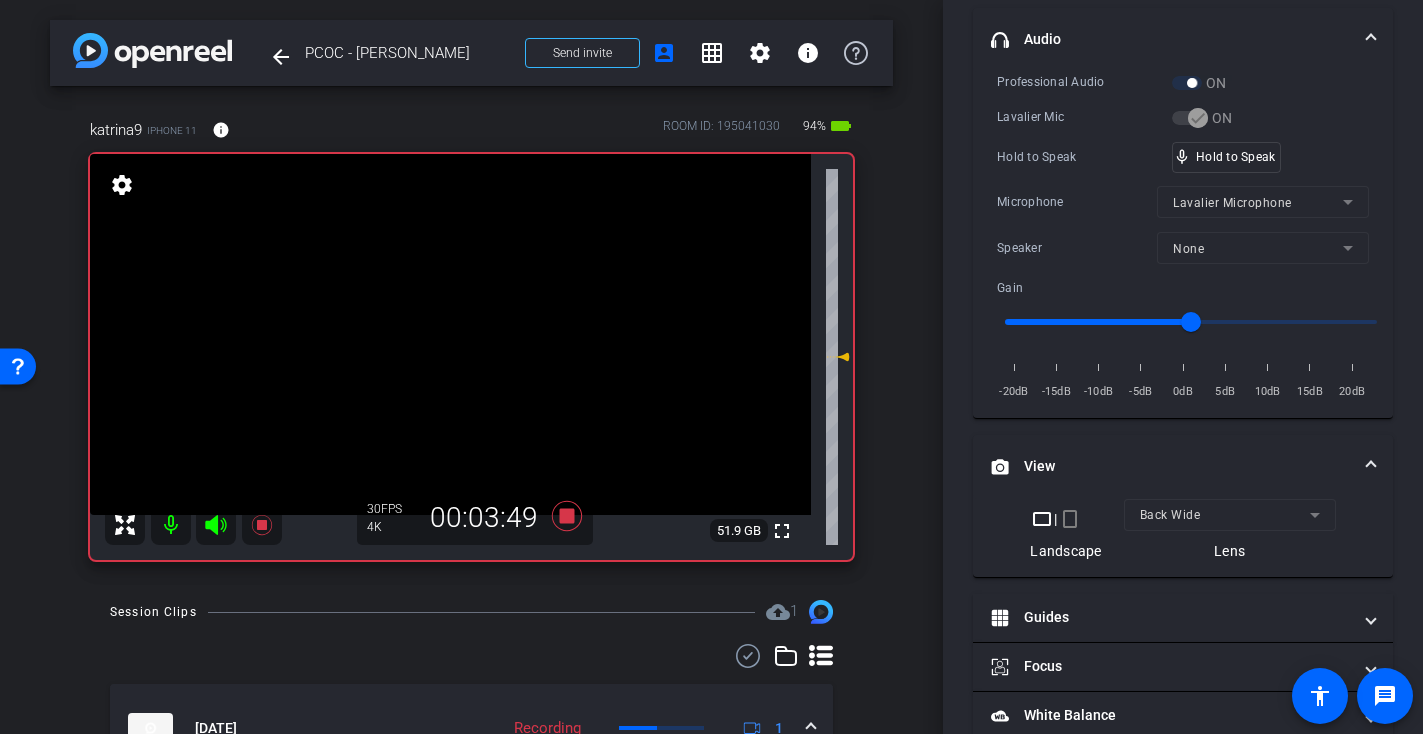 click at bounding box center (450, 334) 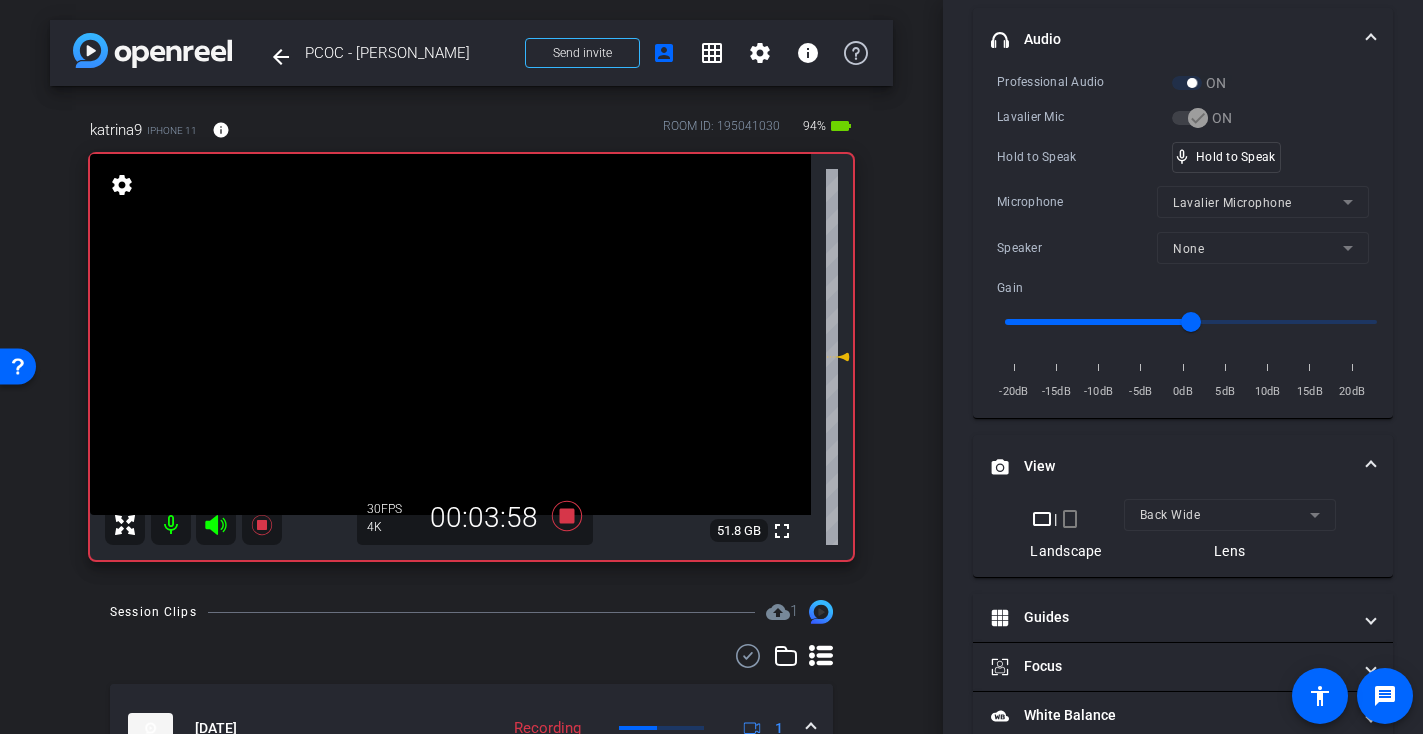 click at bounding box center [450, 334] 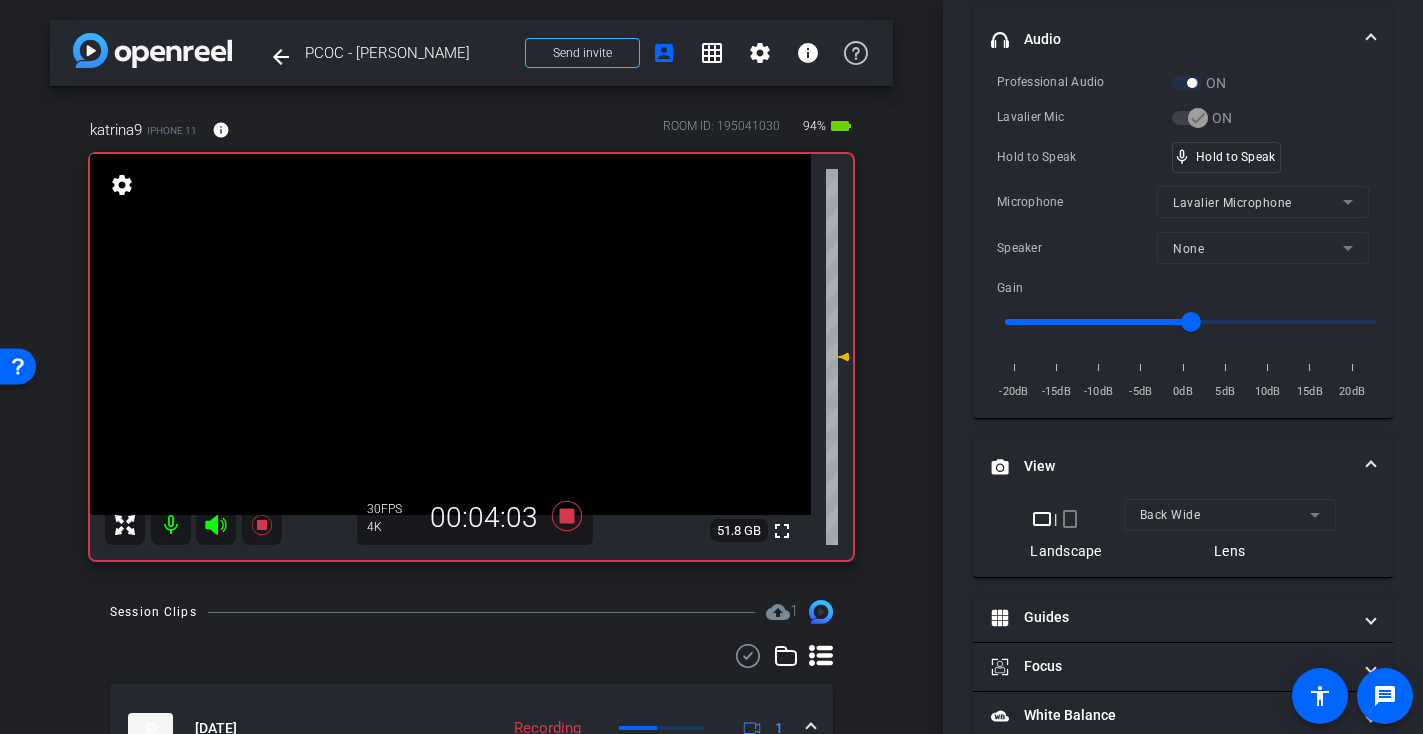 click at bounding box center (450, 334) 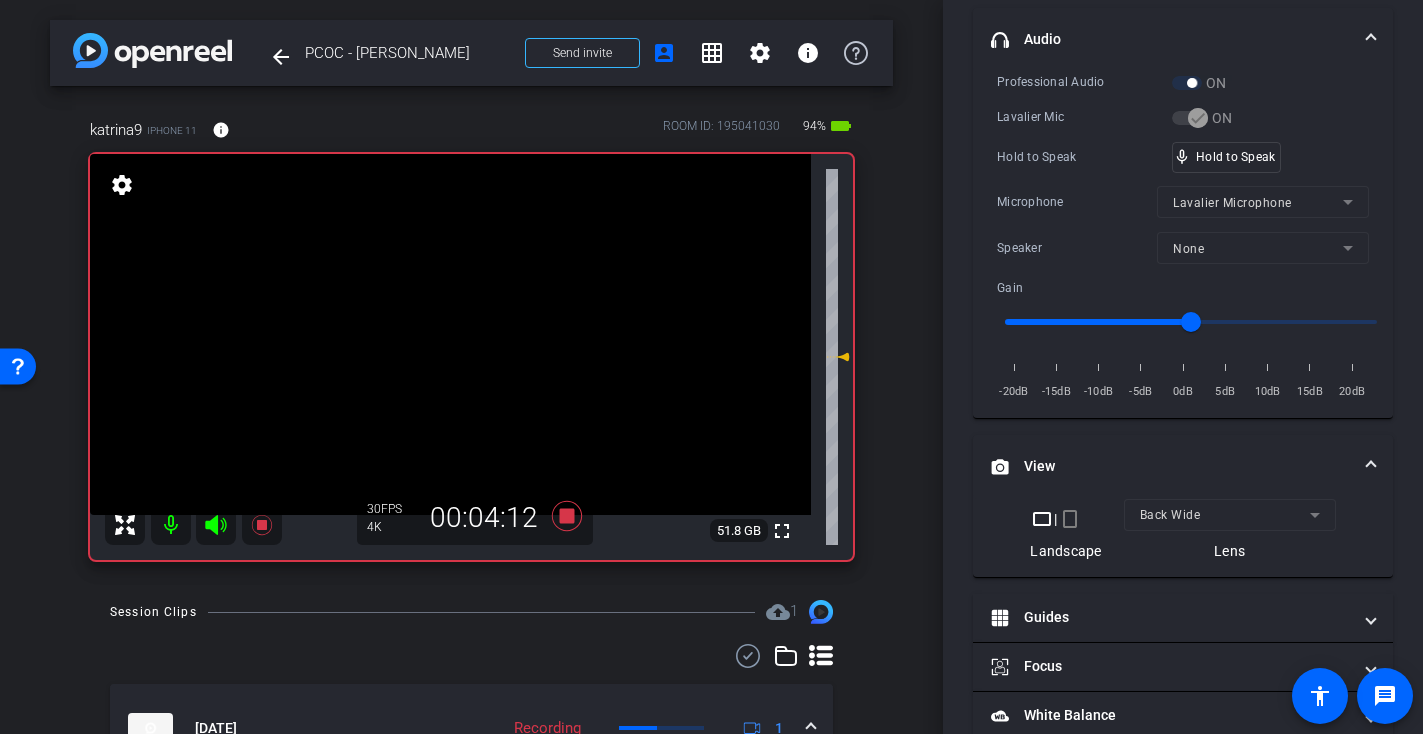 click at bounding box center (450, 334) 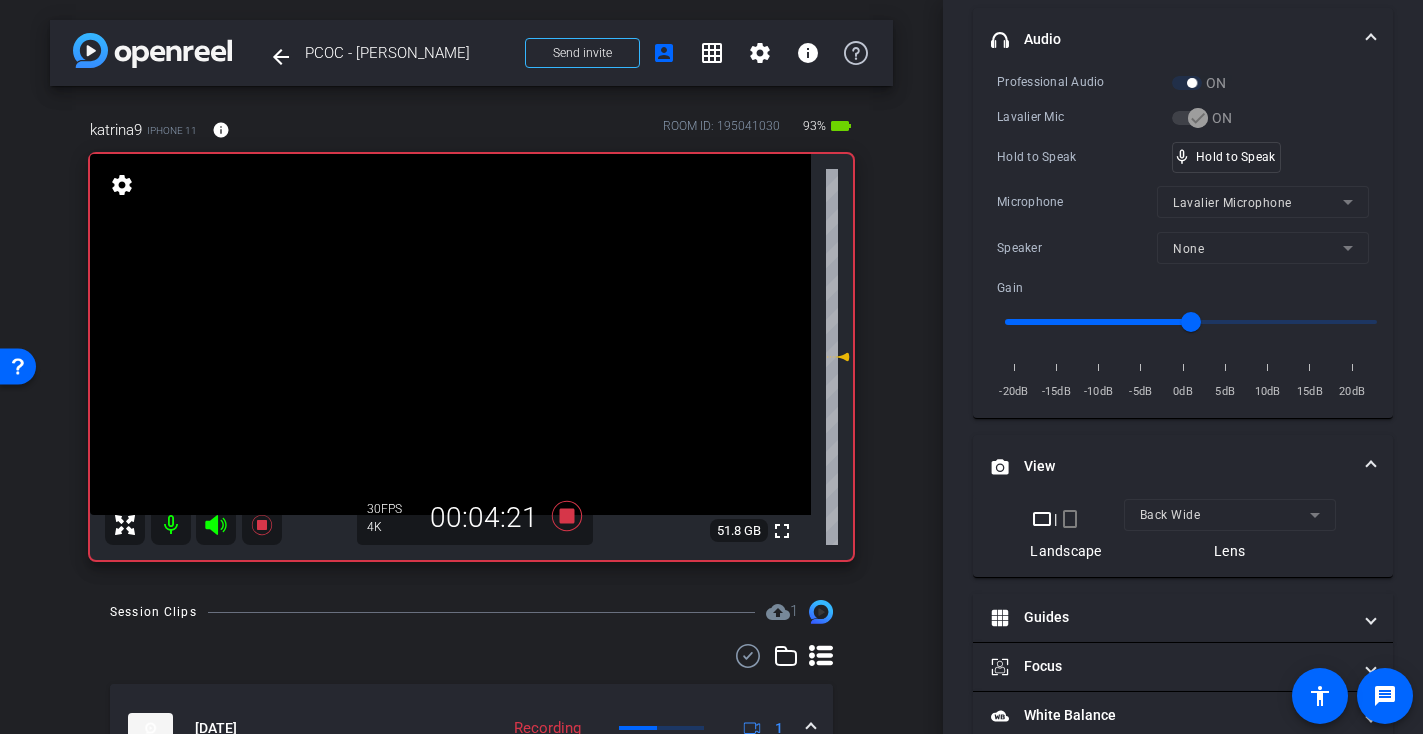 click at bounding box center [450, 334] 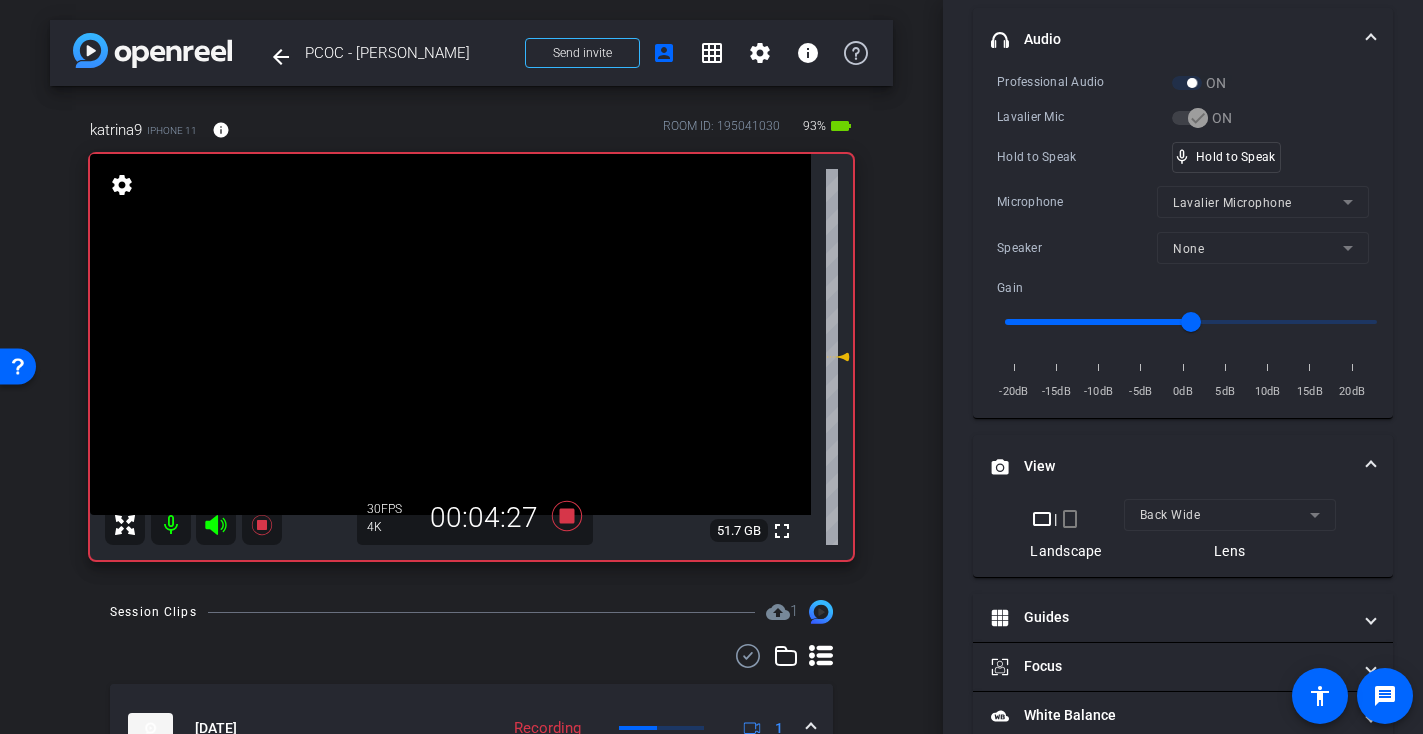 click at bounding box center [450, 334] 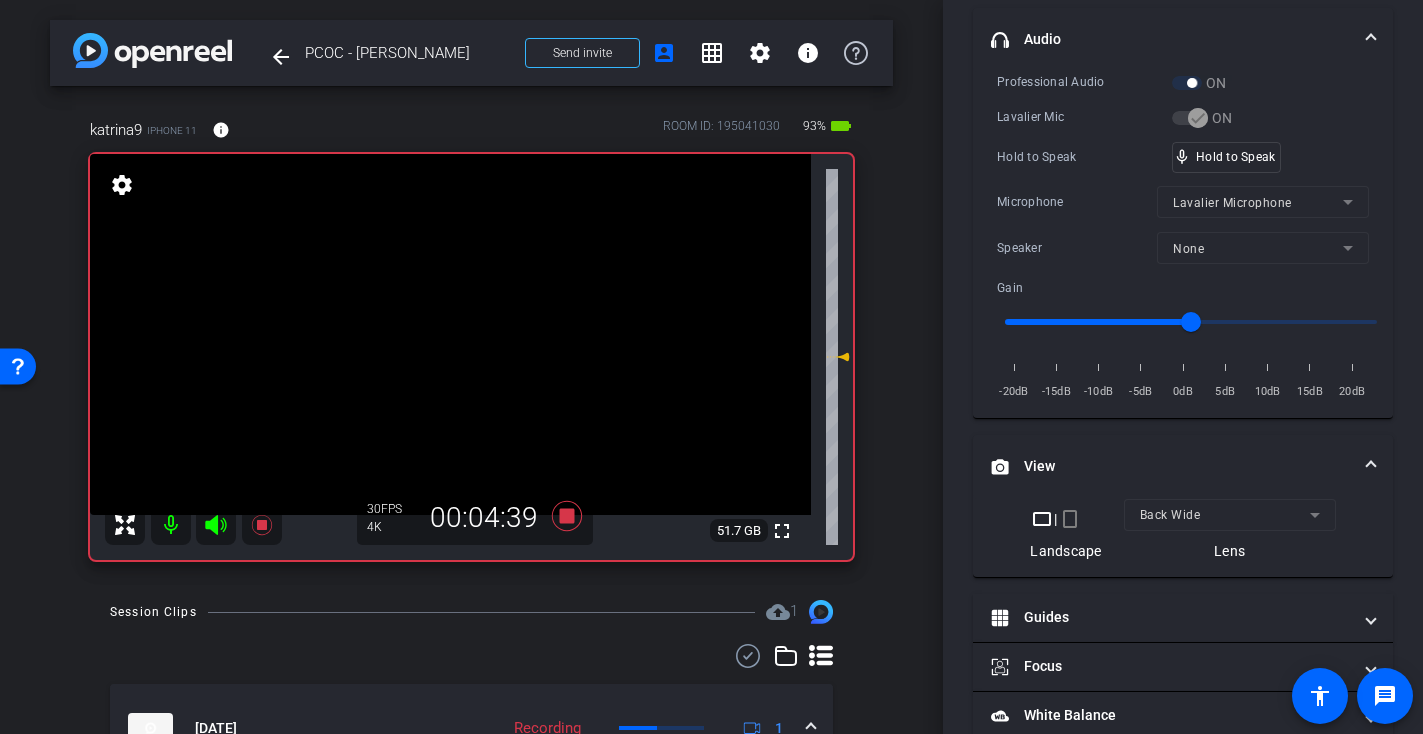 click at bounding box center (450, 334) 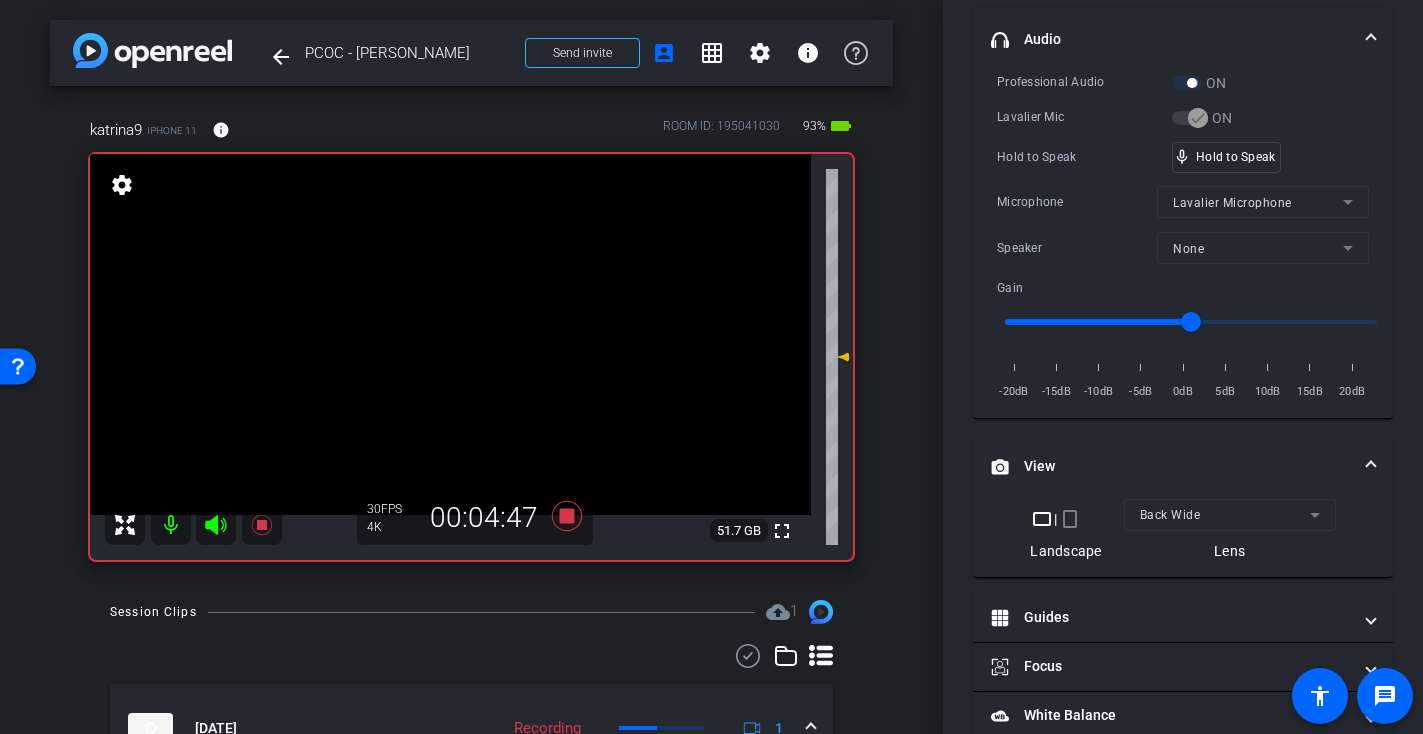 click at bounding box center (450, 334) 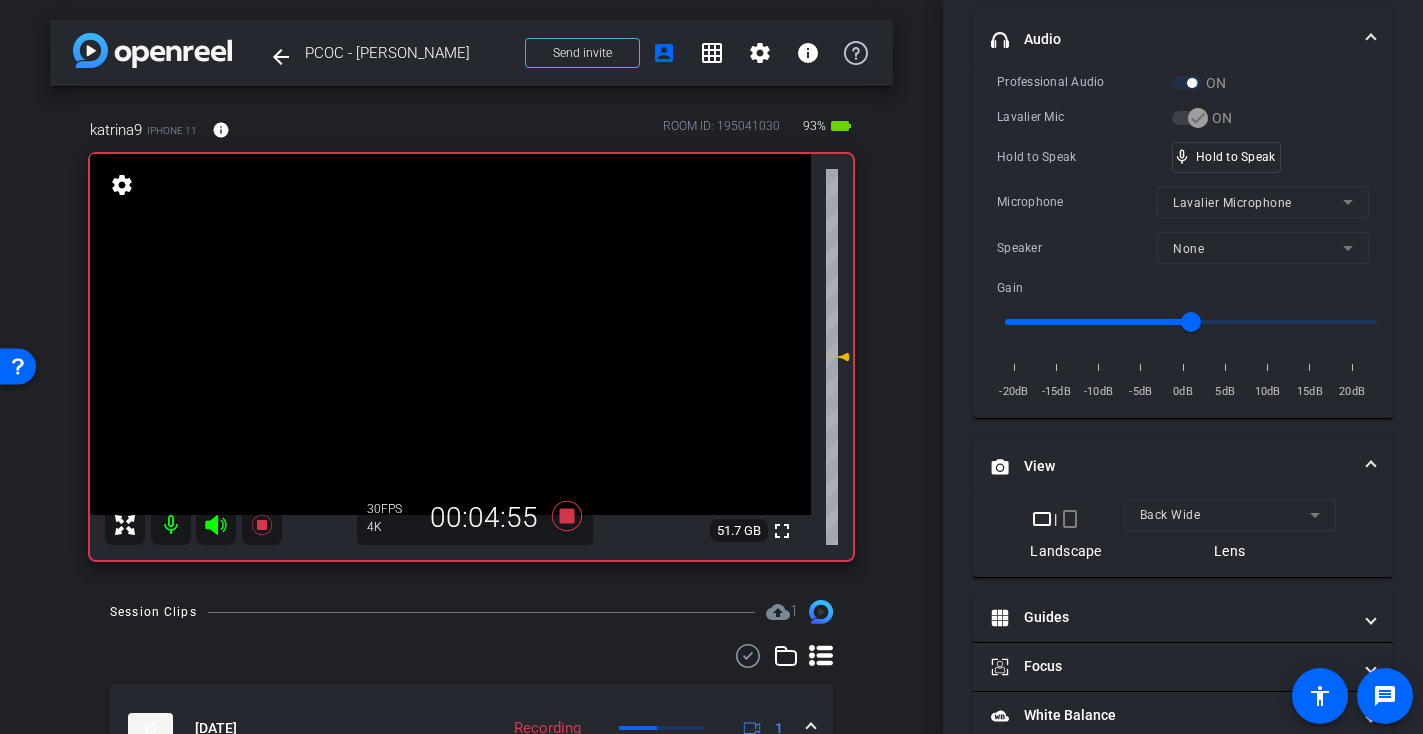 click at bounding box center (450, 334) 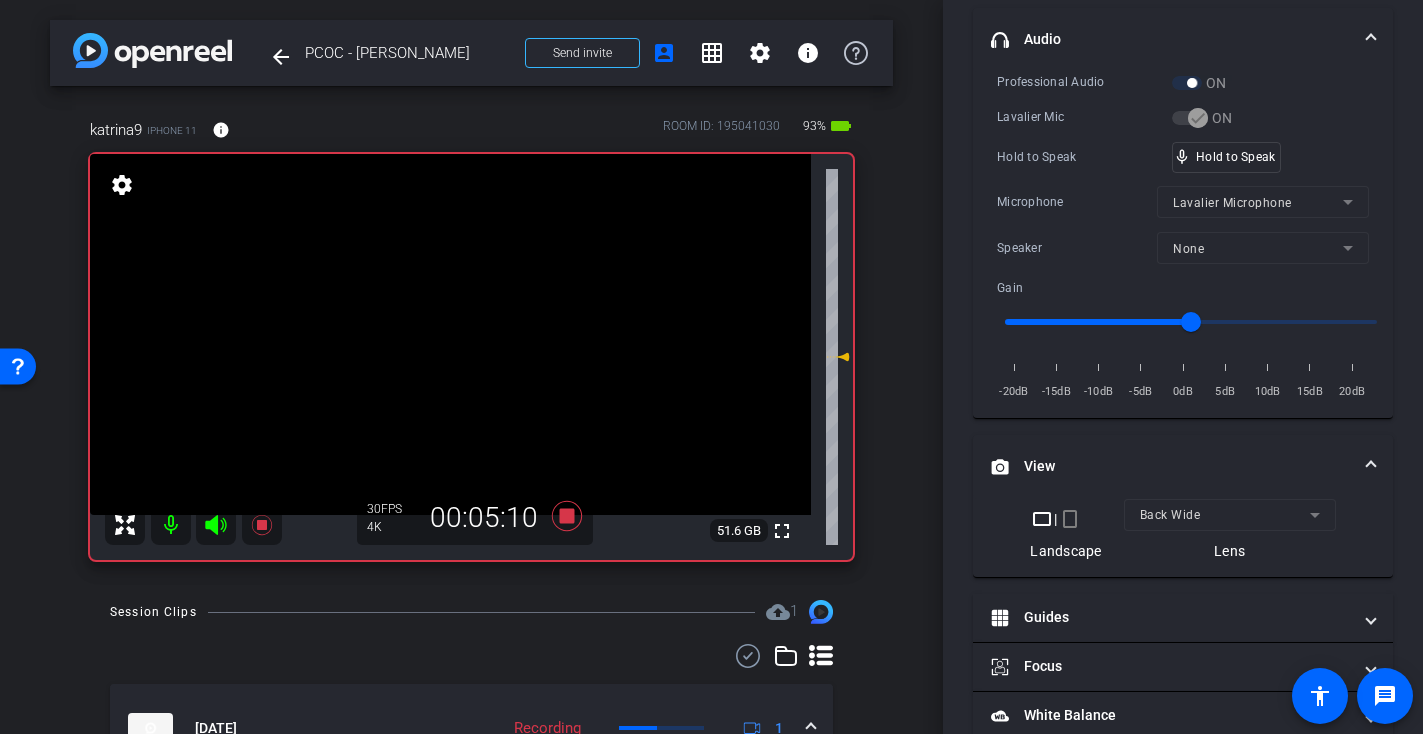 click at bounding box center [450, 334] 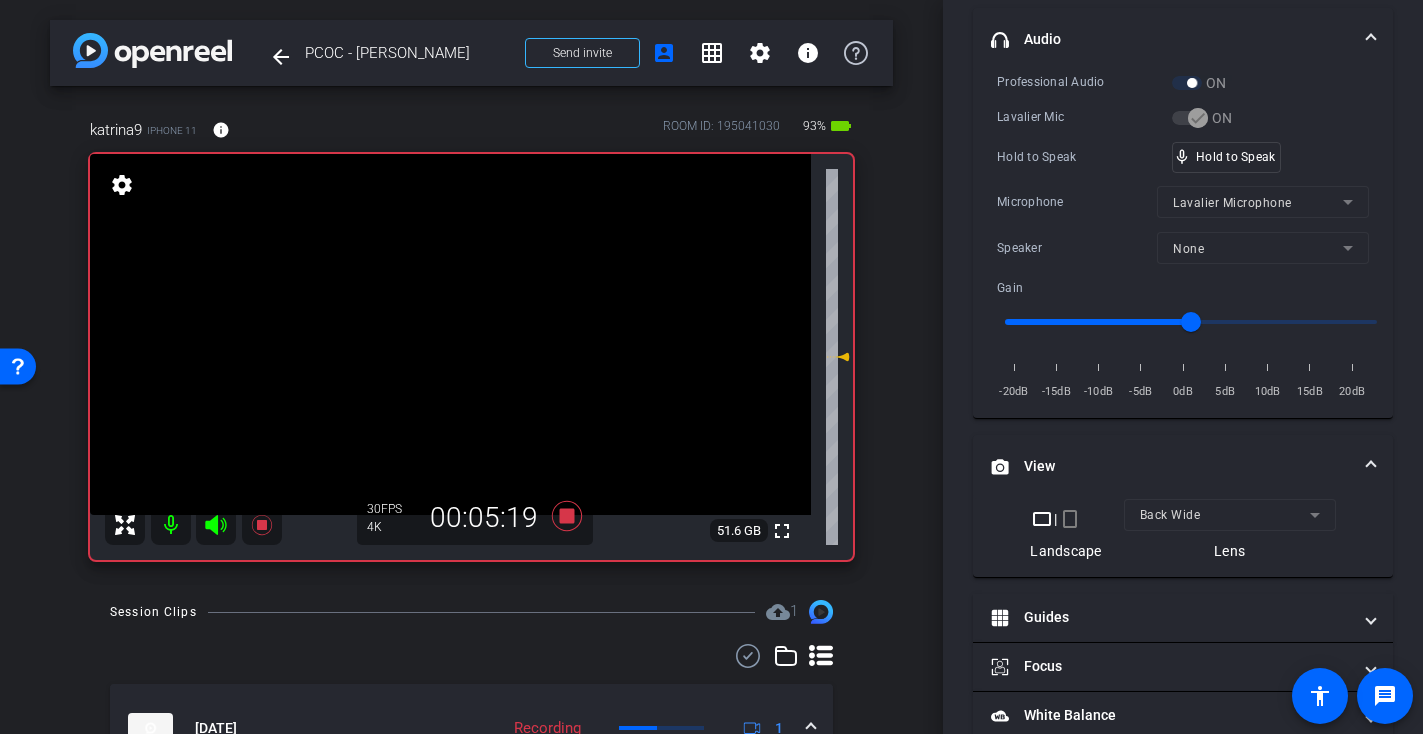 click at bounding box center (450, 334) 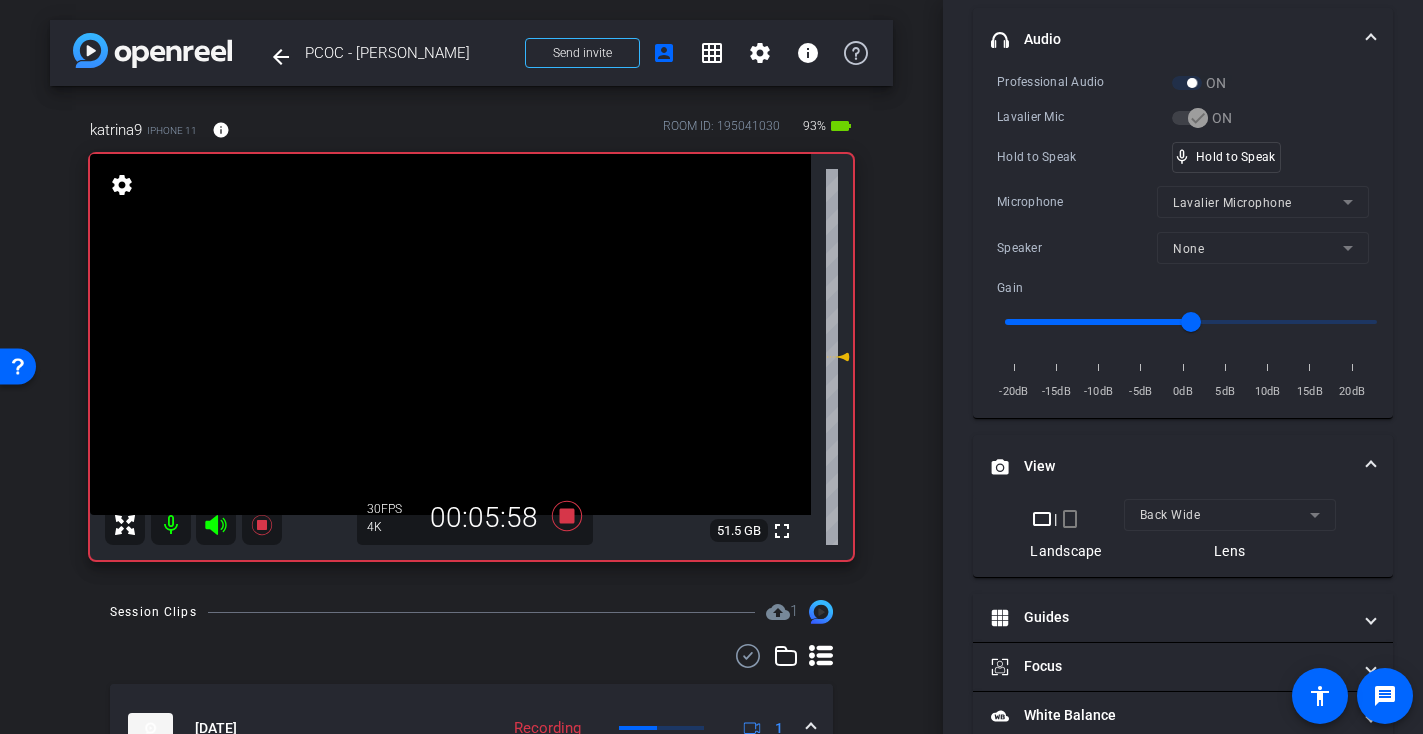 click at bounding box center [450, 334] 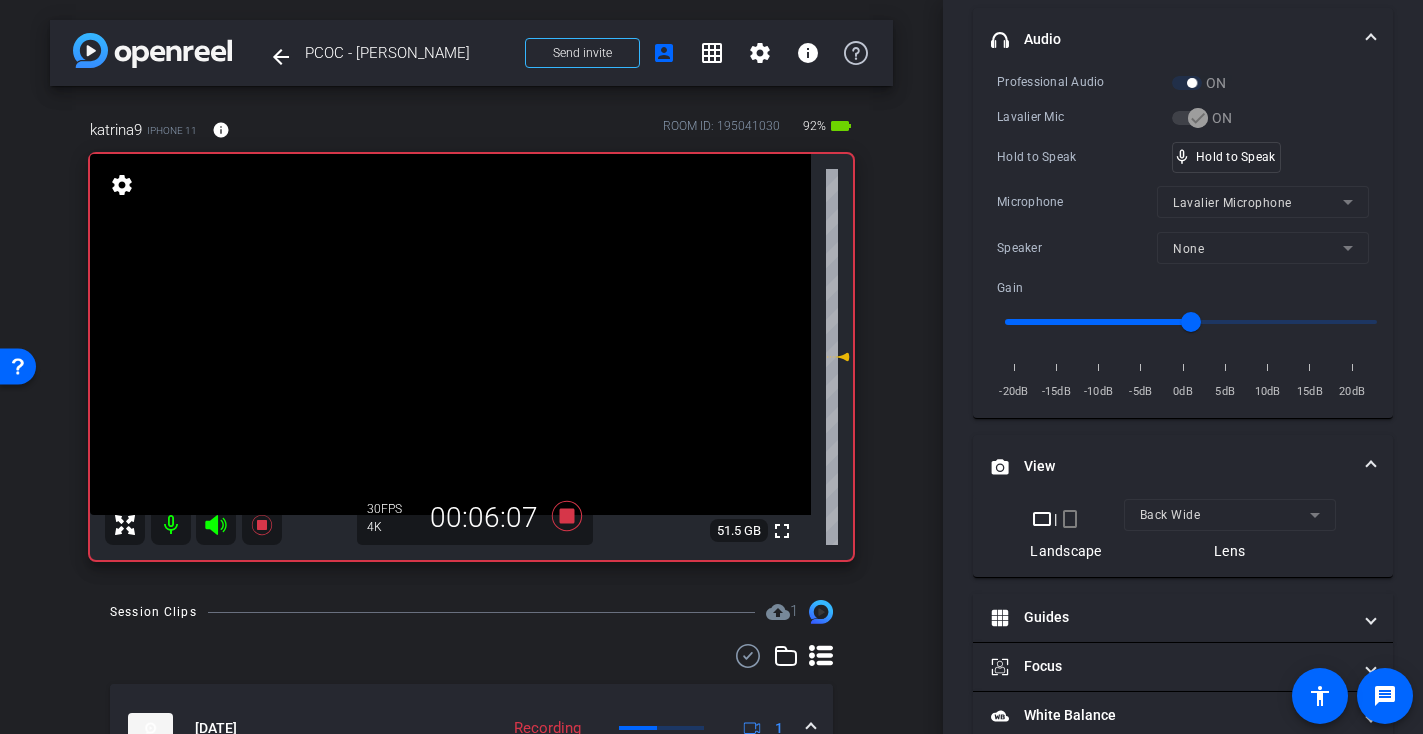 click at bounding box center (450, 334) 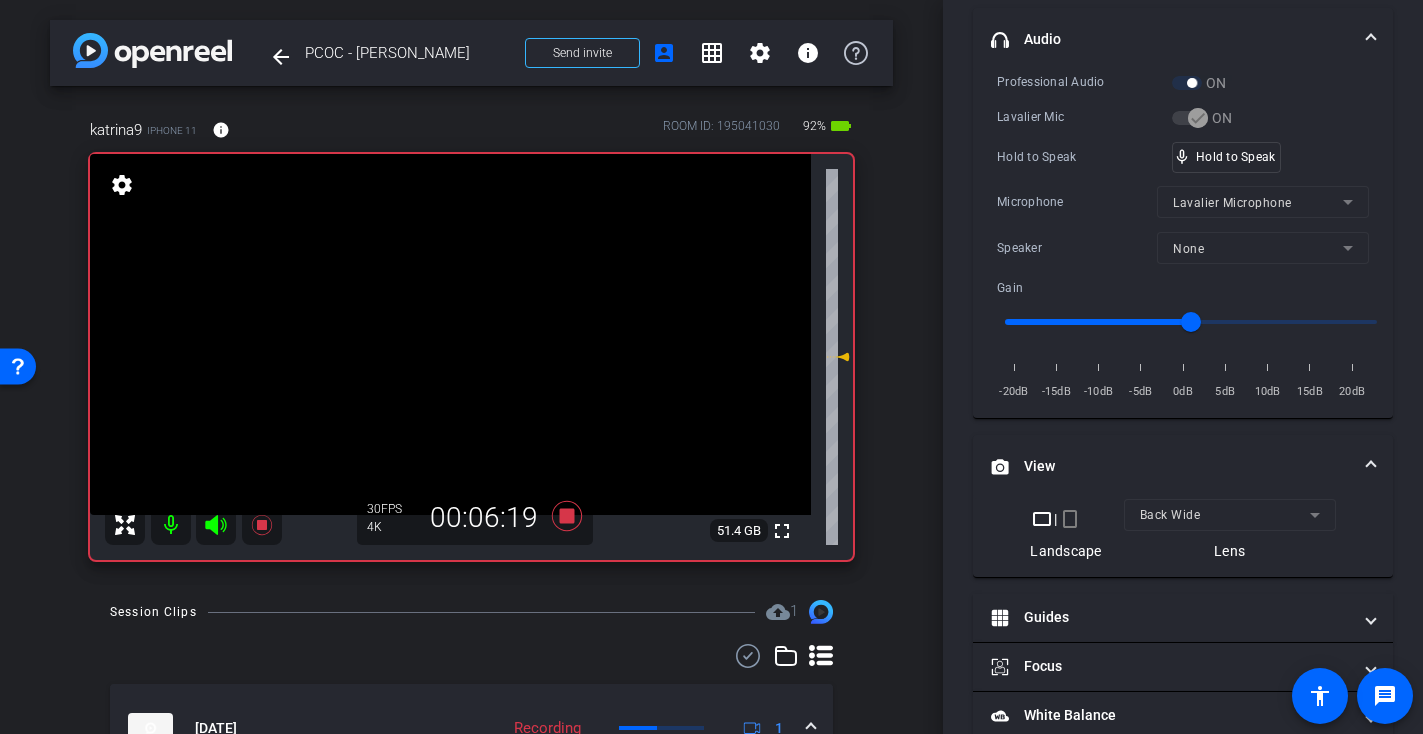 click at bounding box center (450, 334) 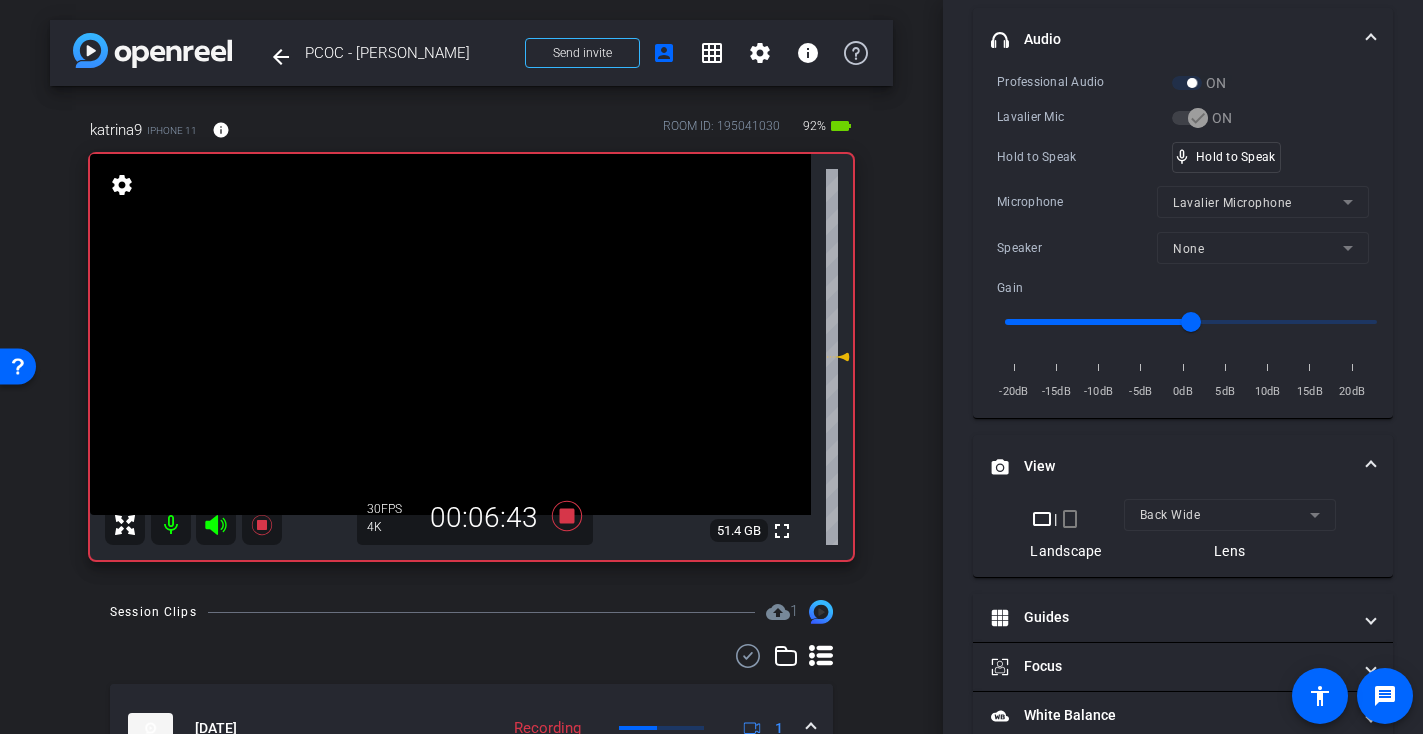 click at bounding box center (450, 334) 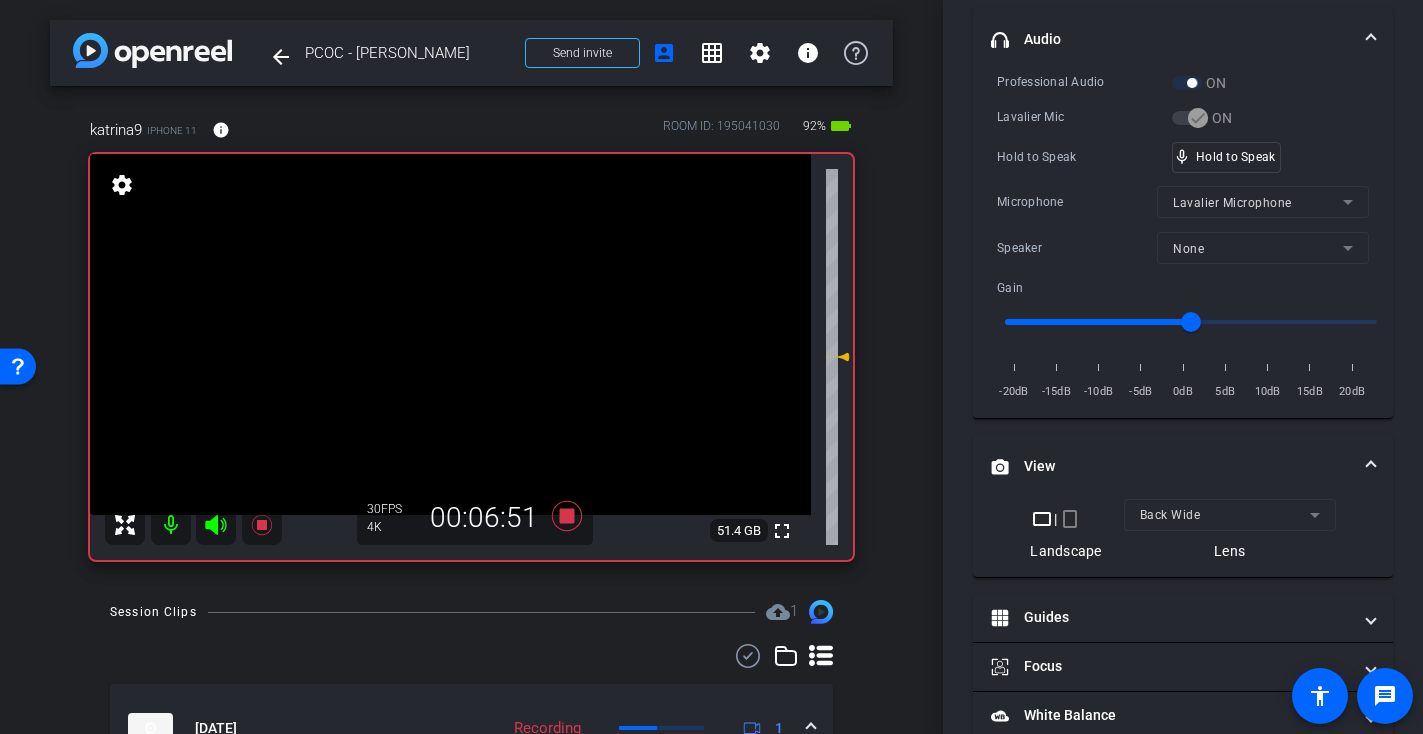 click at bounding box center [450, 334] 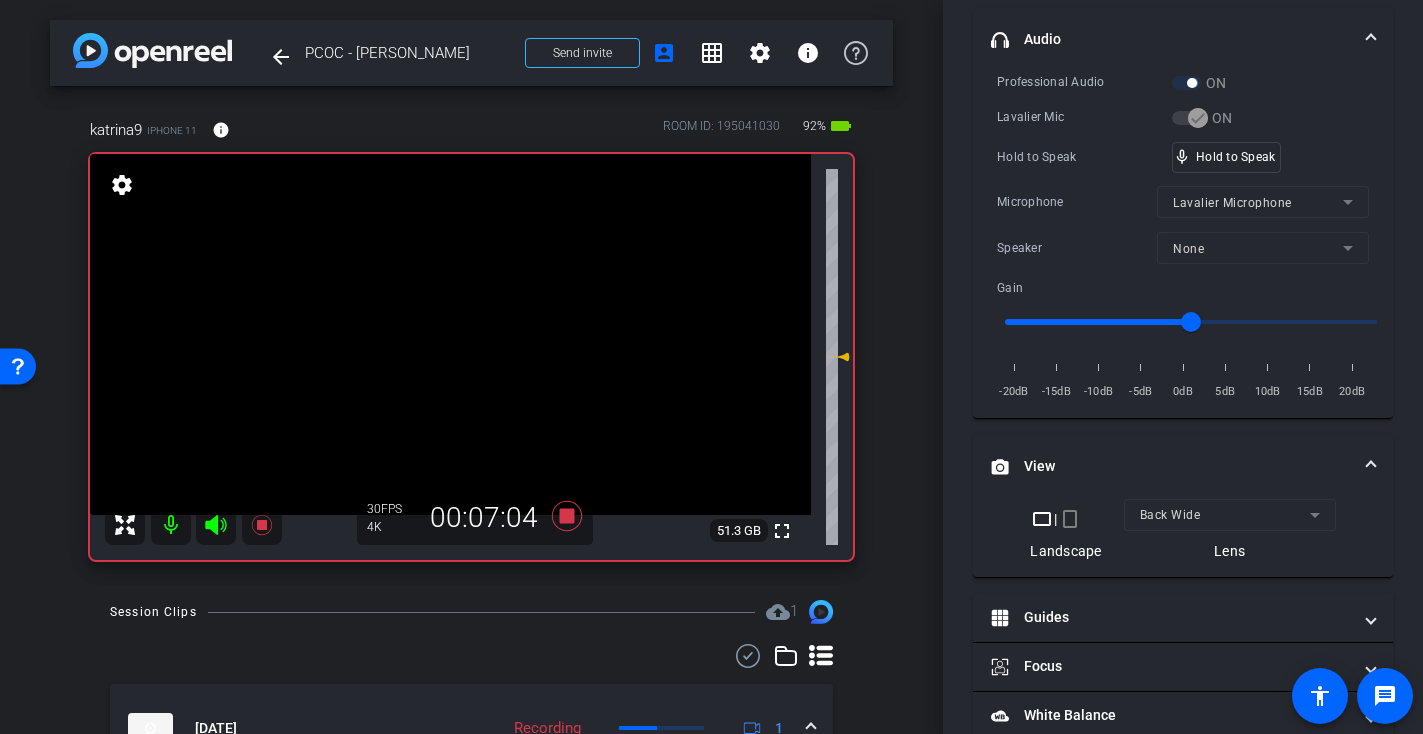 click at bounding box center [450, 334] 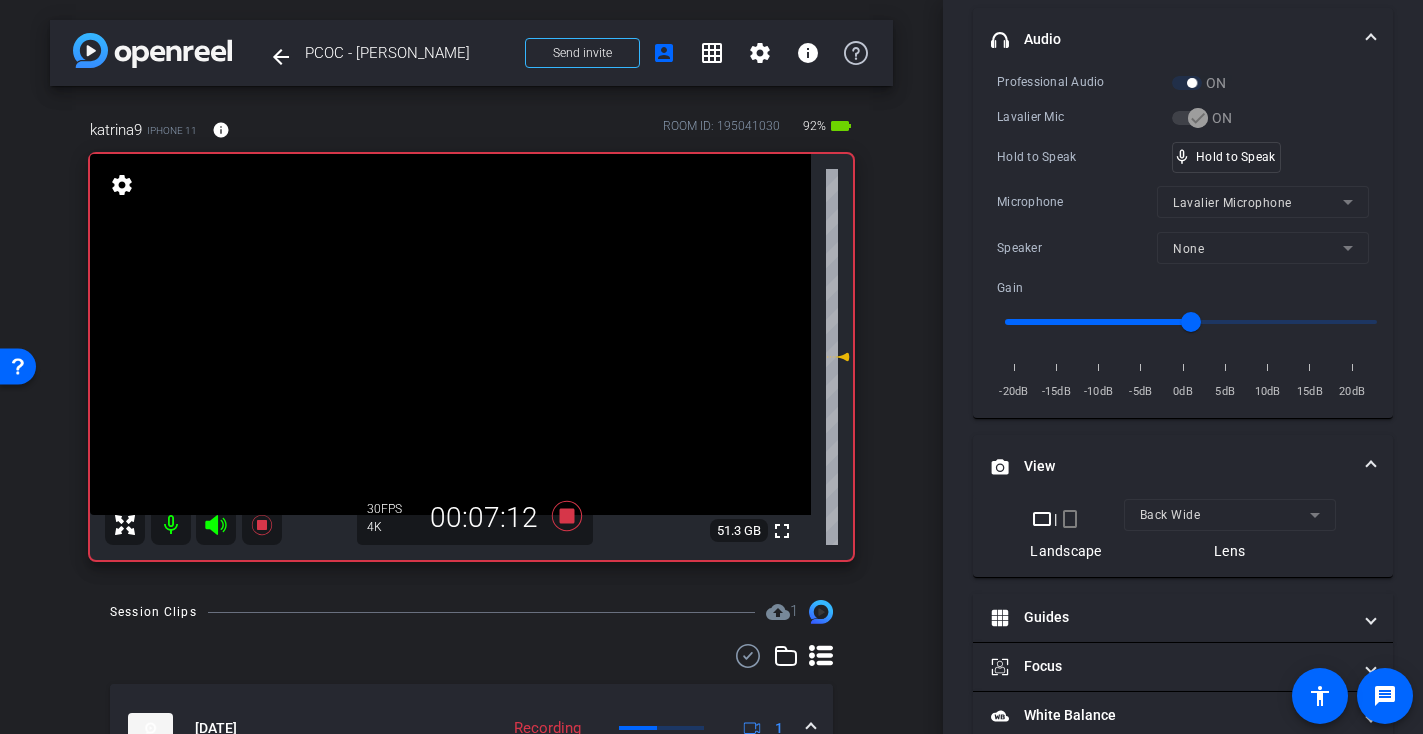 click at bounding box center (450, 334) 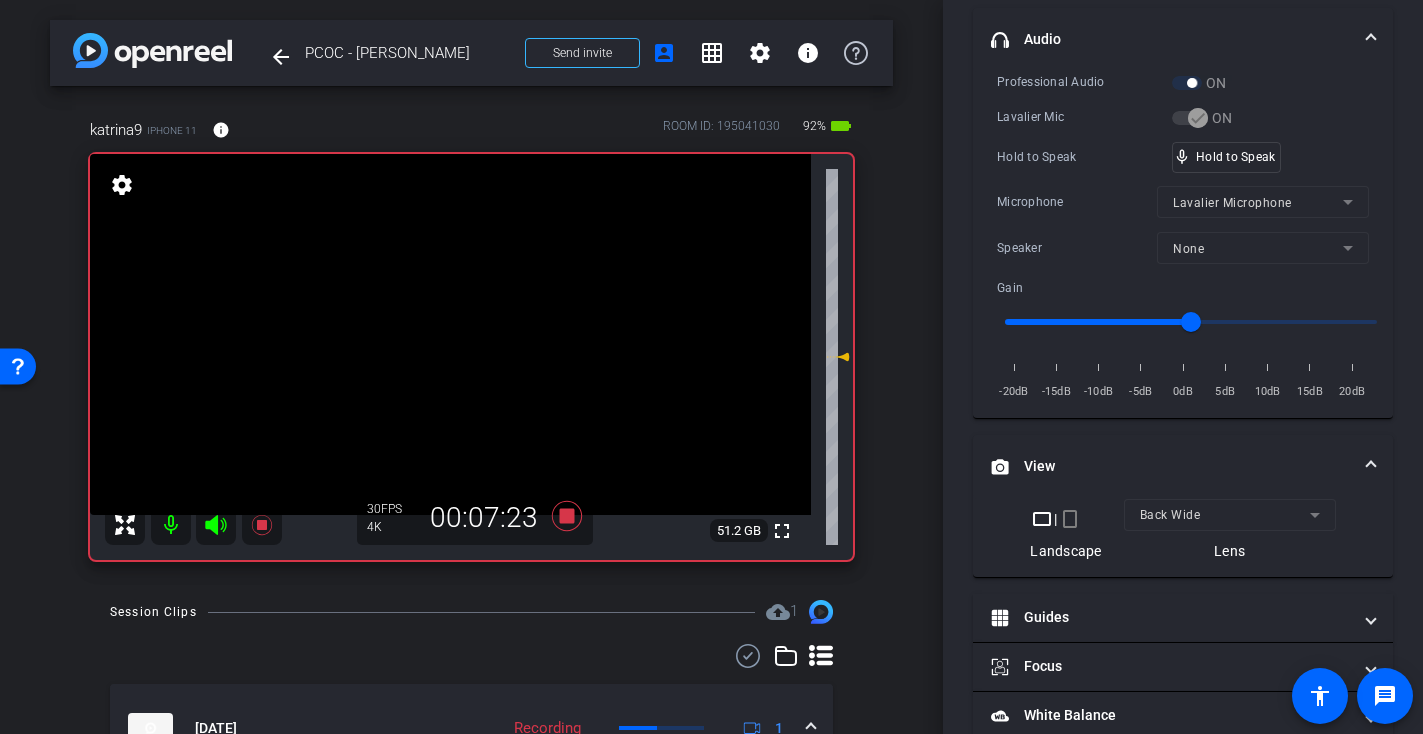click at bounding box center (450, 334) 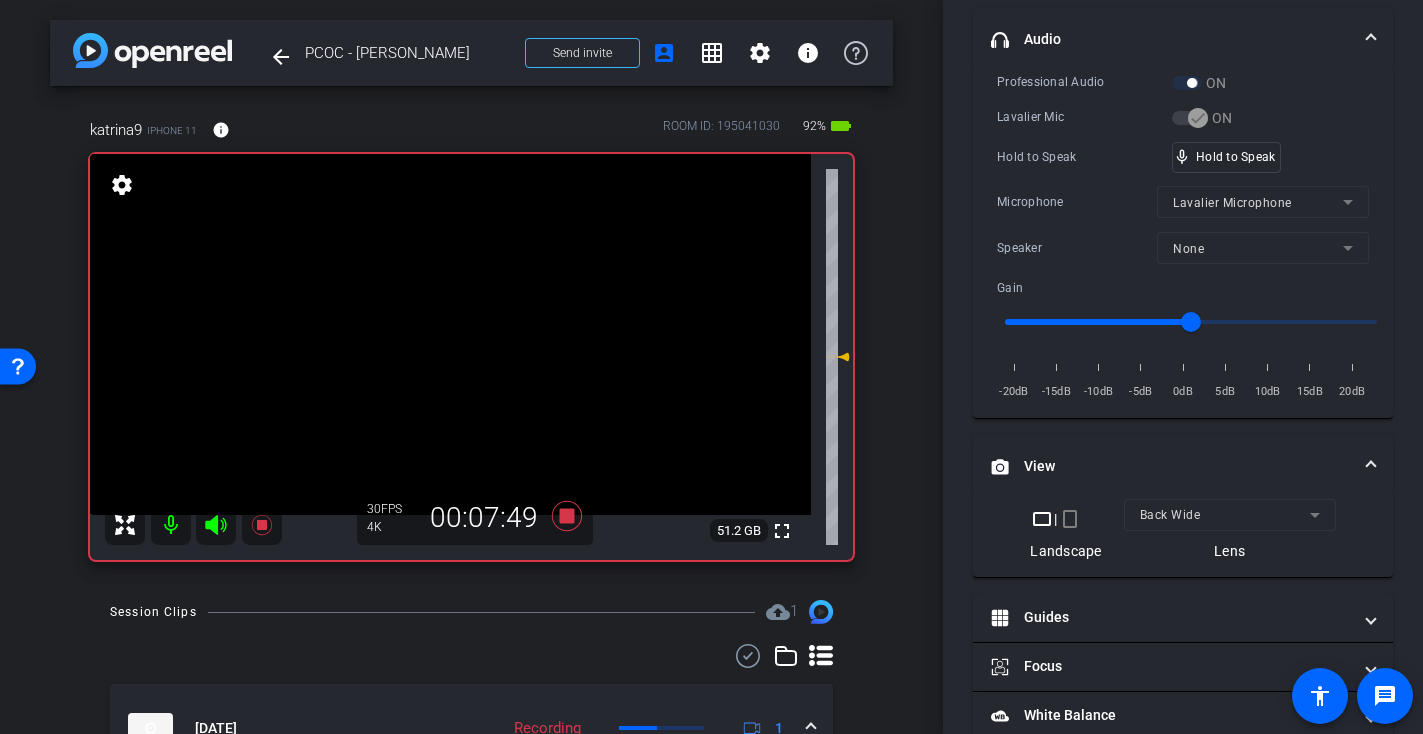 click at bounding box center [450, 334] 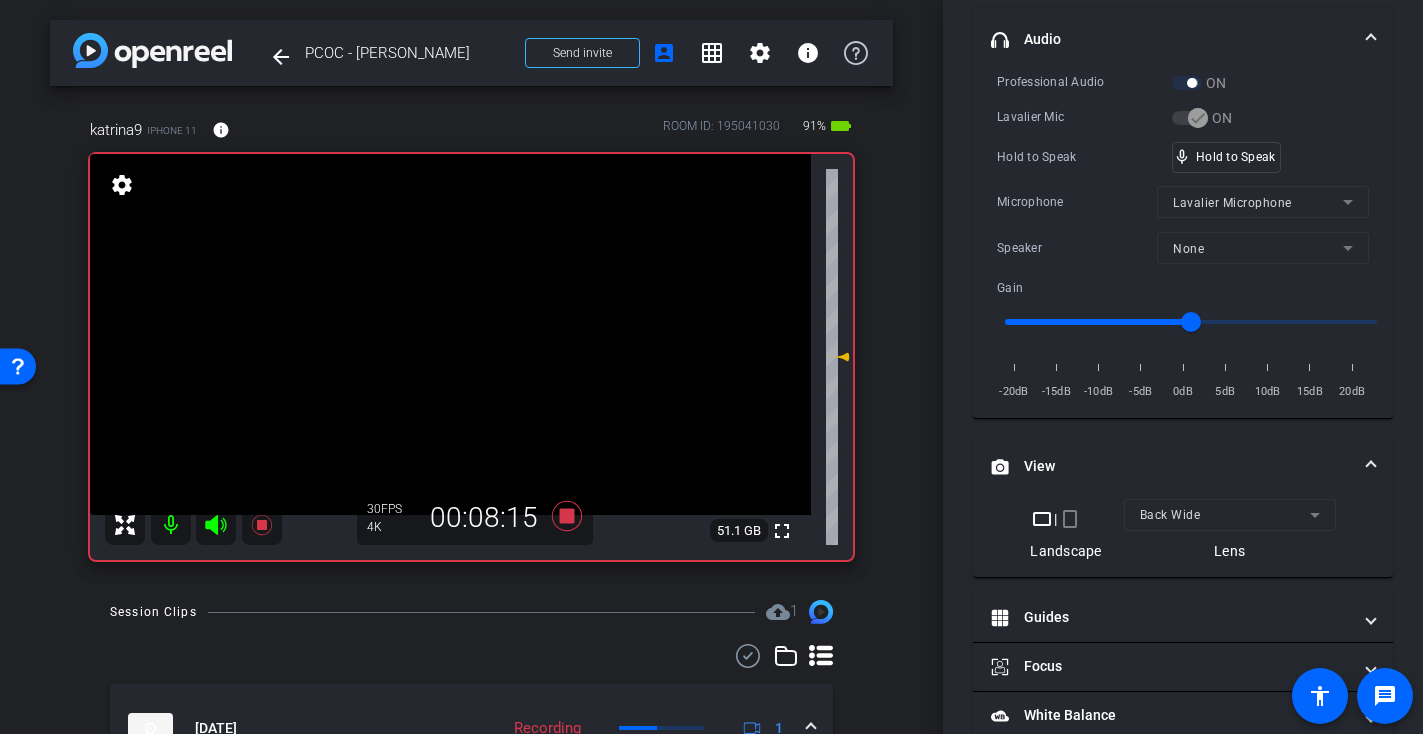 click at bounding box center [450, 334] 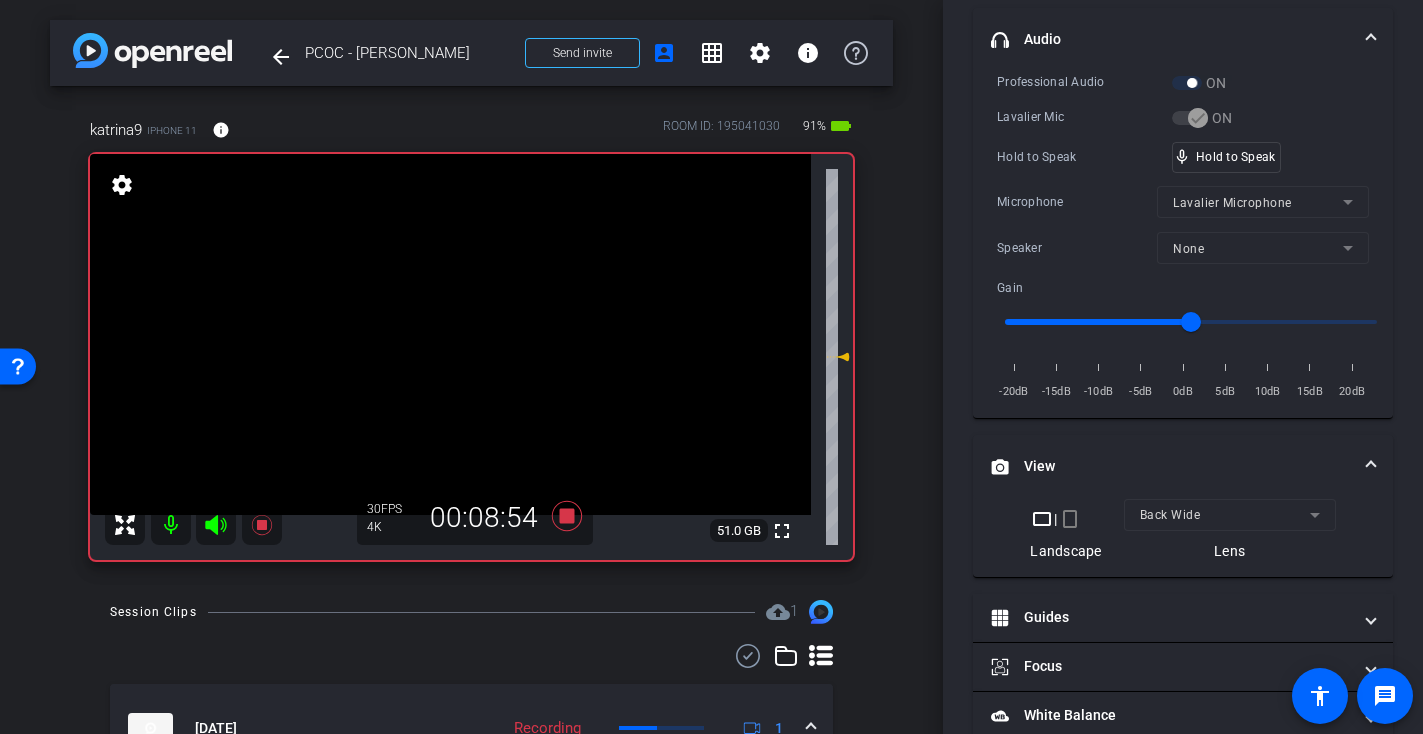 click at bounding box center (450, 334) 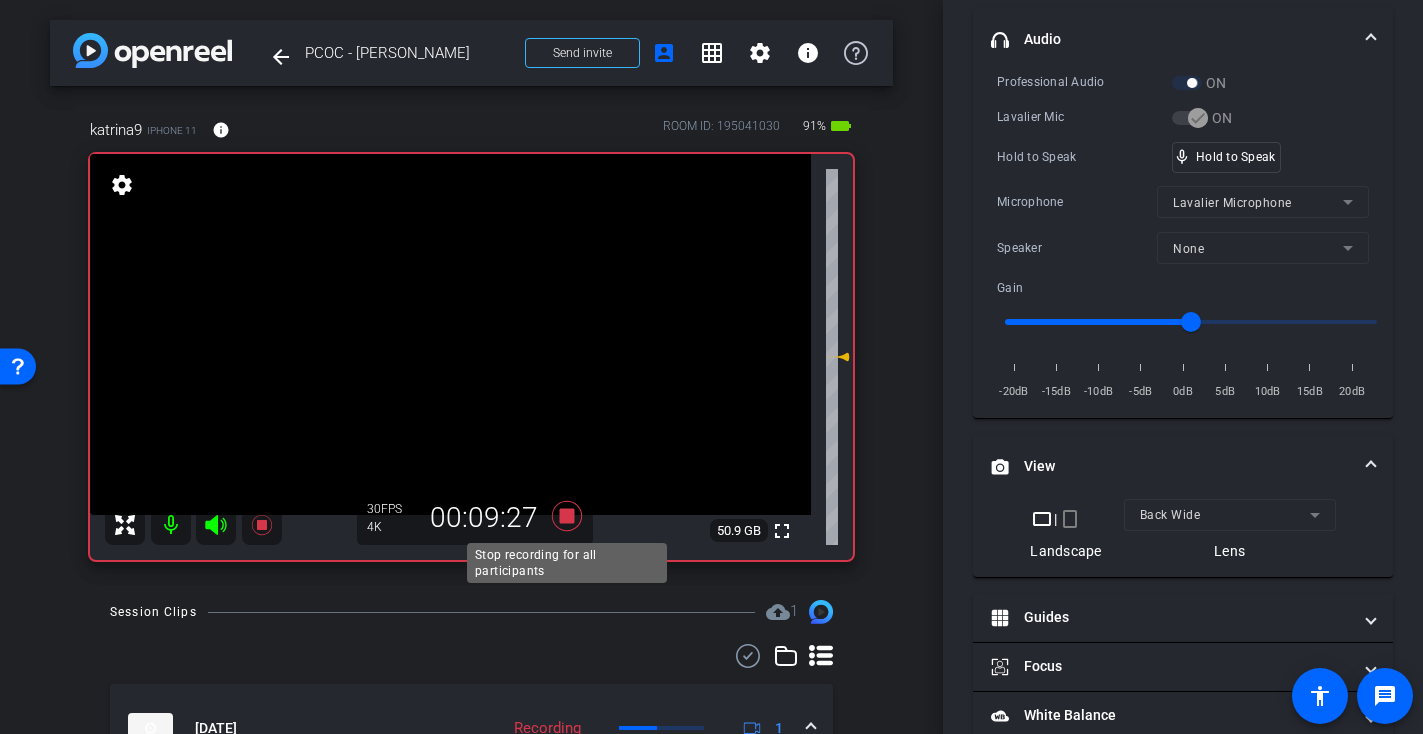 click 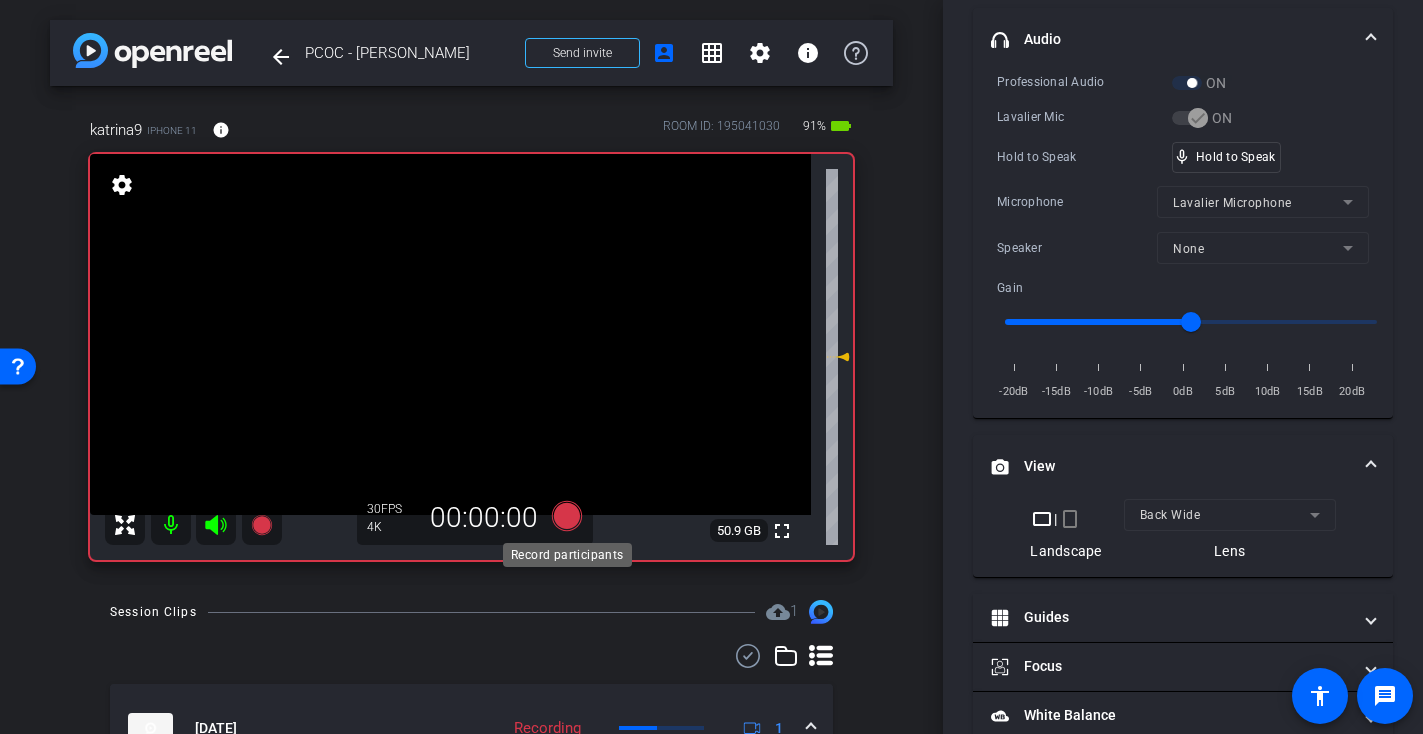 scroll, scrollTop: 406, scrollLeft: 0, axis: vertical 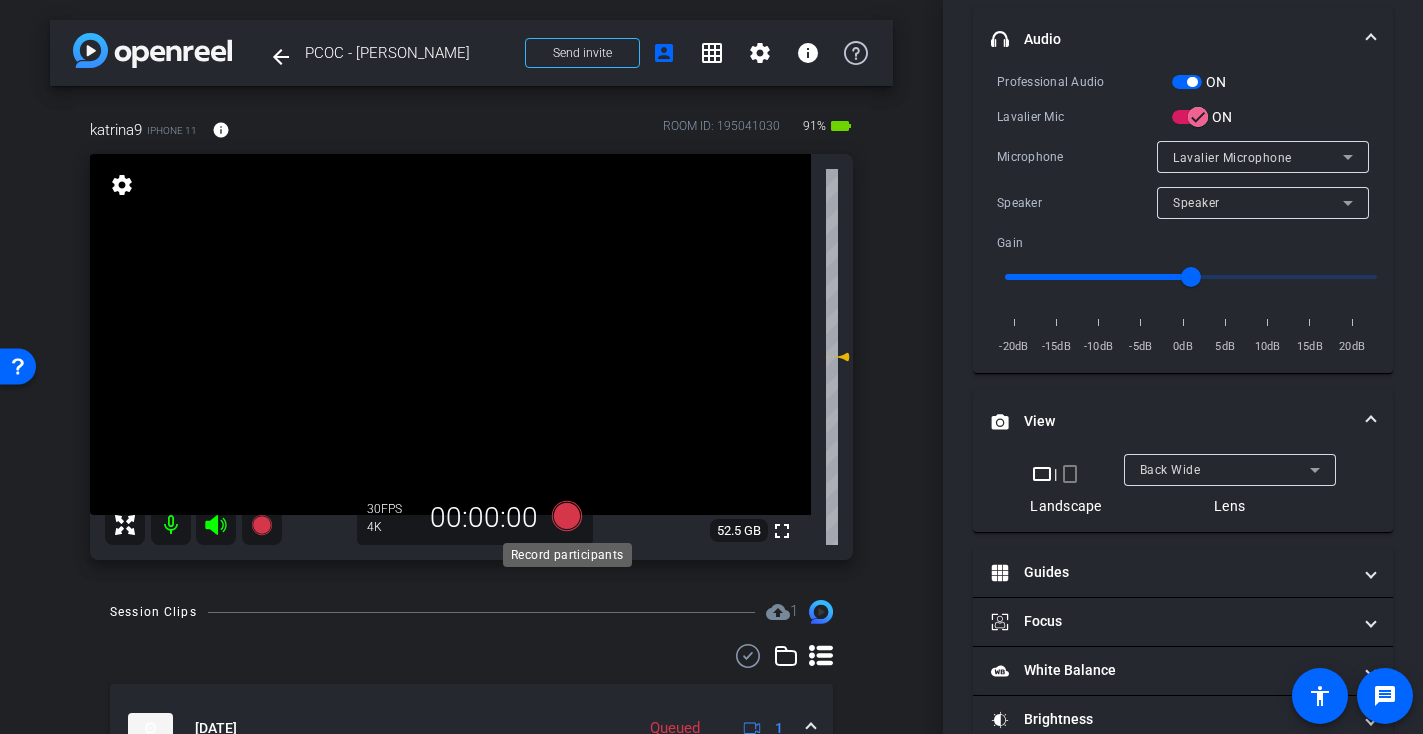click 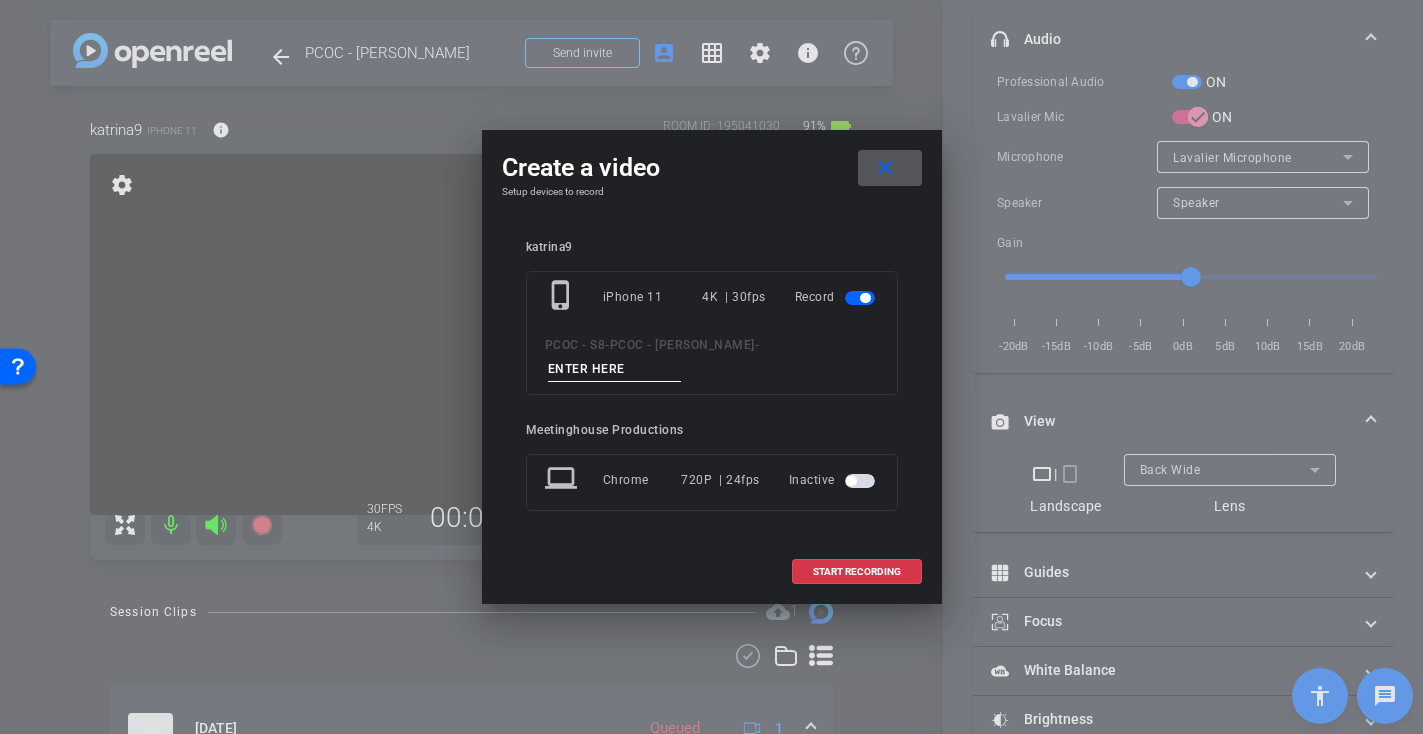 click at bounding box center (615, 369) 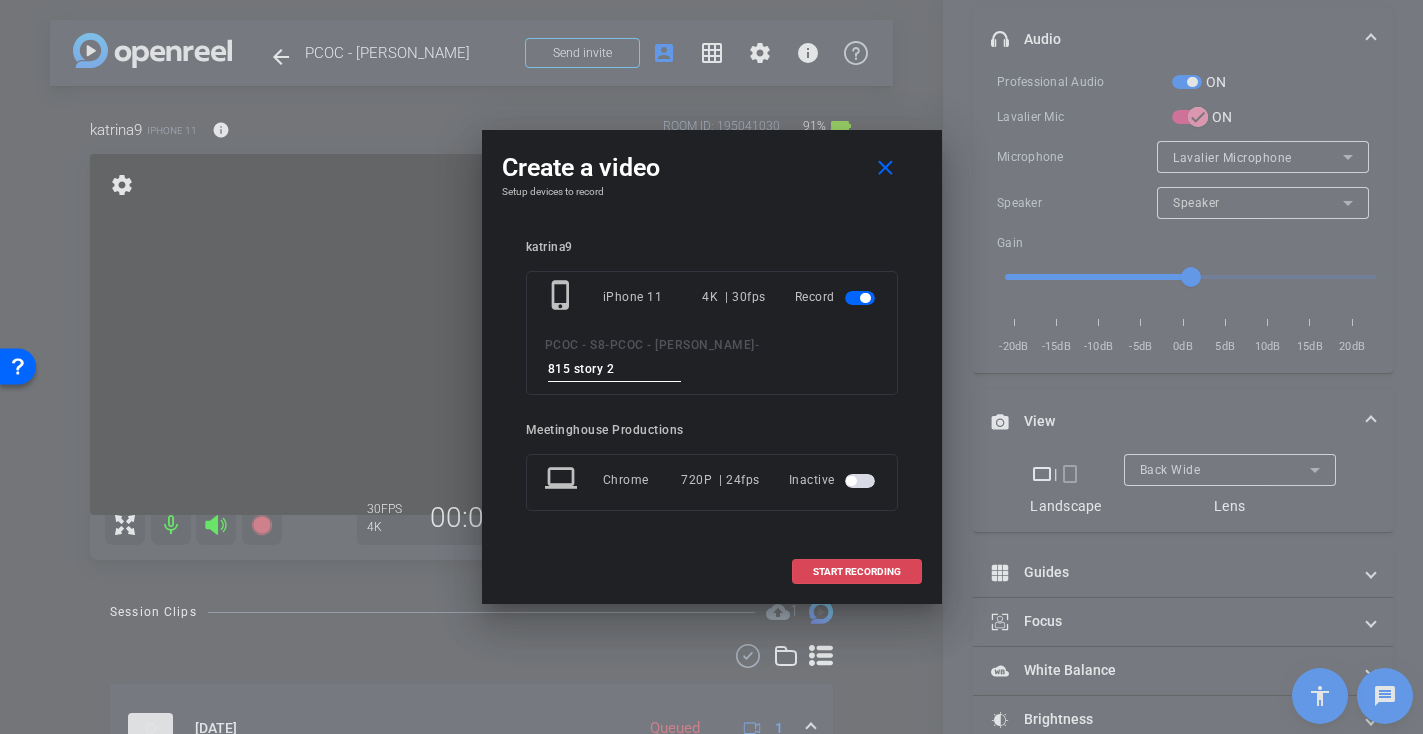 type on "815 story 2" 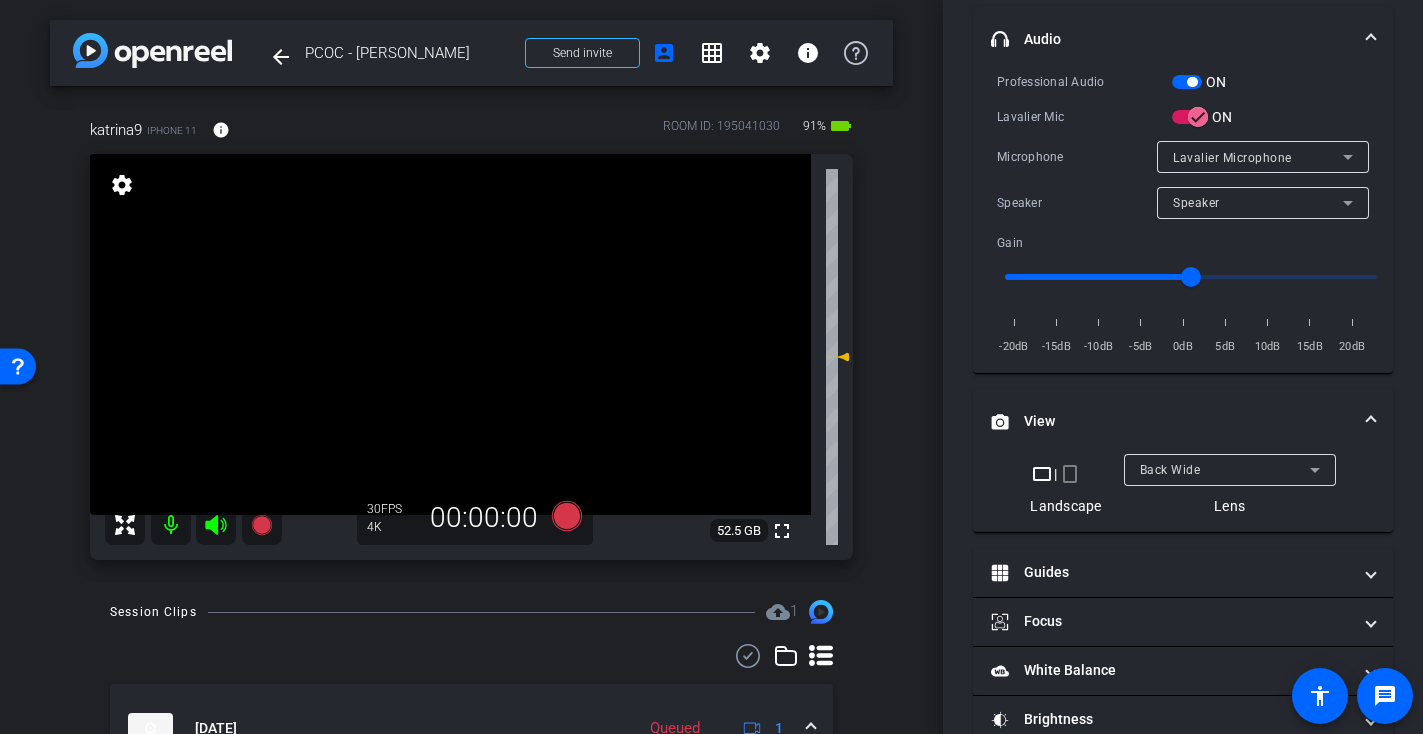 scroll, scrollTop: 428, scrollLeft: 0, axis: vertical 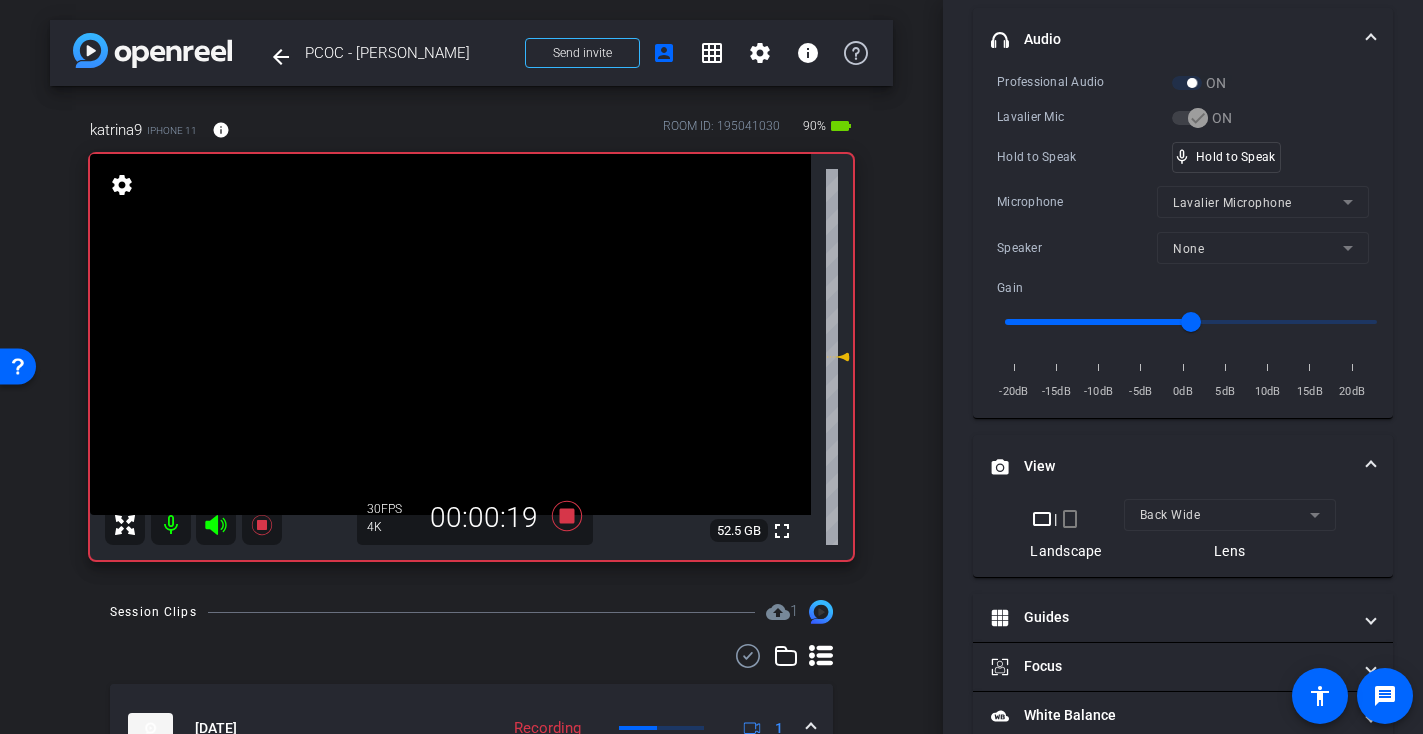 click at bounding box center (450, 334) 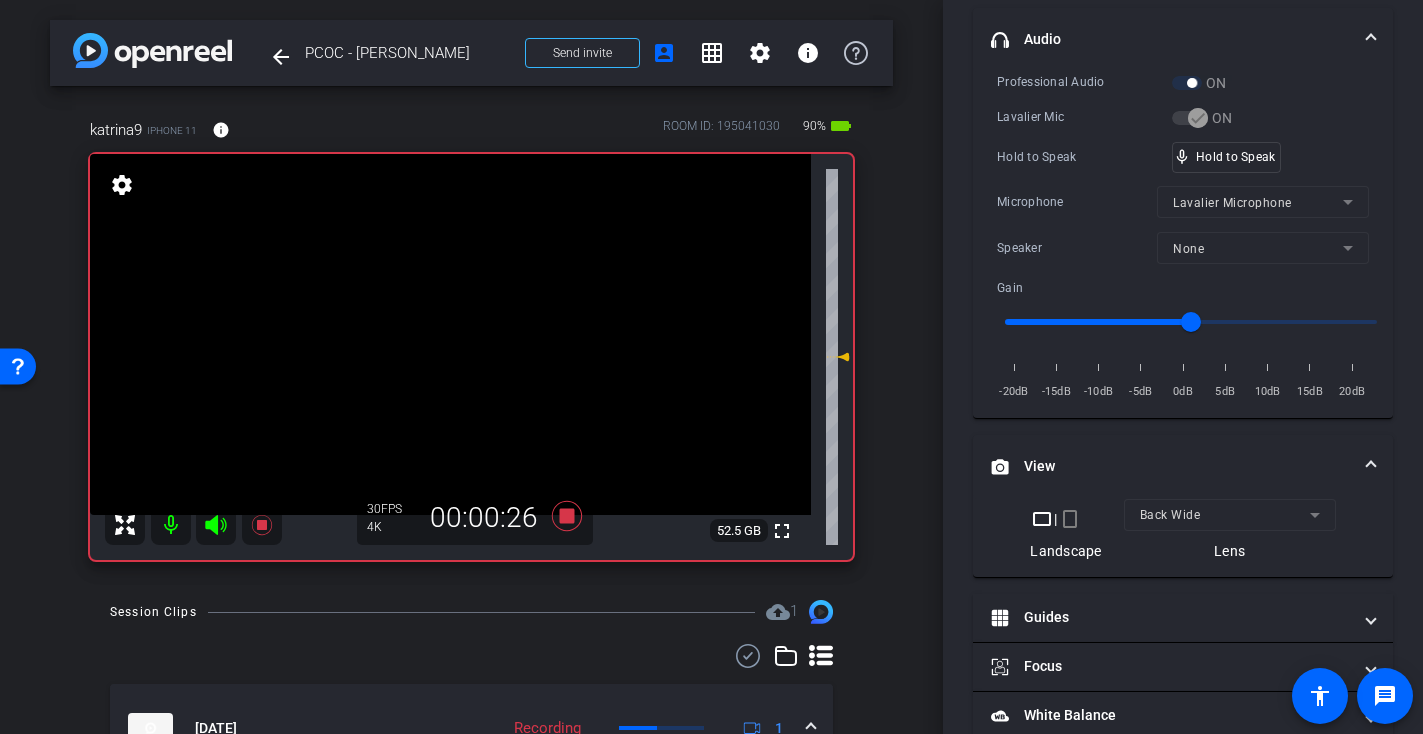 click at bounding box center (450, 334) 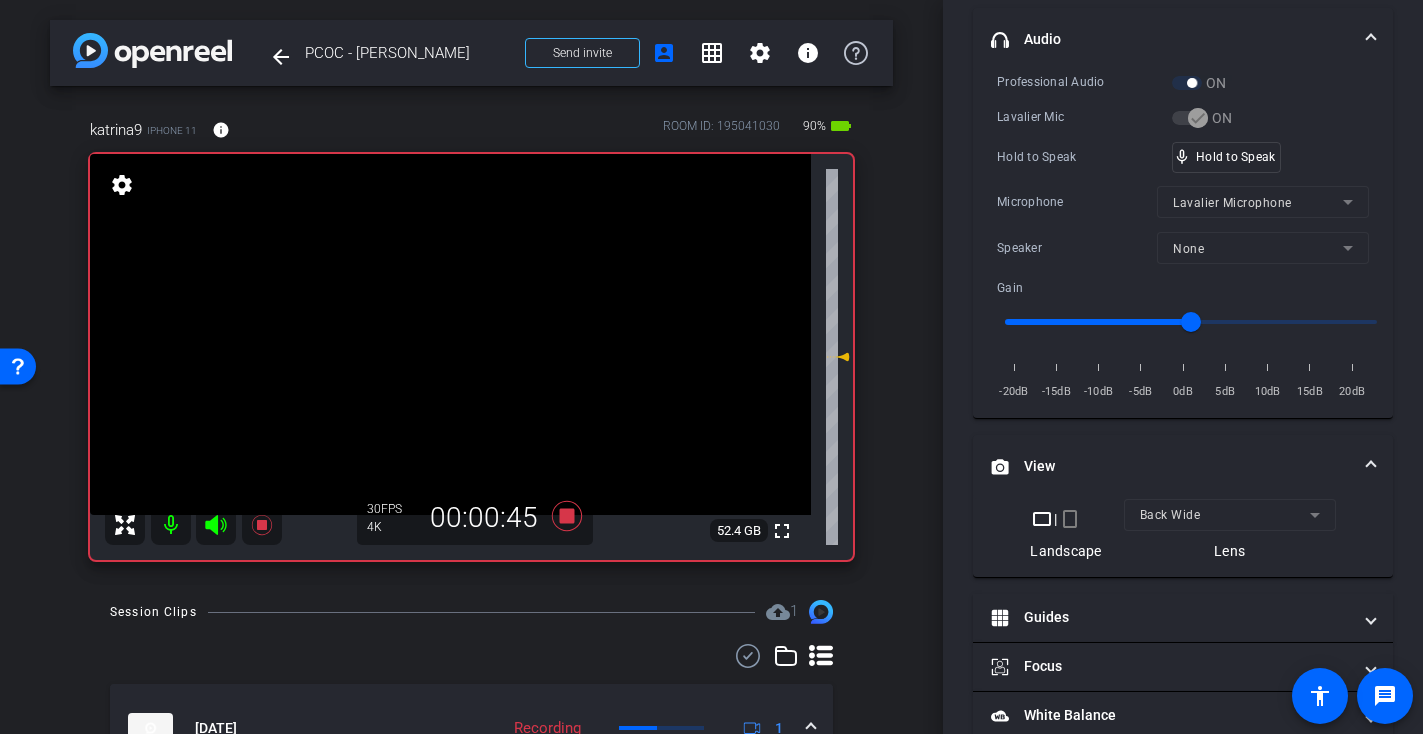 click at bounding box center (450, 334) 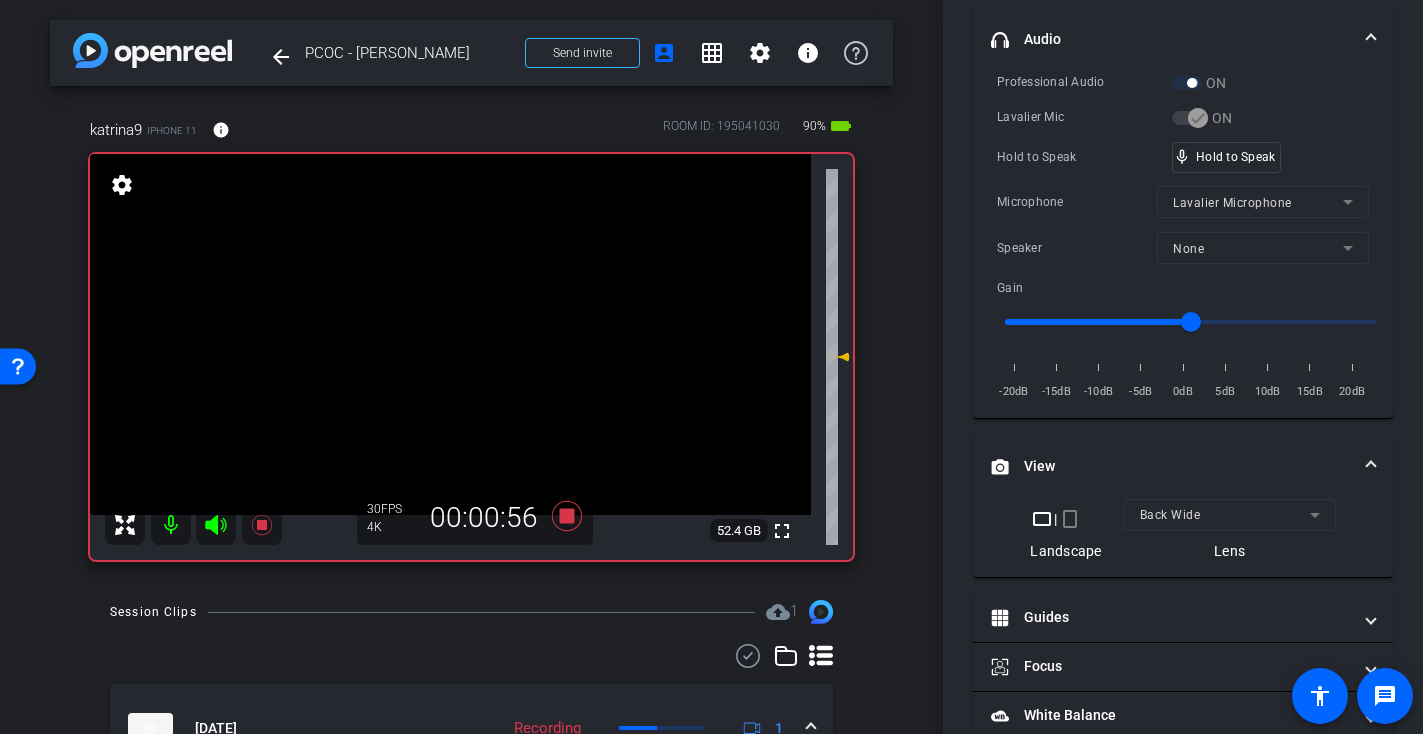click at bounding box center (450, 334) 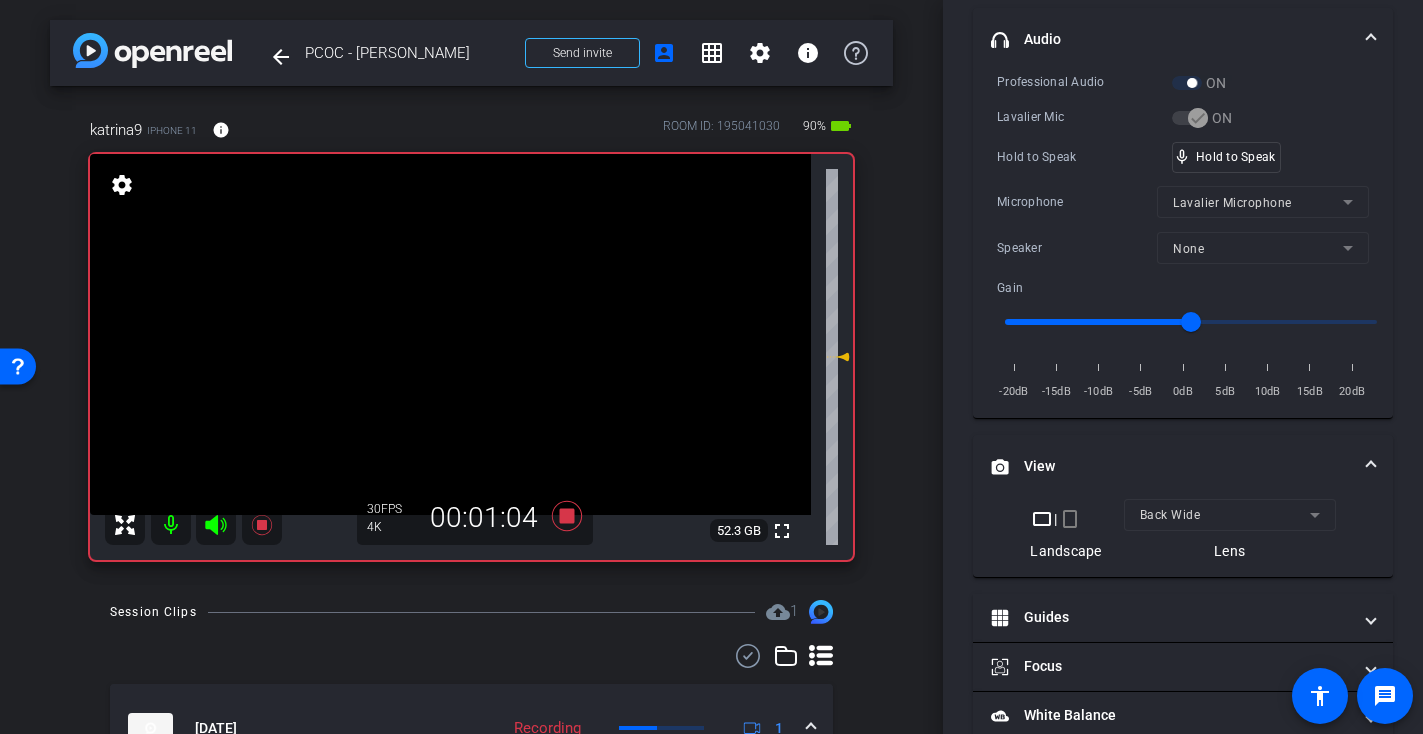 click at bounding box center [450, 334] 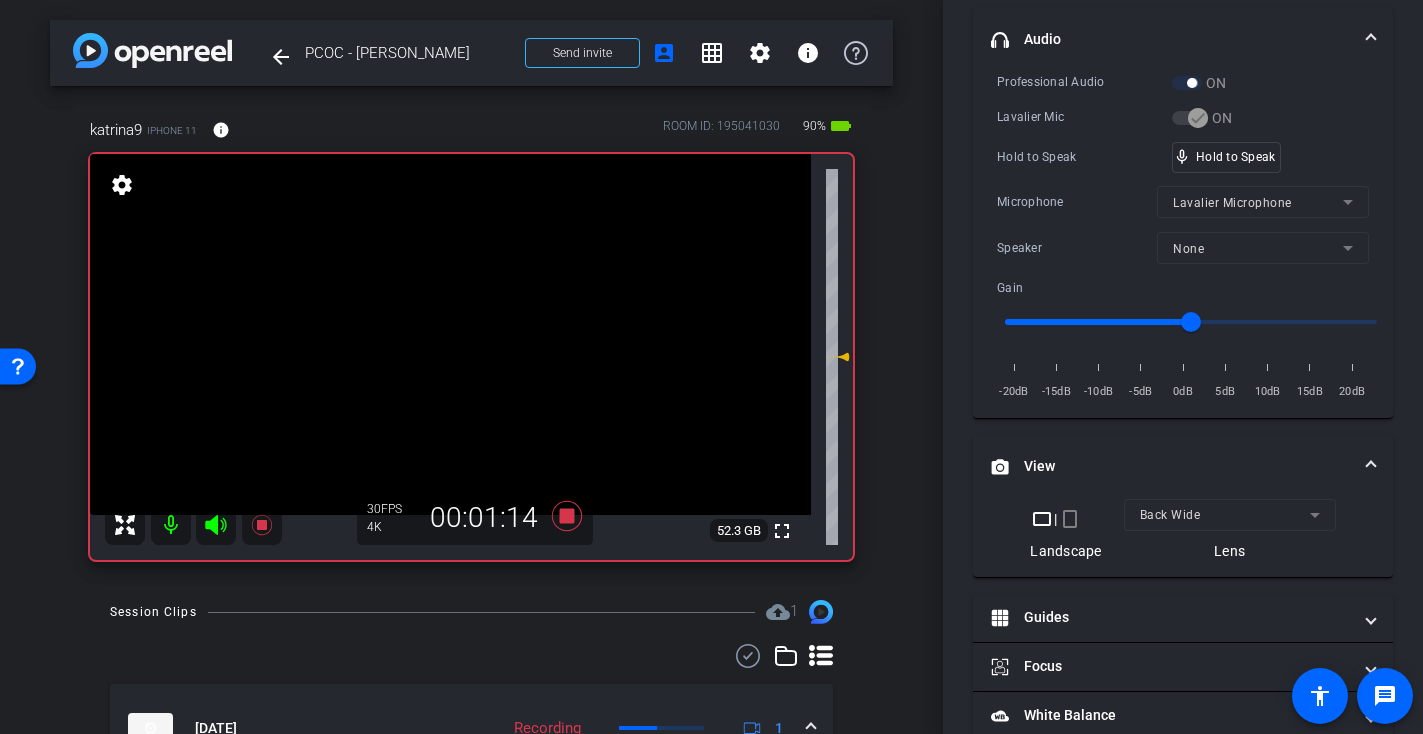 click at bounding box center (450, 334) 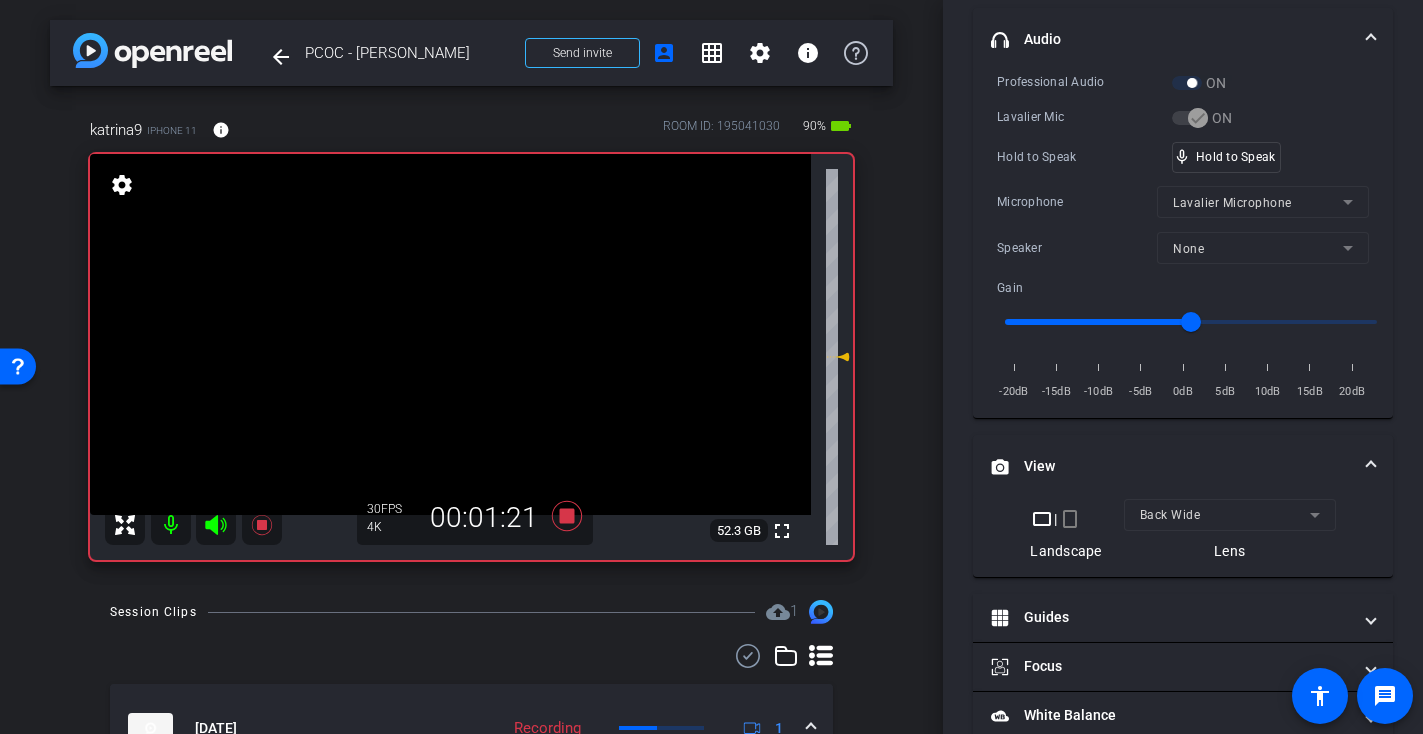 click at bounding box center (450, 334) 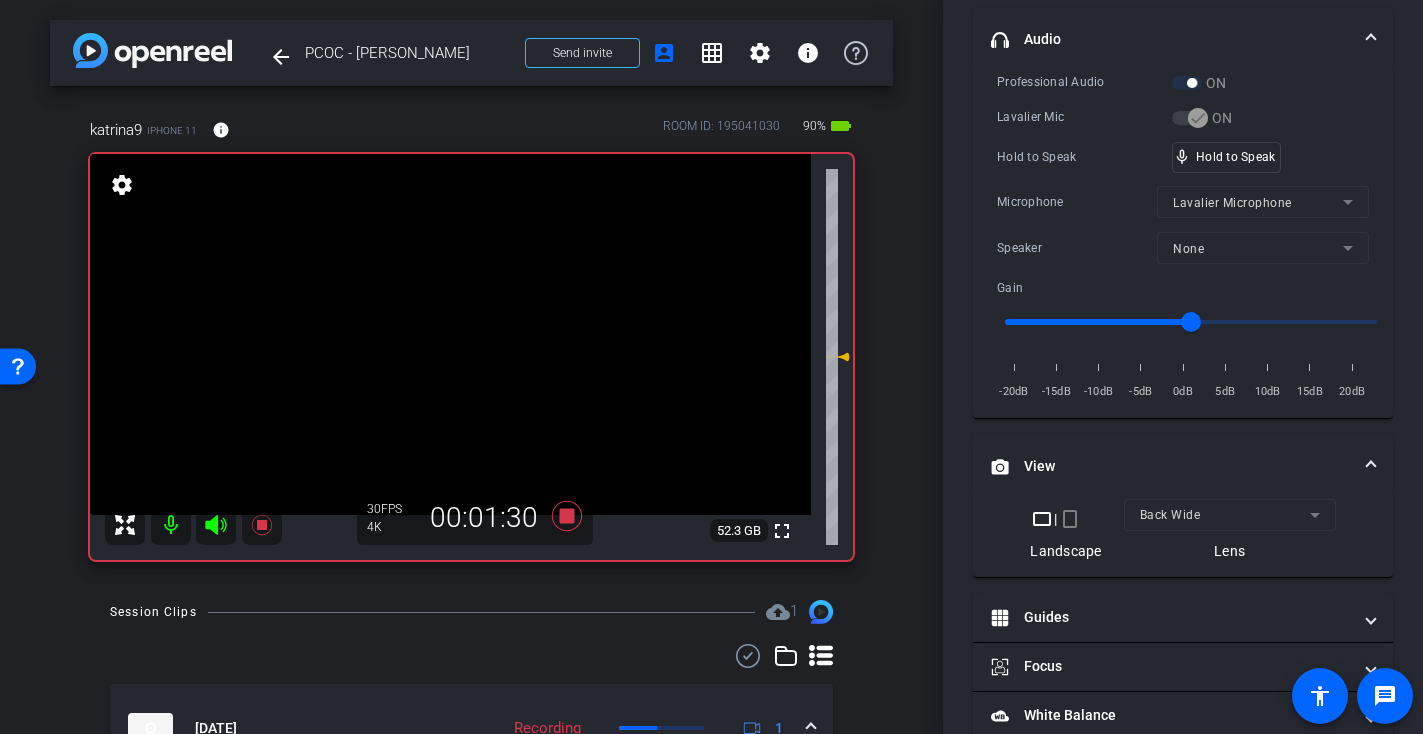 click at bounding box center (450, 334) 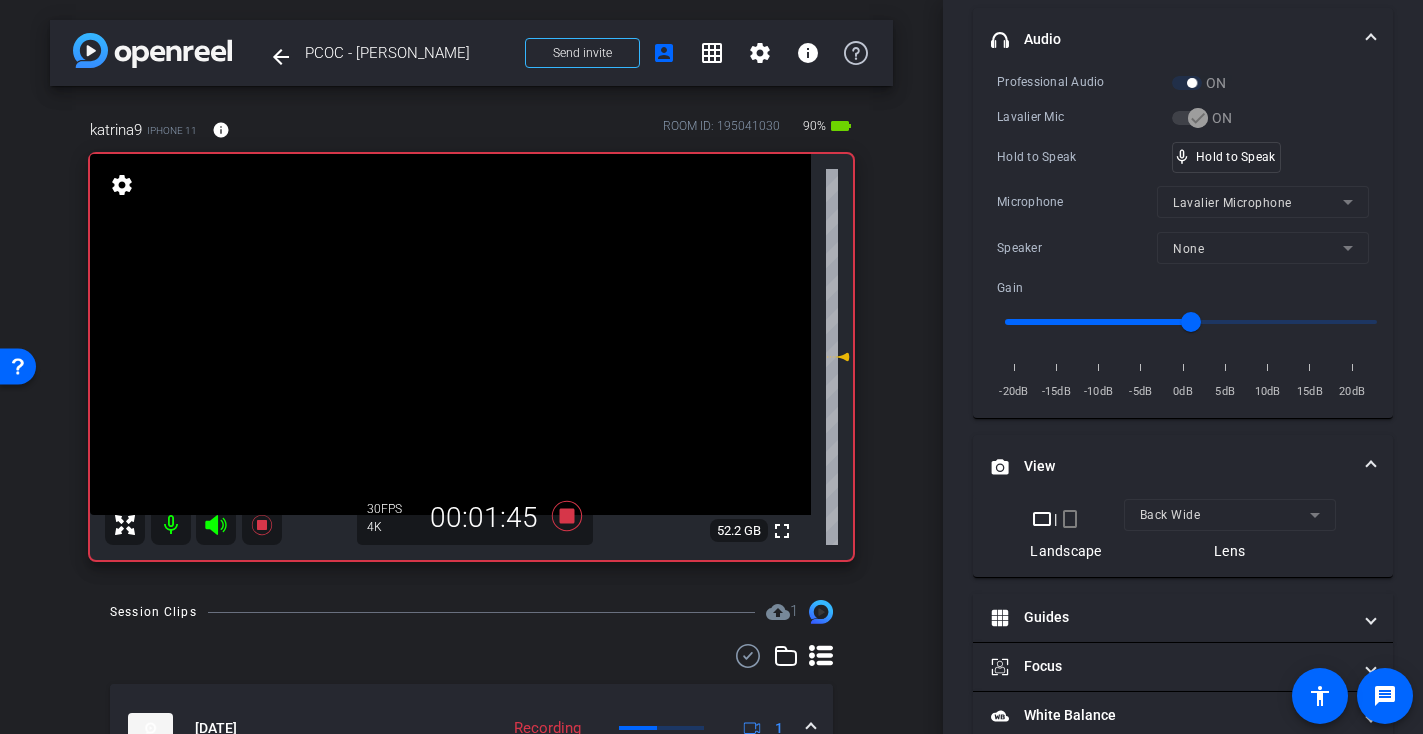 click at bounding box center [450, 334] 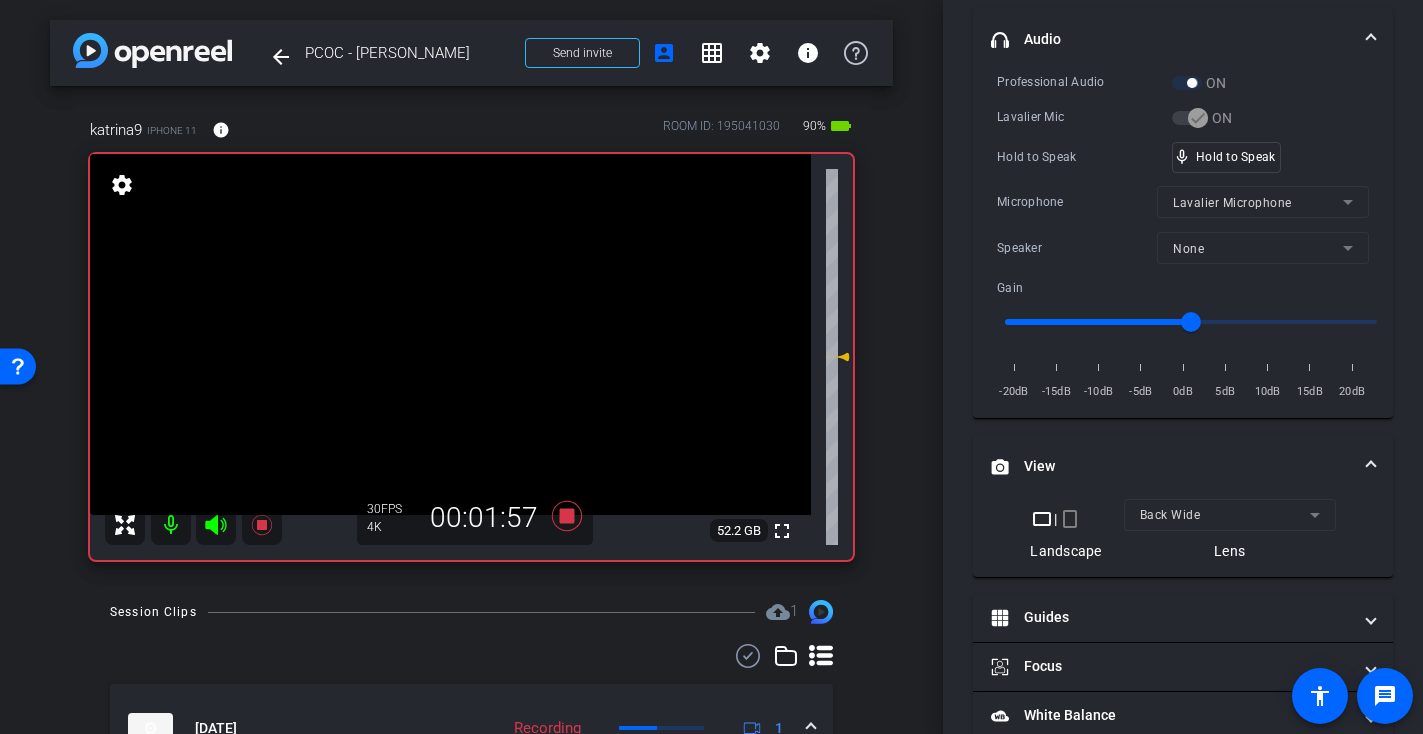 click at bounding box center (450, 334) 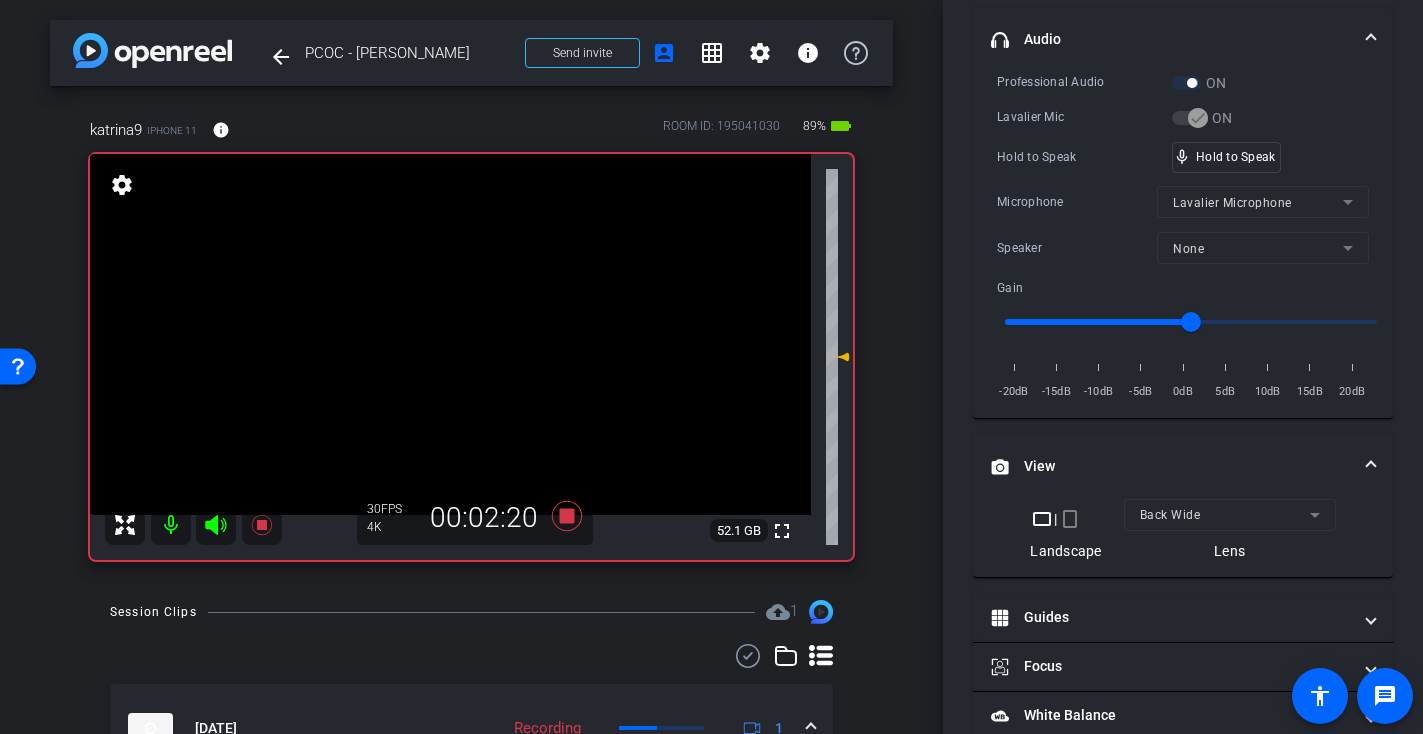 click at bounding box center [450, 334] 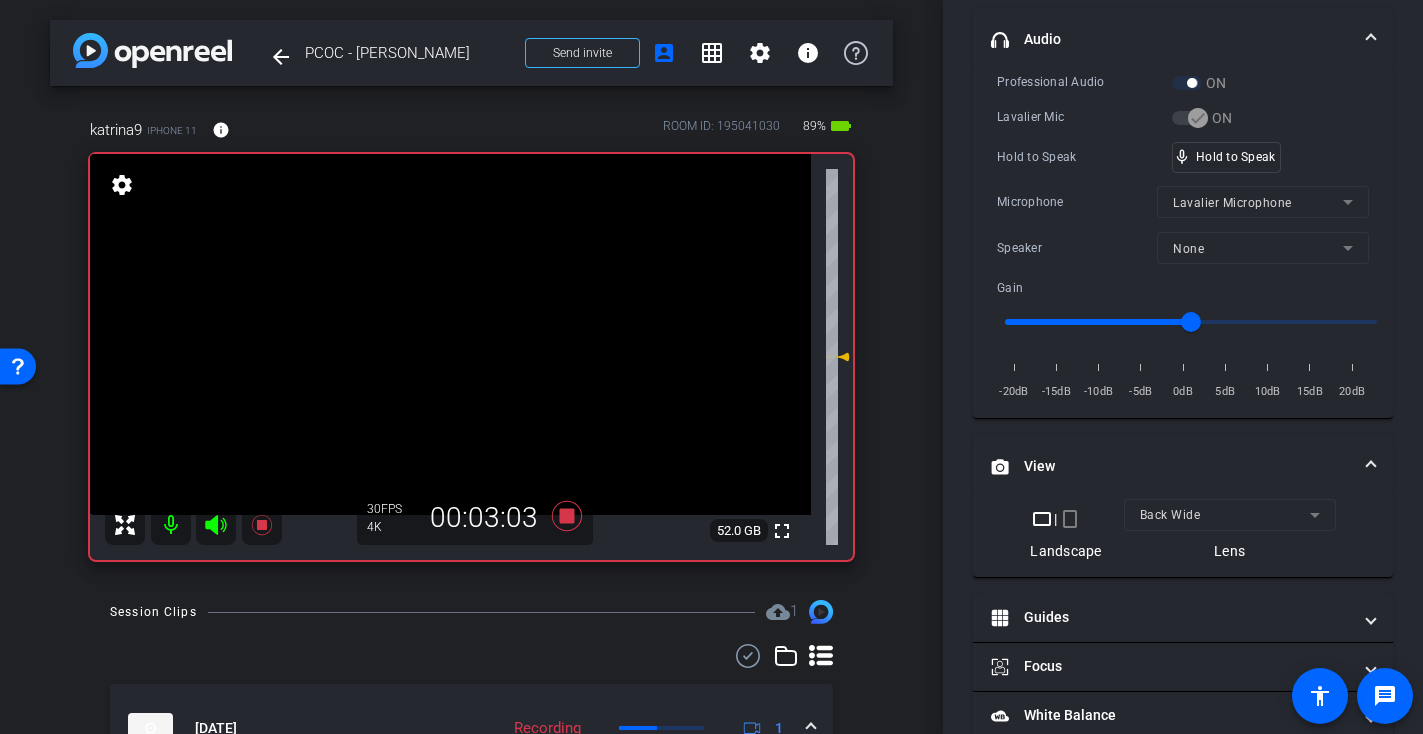 click at bounding box center (450, 334) 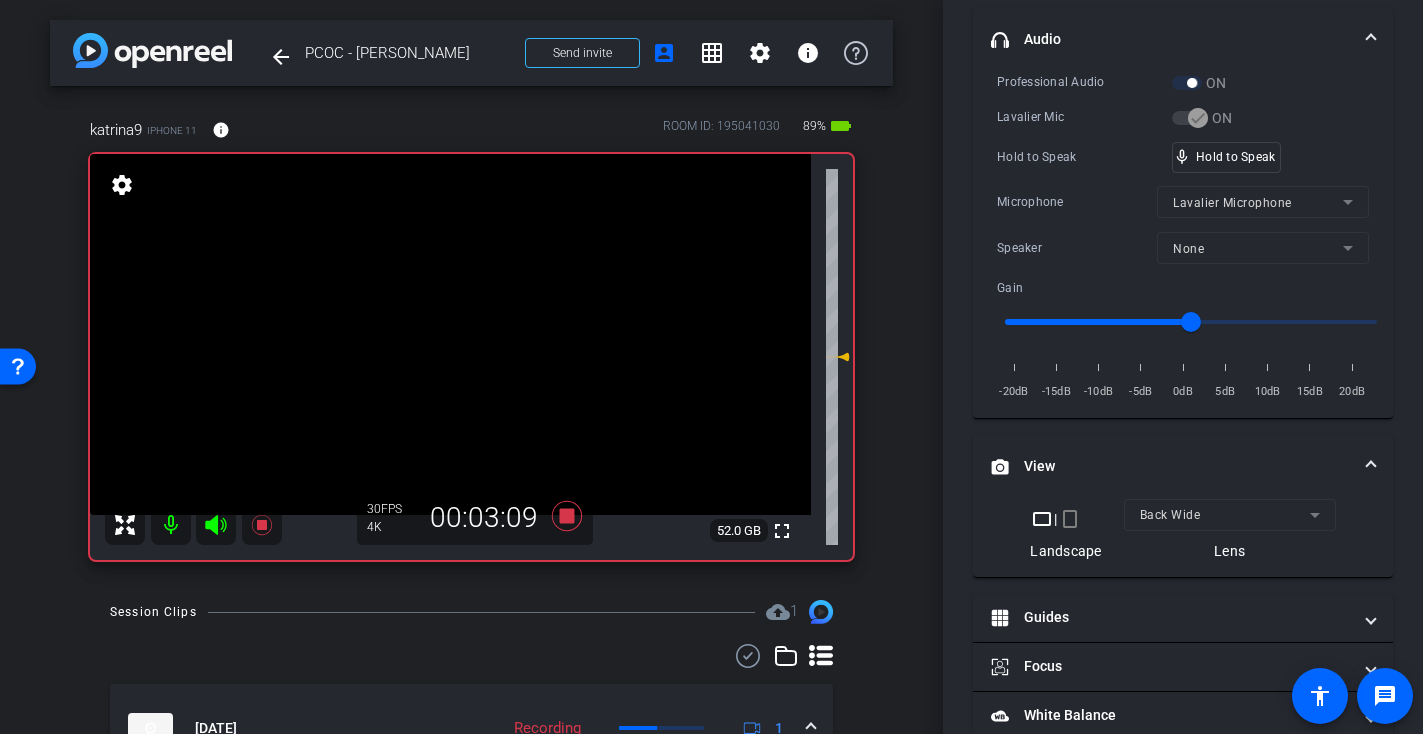 click at bounding box center [450, 334] 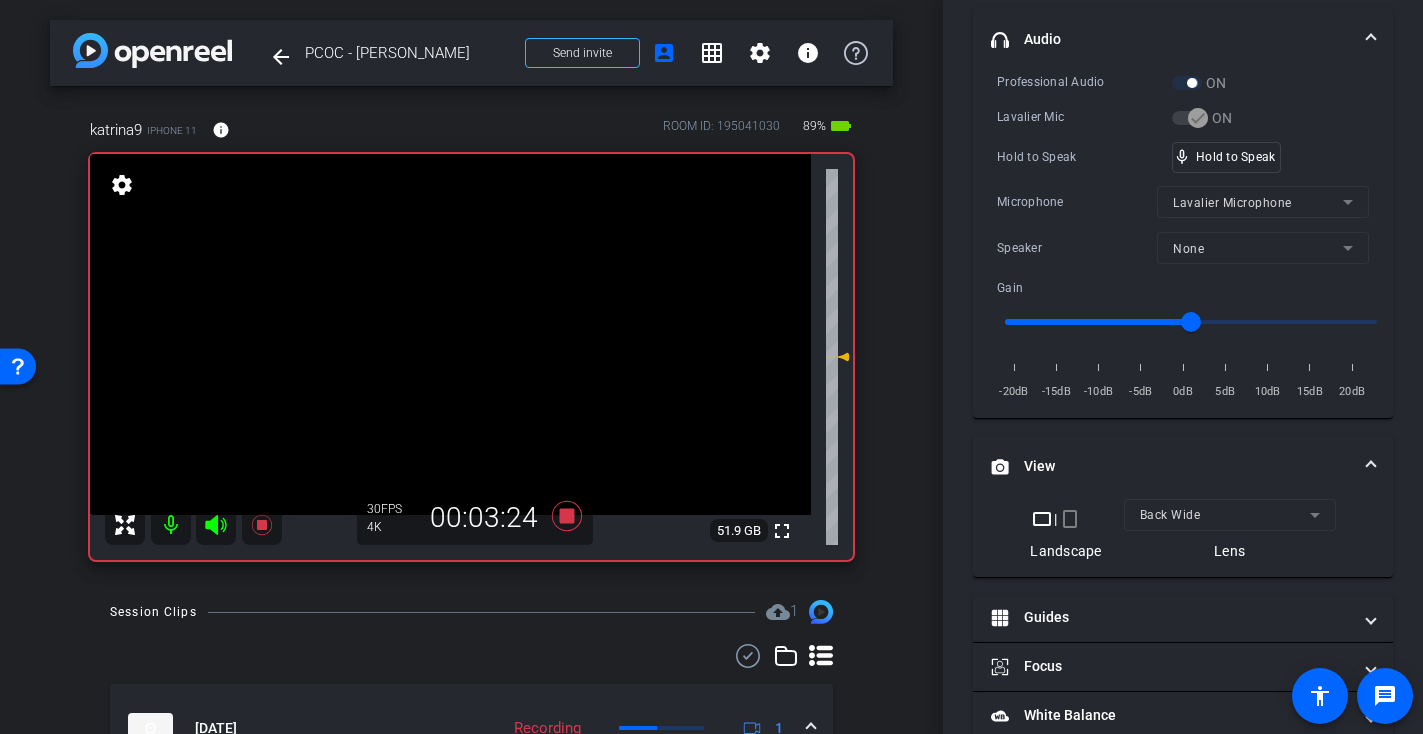click at bounding box center (450, 334) 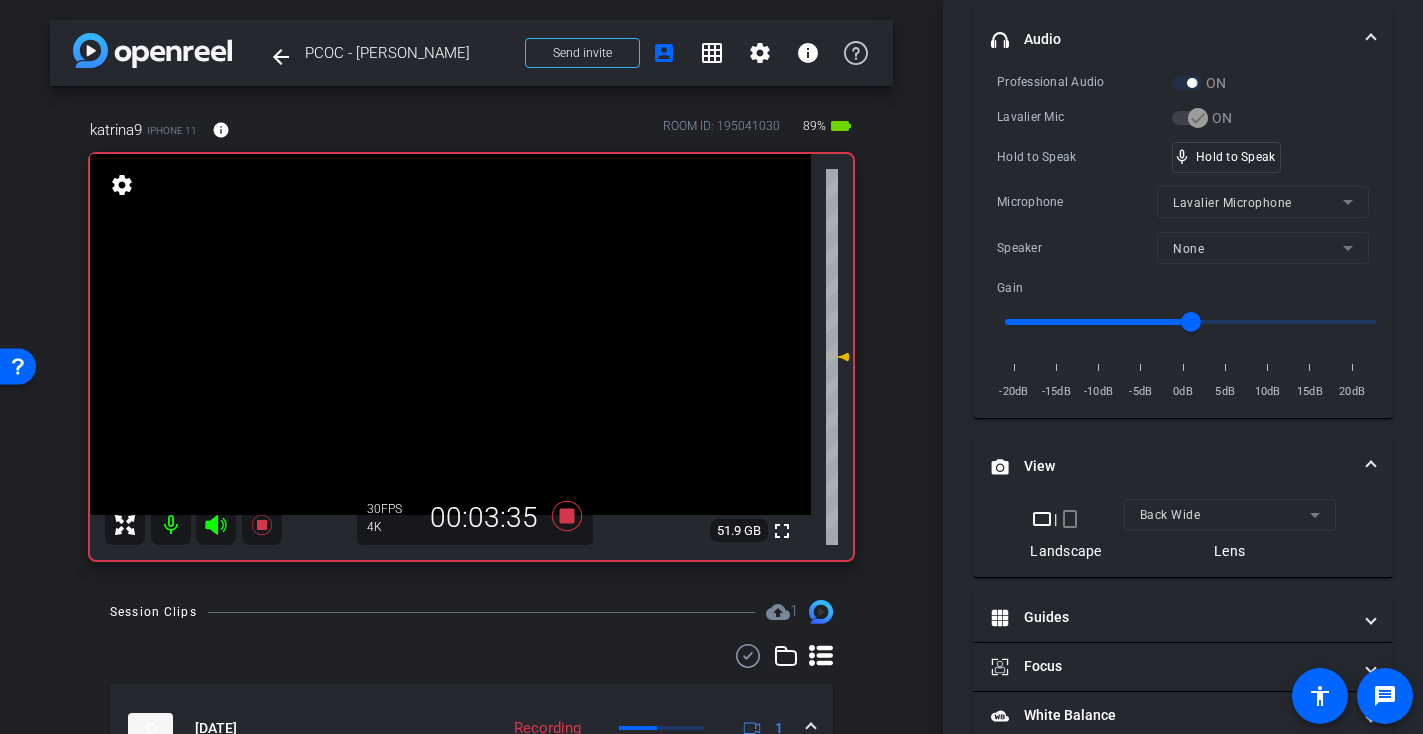 click at bounding box center [450, 334] 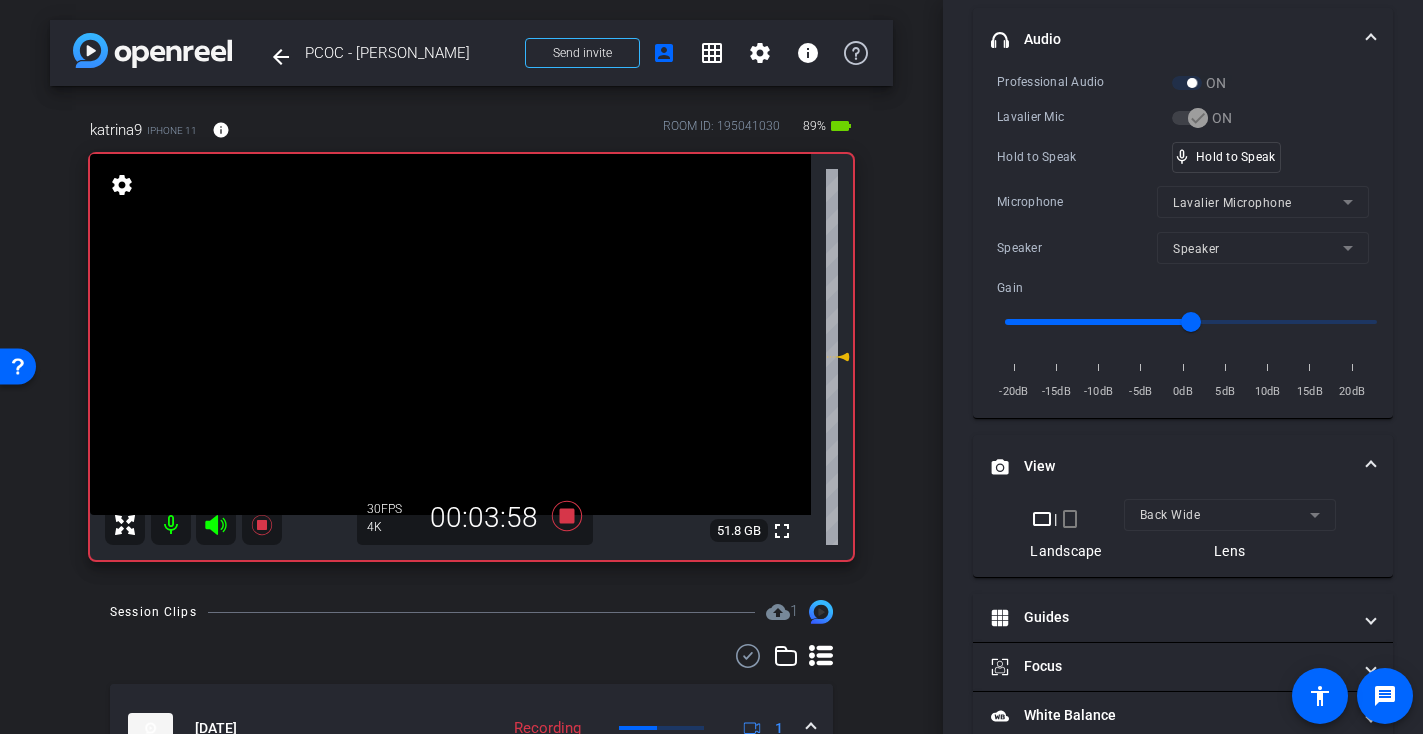 click at bounding box center [450, 334] 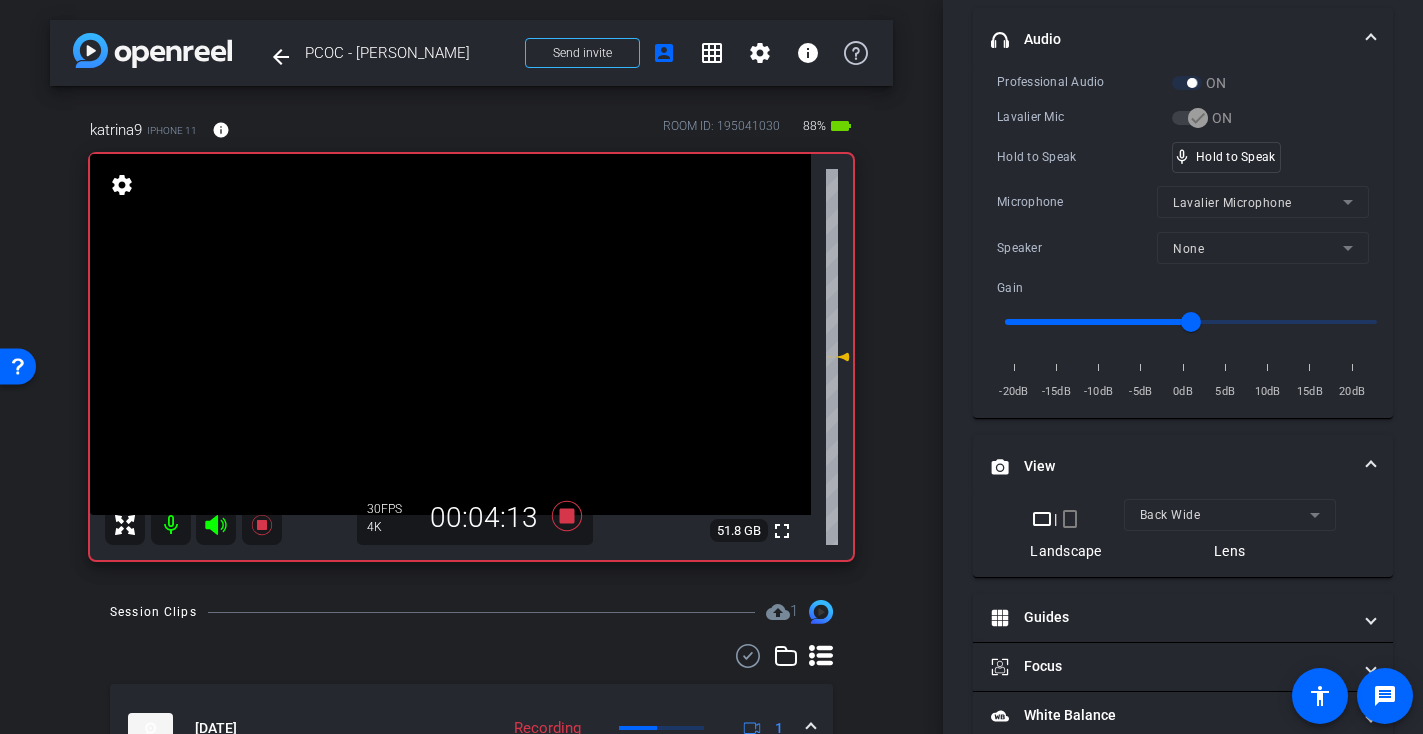 click at bounding box center (450, 334) 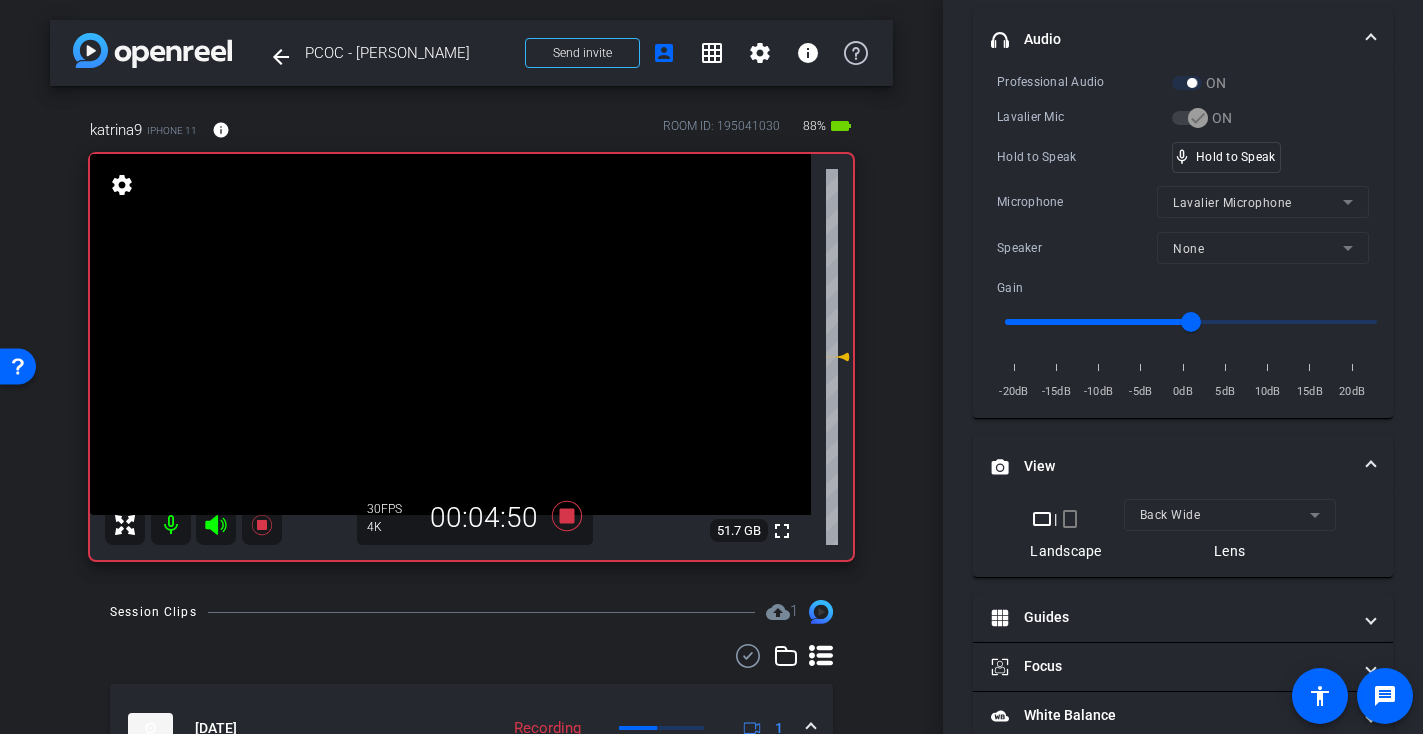 click at bounding box center [450, 334] 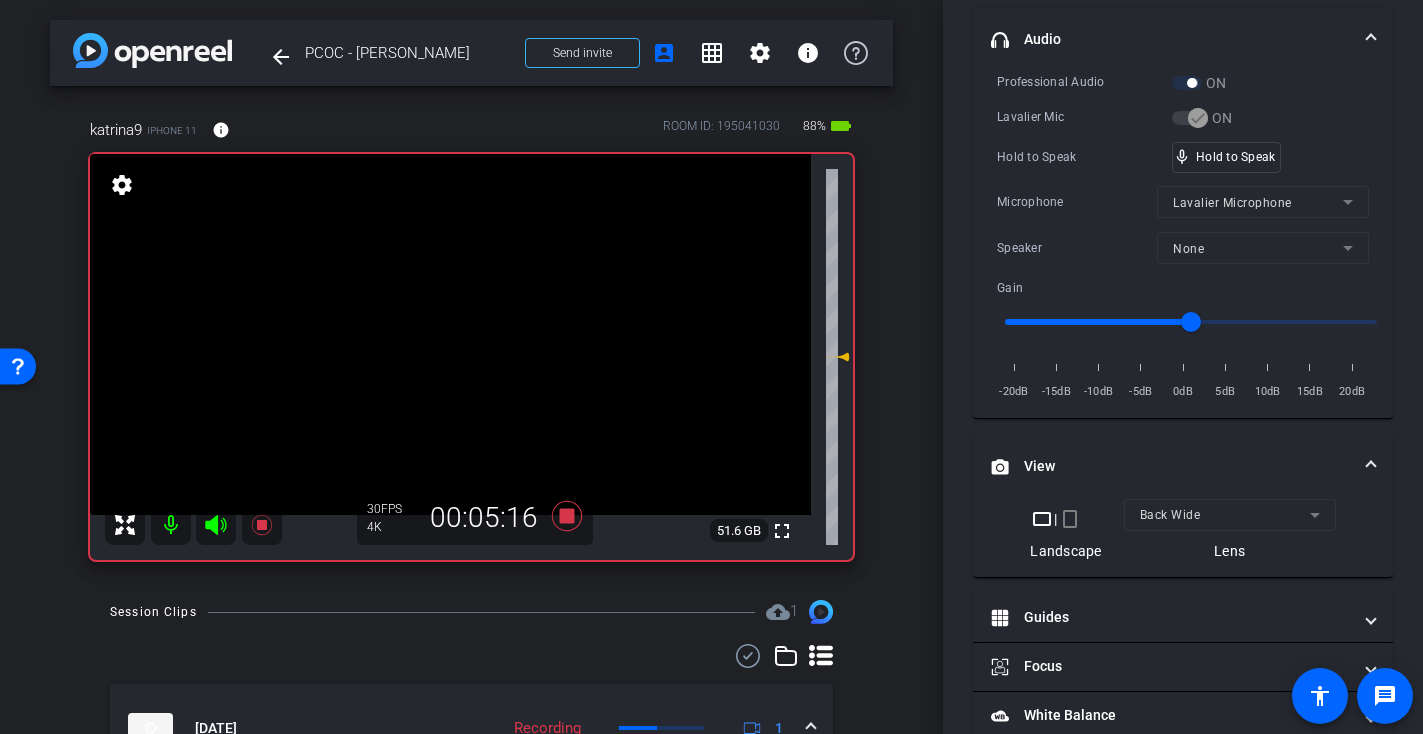 click at bounding box center (450, 334) 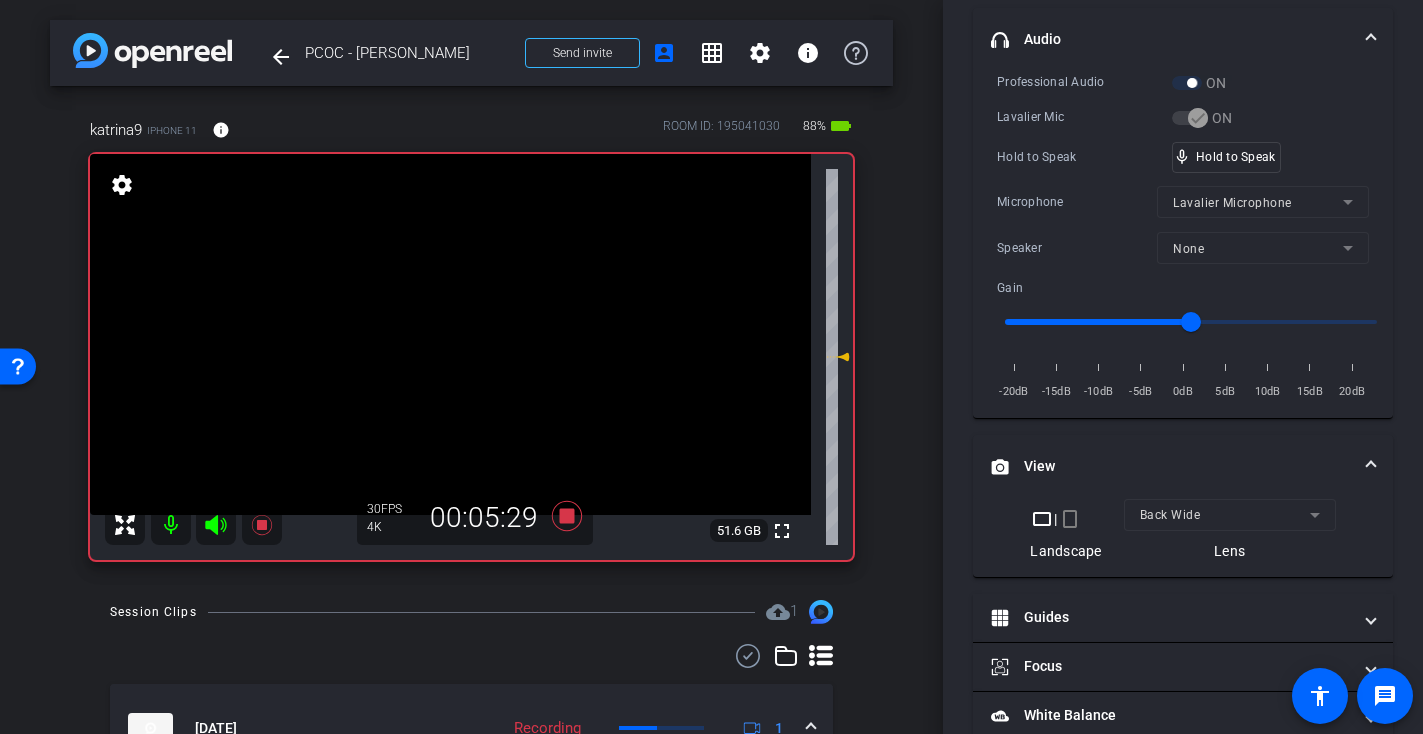 click at bounding box center [450, 334] 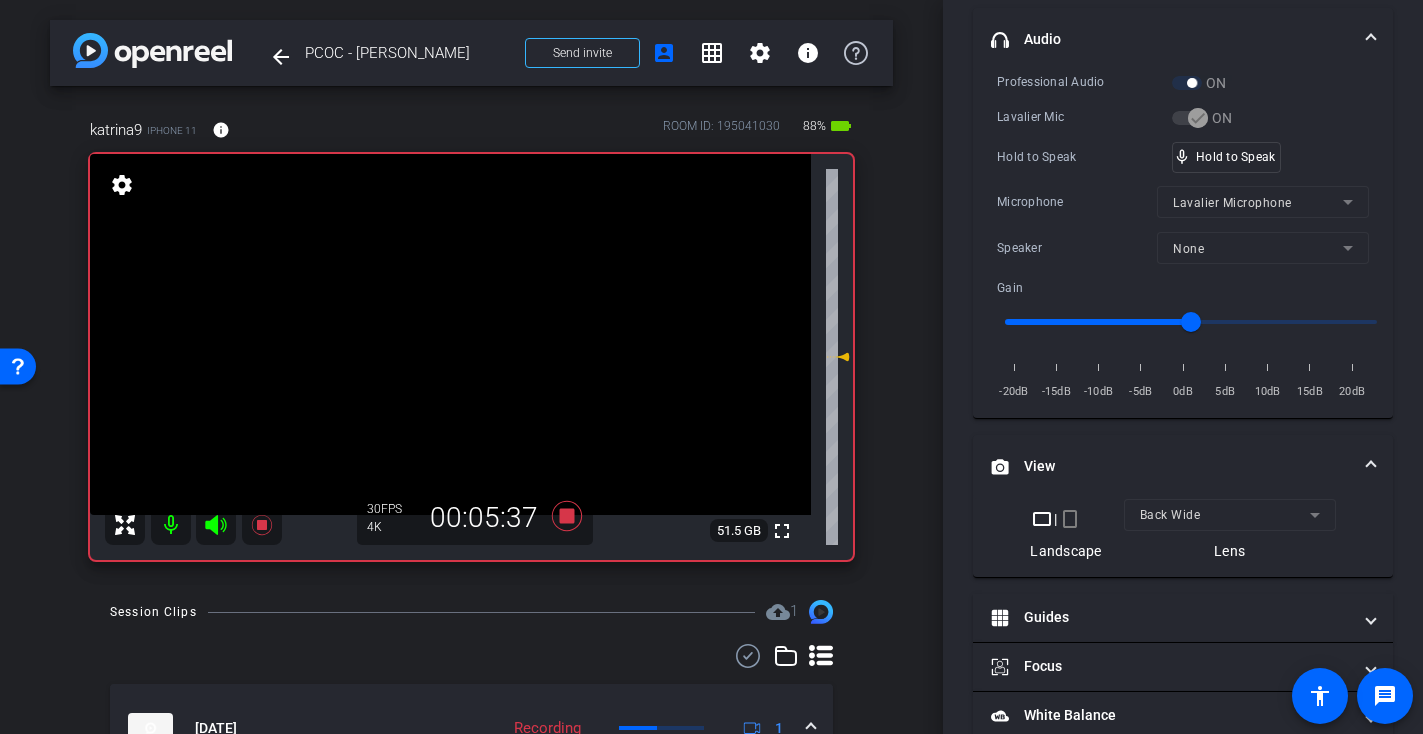 click at bounding box center (450, 334) 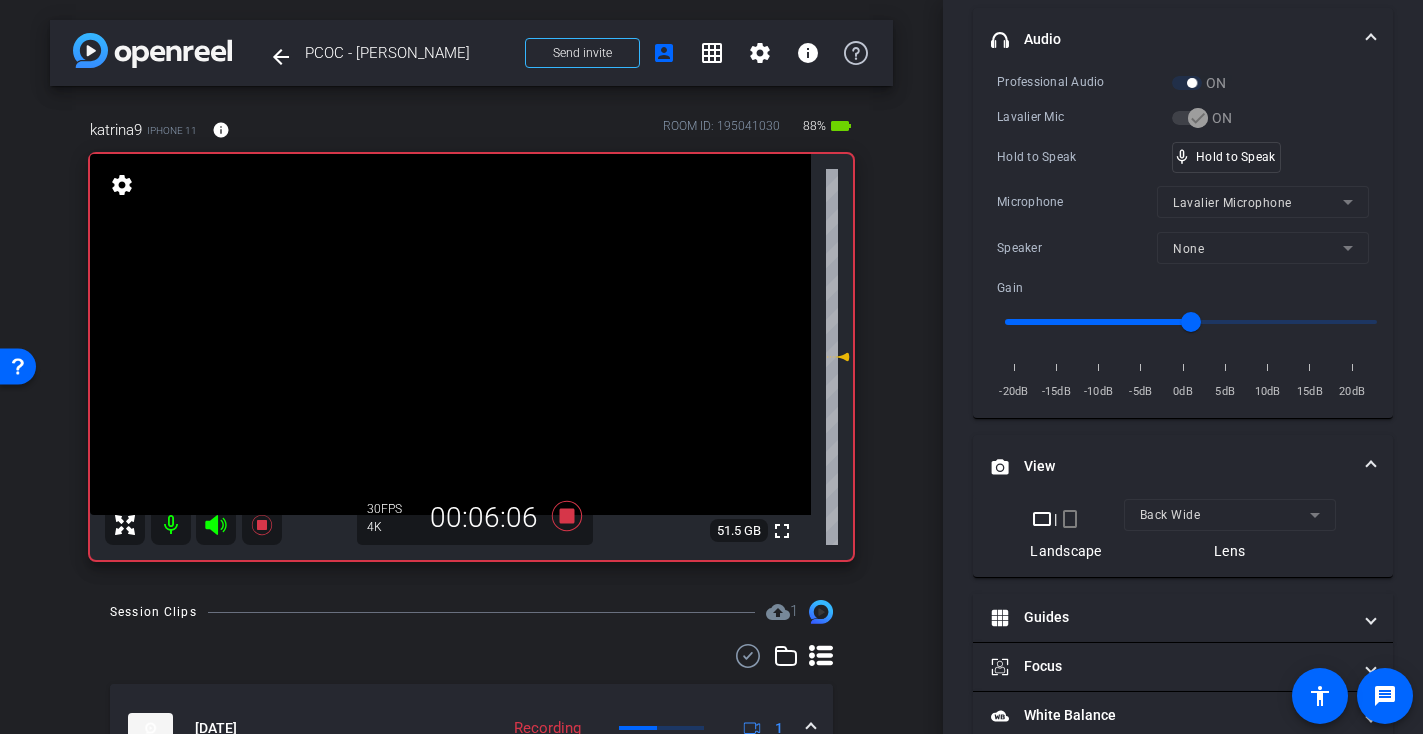 click at bounding box center [450, 334] 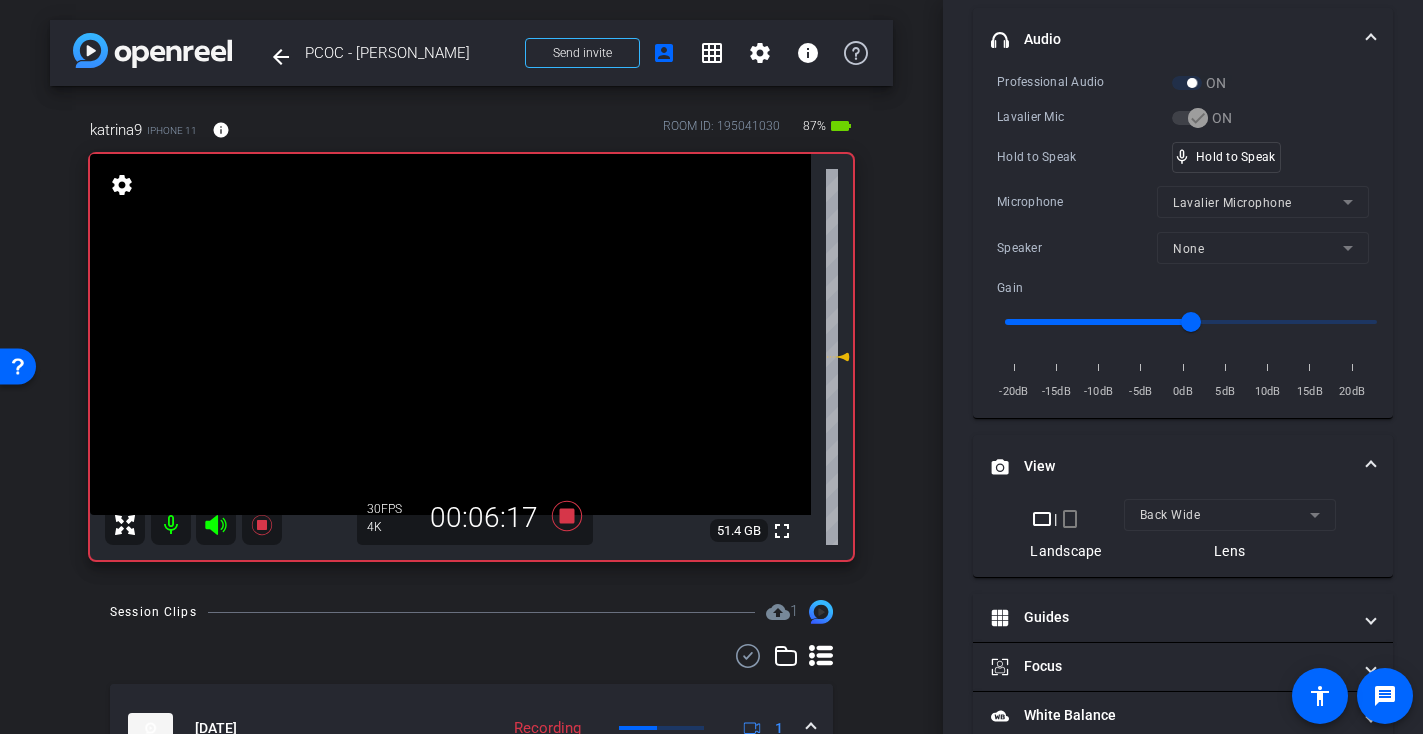 click at bounding box center [450, 334] 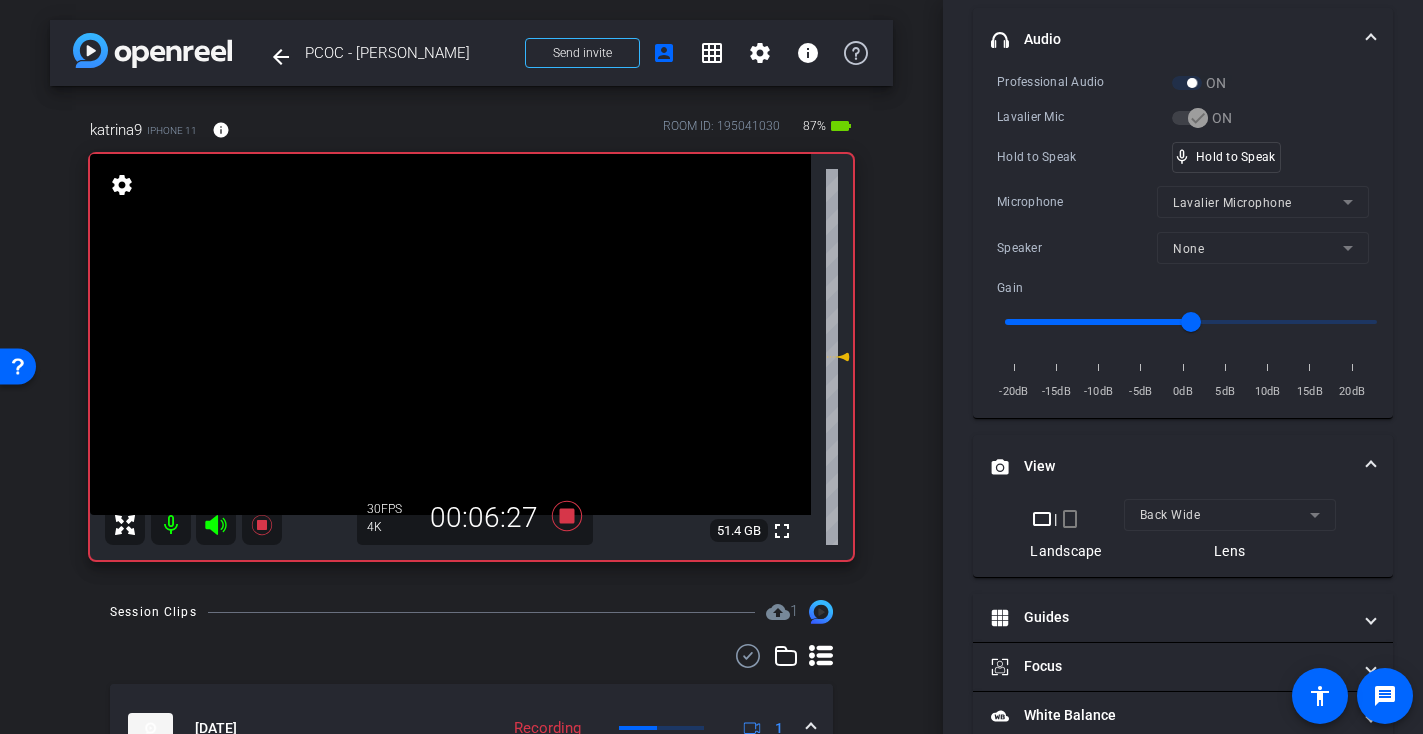click at bounding box center [450, 334] 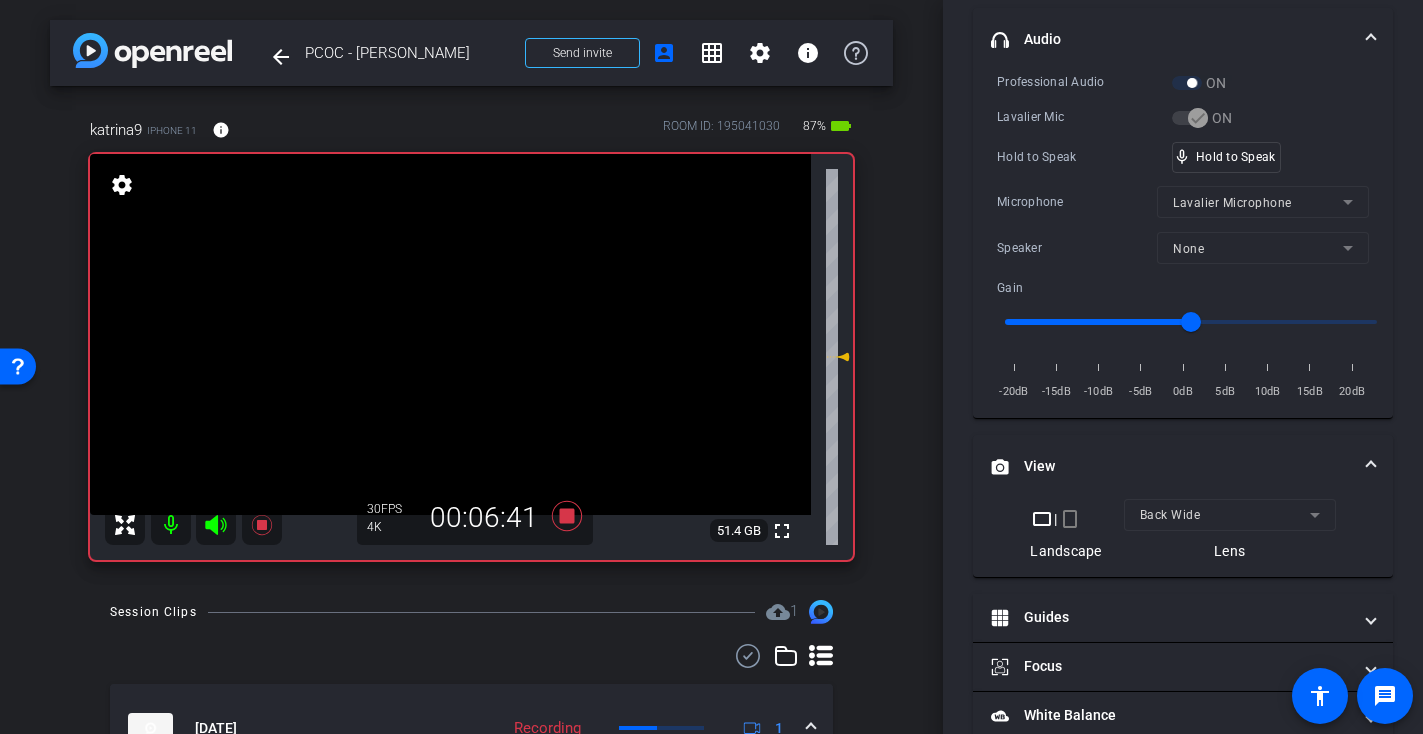 click at bounding box center (450, 334) 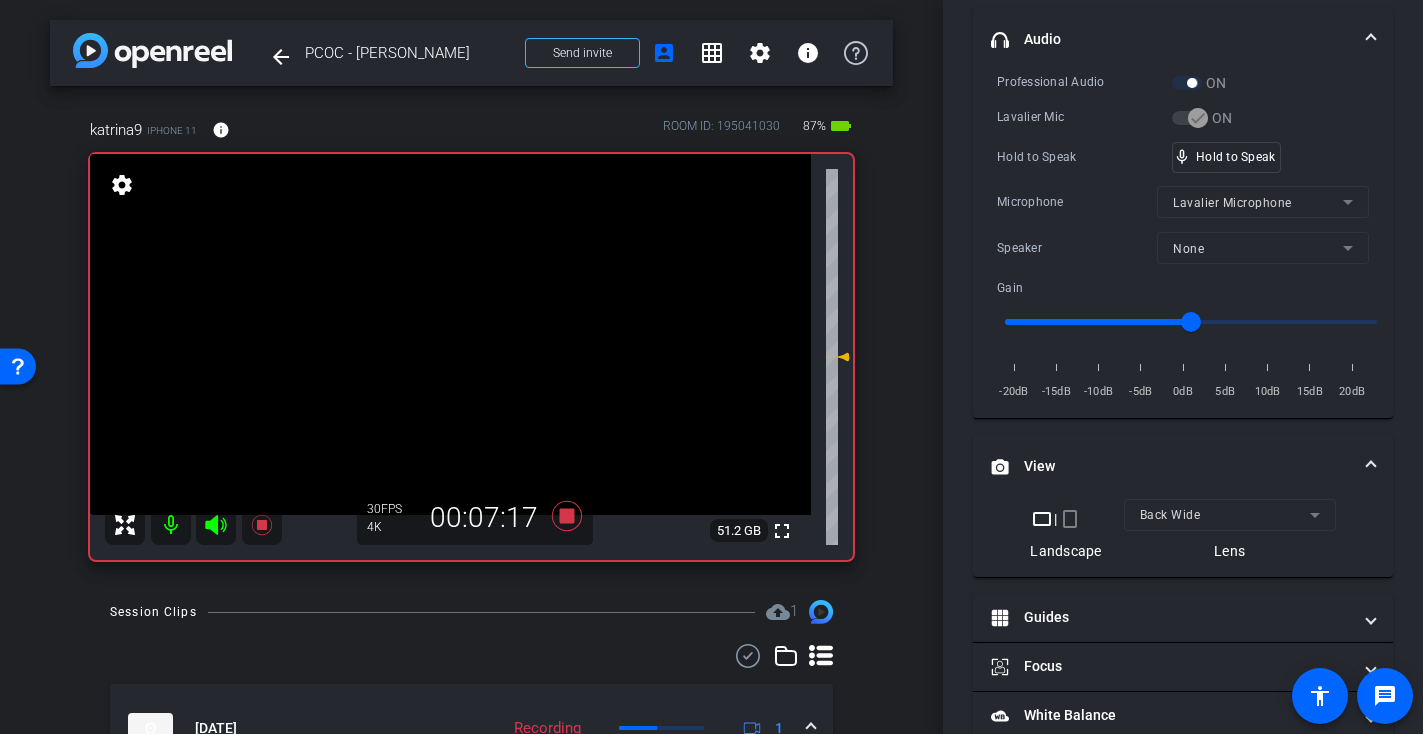 click at bounding box center (450, 334) 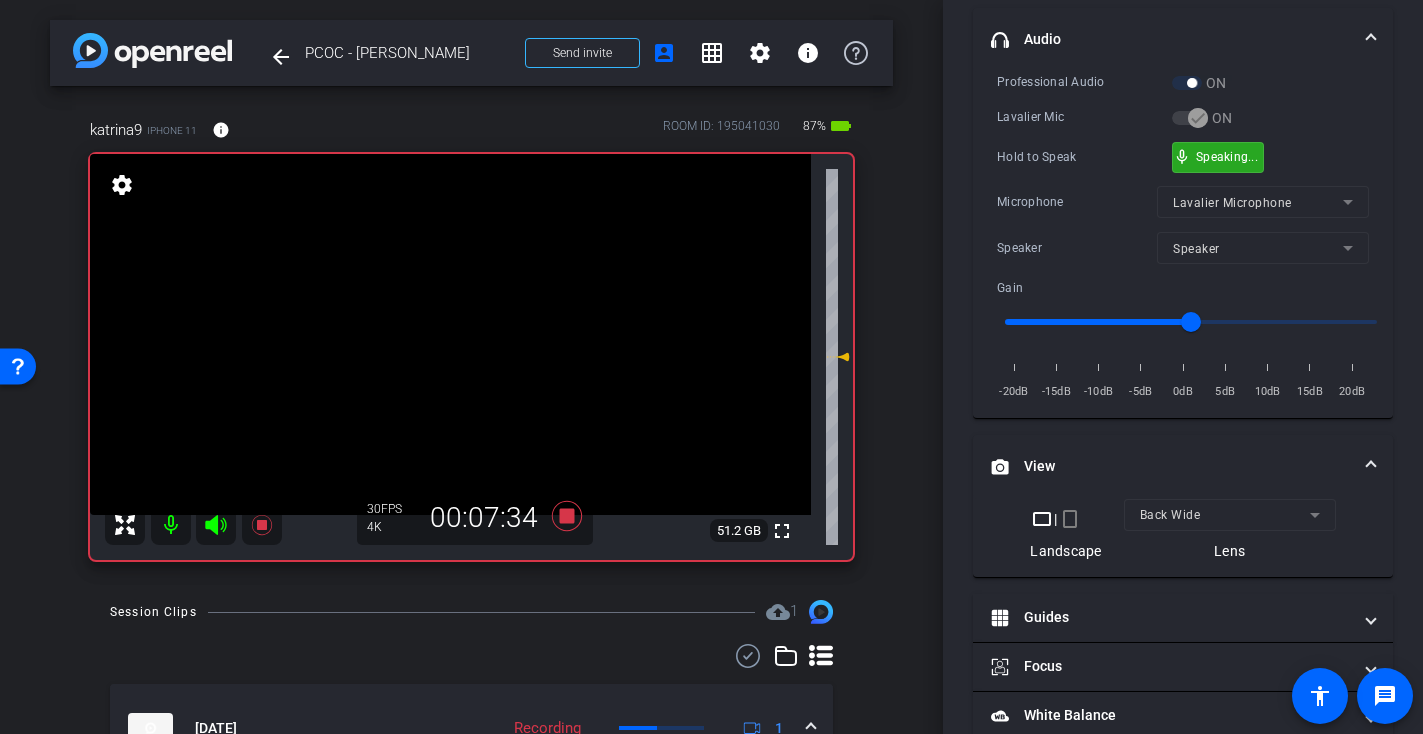 click on "mic_none Speaking..." at bounding box center (1218, 157) 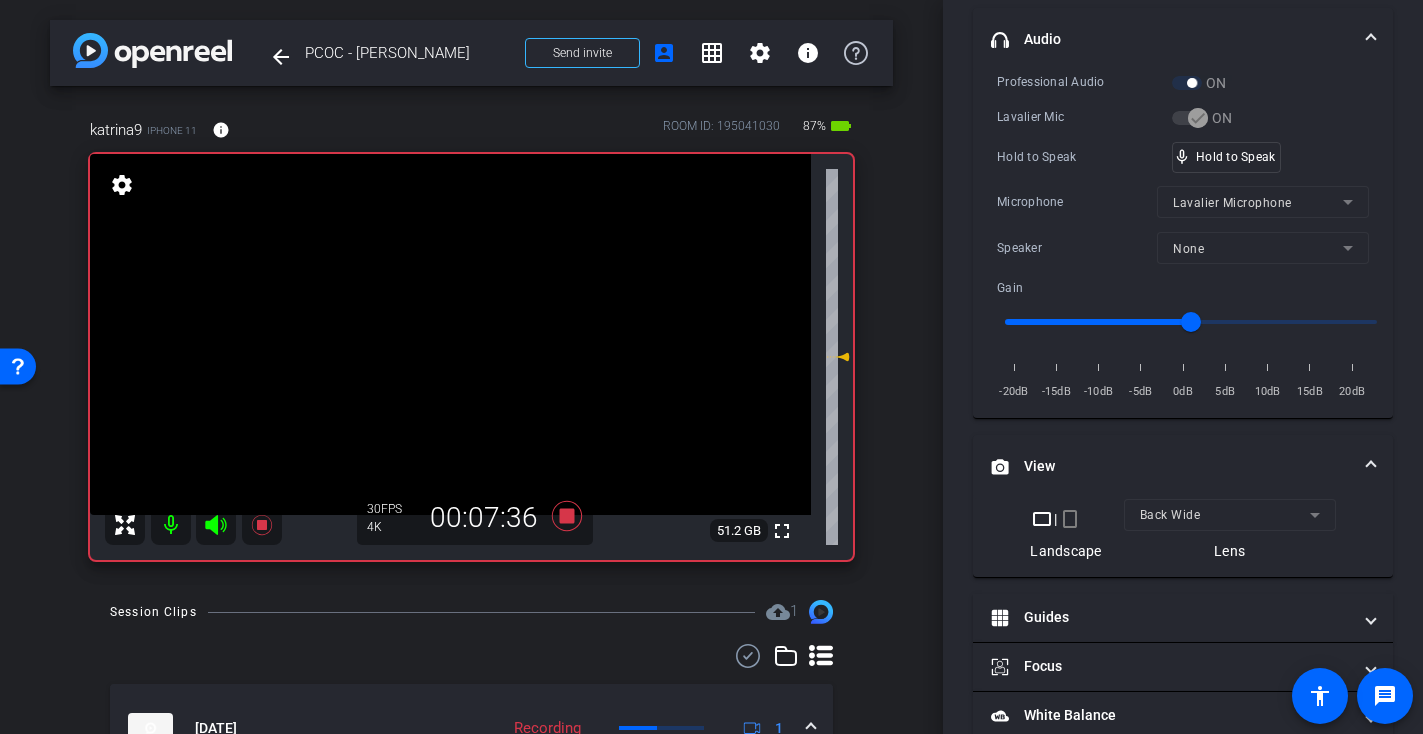 click at bounding box center (450, 334) 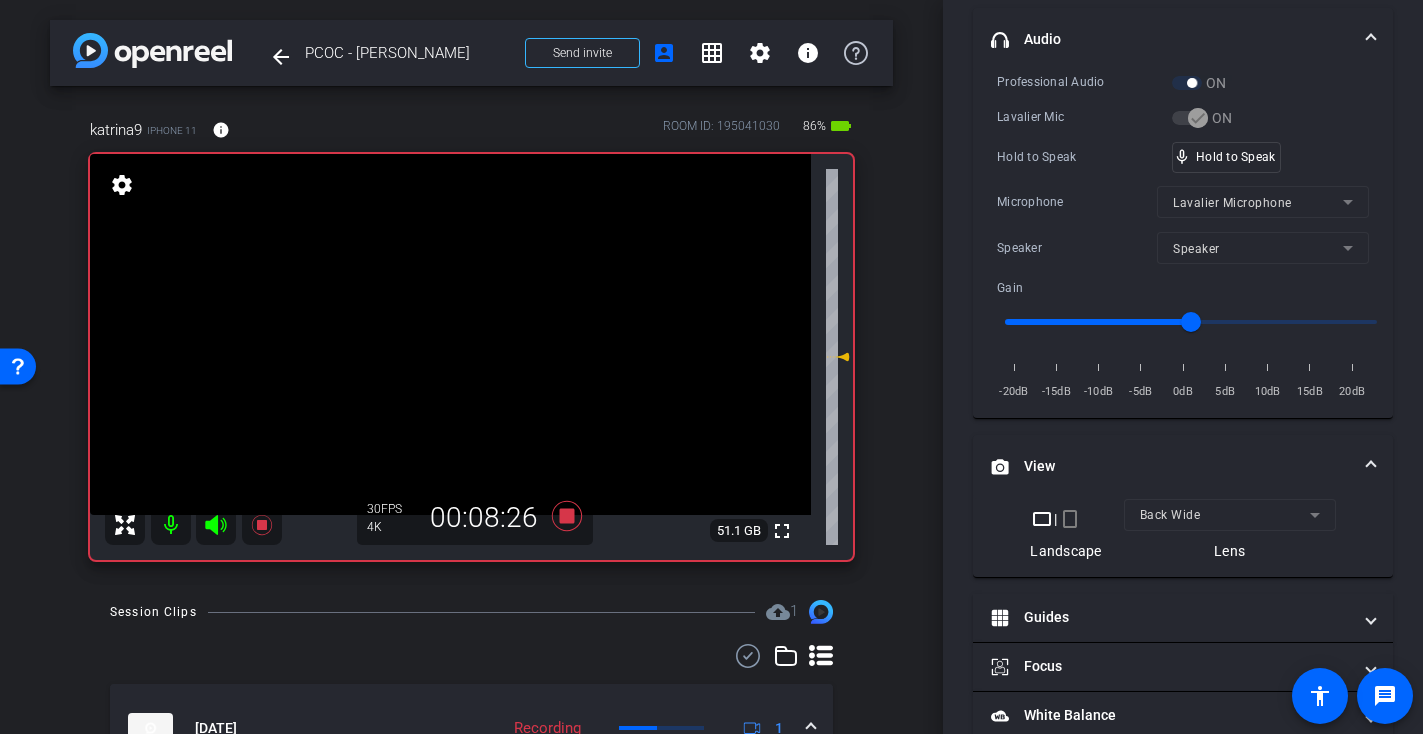 click at bounding box center [450, 334] 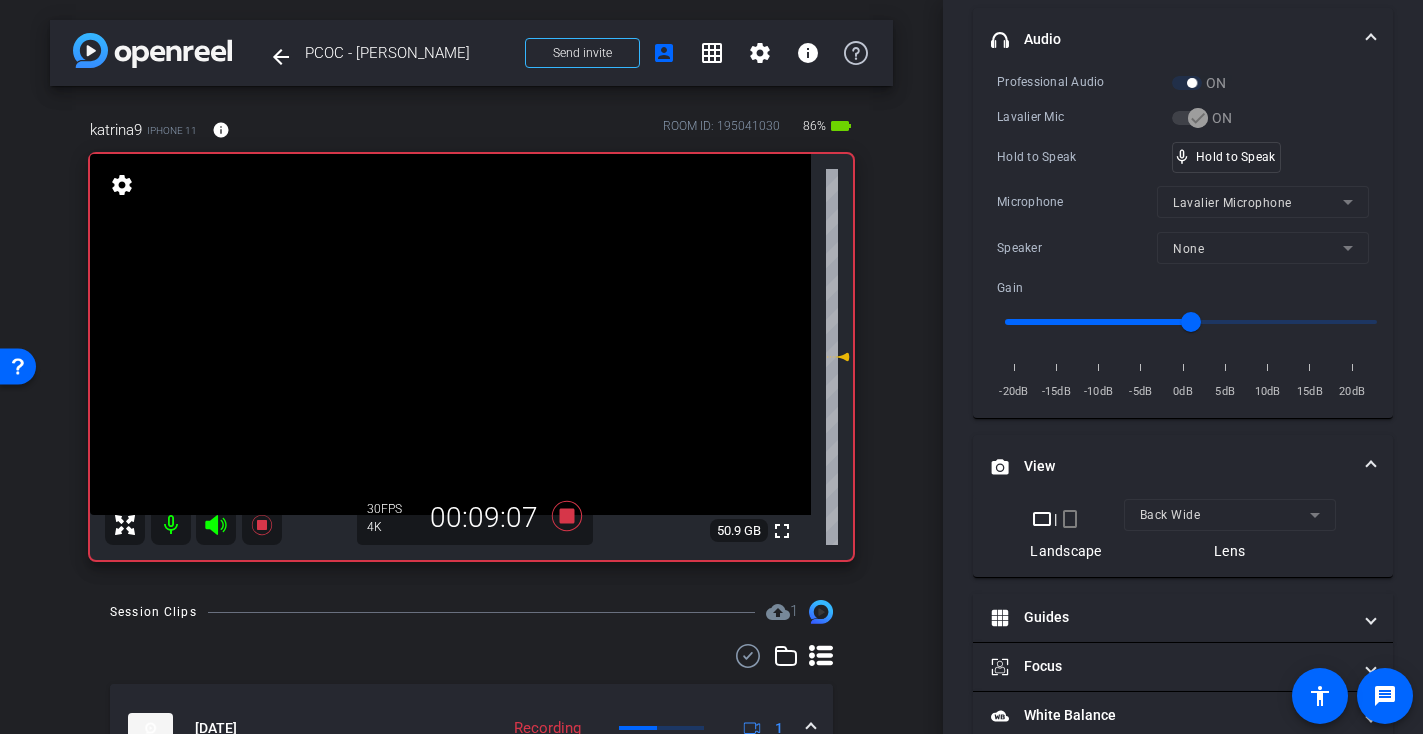 click at bounding box center [450, 334] 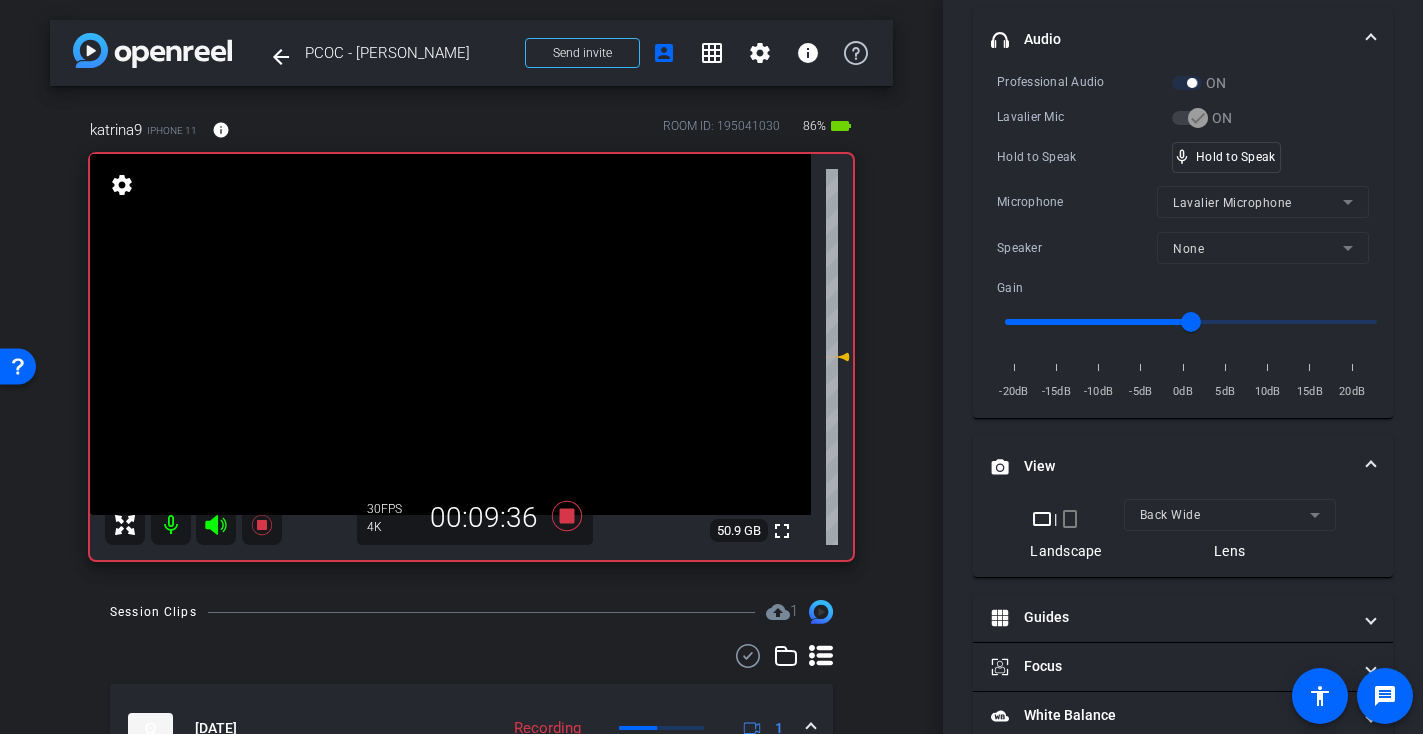 click at bounding box center [450, 334] 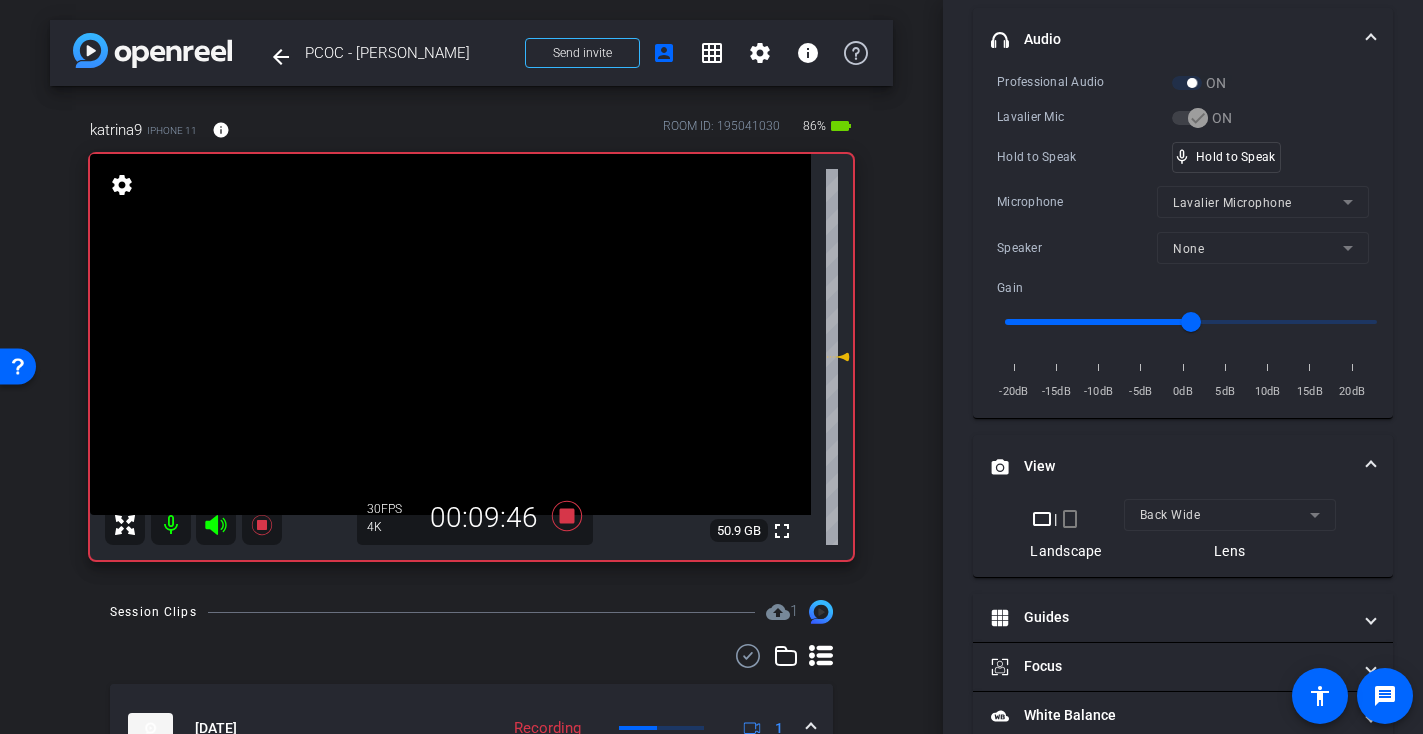 click at bounding box center [450, 334] 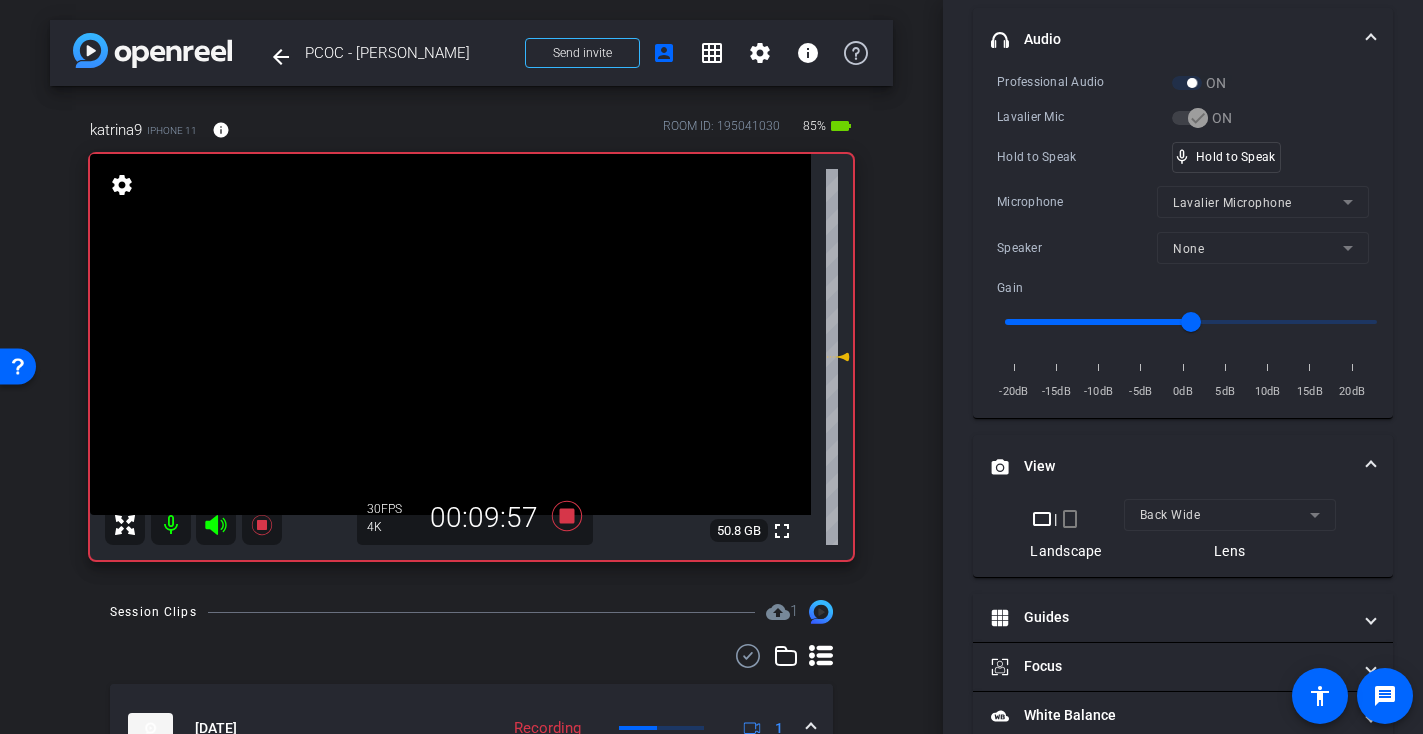 click at bounding box center [450, 334] 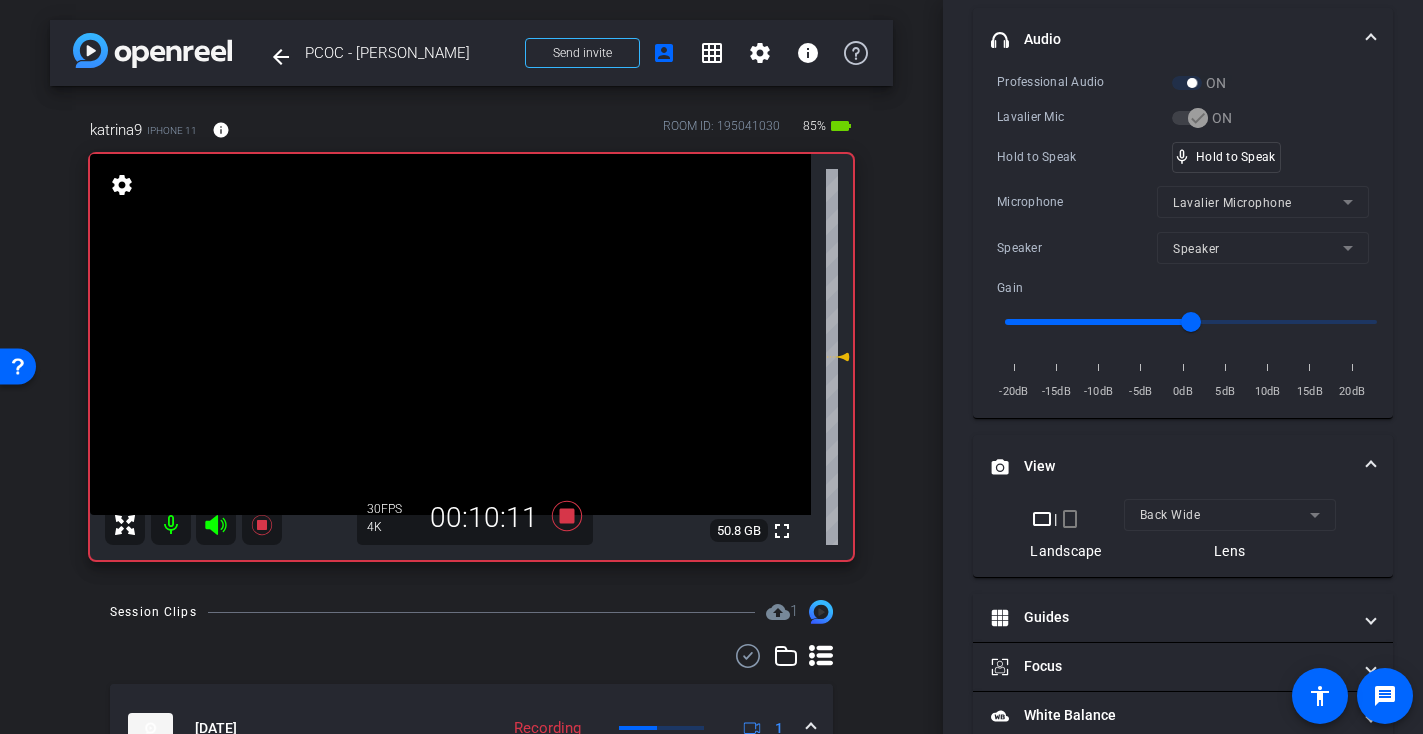 click at bounding box center [450, 334] 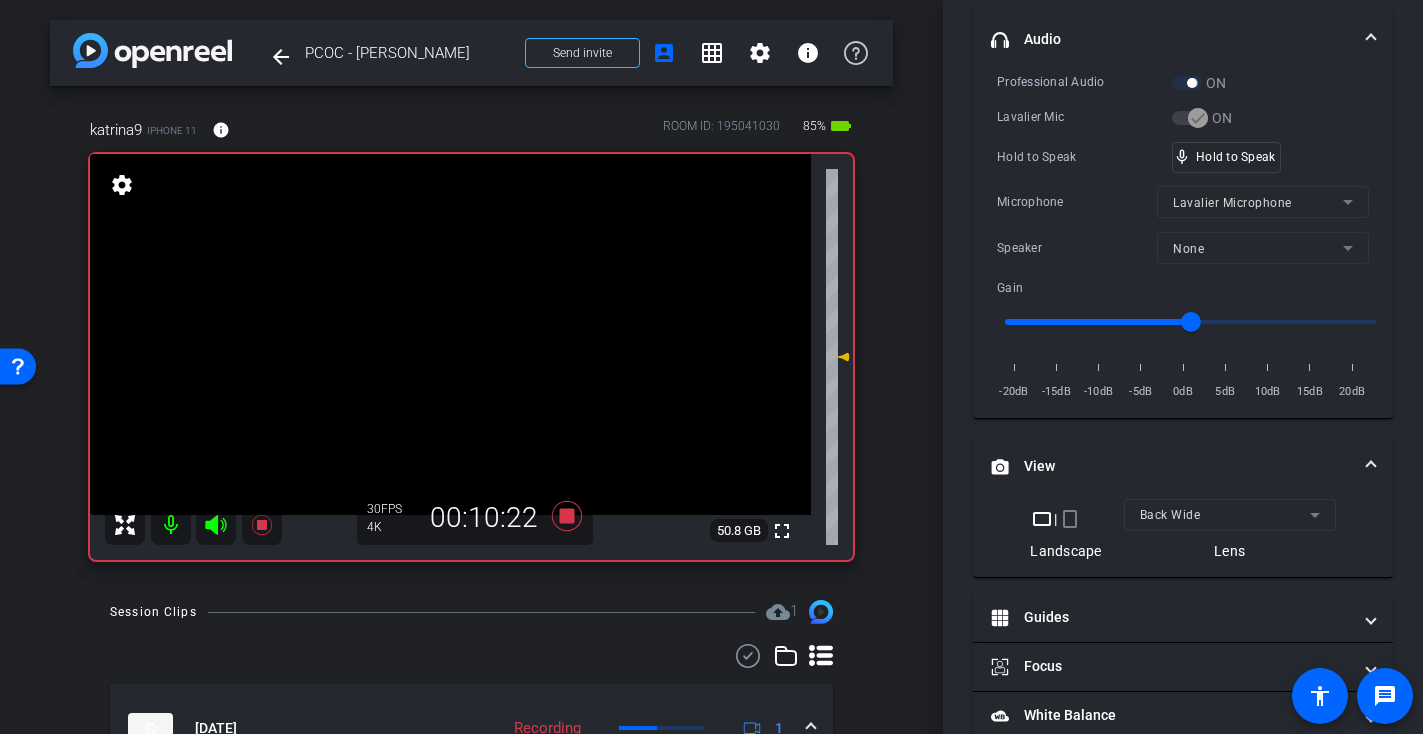 click at bounding box center (450, 334) 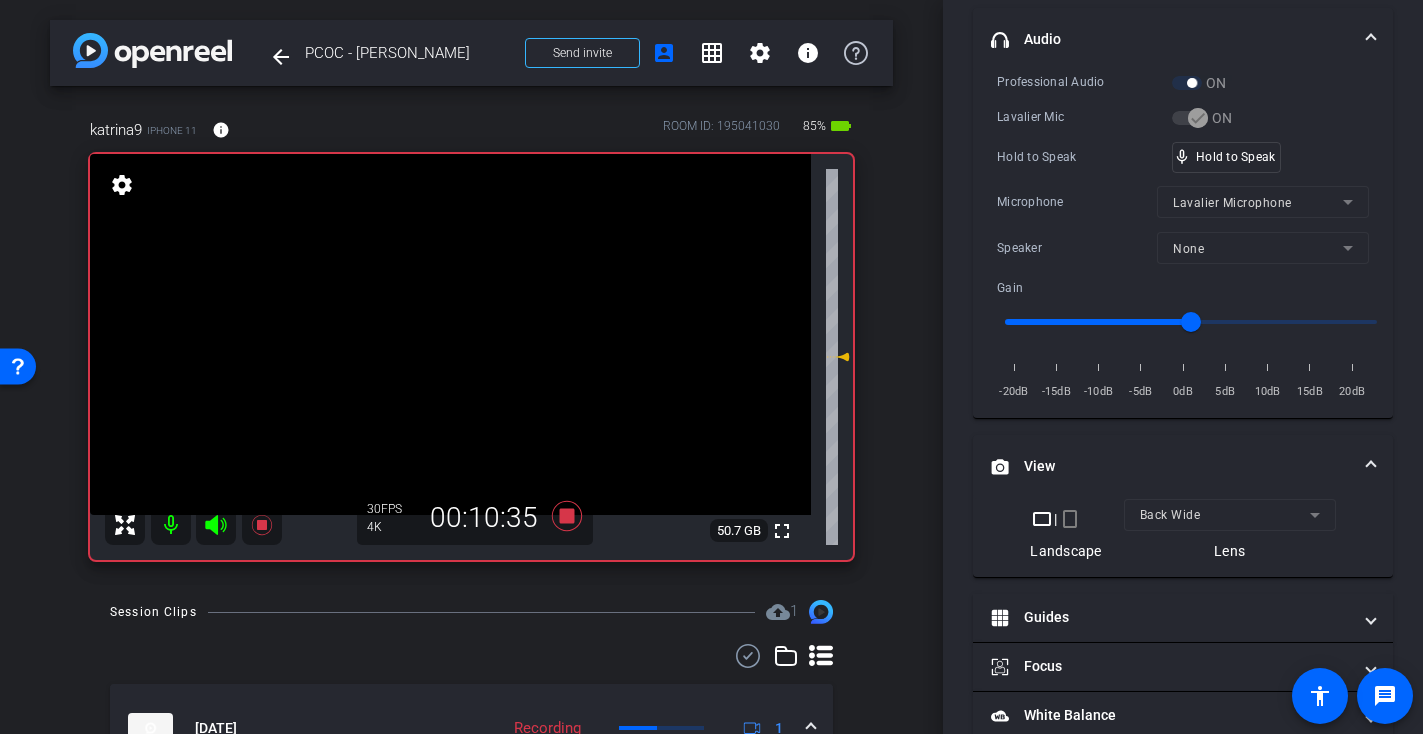 click at bounding box center (450, 334) 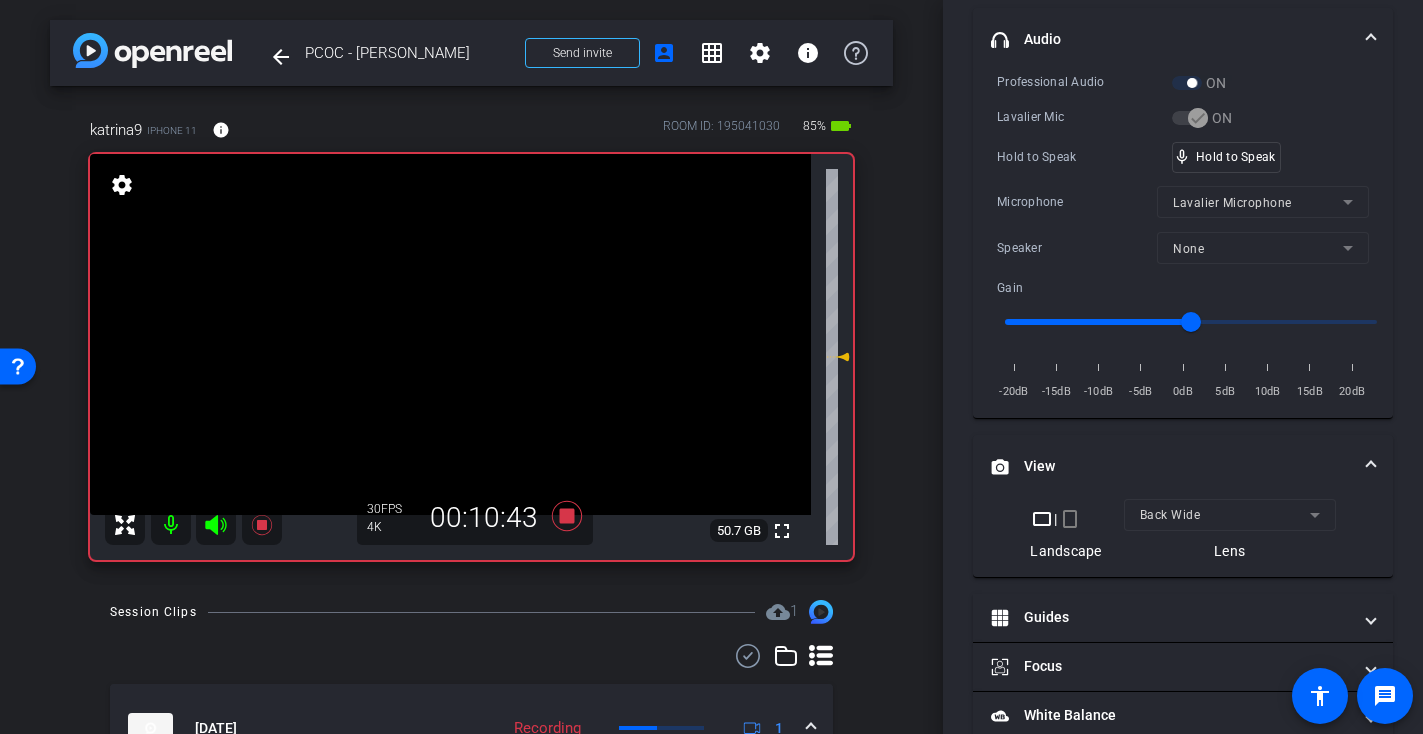 click at bounding box center (450, 334) 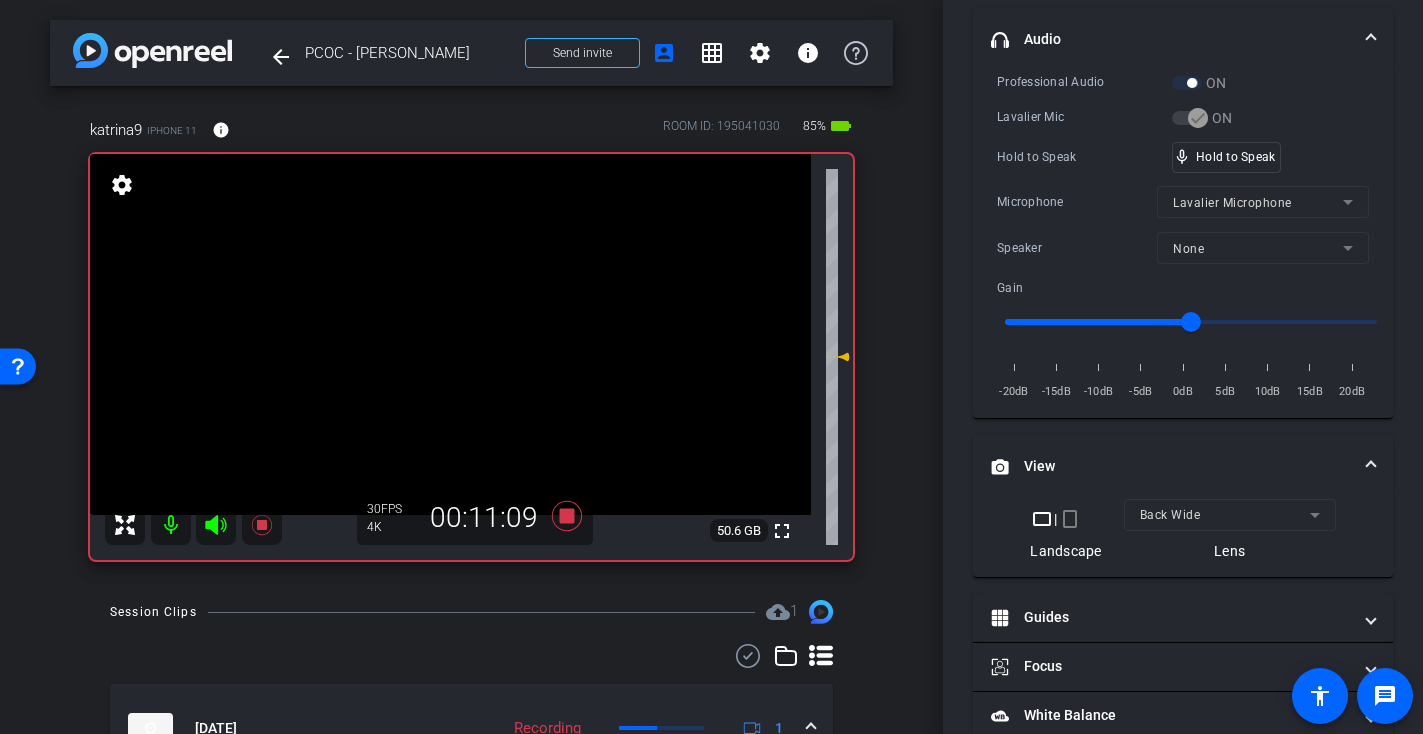 click at bounding box center (450, 334) 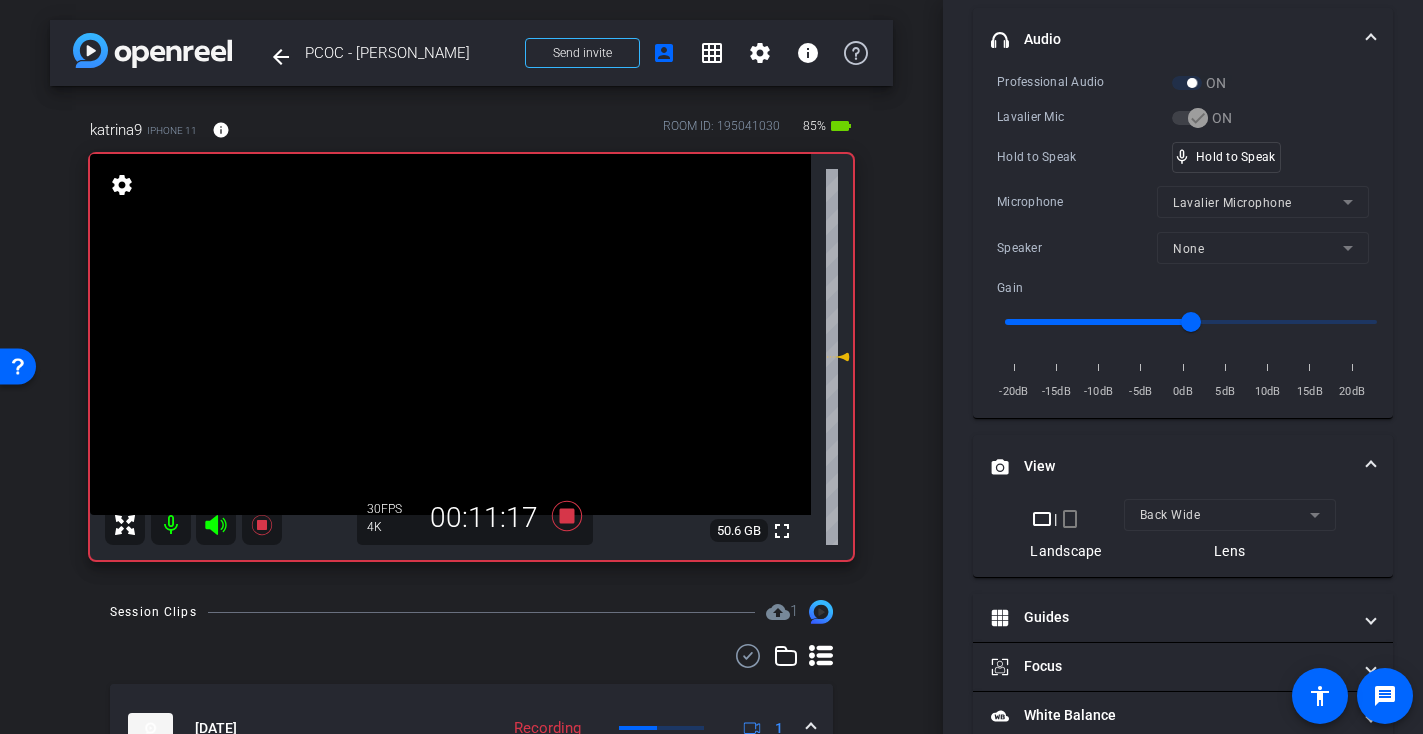 click at bounding box center (450, 334) 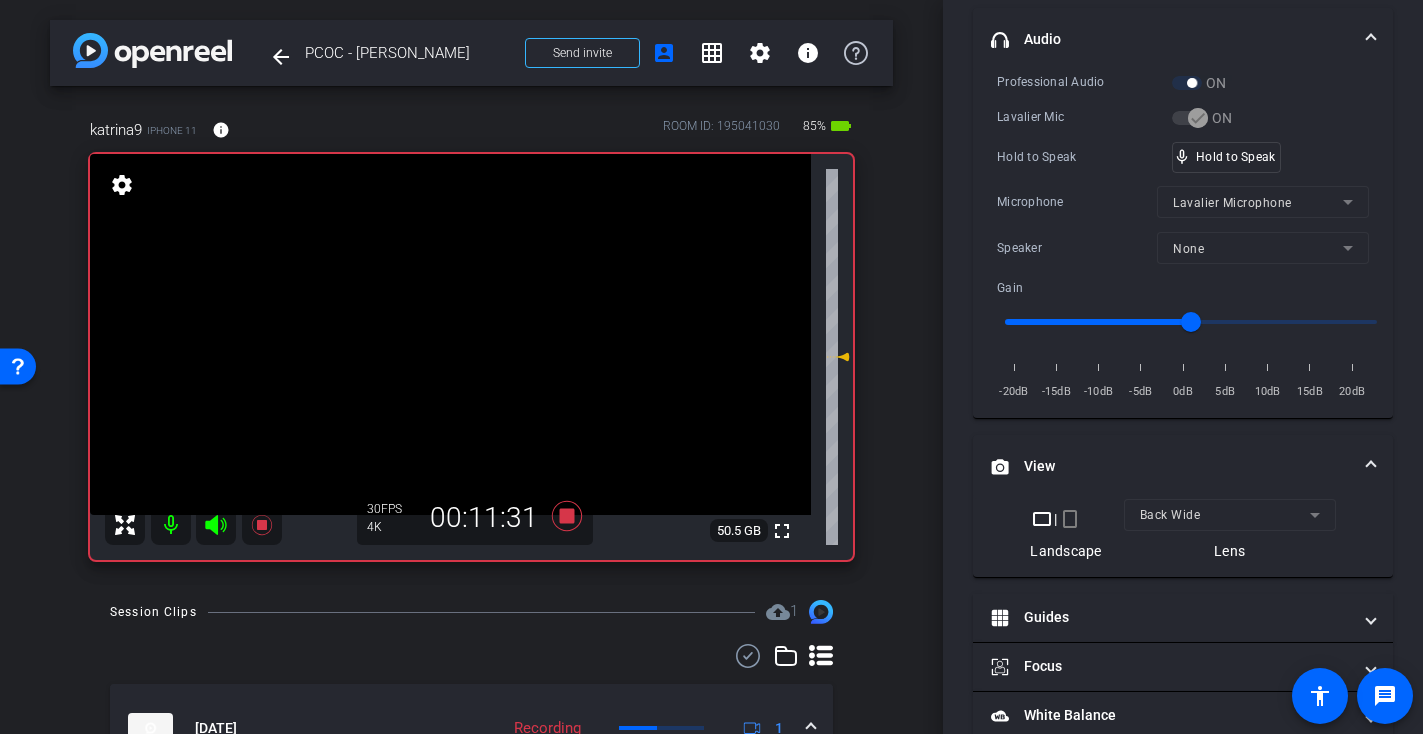 click at bounding box center (450, 334) 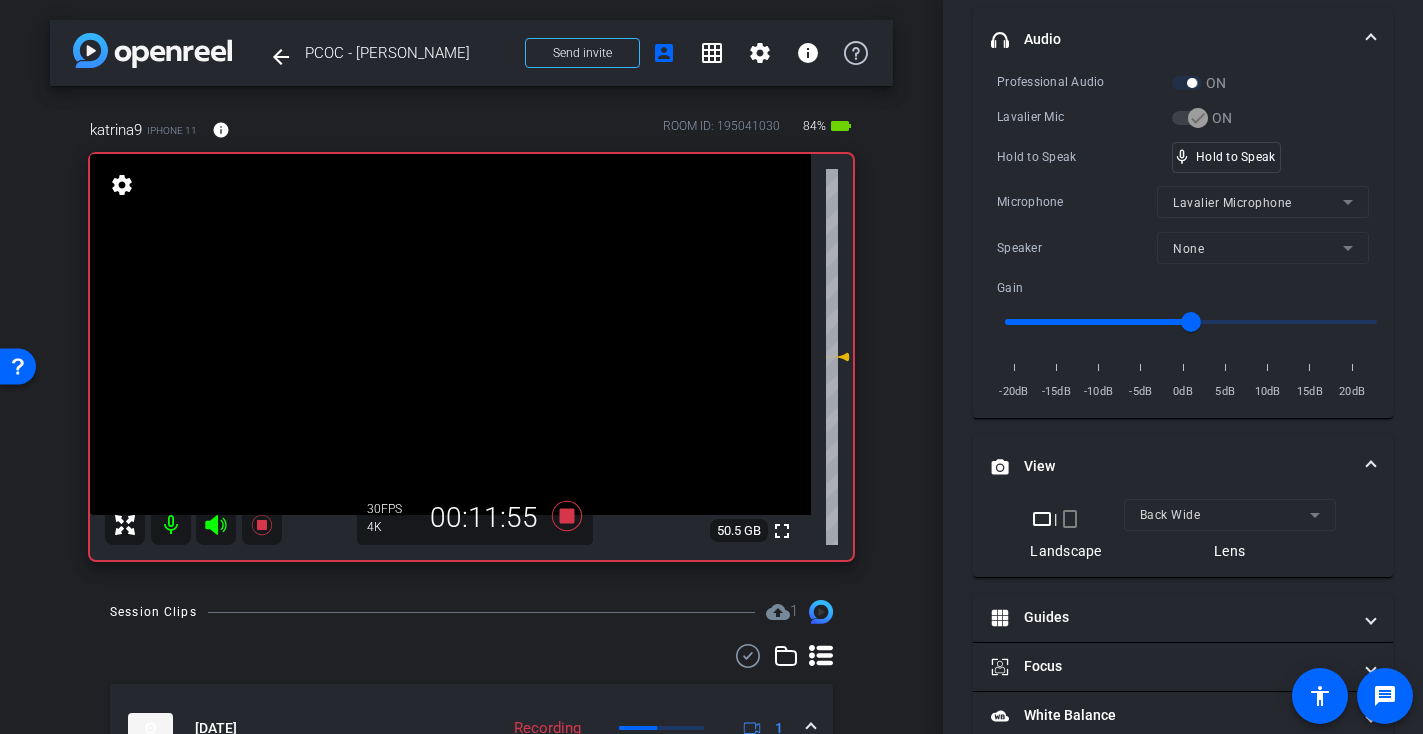 click at bounding box center [450, 334] 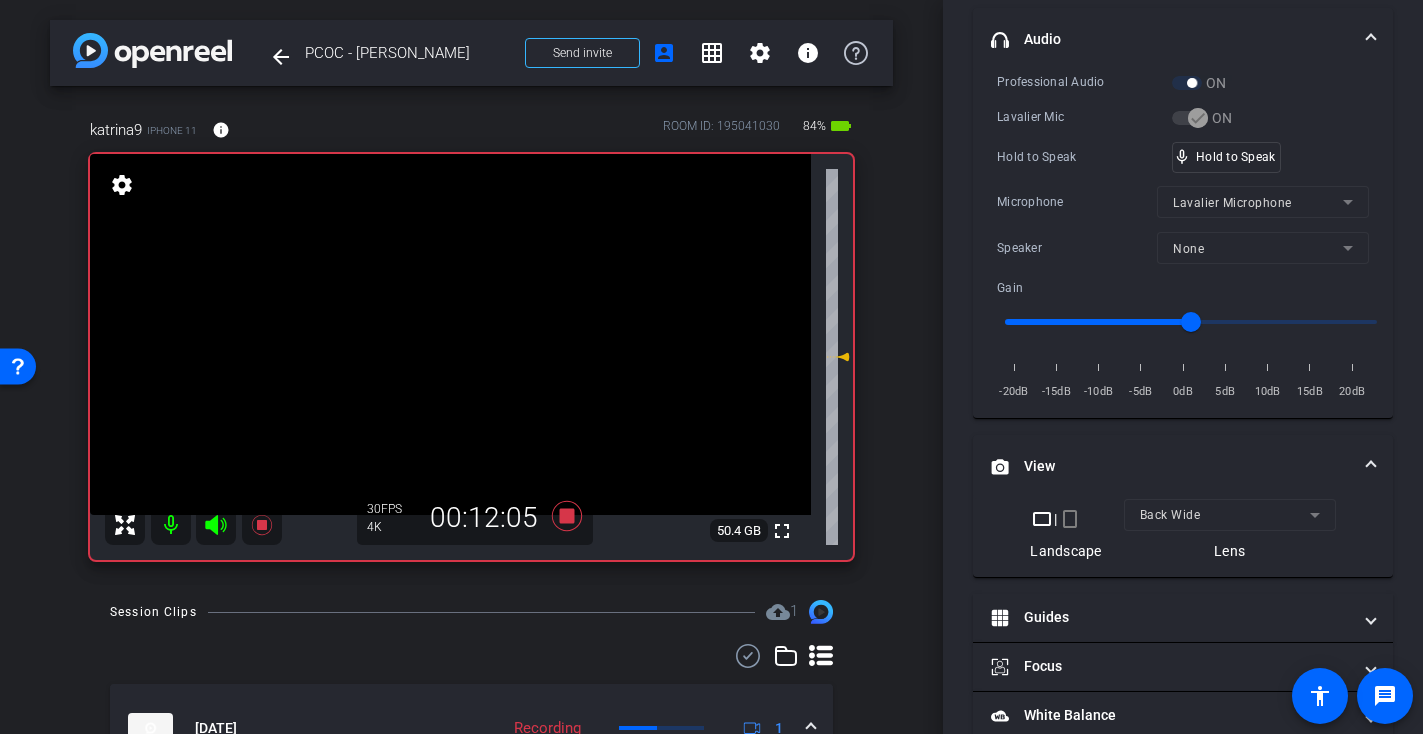 click at bounding box center [450, 334] 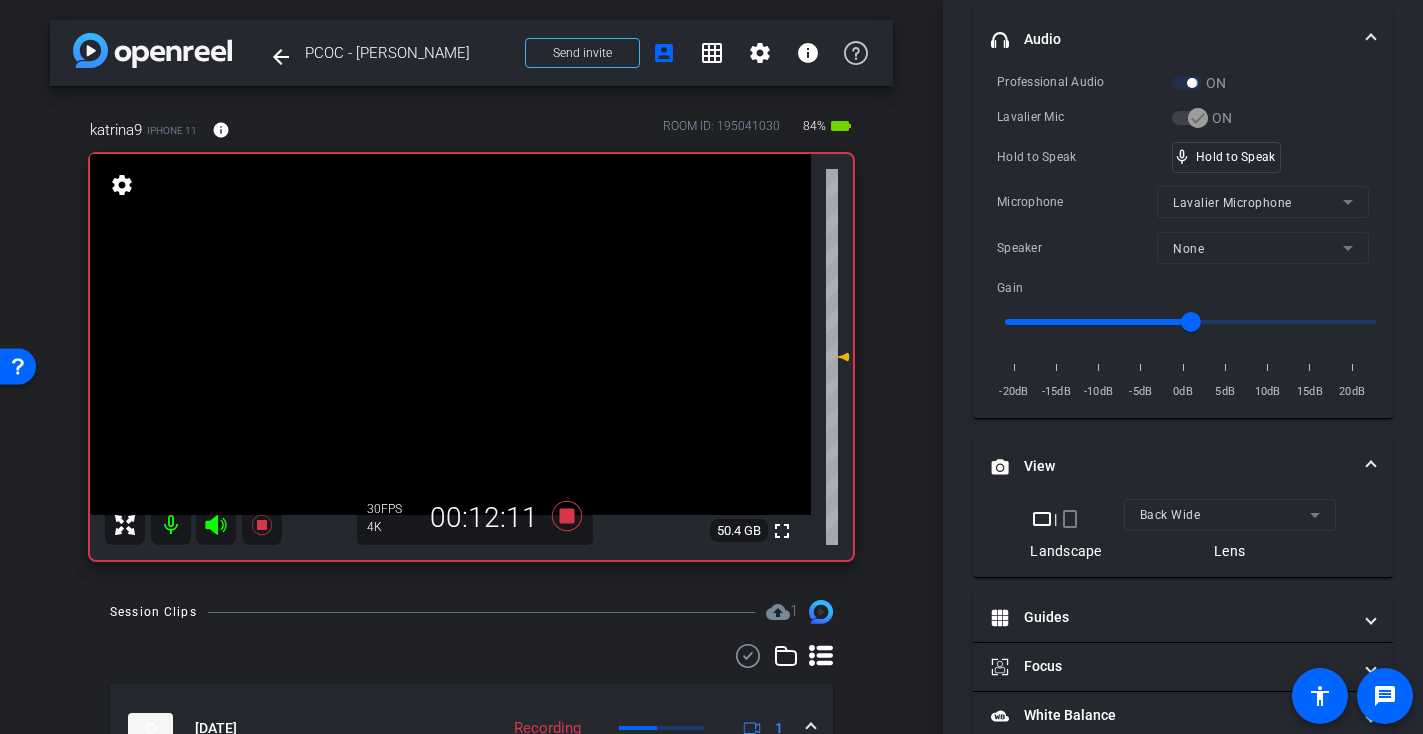 click at bounding box center (450, 334) 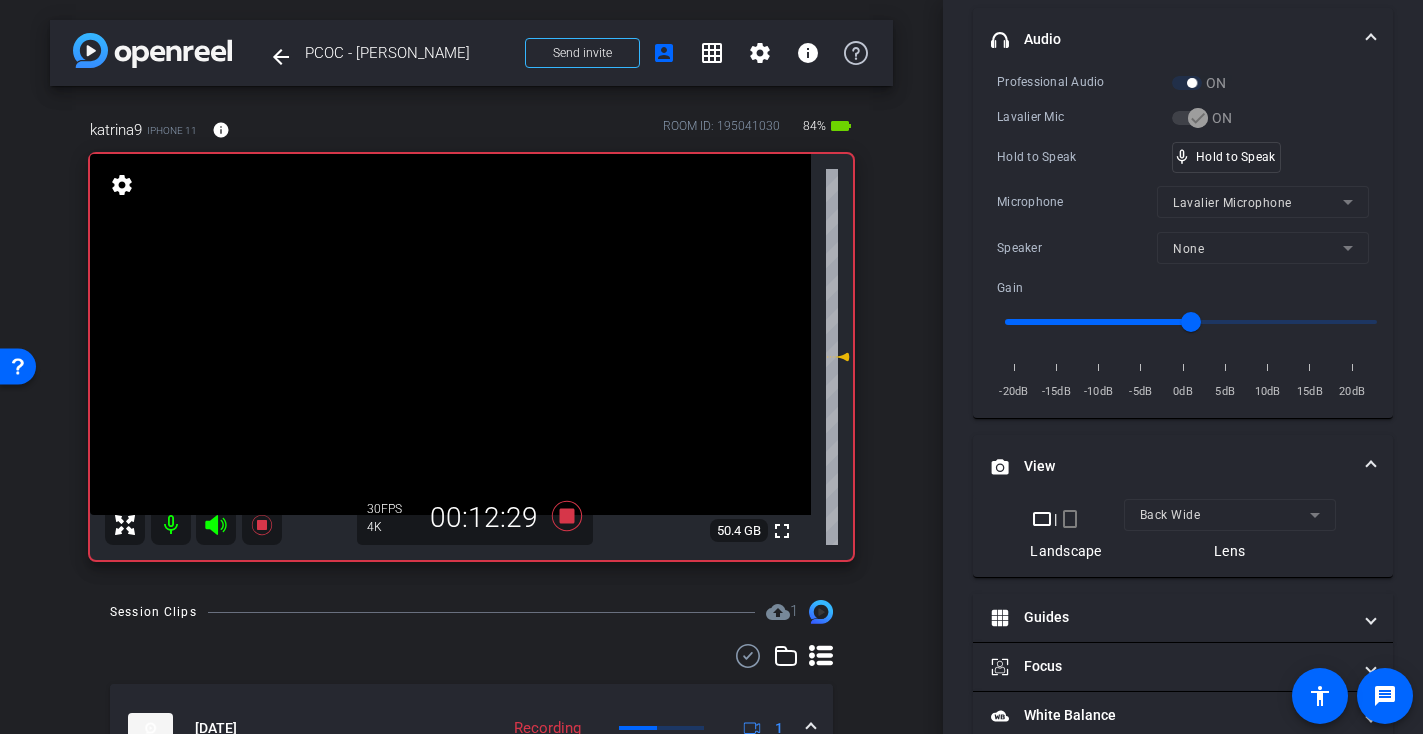 click at bounding box center [450, 334] 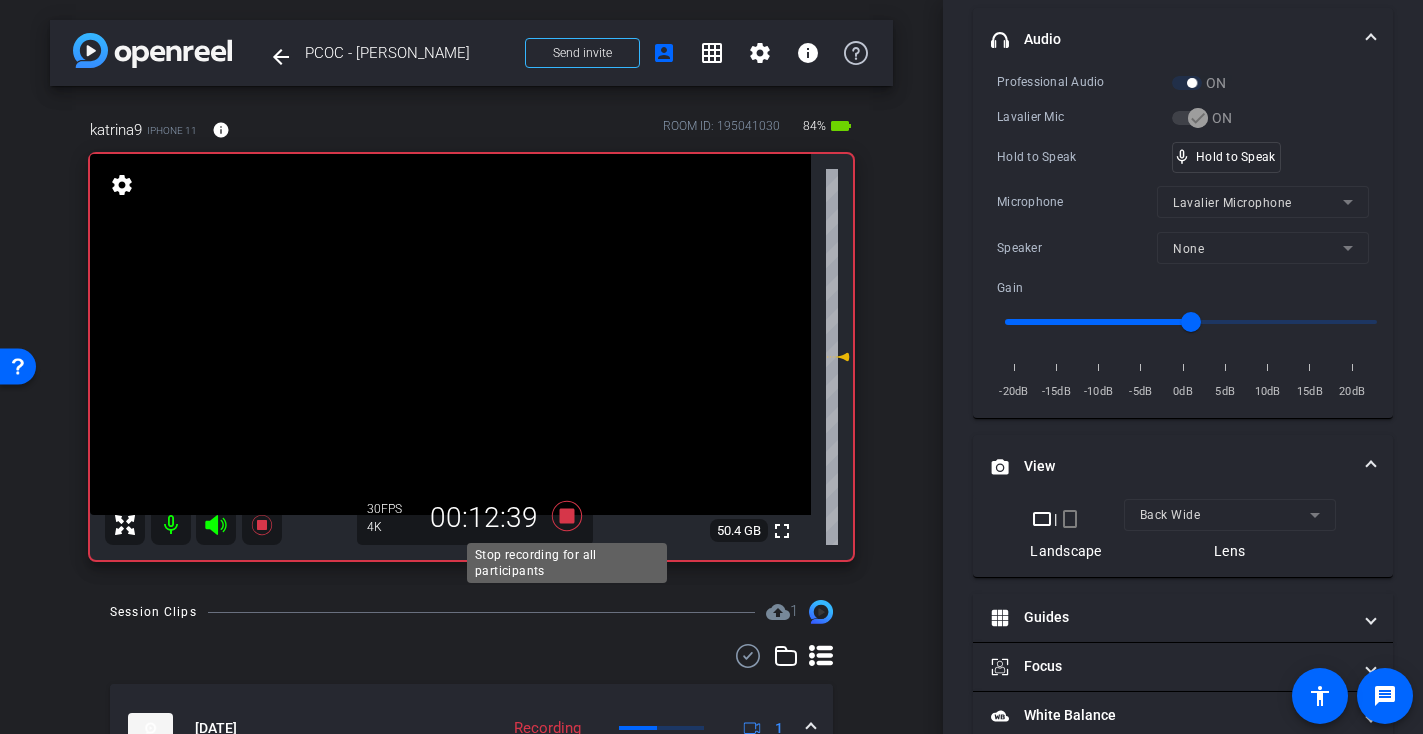 click 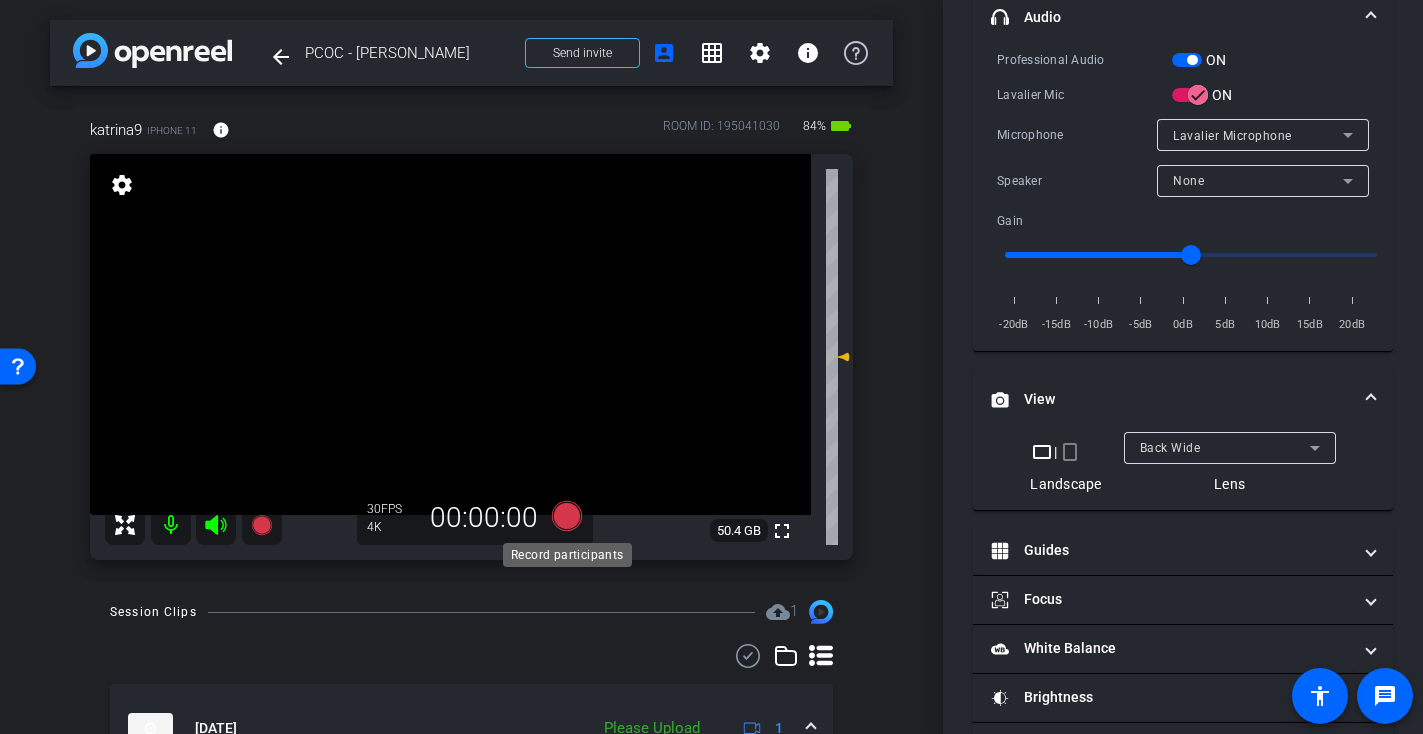 scroll, scrollTop: 406, scrollLeft: 0, axis: vertical 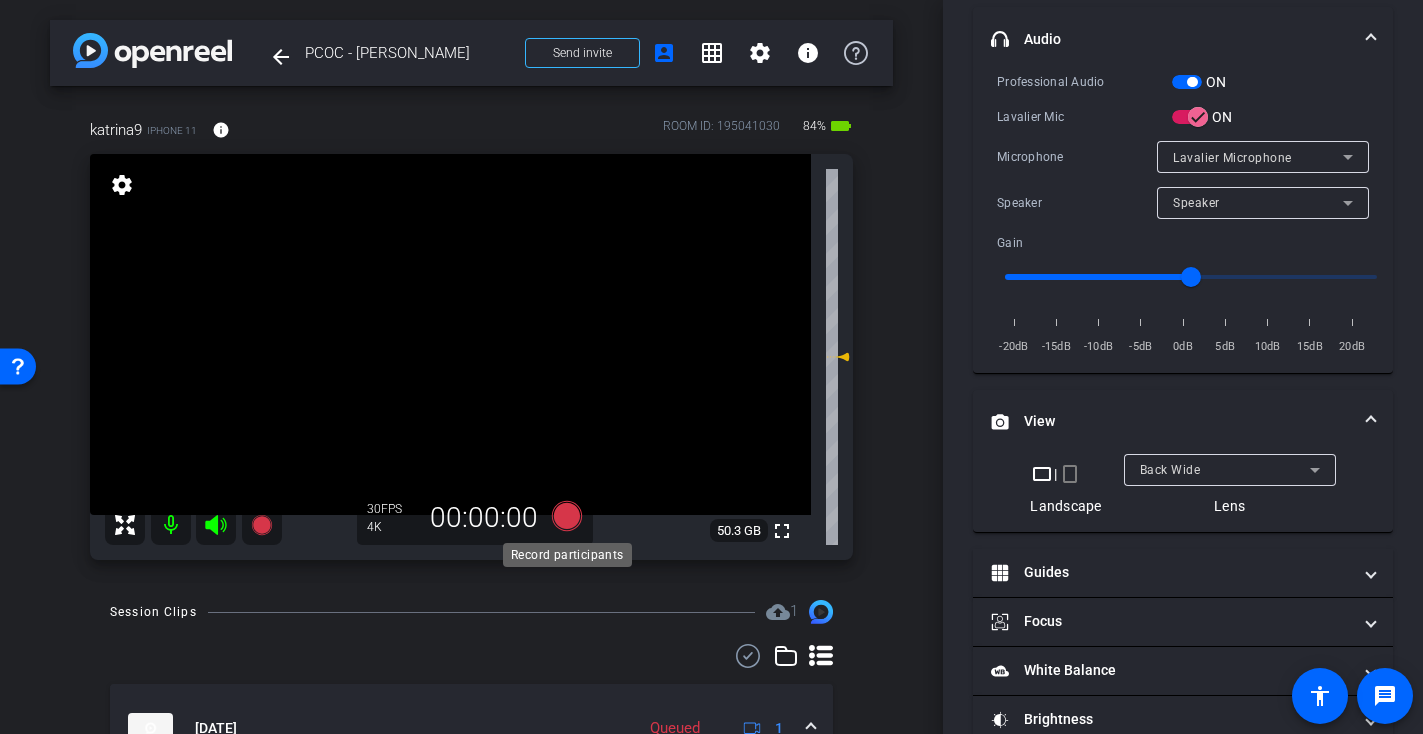 click 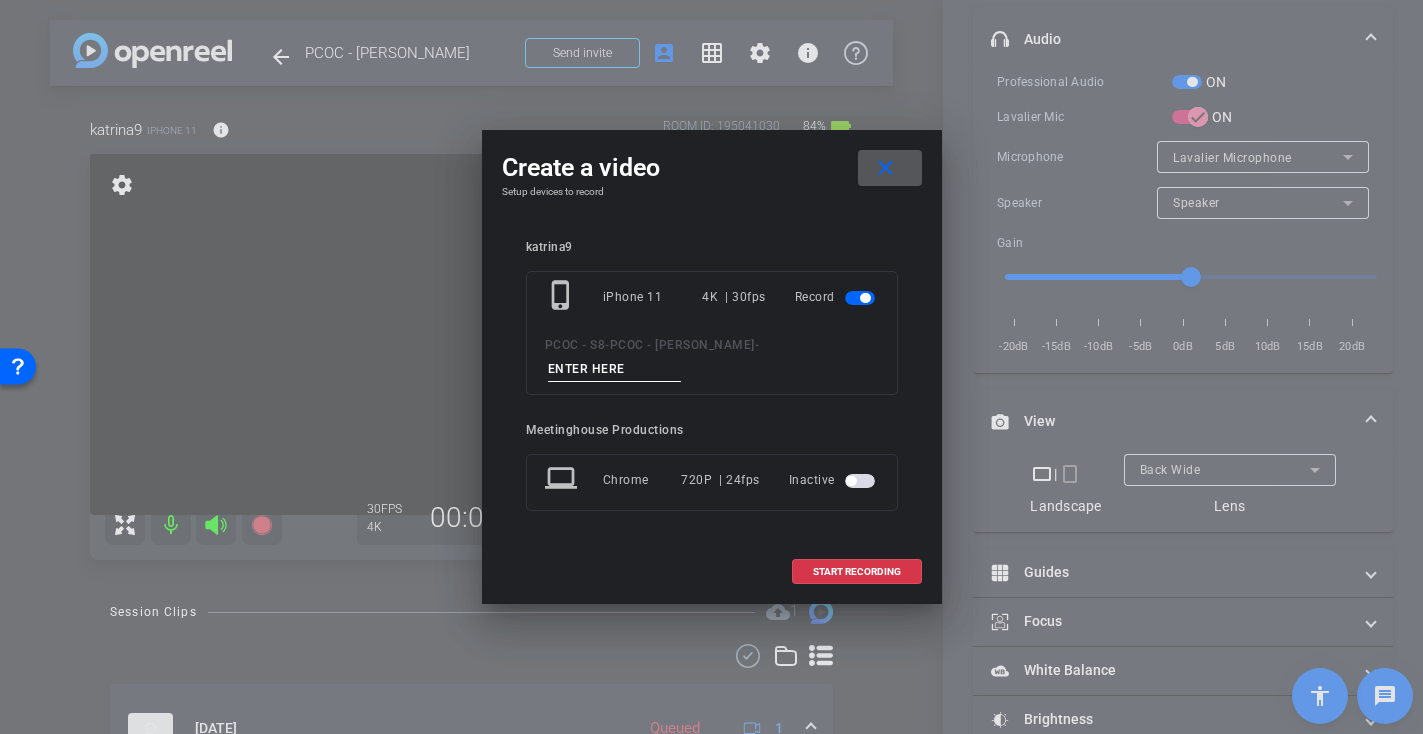 click at bounding box center (615, 369) 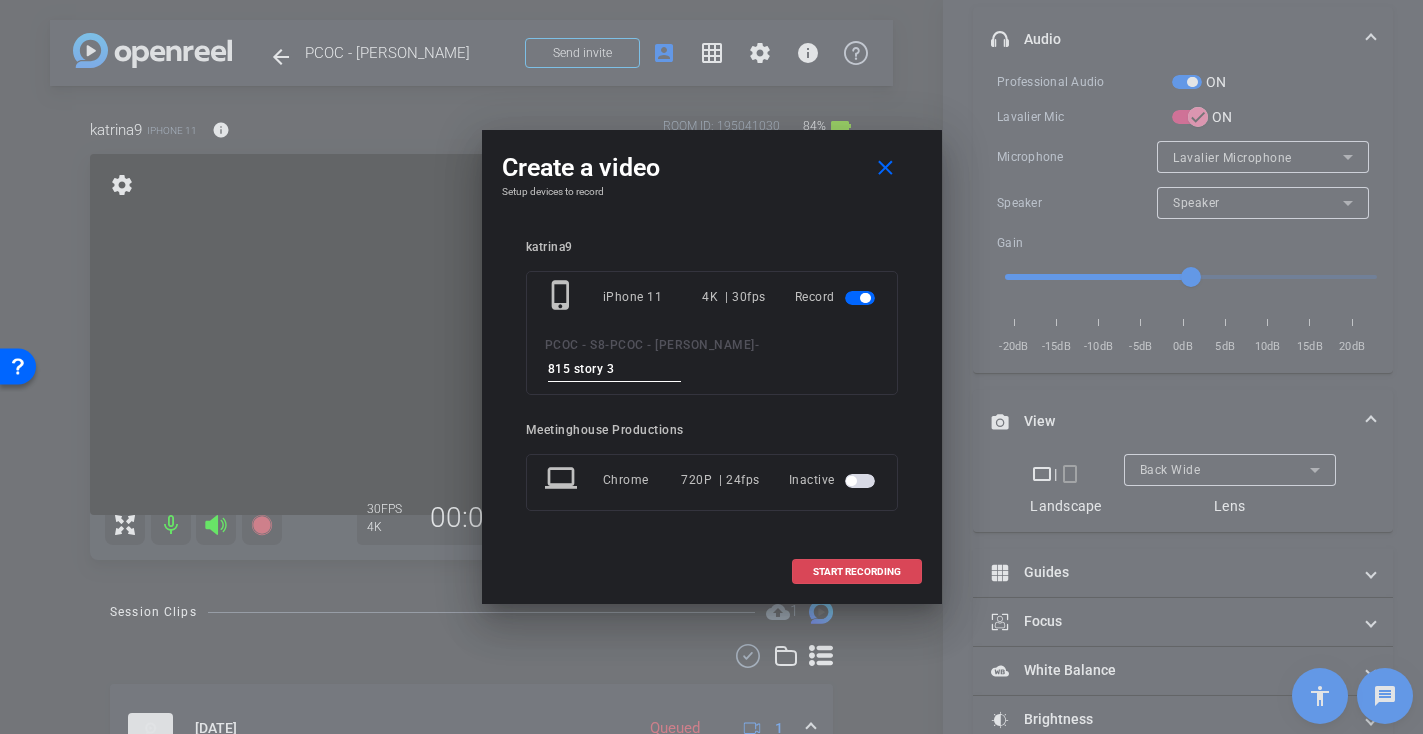 type on "815 story 3" 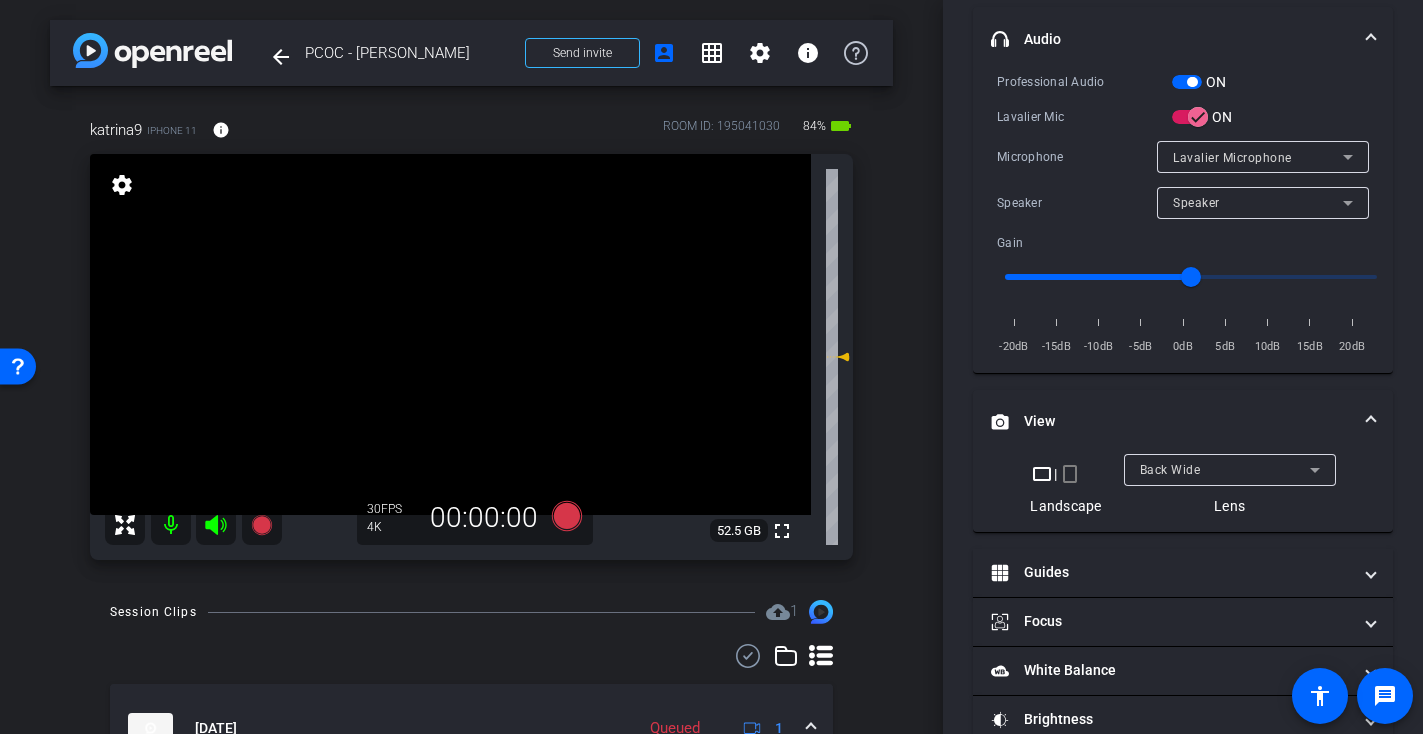 scroll, scrollTop: 428, scrollLeft: 0, axis: vertical 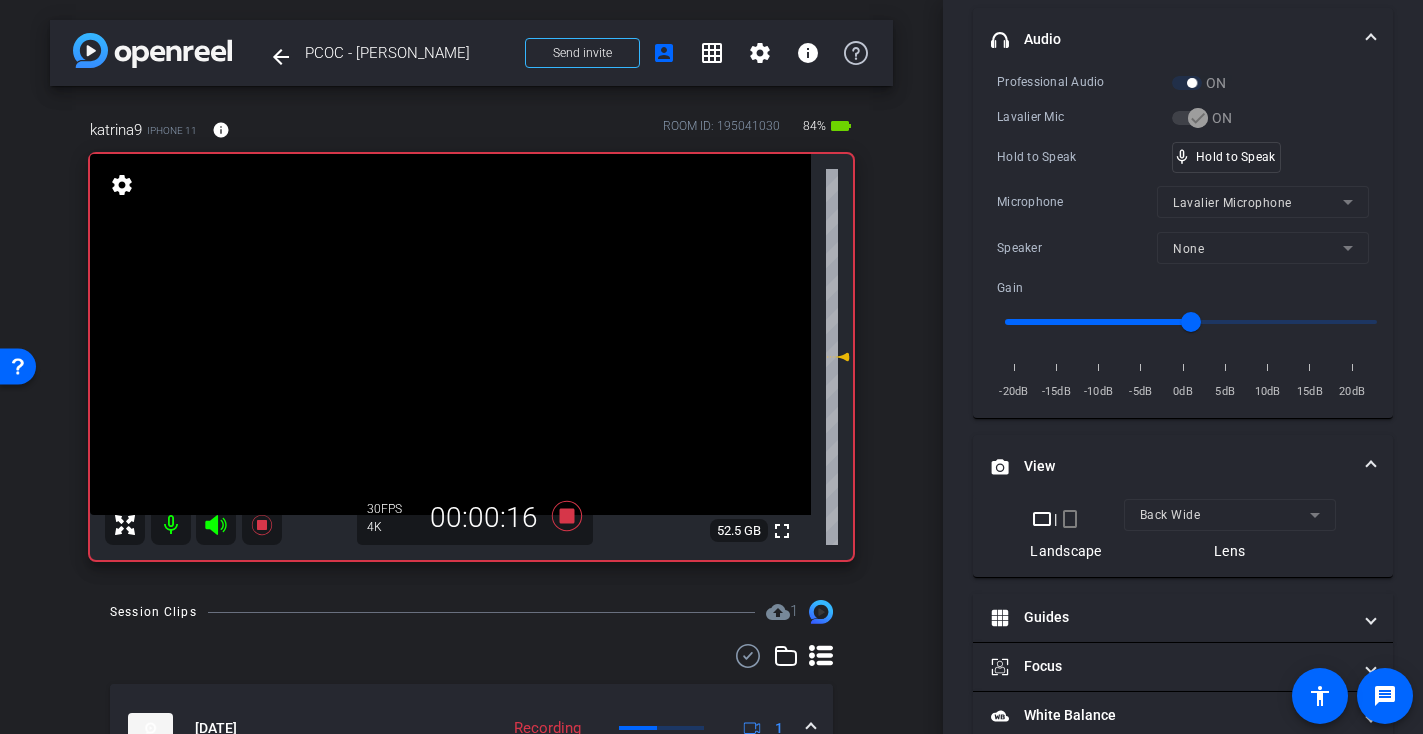 click at bounding box center (450, 334) 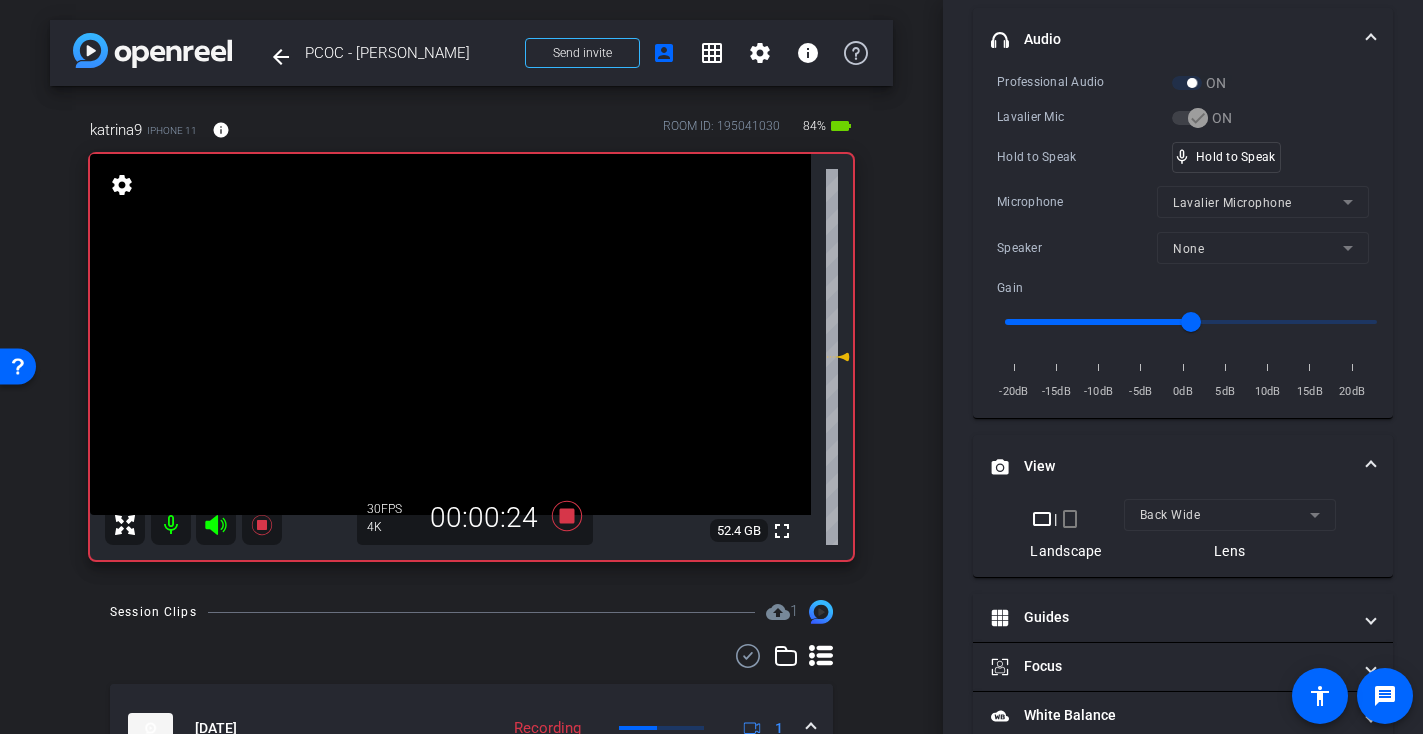 click at bounding box center (450, 334) 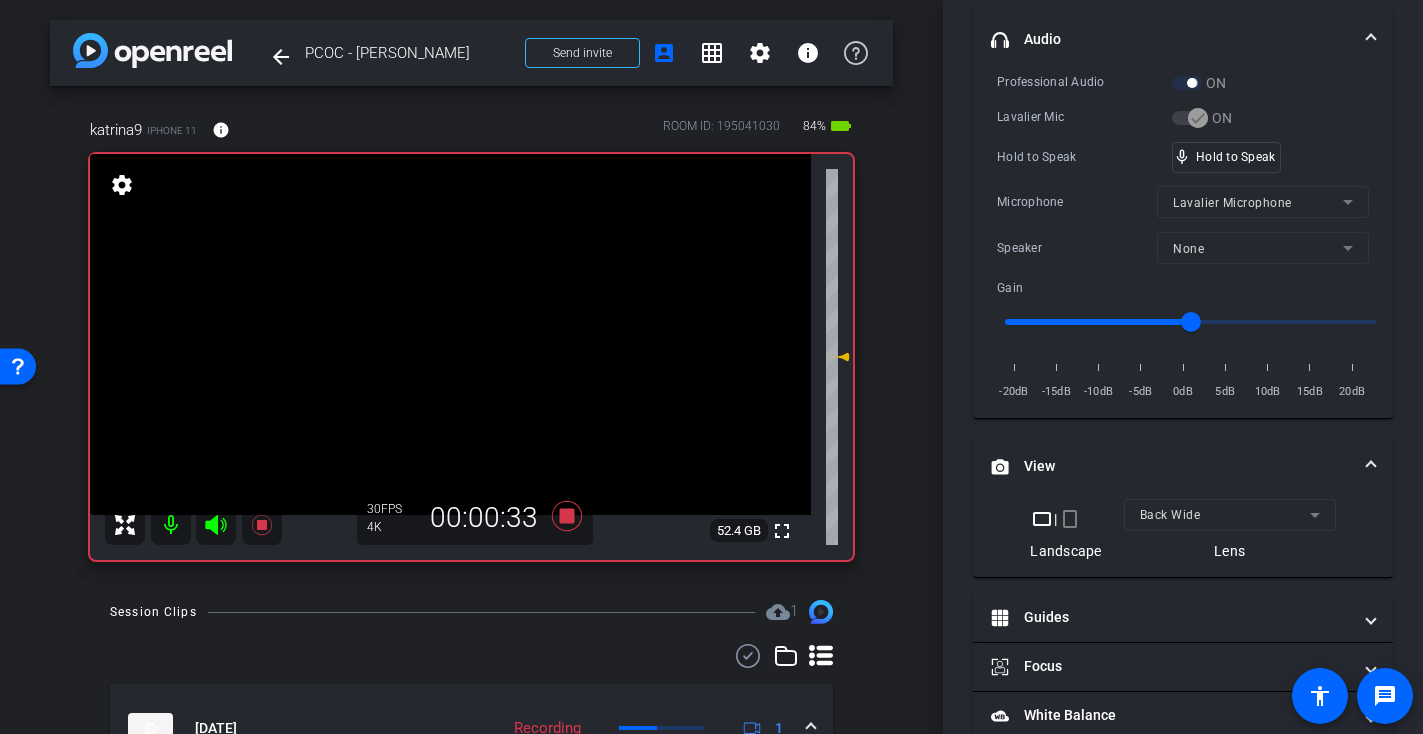 click at bounding box center (450, 334) 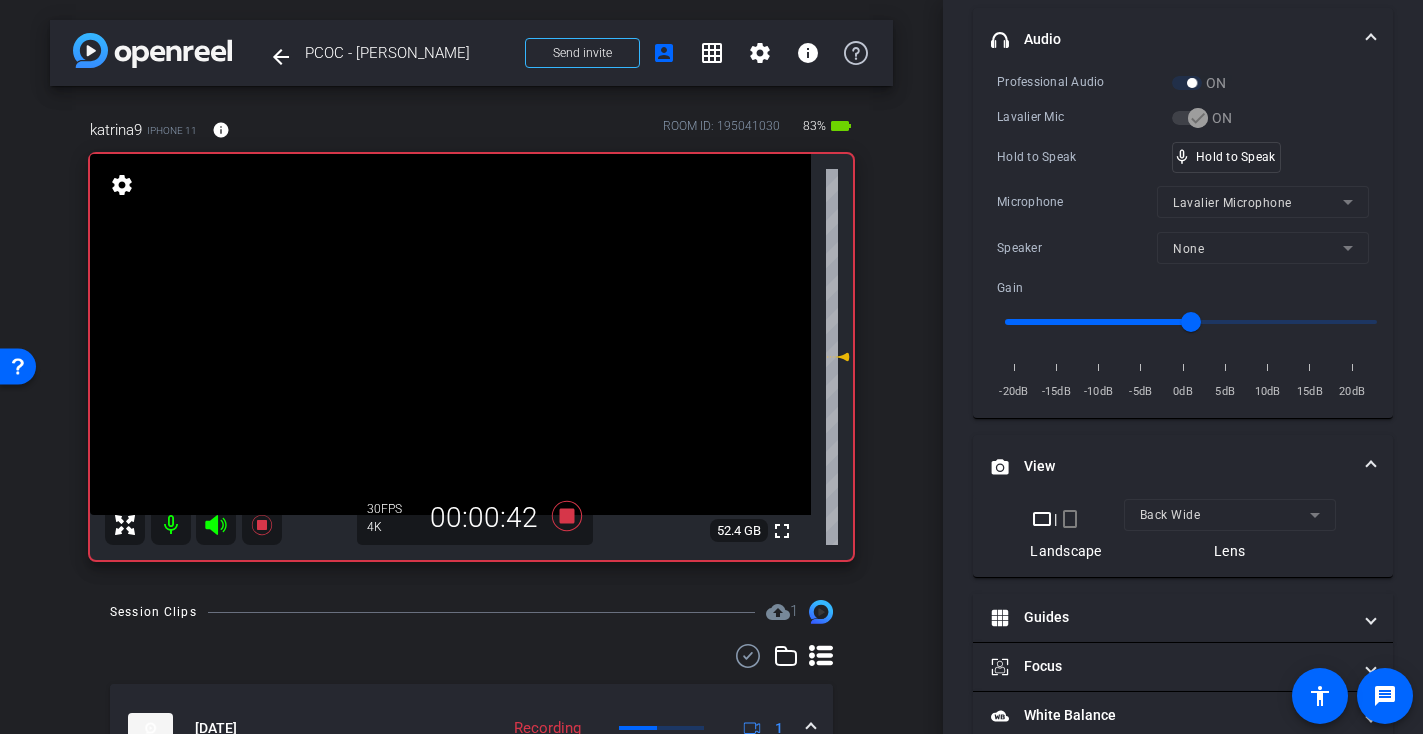 click at bounding box center (450, 334) 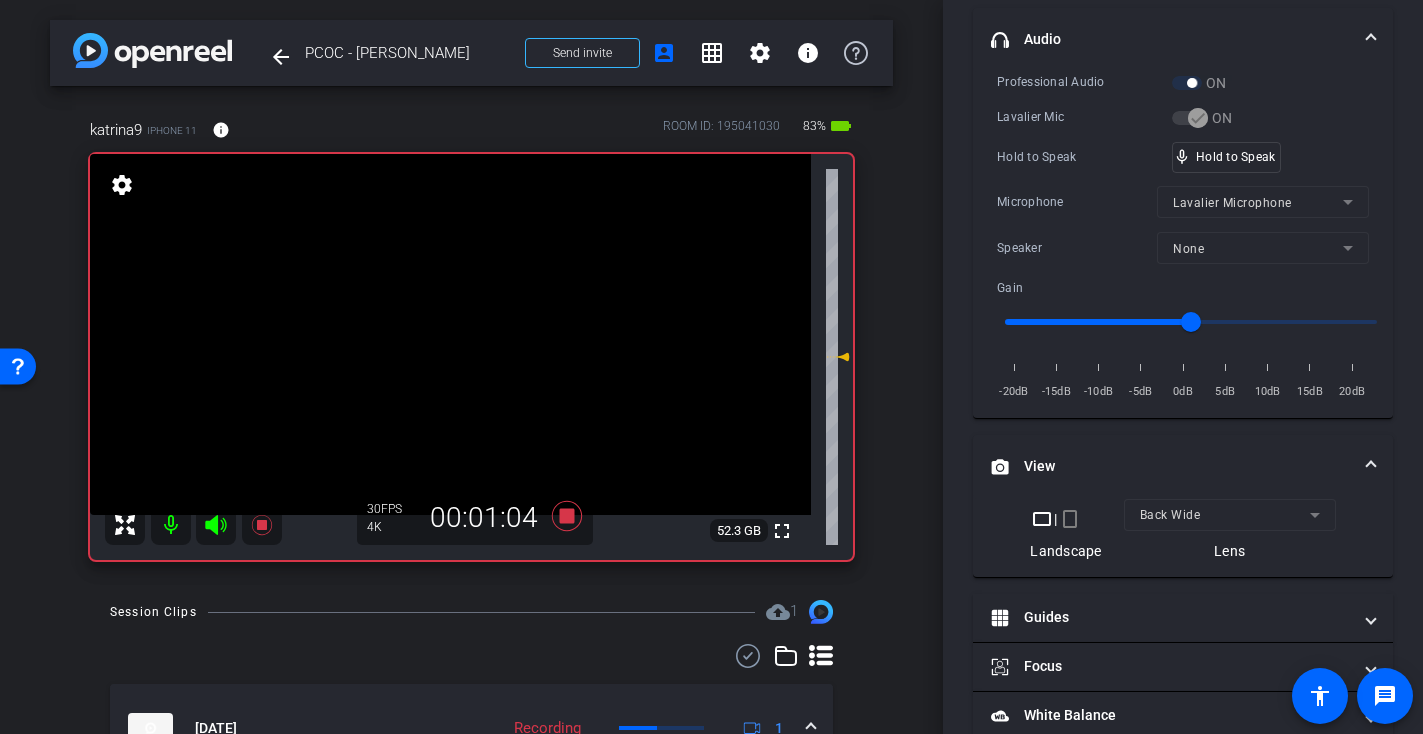 click at bounding box center [450, 334] 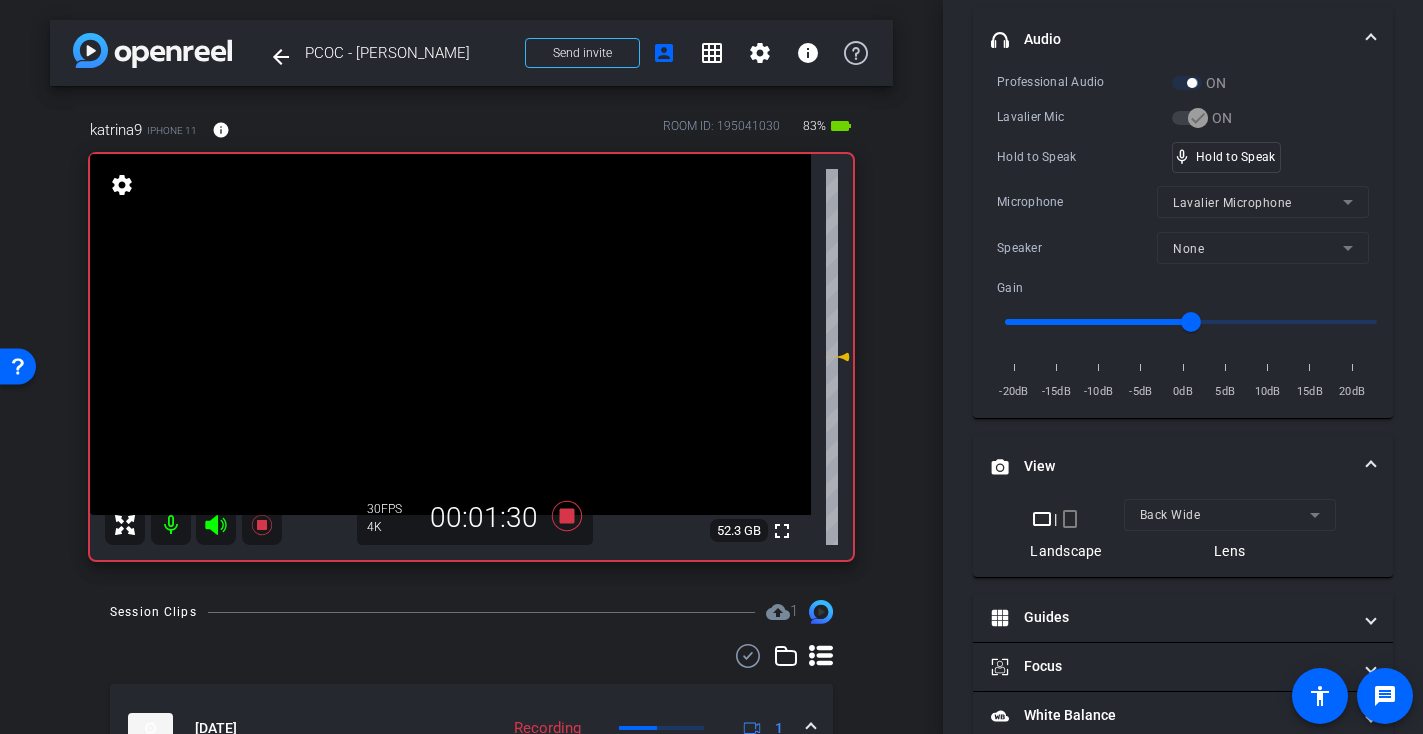 click at bounding box center [450, 334] 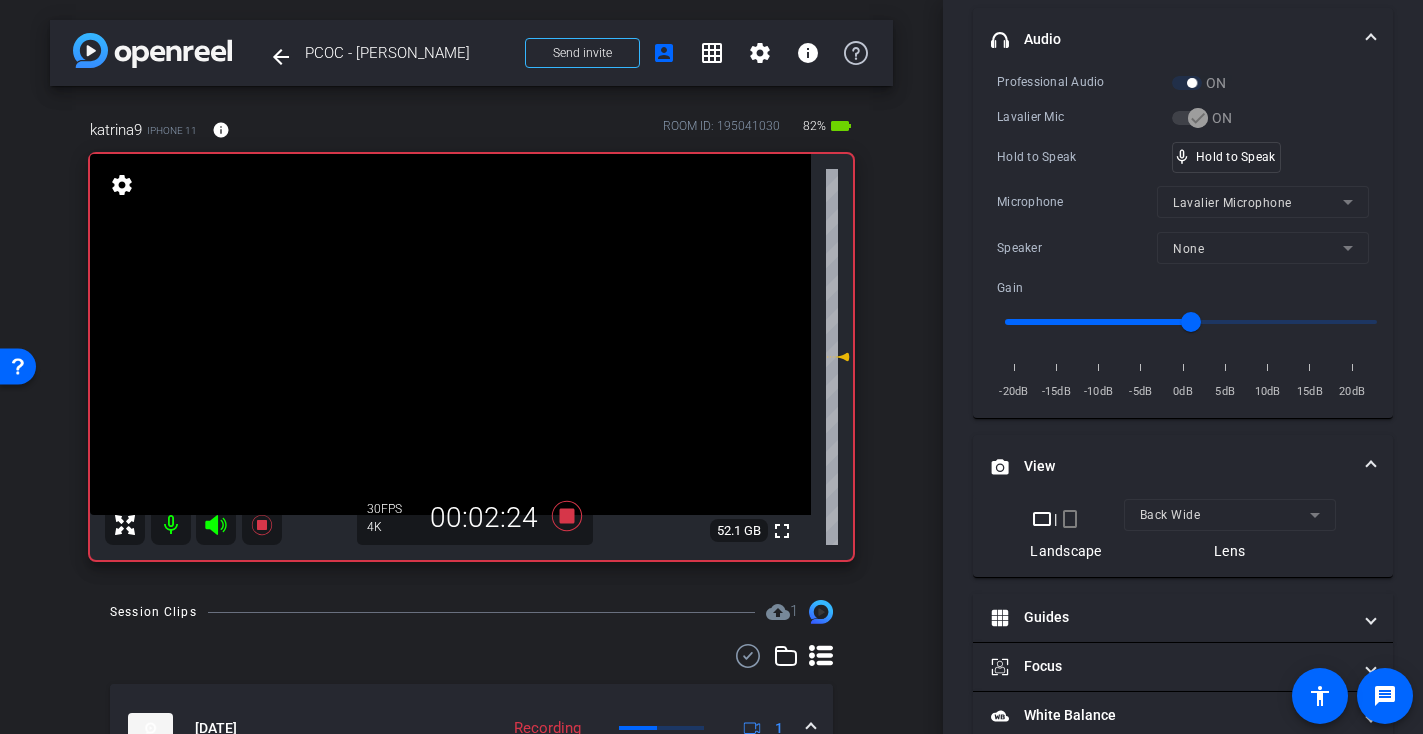click at bounding box center (450, 334) 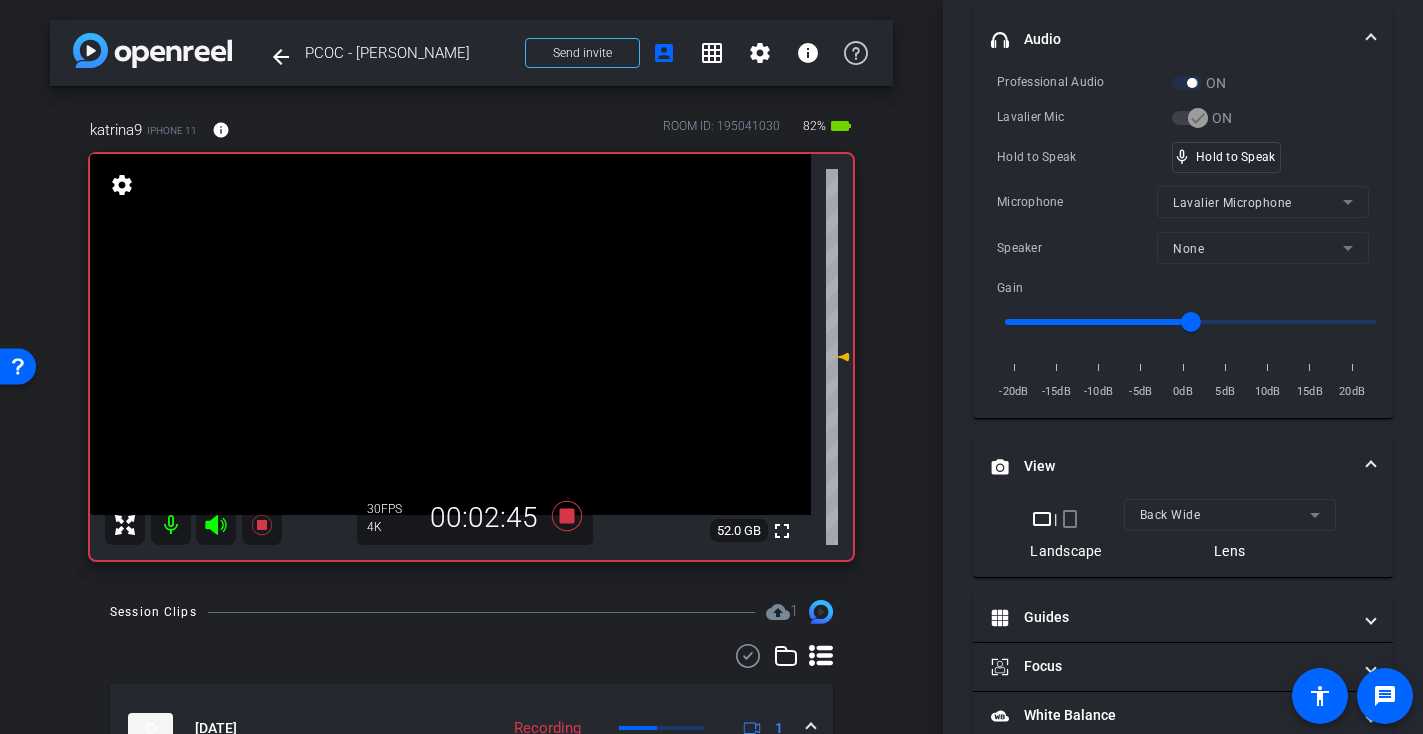 click at bounding box center (450, 334) 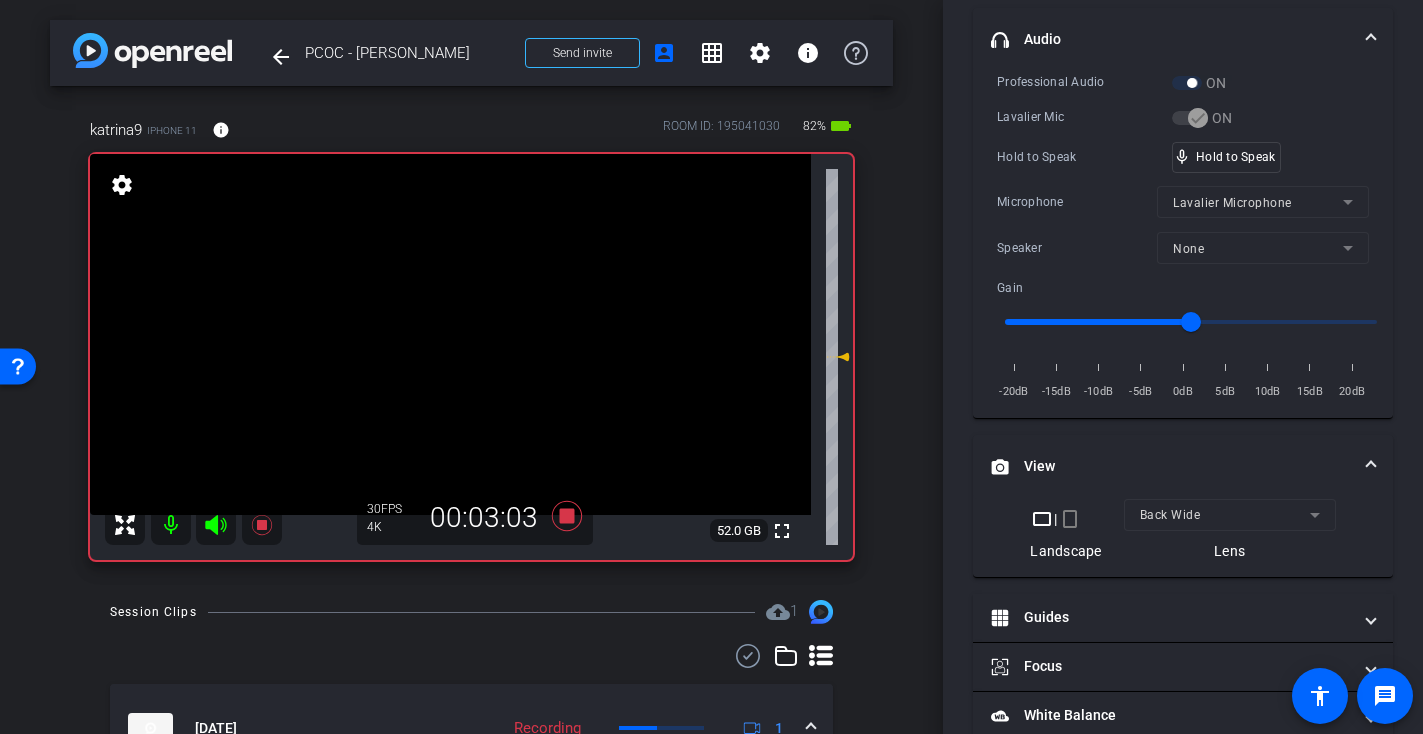 click at bounding box center (450, 334) 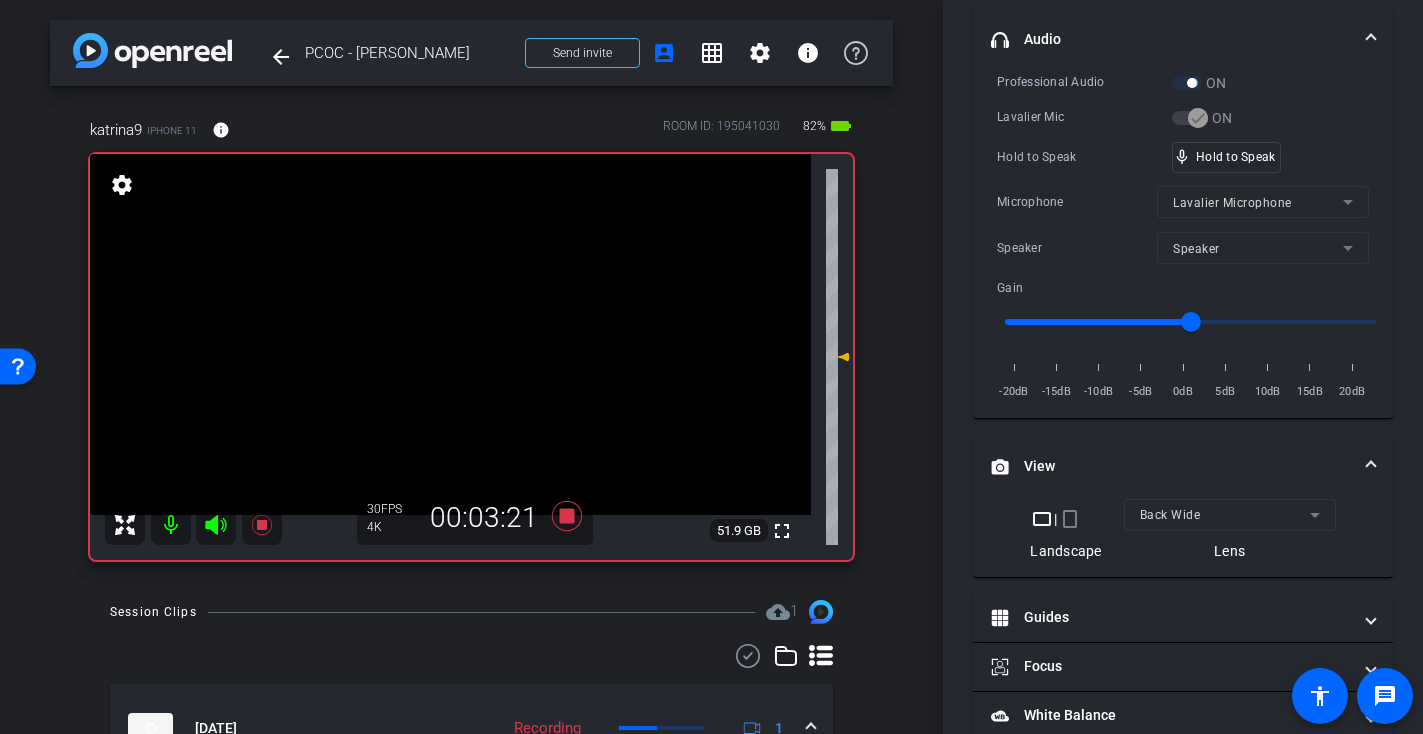 click at bounding box center [450, 334] 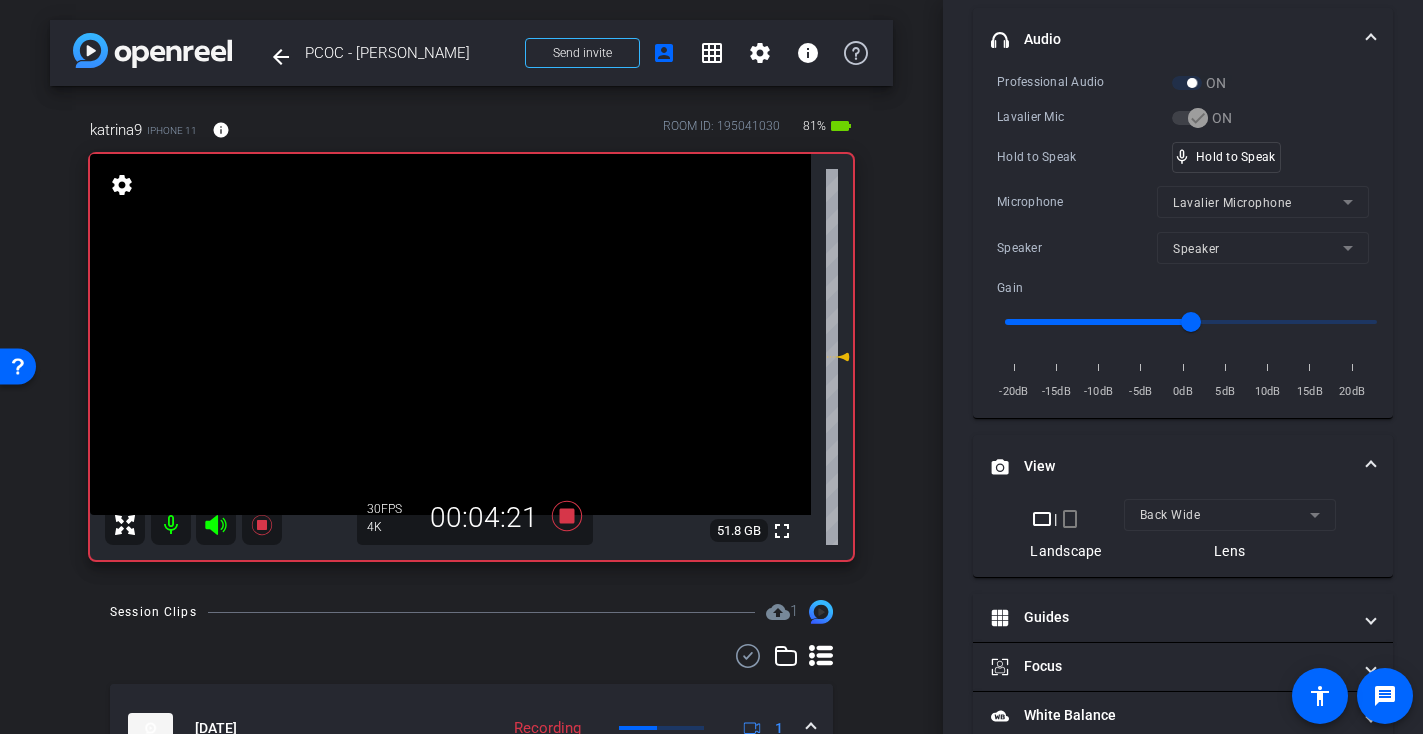 click at bounding box center [450, 334] 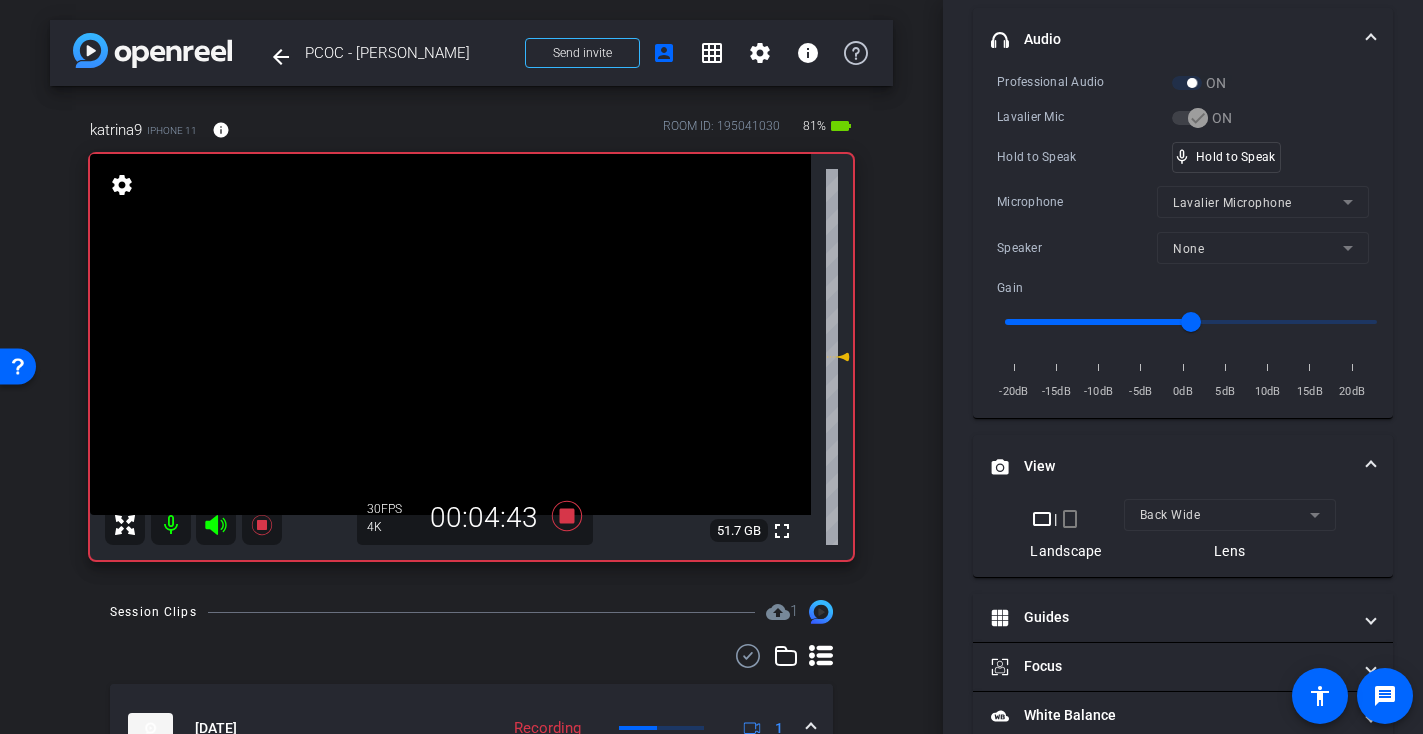 click at bounding box center [450, 334] 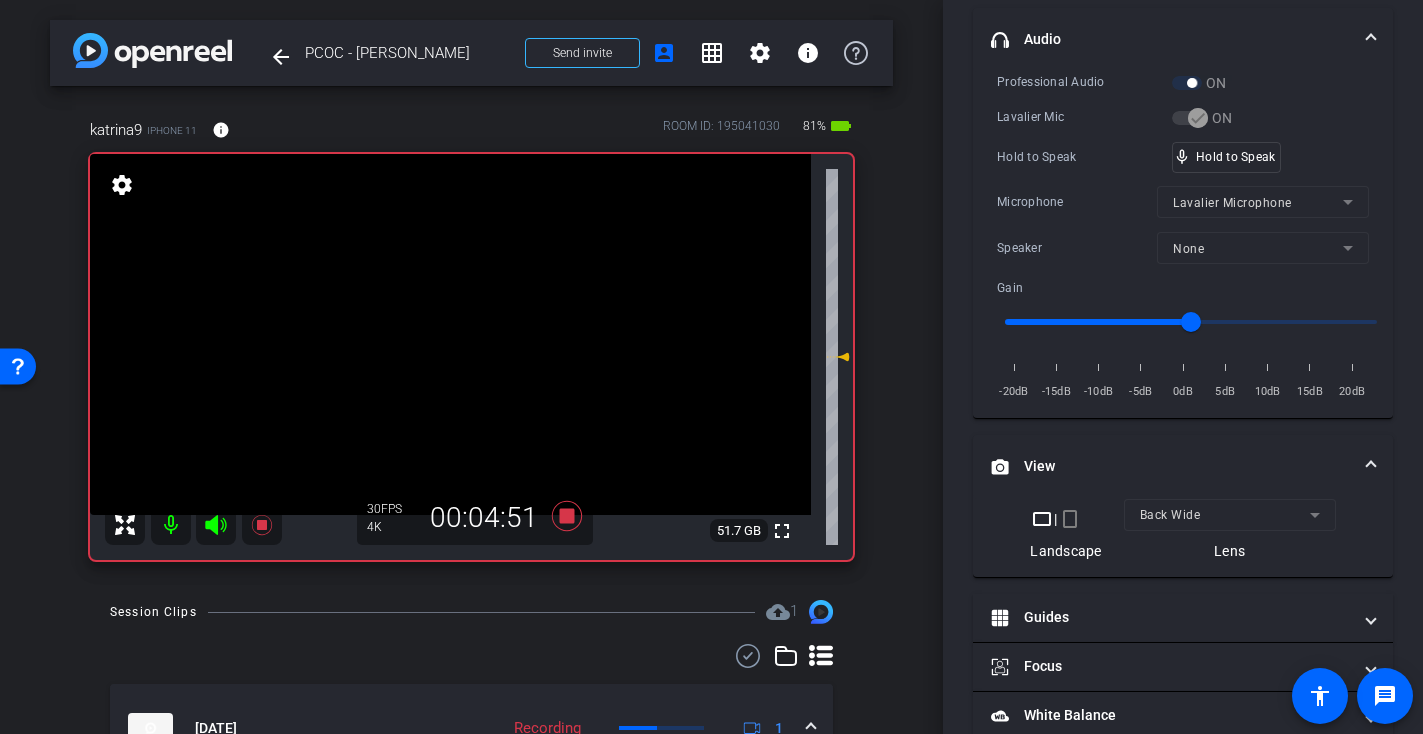 click at bounding box center (450, 334) 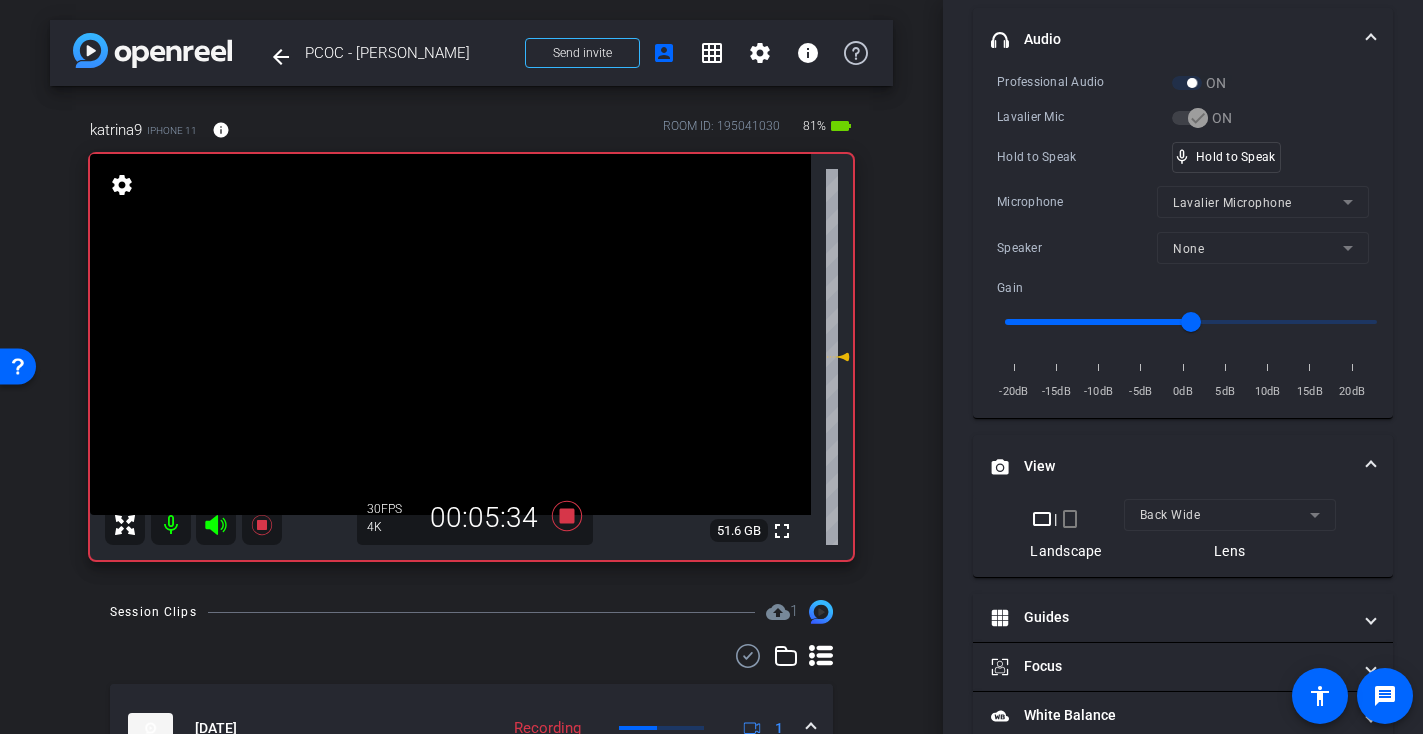 click at bounding box center (450, 334) 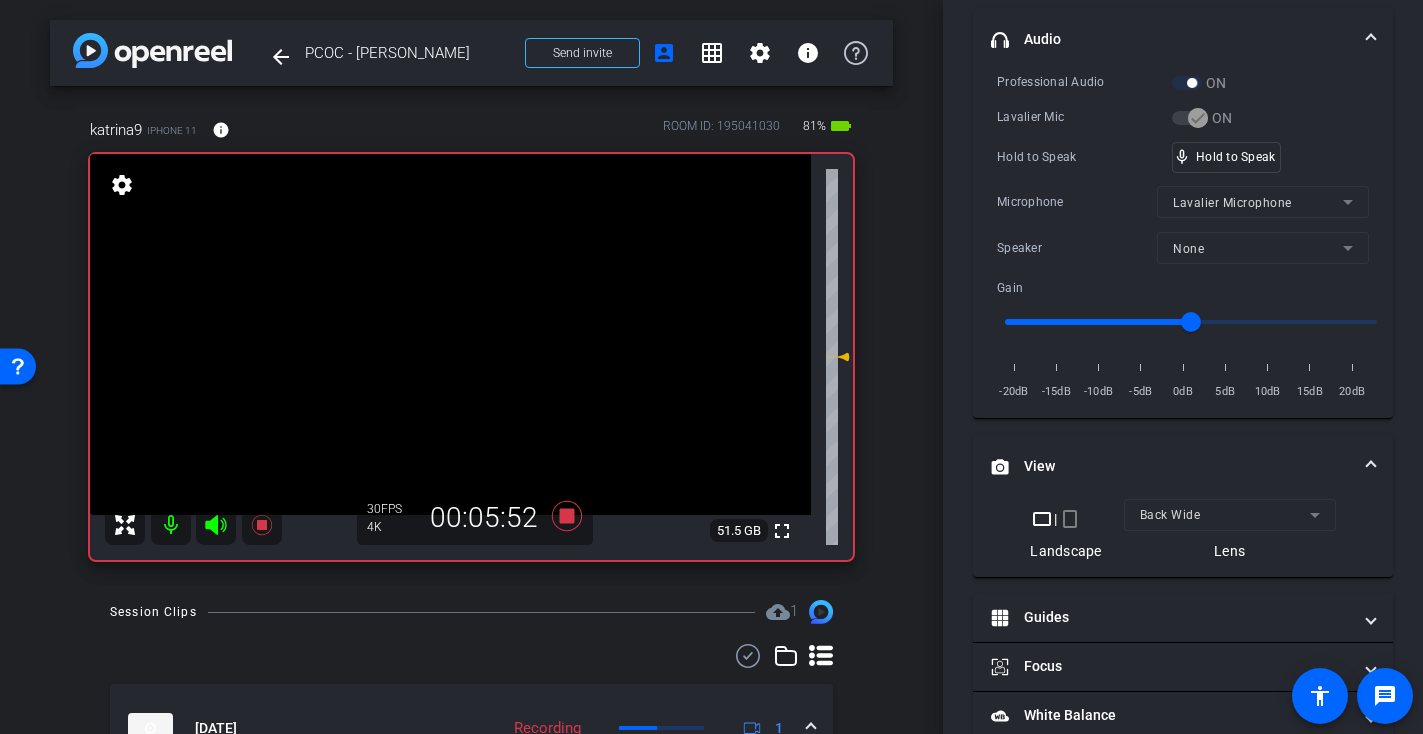 click at bounding box center (450, 334) 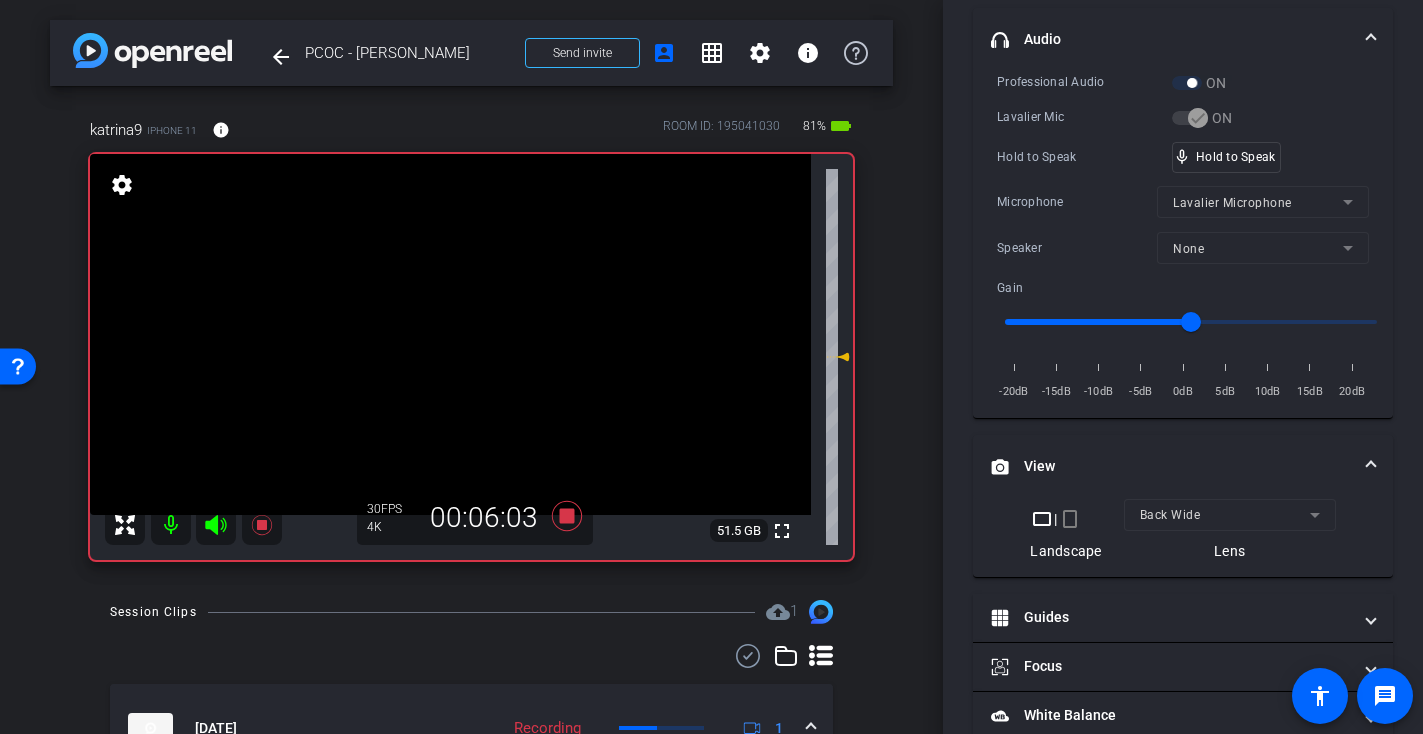 click at bounding box center [450, 334] 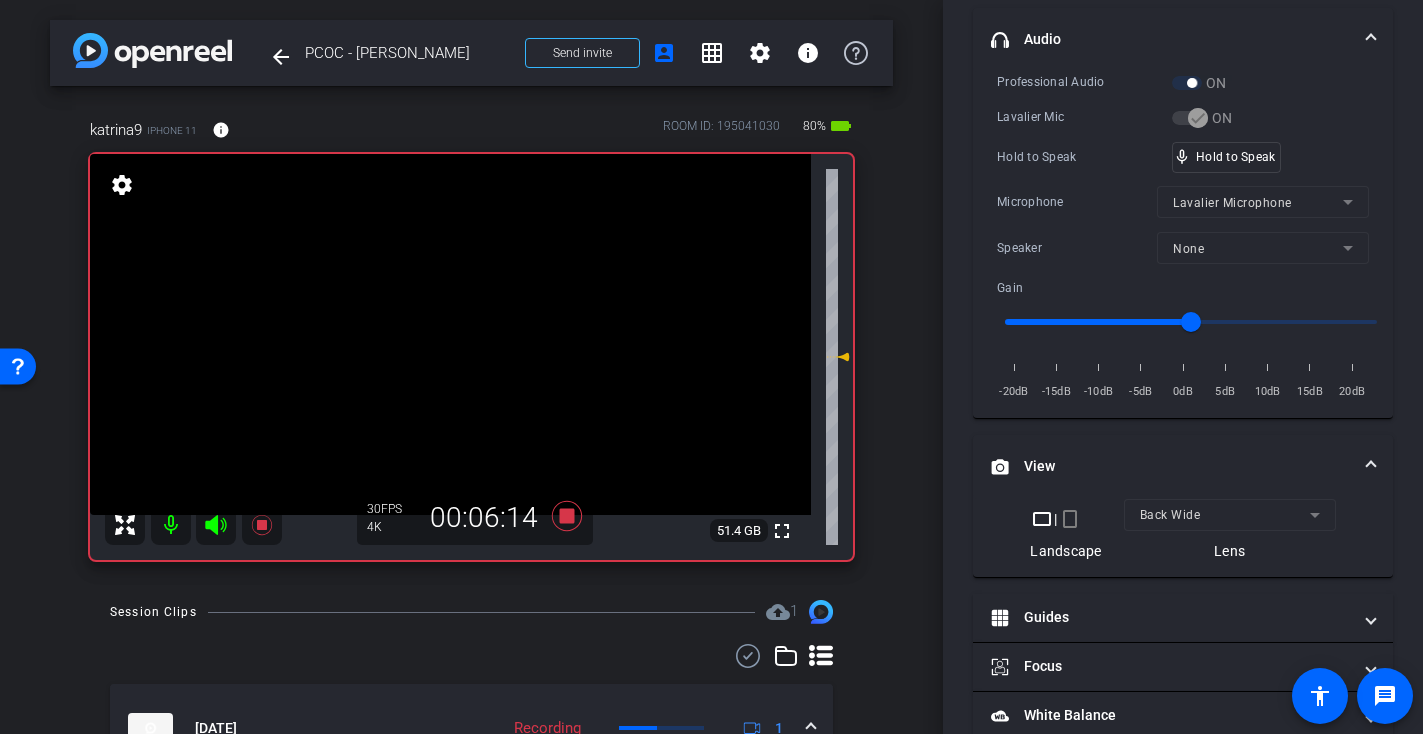 click at bounding box center (450, 334) 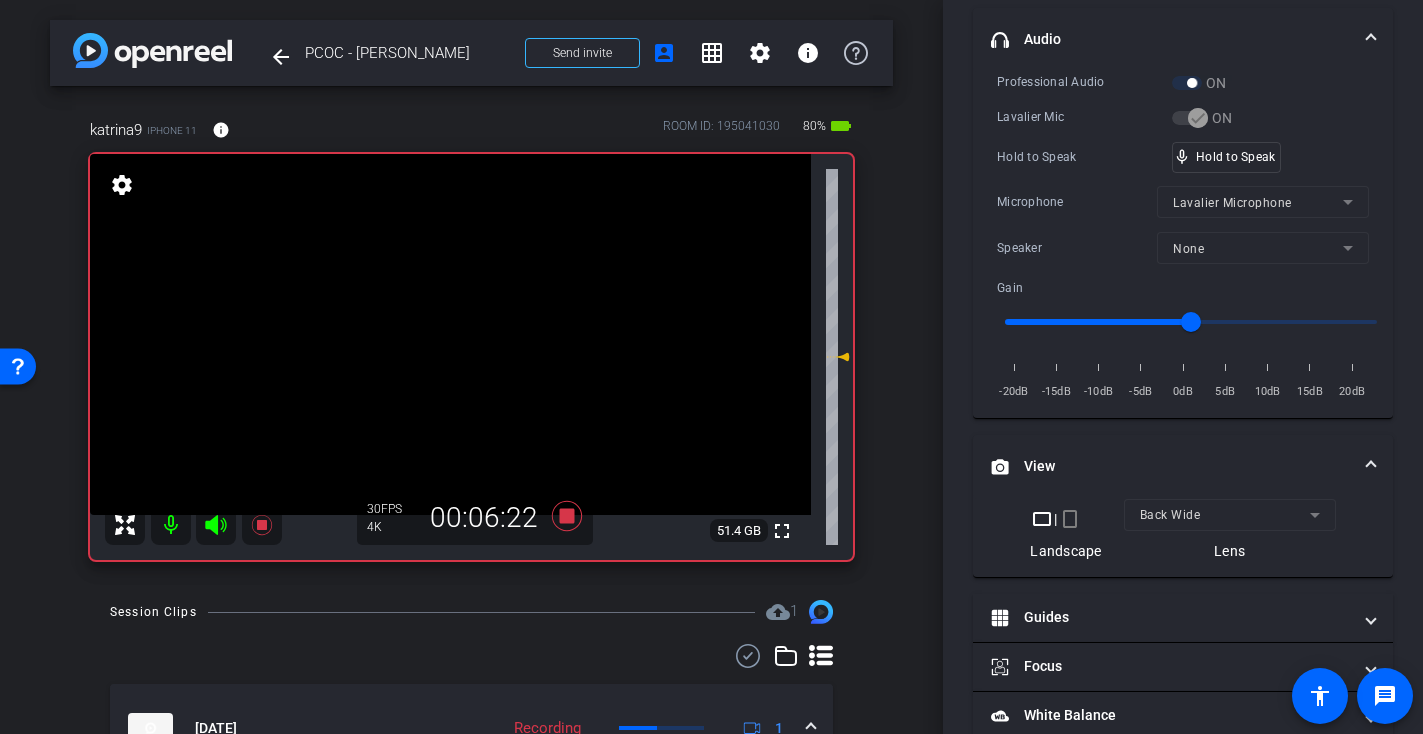 click at bounding box center [450, 334] 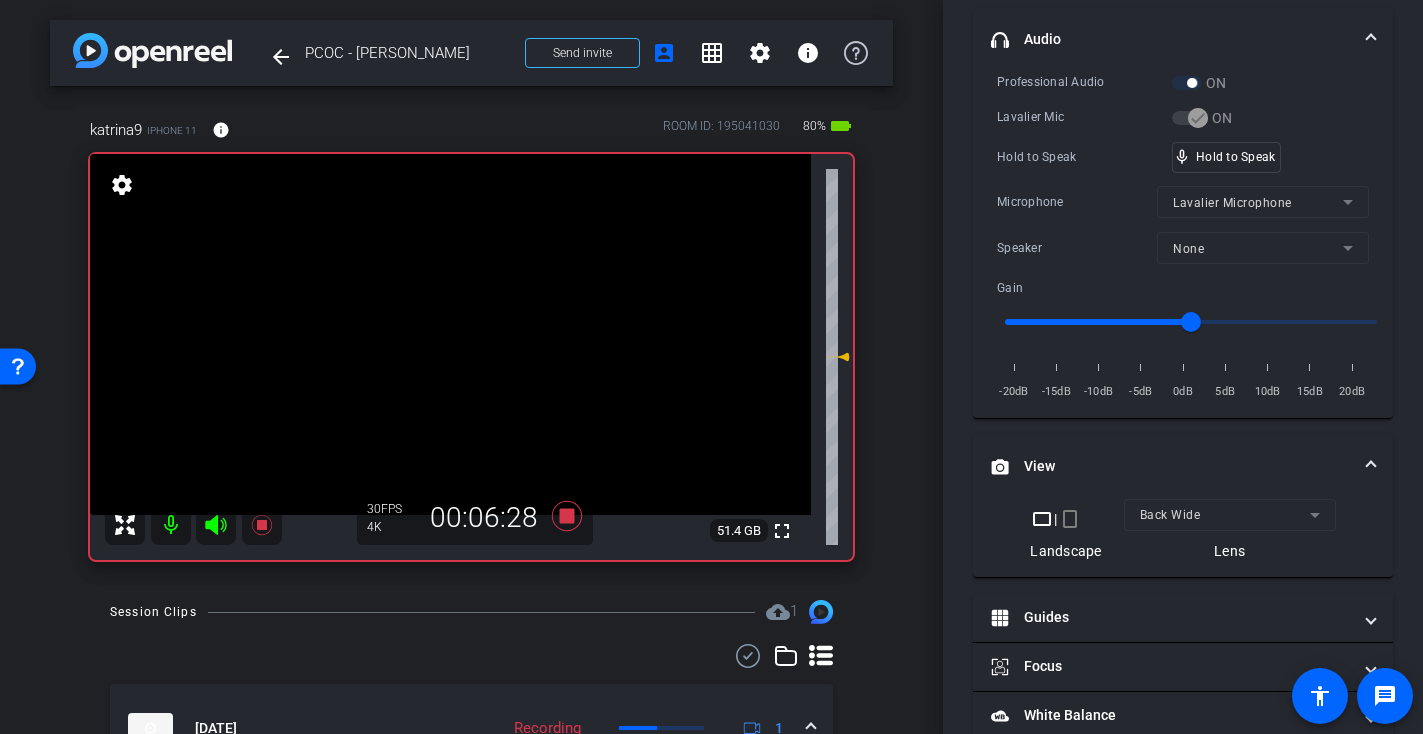 click at bounding box center (450, 334) 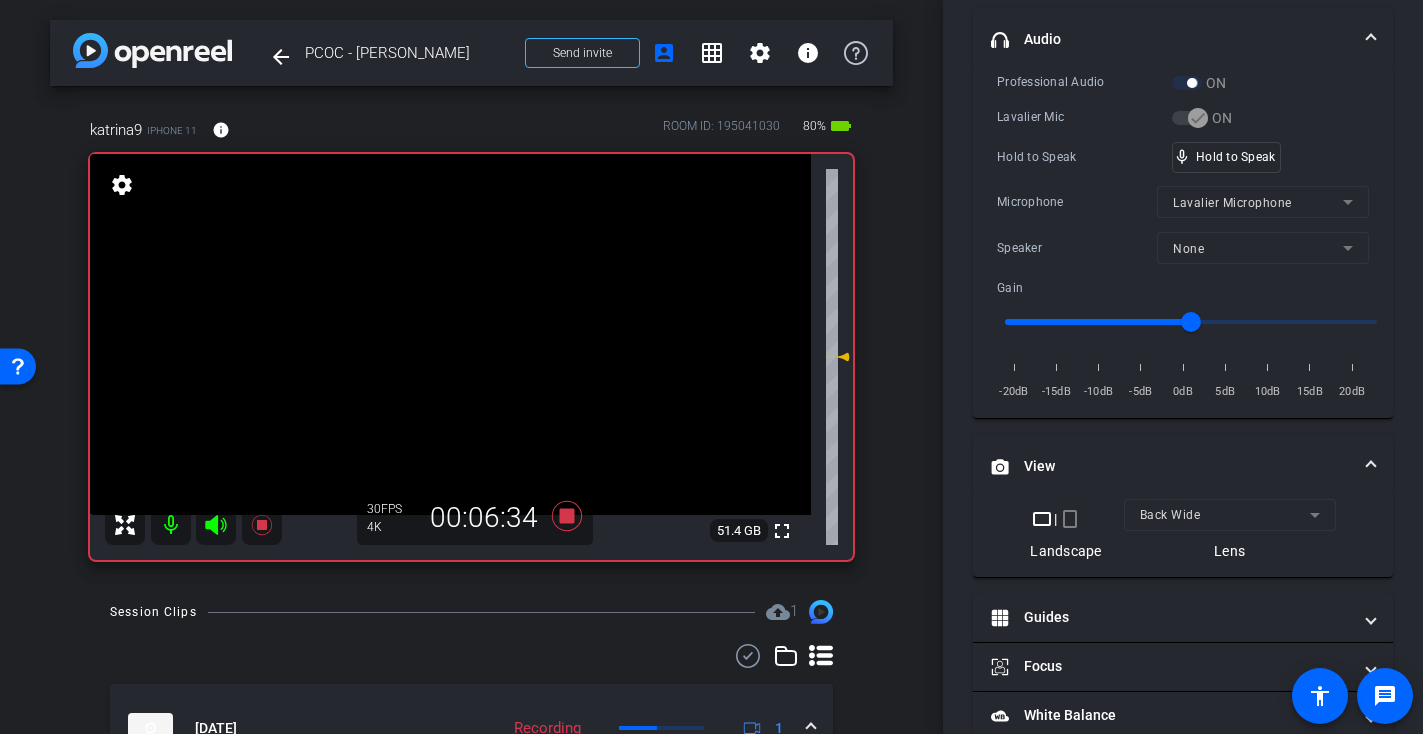 click at bounding box center (450, 334) 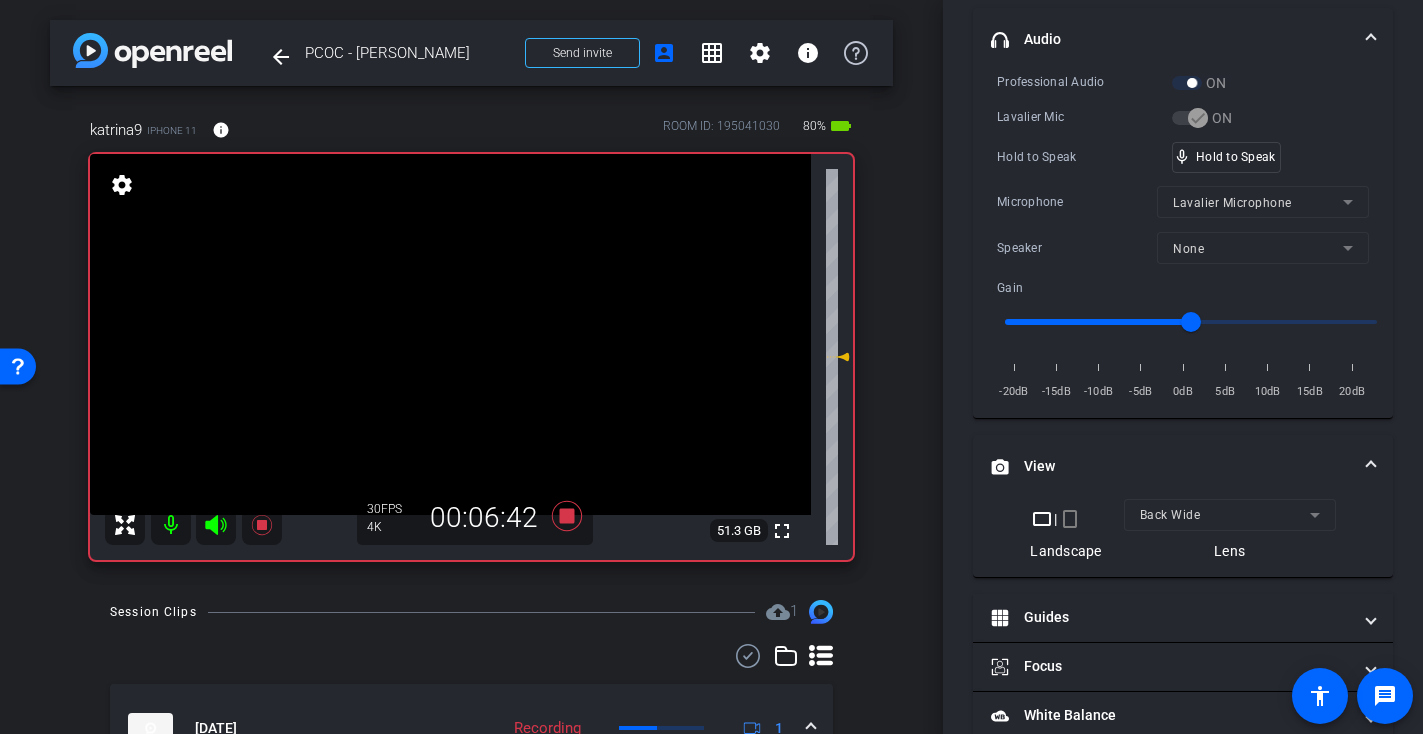 click at bounding box center (450, 334) 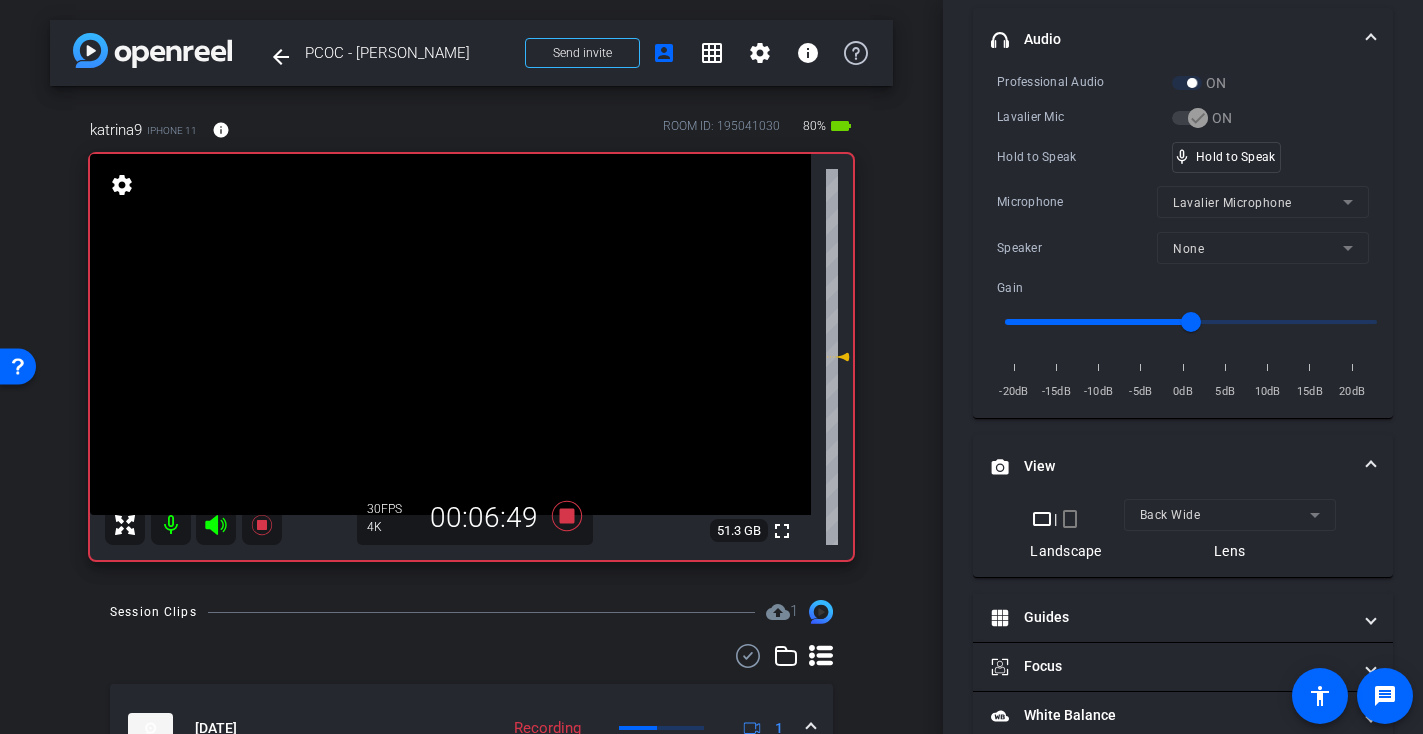 click at bounding box center (450, 334) 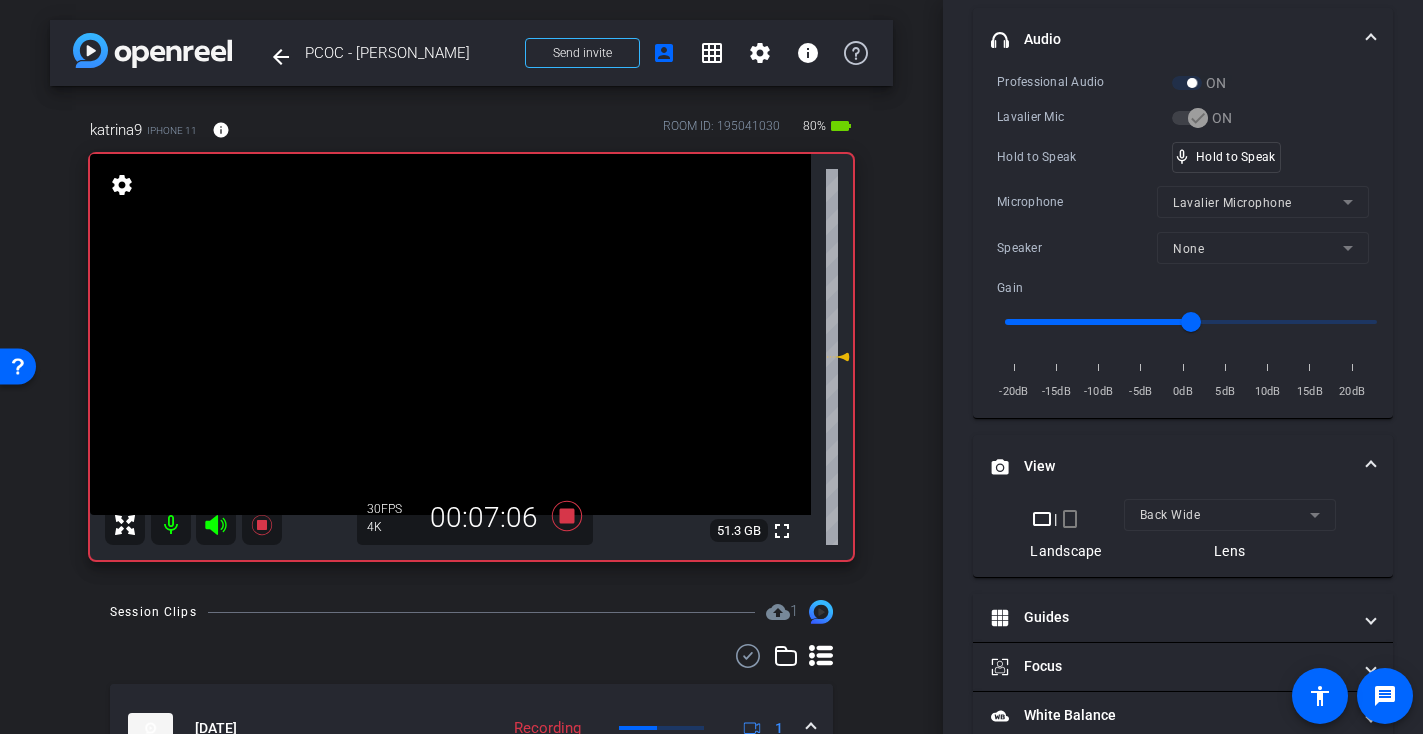 click at bounding box center (450, 334) 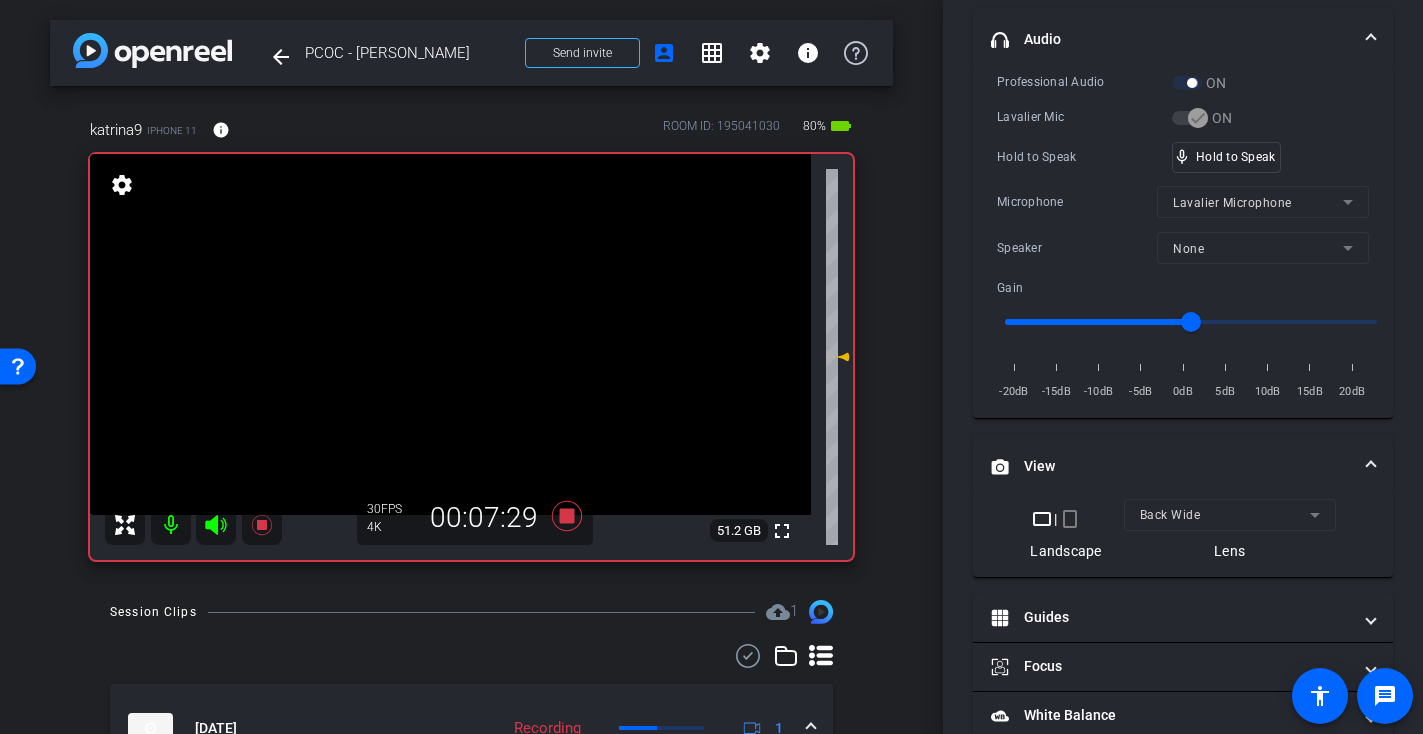 click at bounding box center [450, 334] 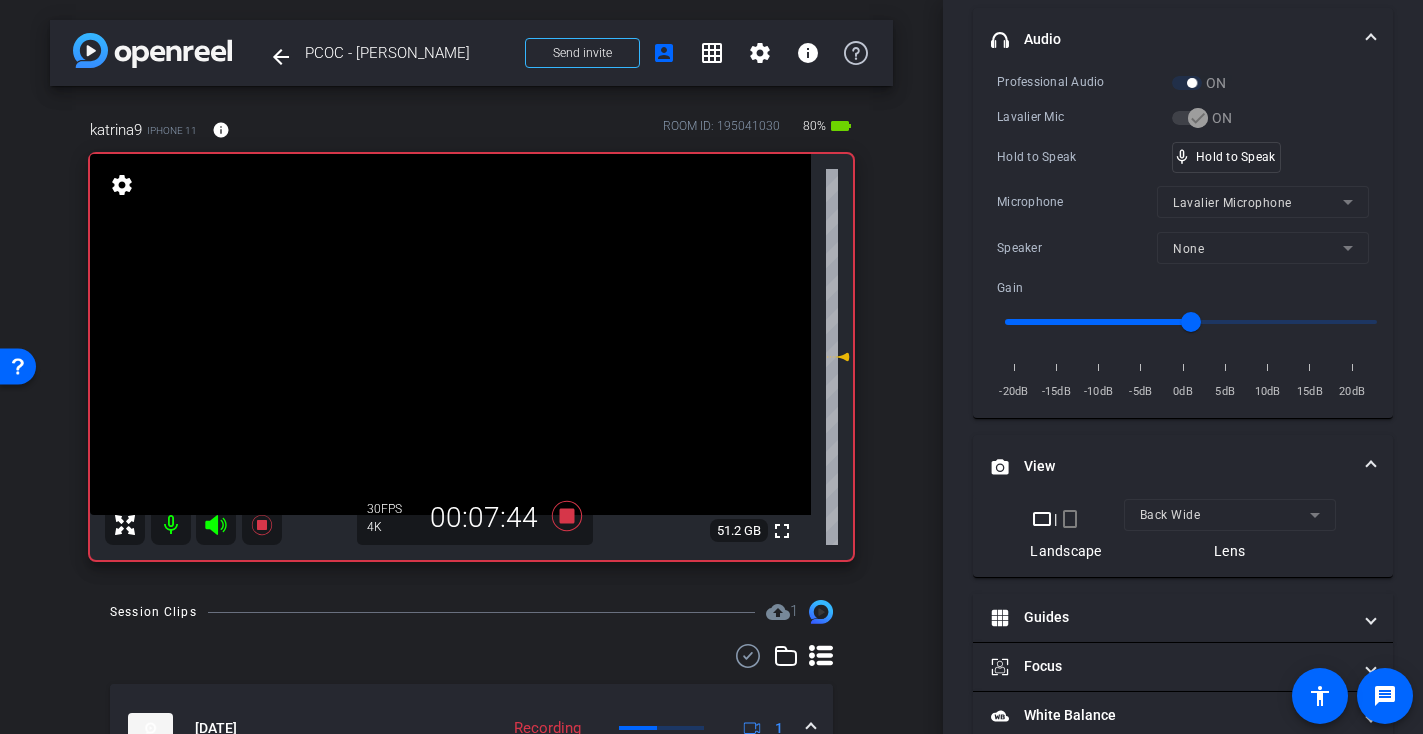 click at bounding box center [450, 334] 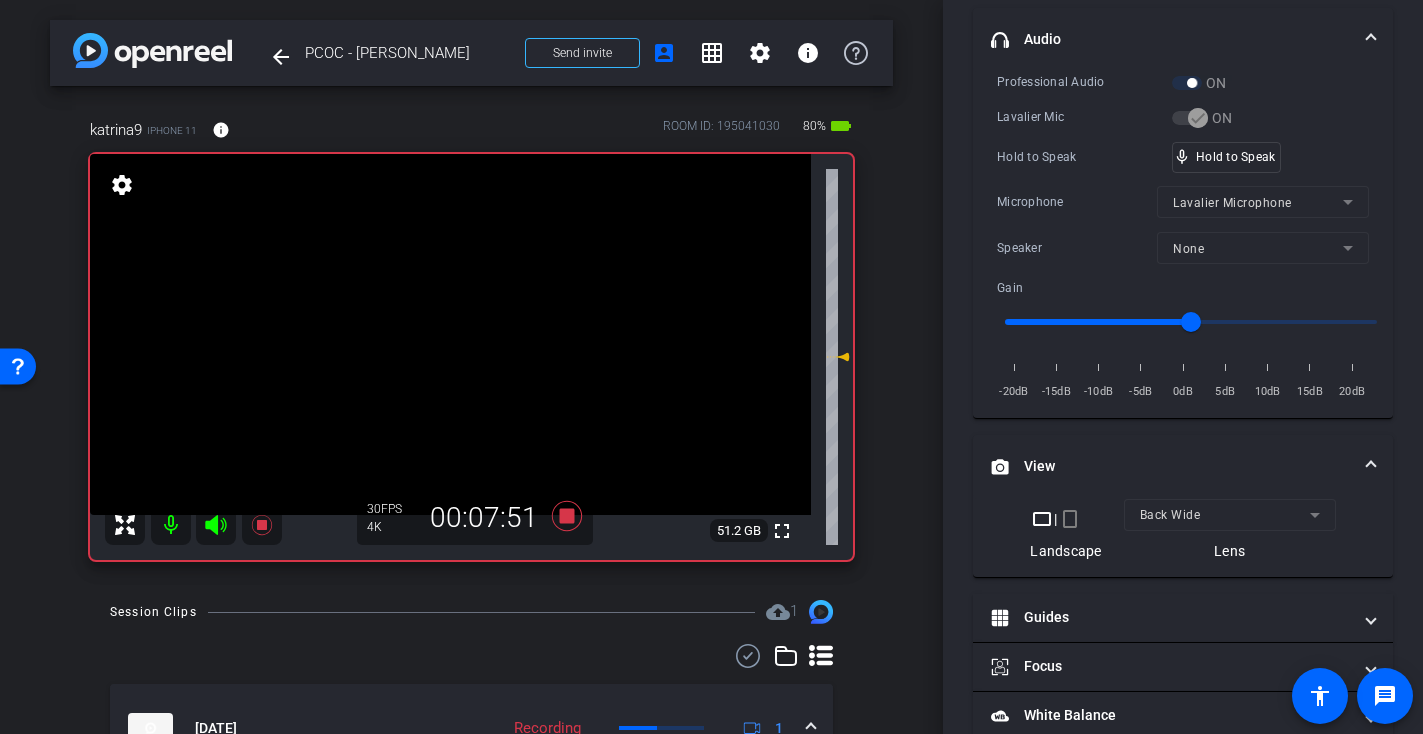 click at bounding box center (450, 334) 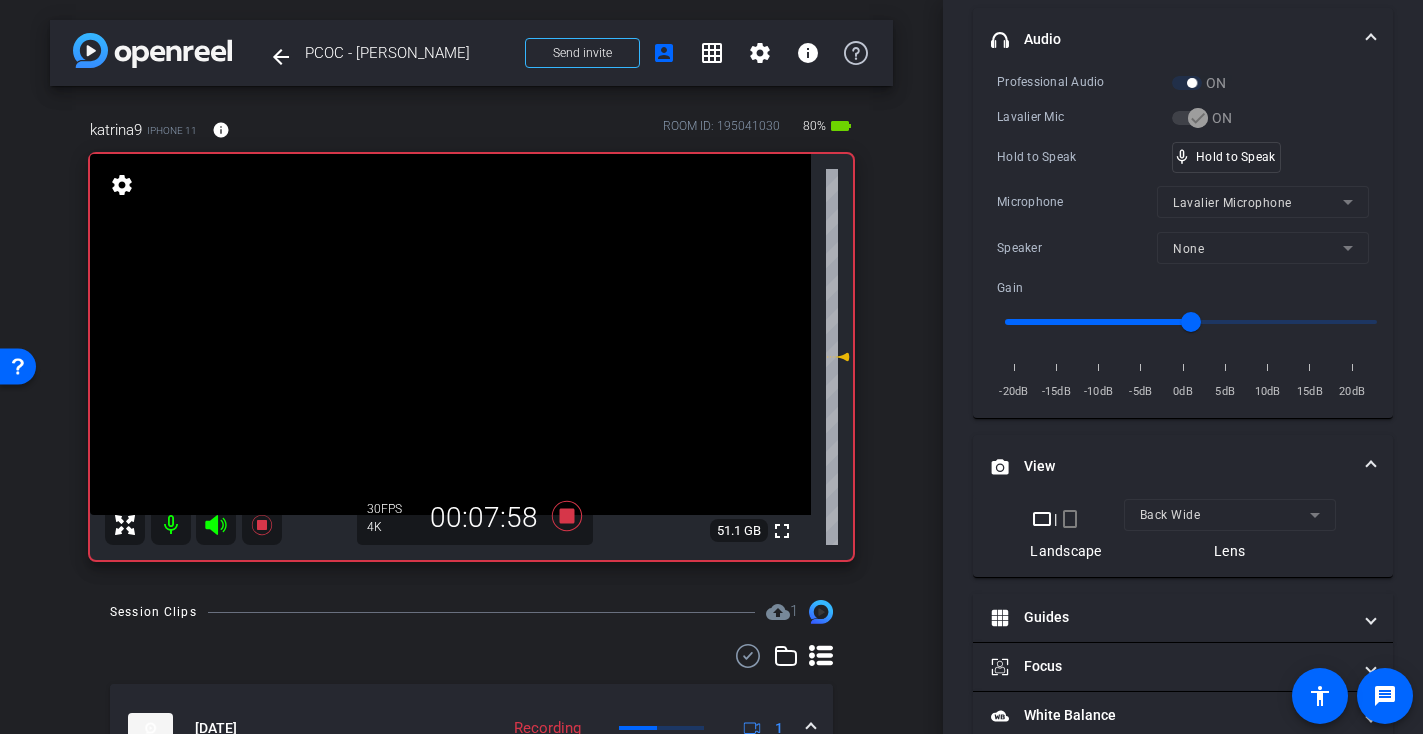 click at bounding box center [450, 334] 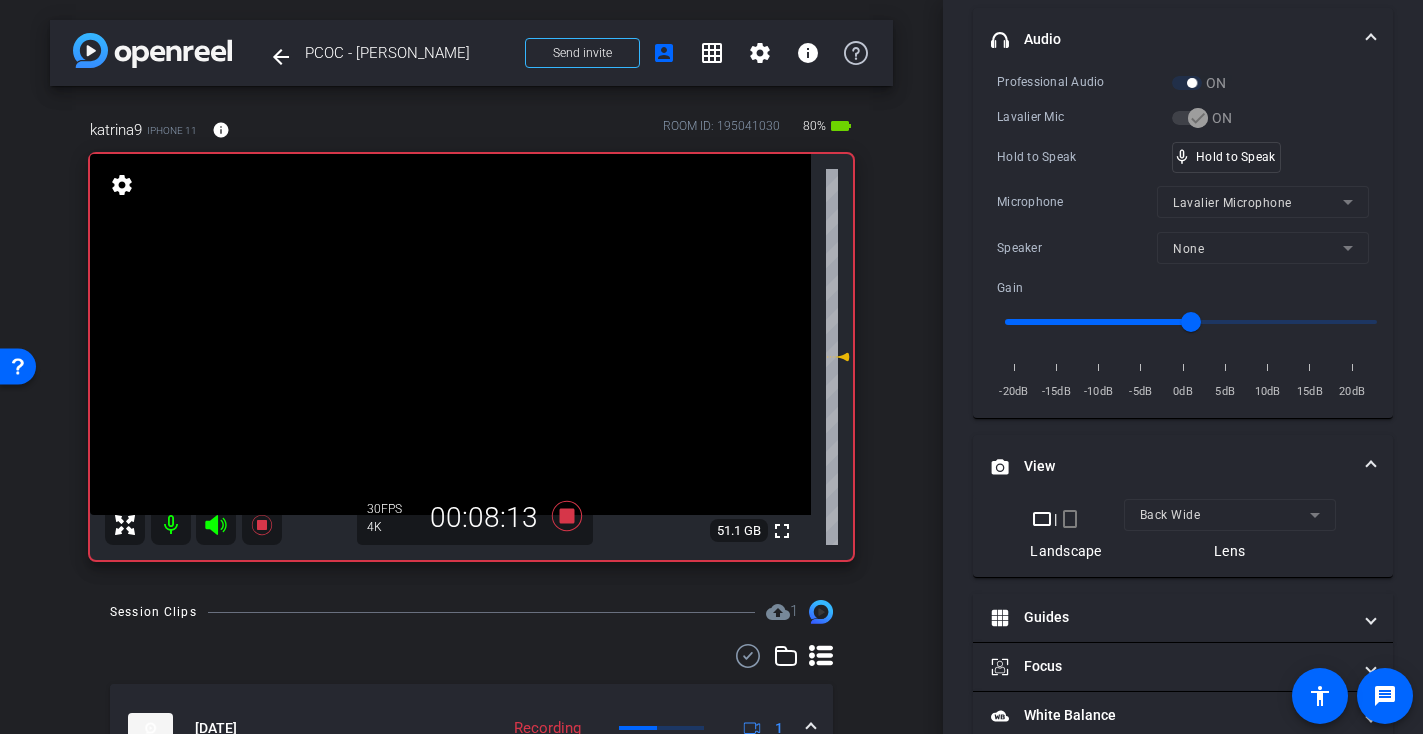 click at bounding box center [450, 334] 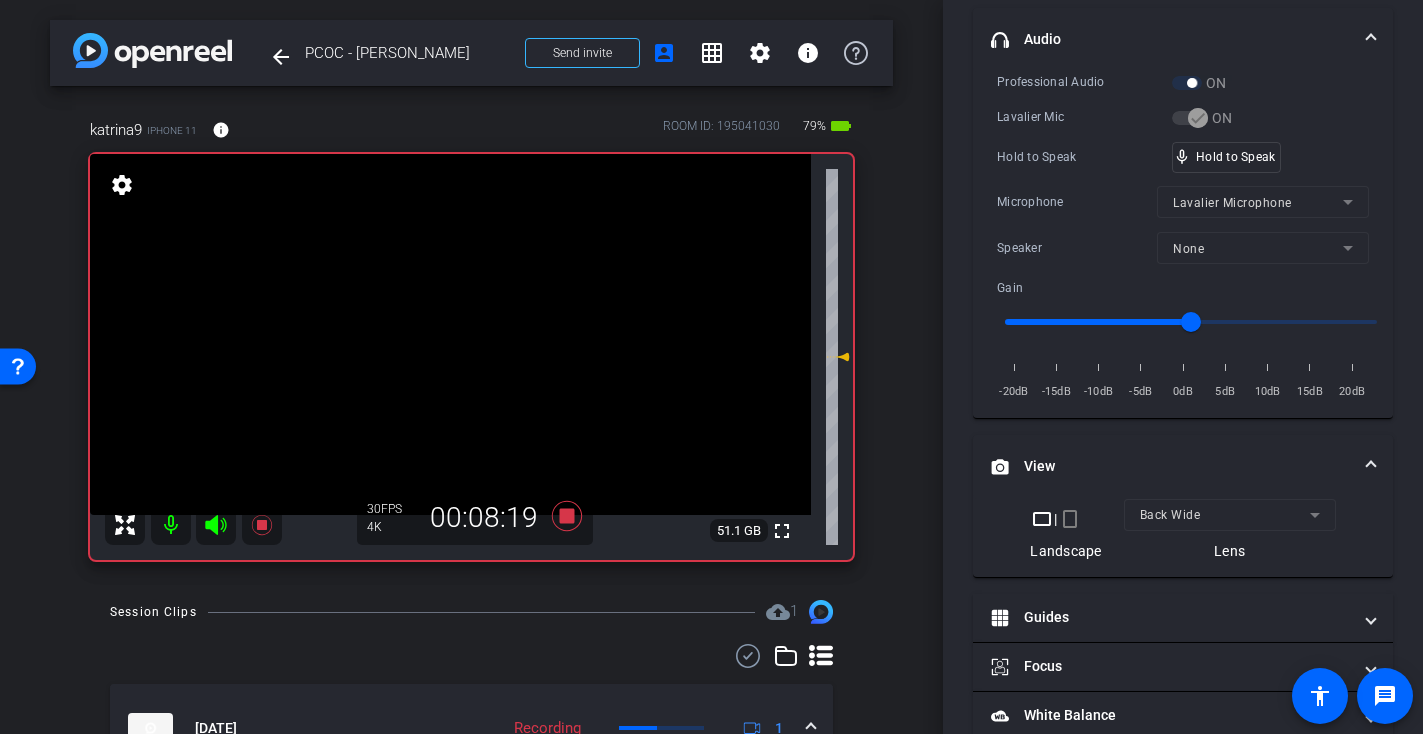click at bounding box center (450, 334) 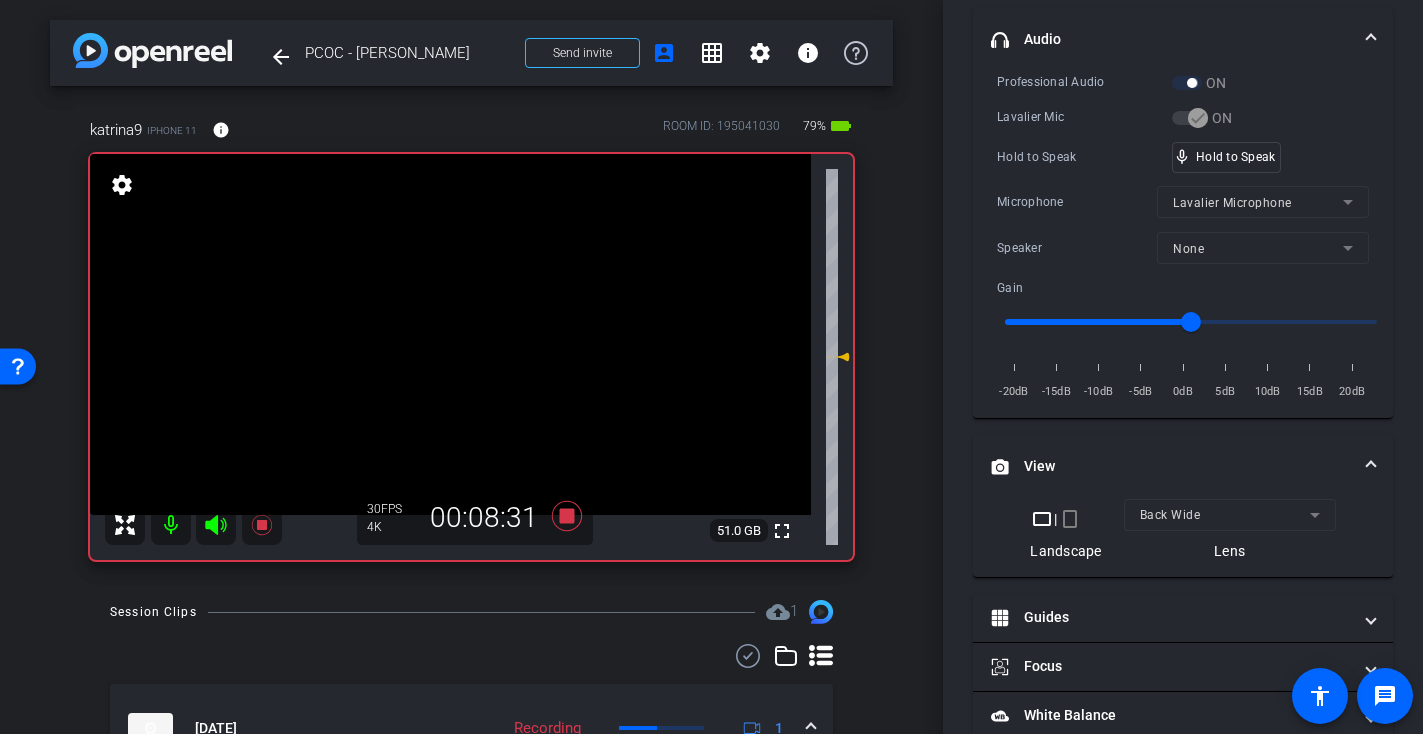 click at bounding box center (450, 334) 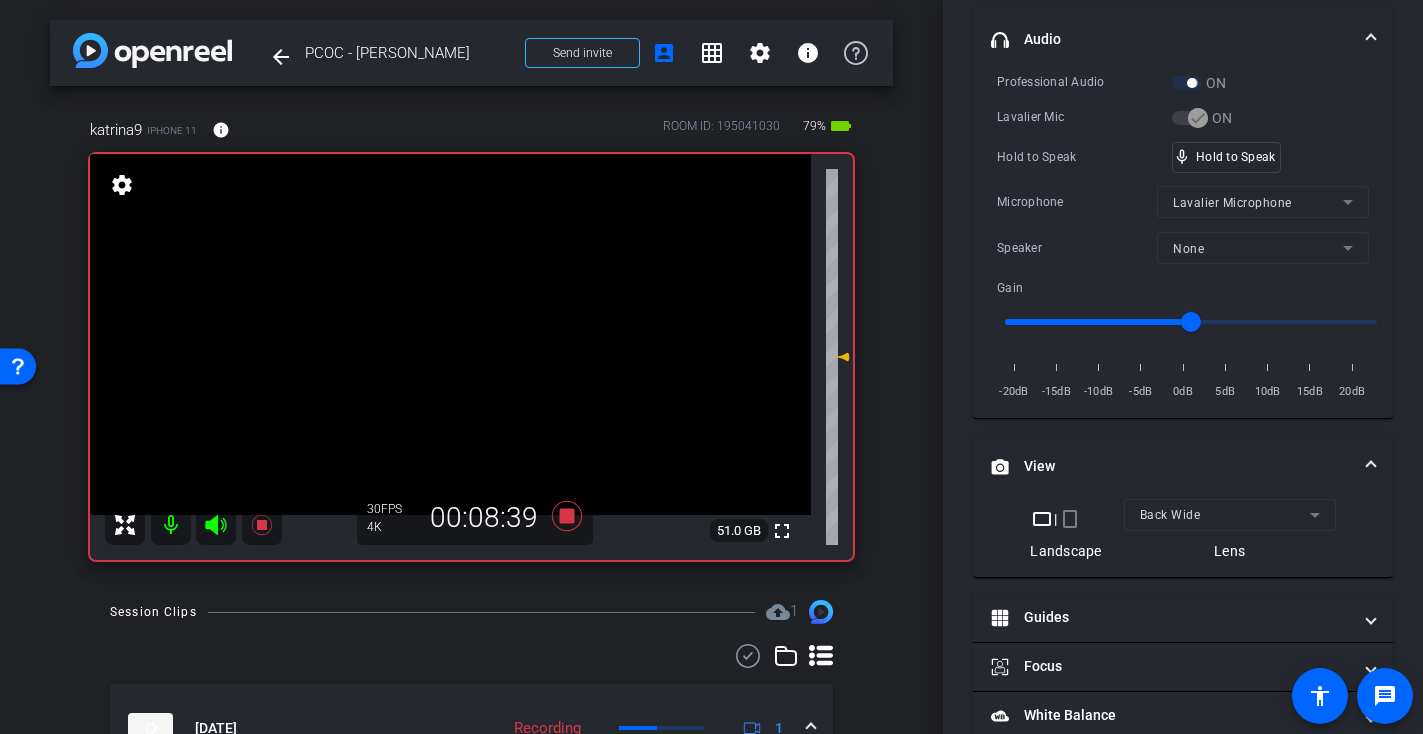click at bounding box center (450, 334) 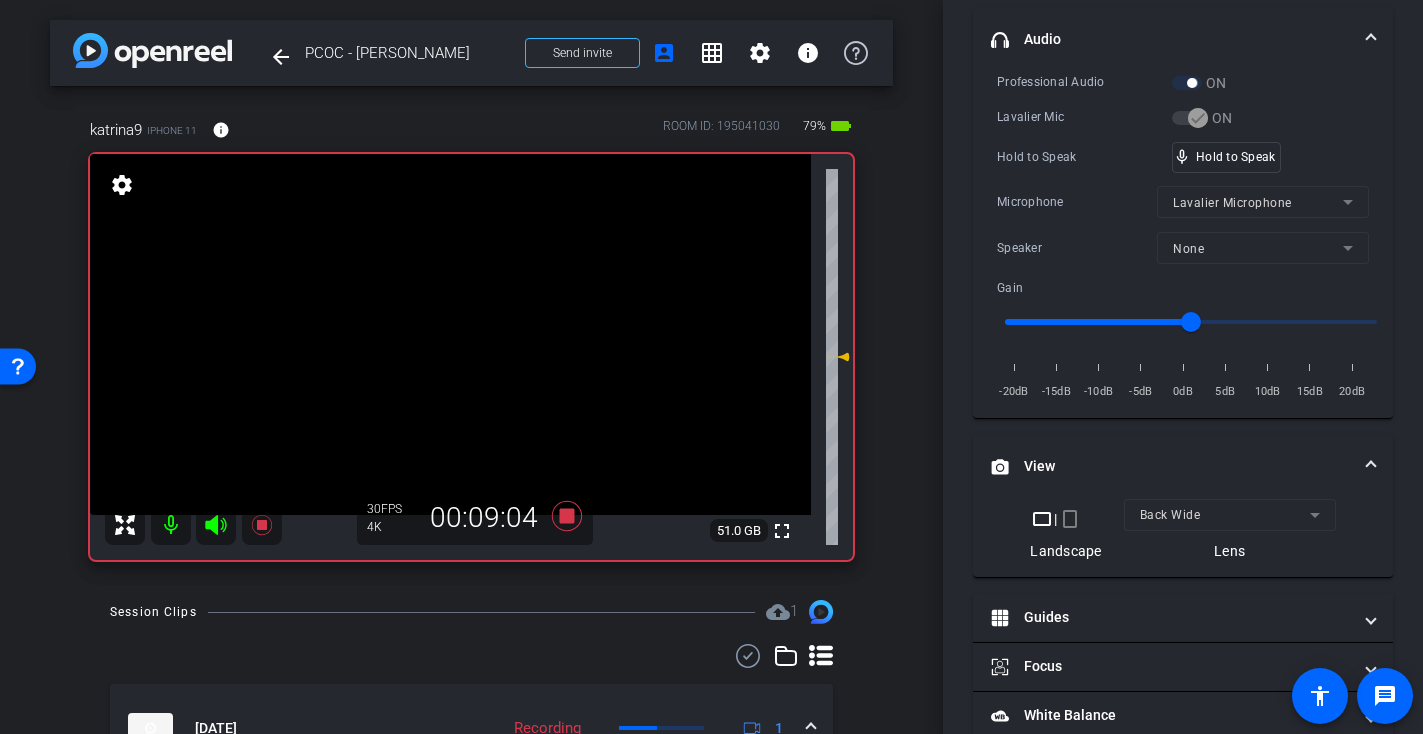 click at bounding box center [450, 334] 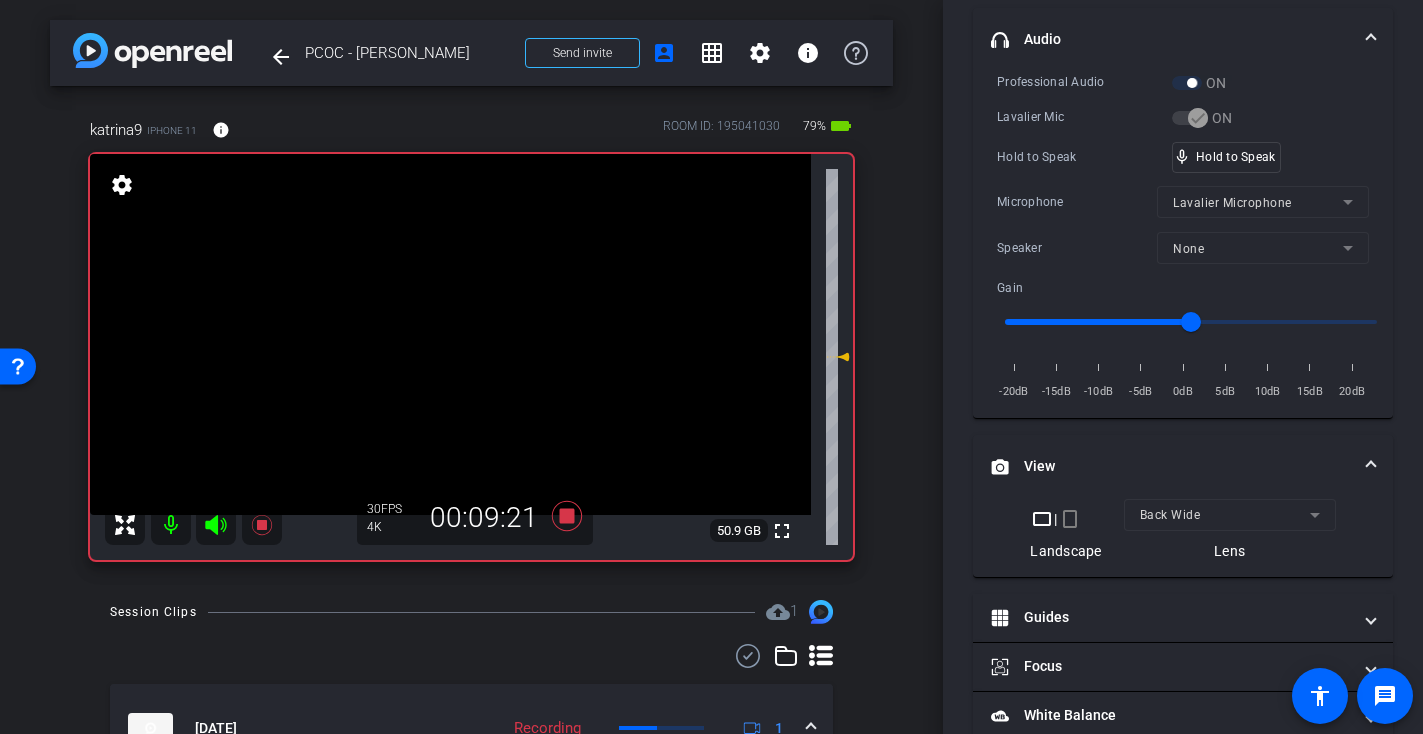 click at bounding box center [450, 334] 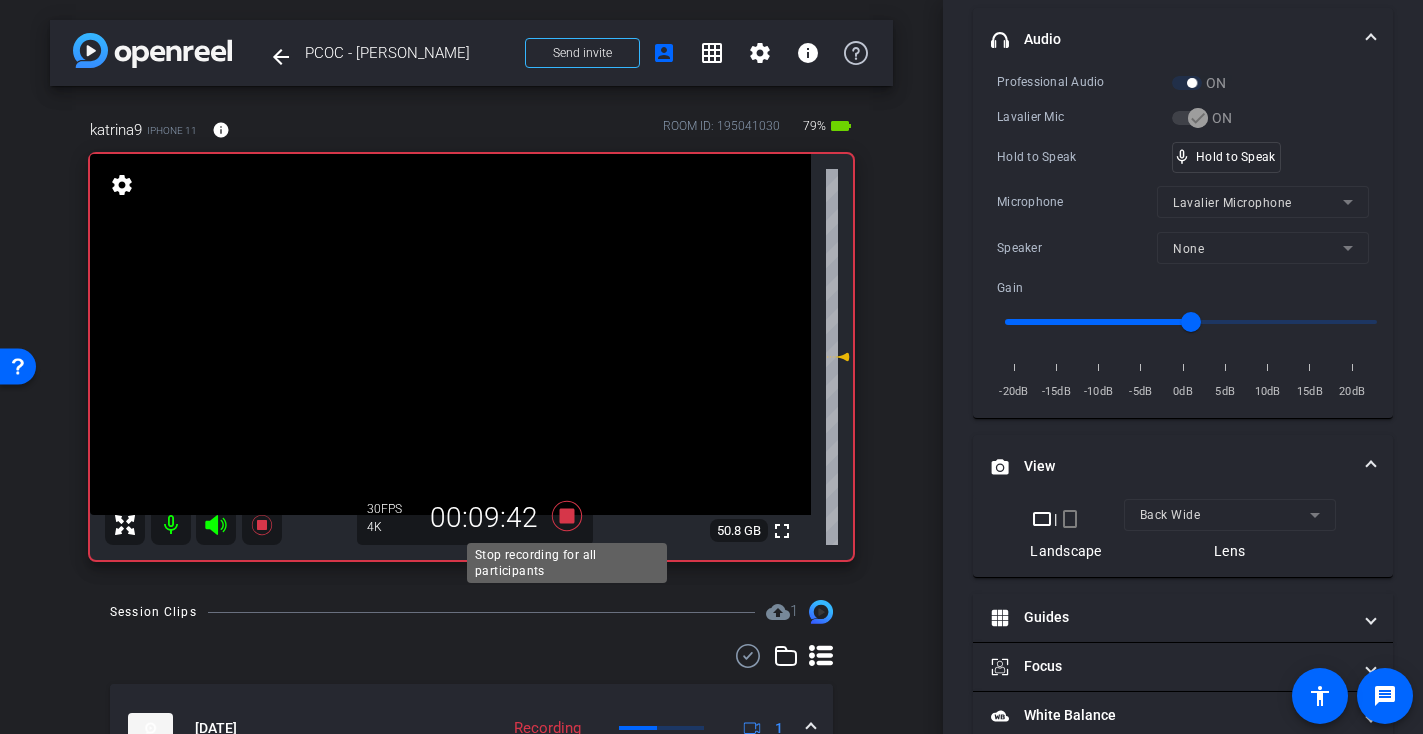 click 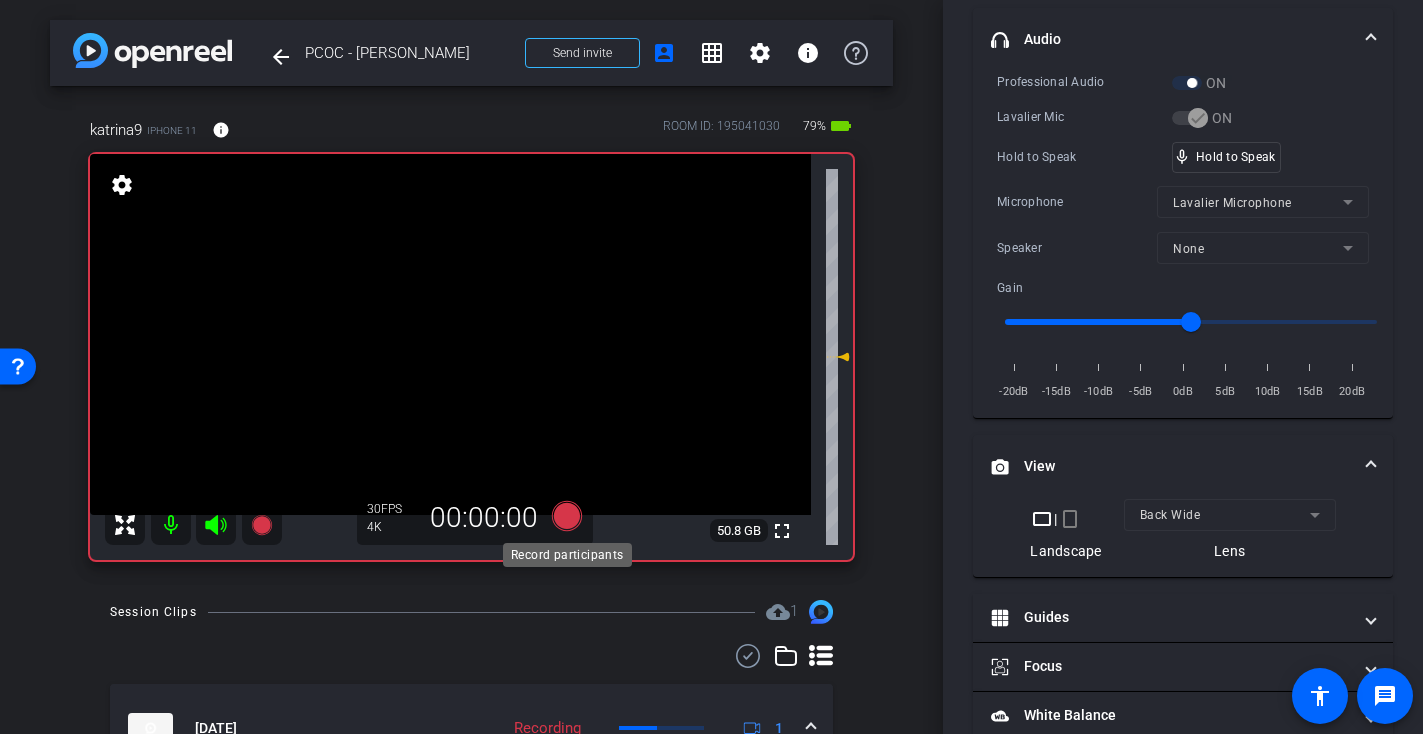 scroll, scrollTop: 406, scrollLeft: 0, axis: vertical 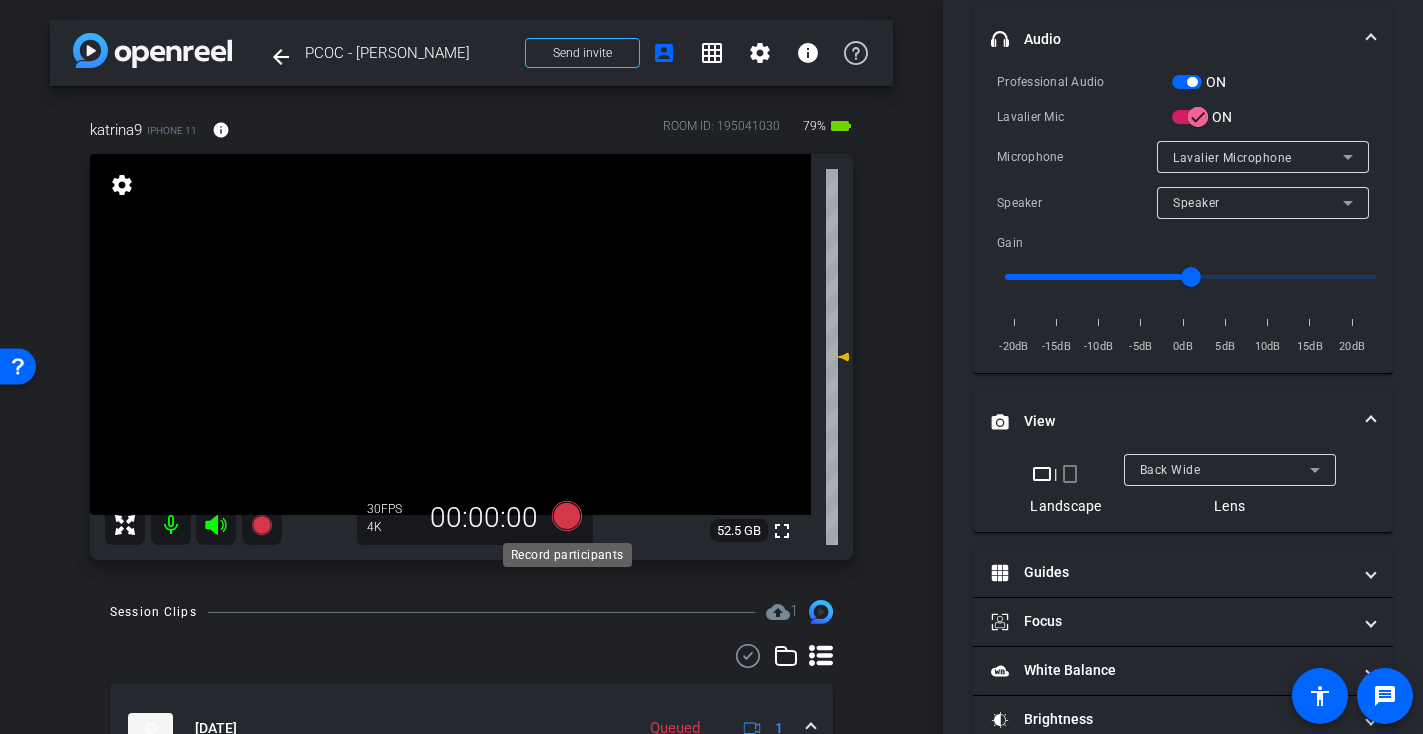click 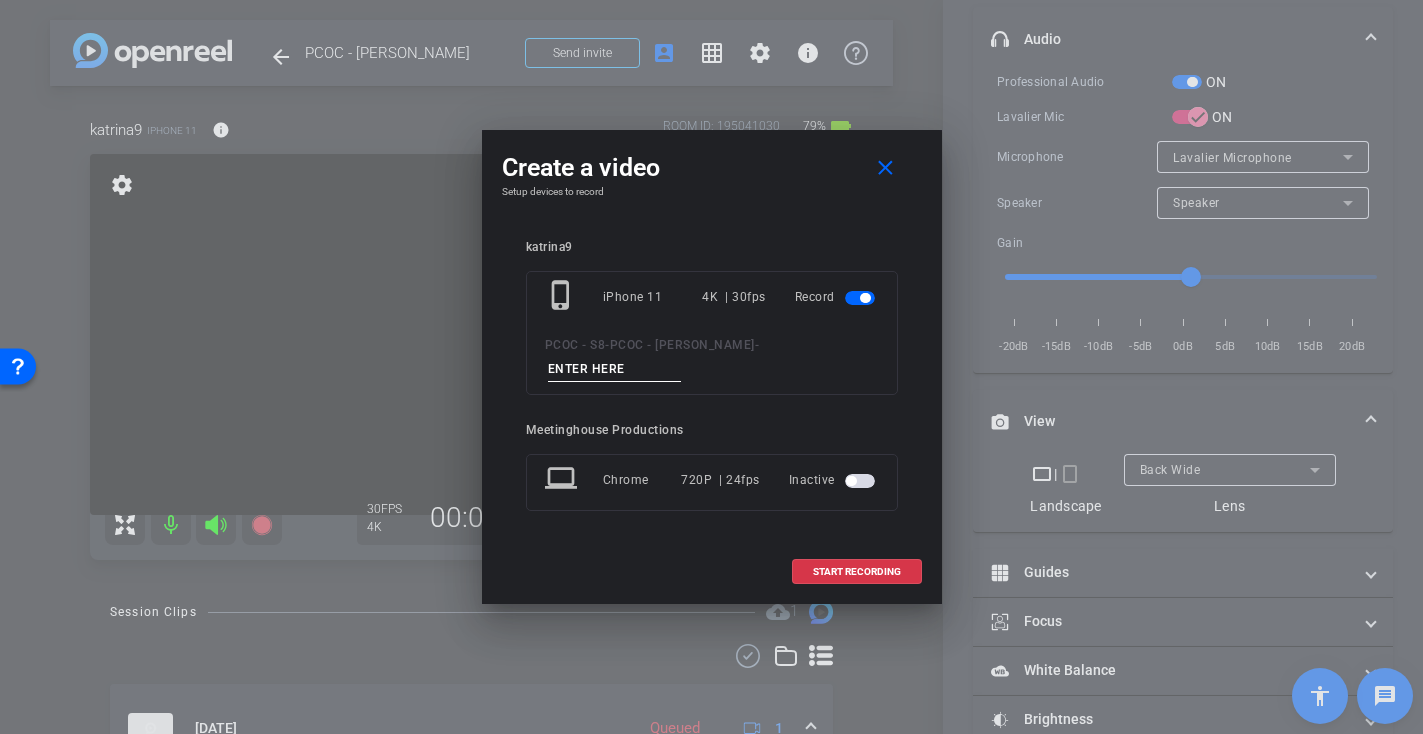 click at bounding box center [615, 369] 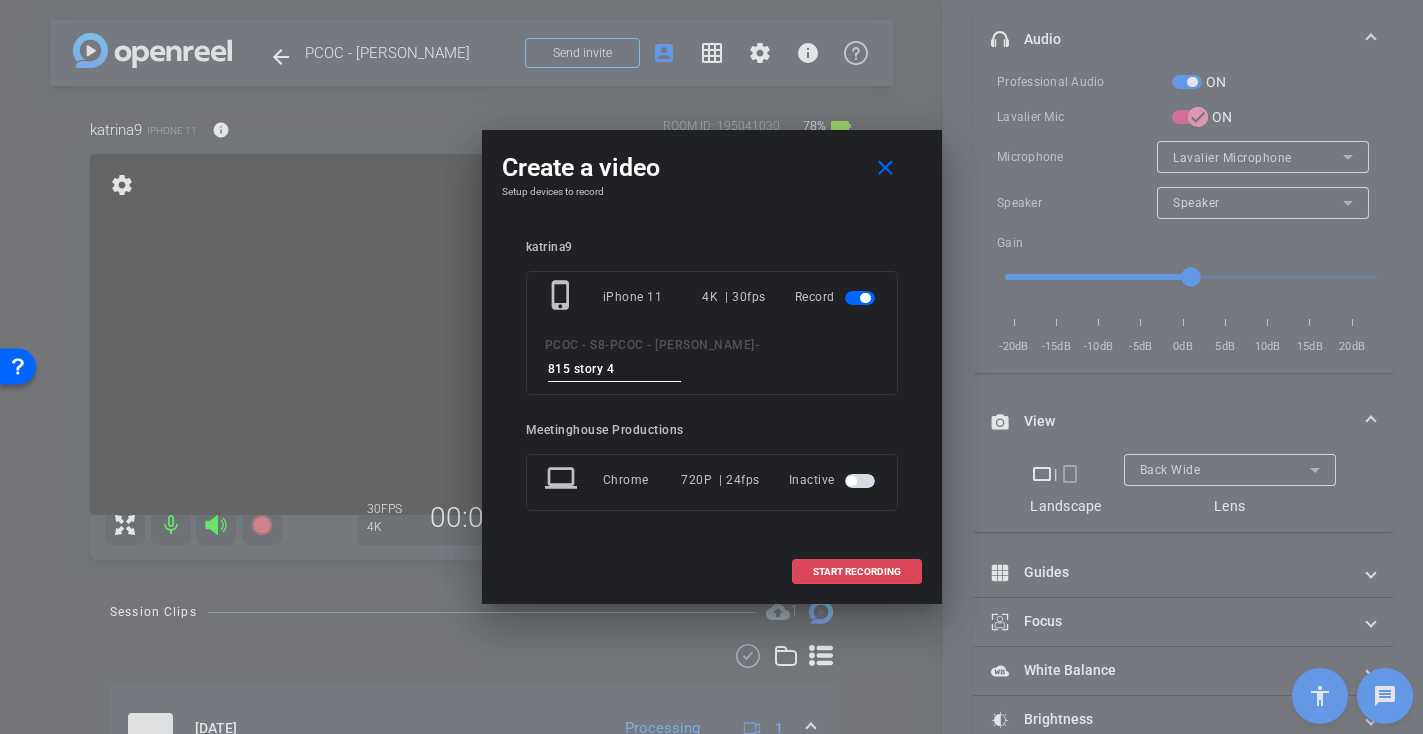 type on "815 story 4" 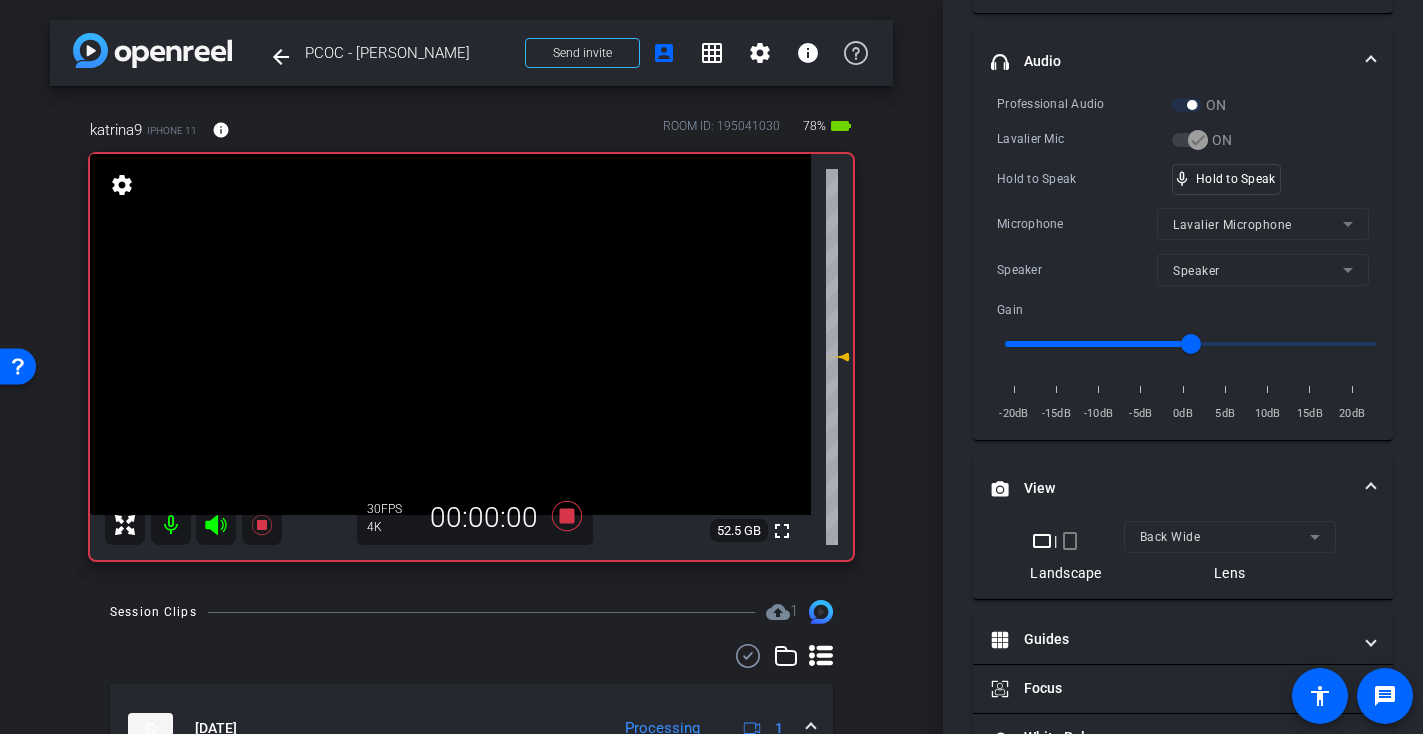scroll, scrollTop: 428, scrollLeft: 0, axis: vertical 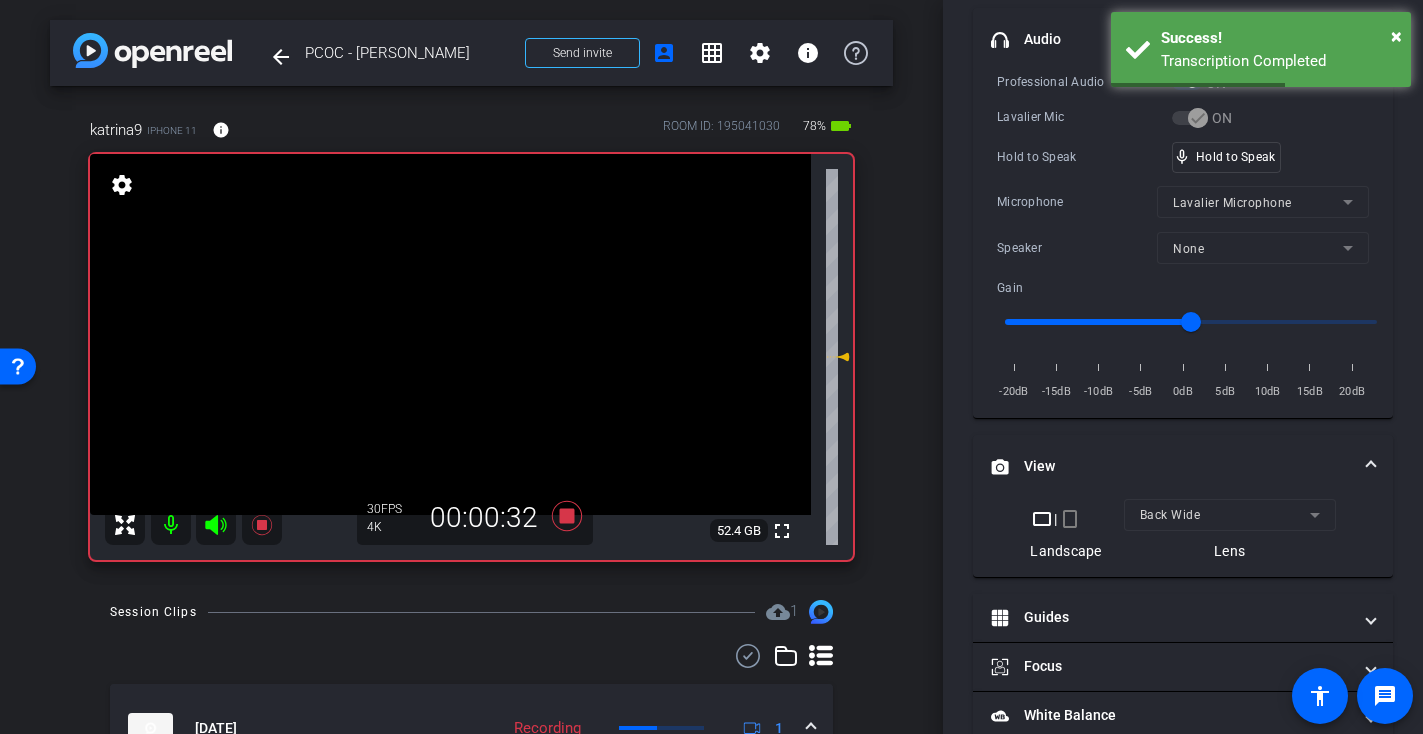 click at bounding box center [450, 334] 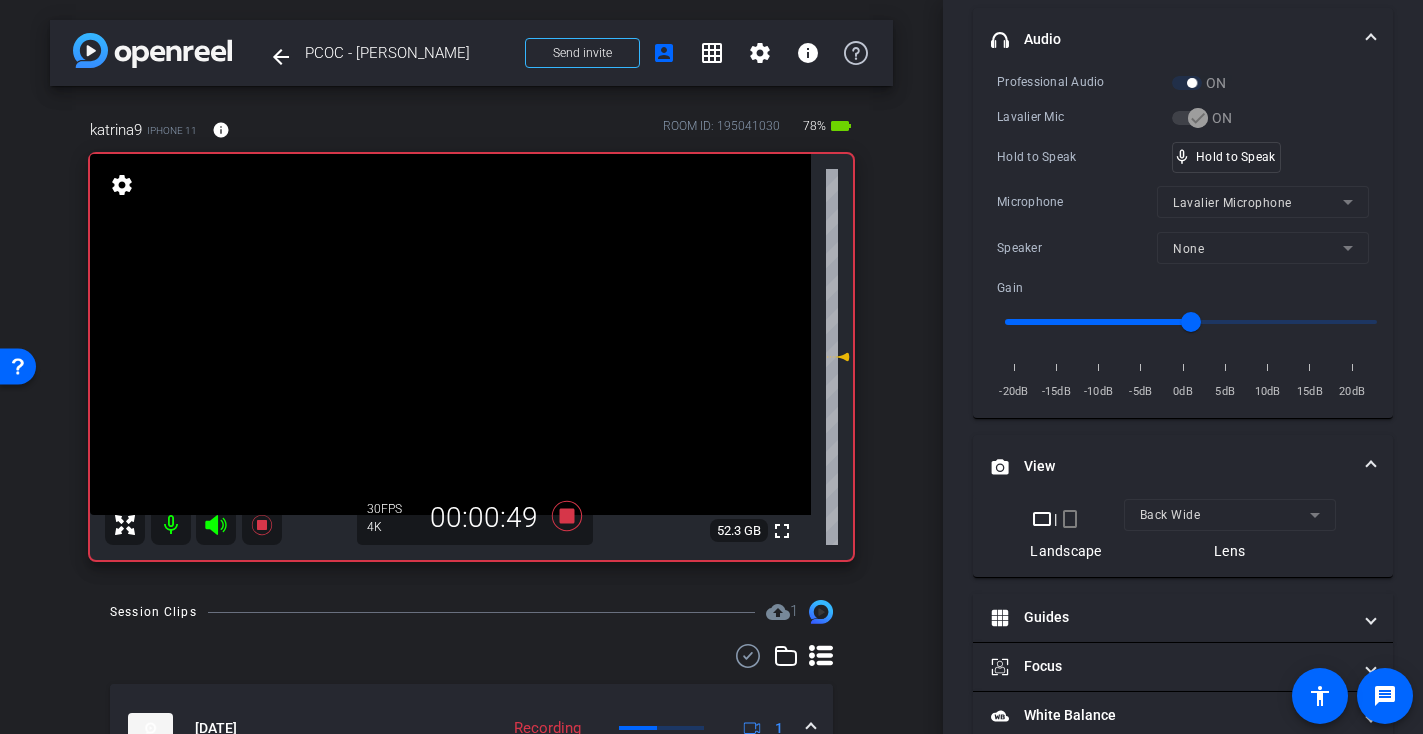 click at bounding box center (450, 334) 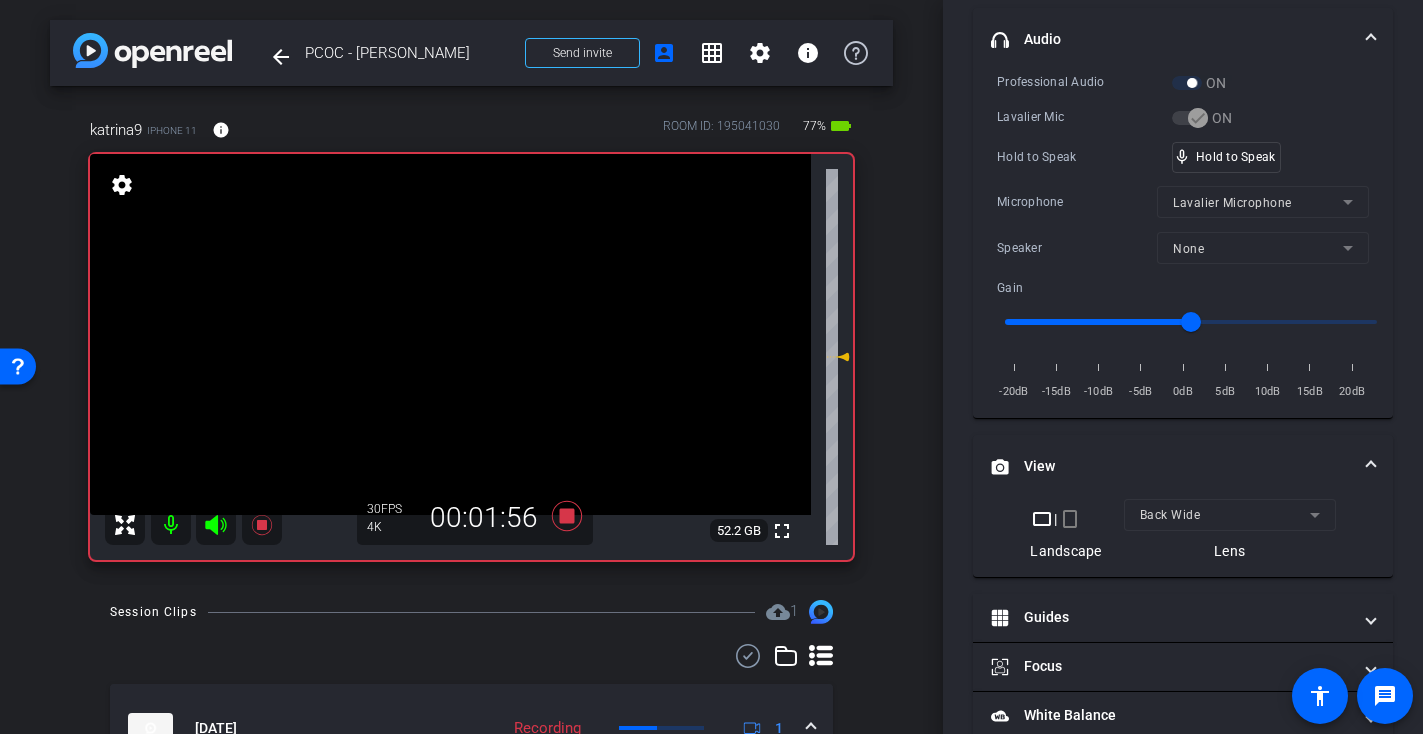 click at bounding box center (450, 334) 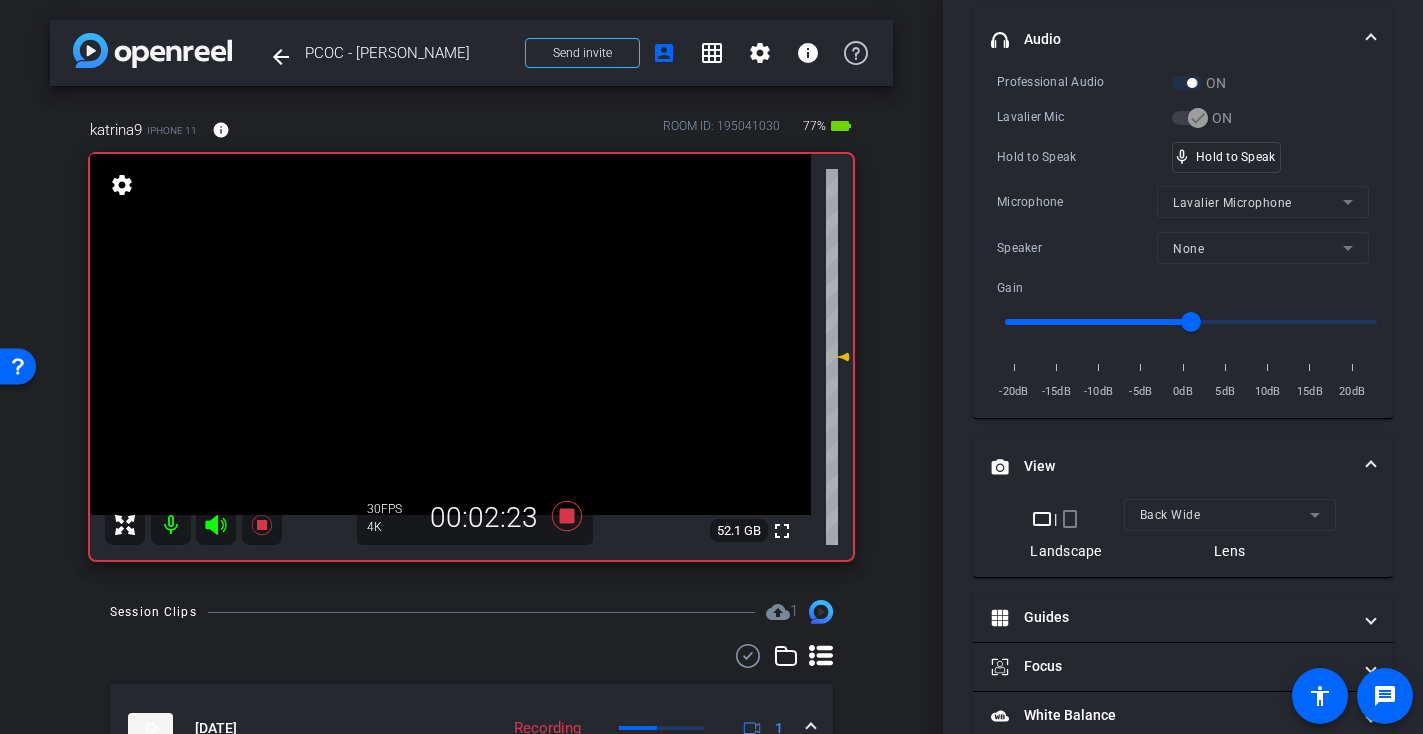 click at bounding box center (450, 334) 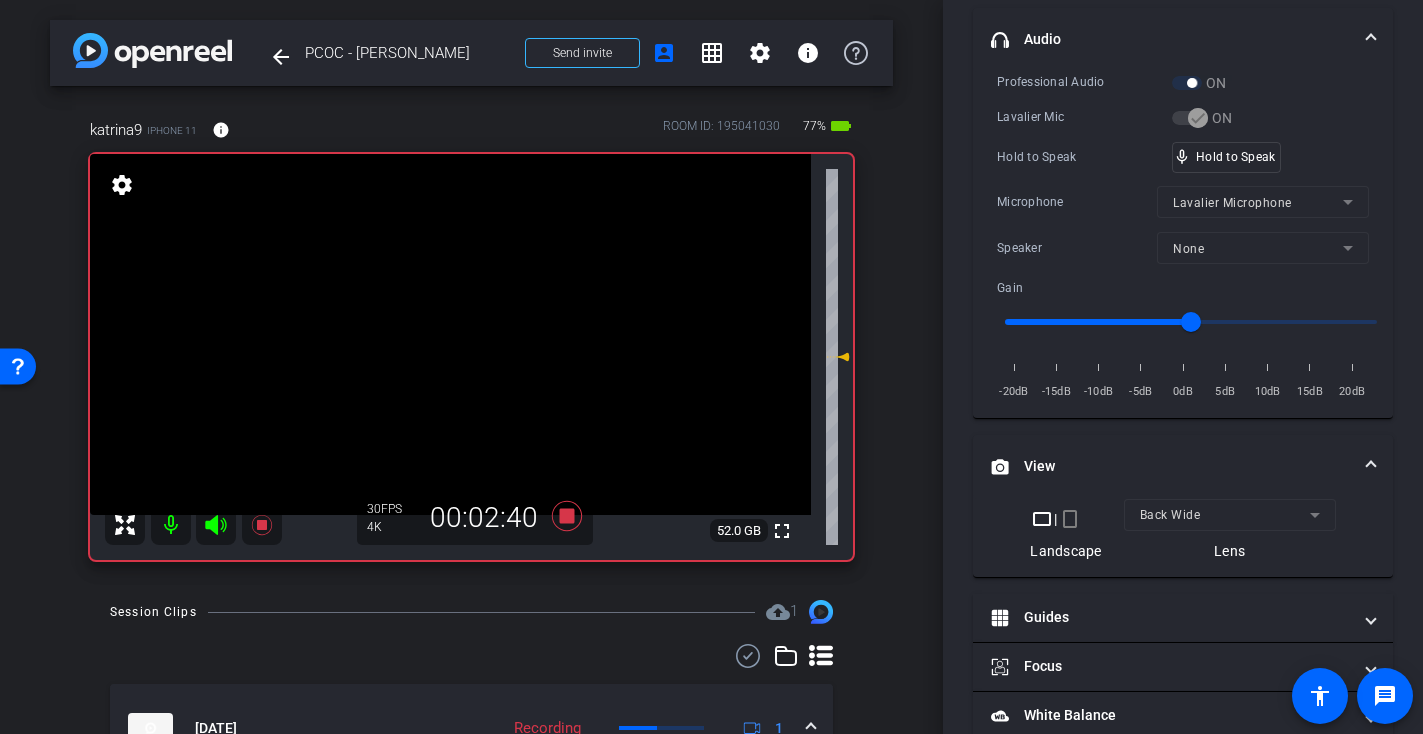 click at bounding box center (450, 334) 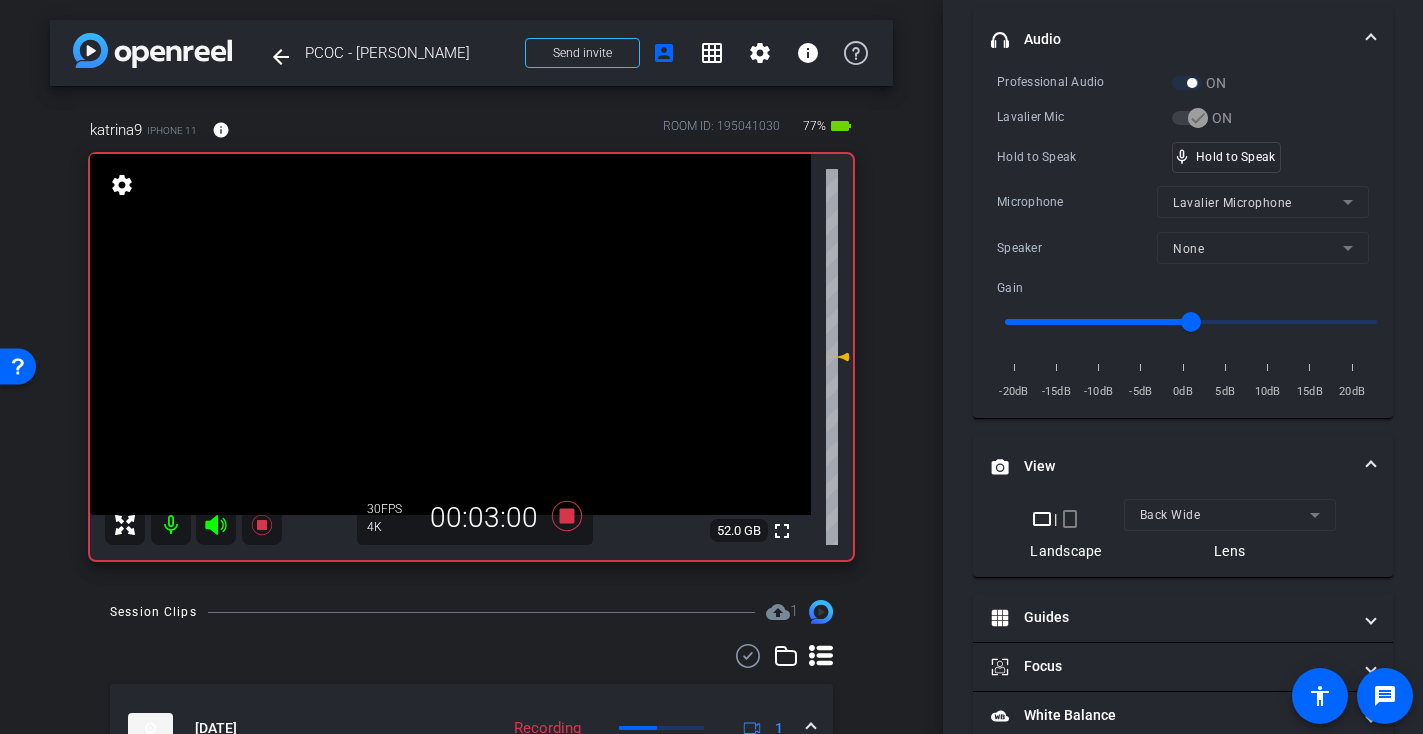 click at bounding box center (450, 334) 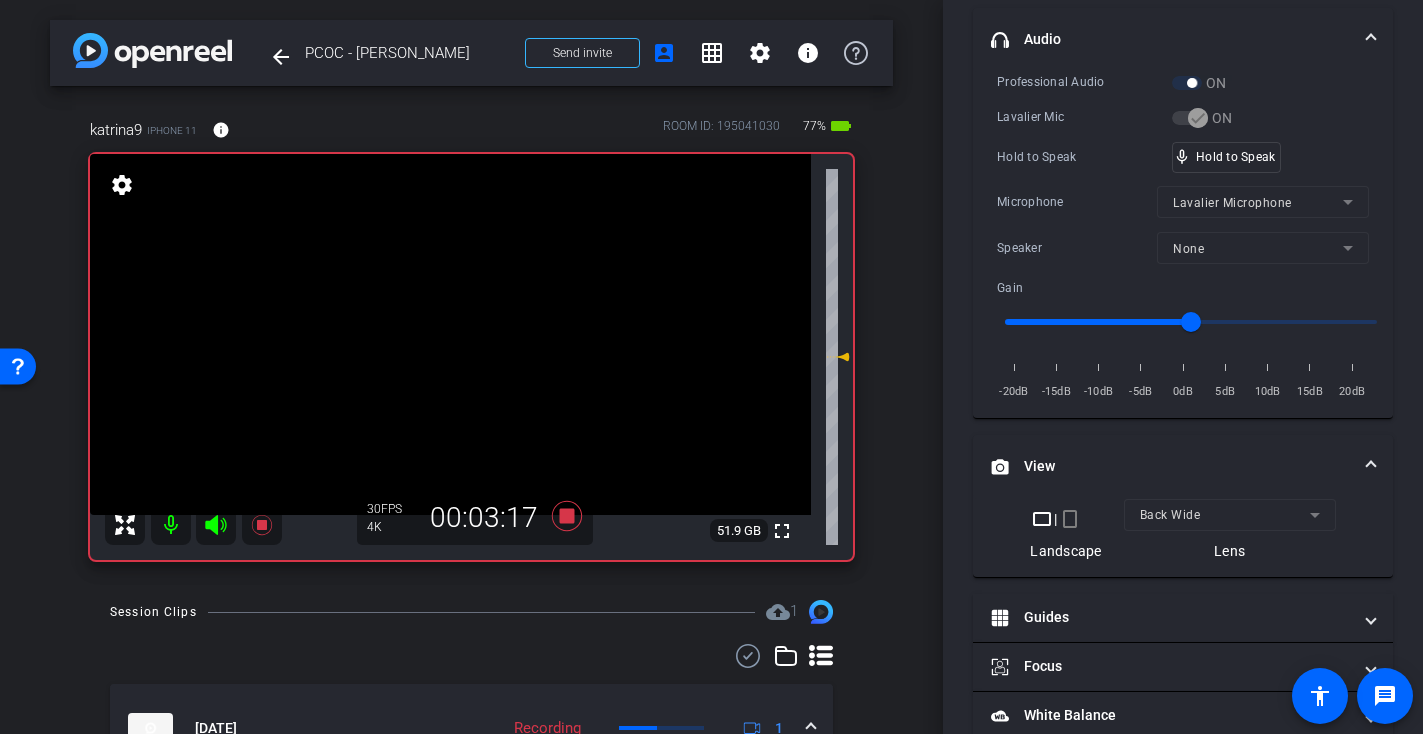 click at bounding box center (450, 334) 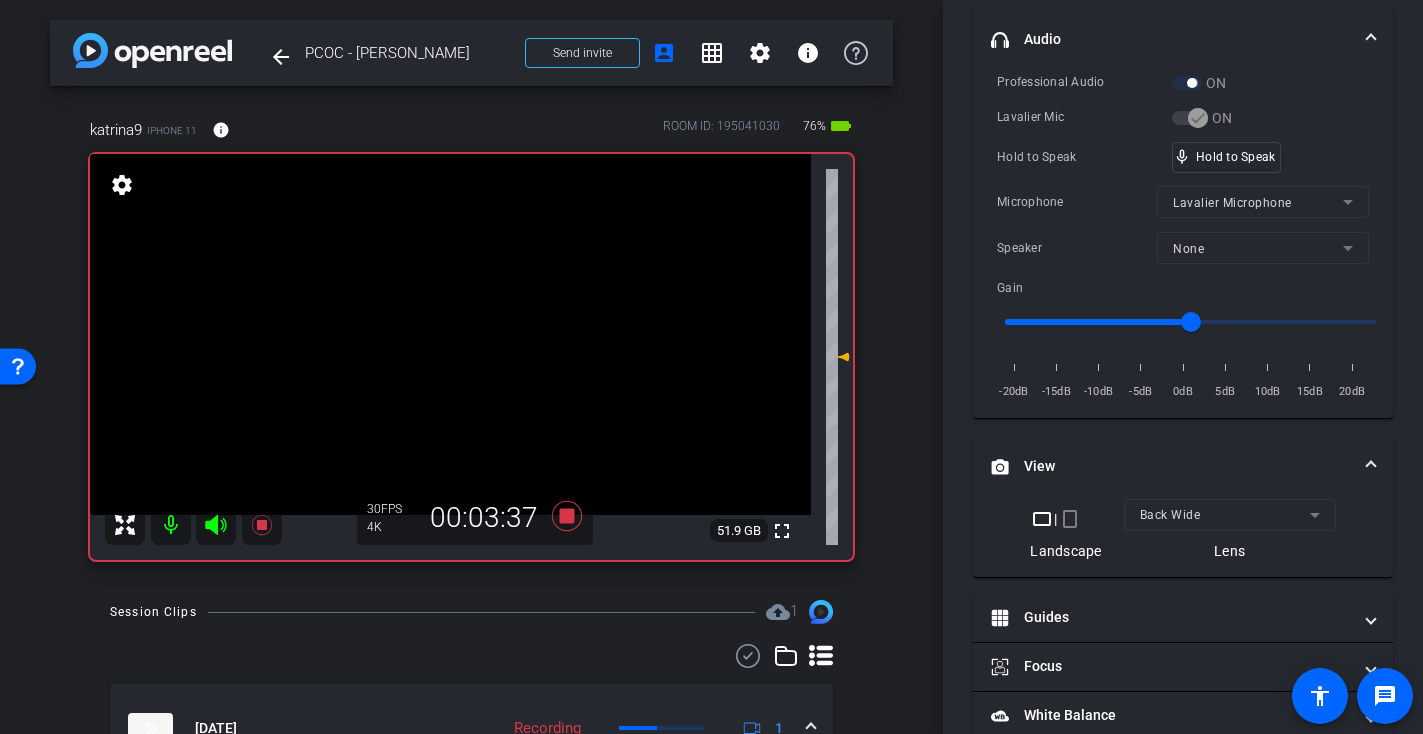 click at bounding box center [450, 334] 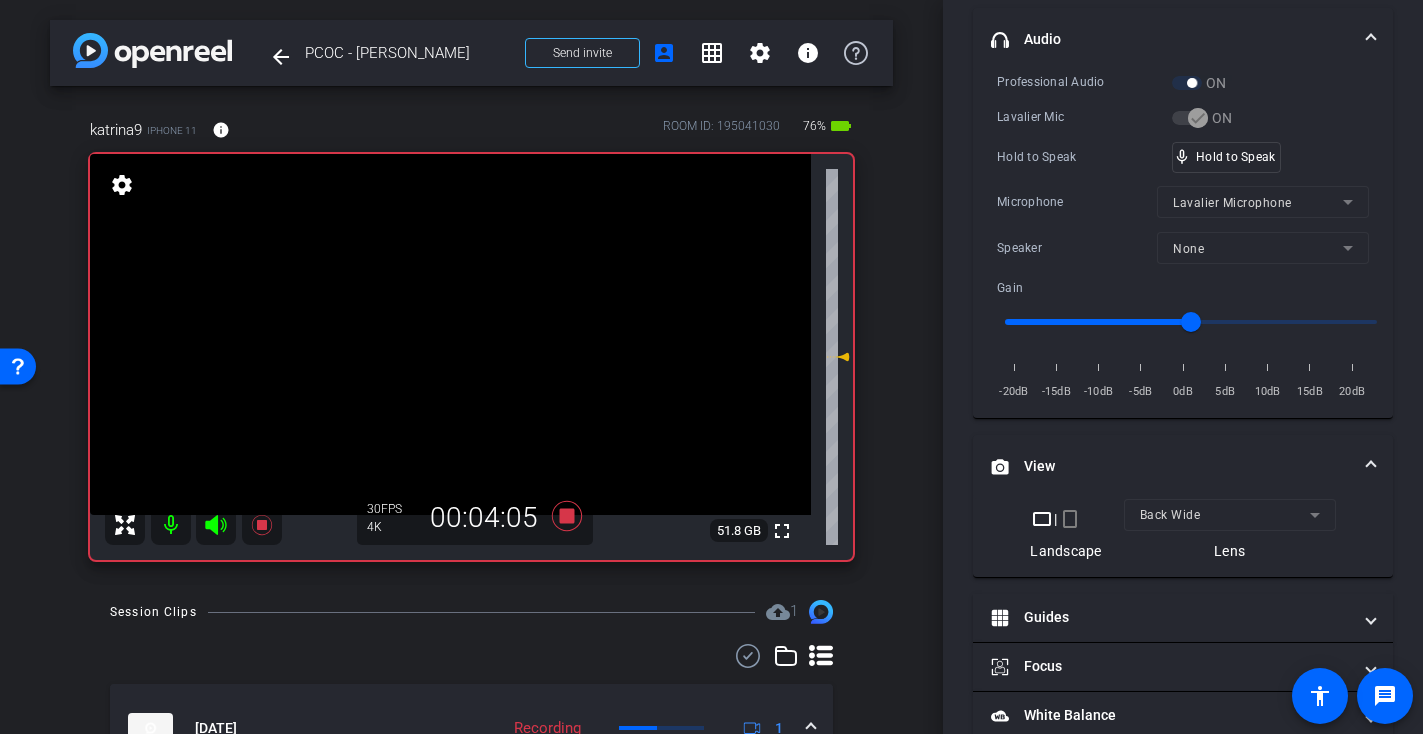 click at bounding box center (450, 334) 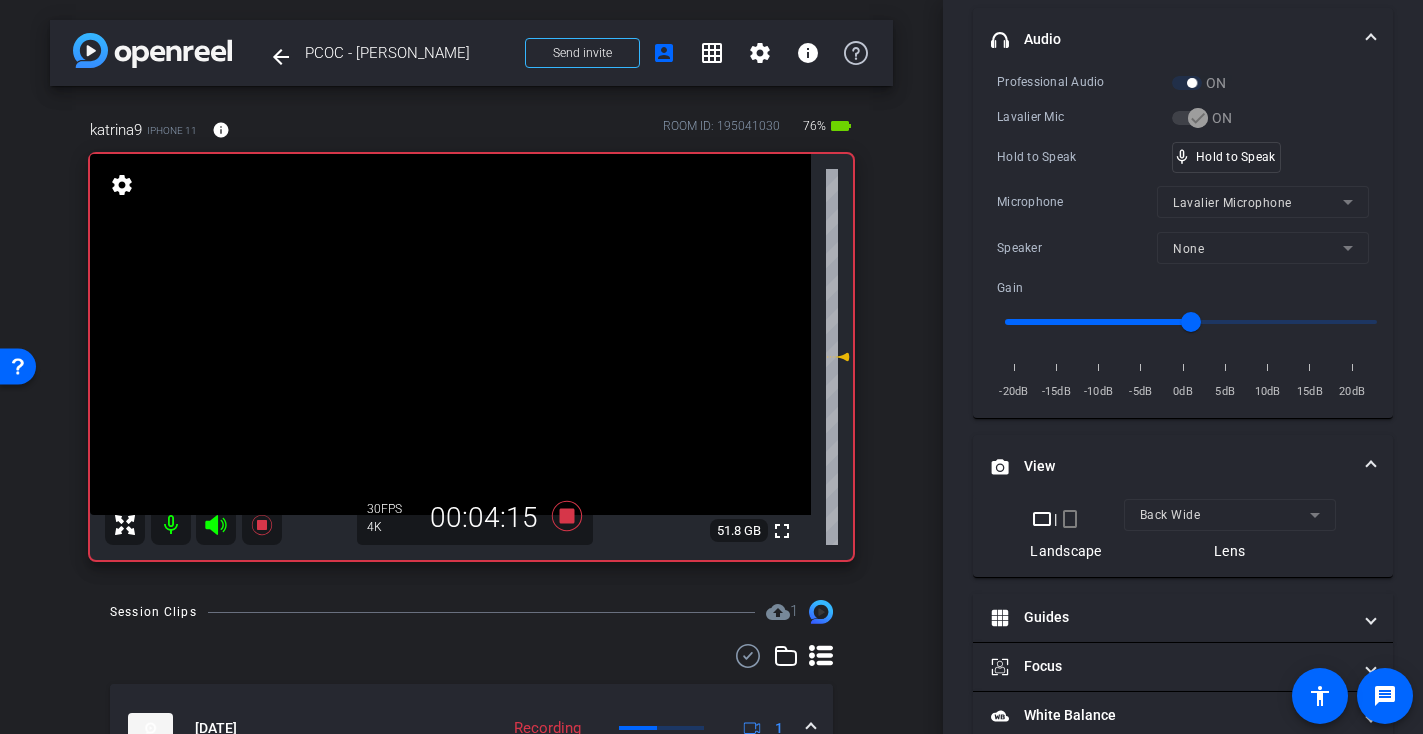 click at bounding box center [450, 334] 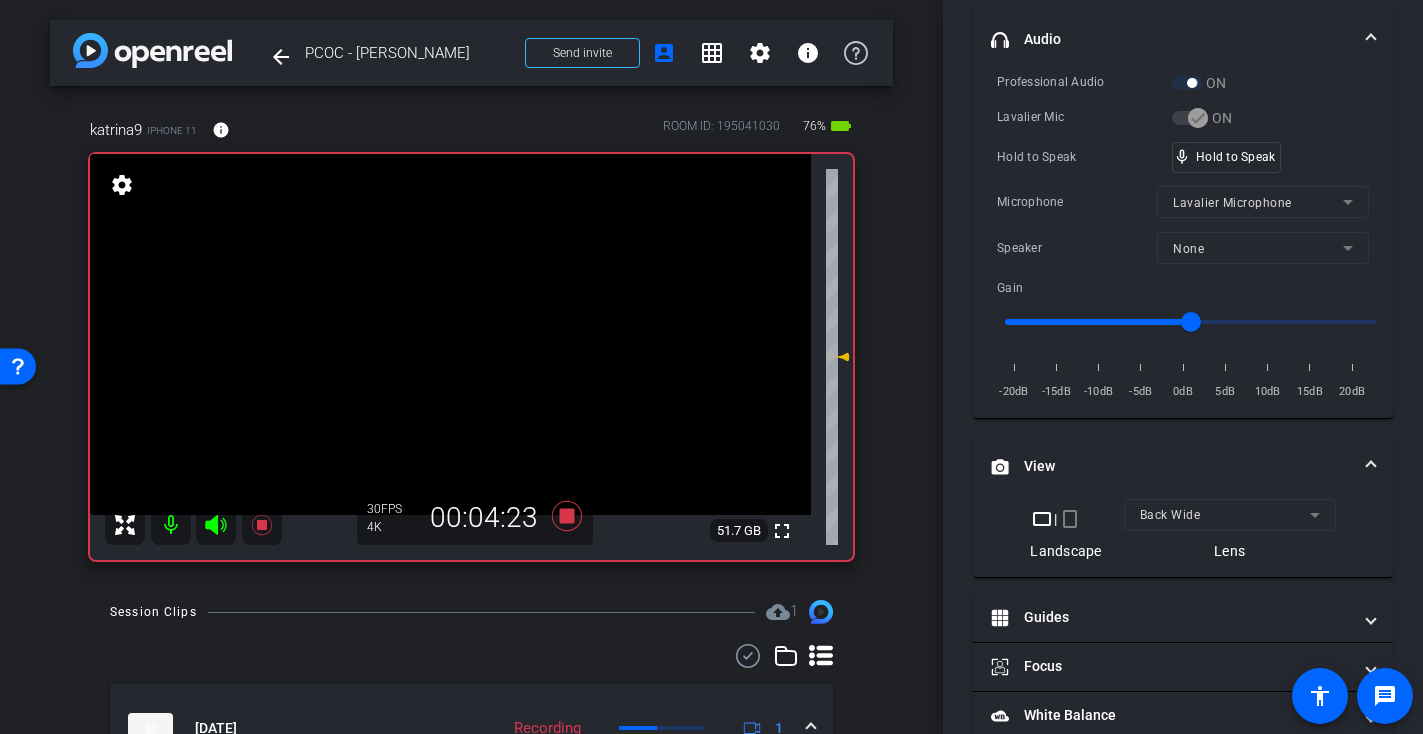 click at bounding box center (450, 334) 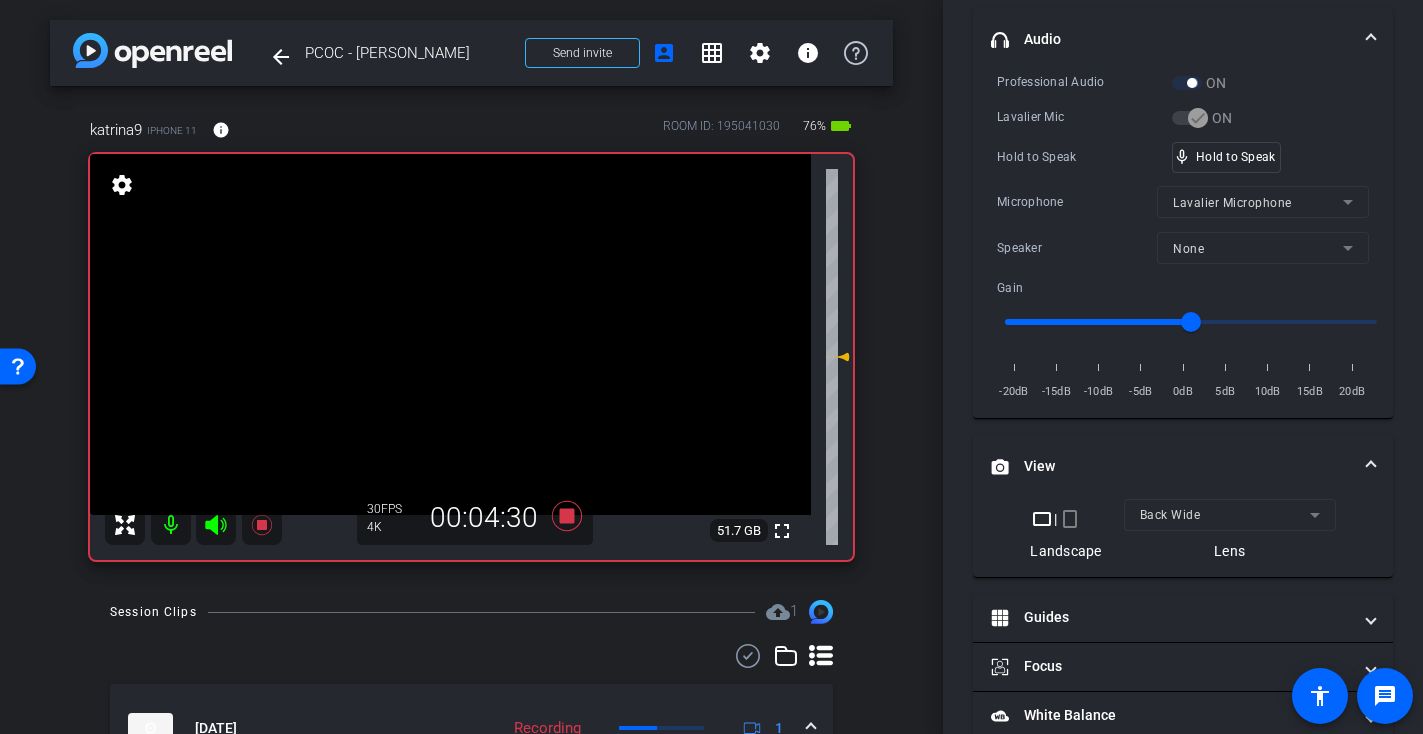 click at bounding box center (450, 334) 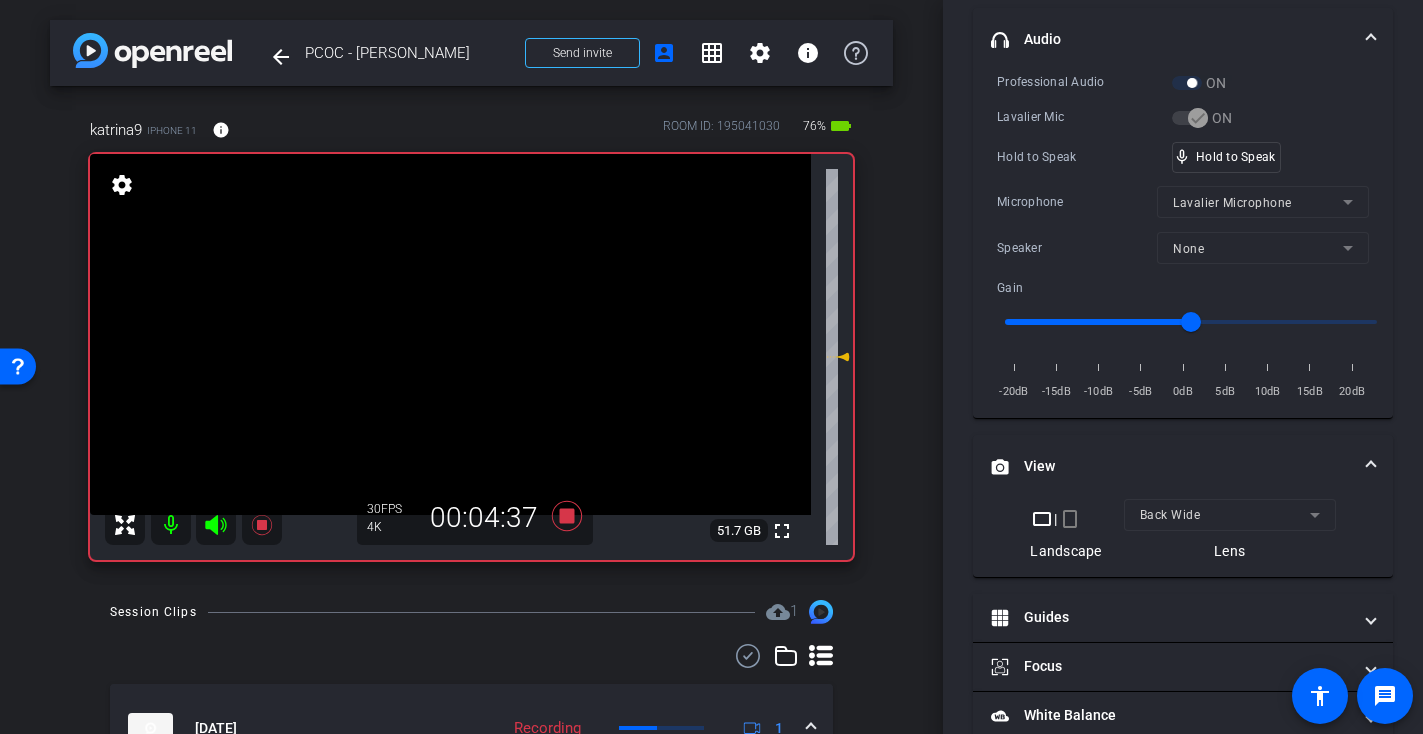 click at bounding box center [450, 334] 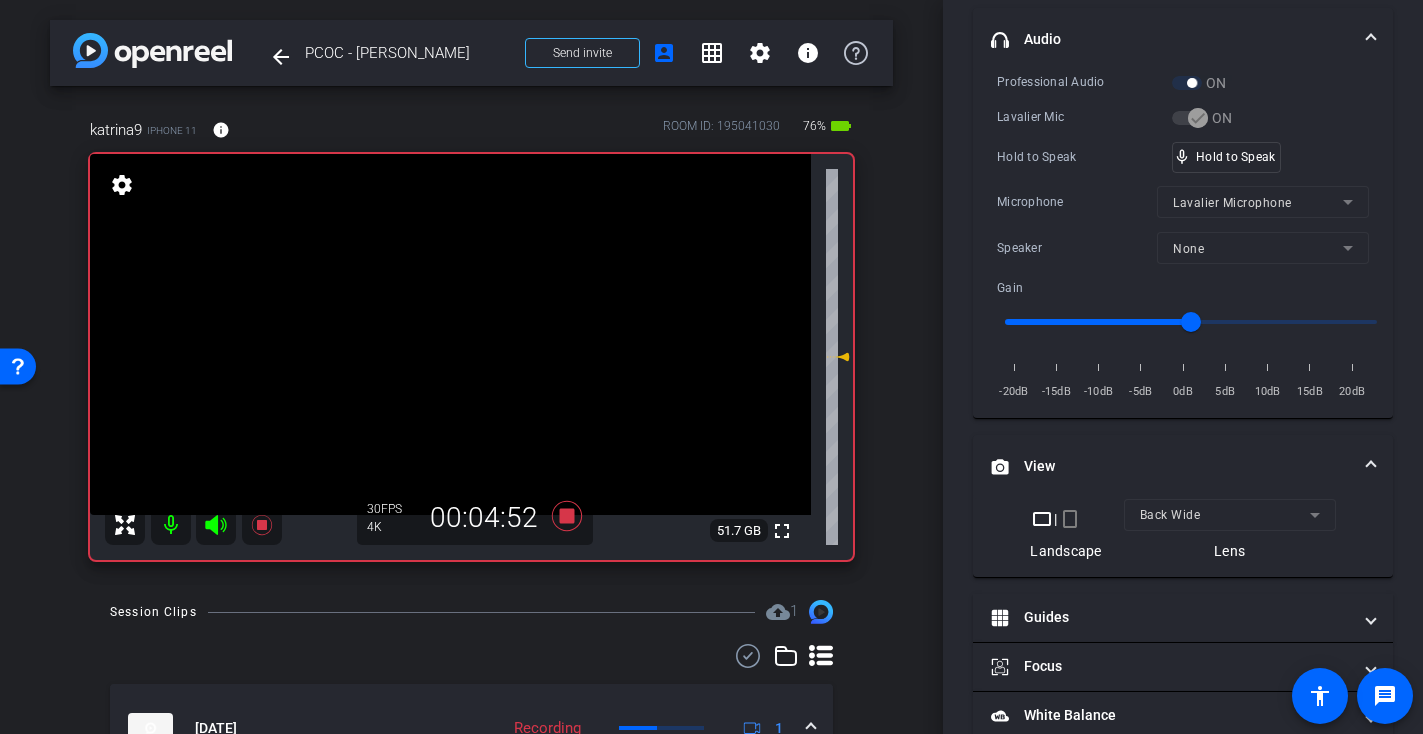 click at bounding box center [450, 334] 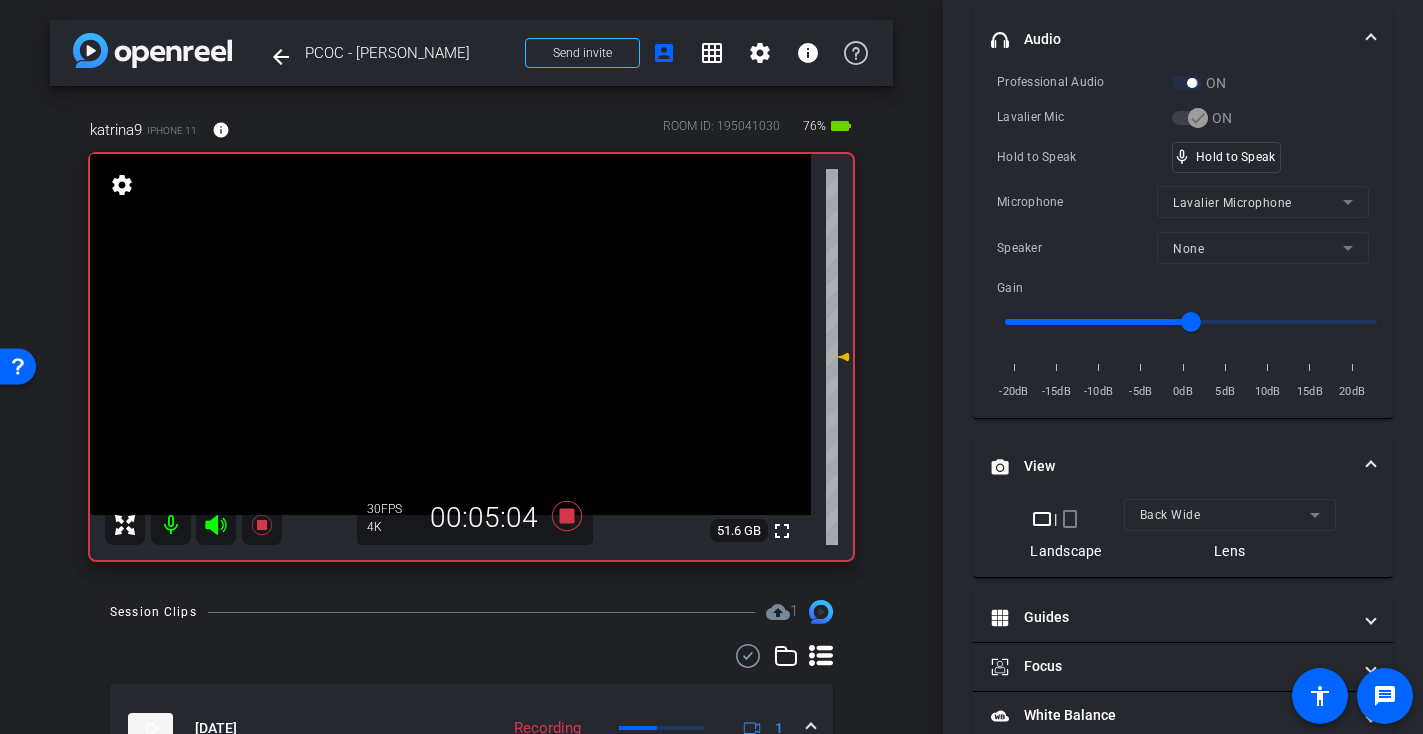 click at bounding box center [450, 334] 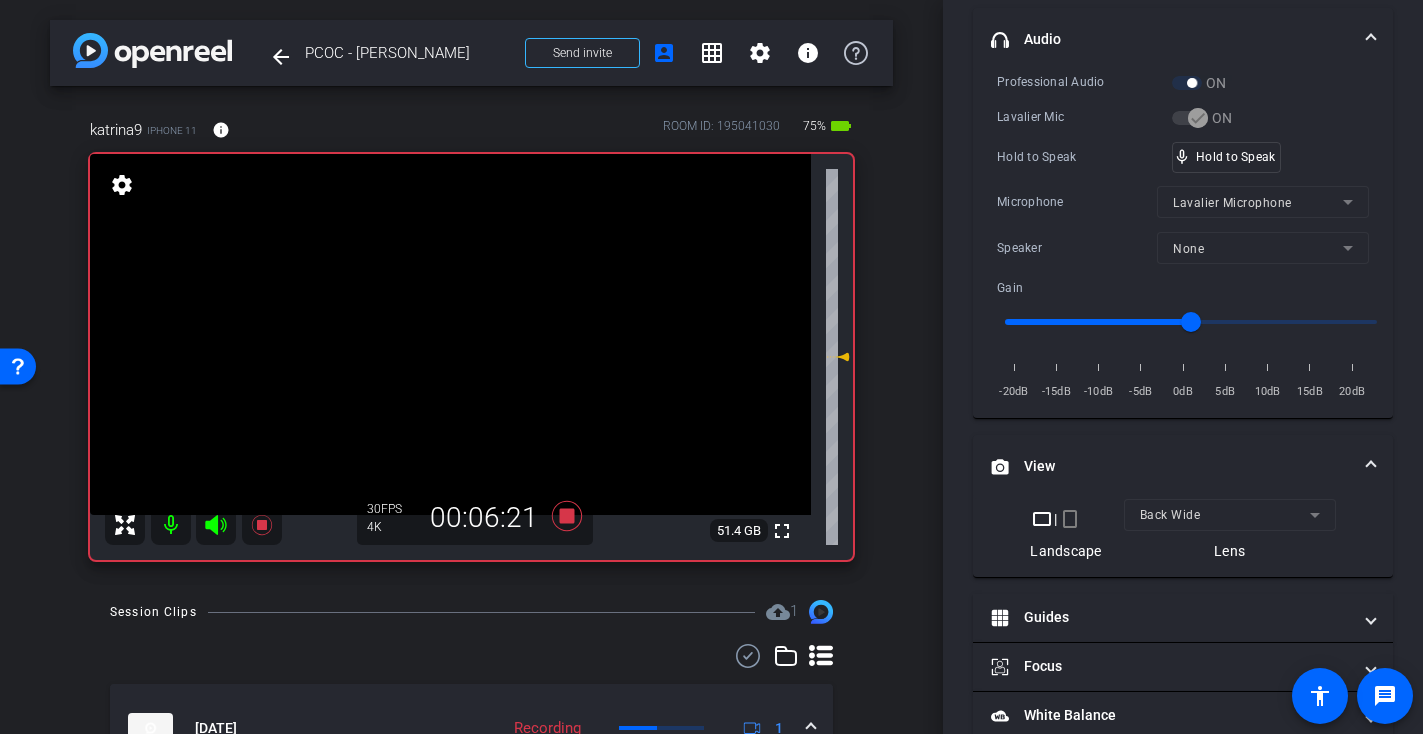 click at bounding box center [450, 334] 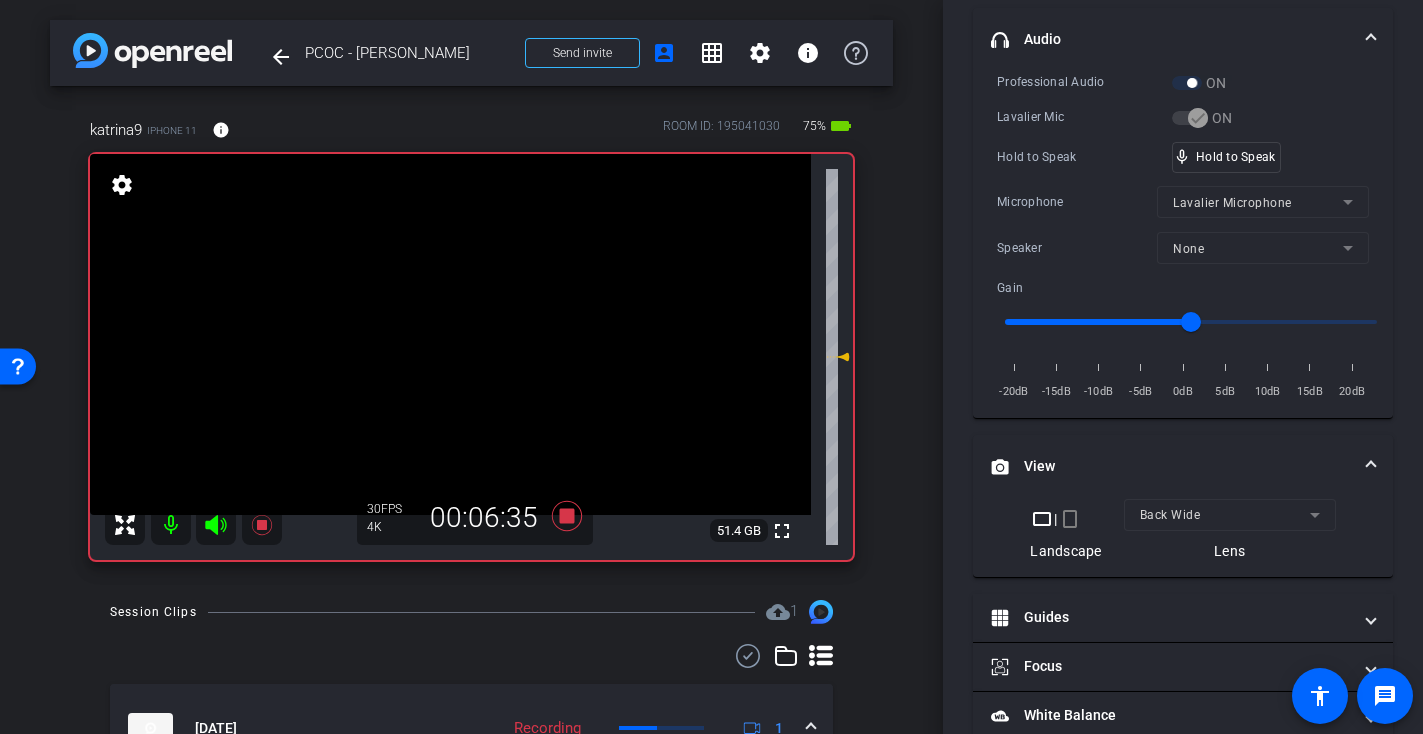click at bounding box center [450, 334] 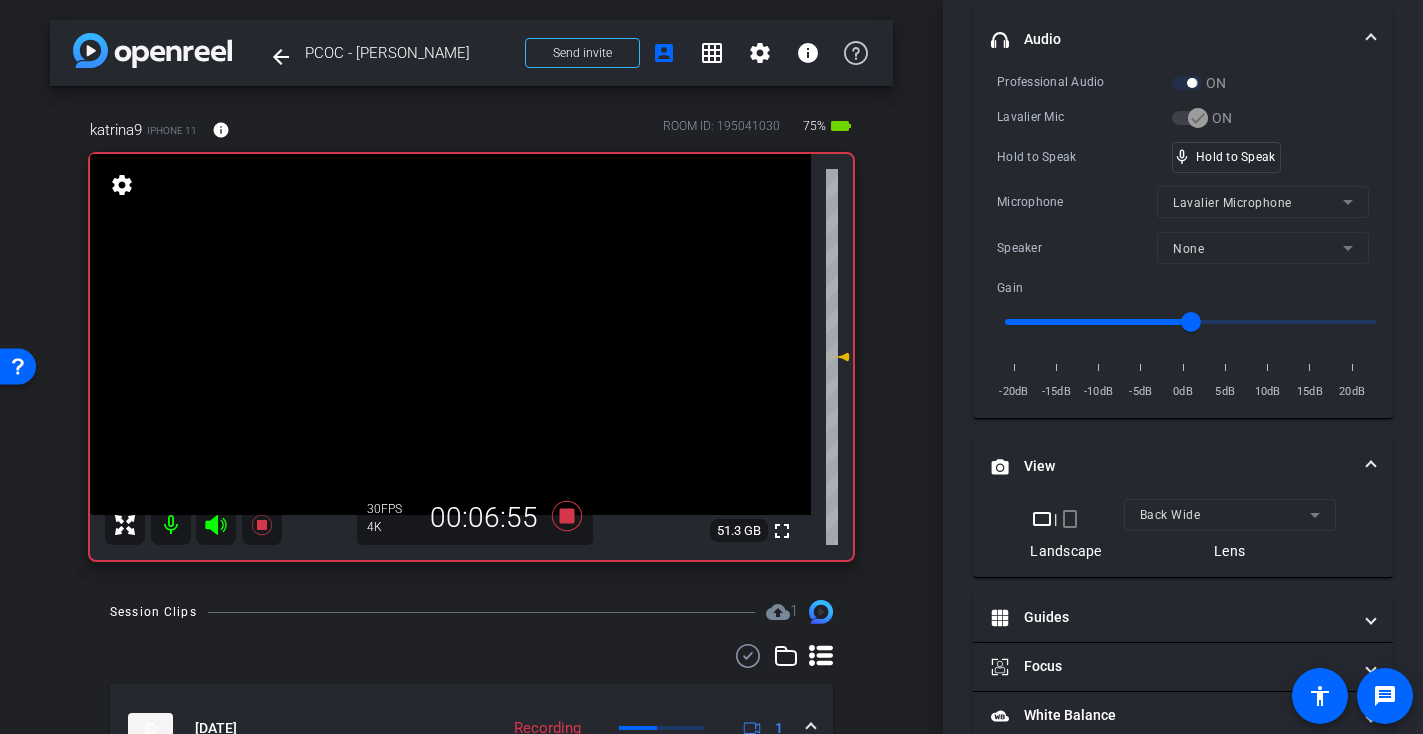 click at bounding box center (450, 334) 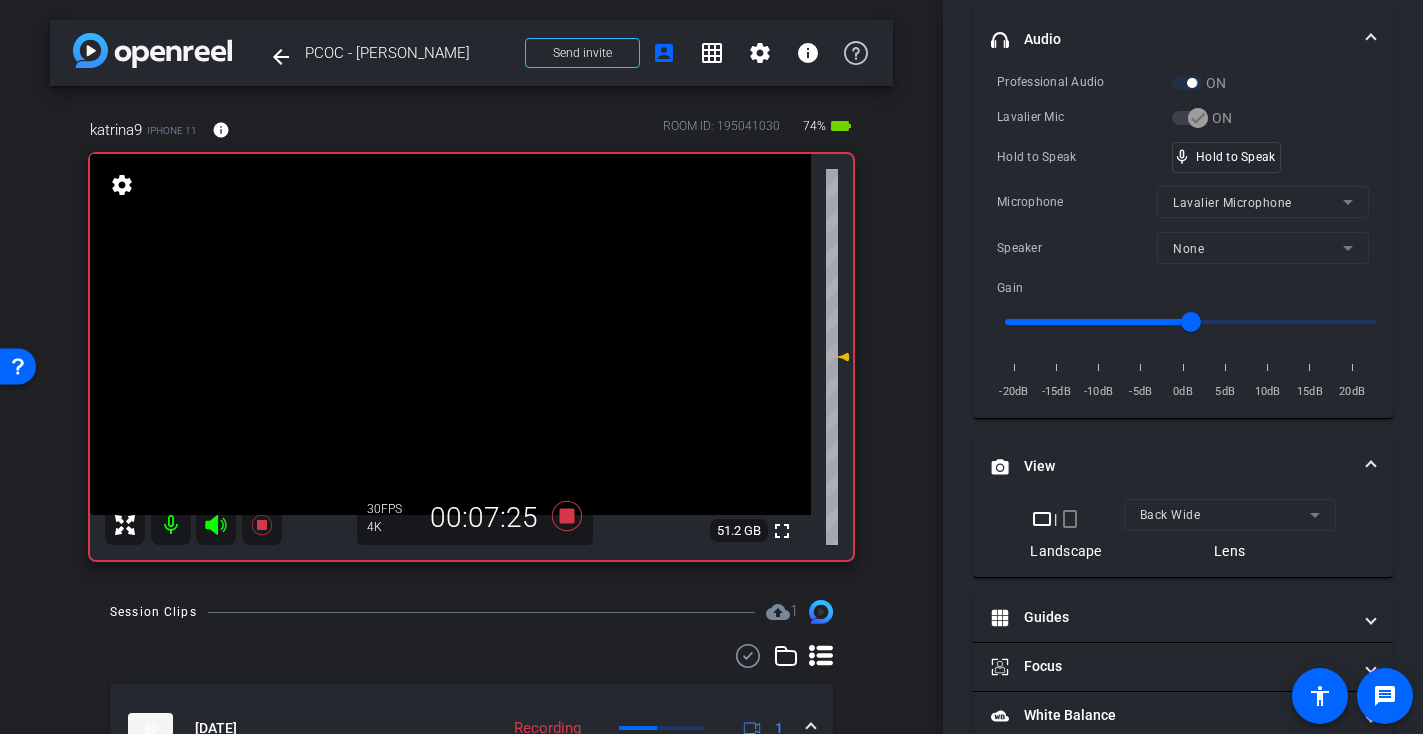 click at bounding box center (450, 334) 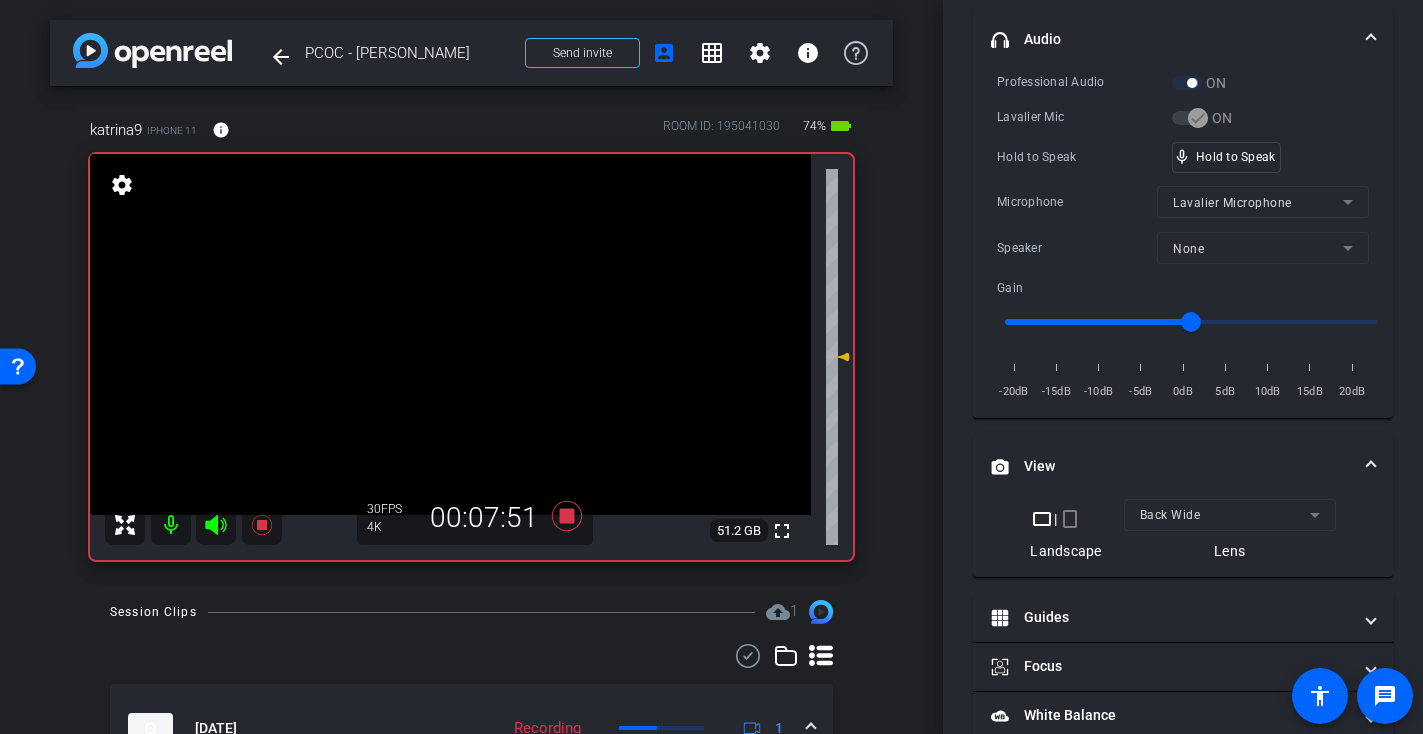 click at bounding box center [450, 334] 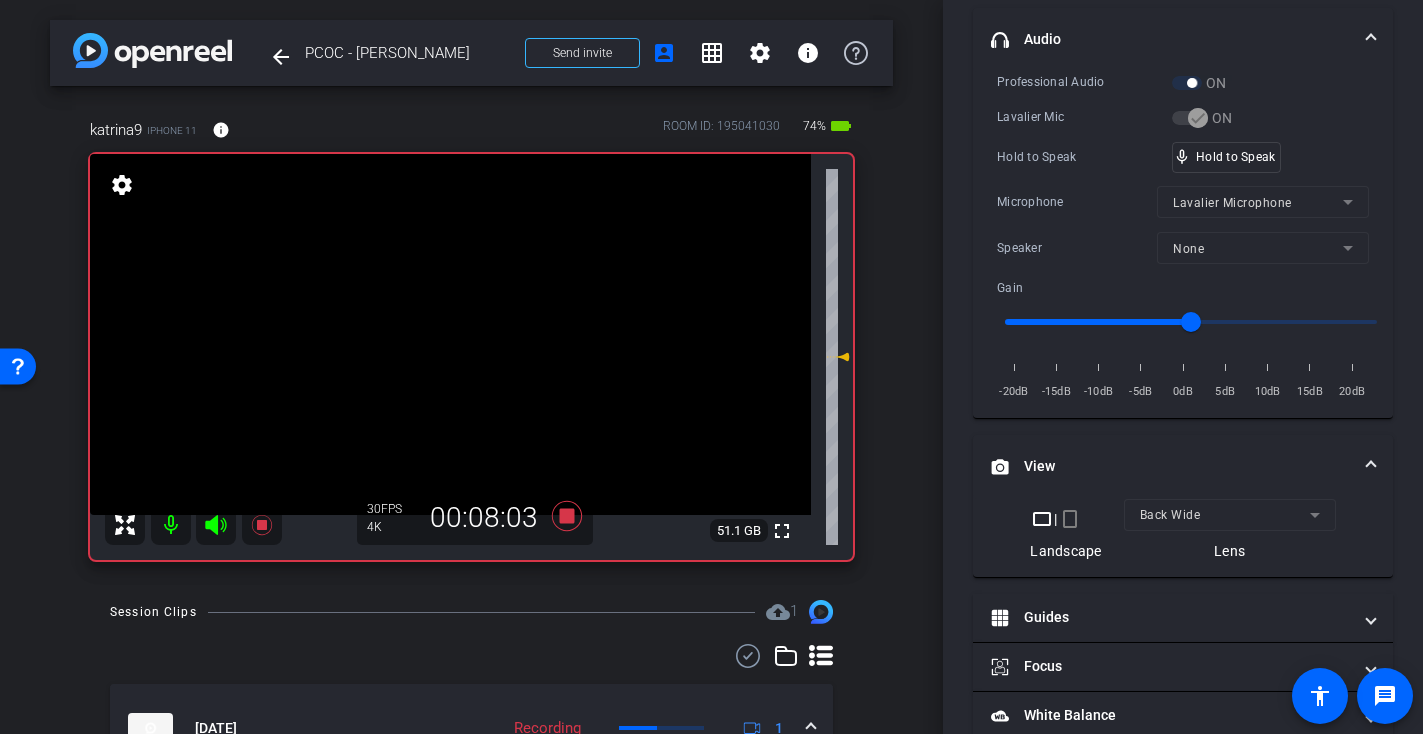 click at bounding box center [450, 334] 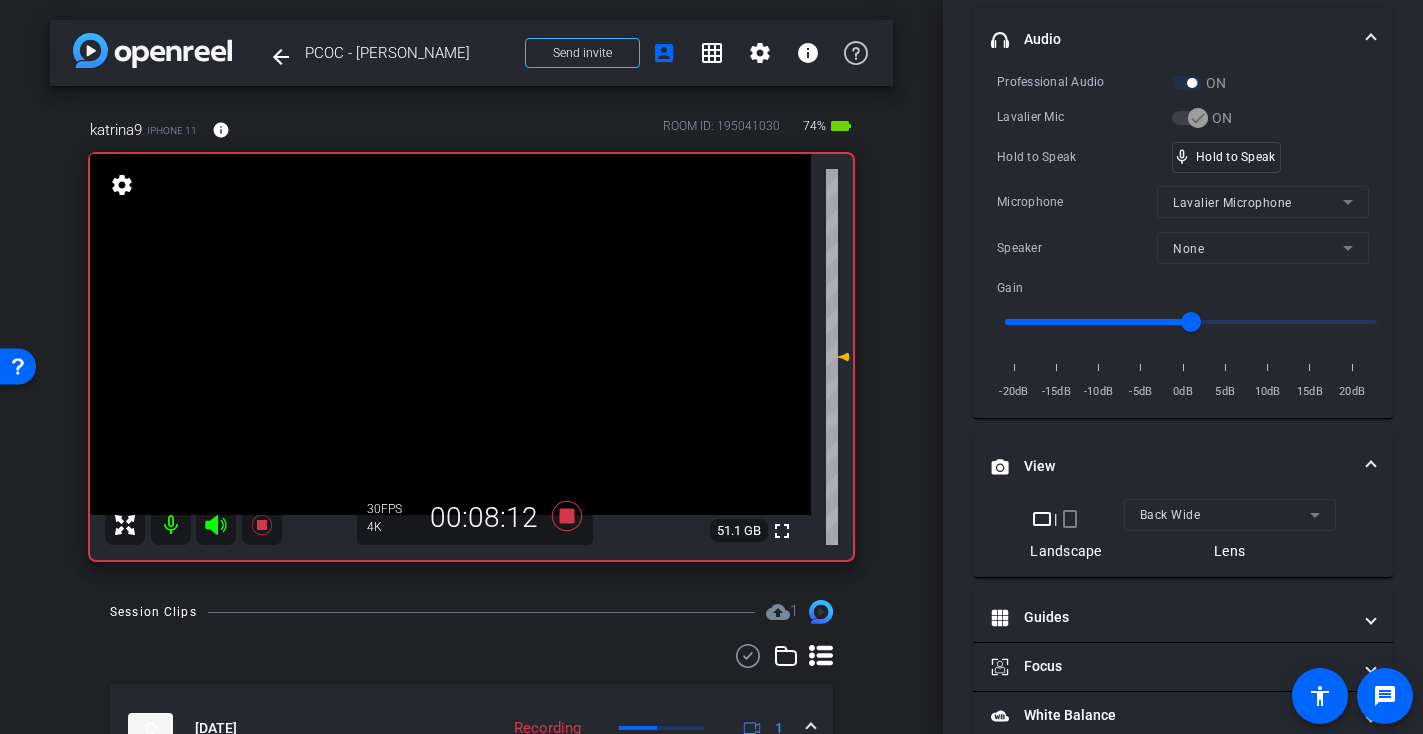 click at bounding box center (450, 334) 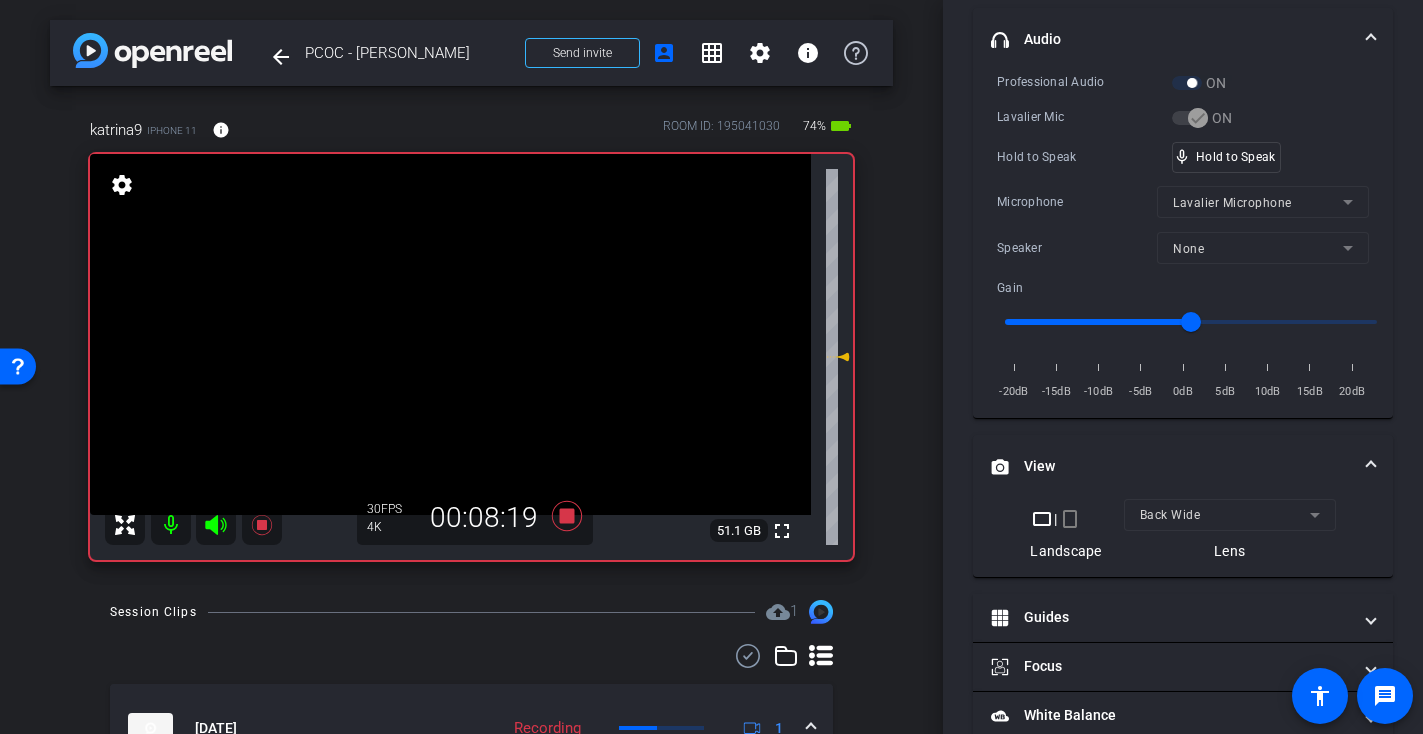 click at bounding box center (450, 334) 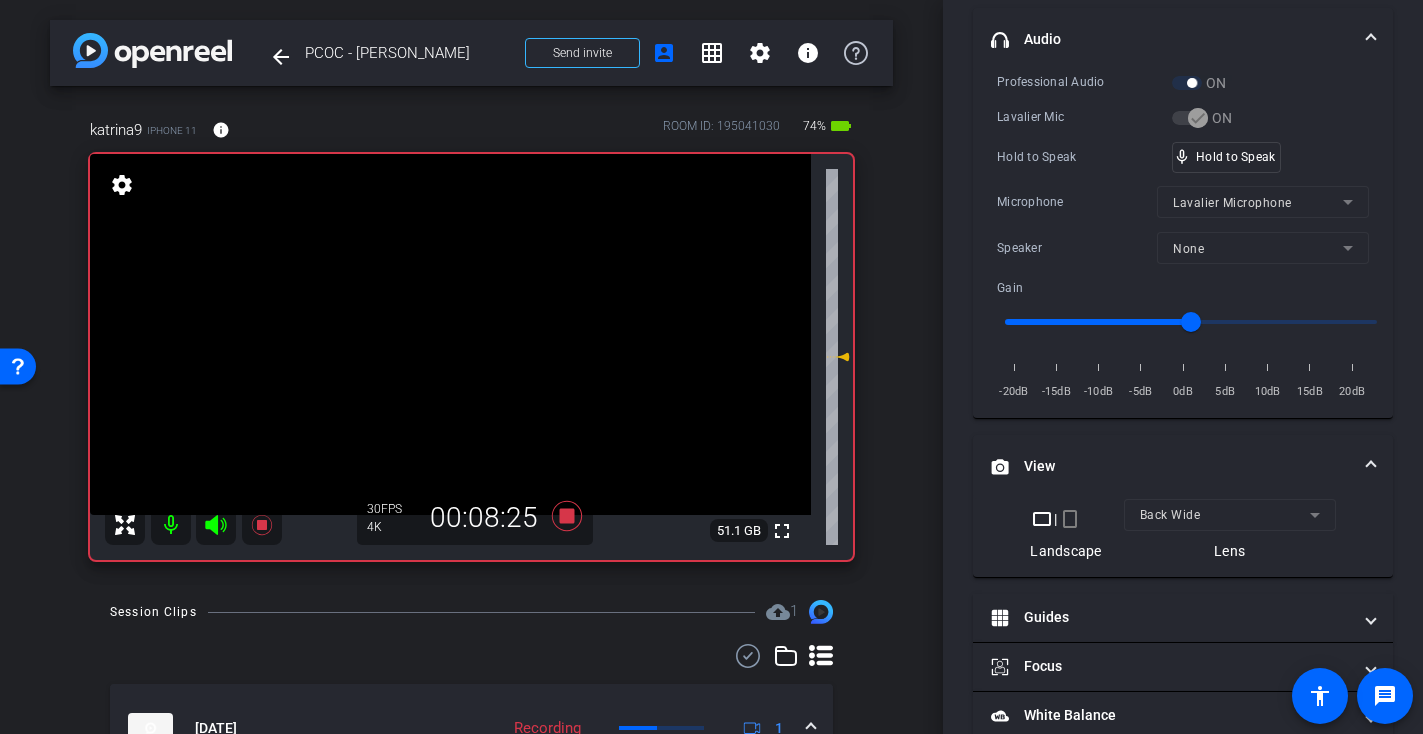 click at bounding box center (450, 334) 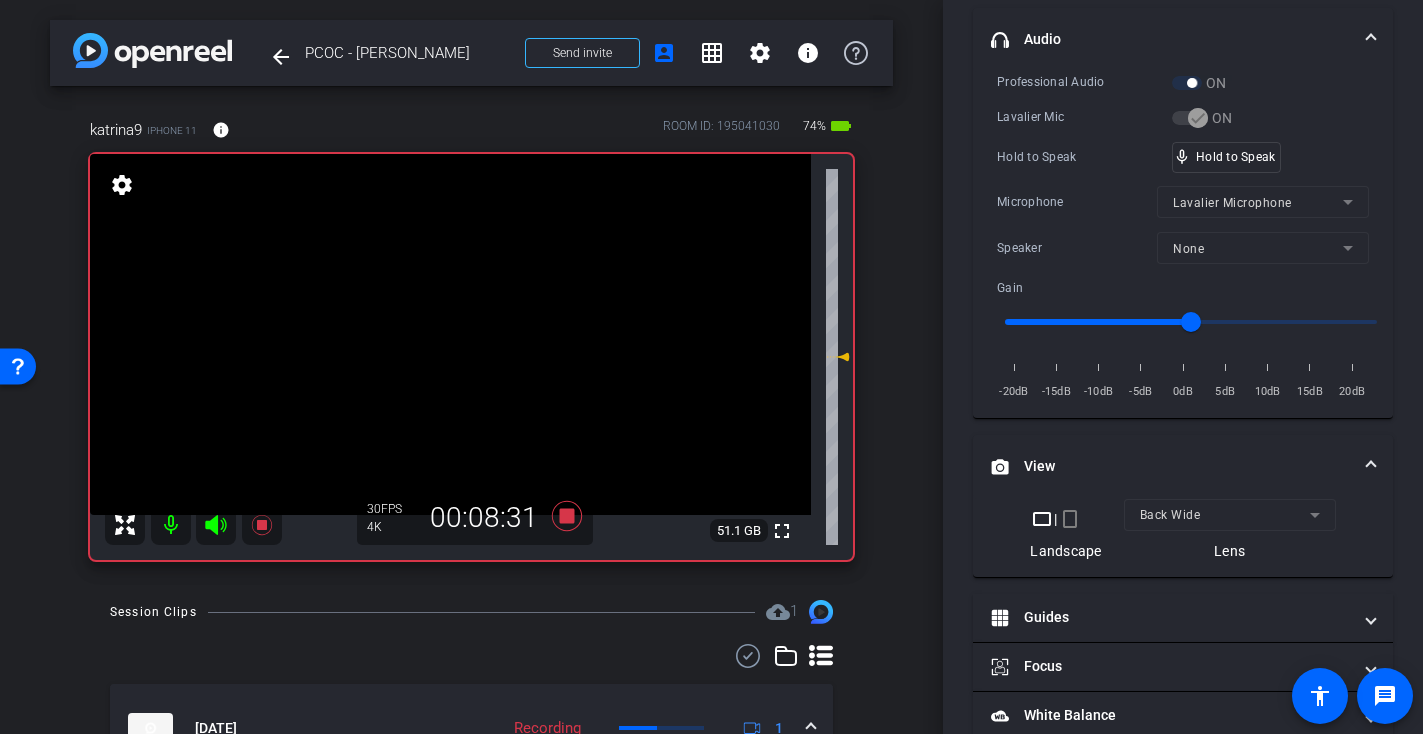 click at bounding box center (450, 334) 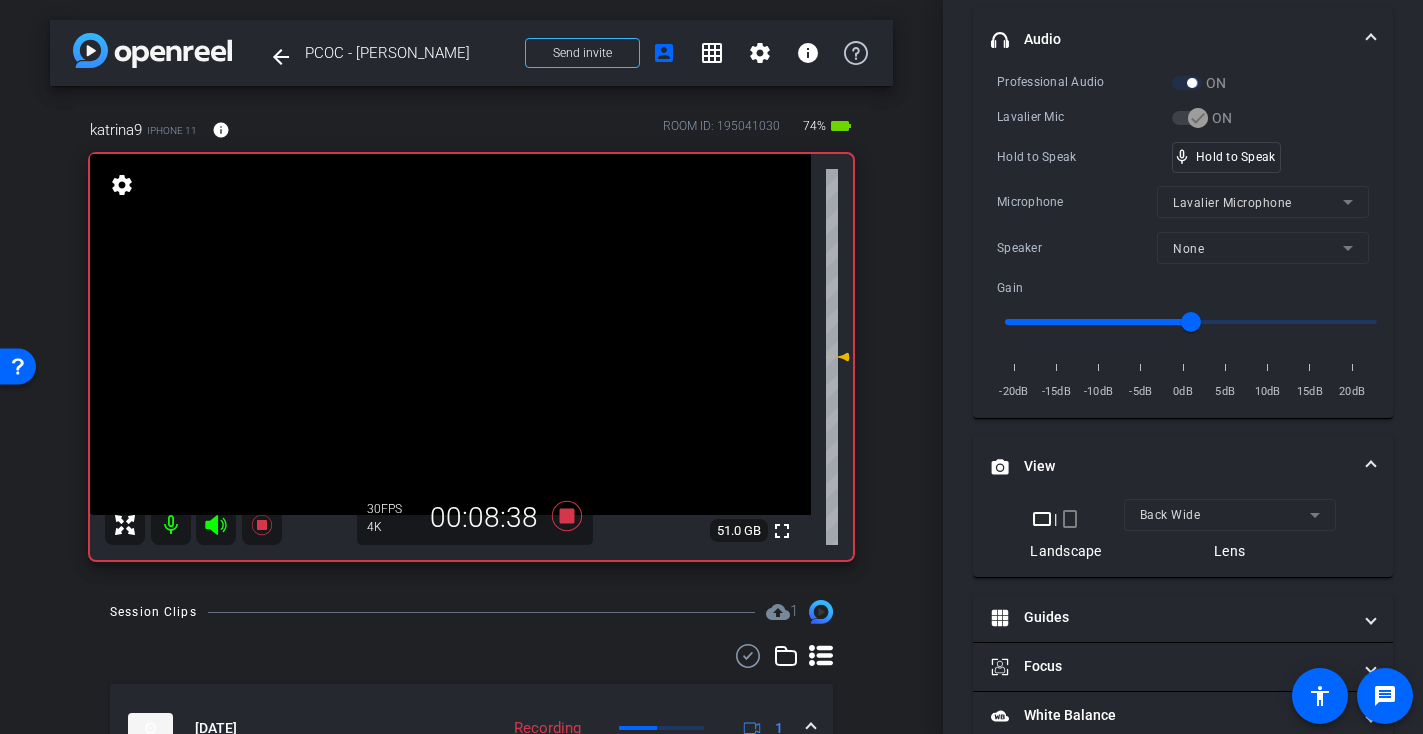 click at bounding box center [450, 334] 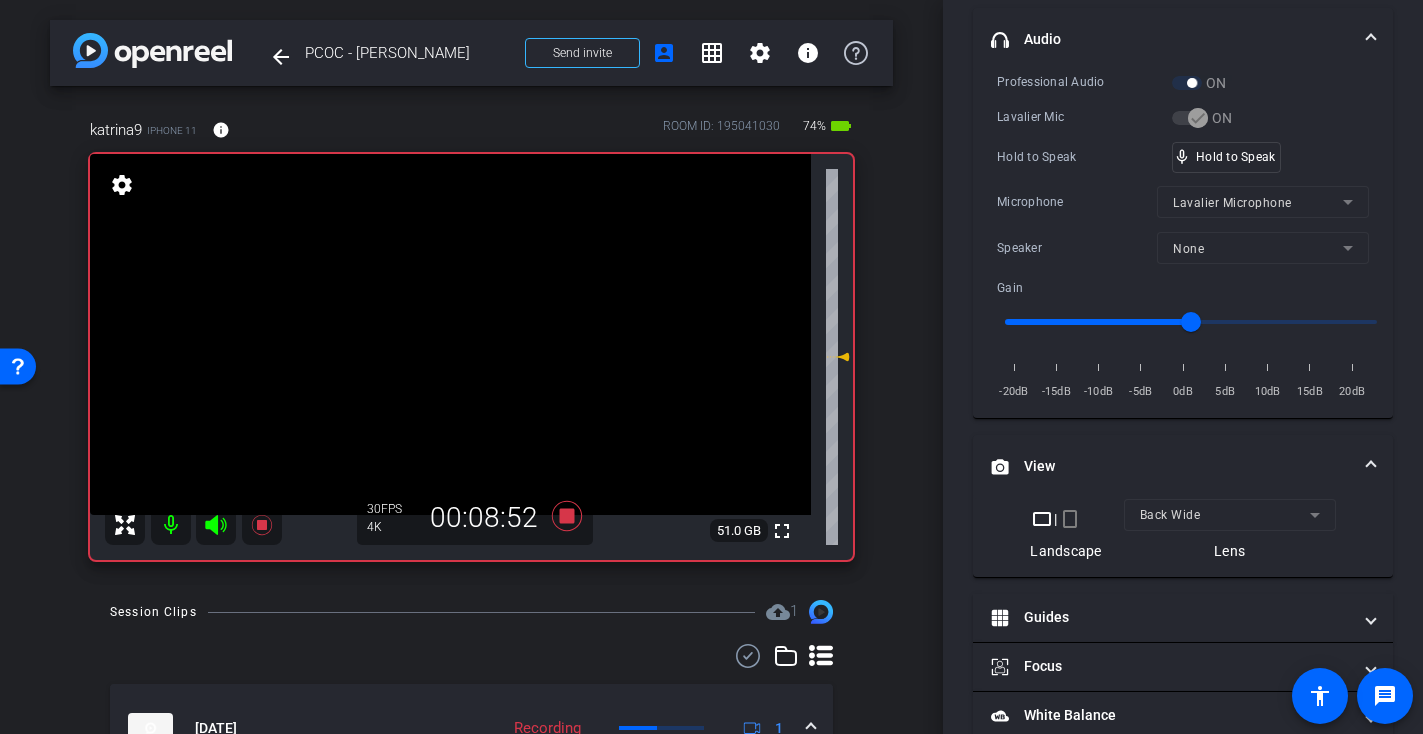 click at bounding box center (450, 334) 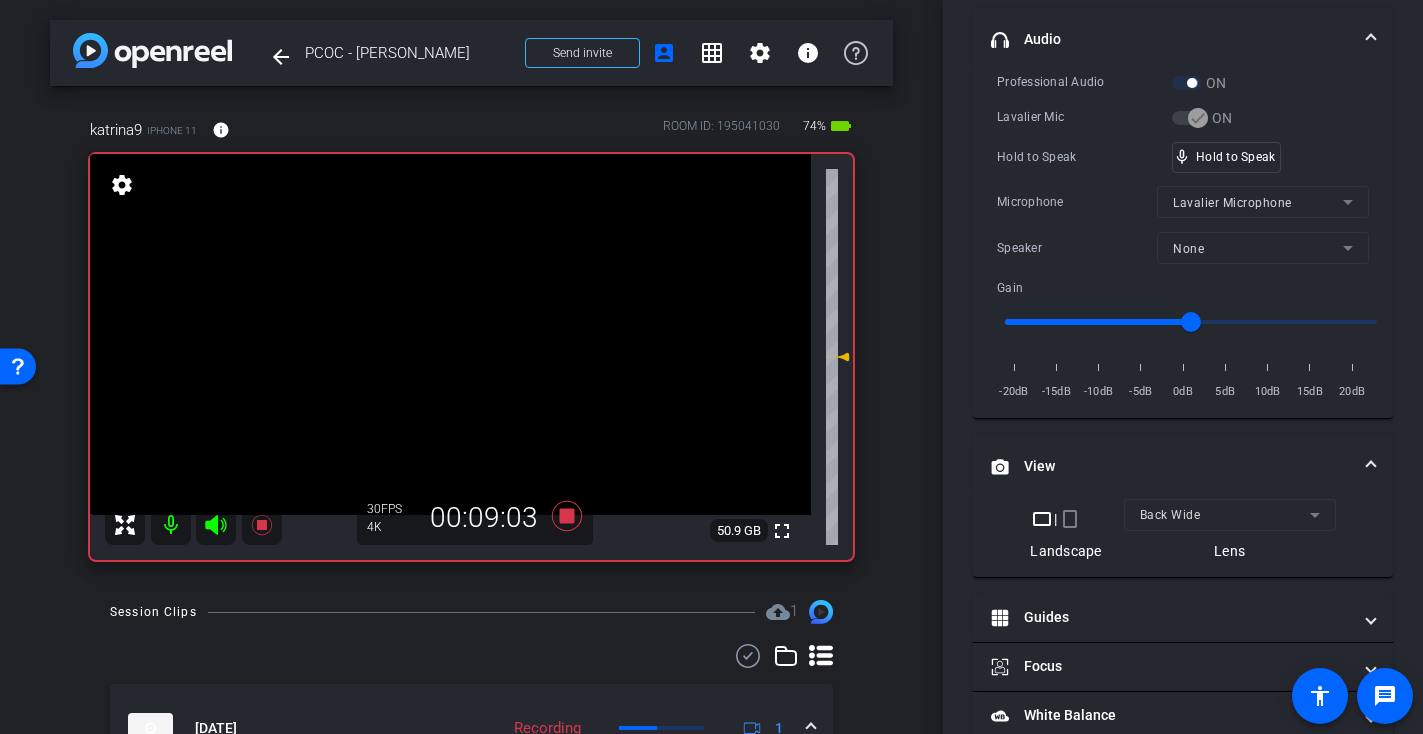 click at bounding box center [450, 334] 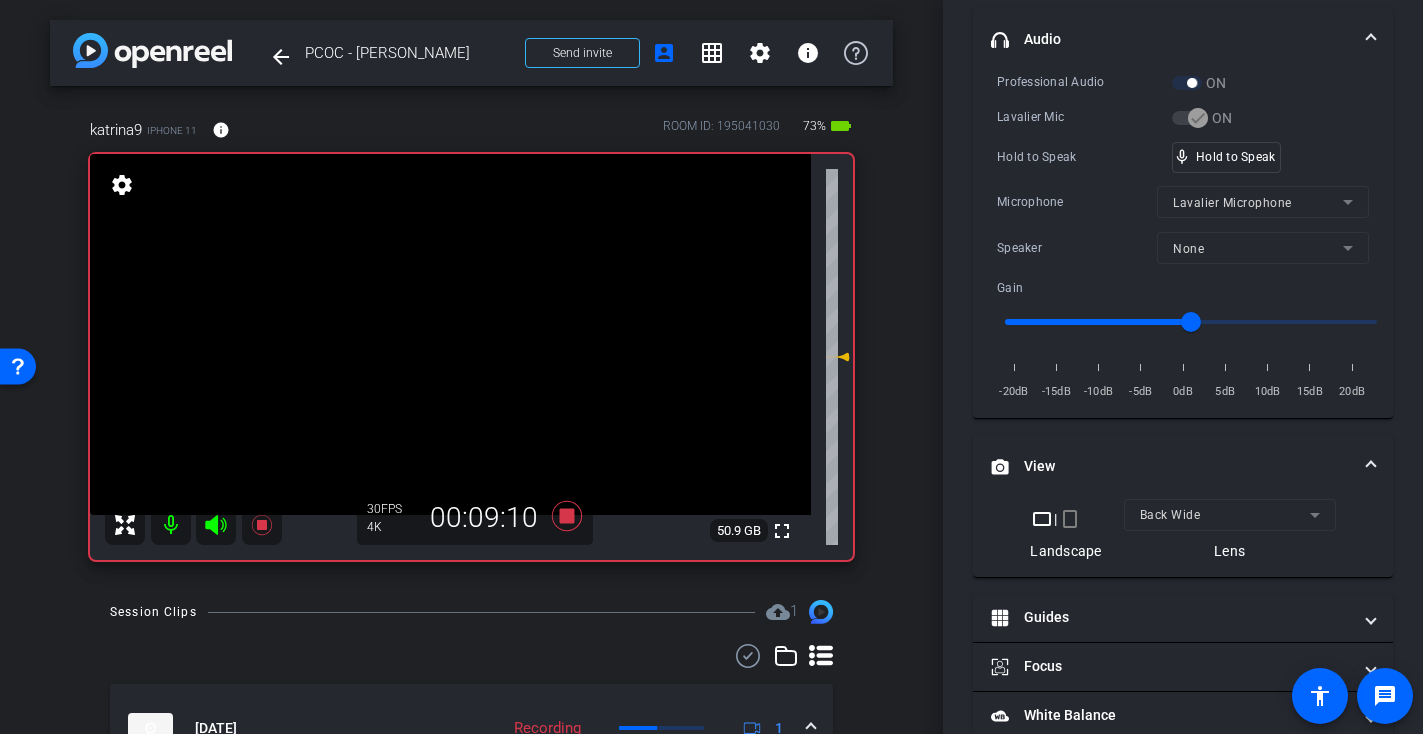 click at bounding box center [450, 334] 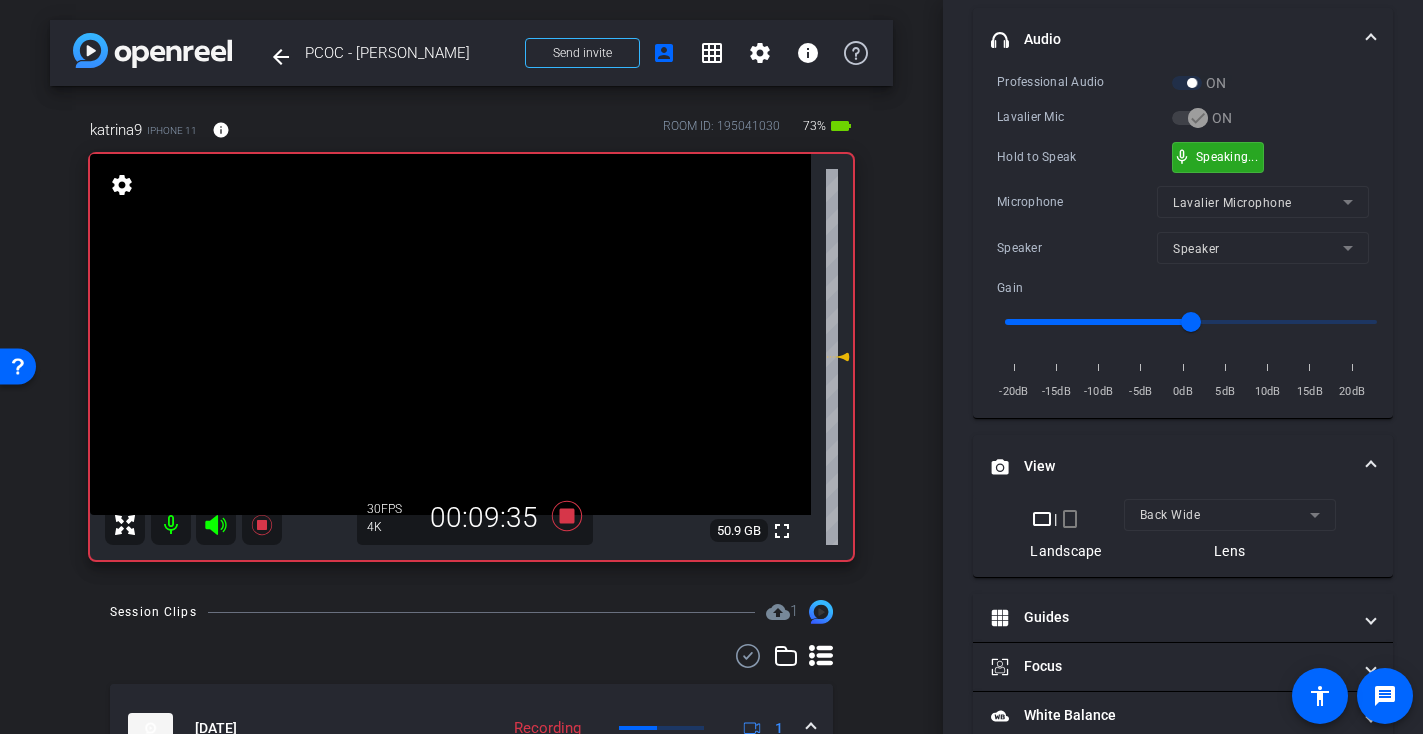 click on "mic_none Speaking..." at bounding box center (1218, 157) 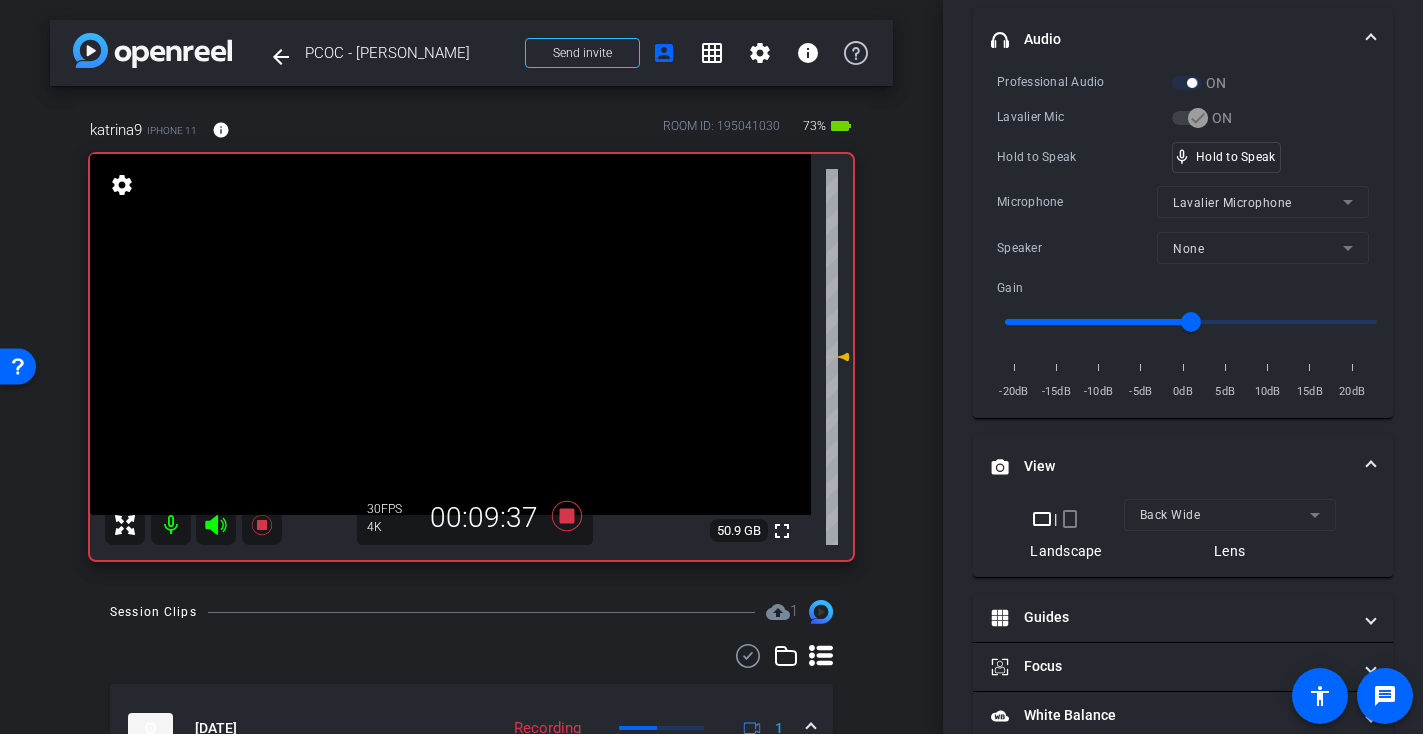 click at bounding box center (450, 334) 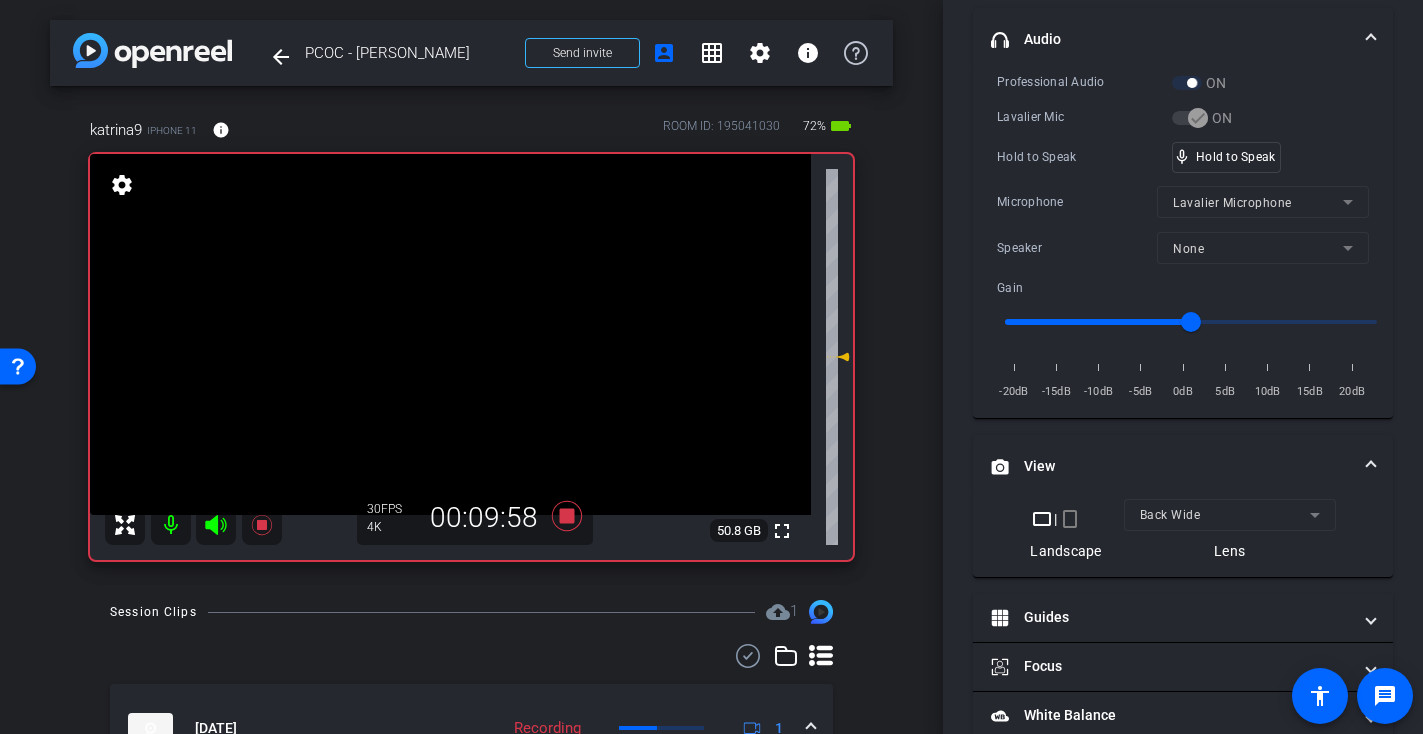 click at bounding box center (450, 334) 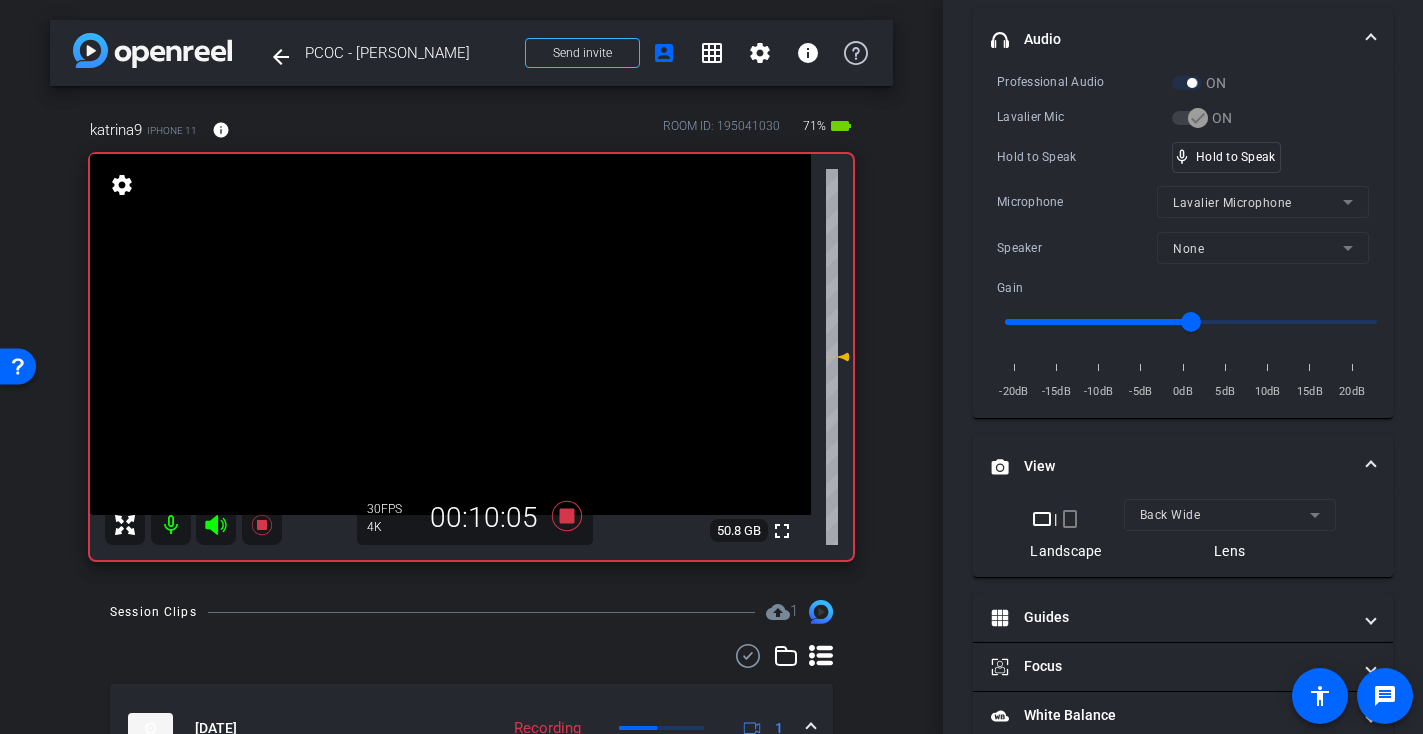 click at bounding box center (450, 334) 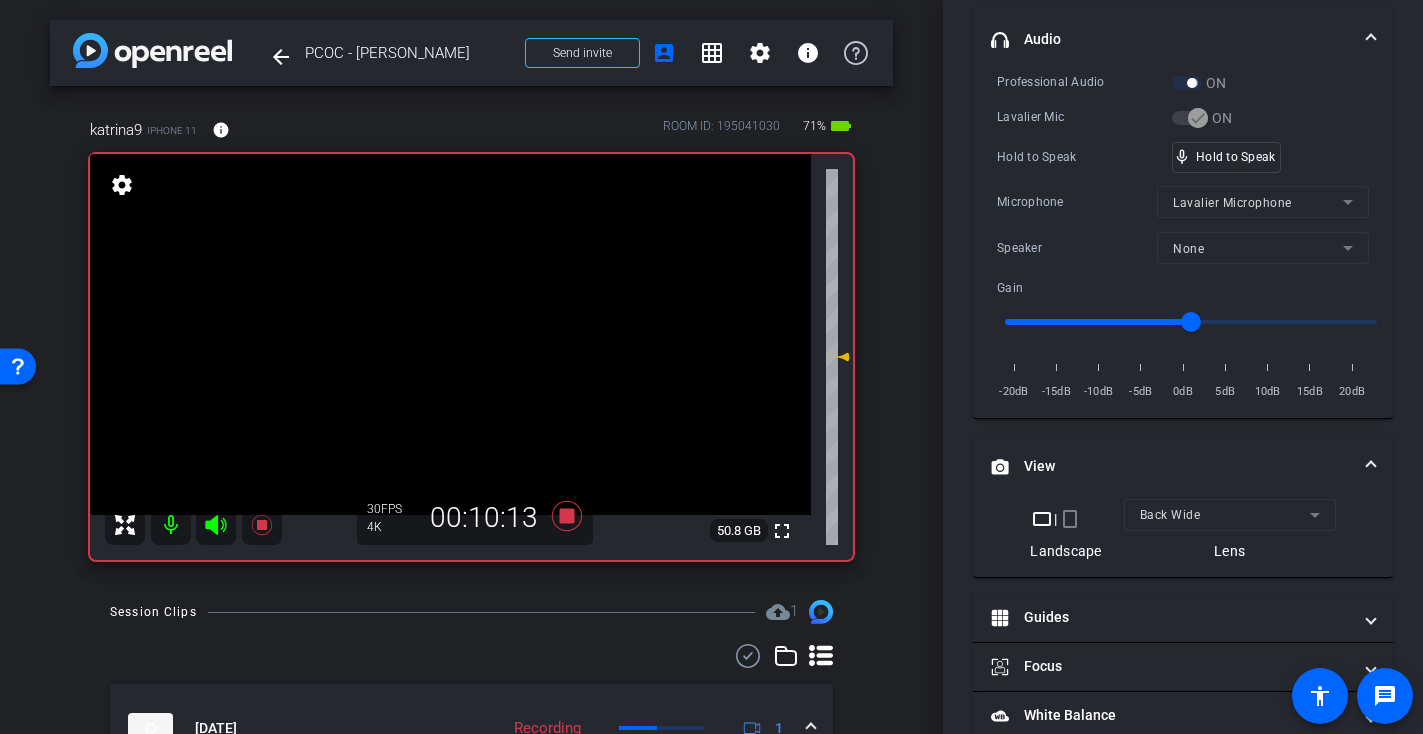 click at bounding box center [450, 334] 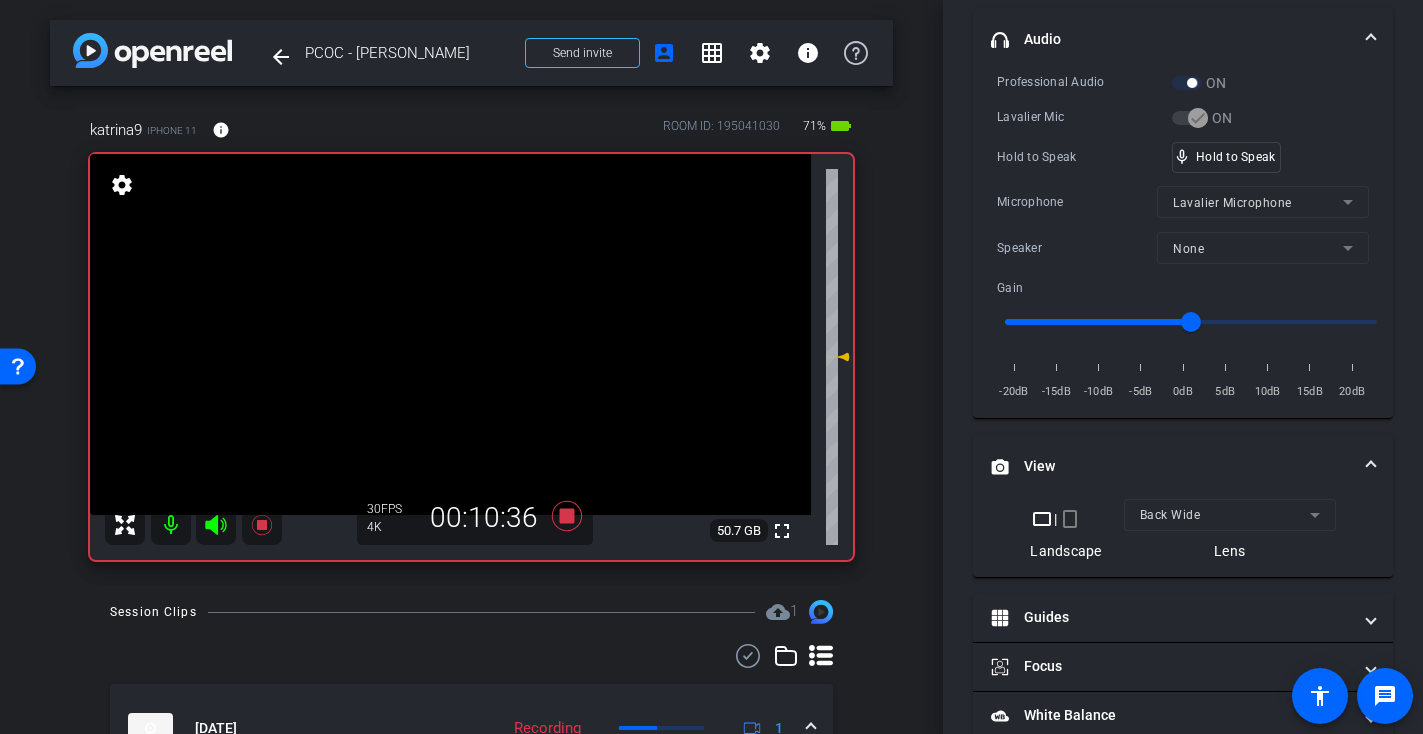 click at bounding box center (450, 334) 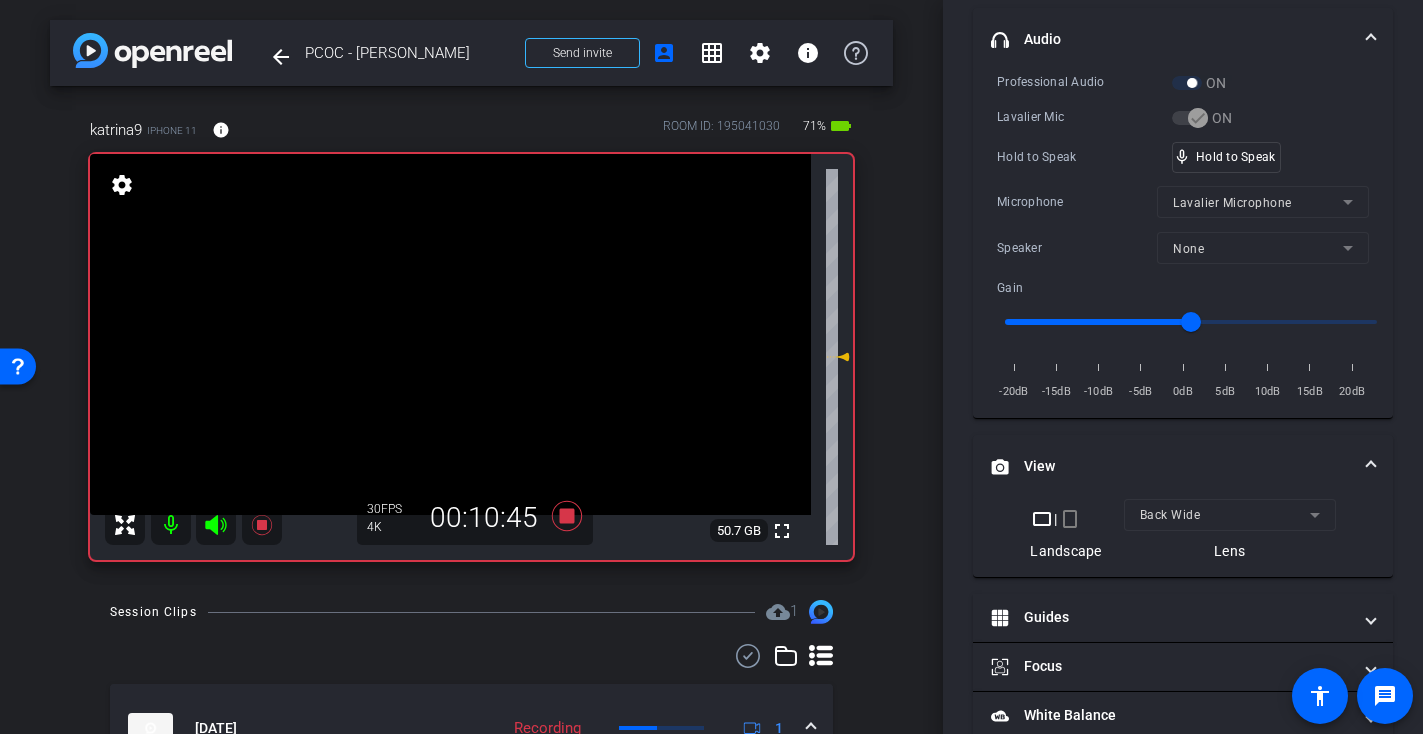 click at bounding box center [450, 334] 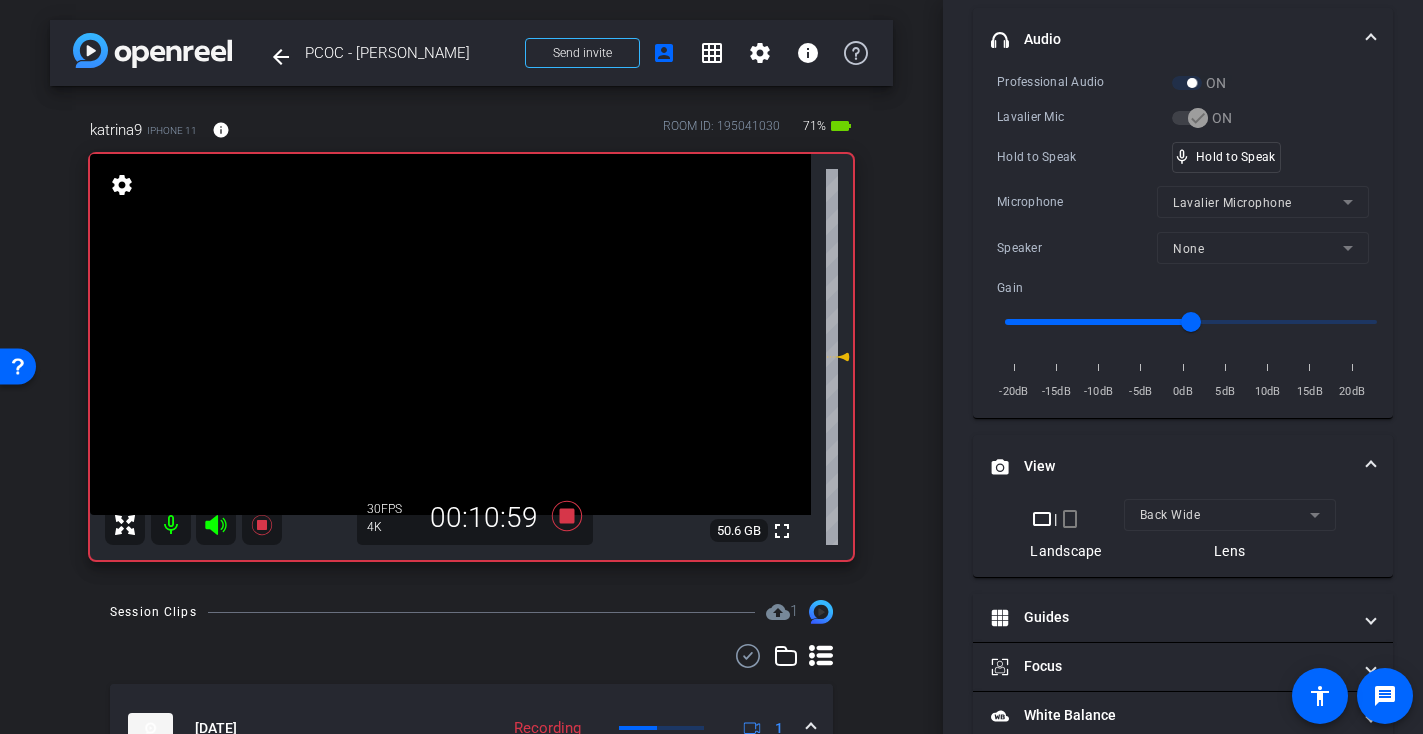 click at bounding box center (450, 334) 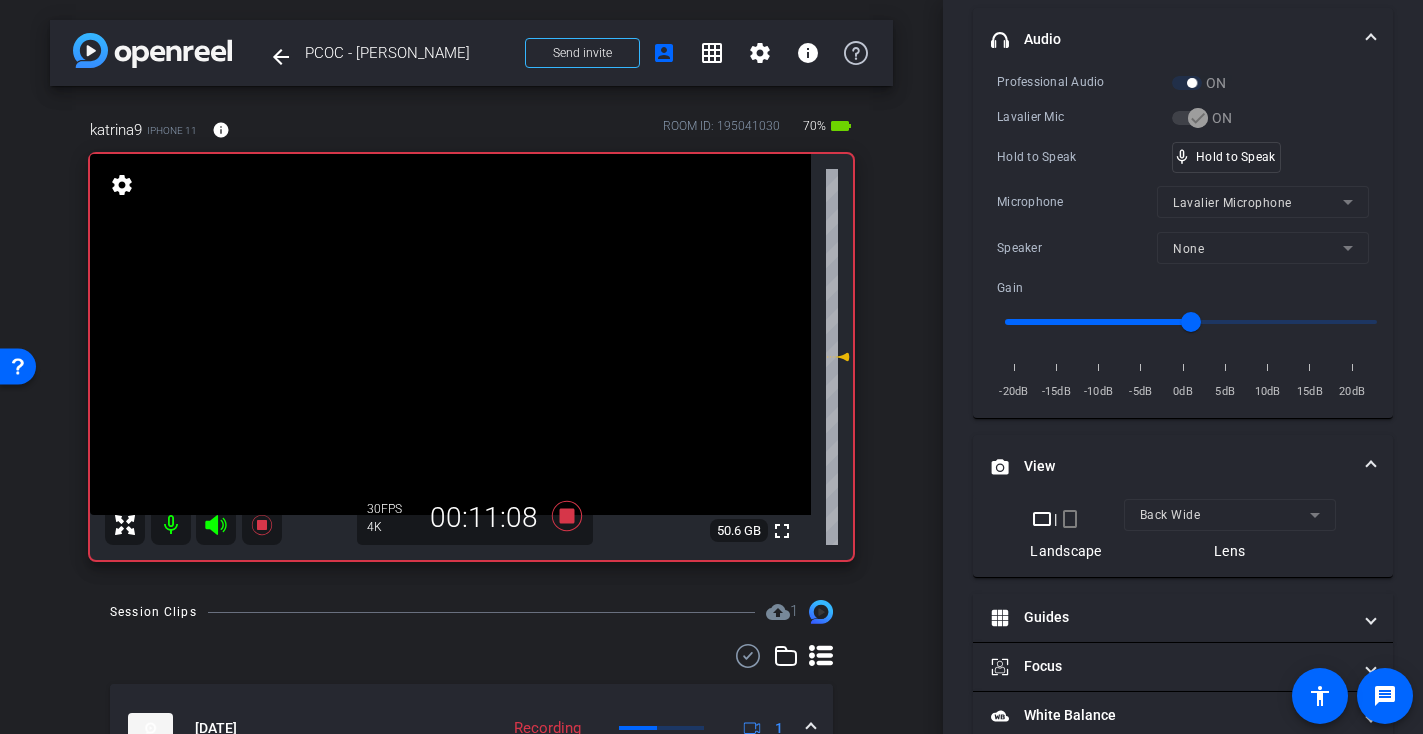 click at bounding box center (450, 334) 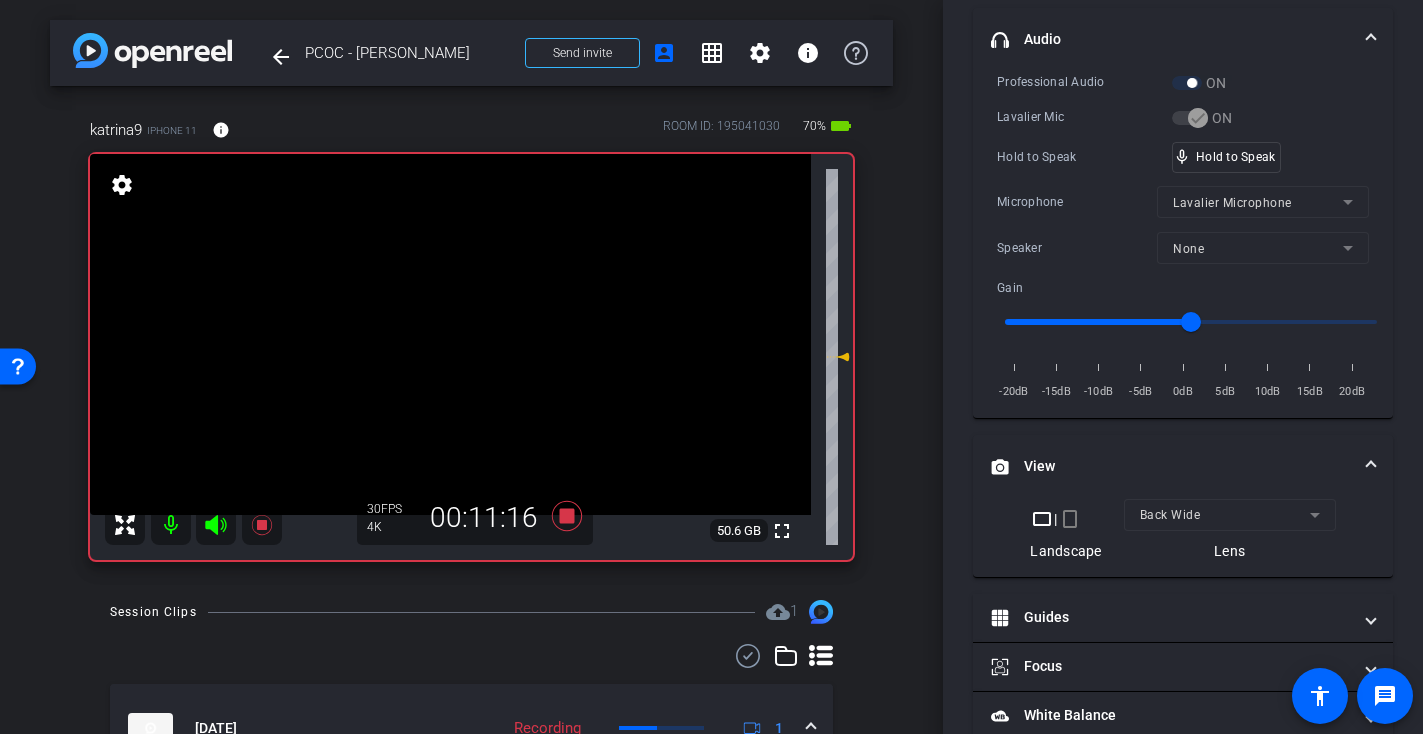 click at bounding box center (450, 334) 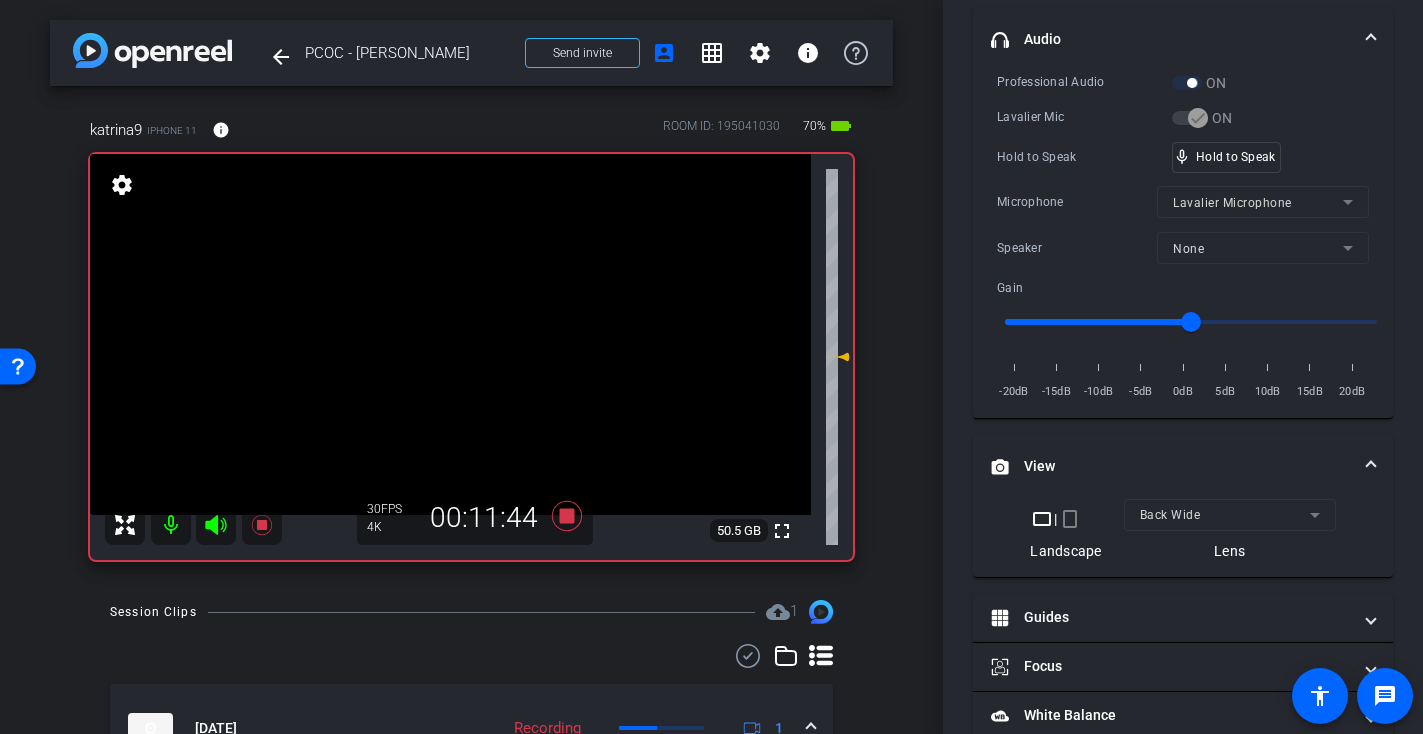 click at bounding box center (450, 334) 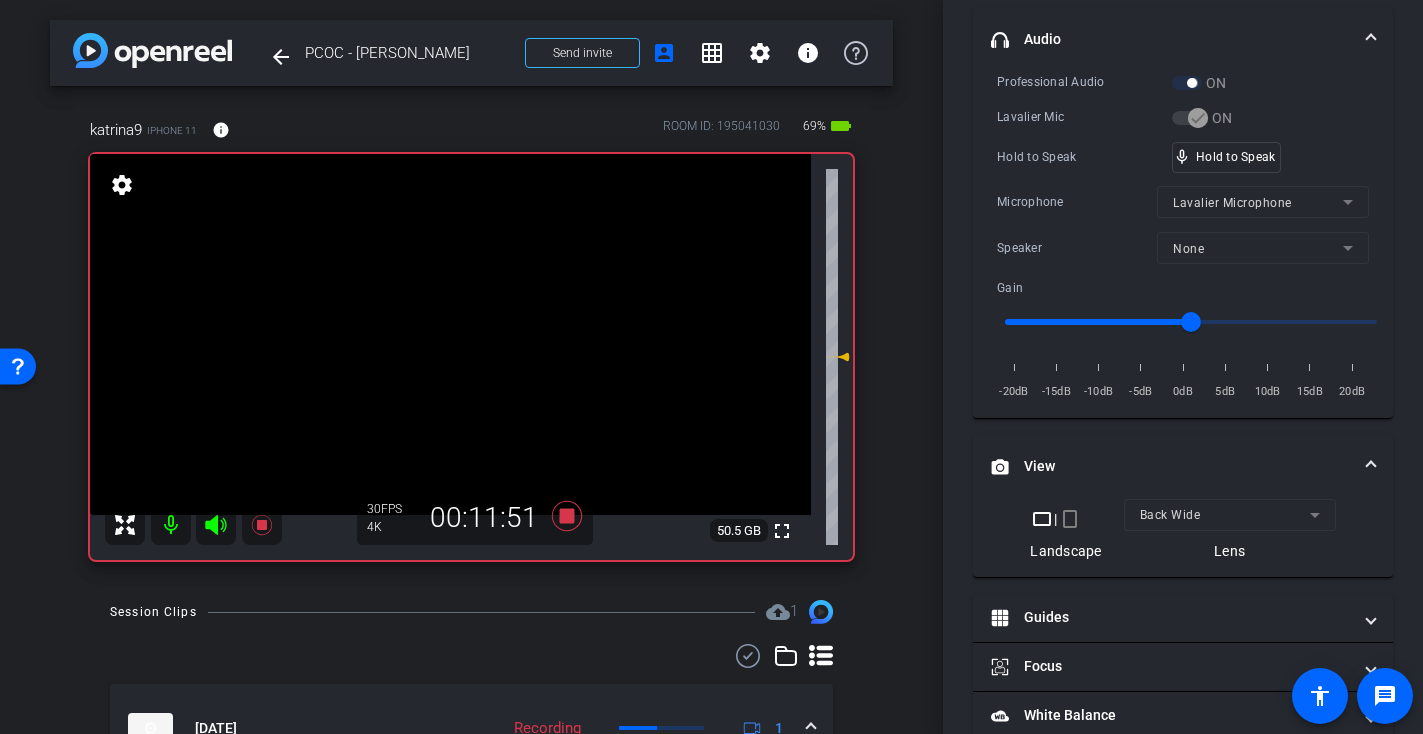 click at bounding box center [450, 334] 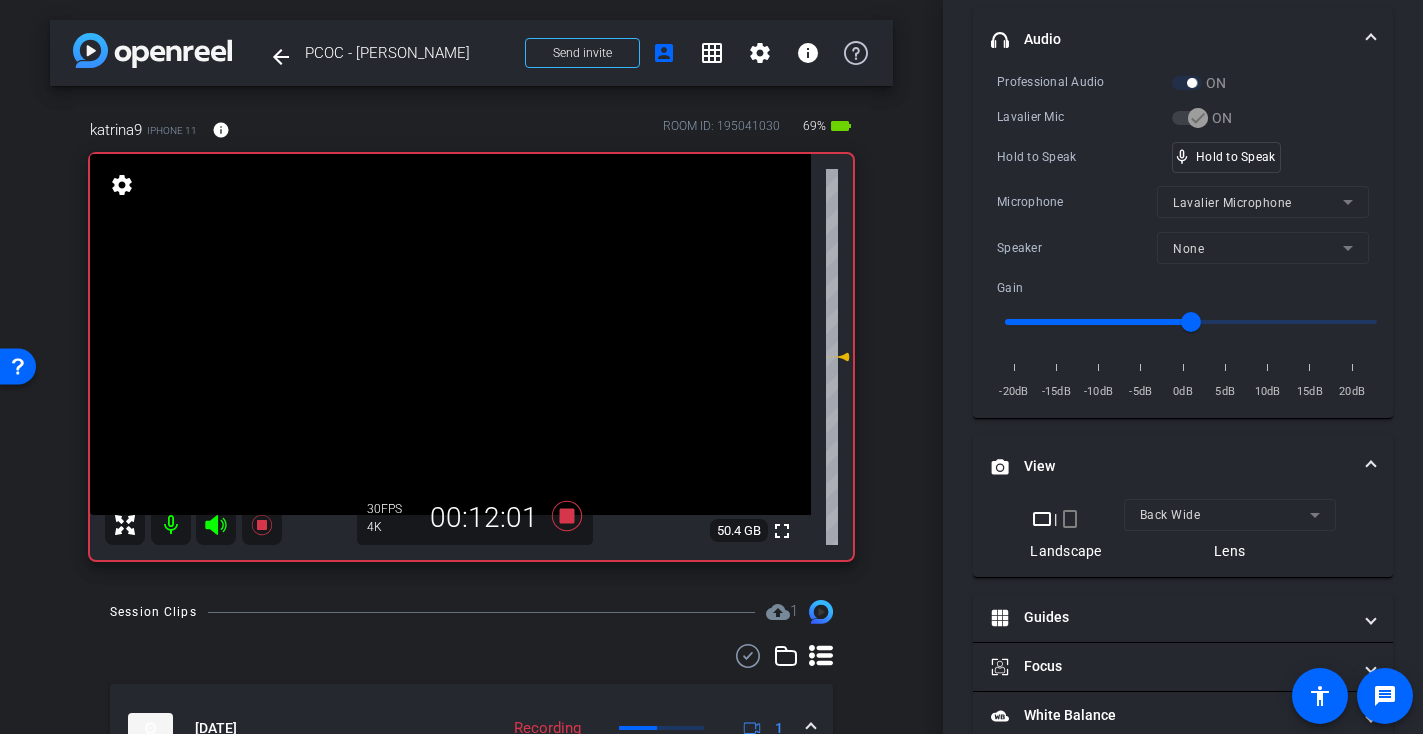 click at bounding box center (450, 334) 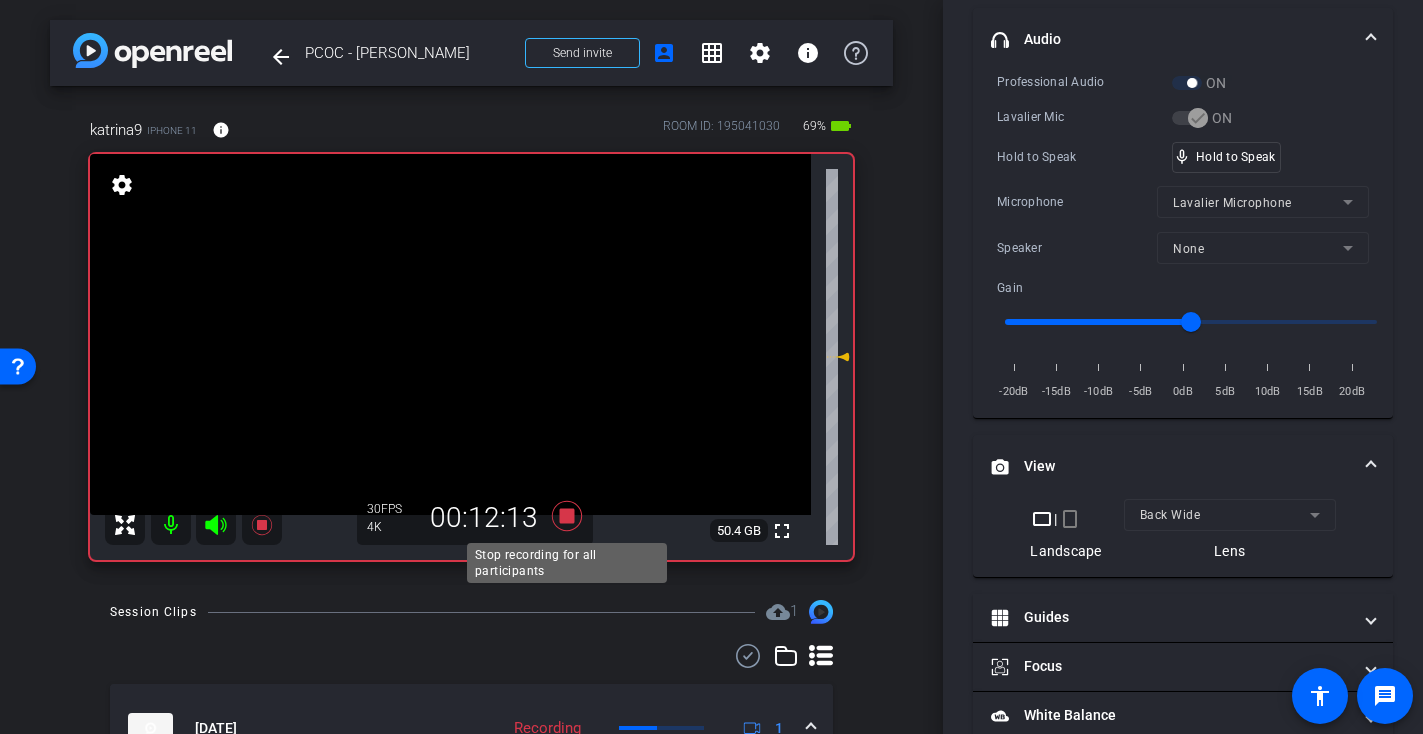 click 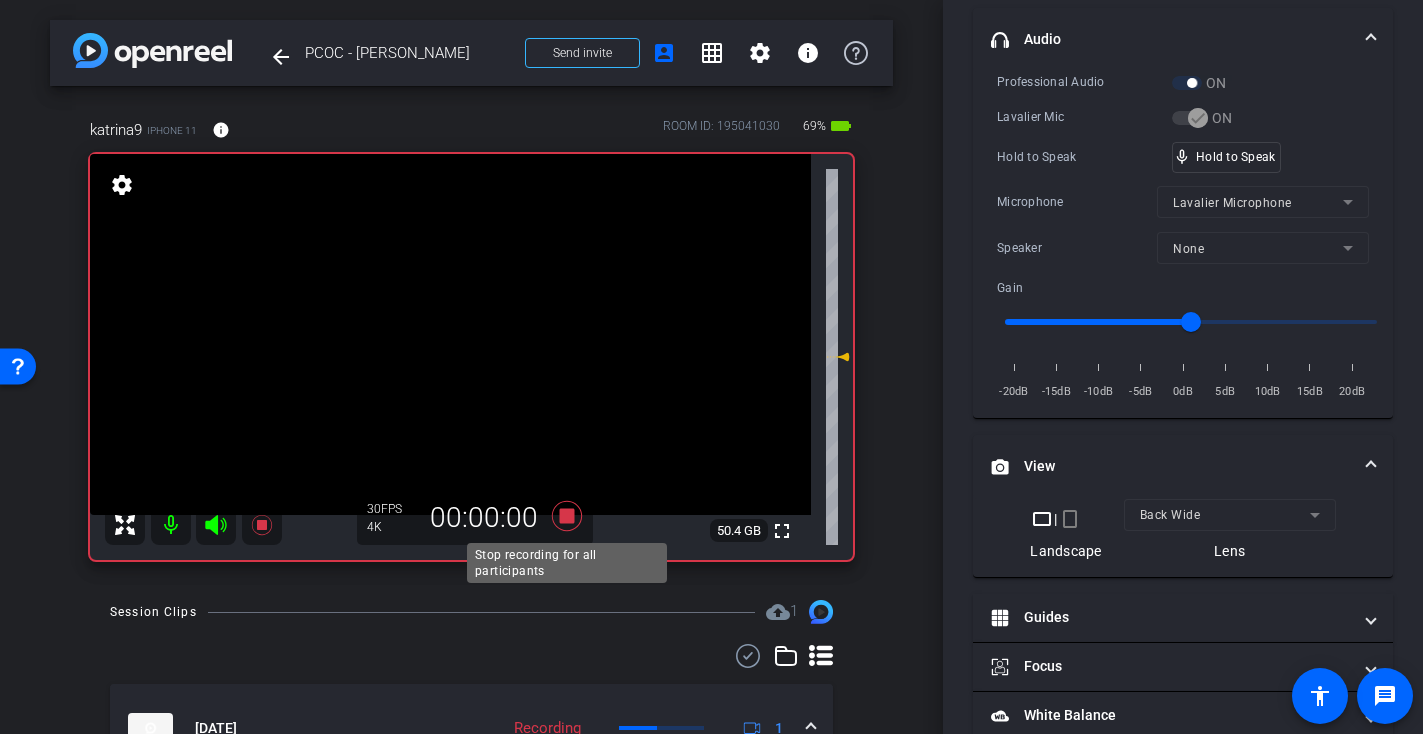 scroll, scrollTop: 406, scrollLeft: 0, axis: vertical 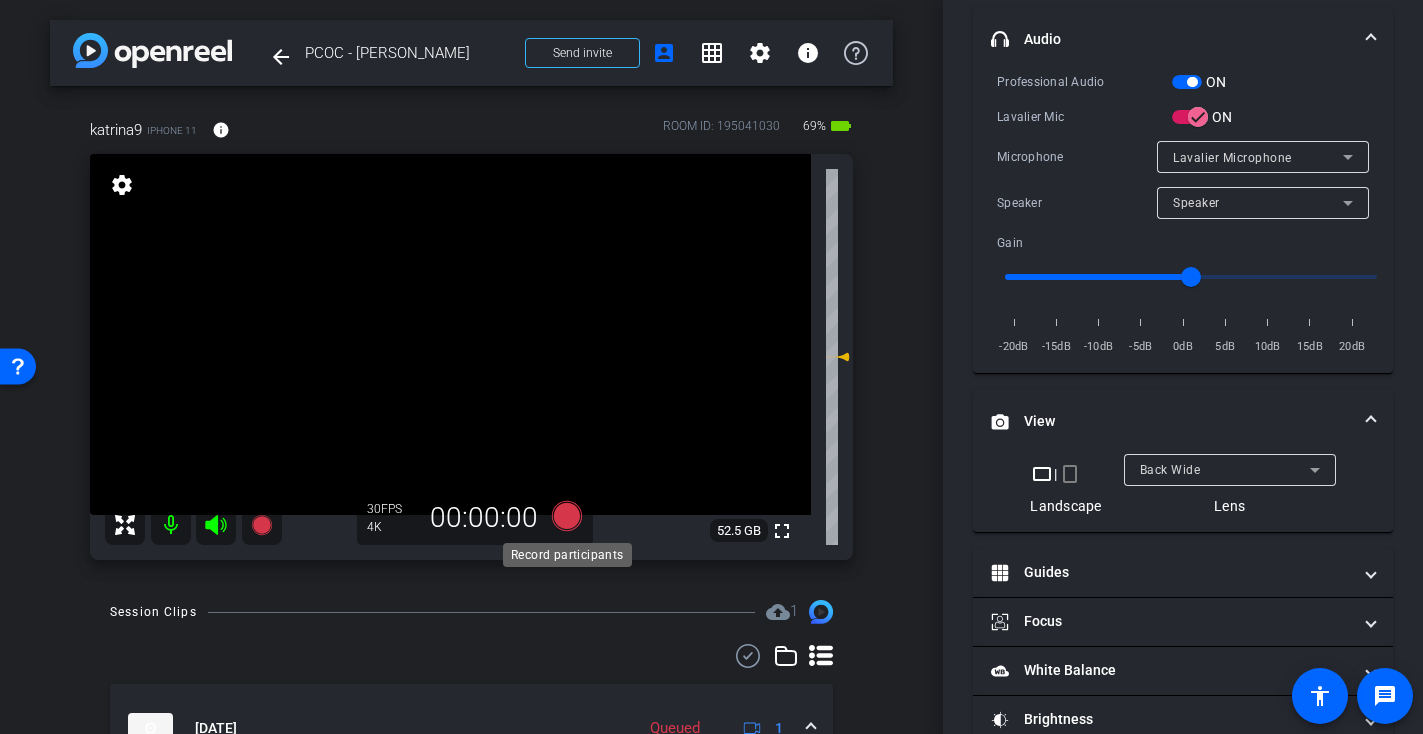 click 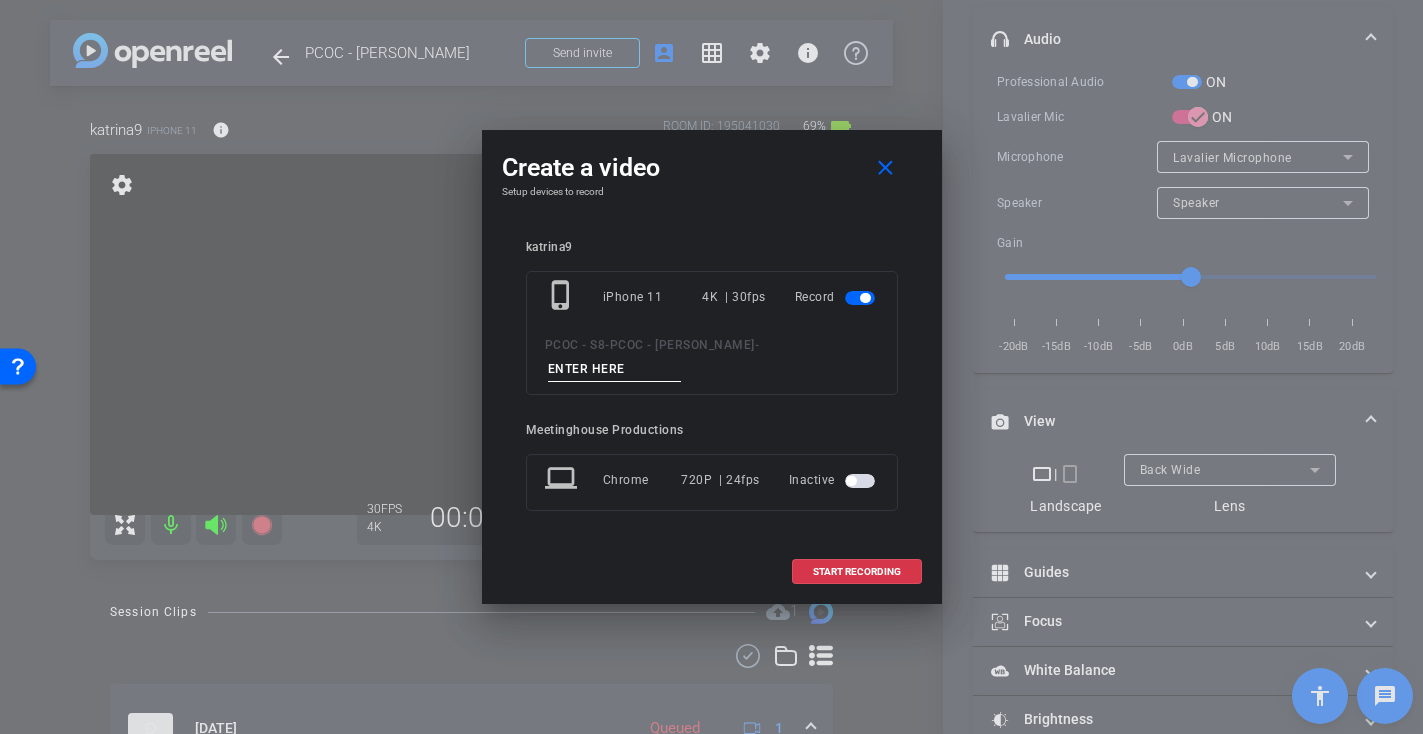 click at bounding box center (615, 369) 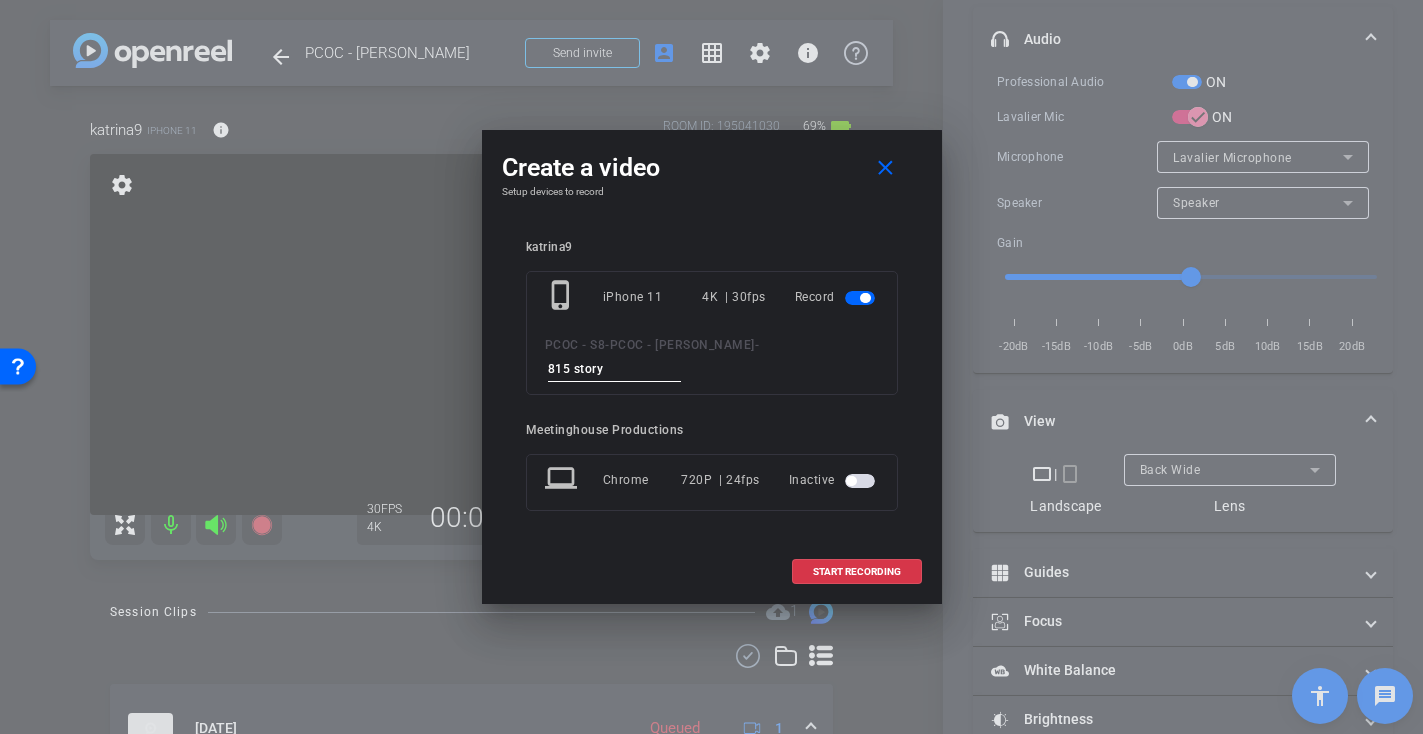 type on "815 story 5" 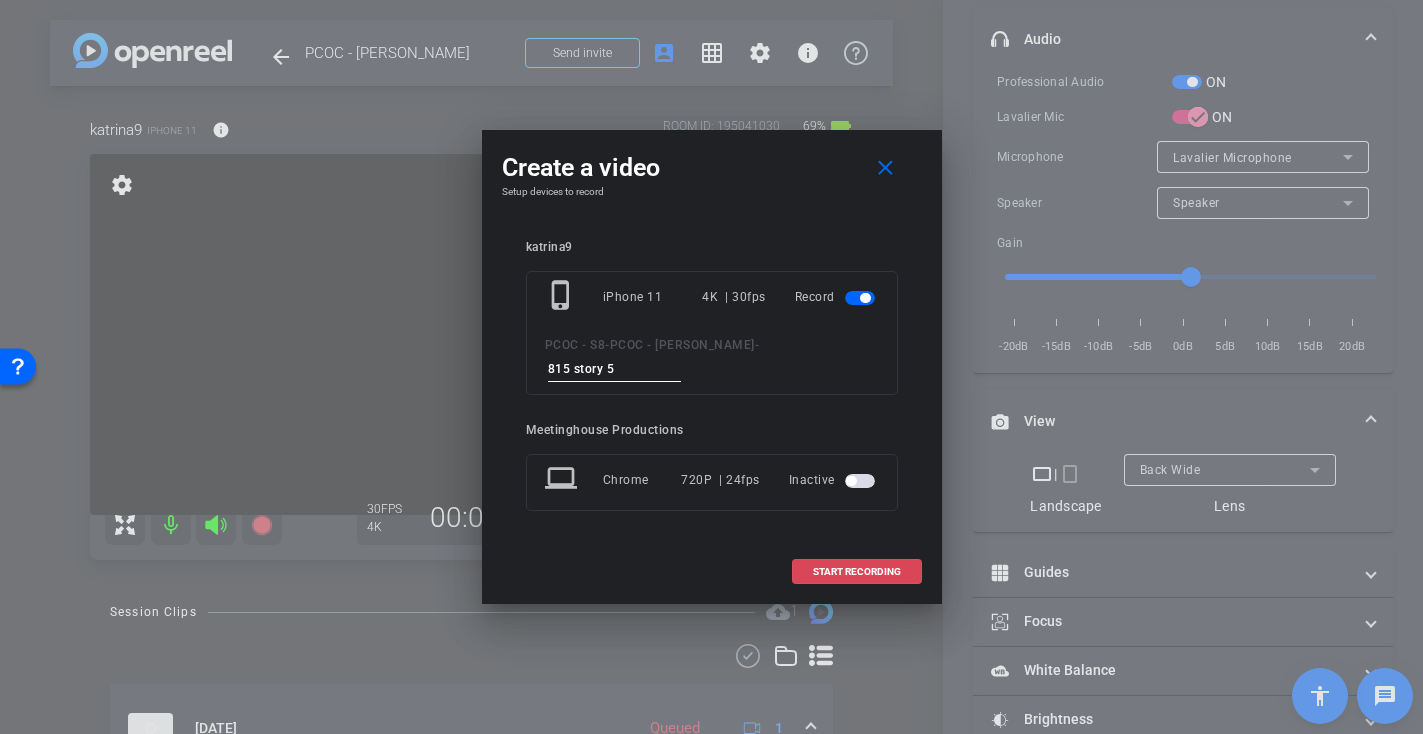 click on "START RECORDING" at bounding box center [857, 572] 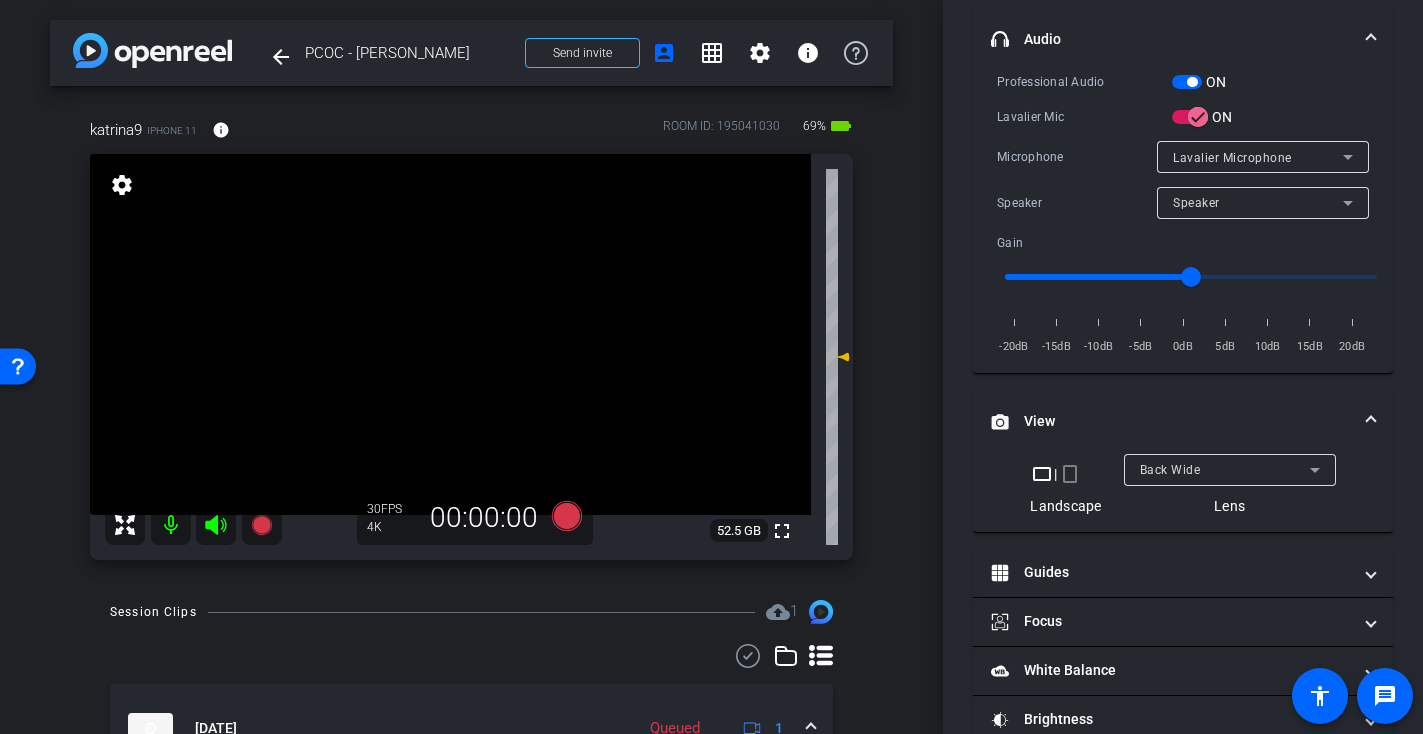 scroll, scrollTop: 428, scrollLeft: 0, axis: vertical 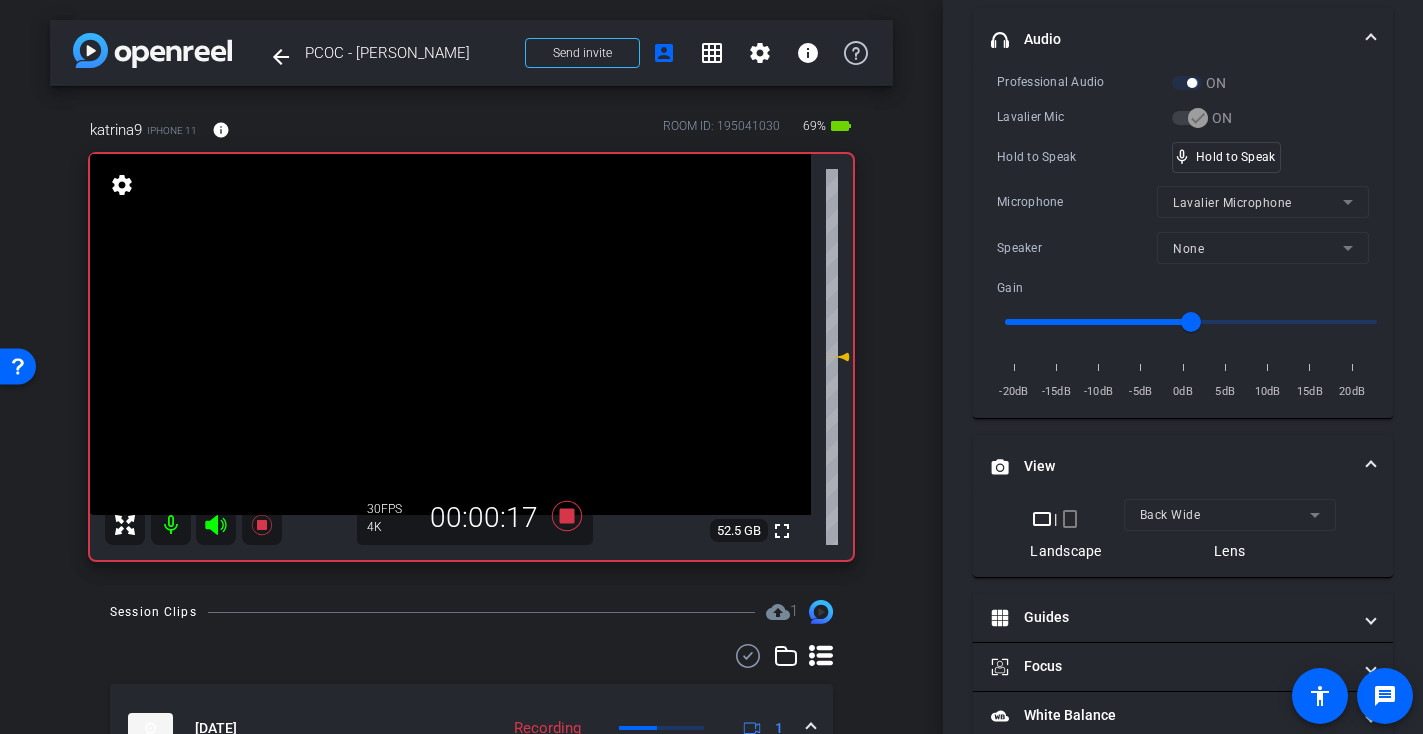 click at bounding box center (450, 334) 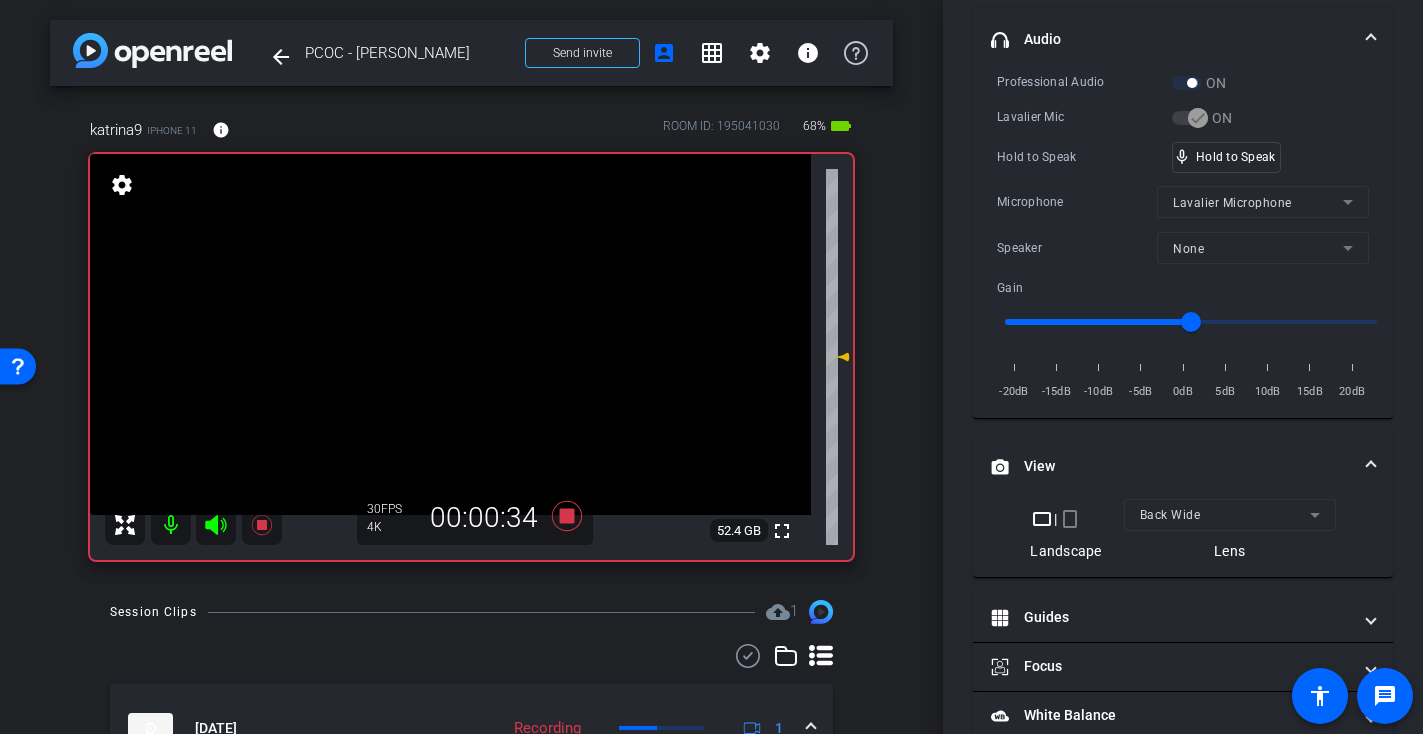 click at bounding box center (450, 334) 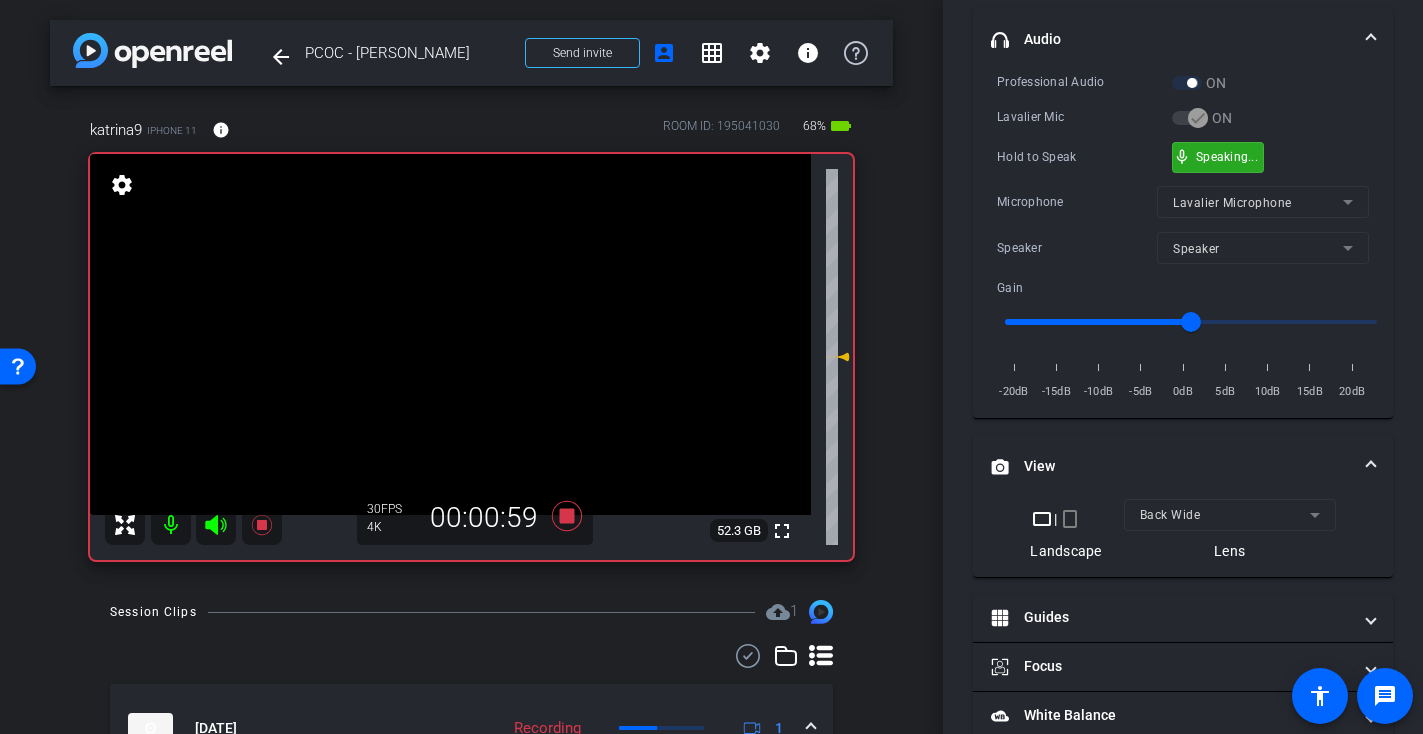click on "mic_none Speaking..." at bounding box center [1218, 157] 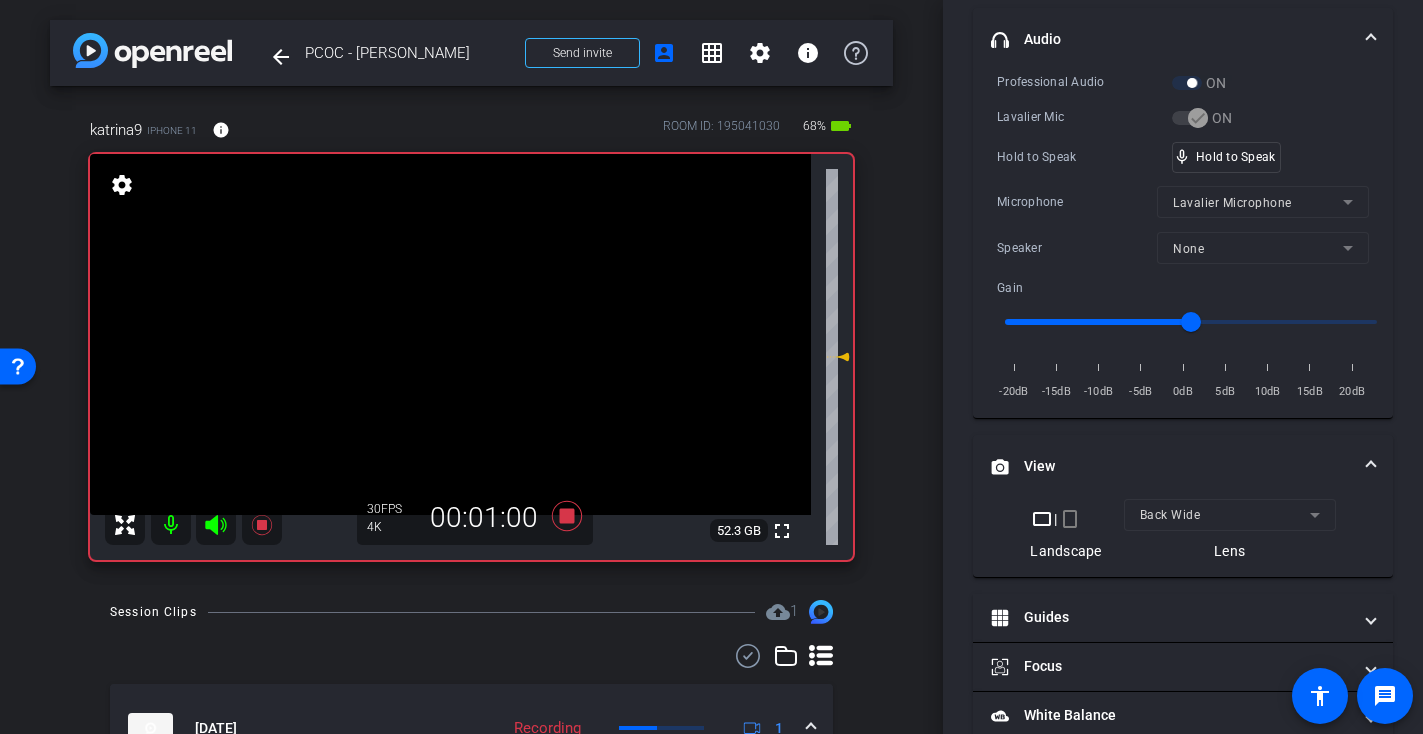 click at bounding box center (450, 334) 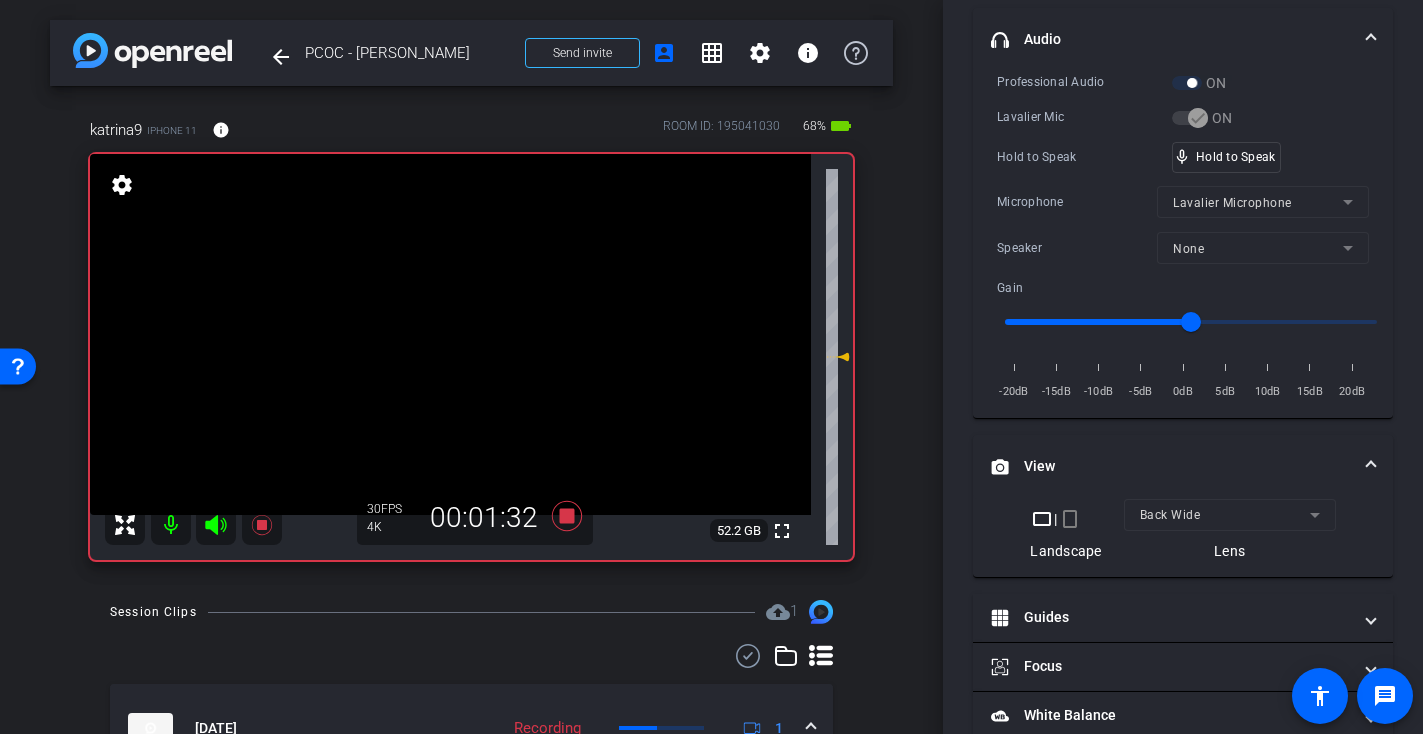 click at bounding box center [450, 334] 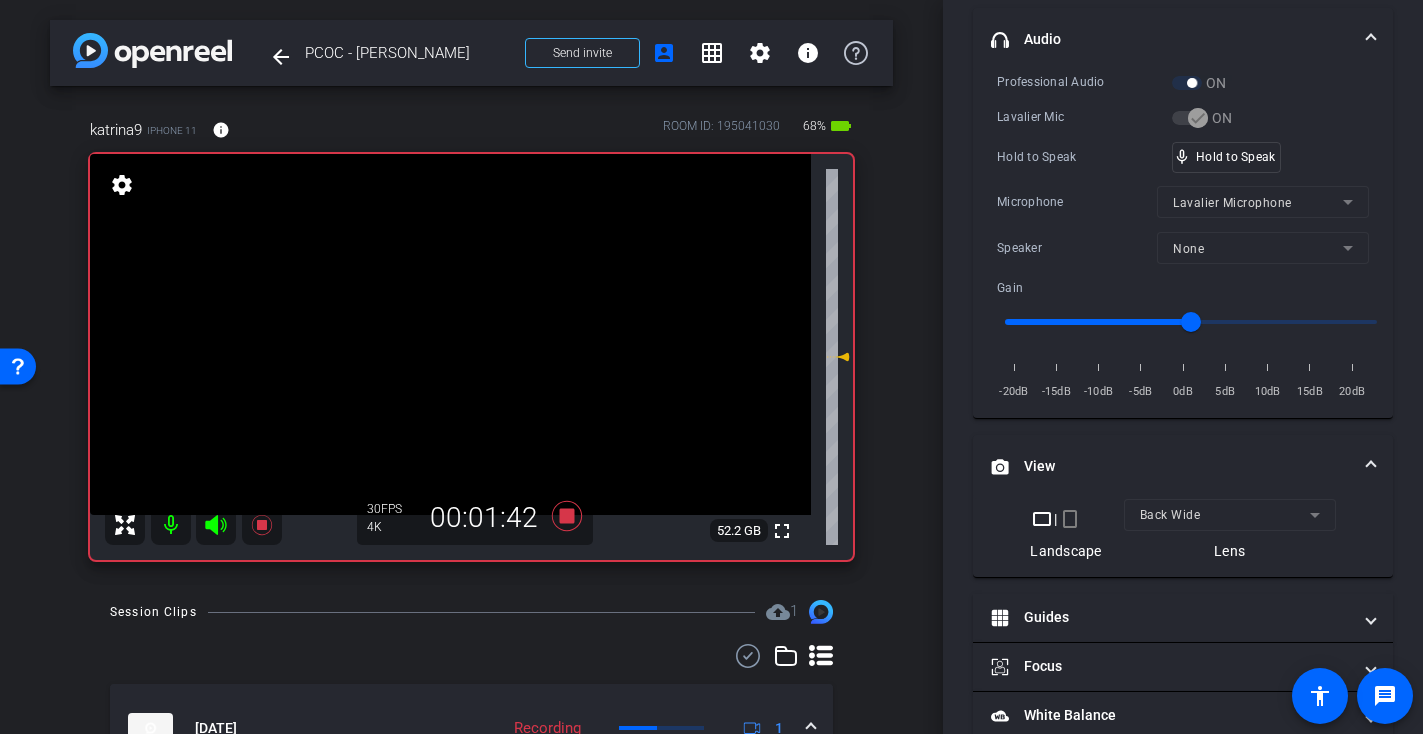 click at bounding box center [450, 334] 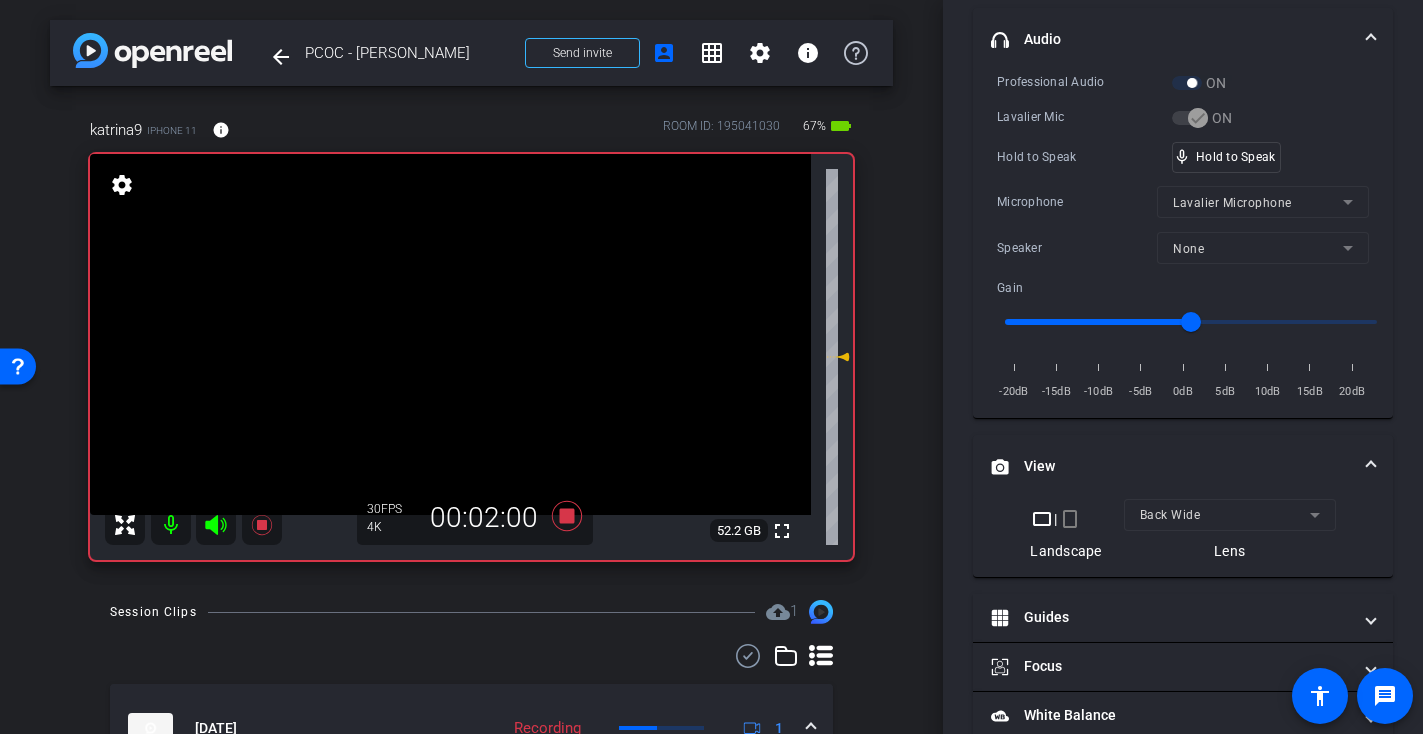 click at bounding box center (450, 334) 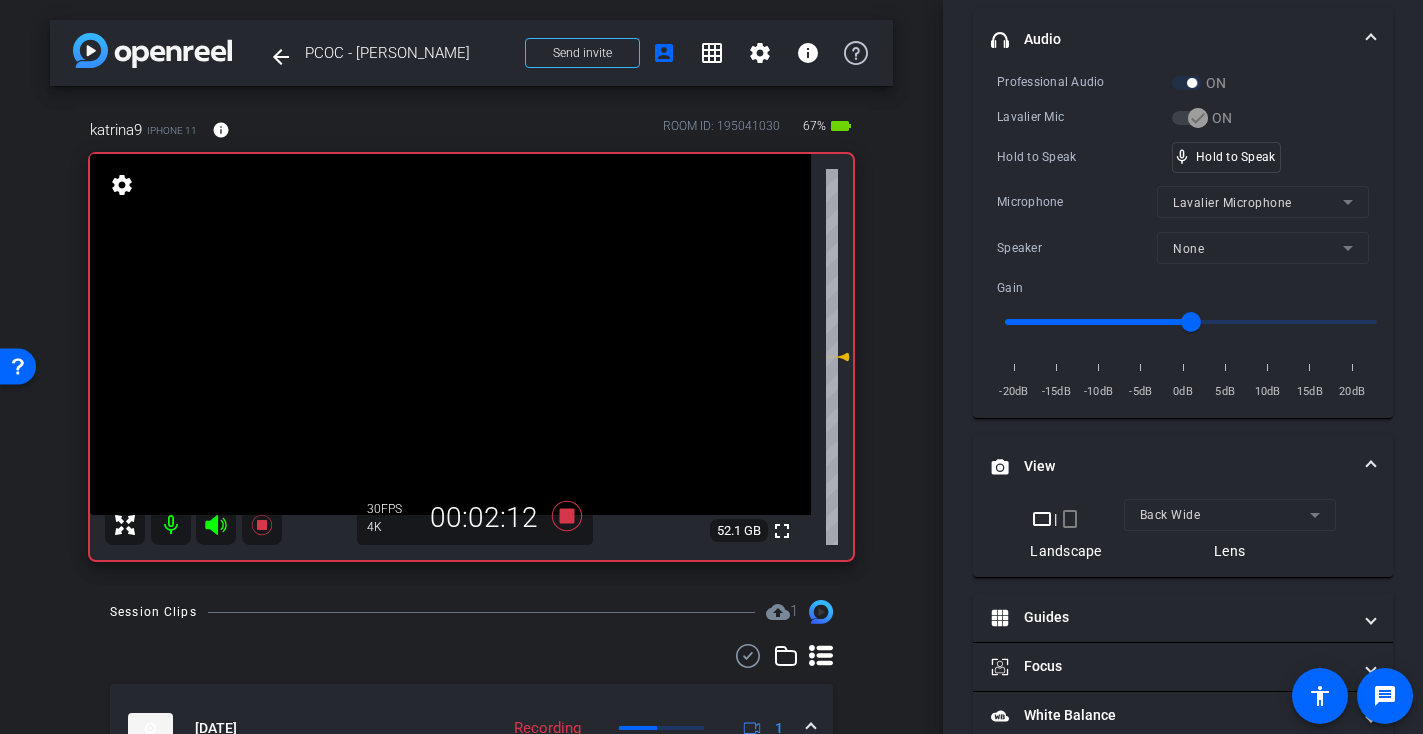 click at bounding box center (450, 334) 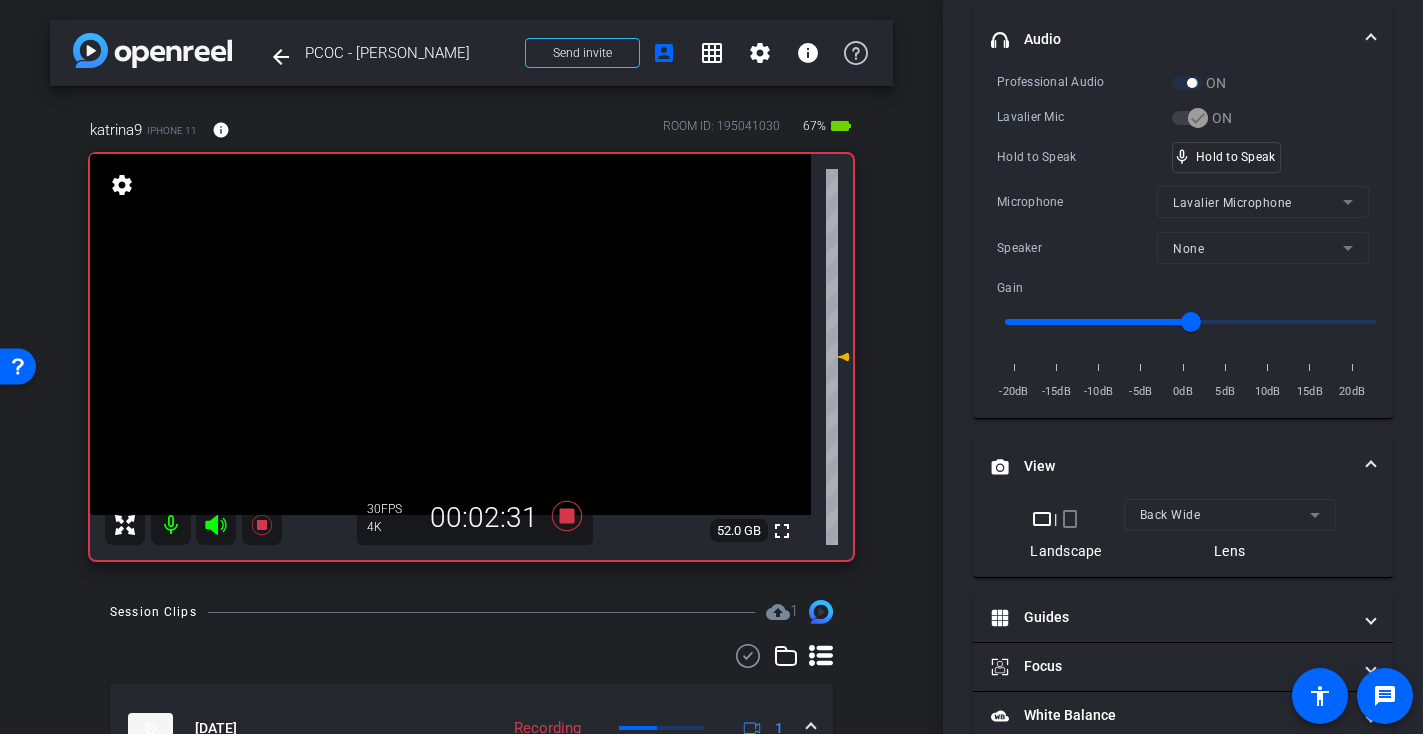 click at bounding box center [450, 334] 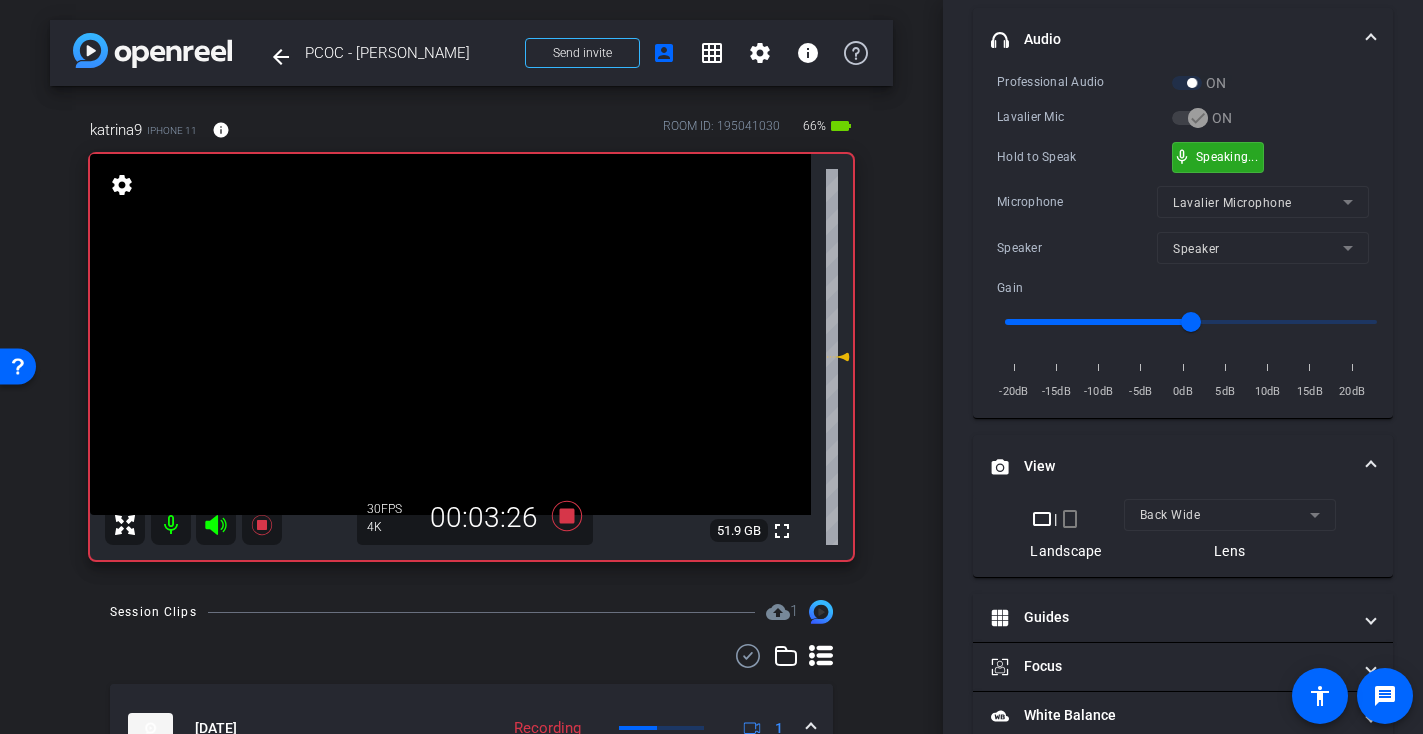 click on "mic_none Speaking..." at bounding box center (1218, 157) 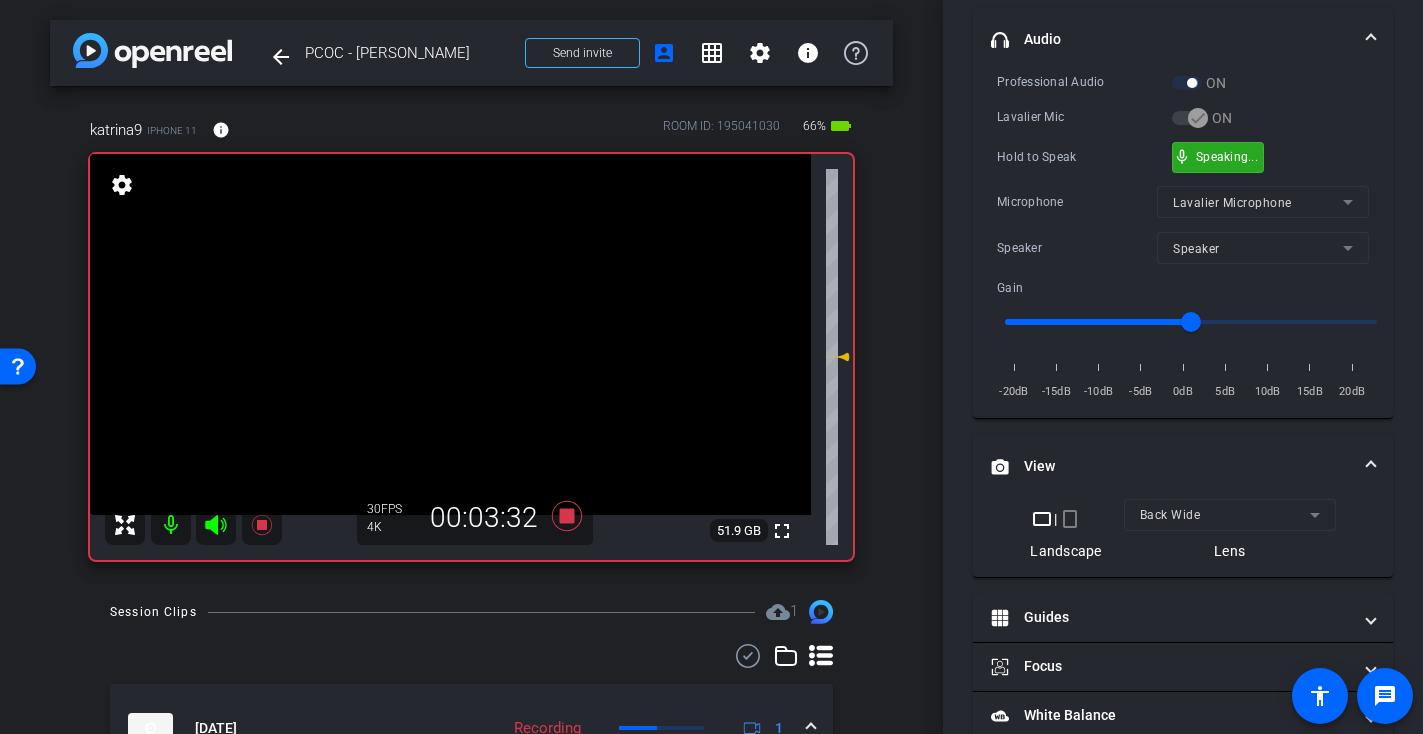 click on "mic_none Speaking..." at bounding box center [1218, 157] 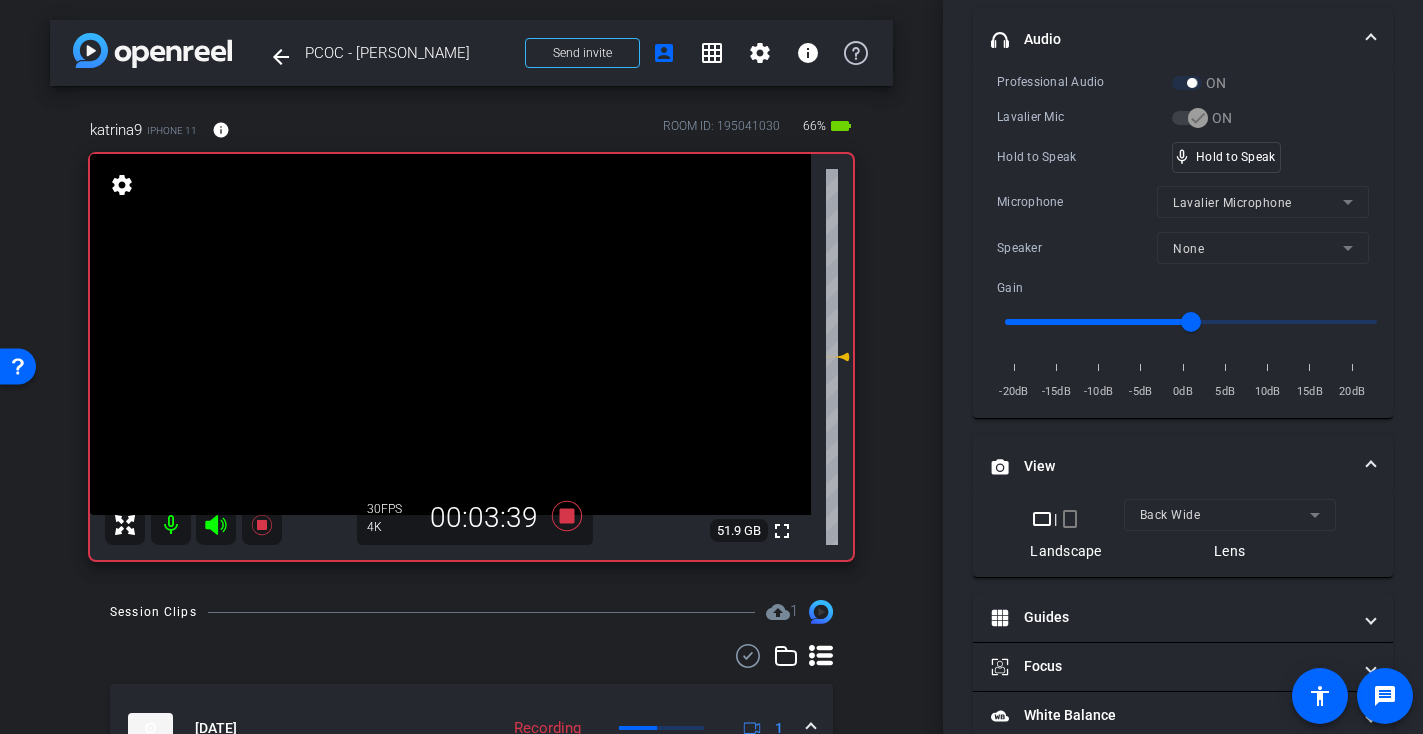 click at bounding box center (450, 334) 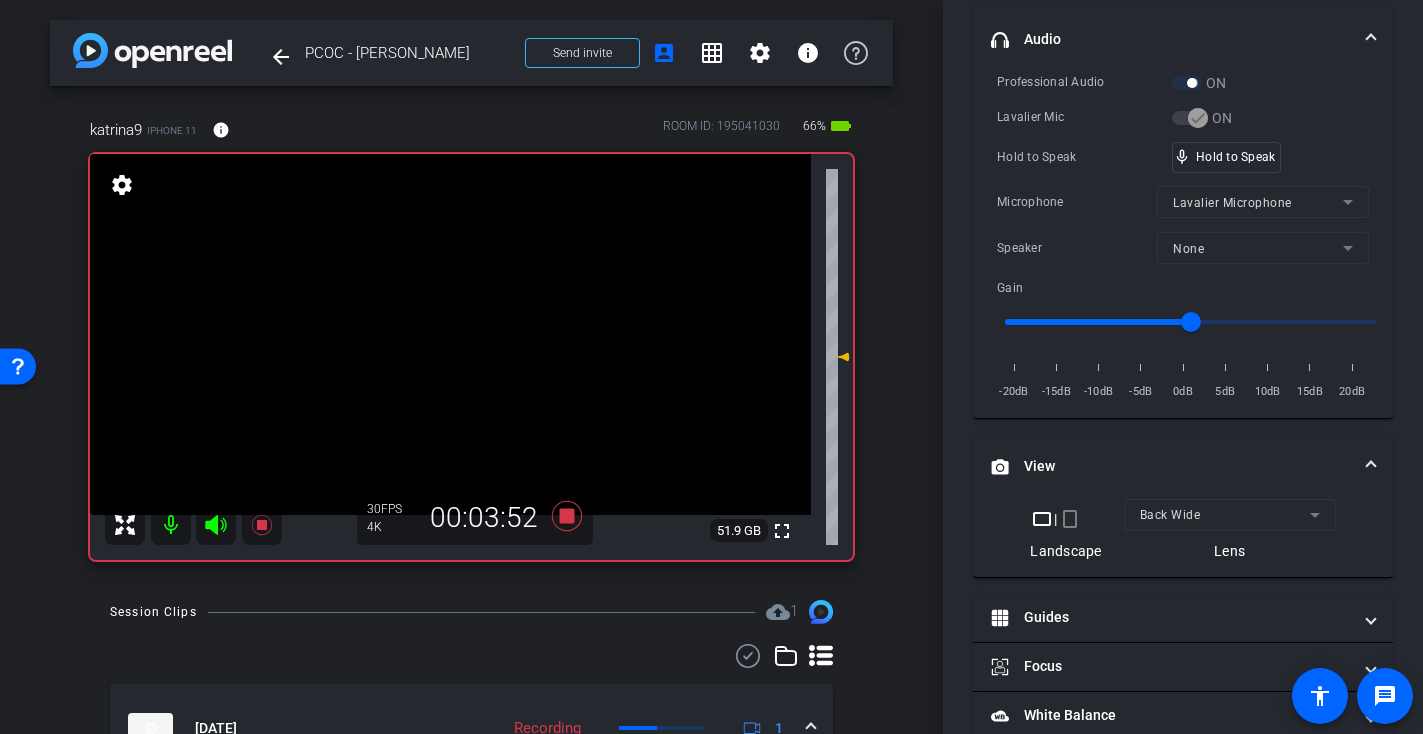 click at bounding box center (450, 334) 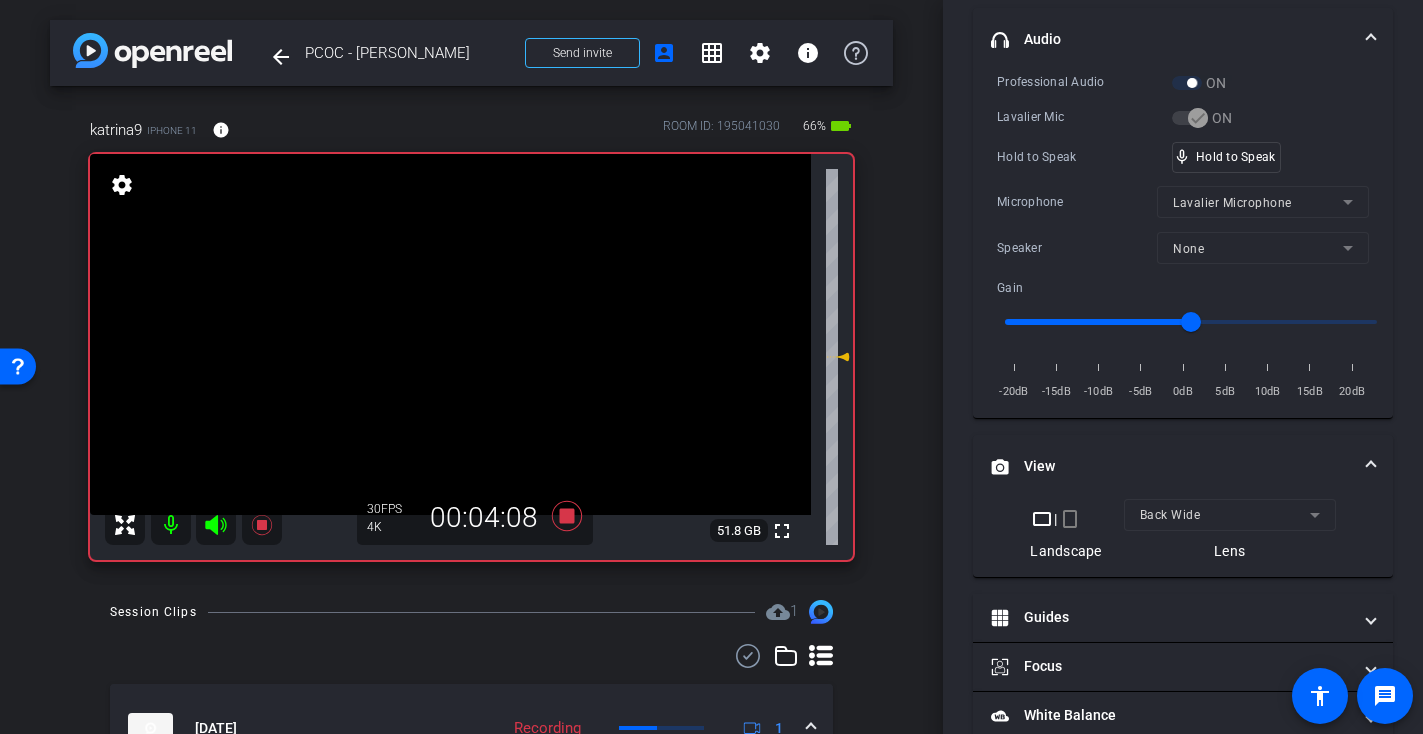 click at bounding box center [450, 334] 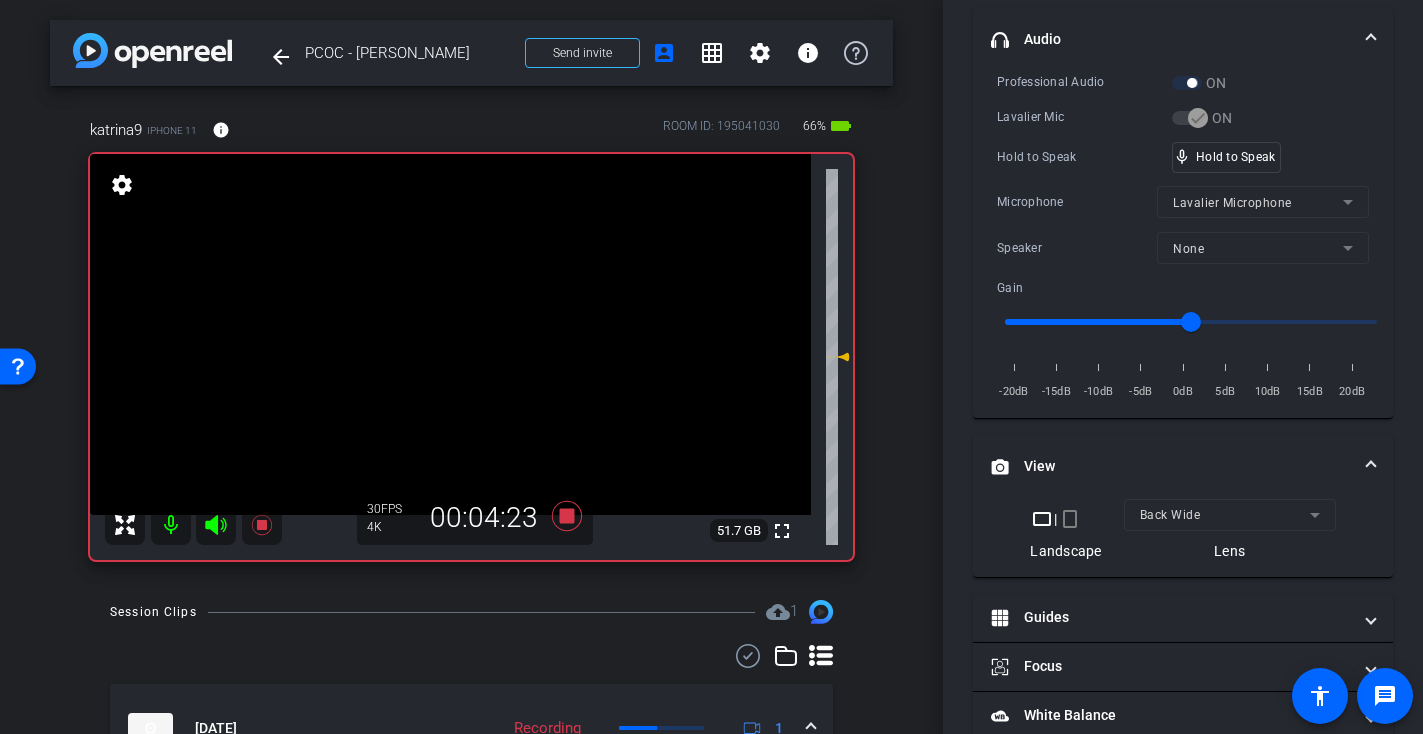 click at bounding box center [450, 334] 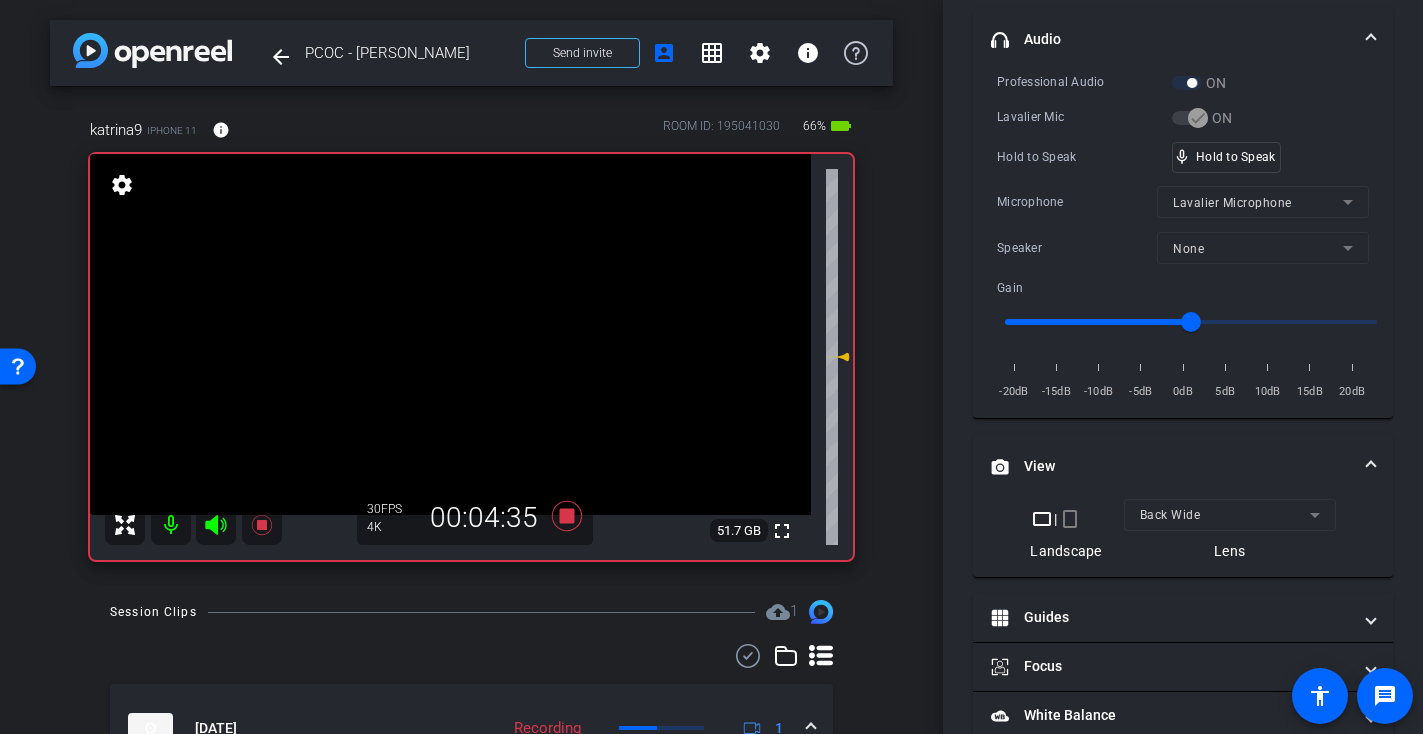 click at bounding box center [450, 334] 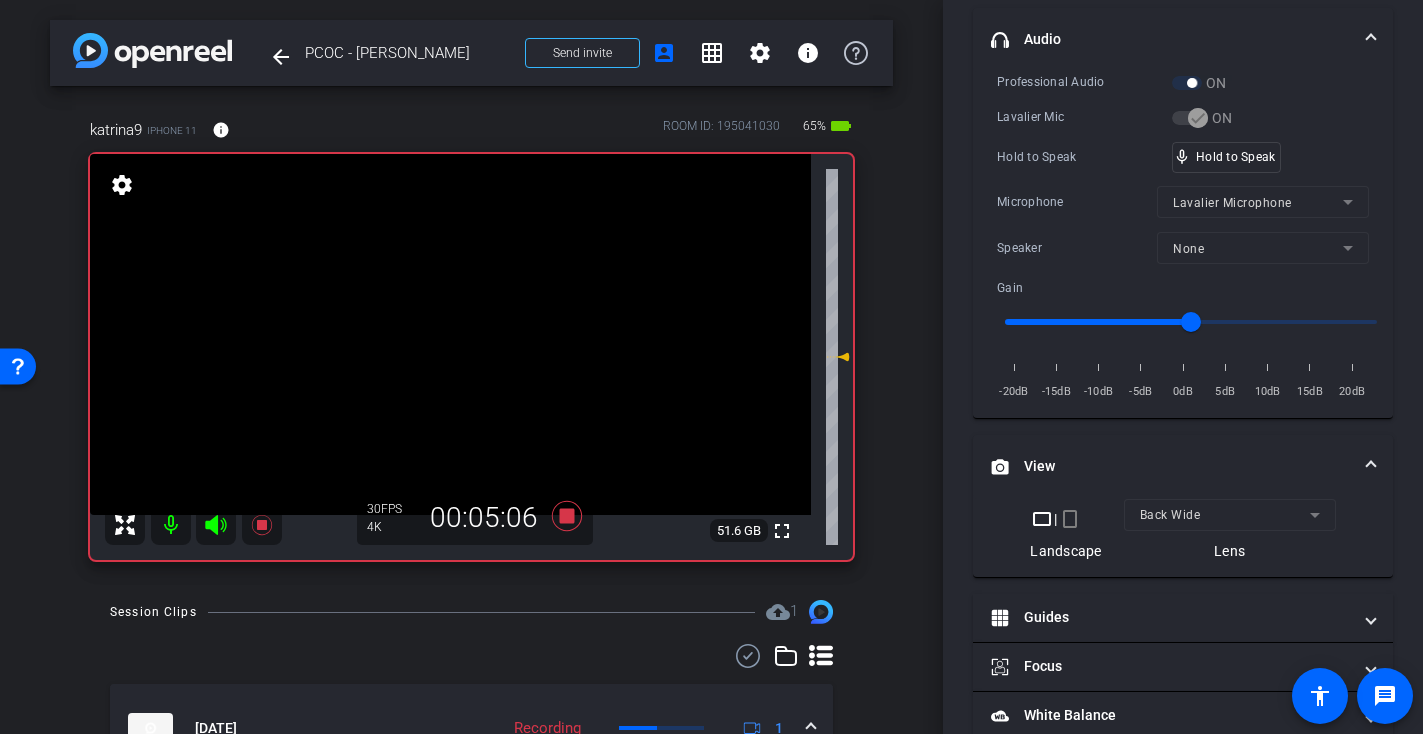 click at bounding box center [450, 334] 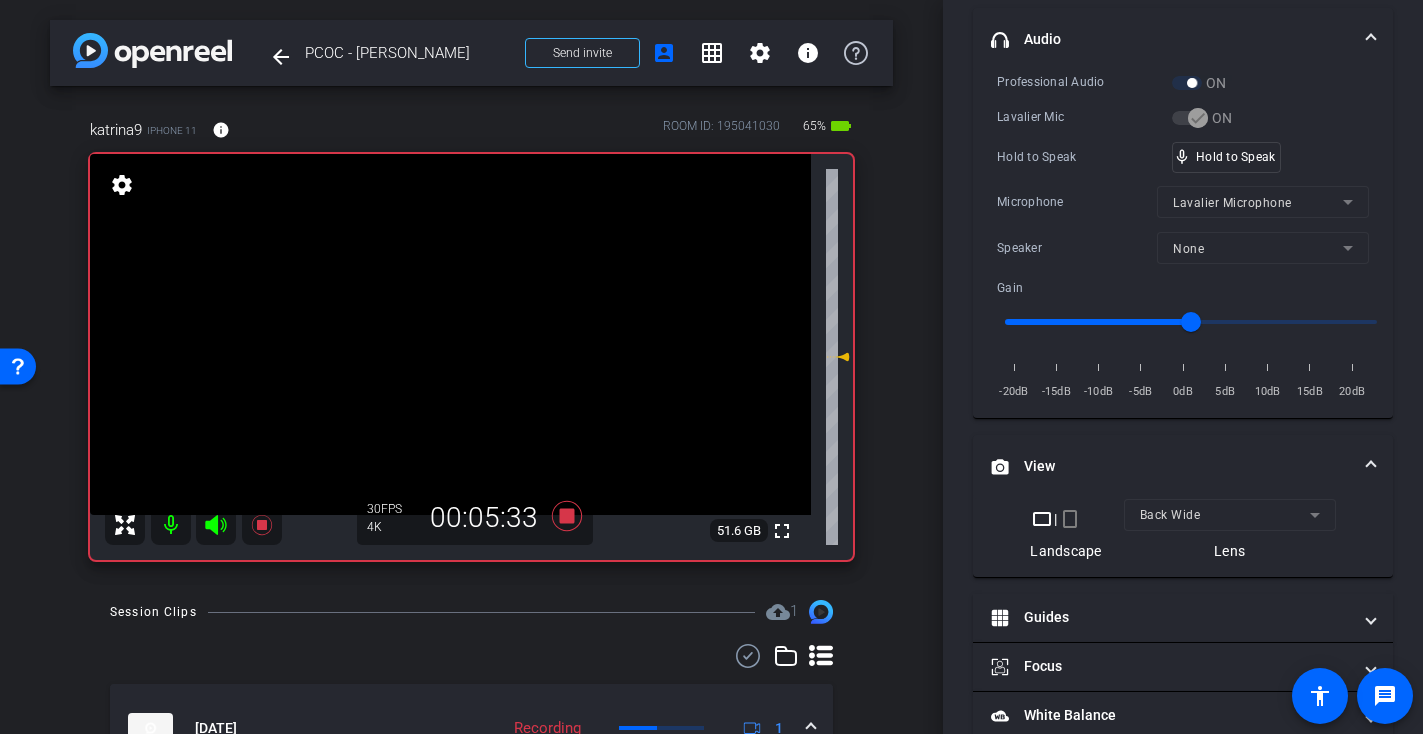 click at bounding box center (450, 334) 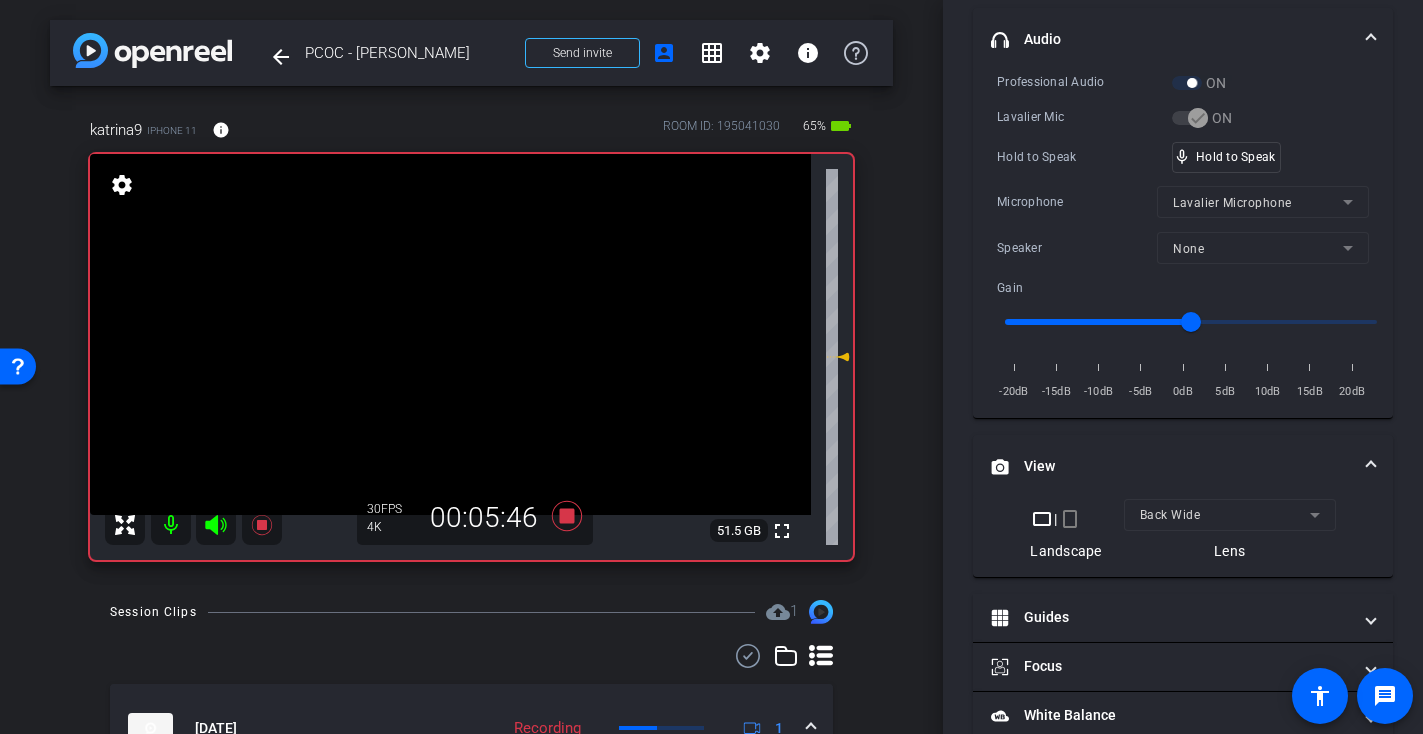 click at bounding box center (450, 334) 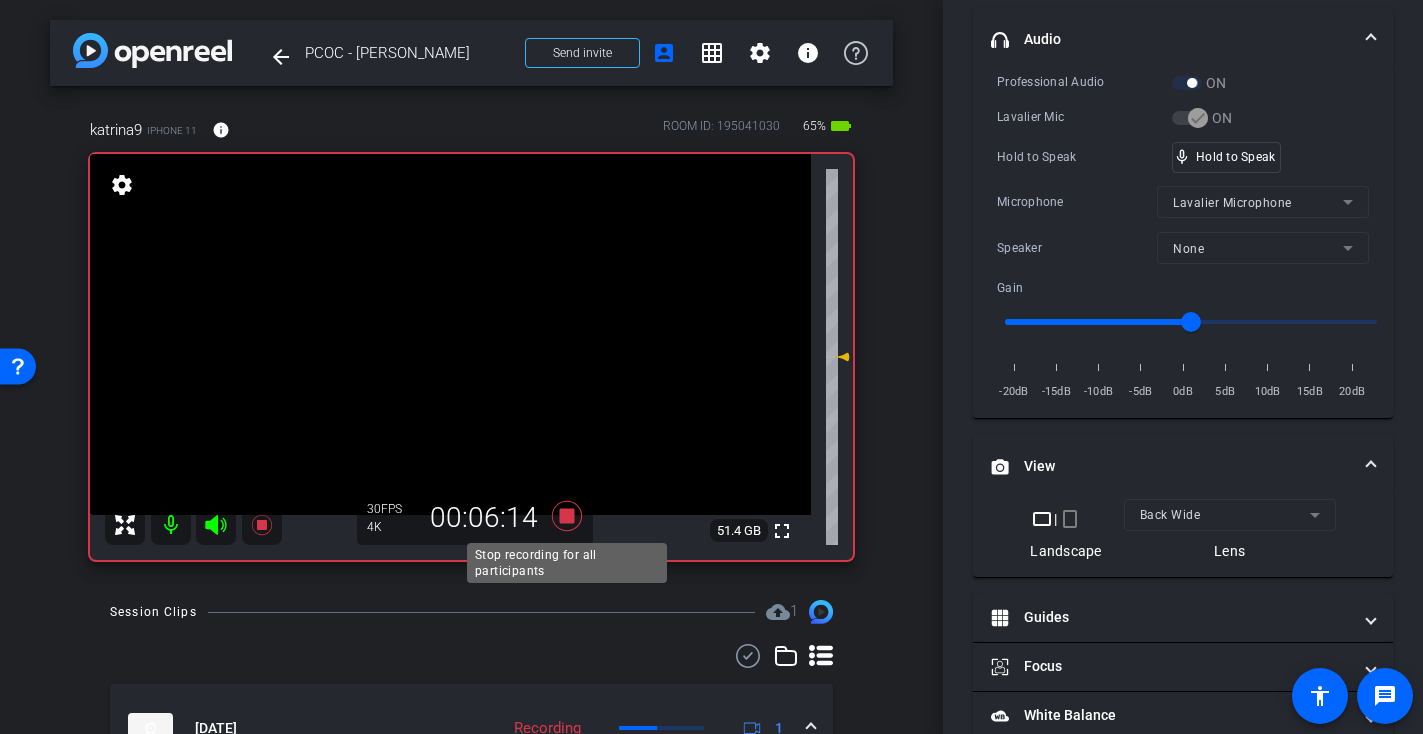 click 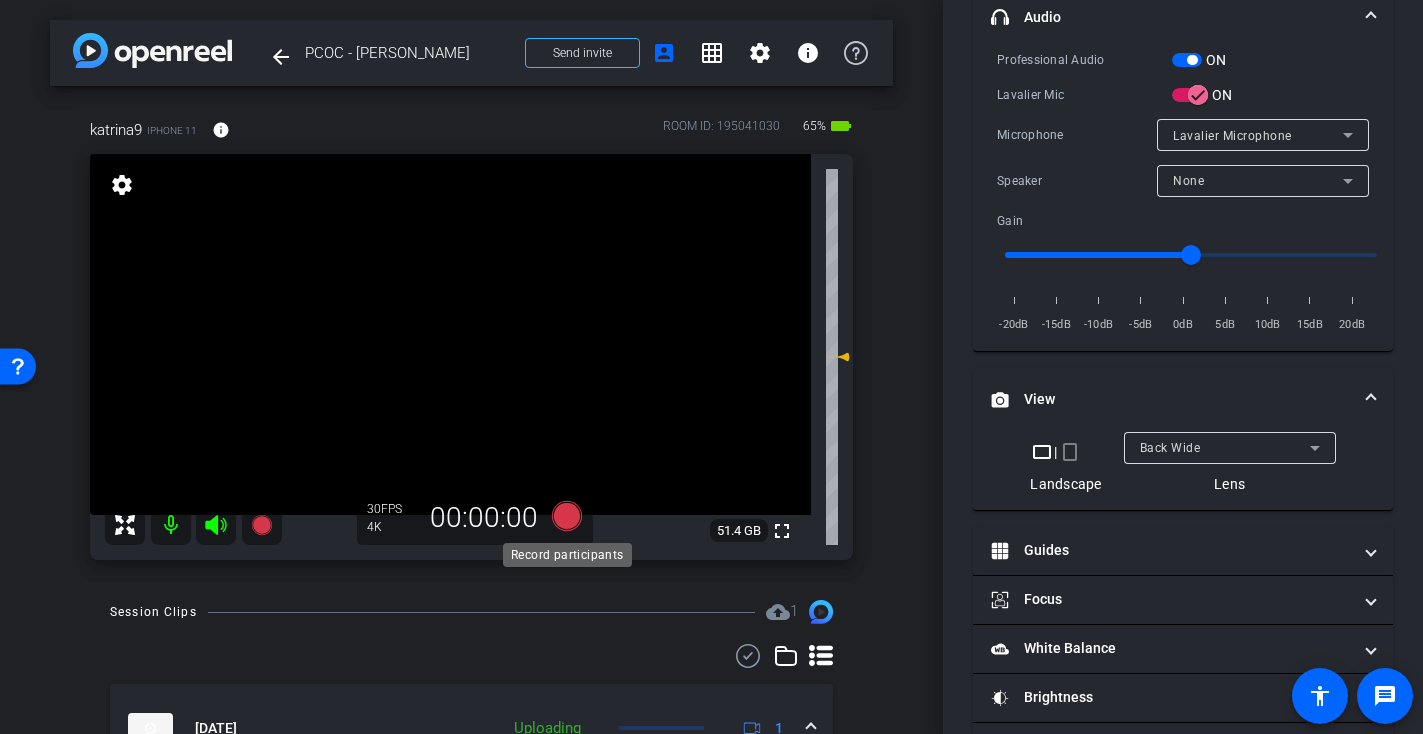 scroll, scrollTop: 406, scrollLeft: 0, axis: vertical 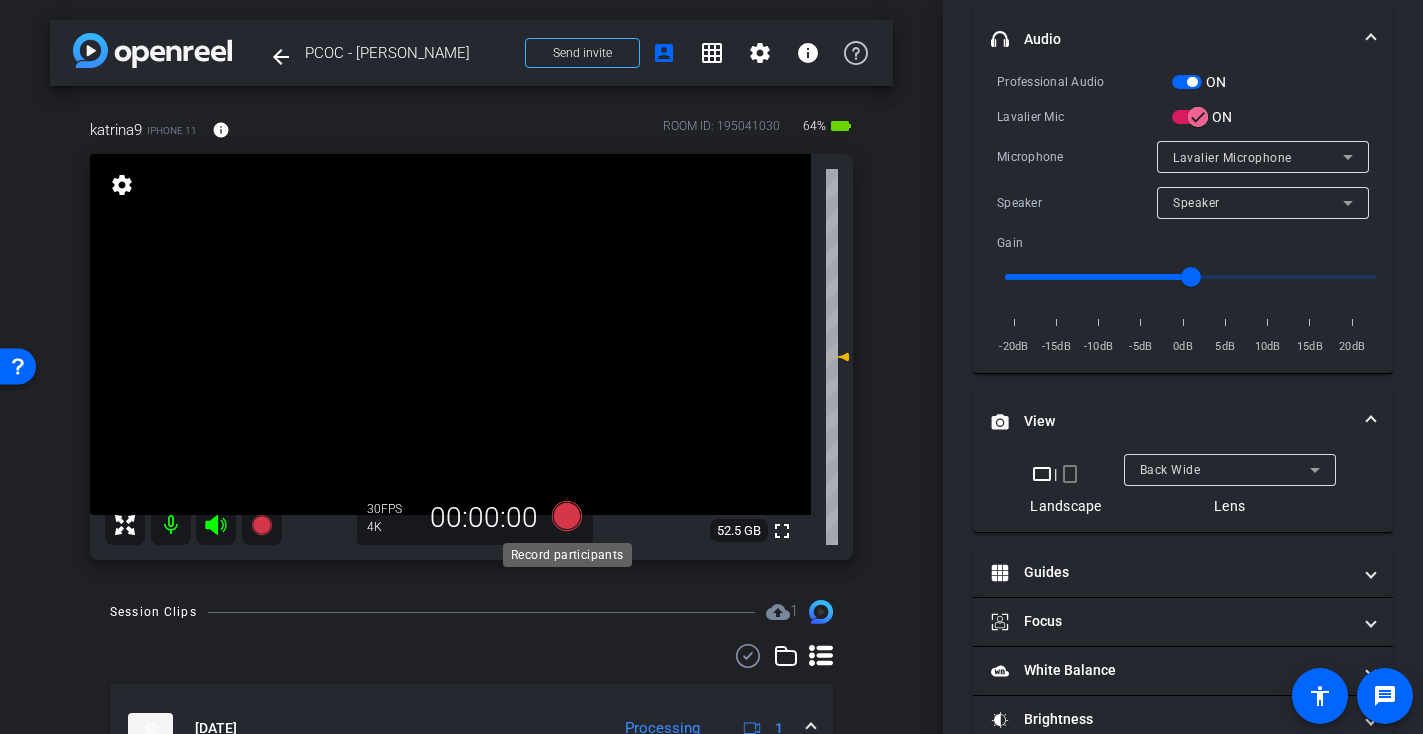 click 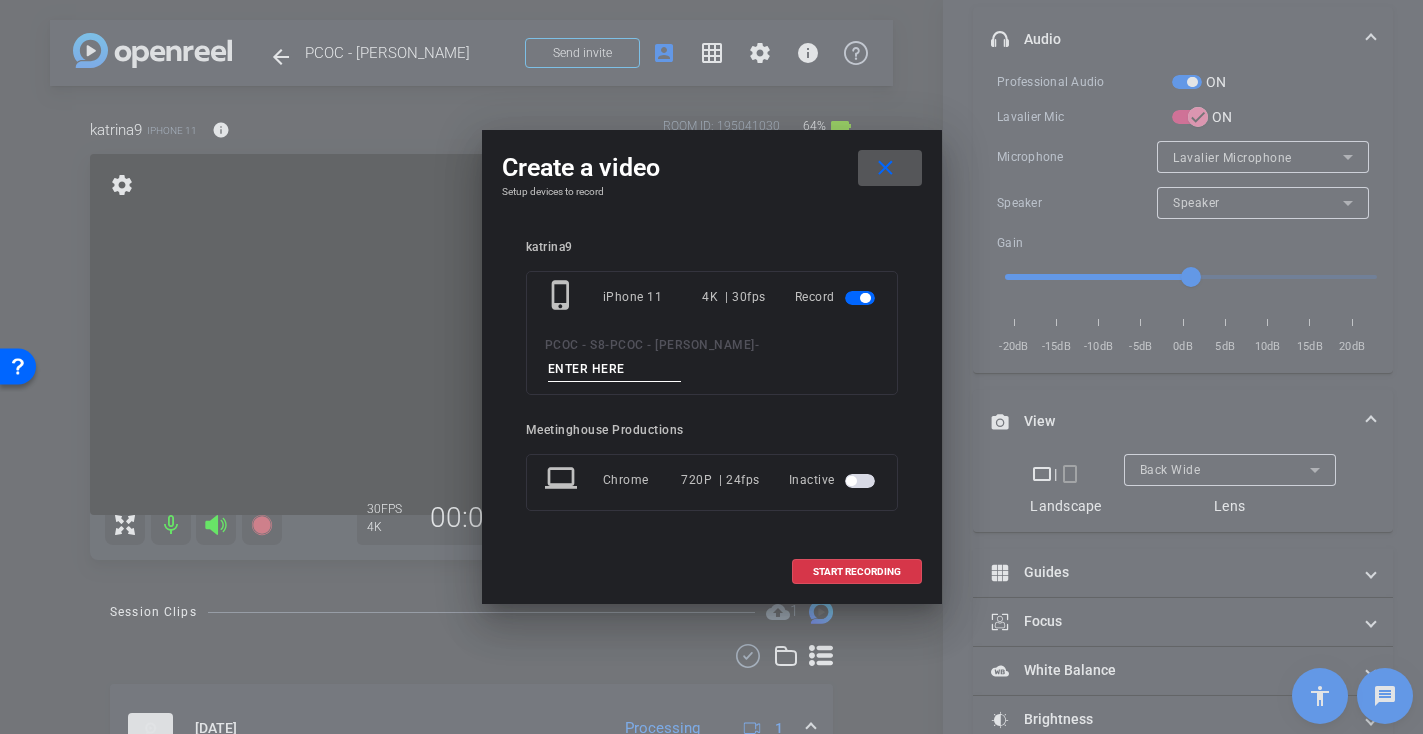 click at bounding box center (615, 369) 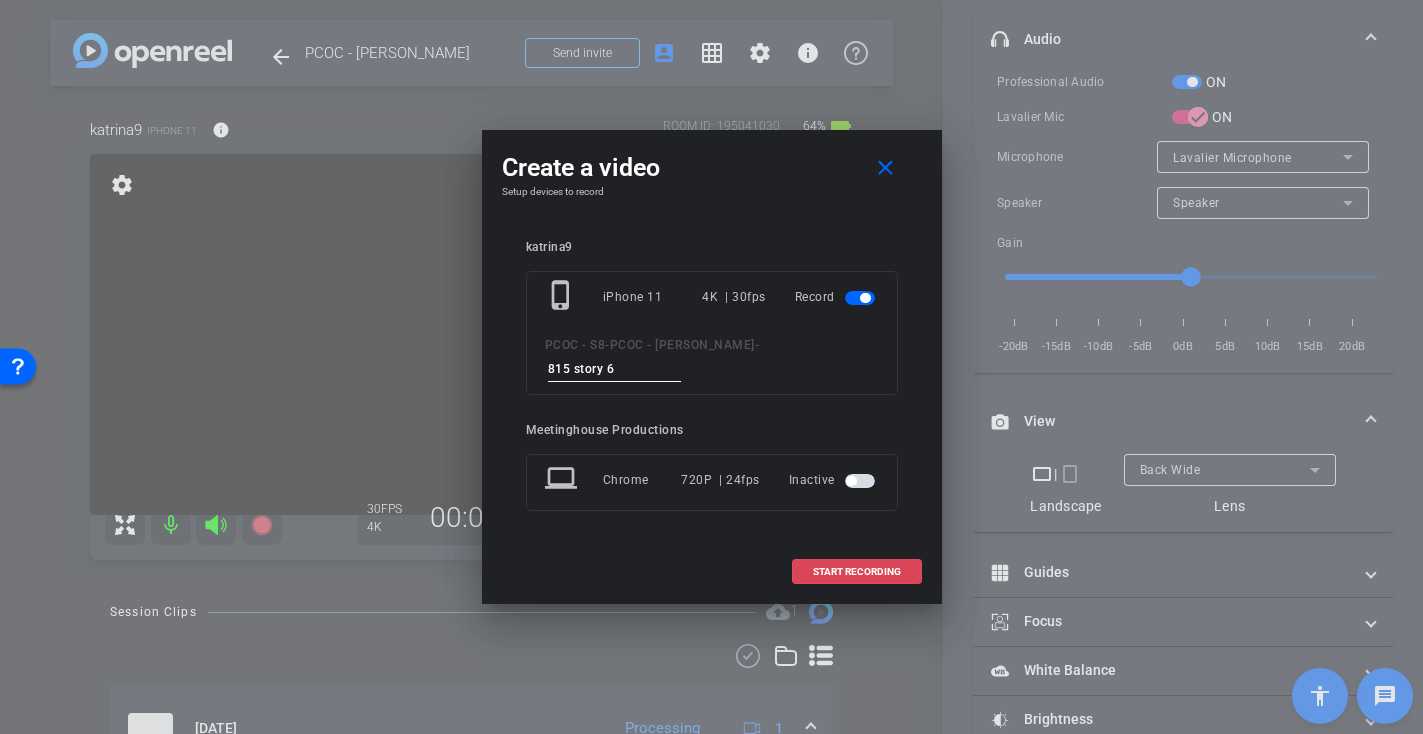 type on "815 story 6" 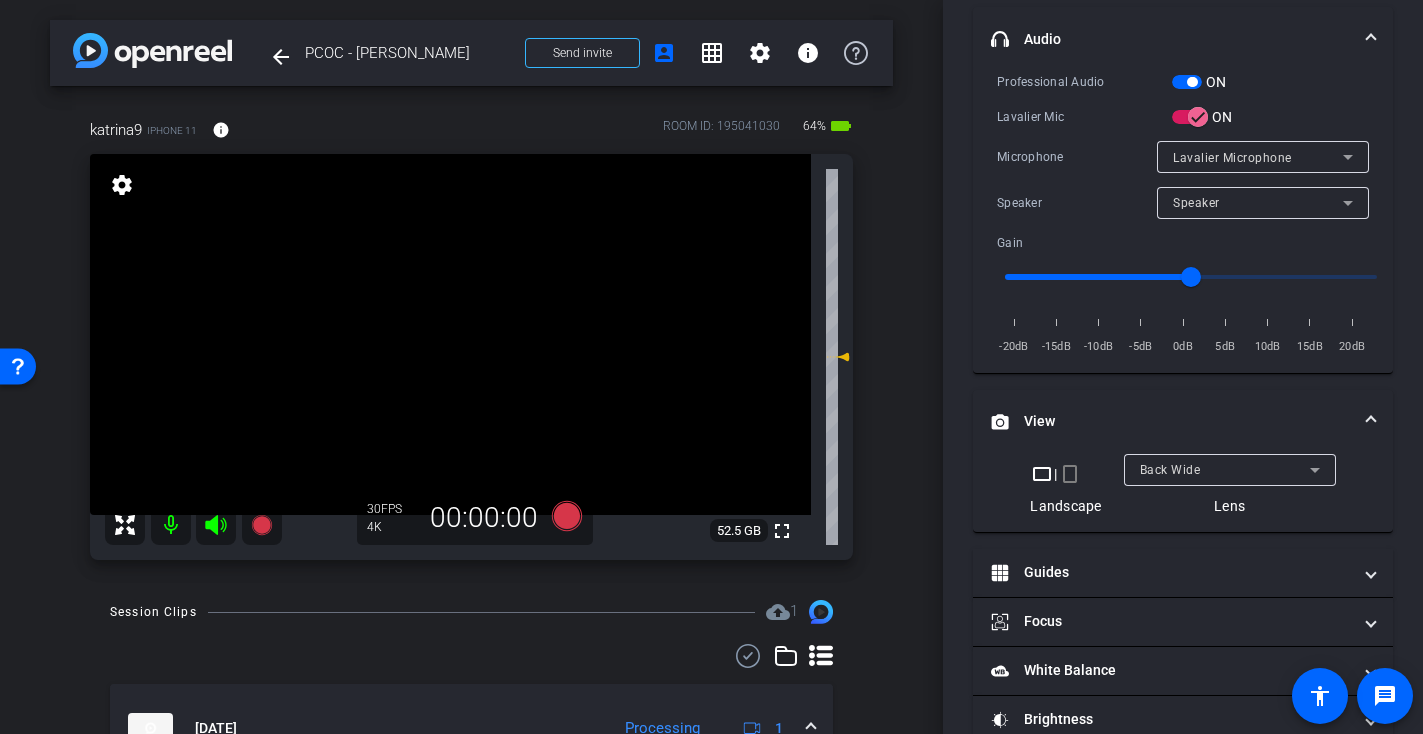 scroll, scrollTop: 428, scrollLeft: 0, axis: vertical 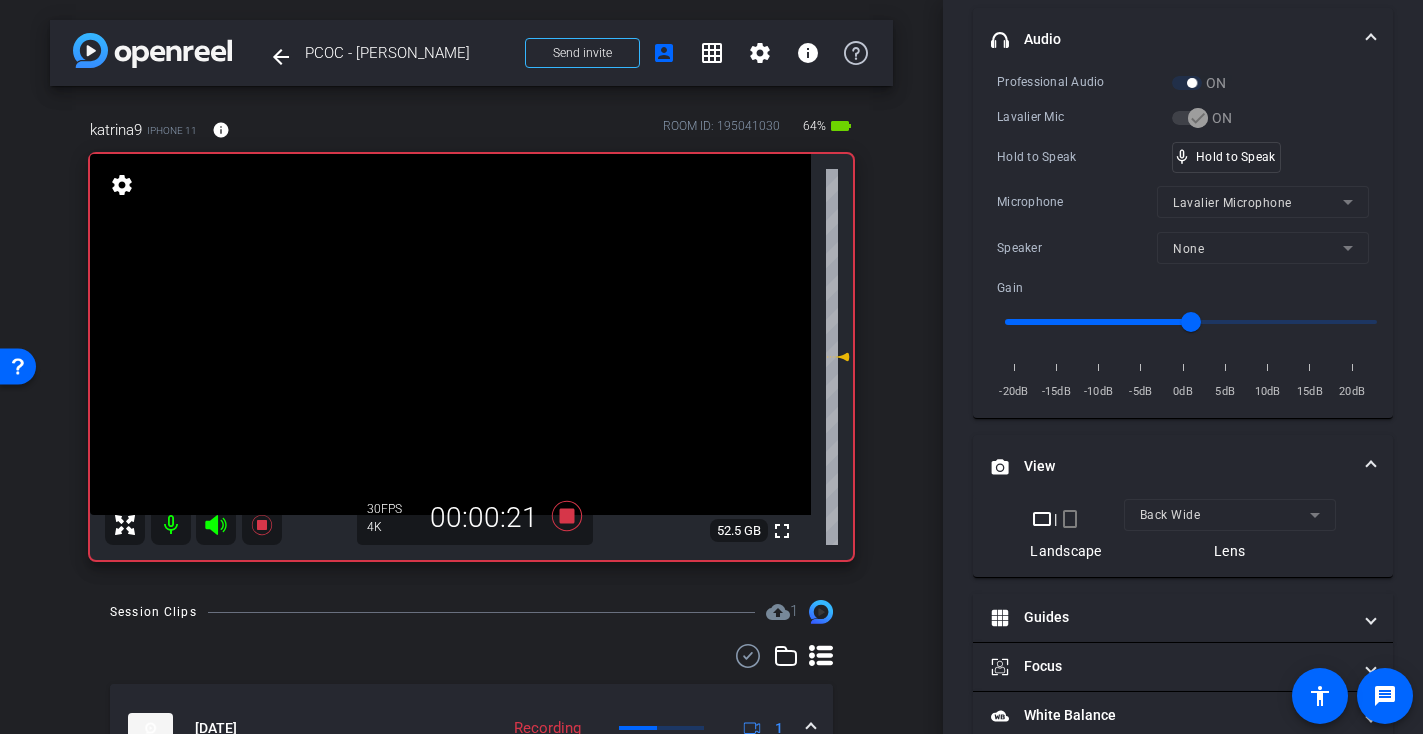 click at bounding box center (450, 334) 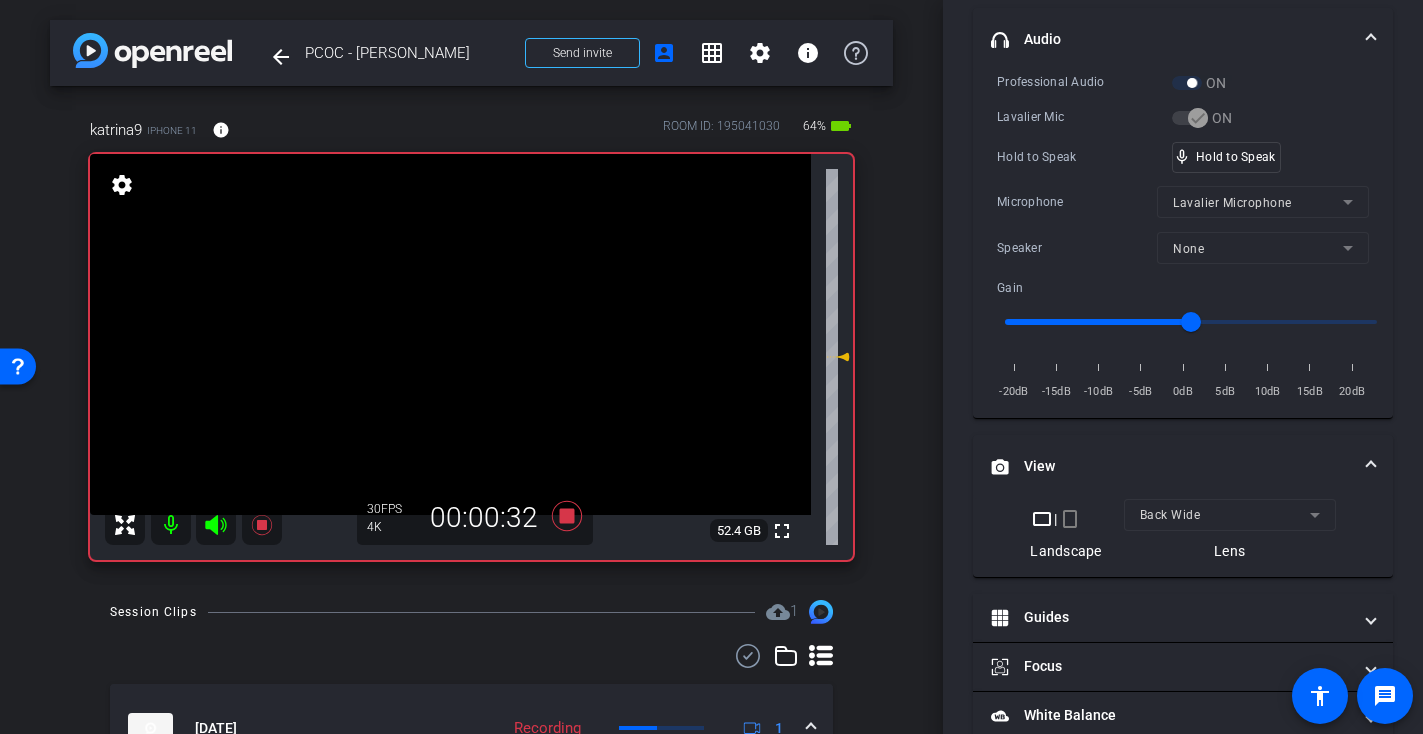 click at bounding box center (450, 334) 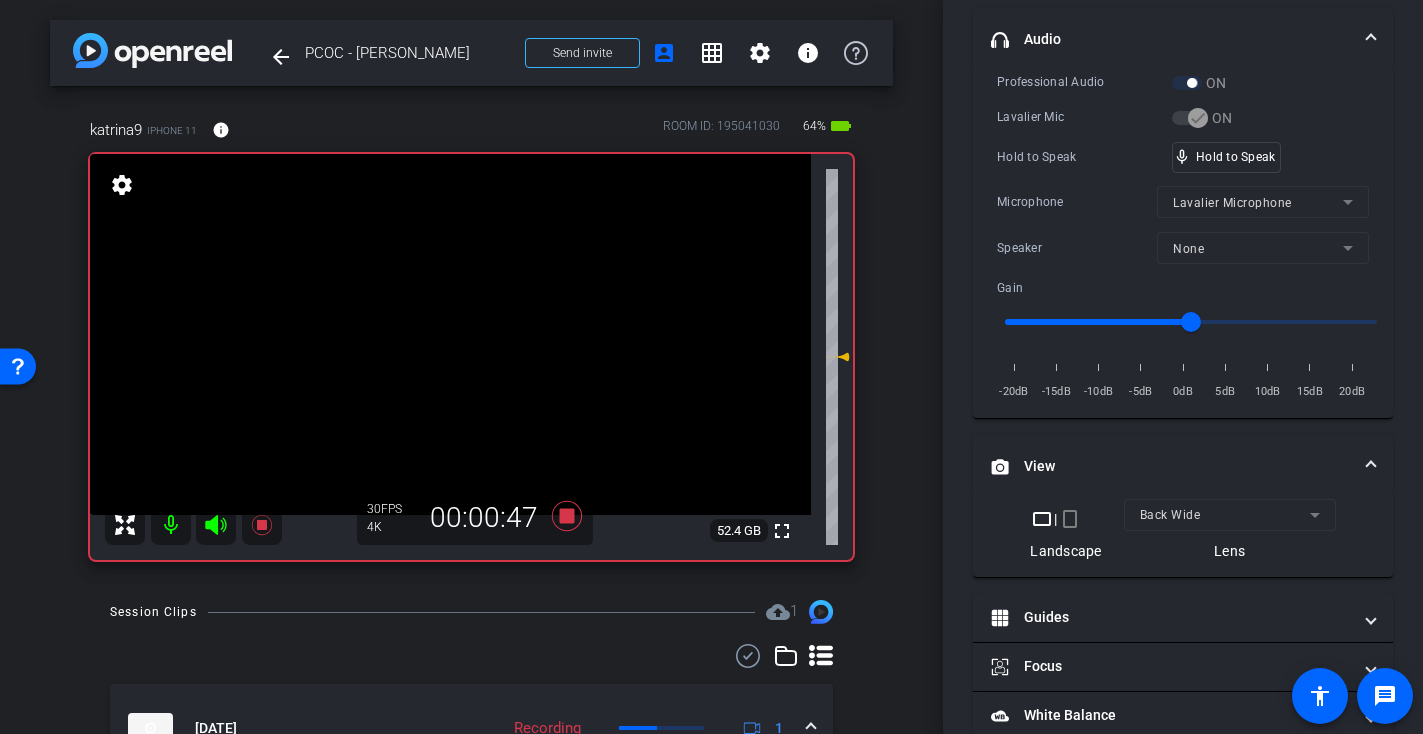 click at bounding box center [450, 334] 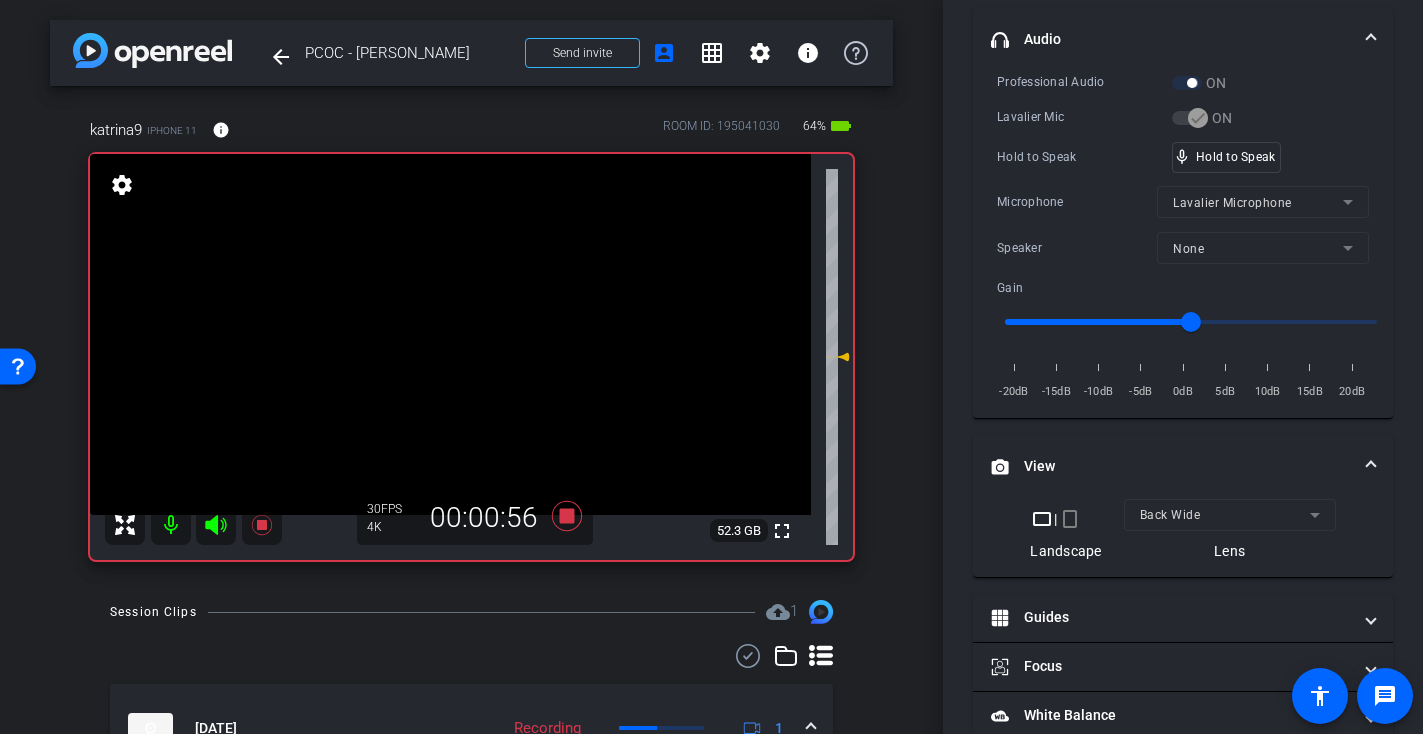 click at bounding box center (450, 334) 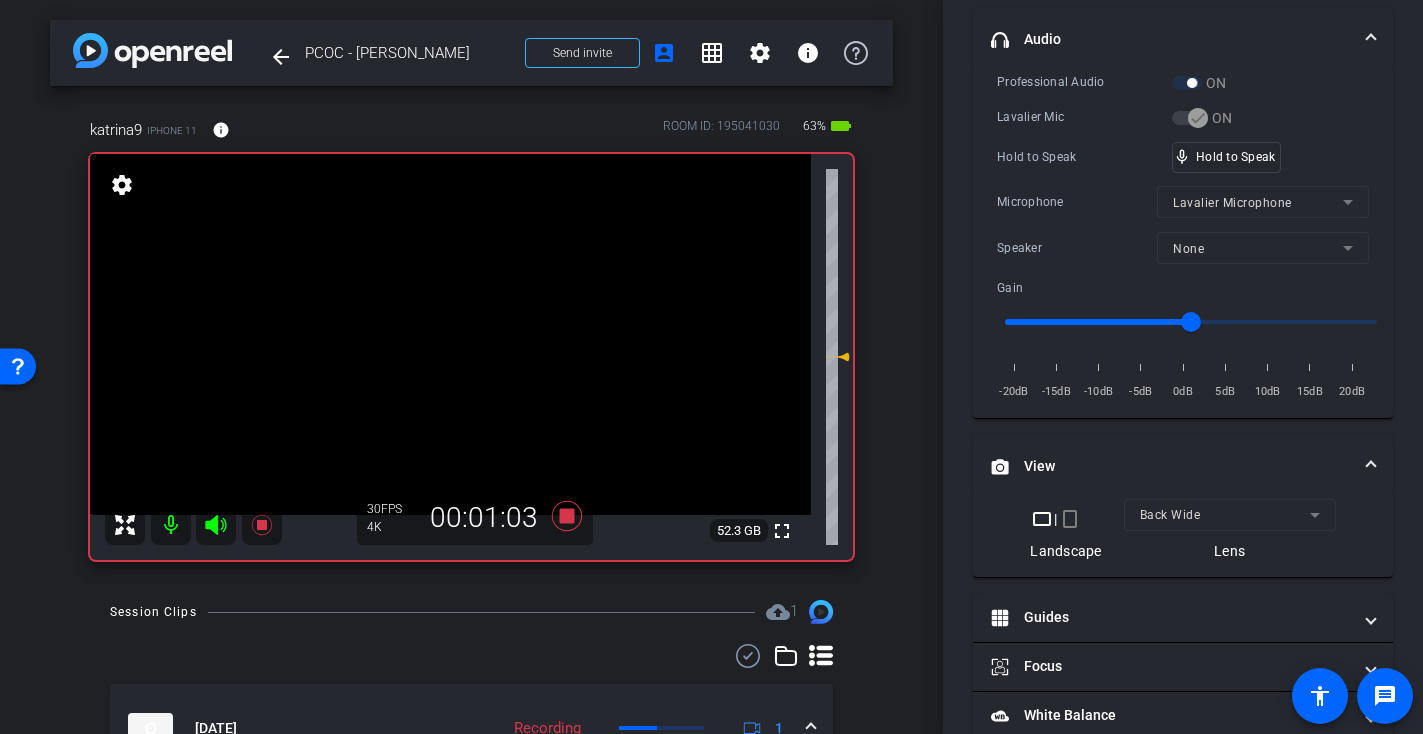 click at bounding box center (450, 334) 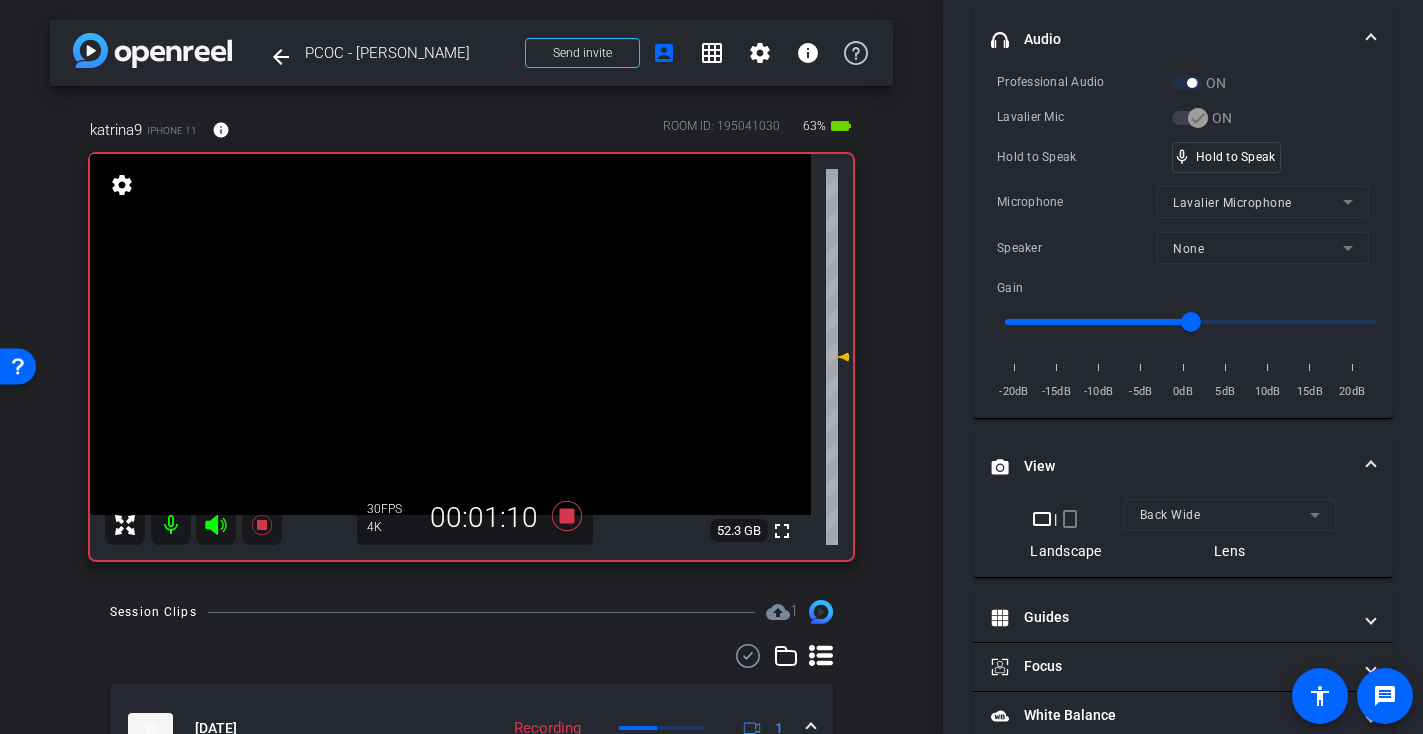 click at bounding box center [450, 334] 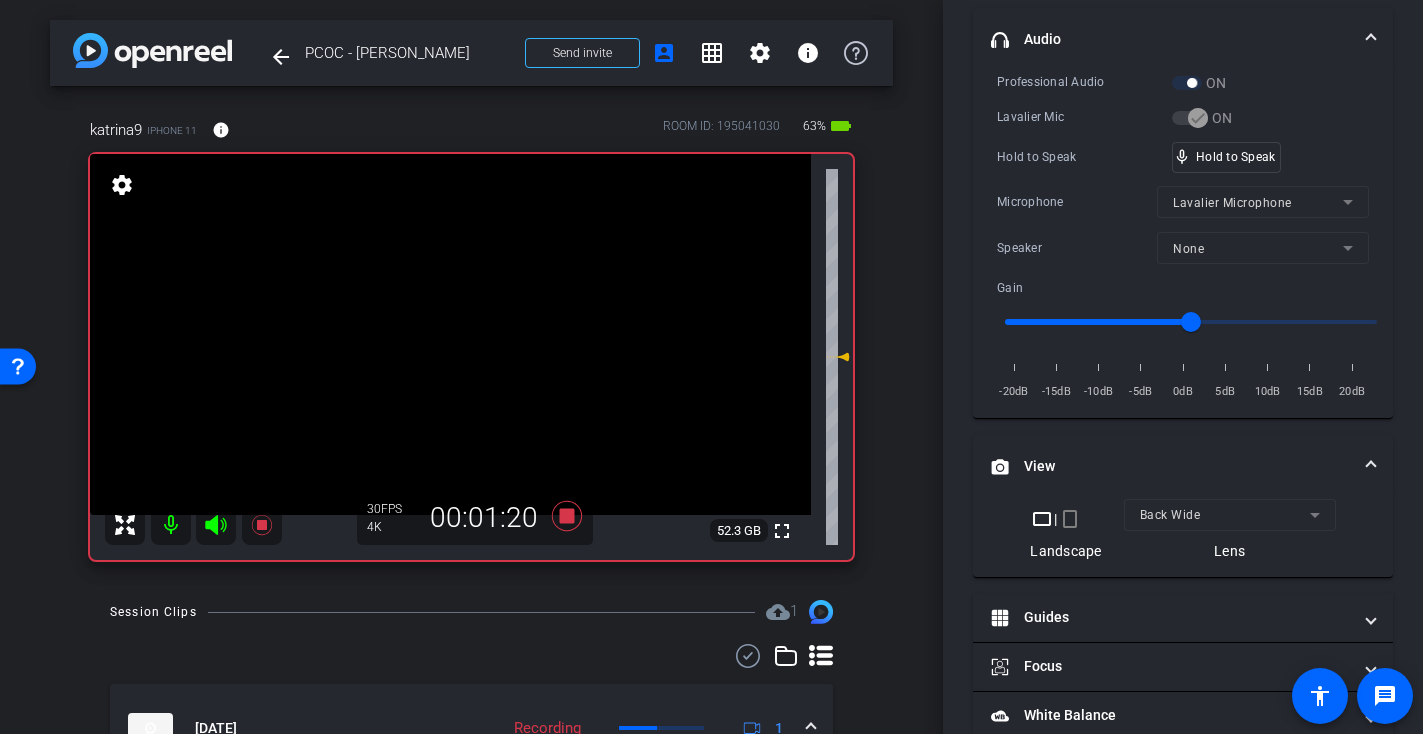 click at bounding box center (450, 334) 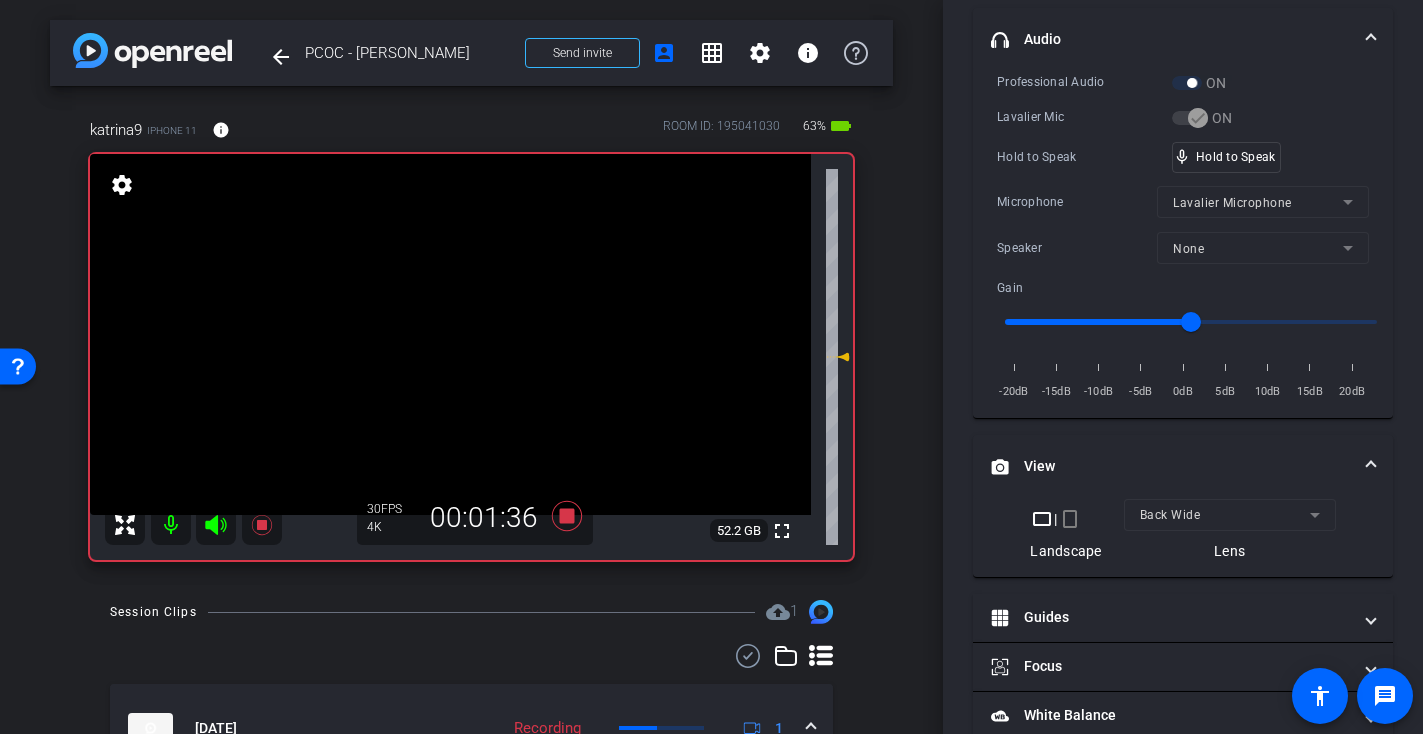 click at bounding box center [450, 334] 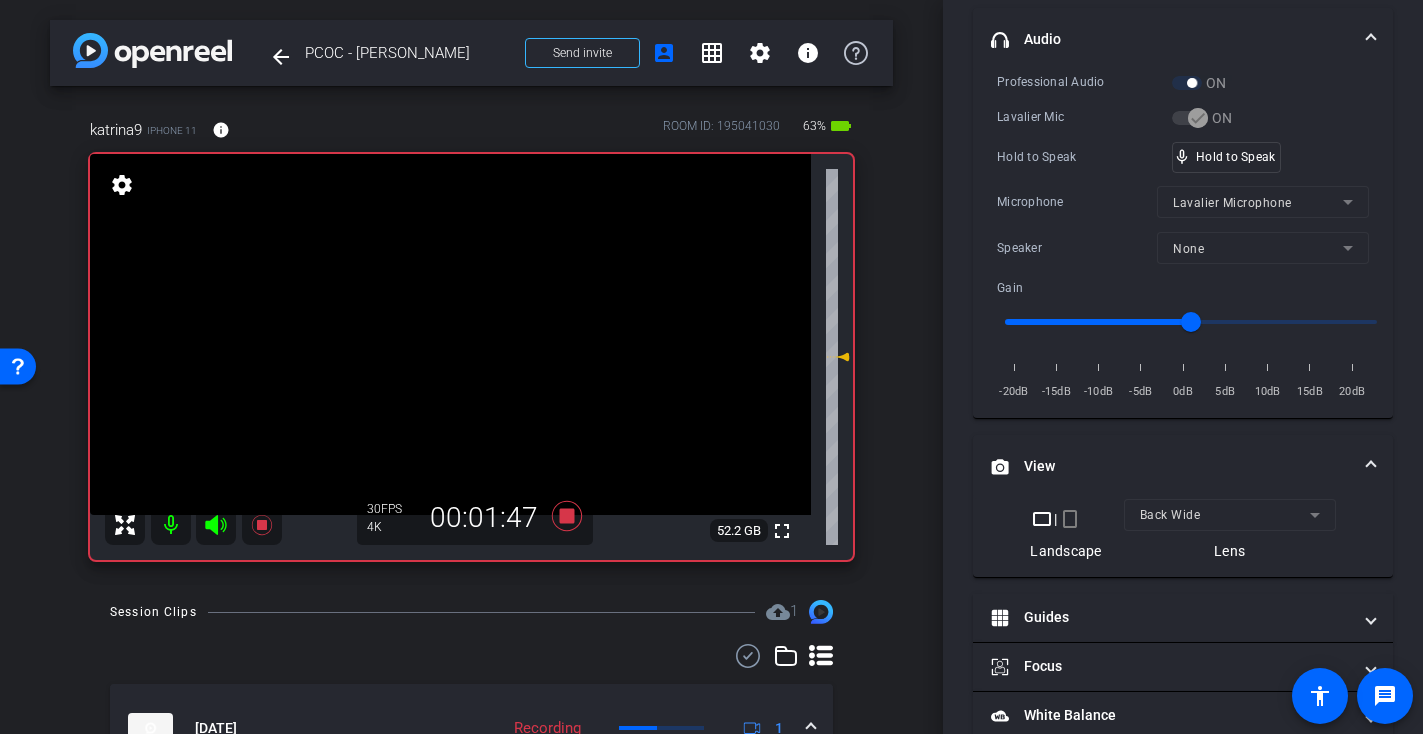 click at bounding box center (450, 334) 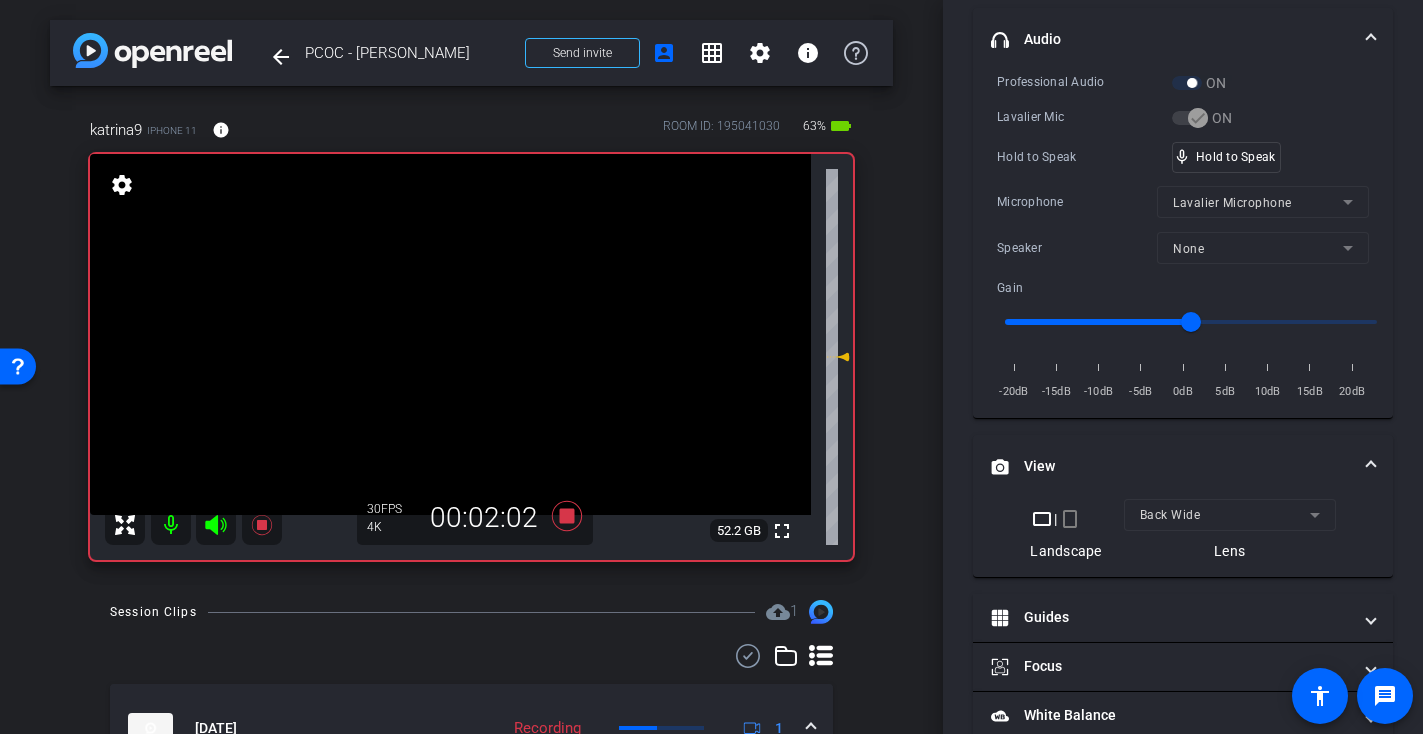 click at bounding box center (450, 334) 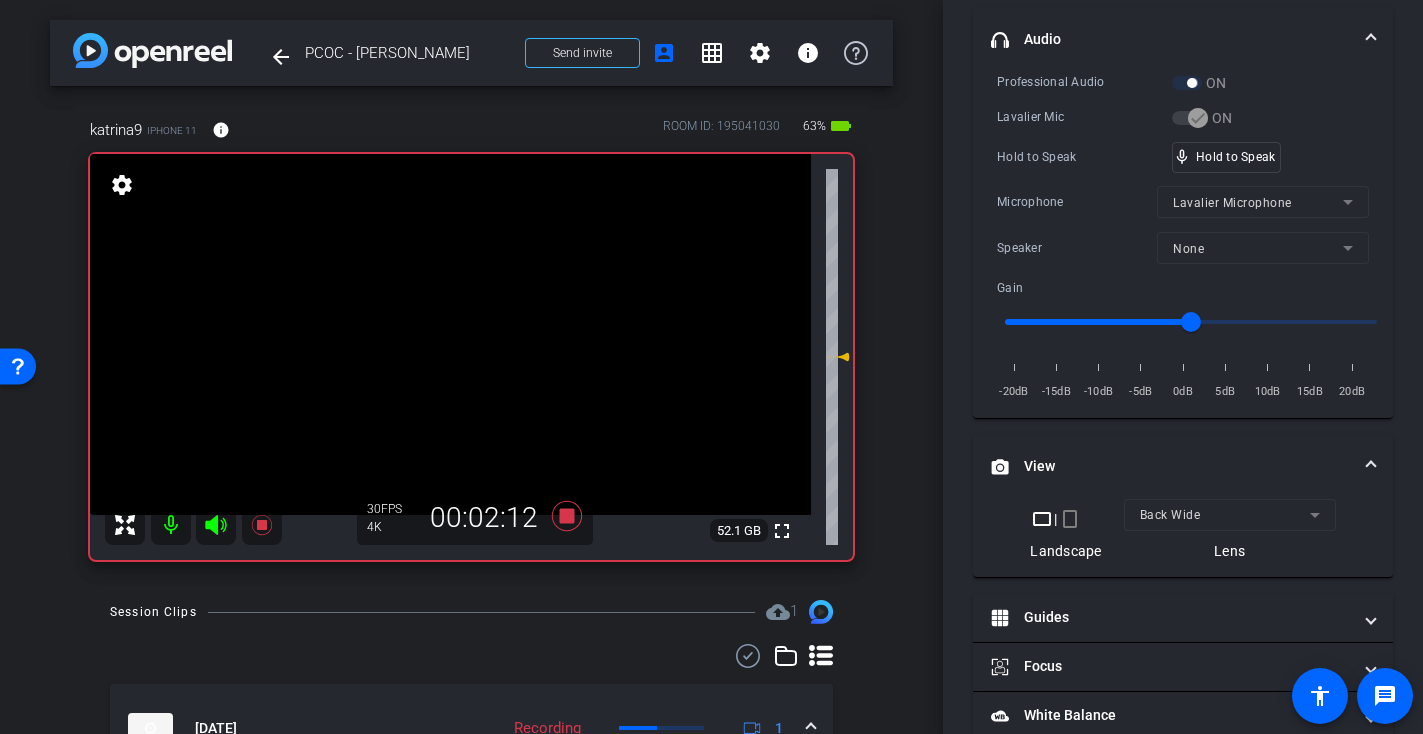 click at bounding box center [450, 334] 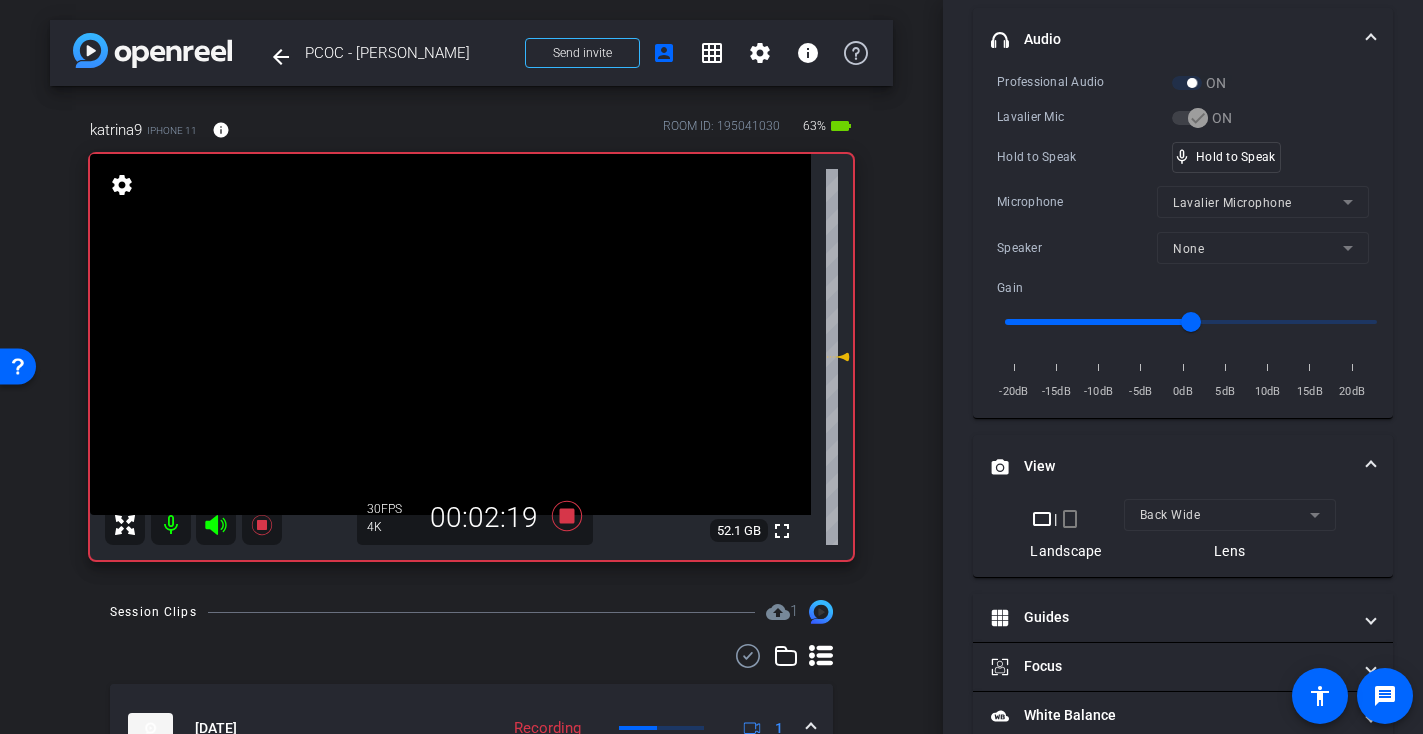 click at bounding box center (450, 334) 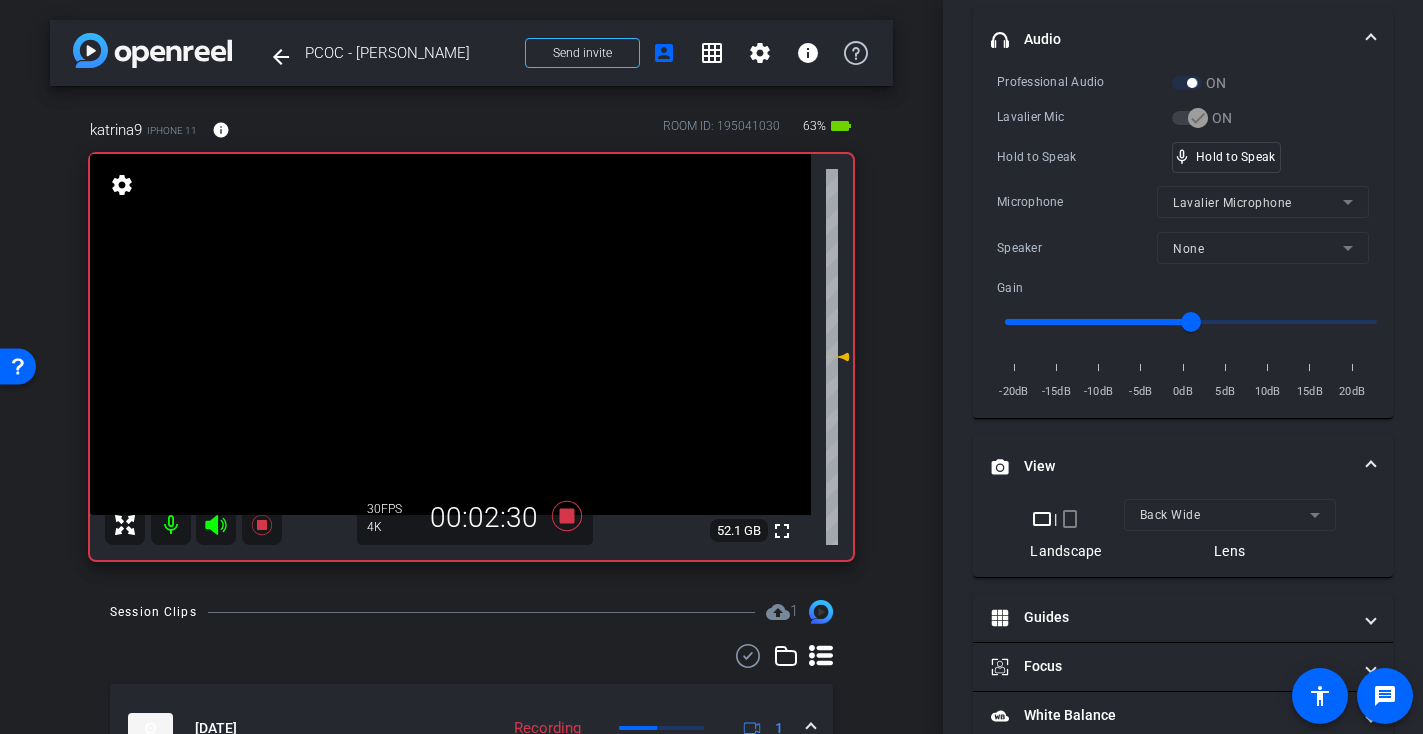 click at bounding box center (450, 334) 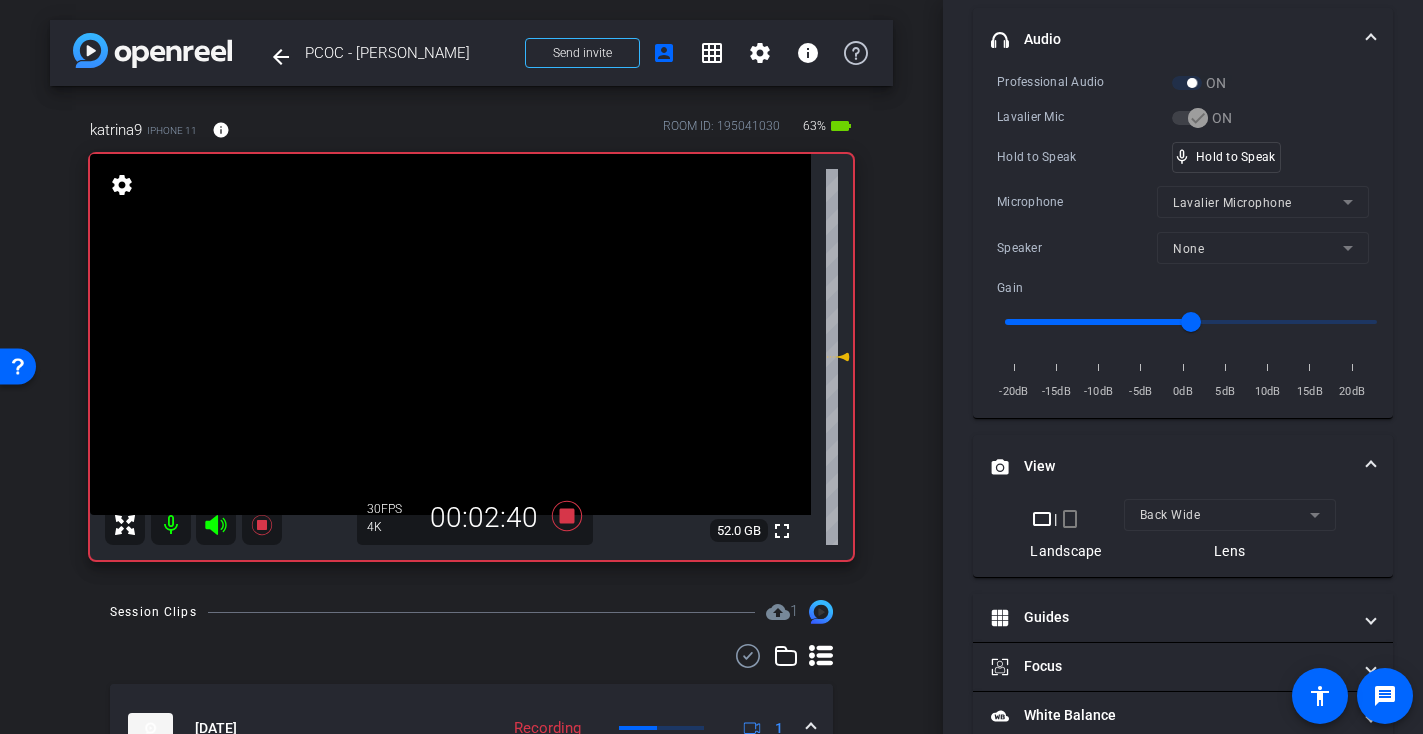 click at bounding box center (450, 334) 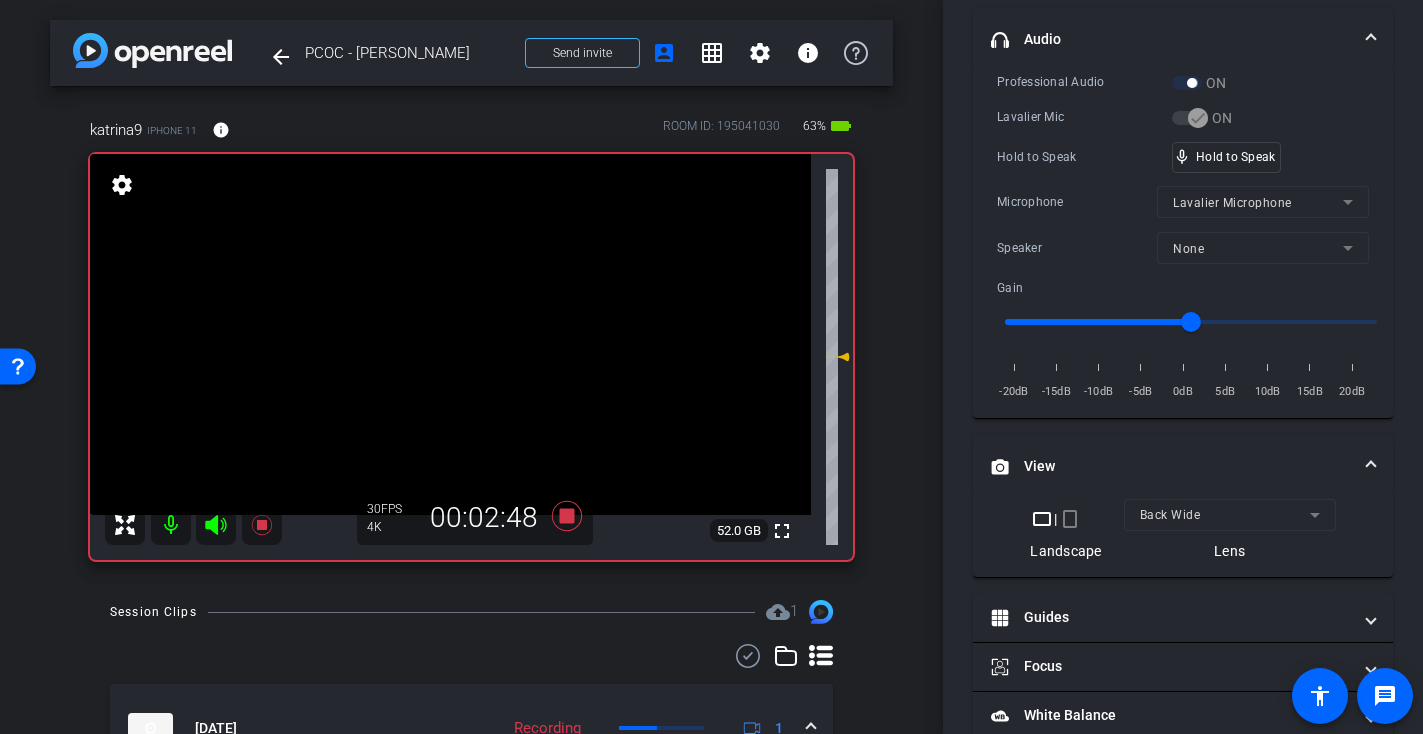 click at bounding box center (450, 334) 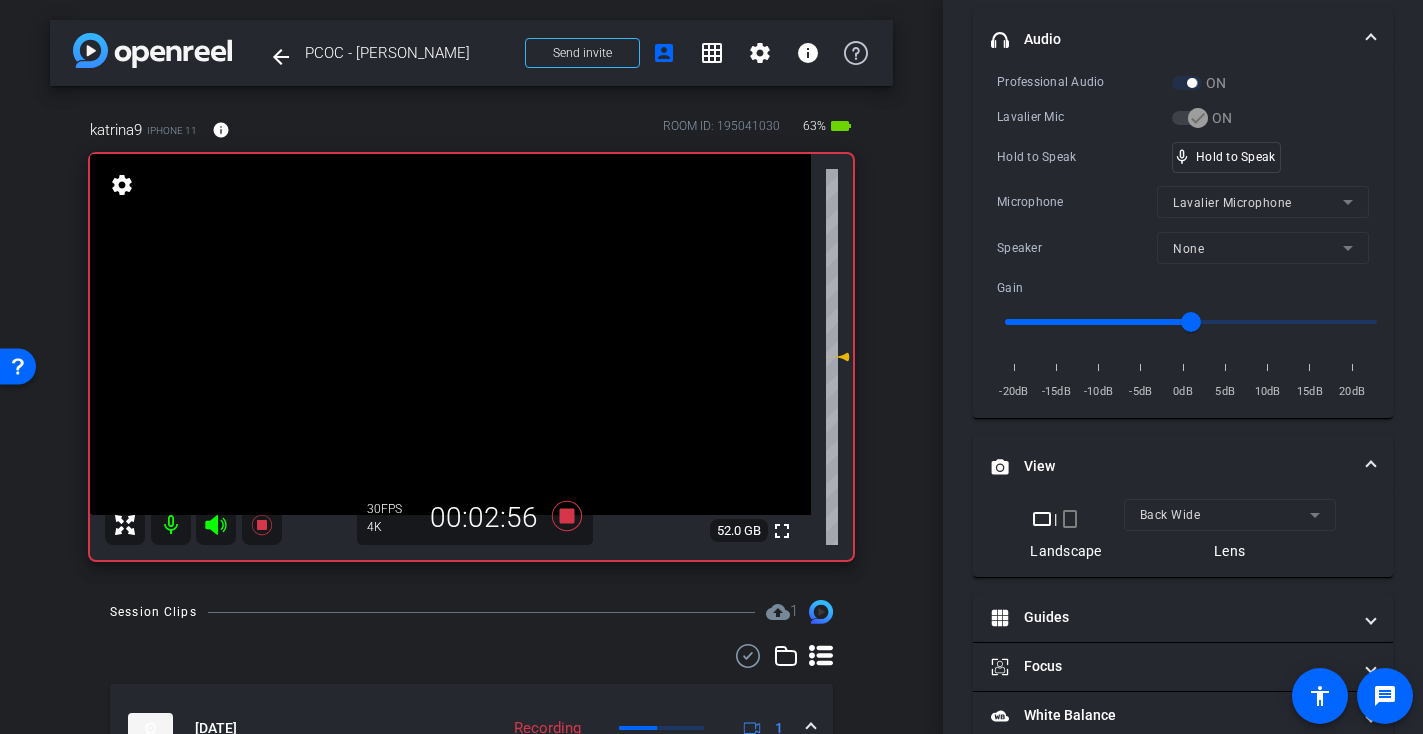 click at bounding box center (450, 334) 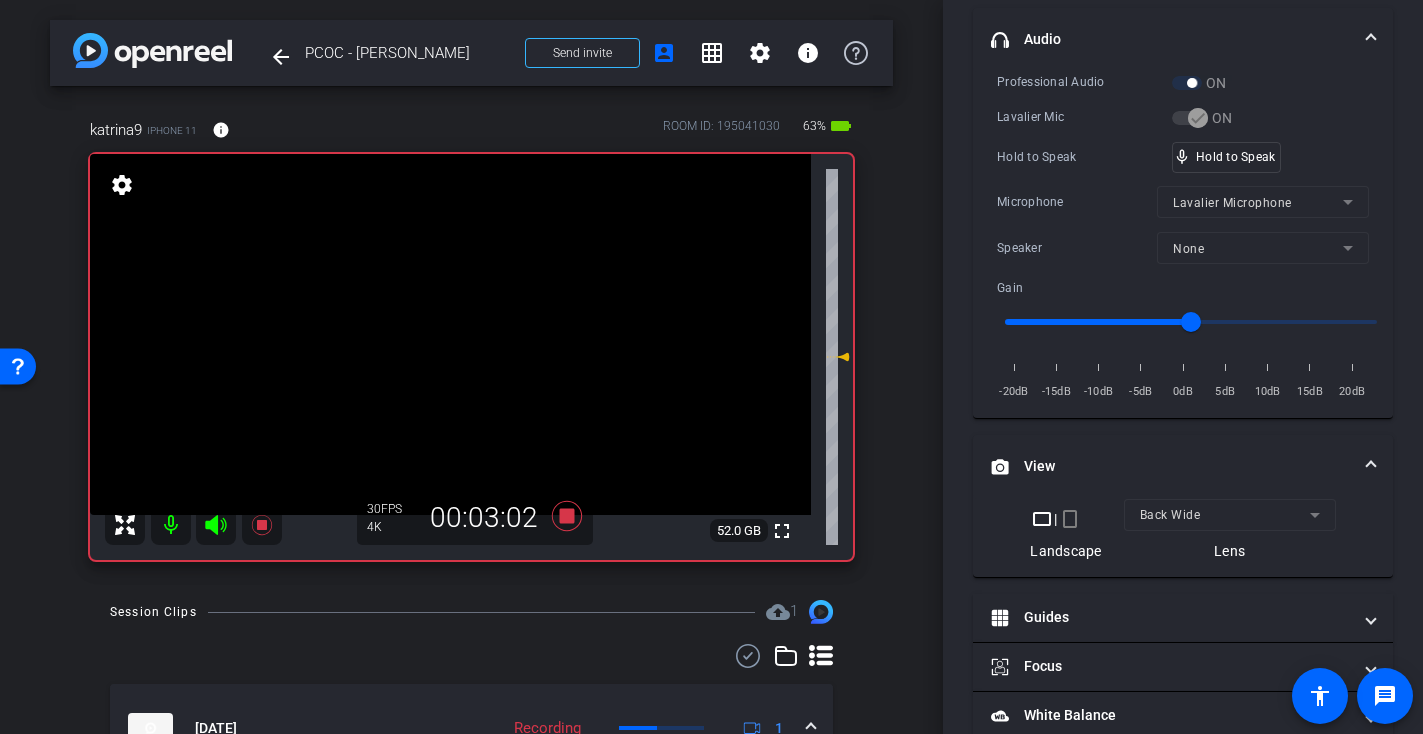 click at bounding box center [450, 334] 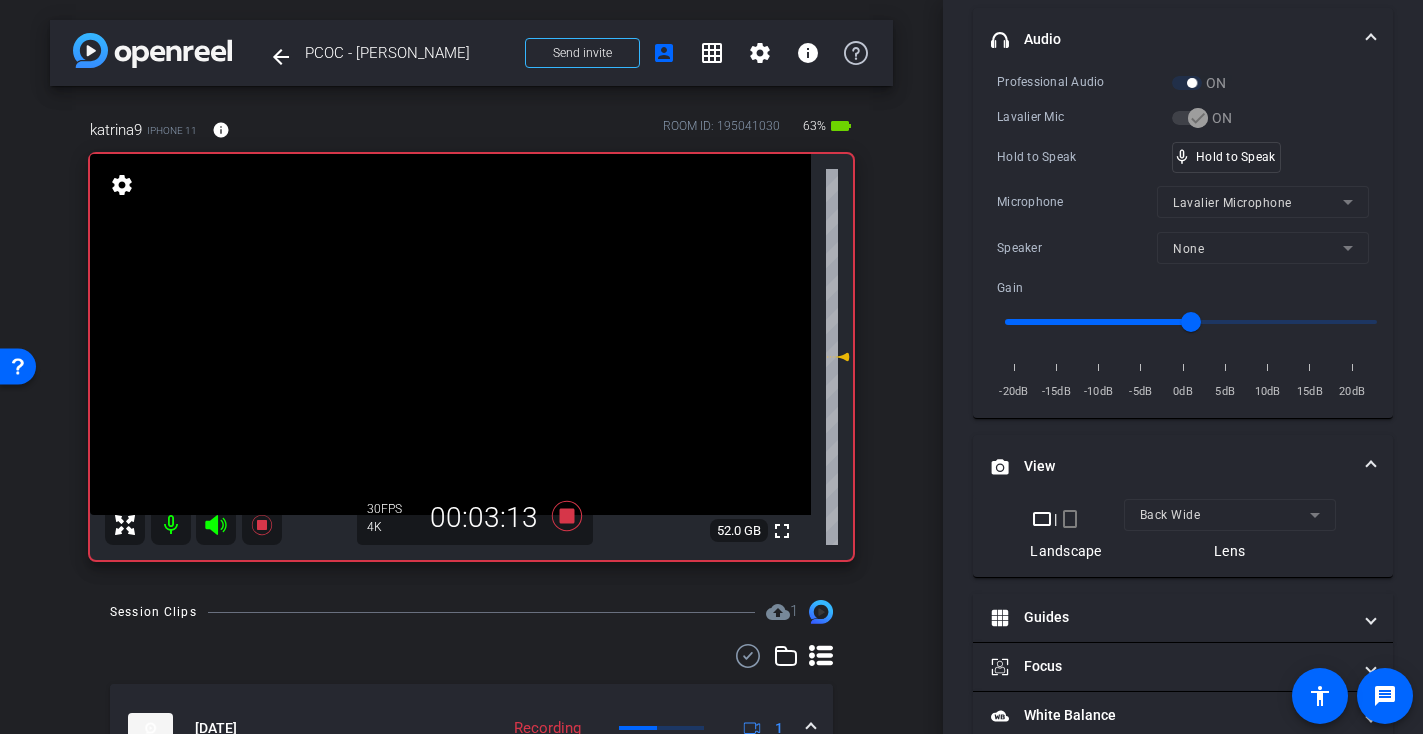 click at bounding box center (450, 334) 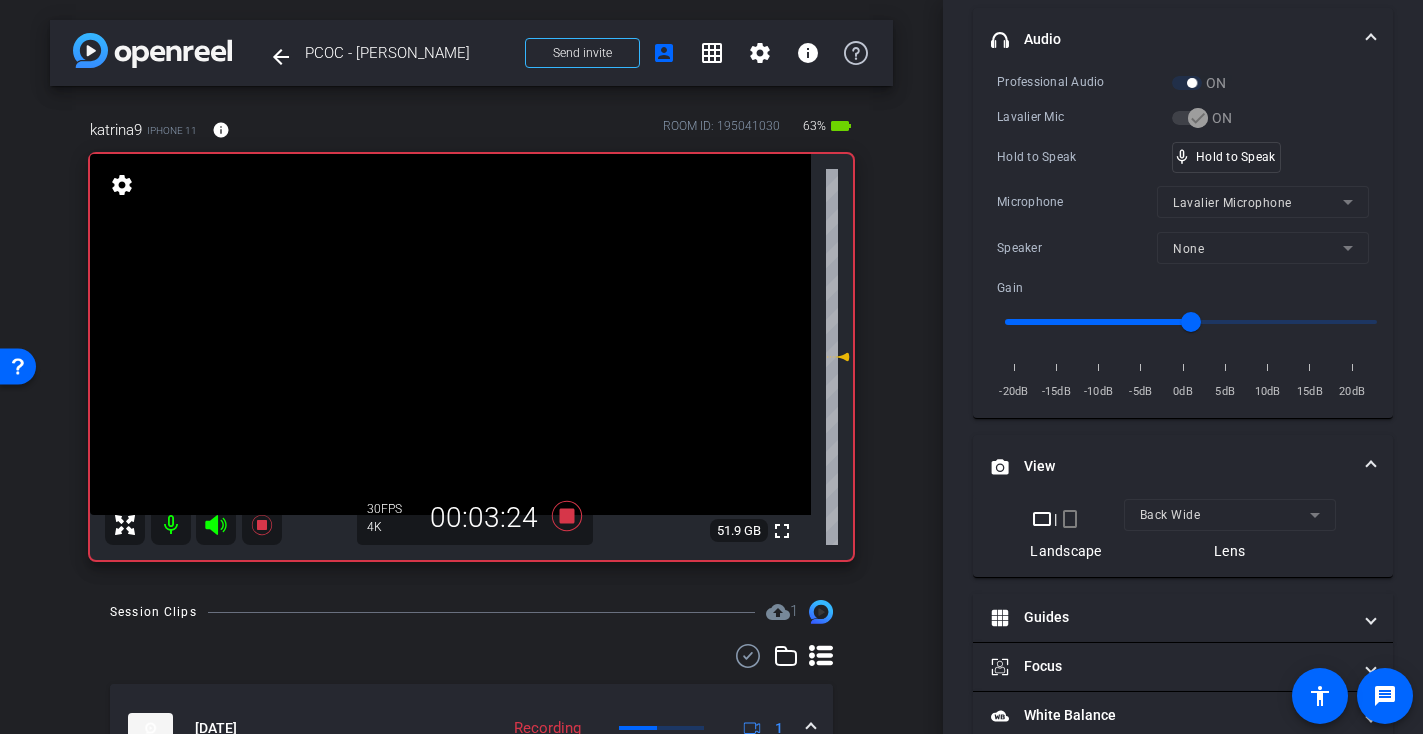 click at bounding box center [450, 334] 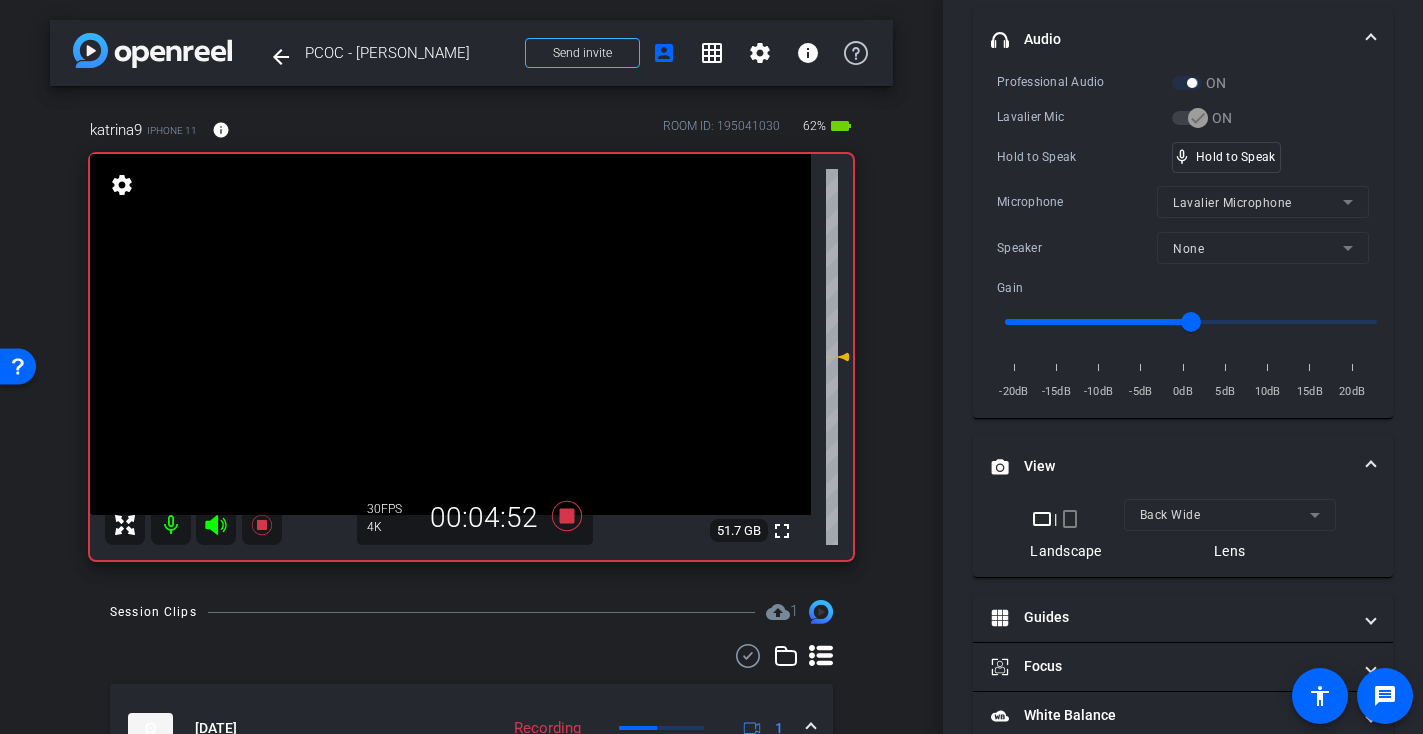 click at bounding box center (450, 334) 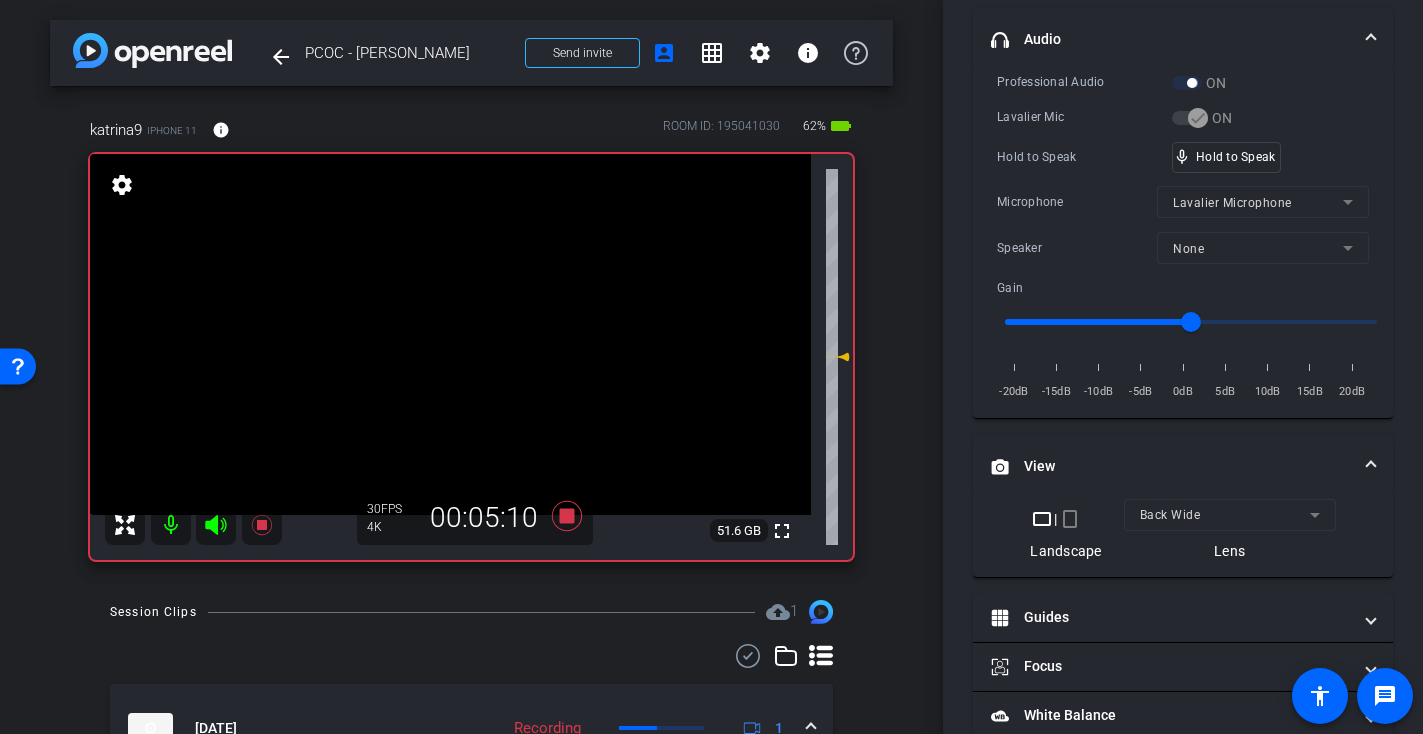 click at bounding box center (450, 334) 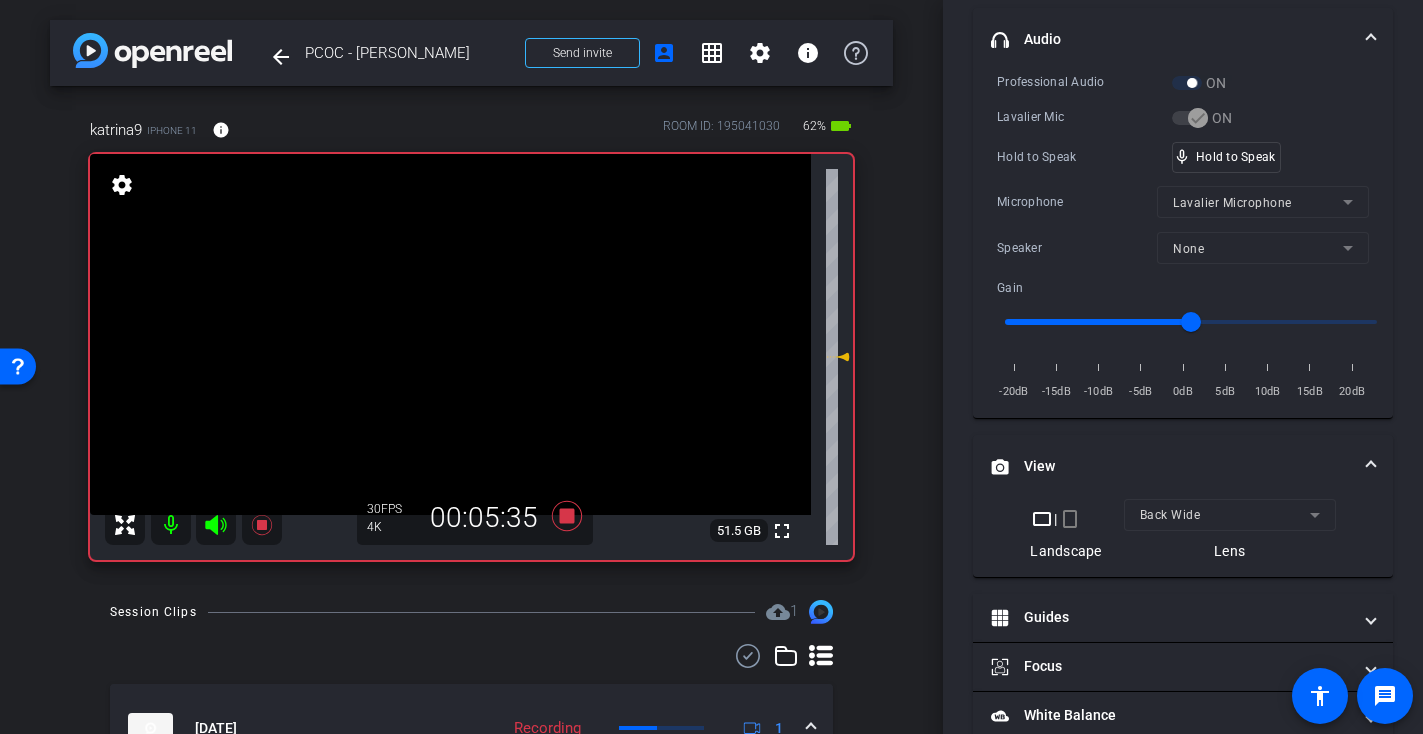 click at bounding box center [450, 334] 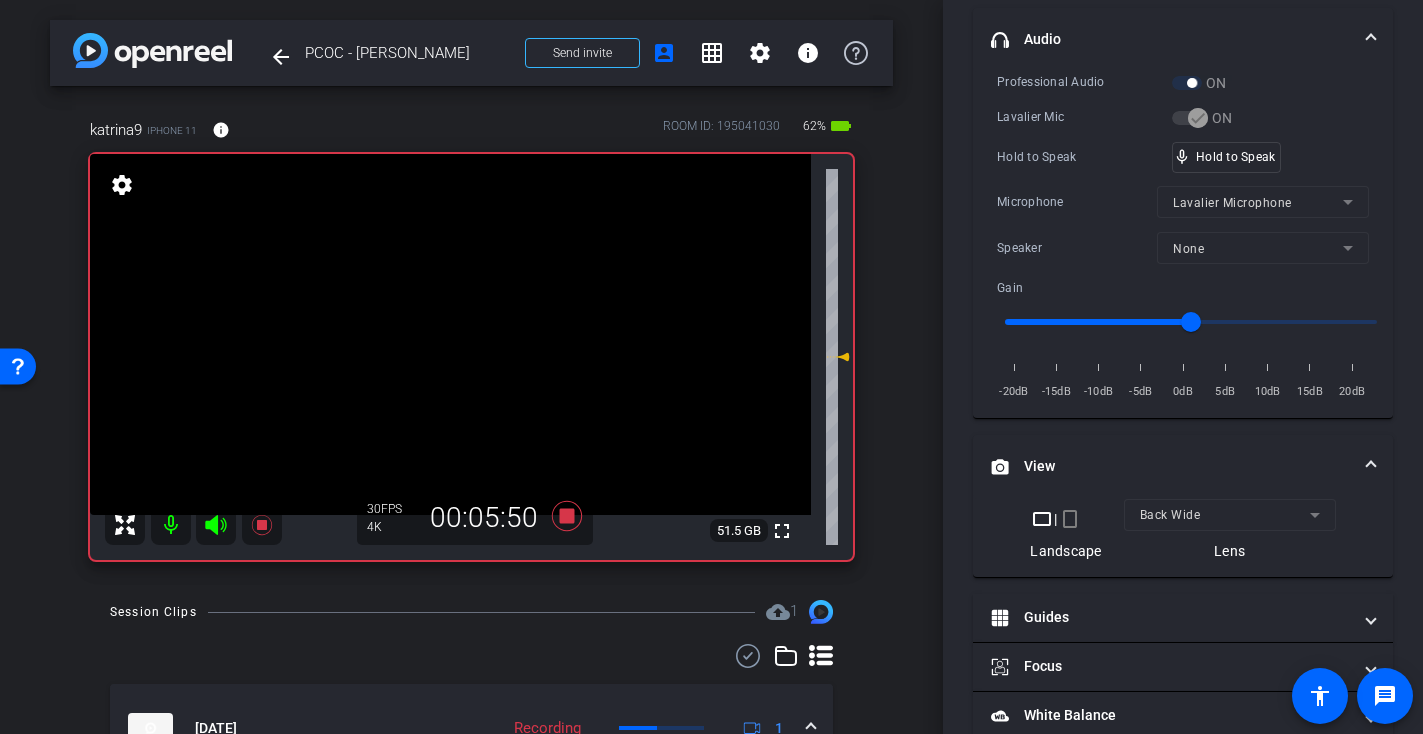 click at bounding box center [450, 334] 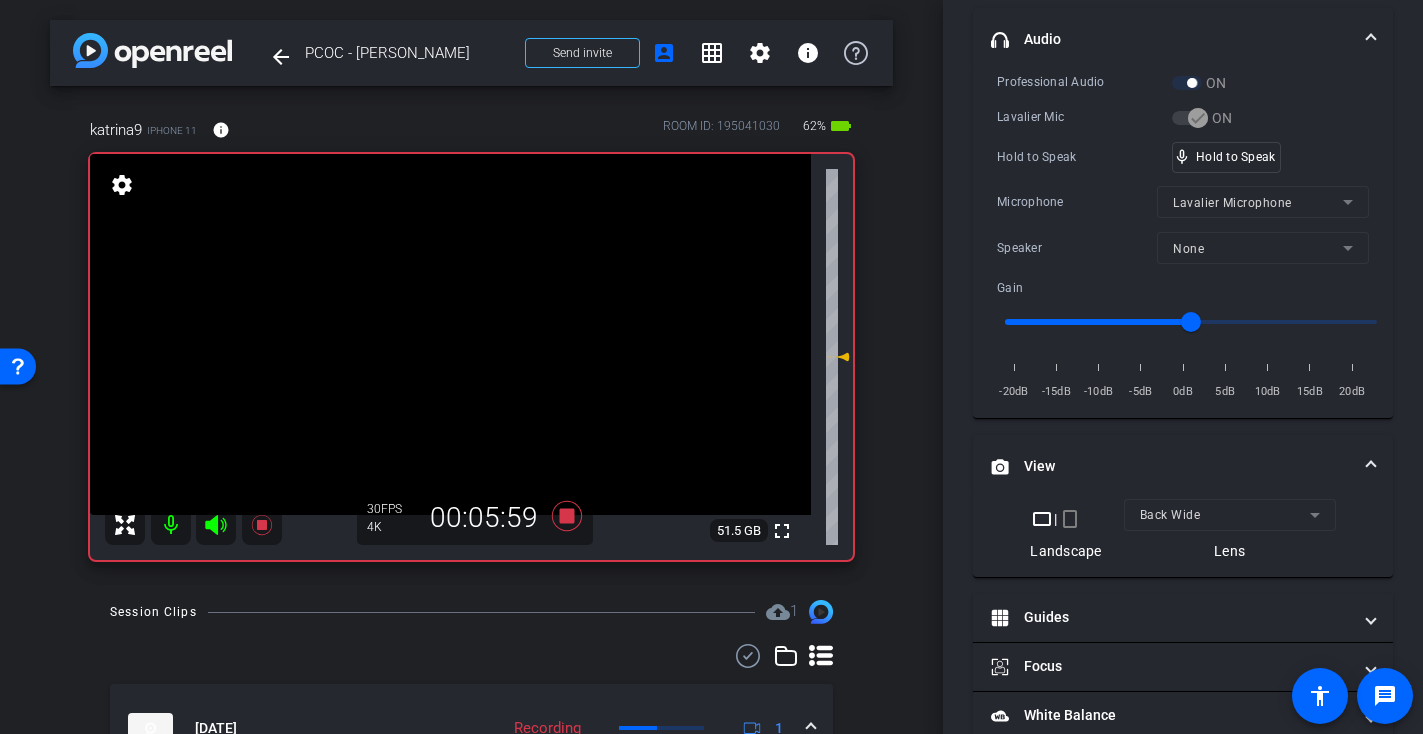 click at bounding box center [450, 334] 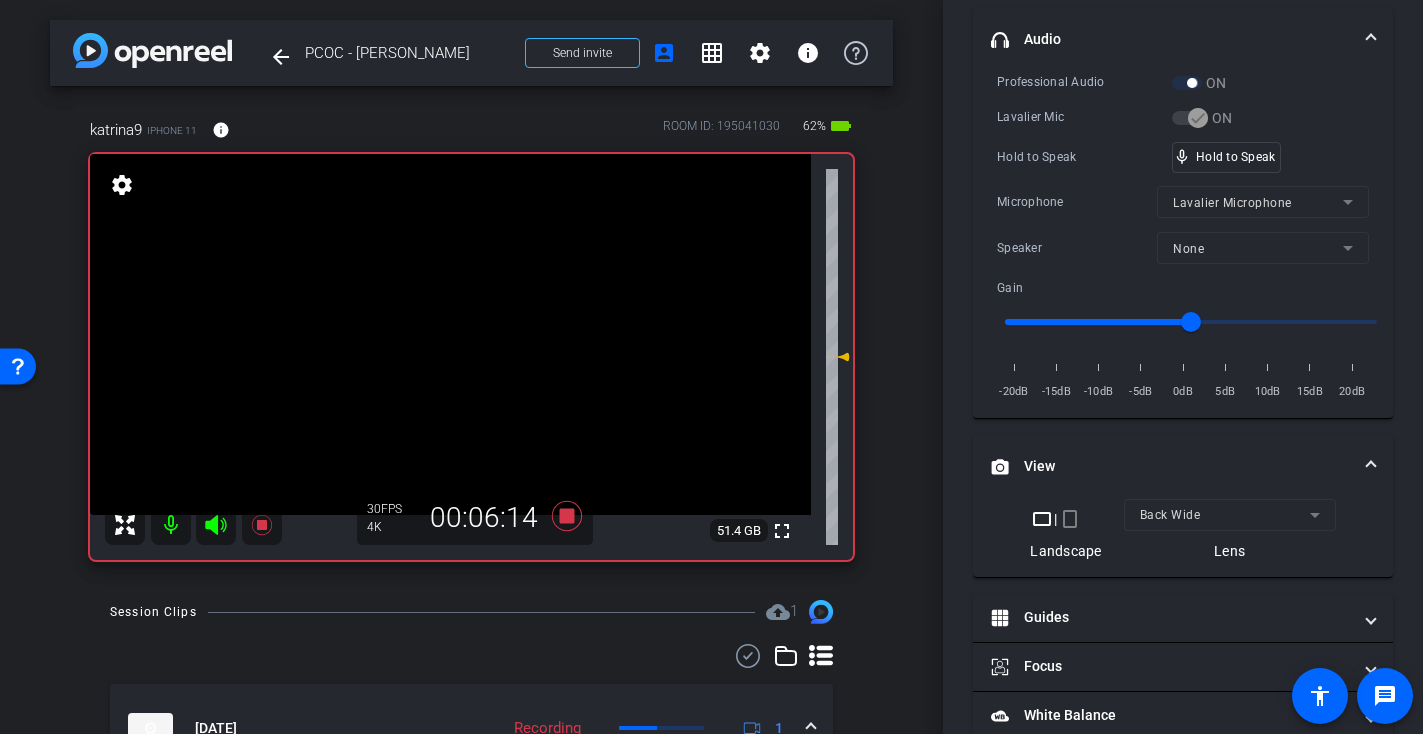 click at bounding box center [450, 334] 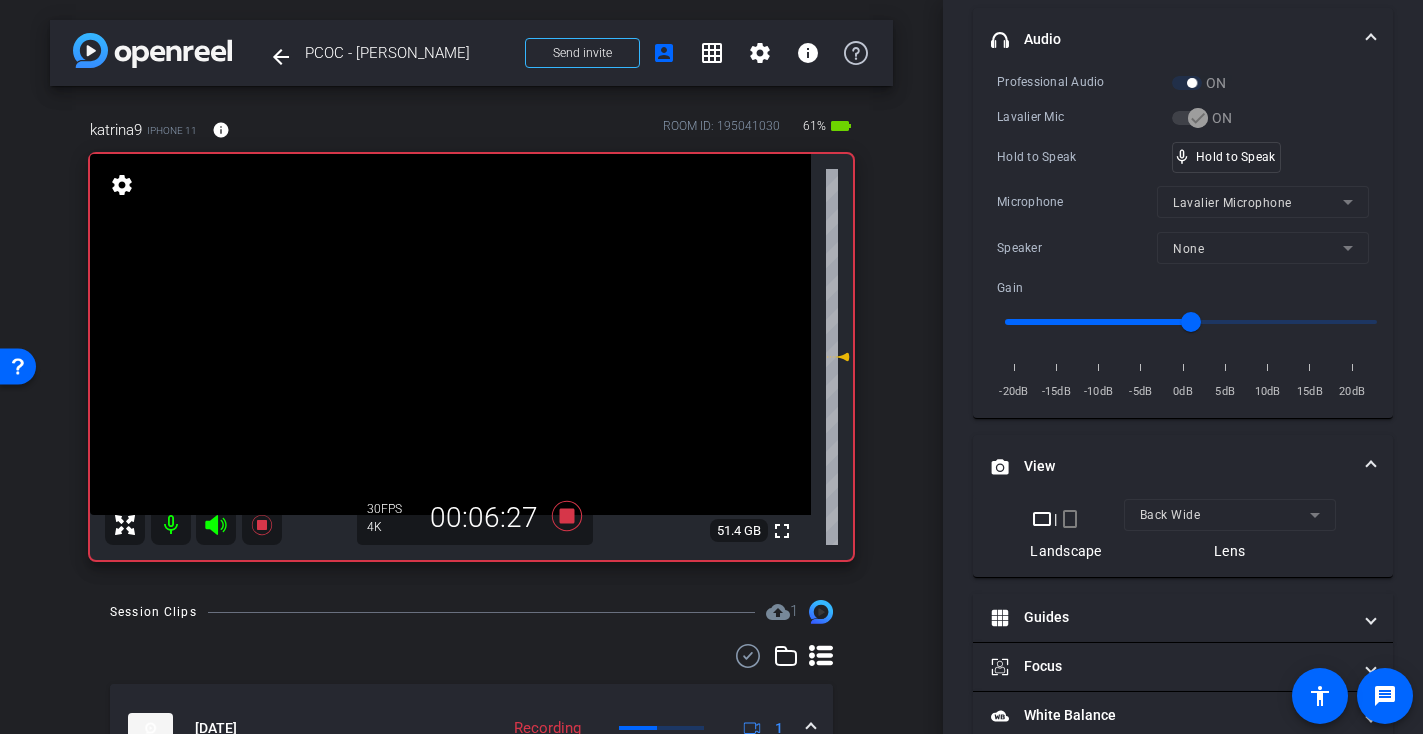 click at bounding box center (450, 334) 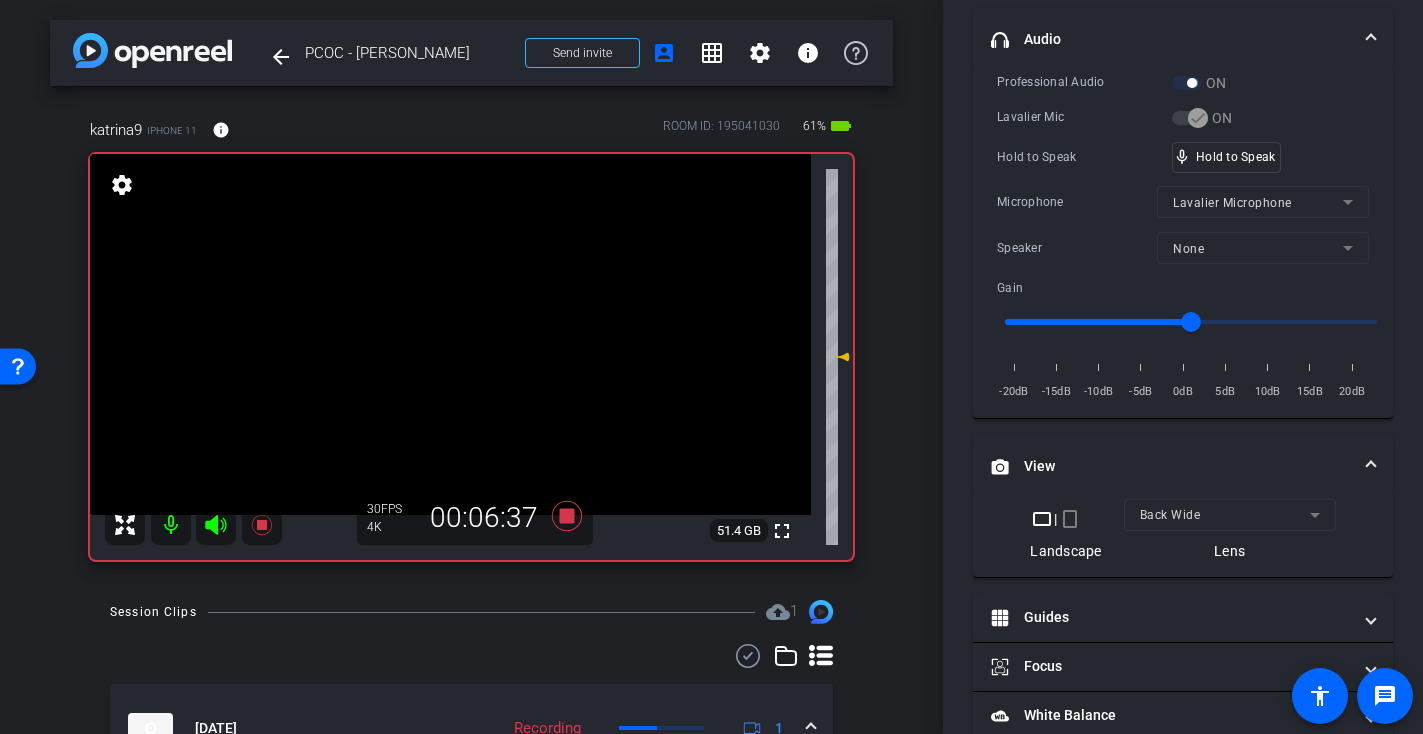 click at bounding box center (450, 334) 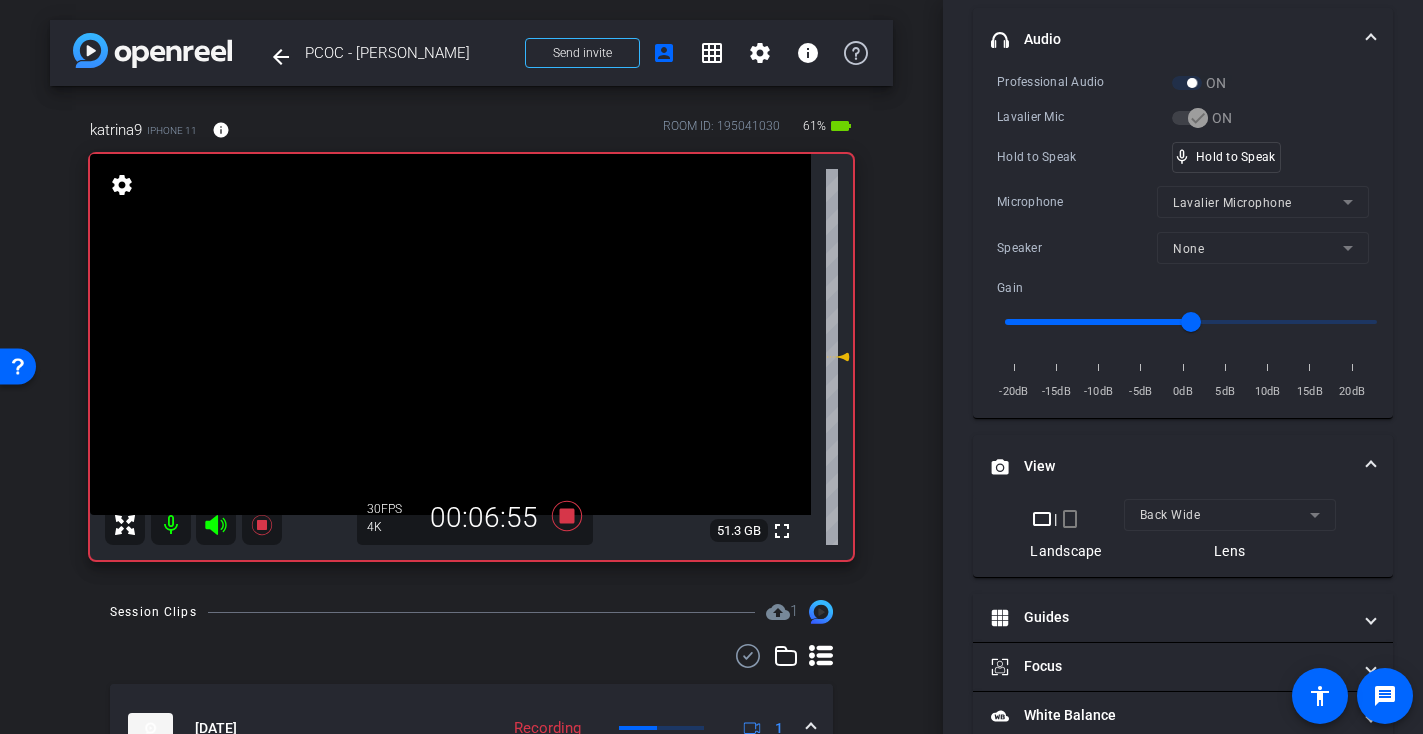 click at bounding box center (450, 334) 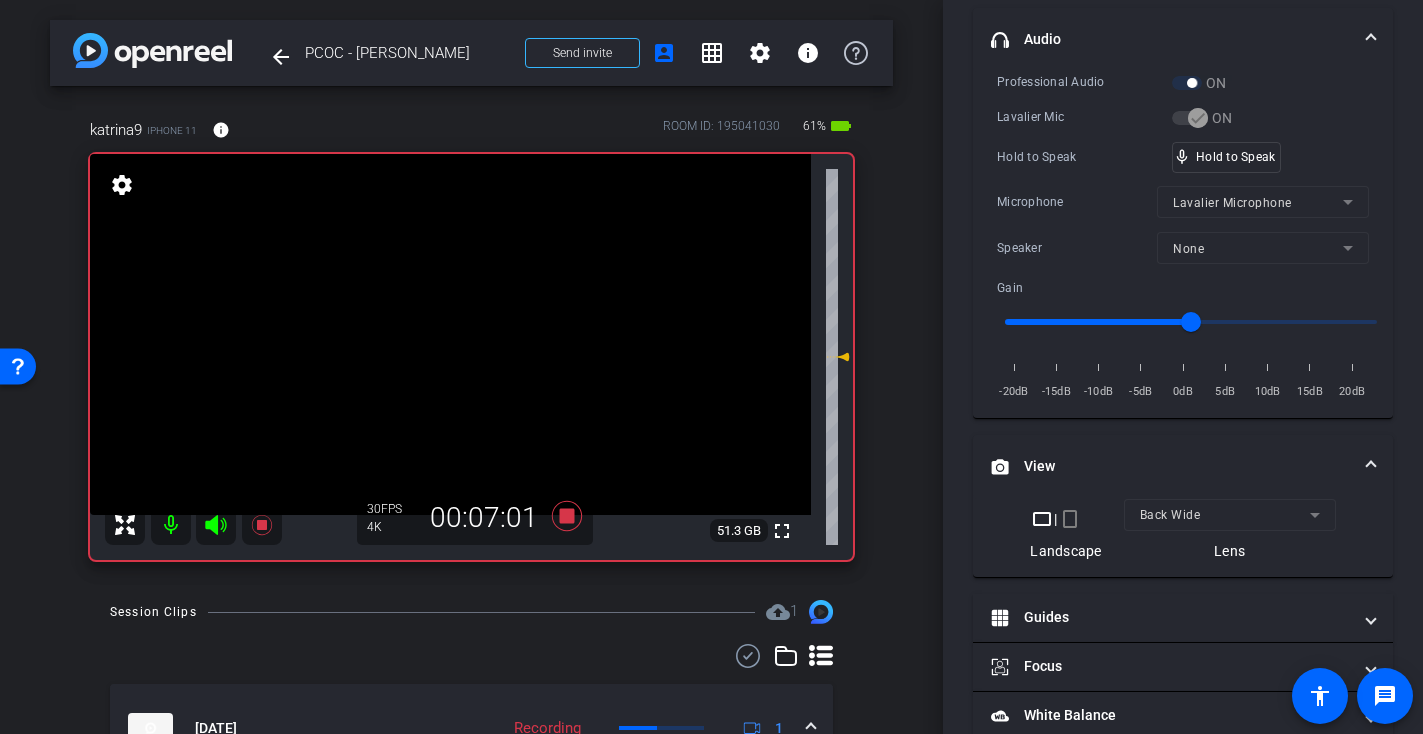 click at bounding box center (450, 334) 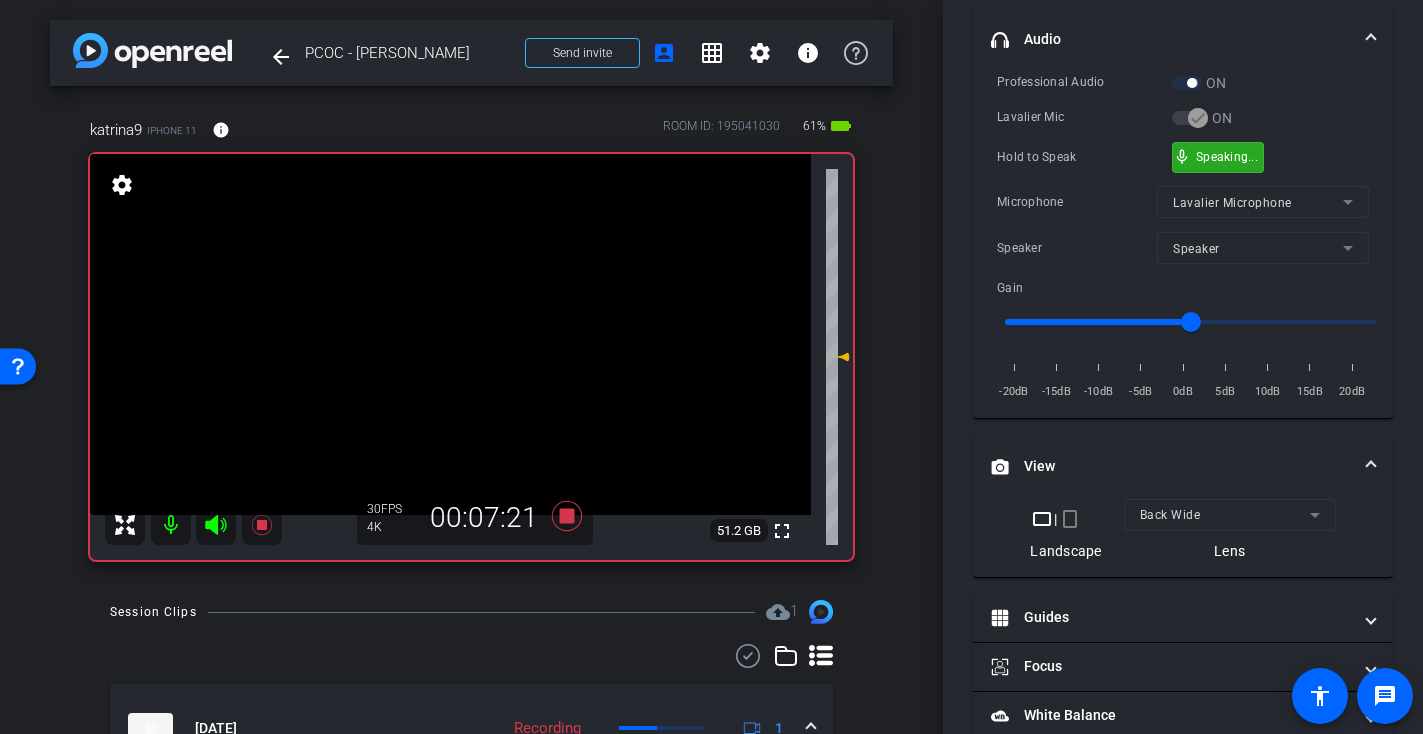 click on "mic_none Speaking..." at bounding box center [1218, 157] 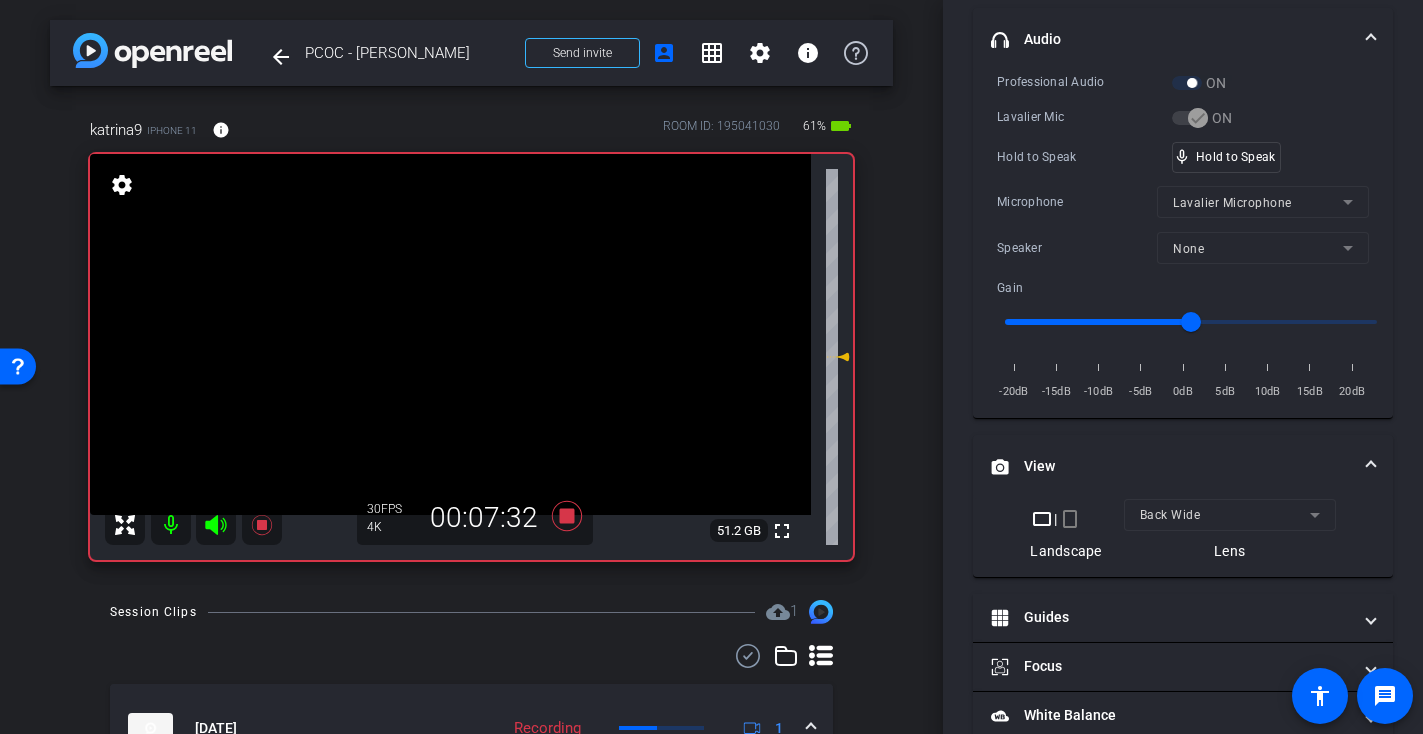 click at bounding box center [450, 334] 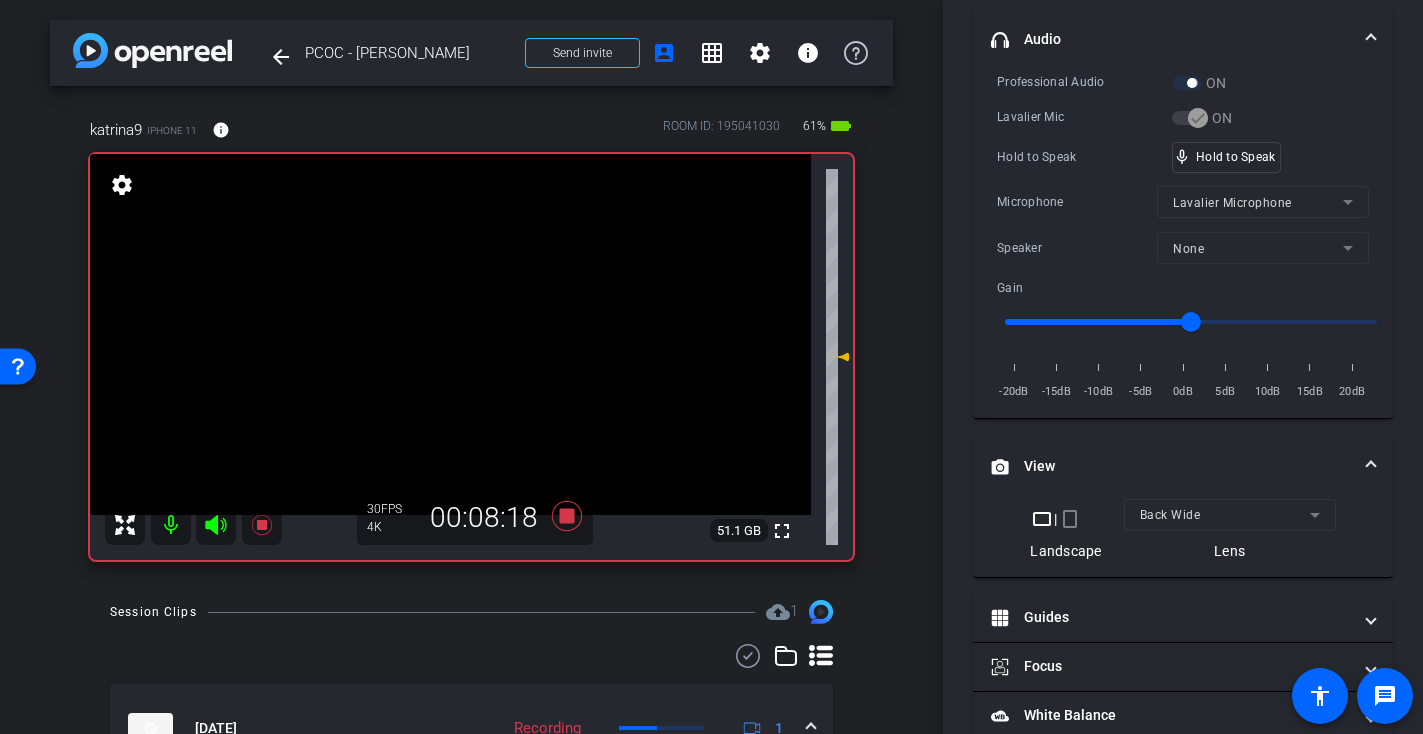 click at bounding box center [450, 334] 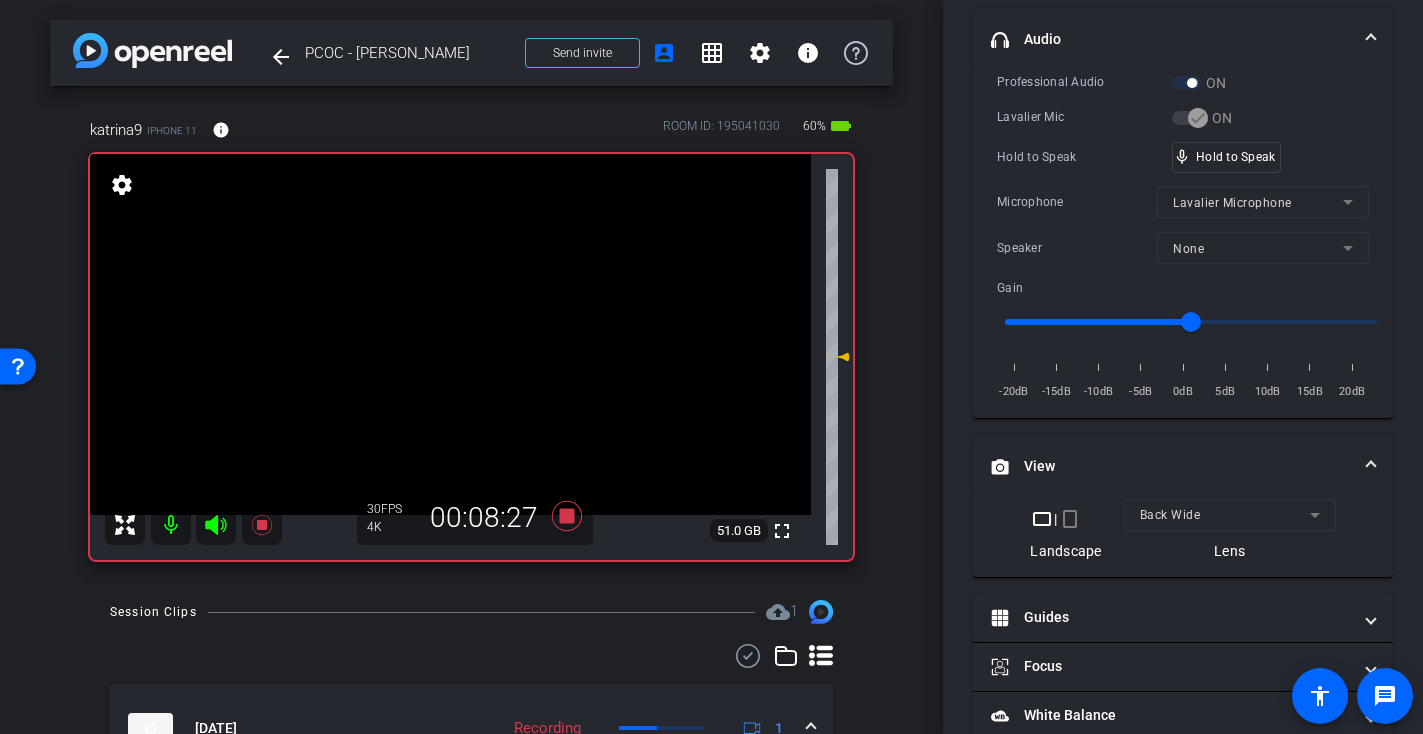 click at bounding box center [450, 334] 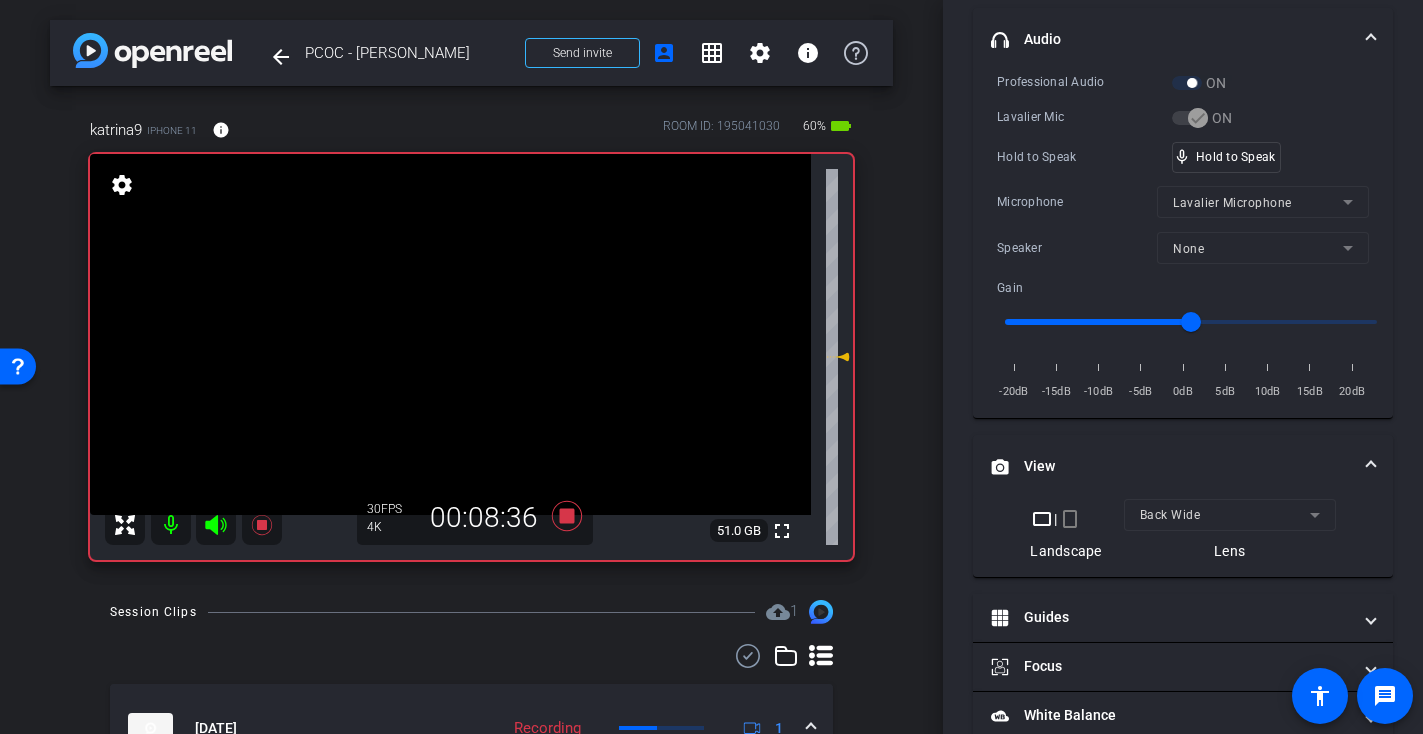 click at bounding box center (450, 334) 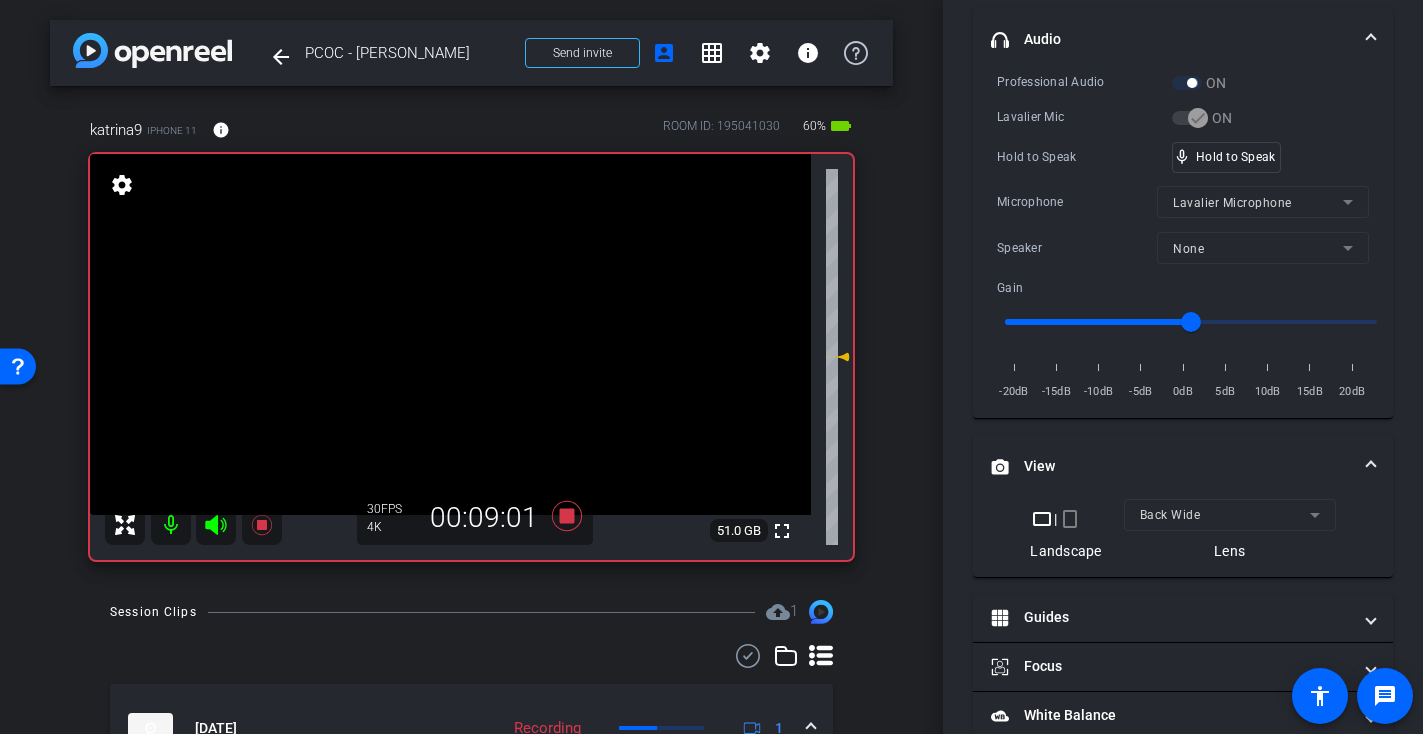 click at bounding box center (450, 334) 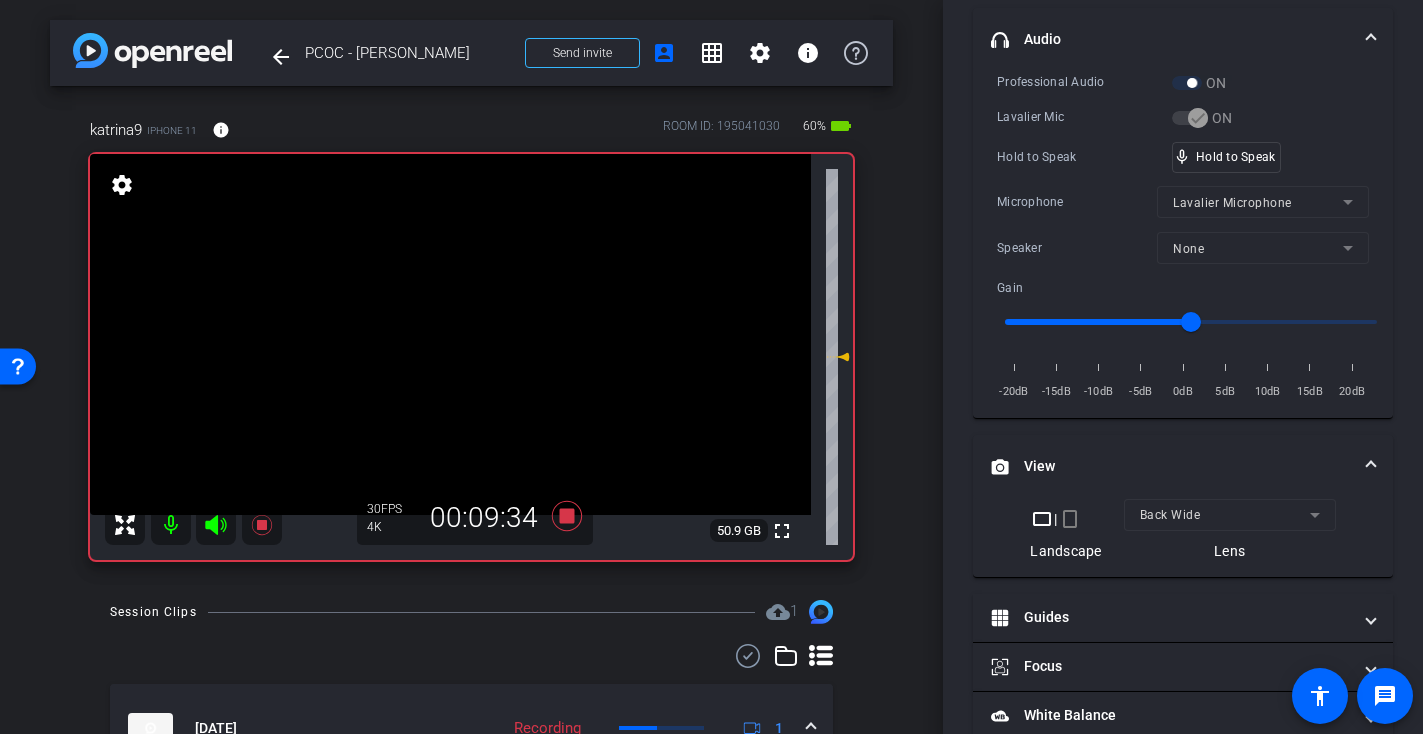 click at bounding box center [450, 334] 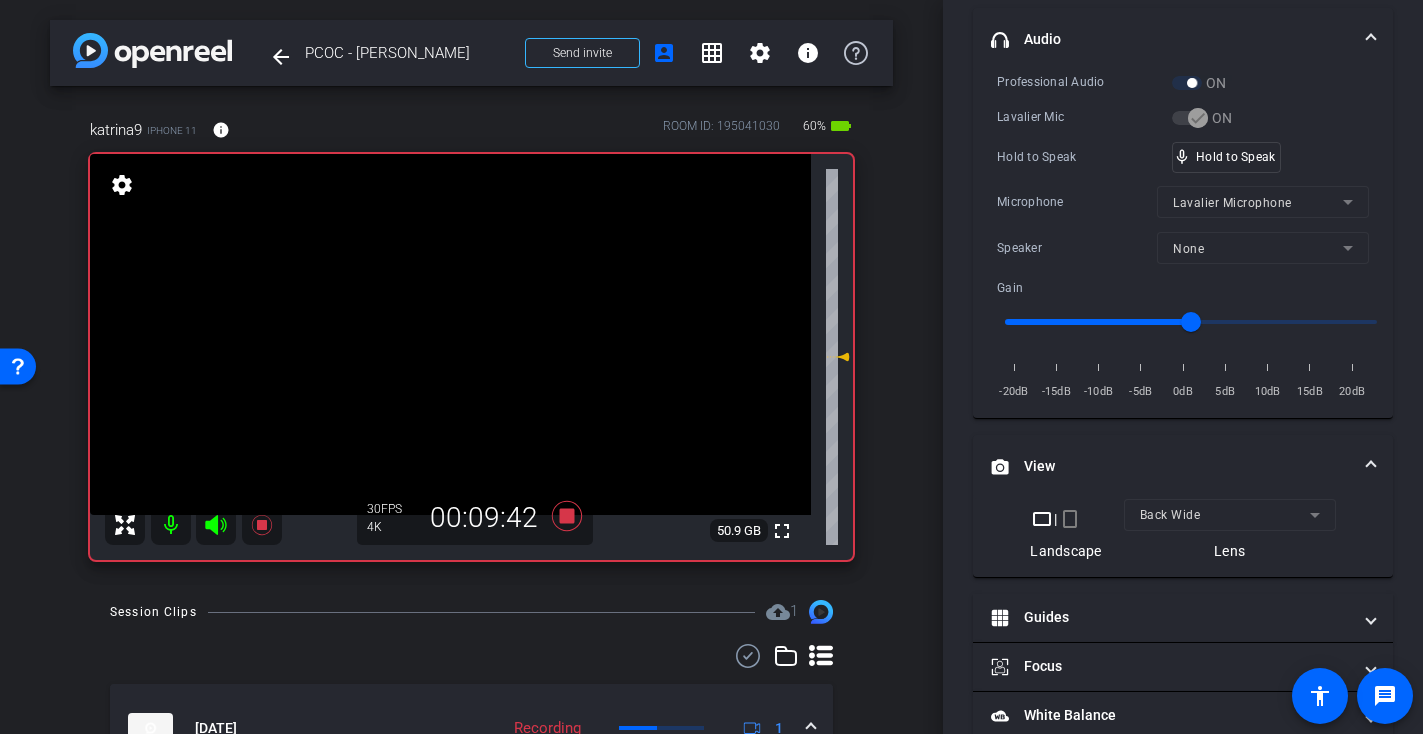 click at bounding box center [450, 334] 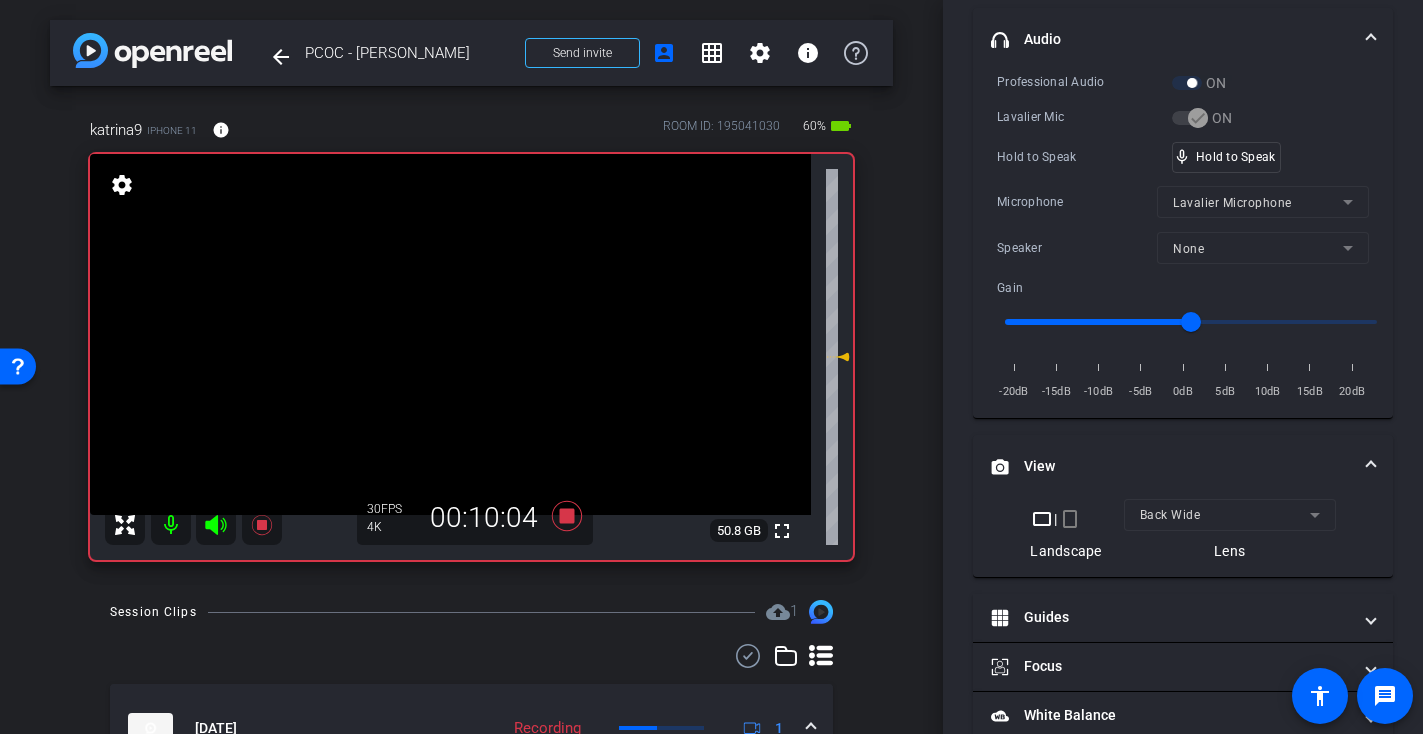 click at bounding box center (450, 334) 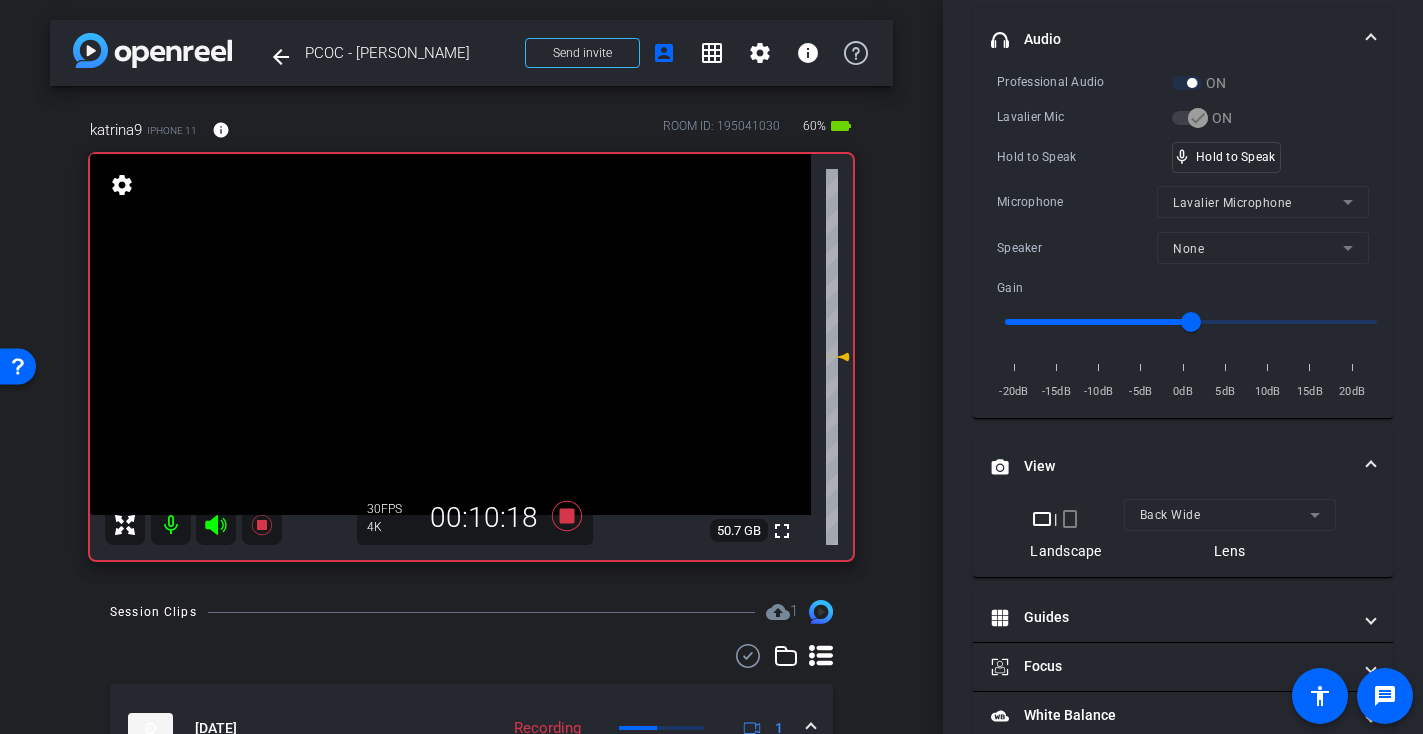 click at bounding box center (450, 334) 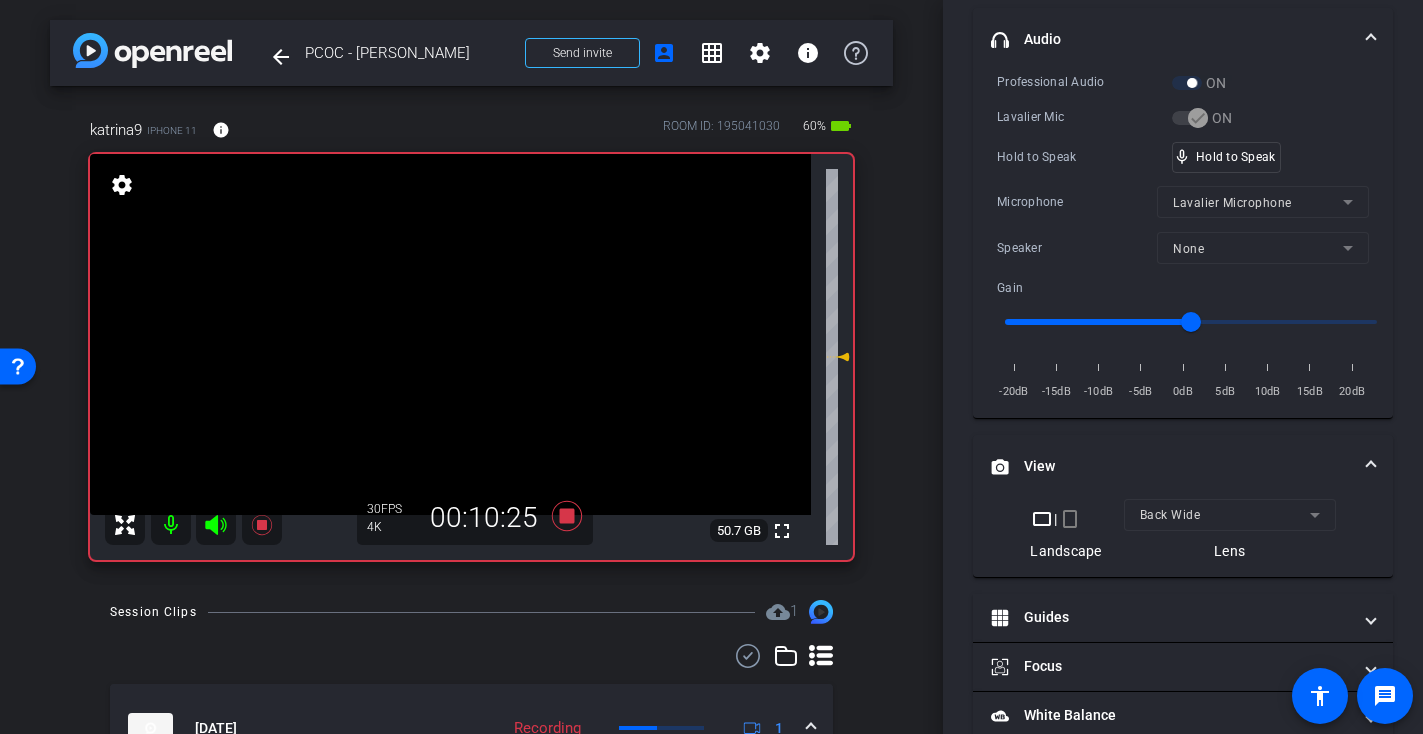 click at bounding box center [450, 334] 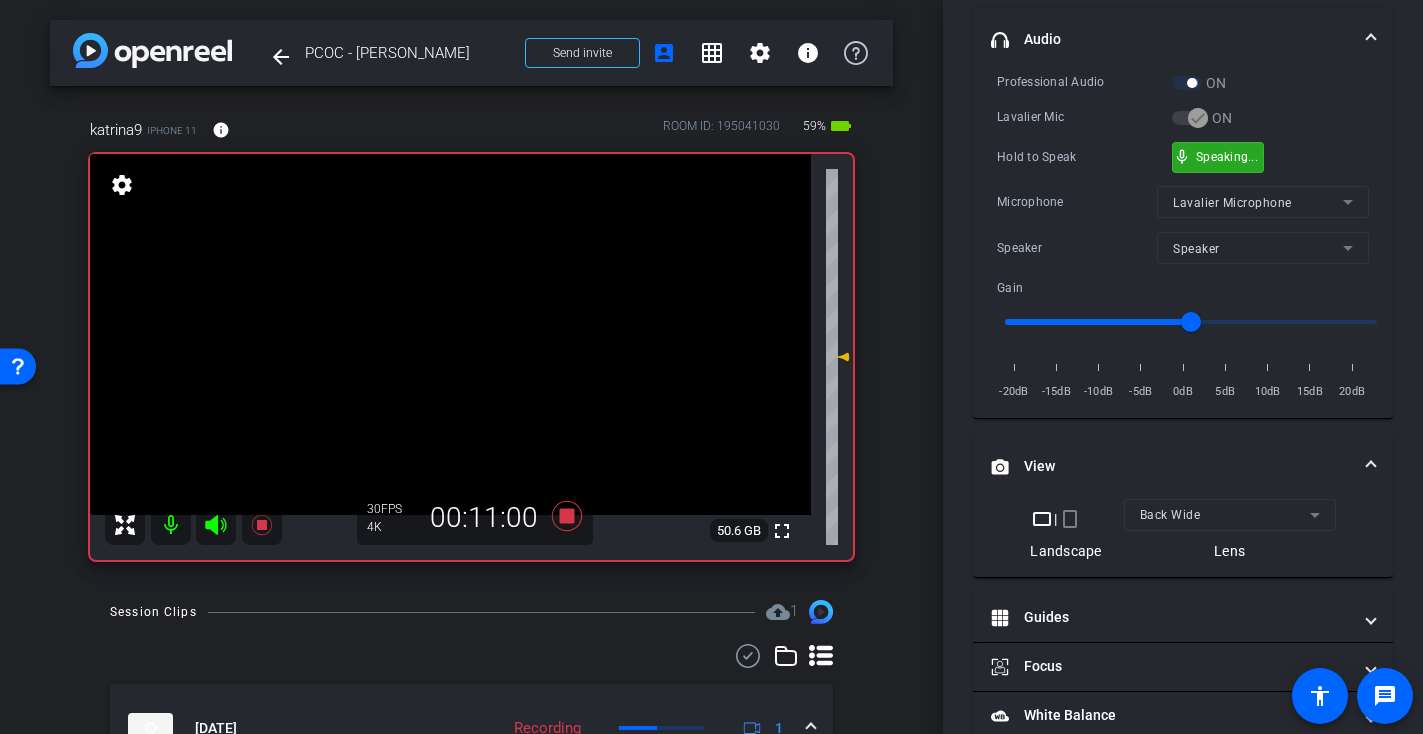 click on "mic_none Speaking..." at bounding box center (1218, 157) 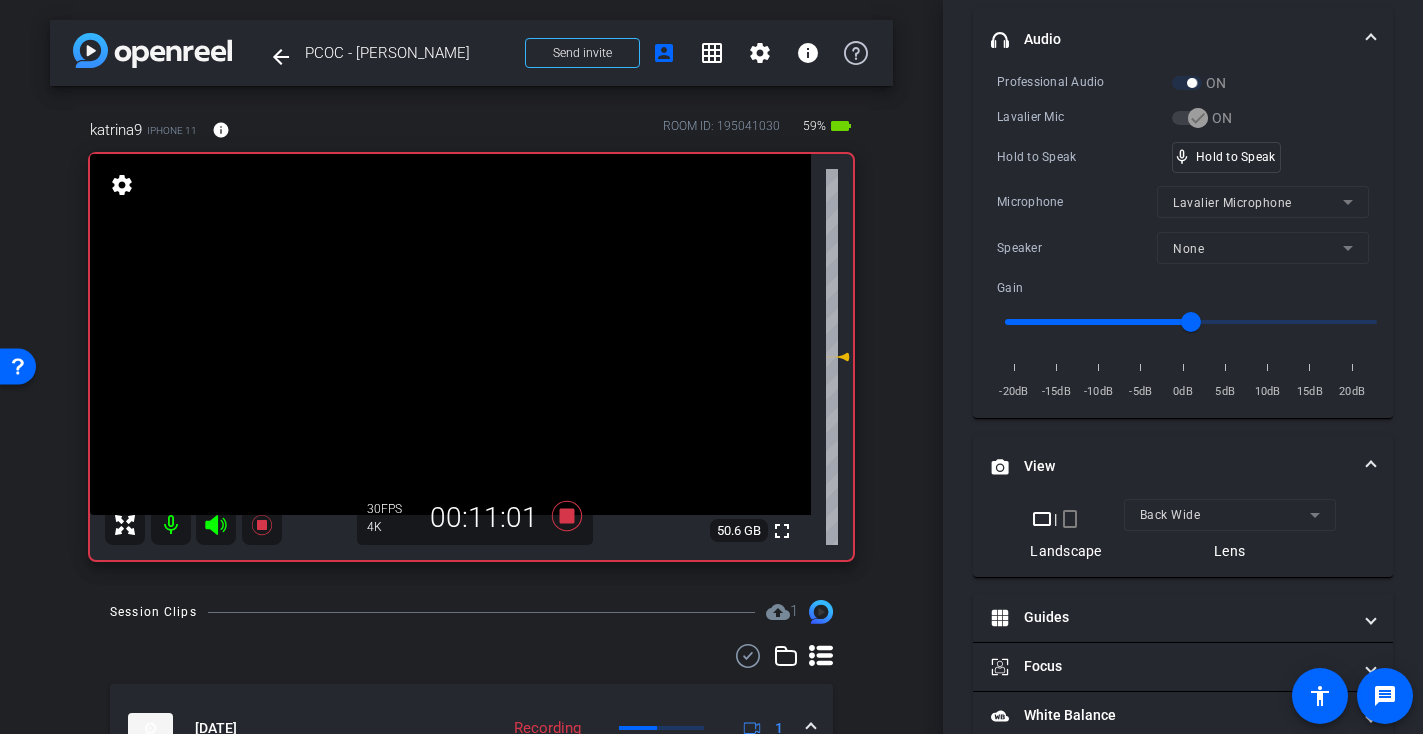 click at bounding box center (450, 334) 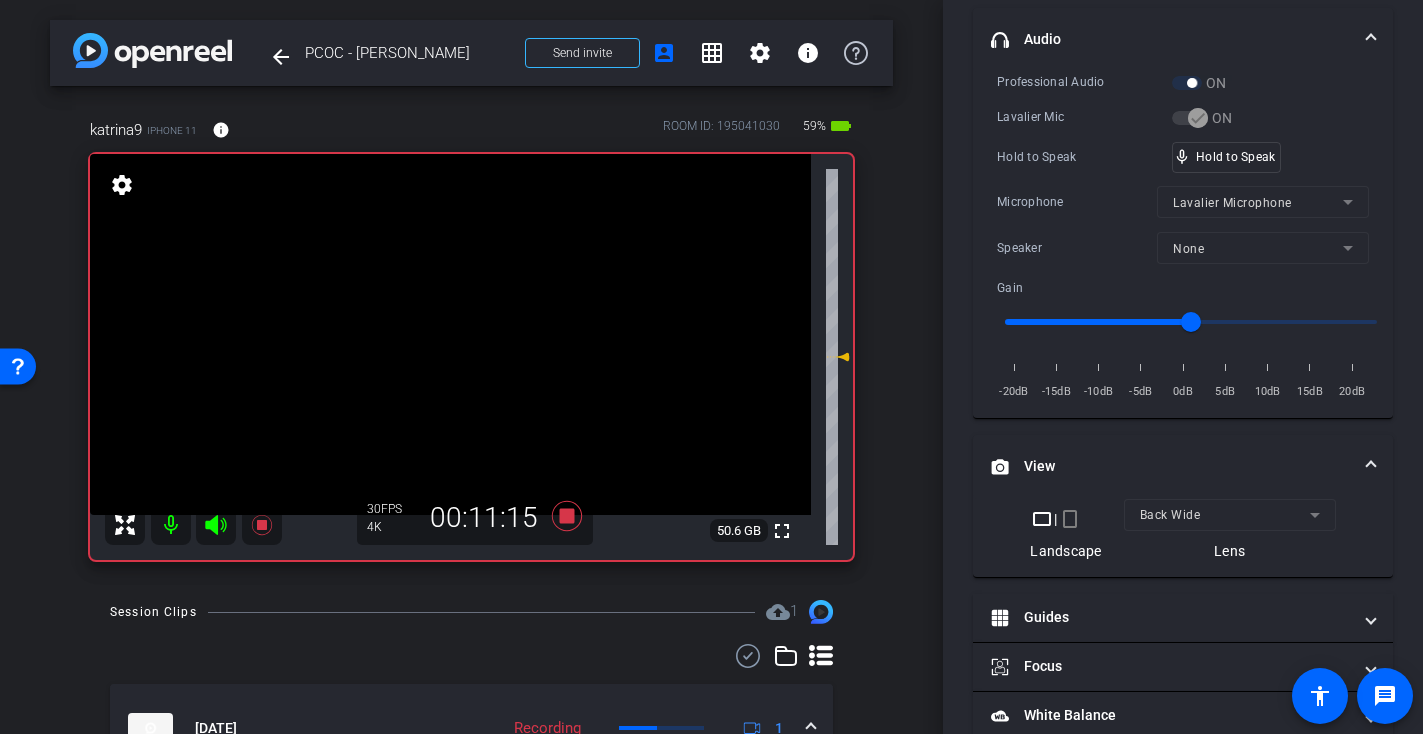 click at bounding box center [450, 334] 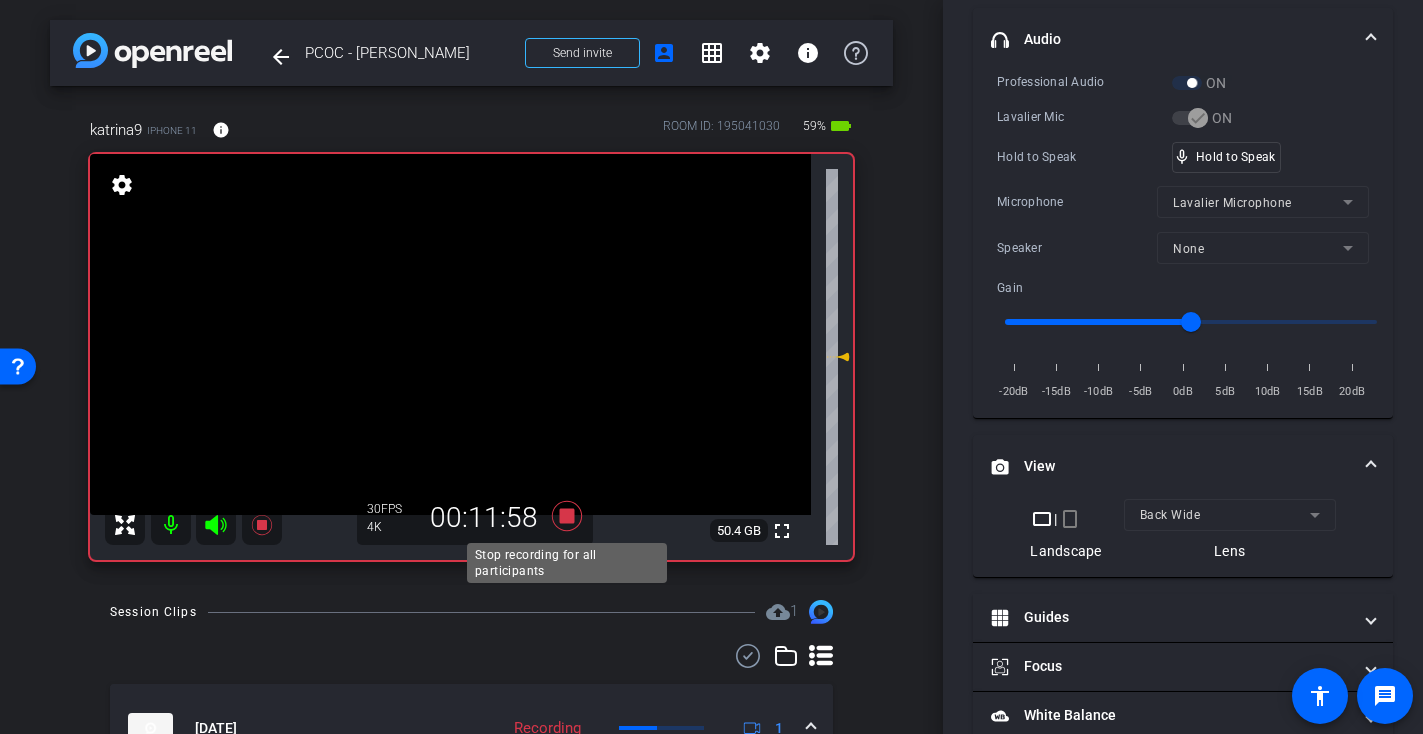 click 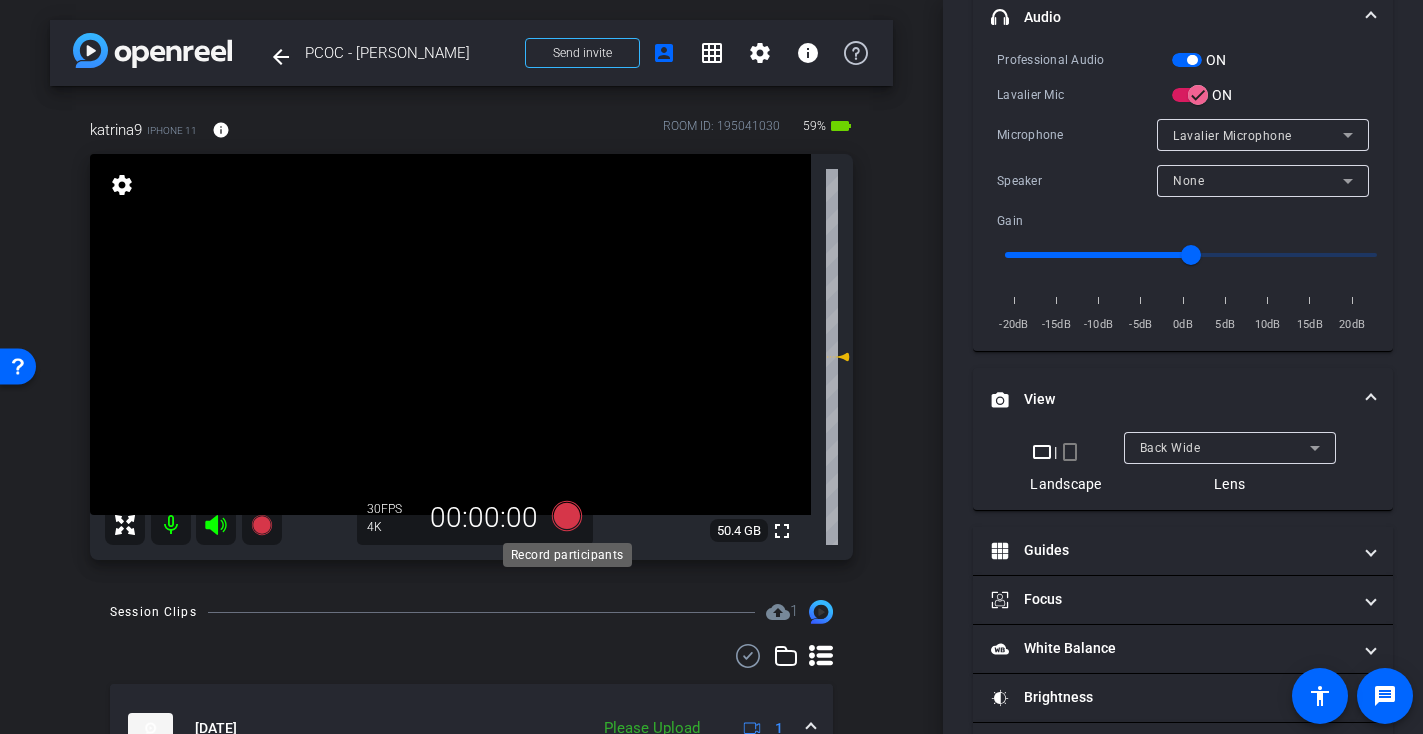 scroll, scrollTop: 406, scrollLeft: 0, axis: vertical 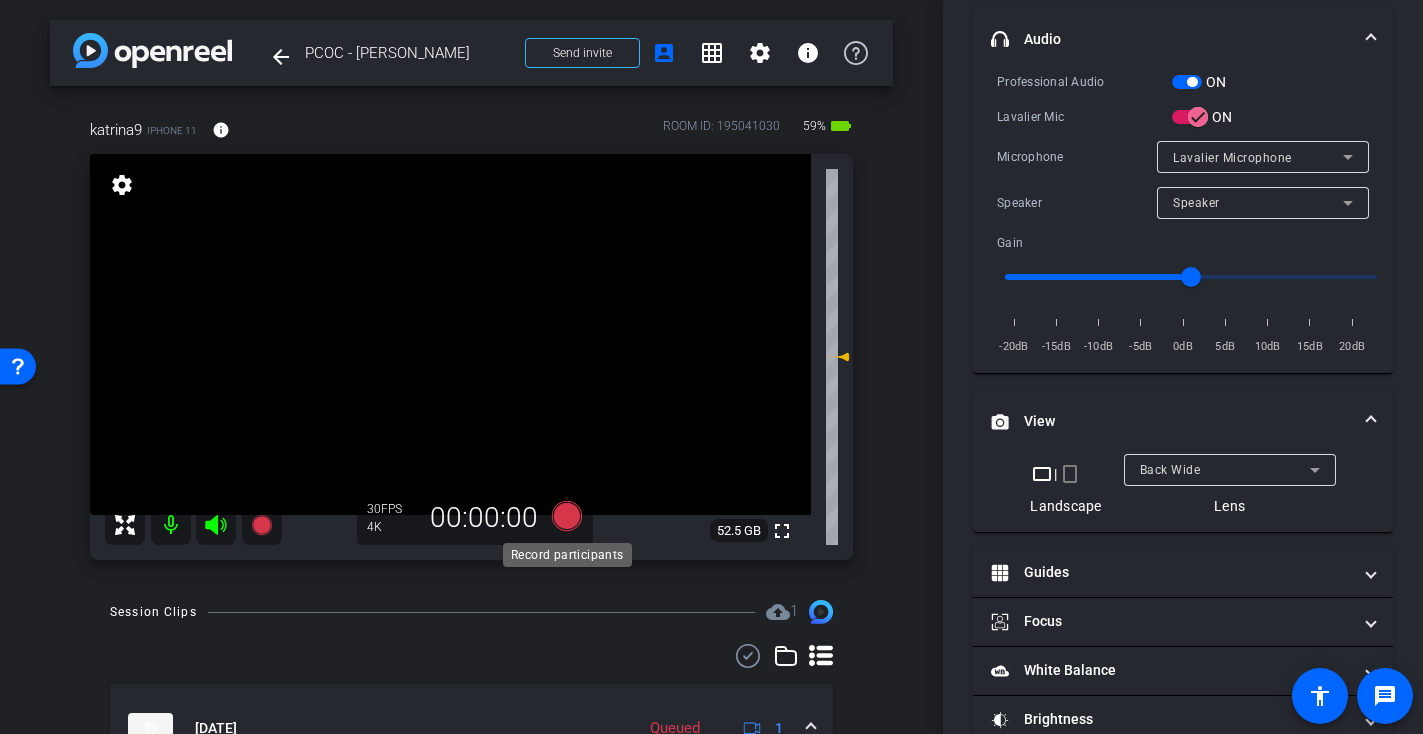 click 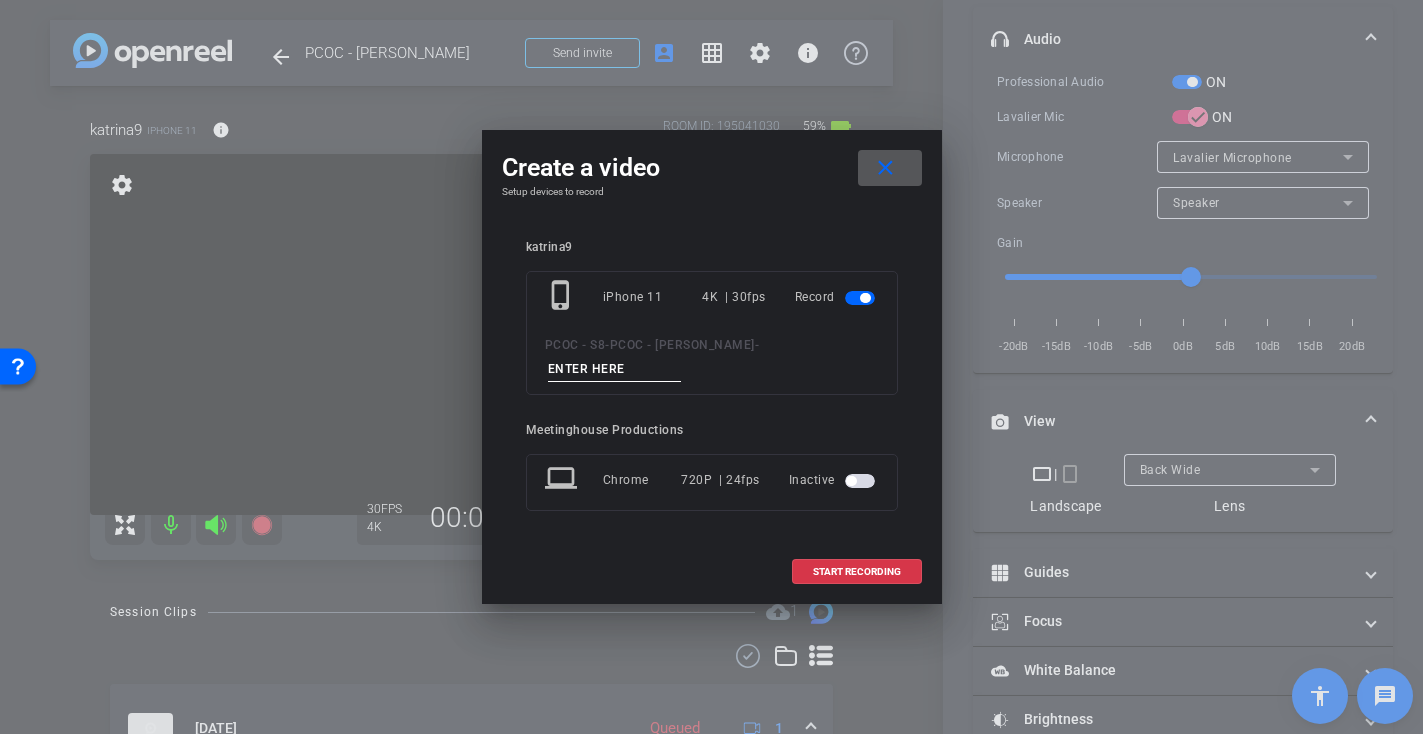 click at bounding box center [615, 369] 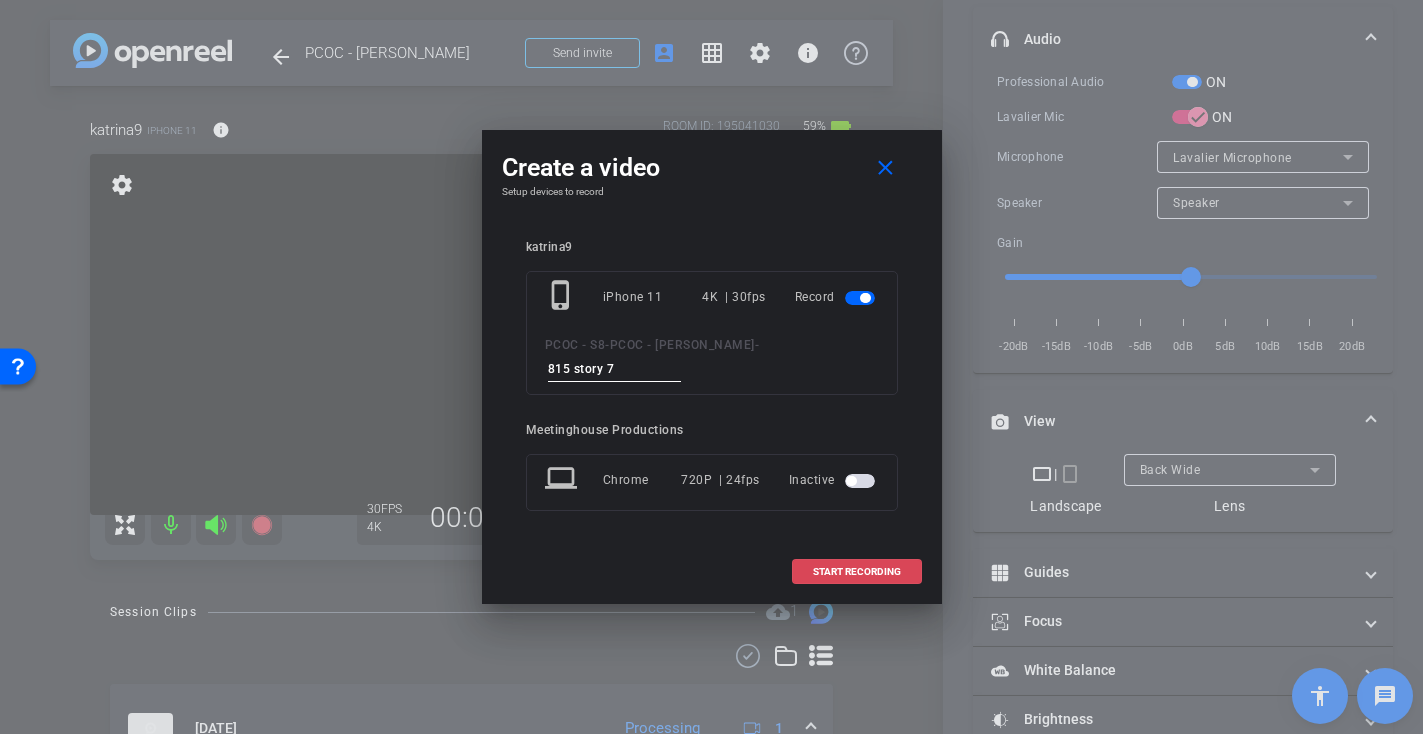 type on "815 story 7" 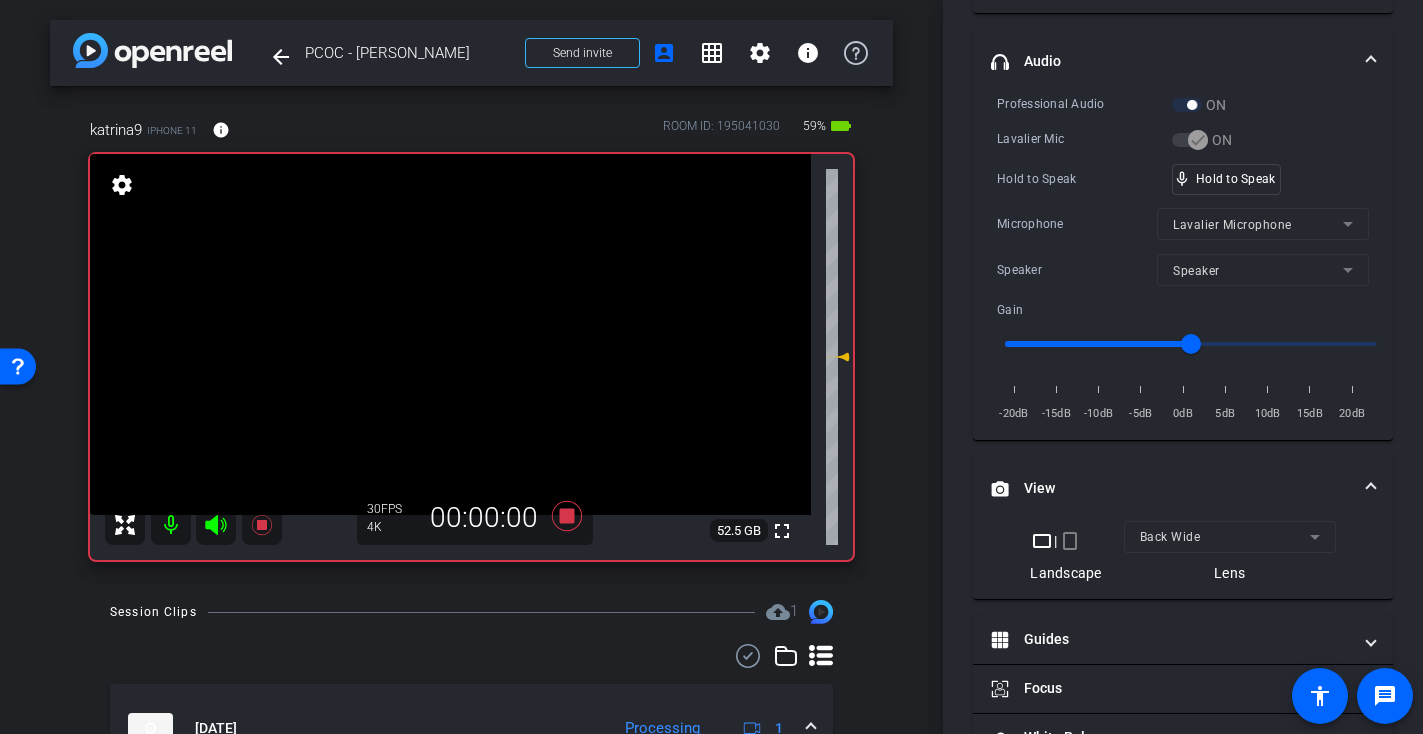 scroll, scrollTop: 428, scrollLeft: 0, axis: vertical 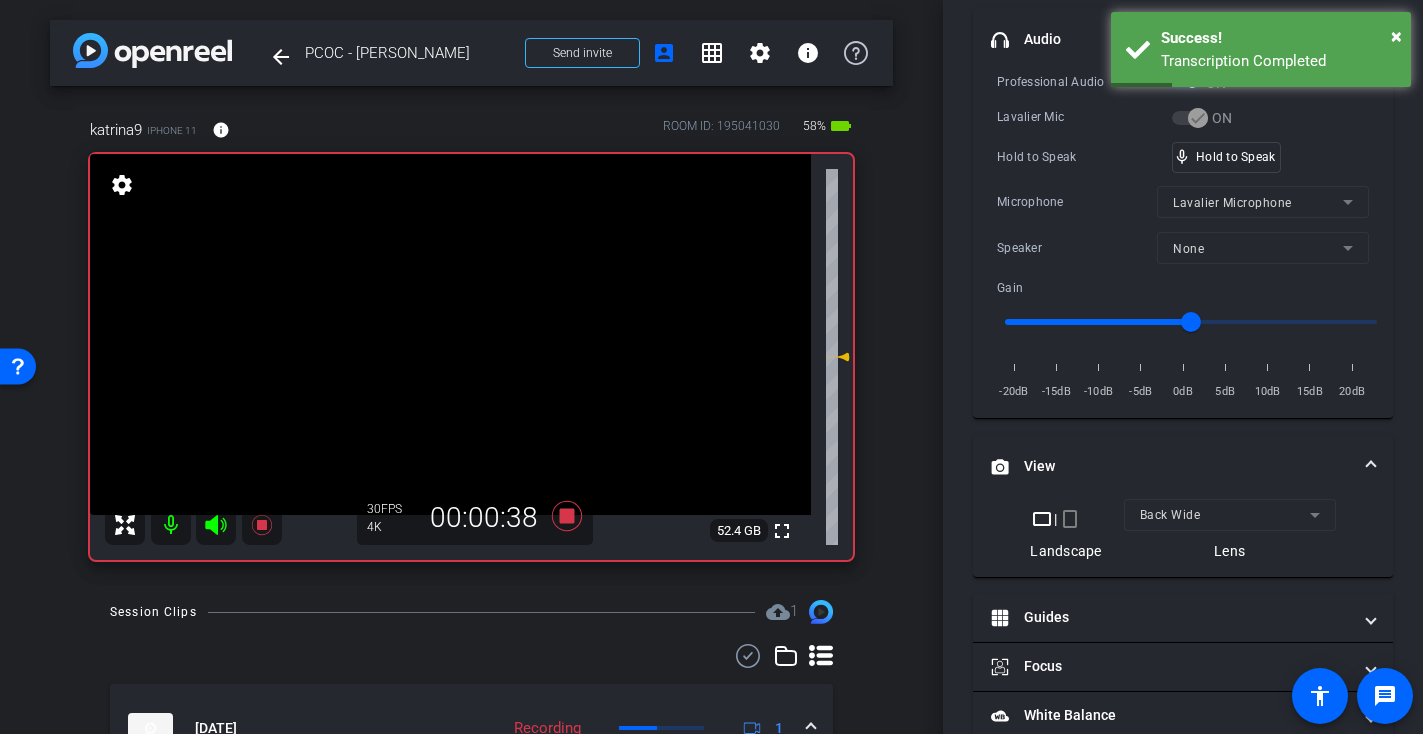 click at bounding box center (450, 334) 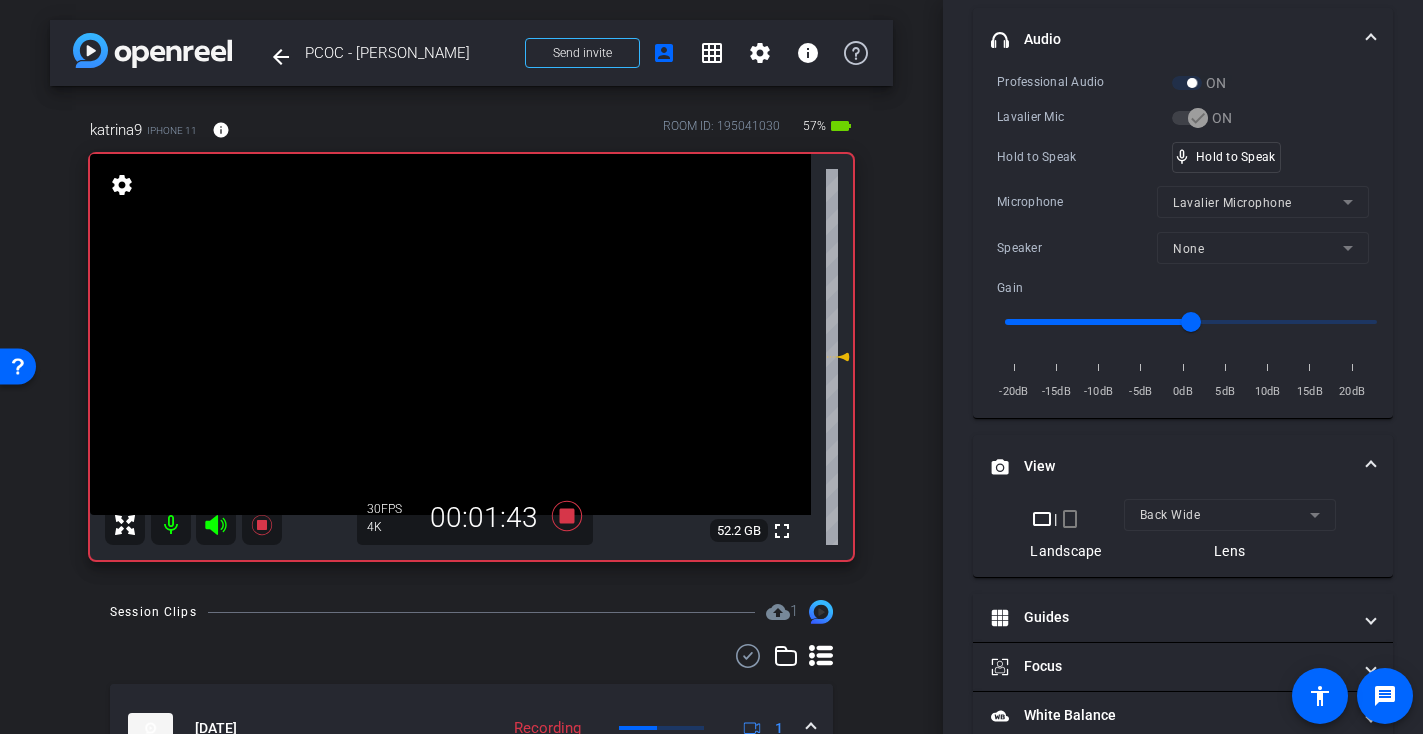 click at bounding box center [450, 334] 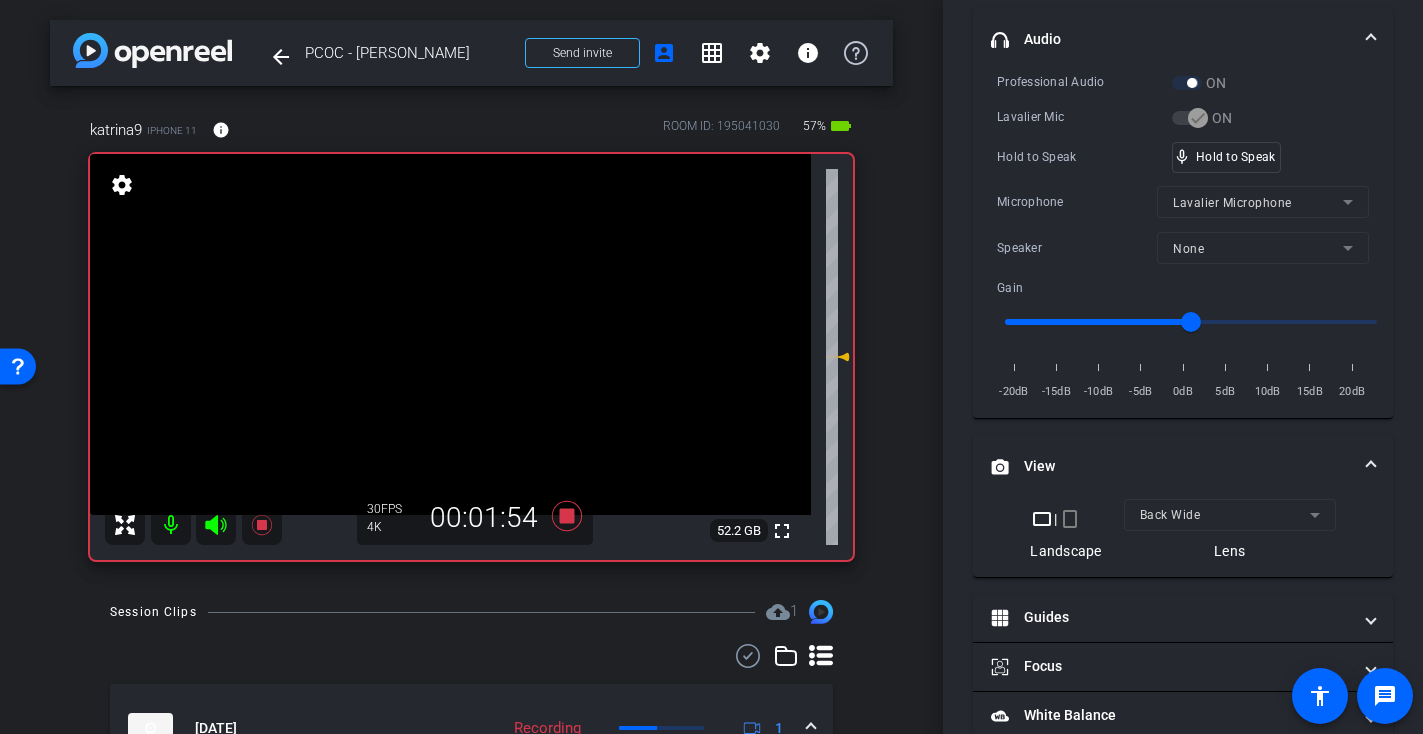 click at bounding box center (450, 334) 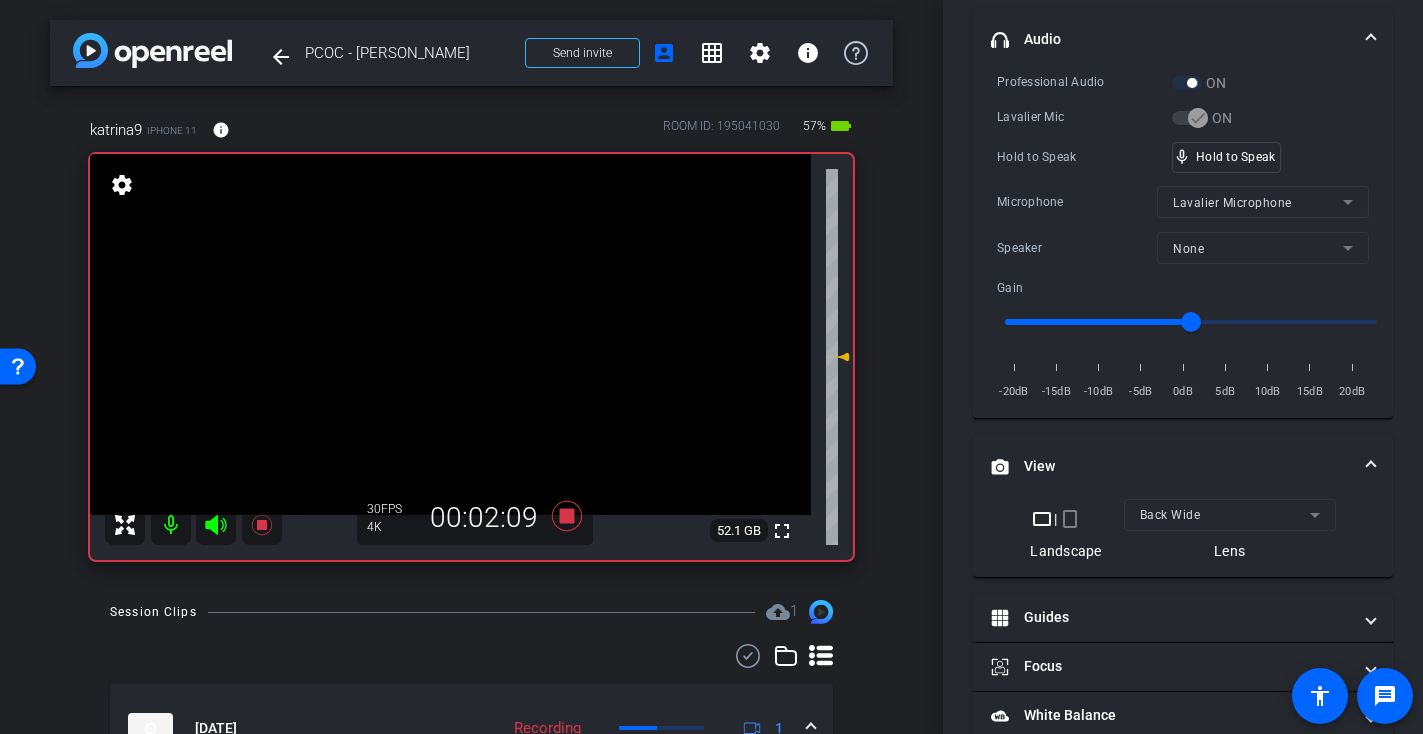 click at bounding box center [450, 334] 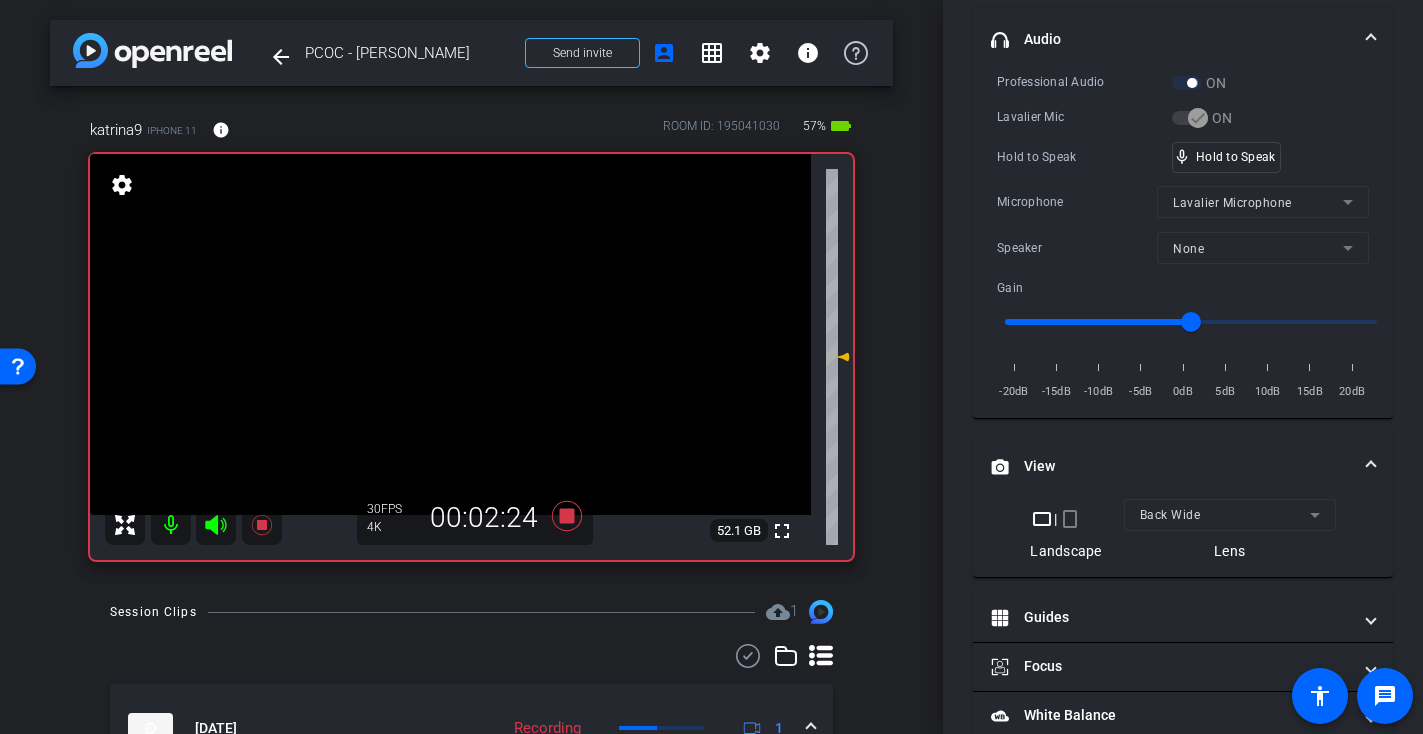 click at bounding box center (450, 334) 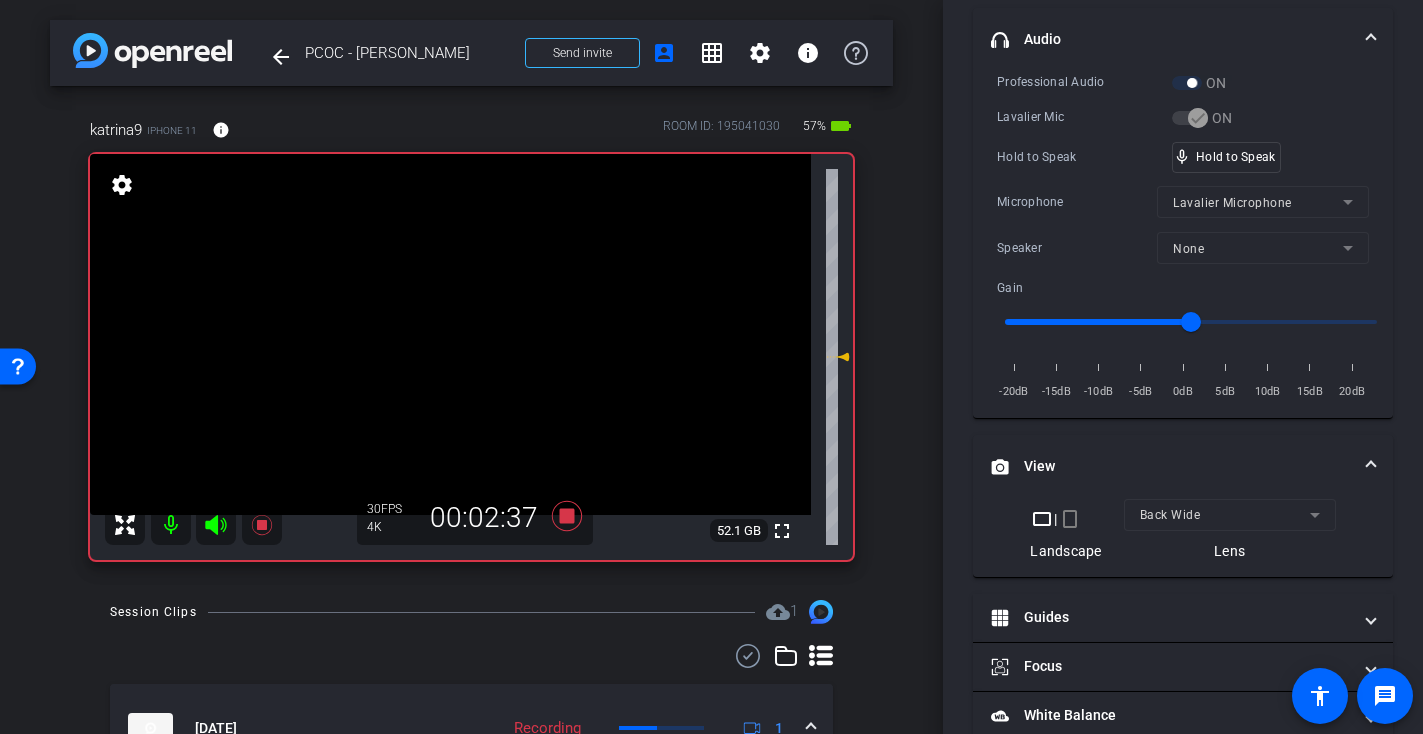 click at bounding box center [450, 334] 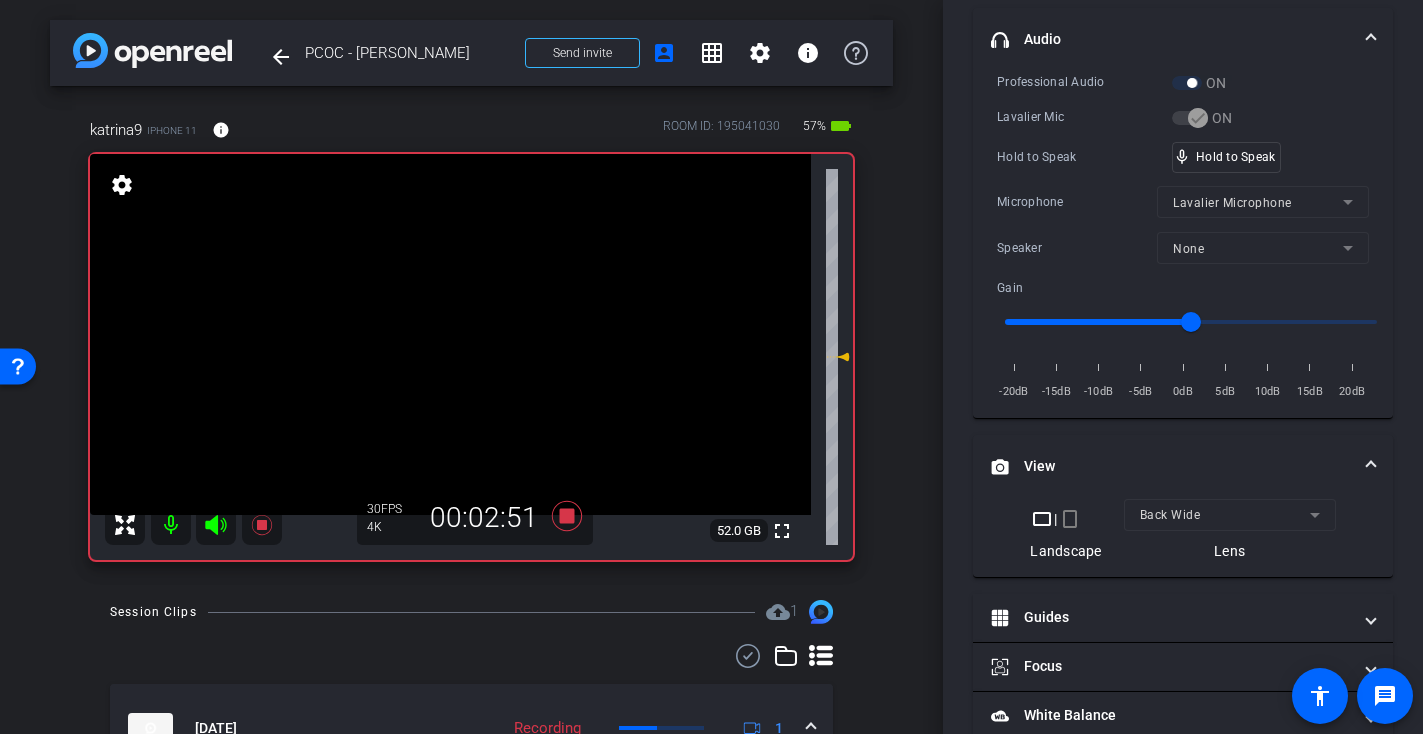 click at bounding box center (450, 334) 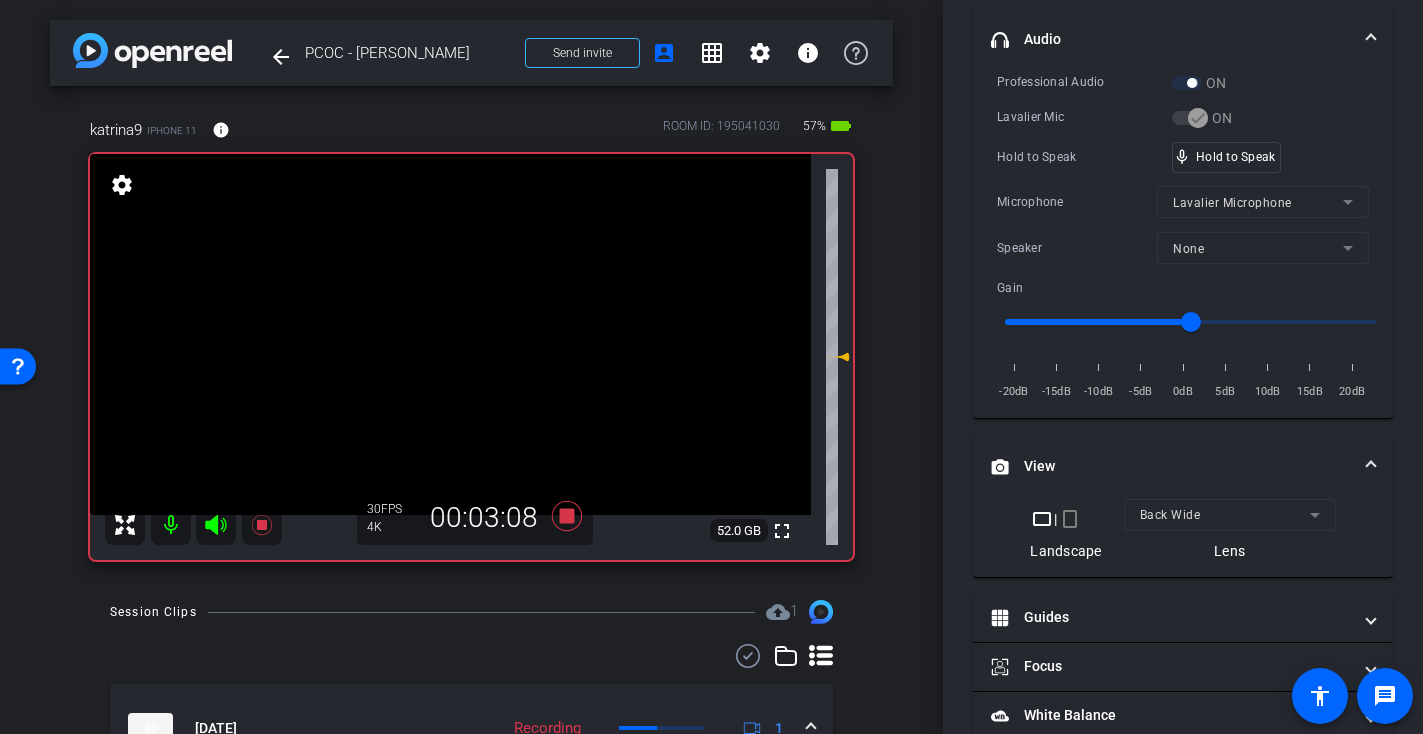 click at bounding box center [450, 334] 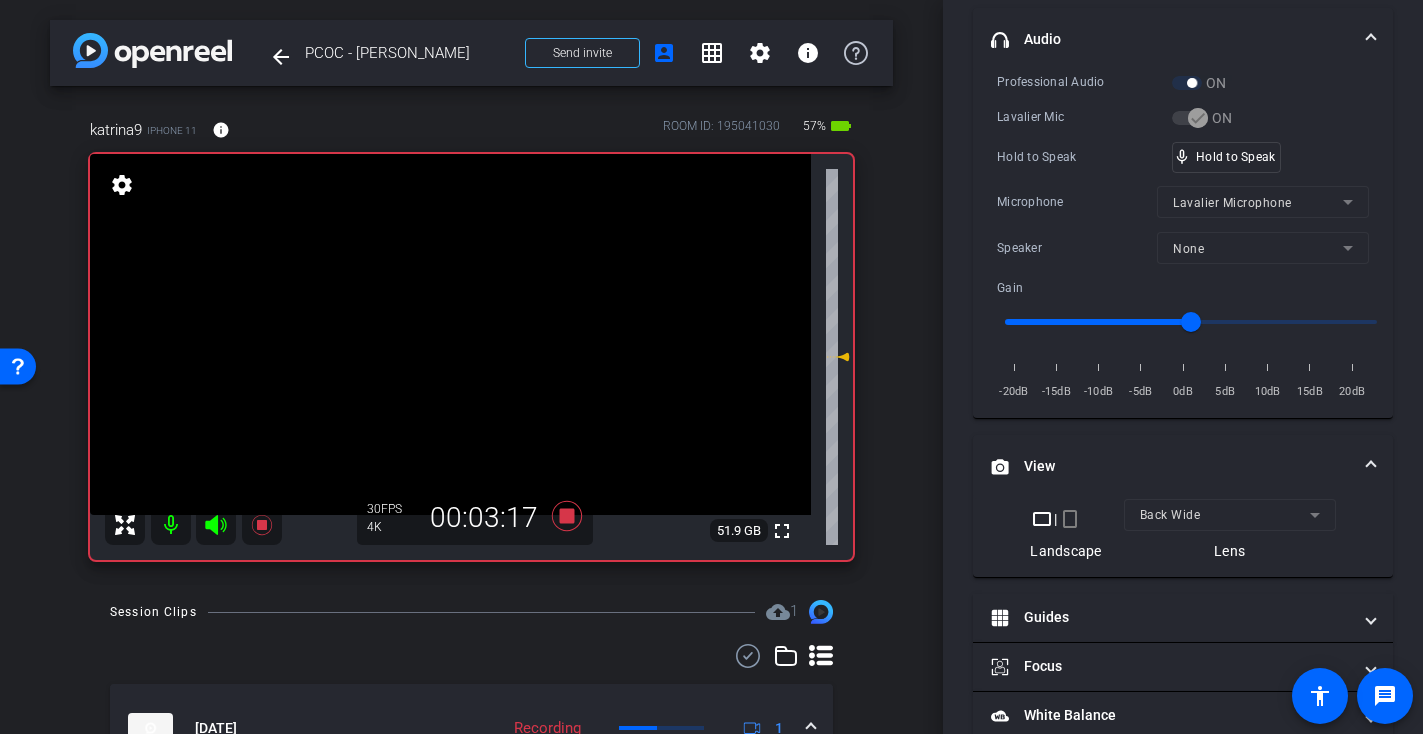 click at bounding box center (450, 334) 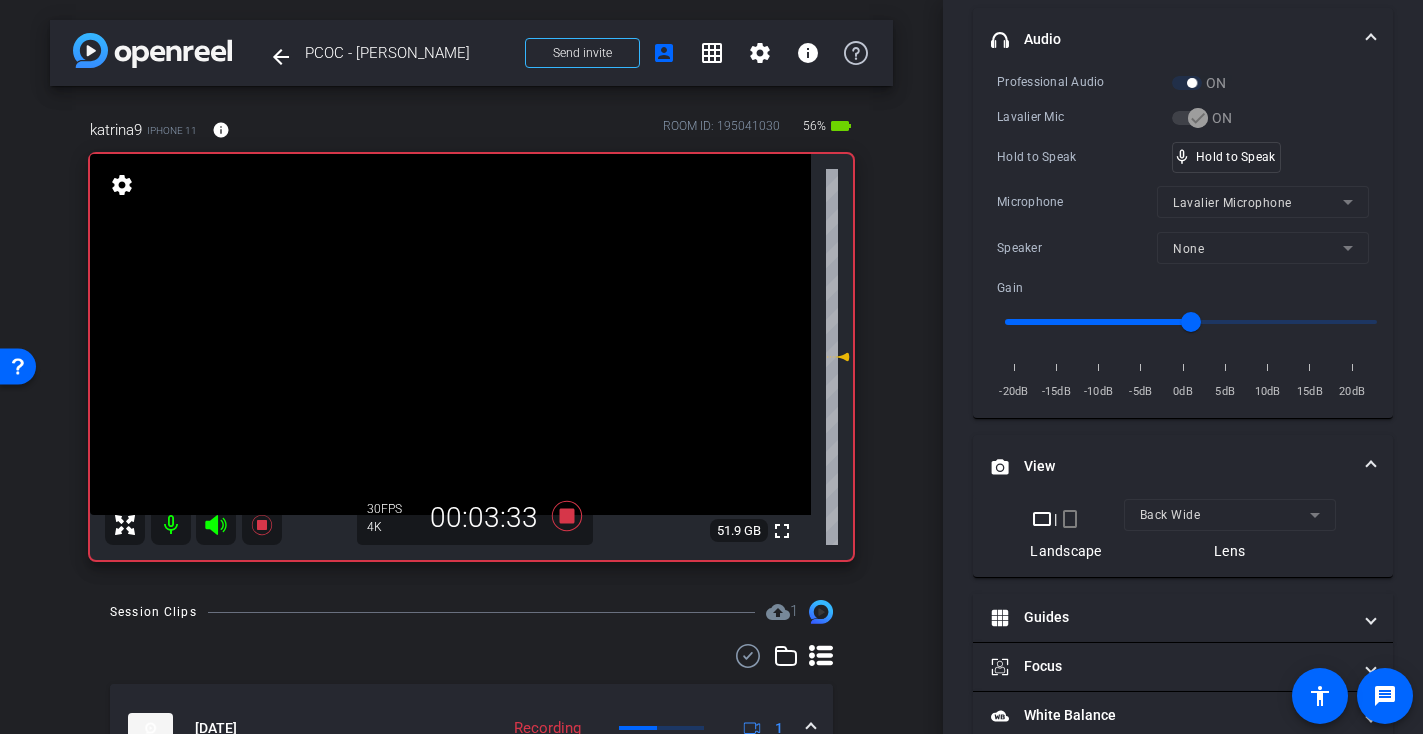 click at bounding box center [450, 334] 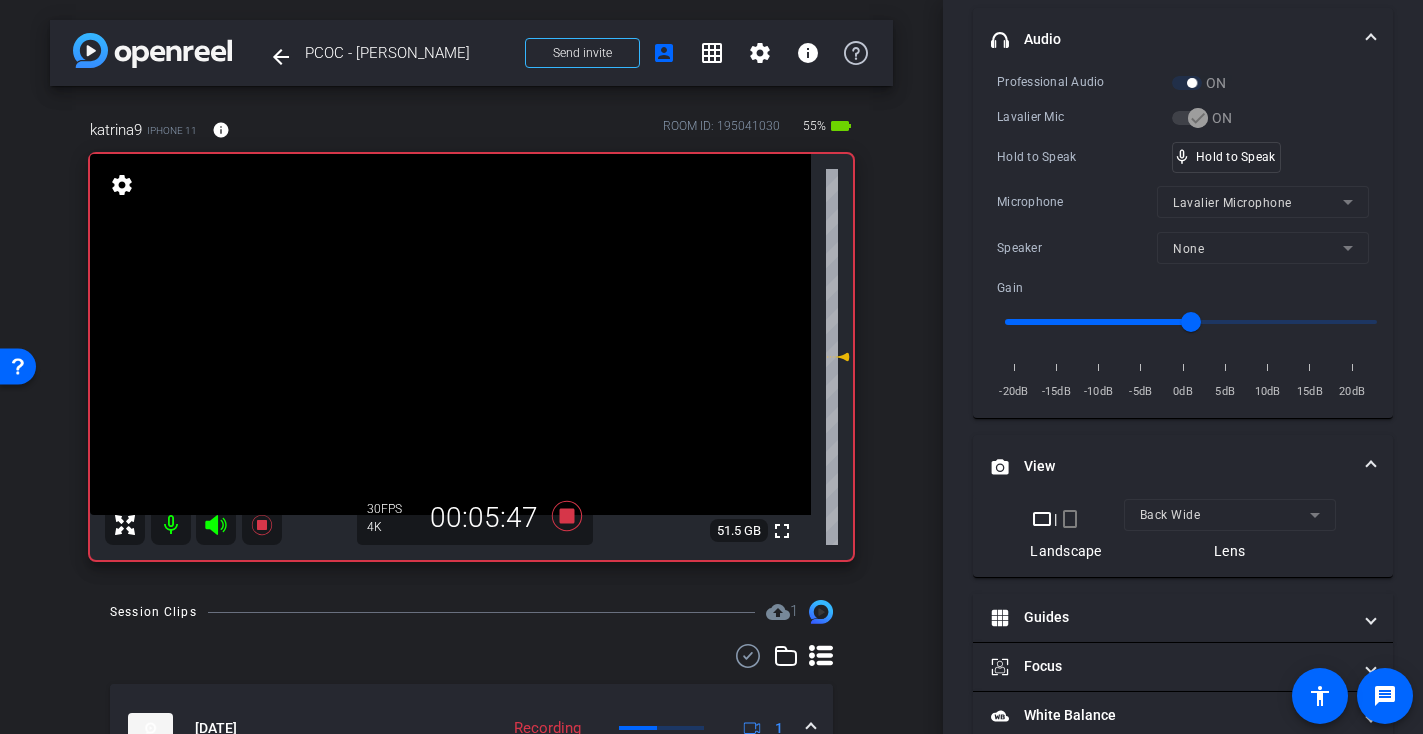 click at bounding box center [450, 334] 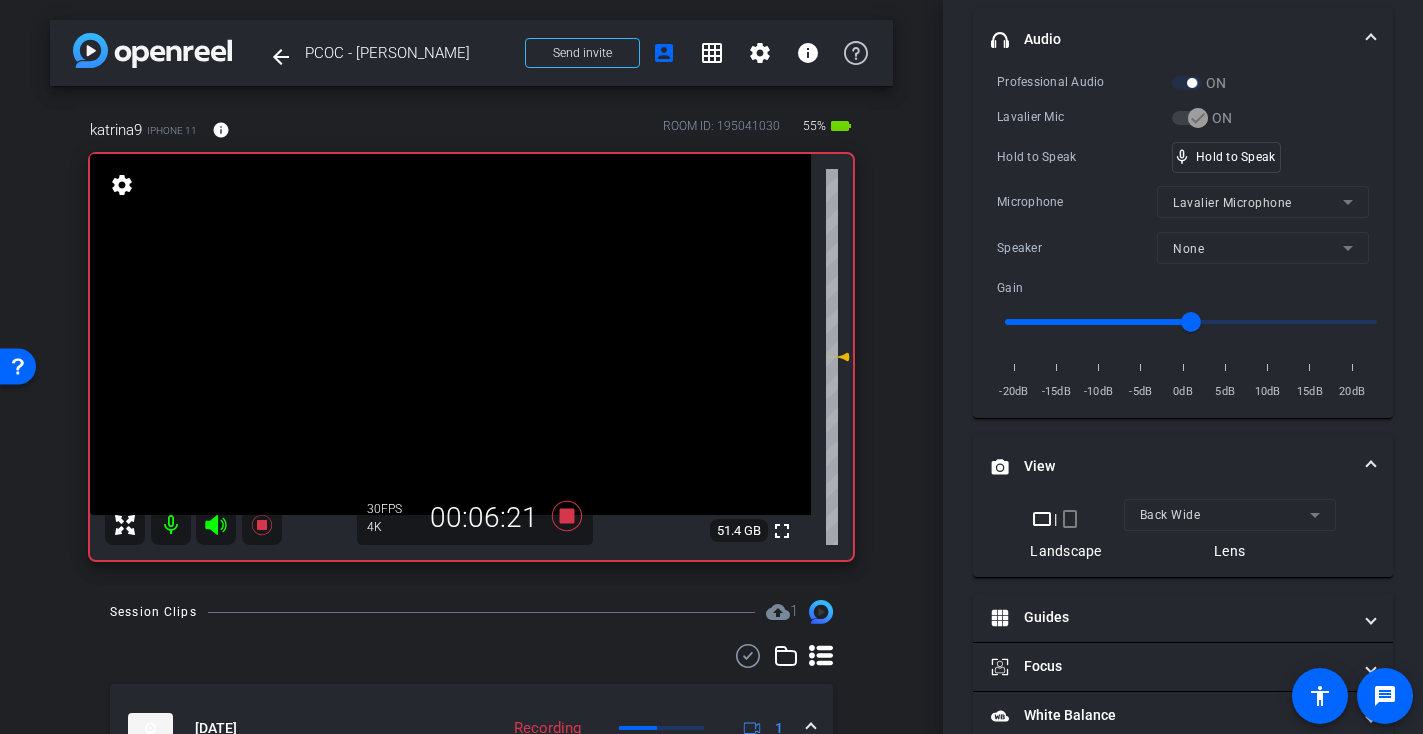 click at bounding box center (450, 334) 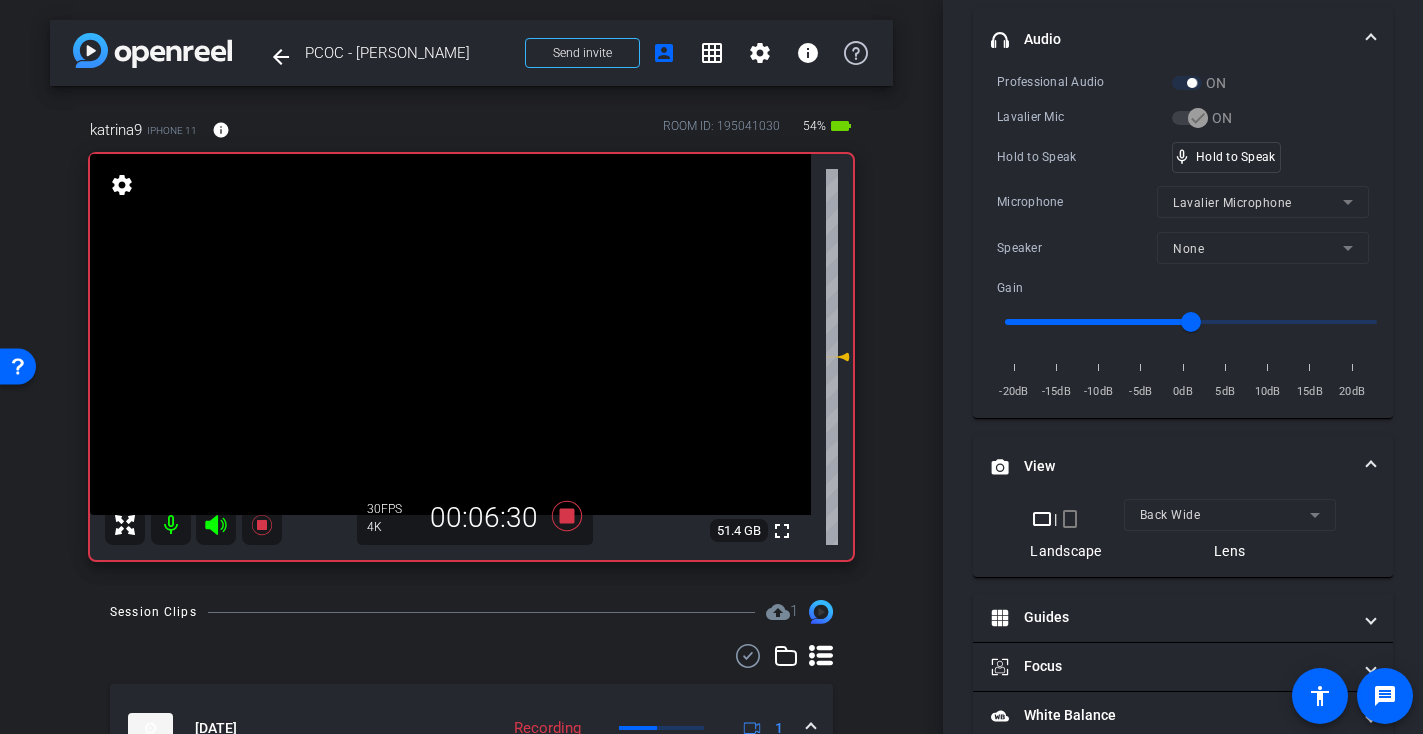click at bounding box center (450, 334) 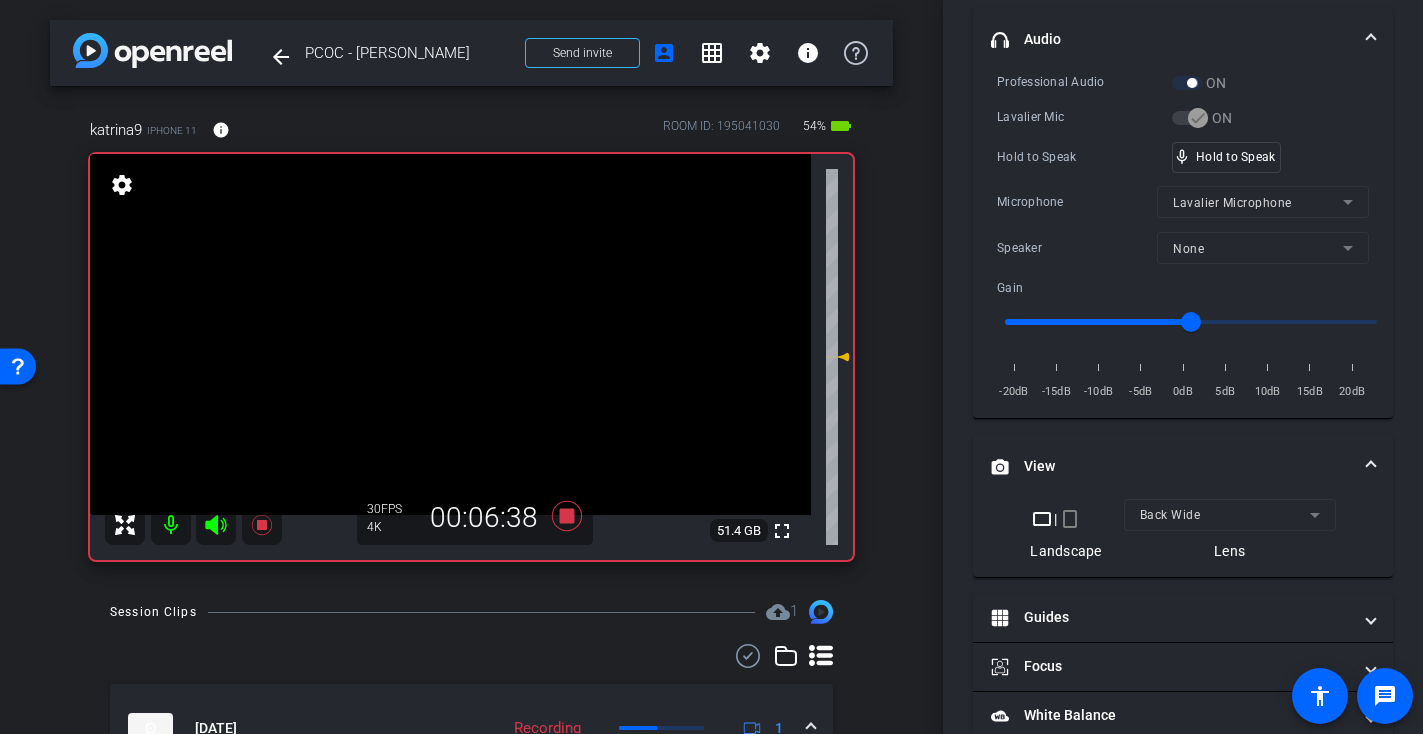 click at bounding box center (450, 334) 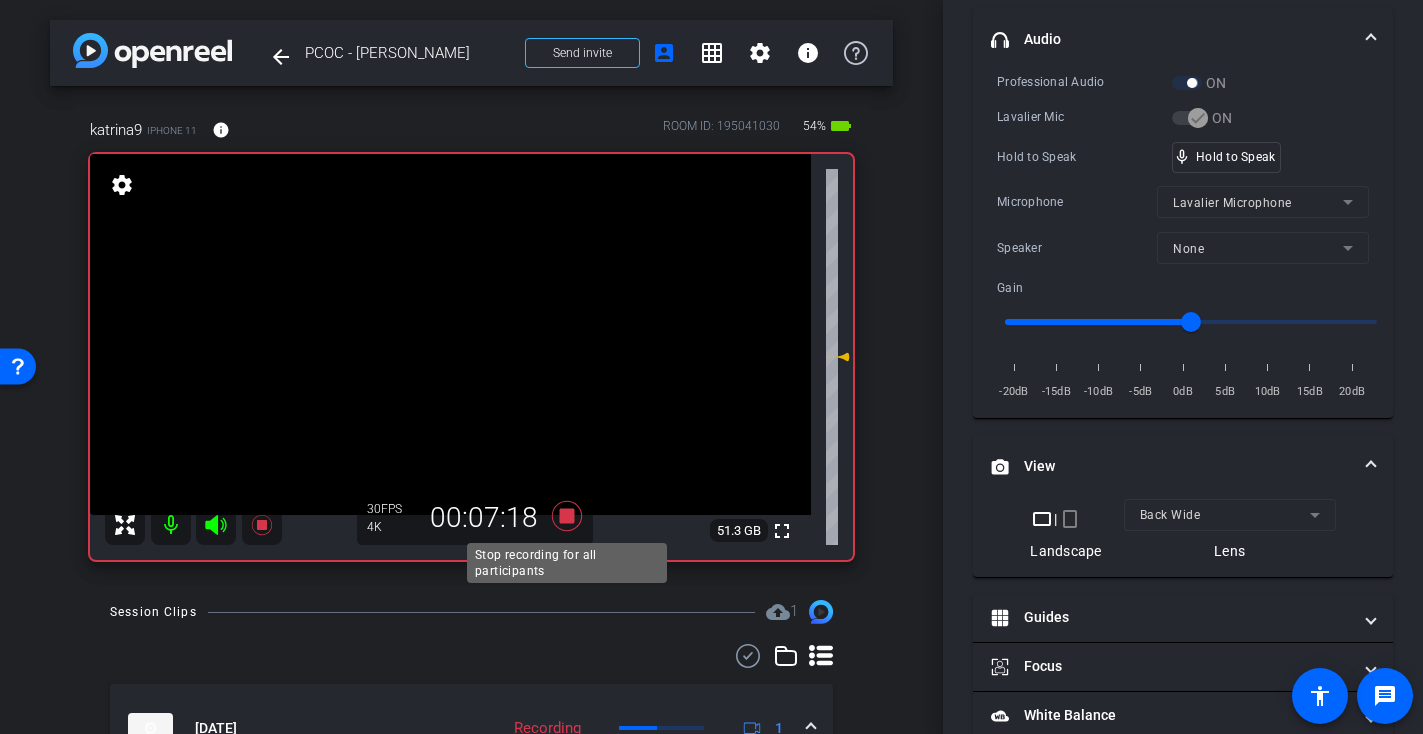 click 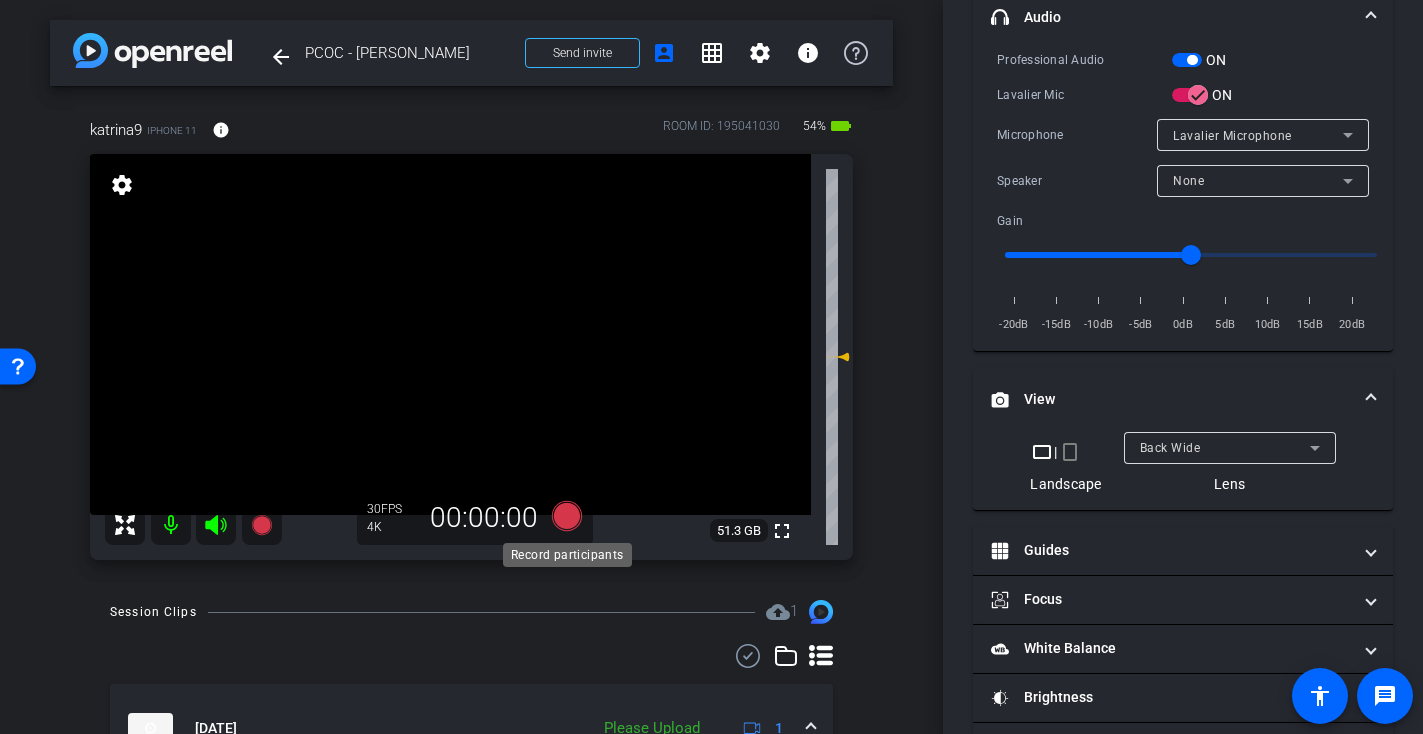 scroll, scrollTop: 406, scrollLeft: 0, axis: vertical 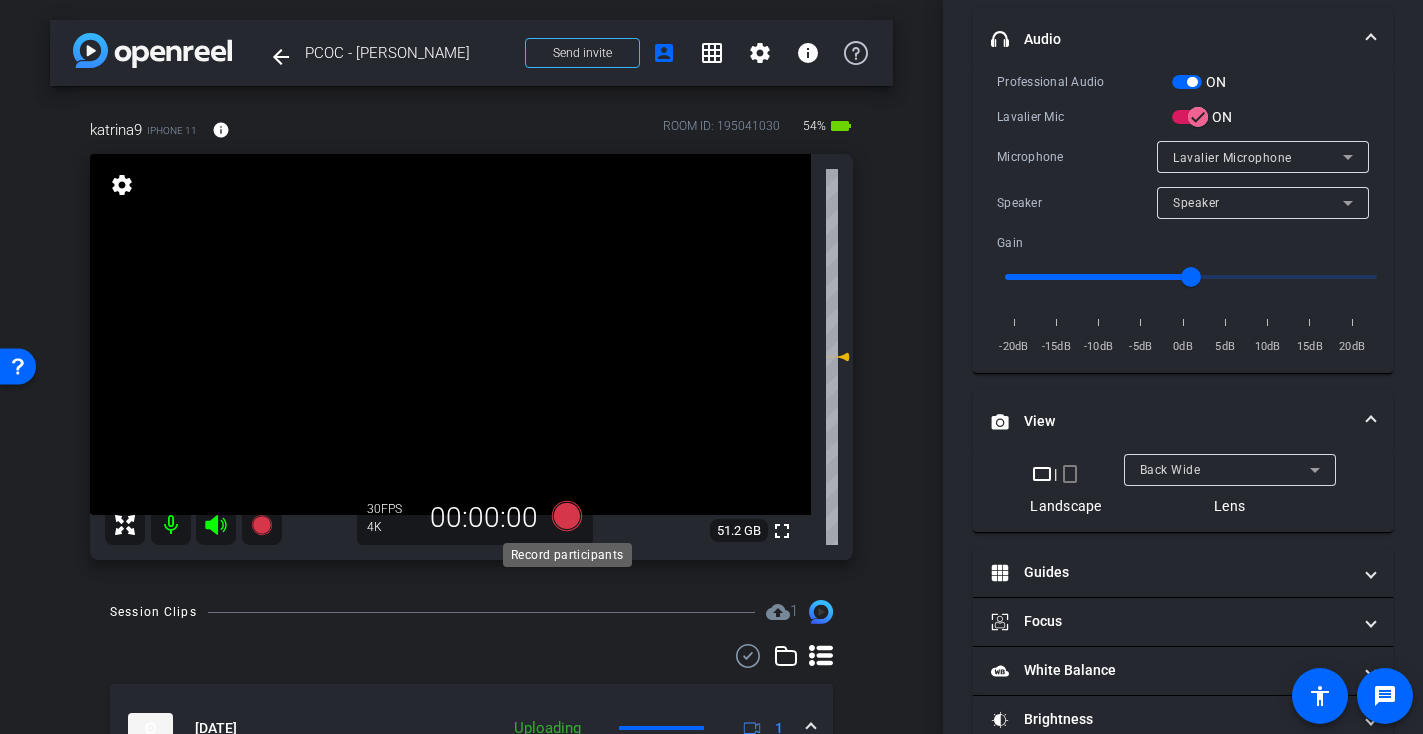 click 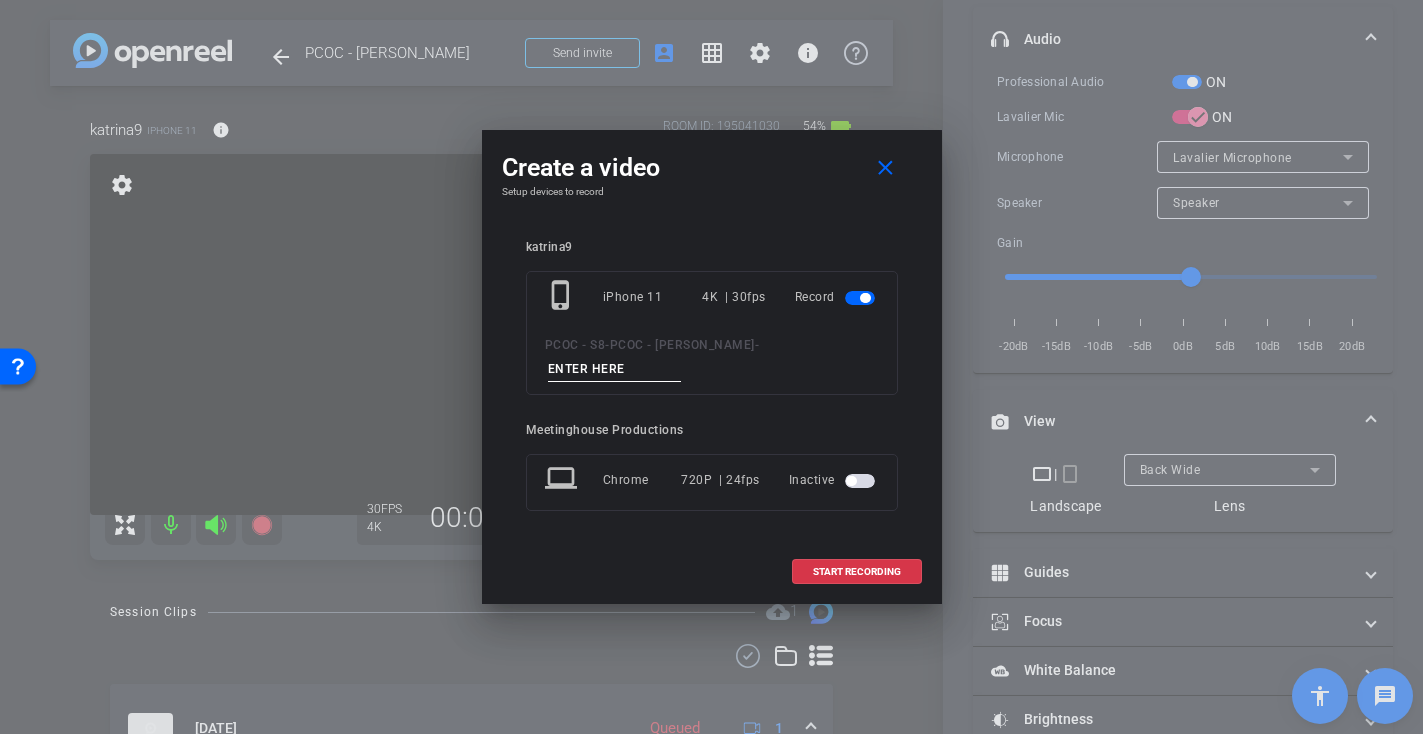 click at bounding box center [615, 369] 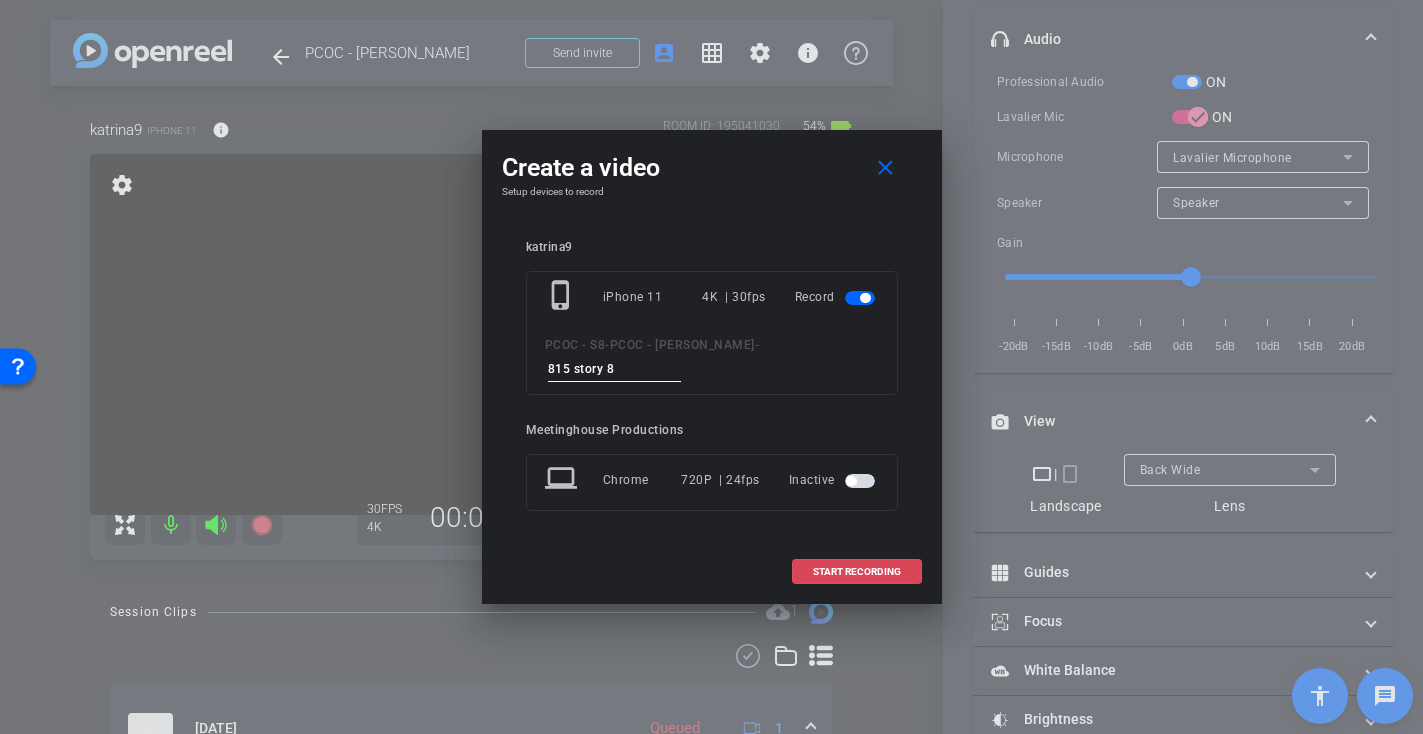 type on "815 story 8" 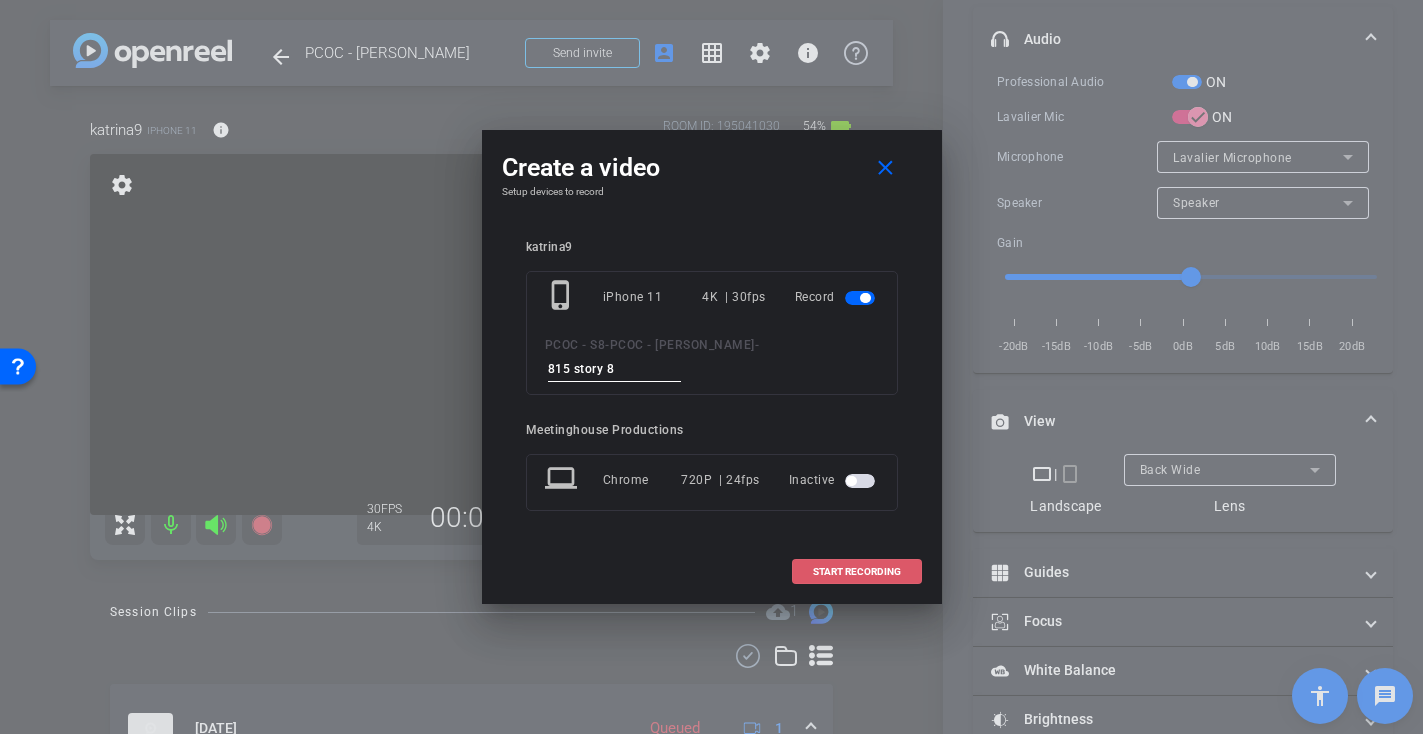 click on "START RECORDING" at bounding box center (857, 572) 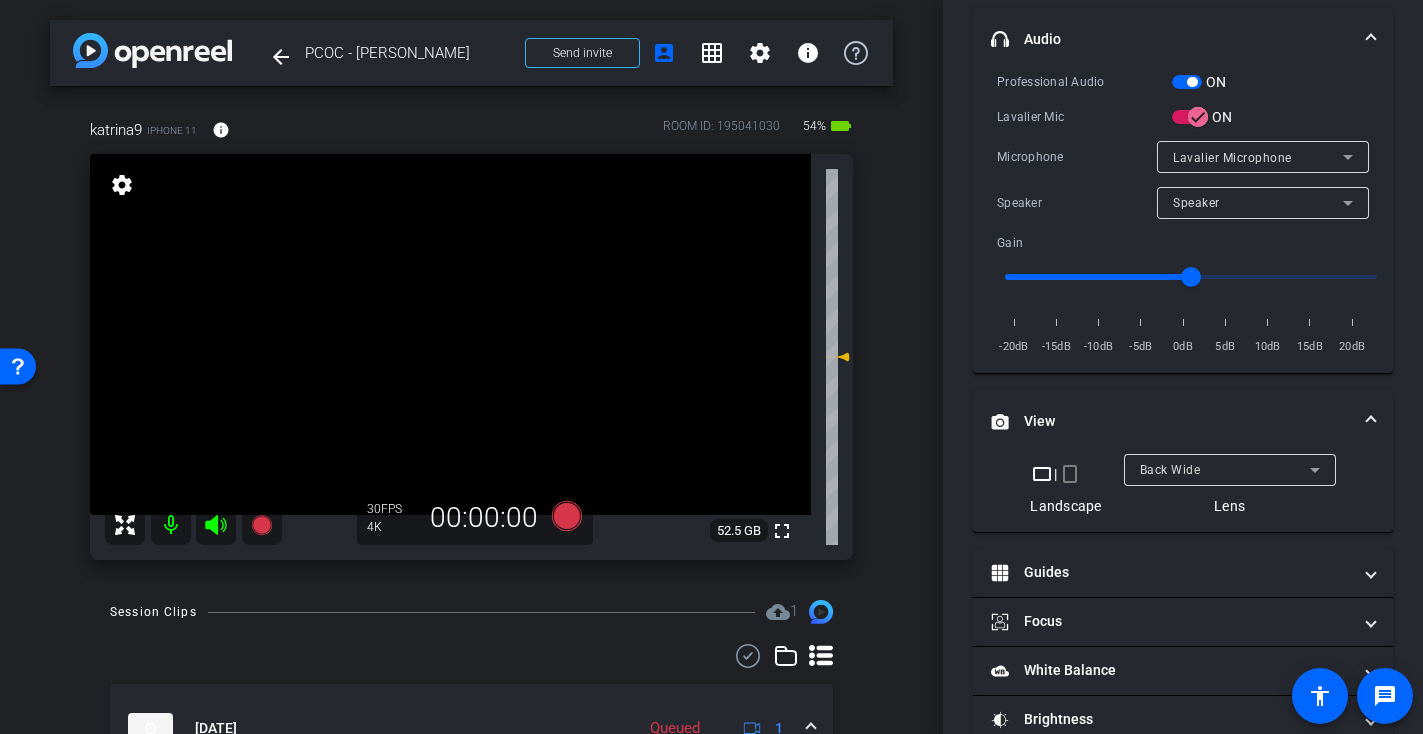 scroll, scrollTop: 428, scrollLeft: 0, axis: vertical 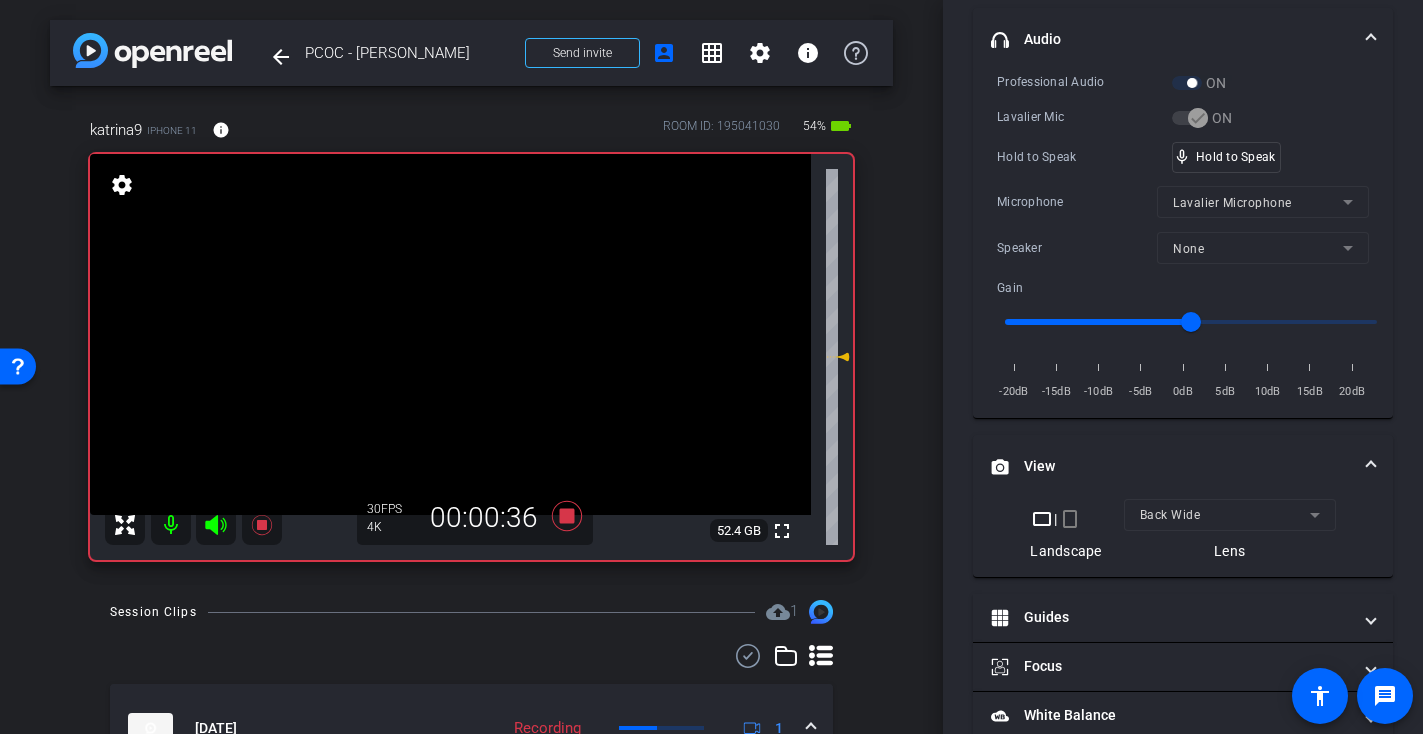 click at bounding box center [450, 334] 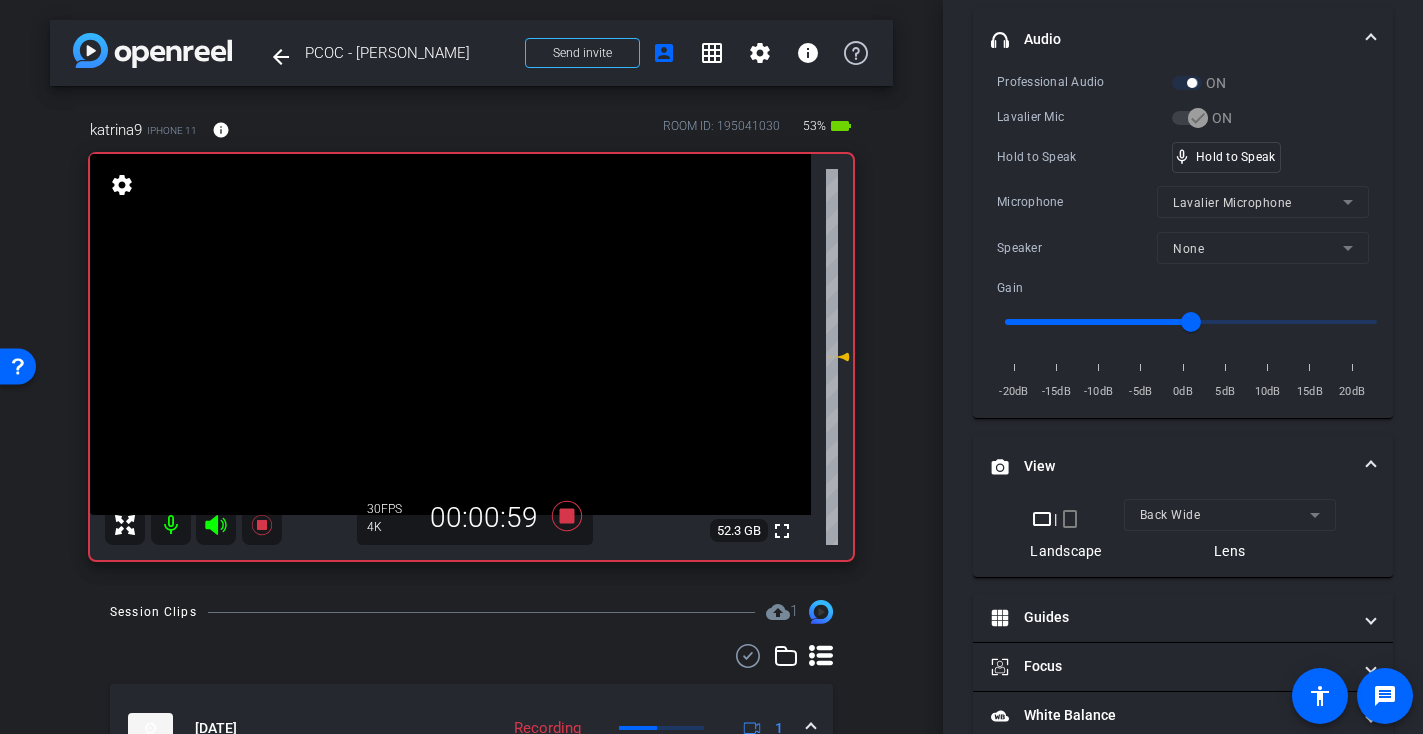 click at bounding box center [450, 334] 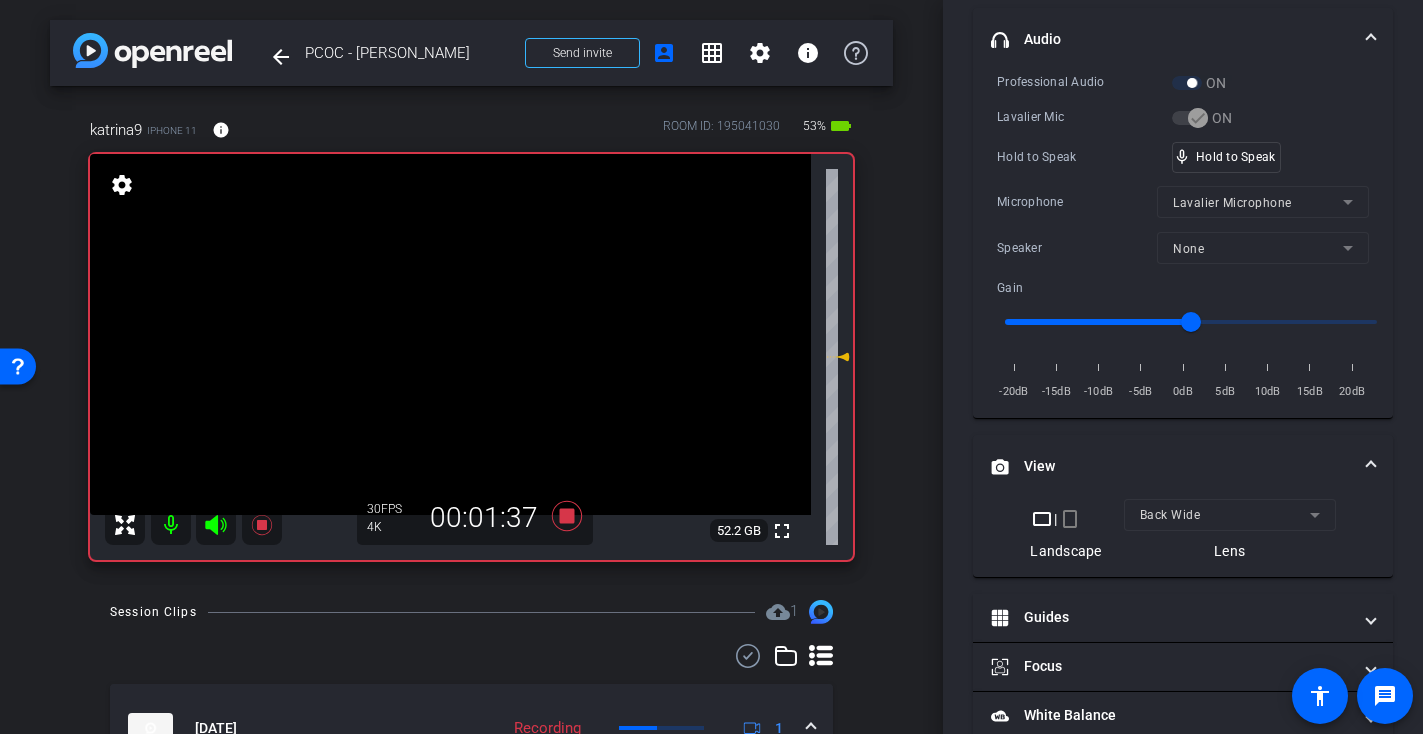 click at bounding box center (450, 334) 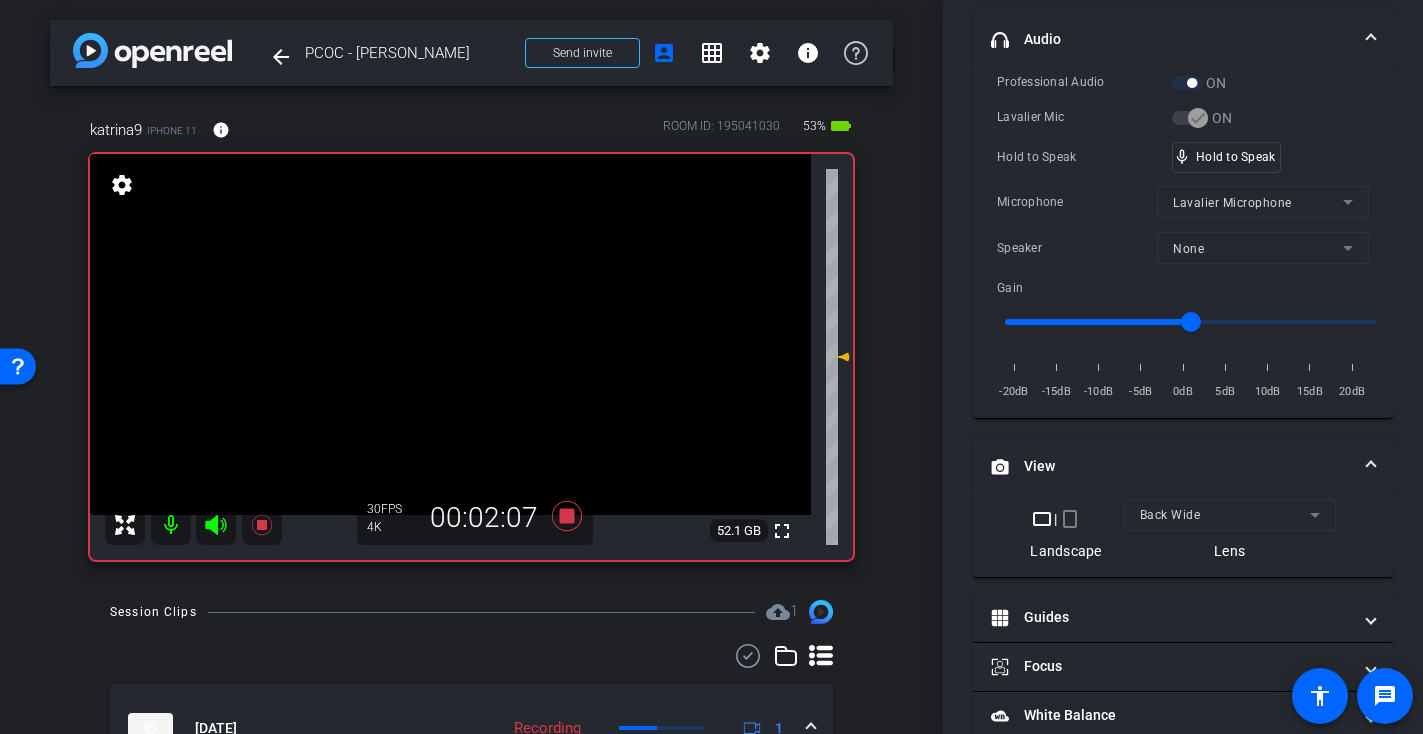 click at bounding box center [450, 334] 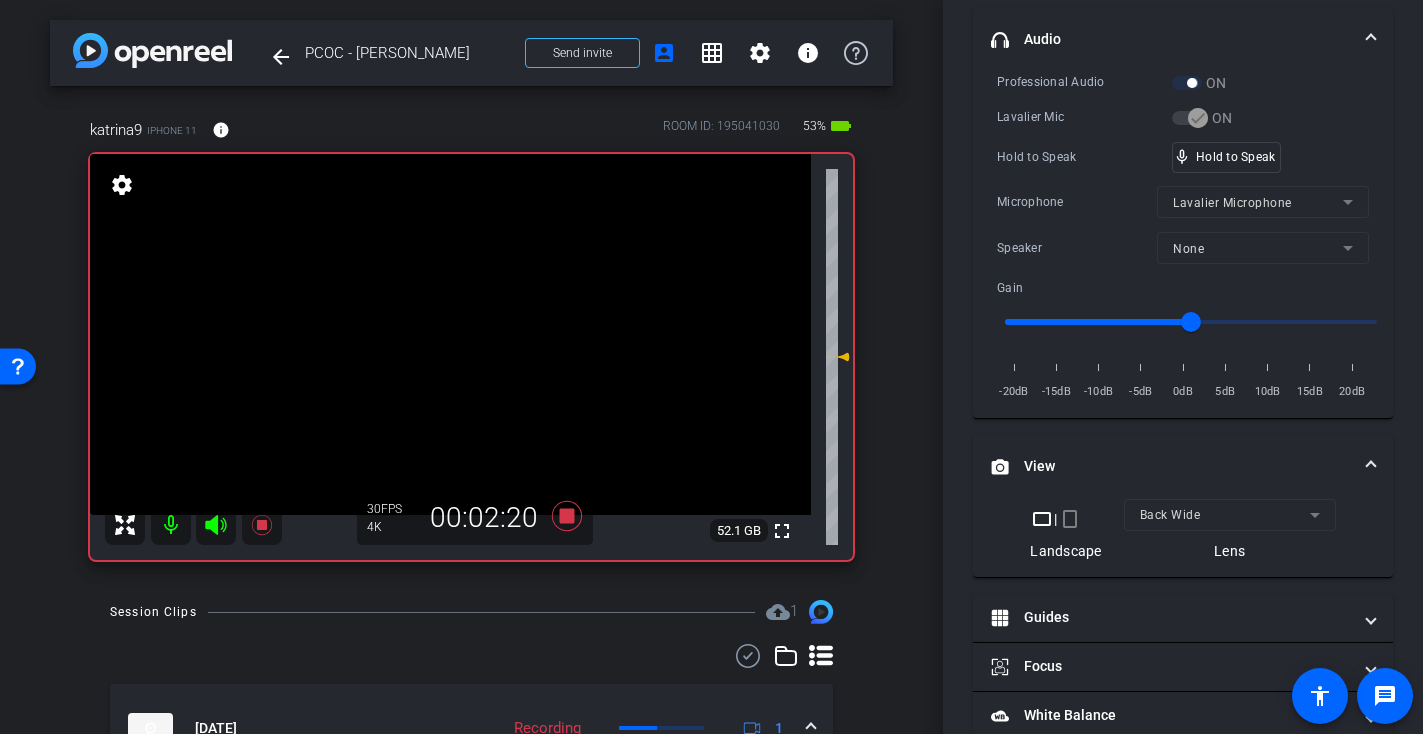 click at bounding box center (450, 334) 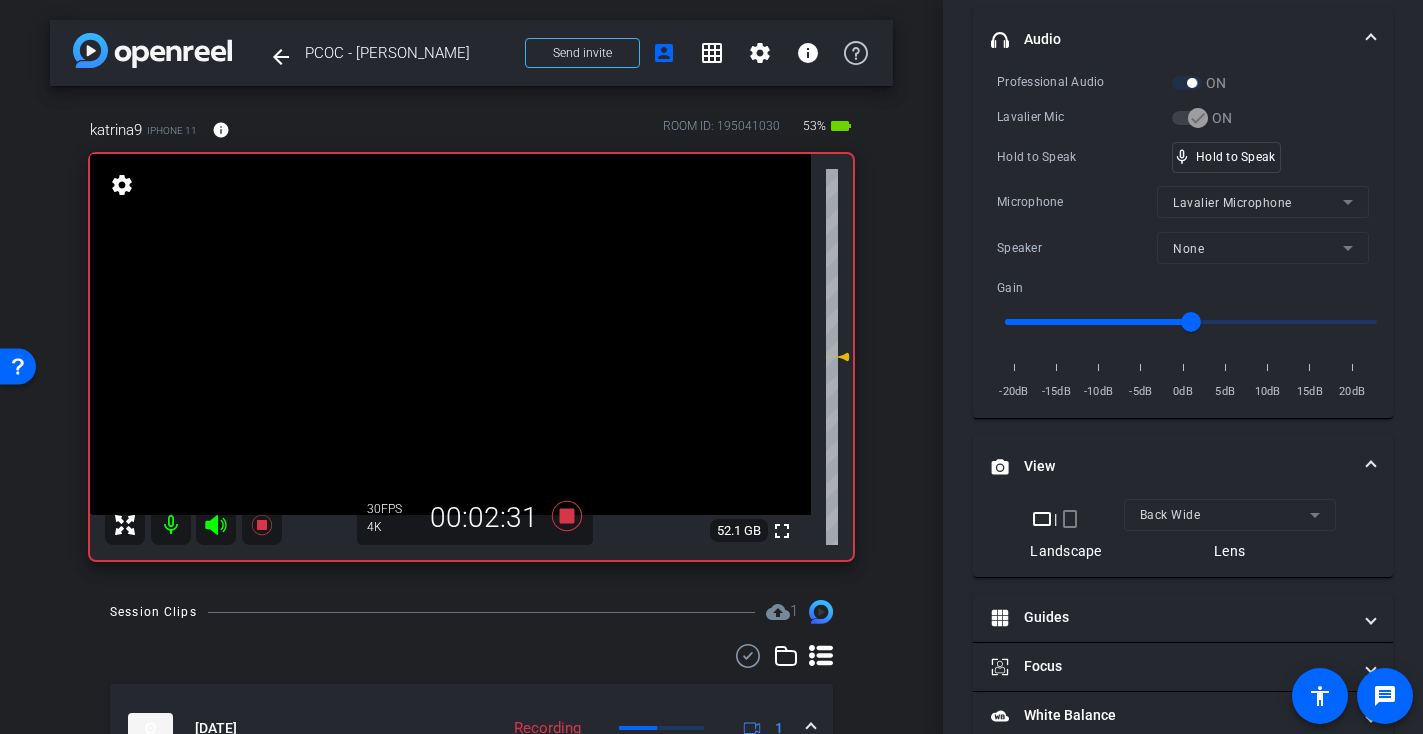 click at bounding box center (450, 334) 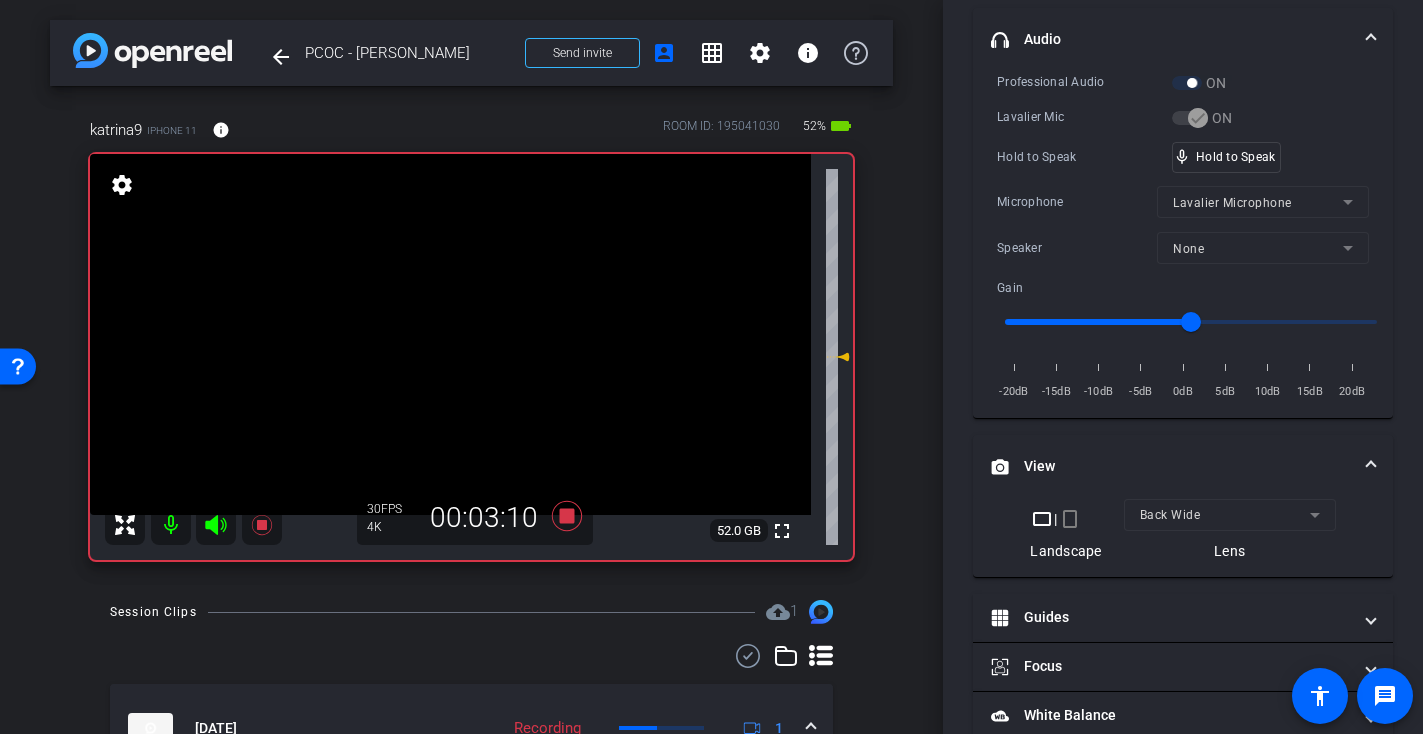 click at bounding box center [450, 334] 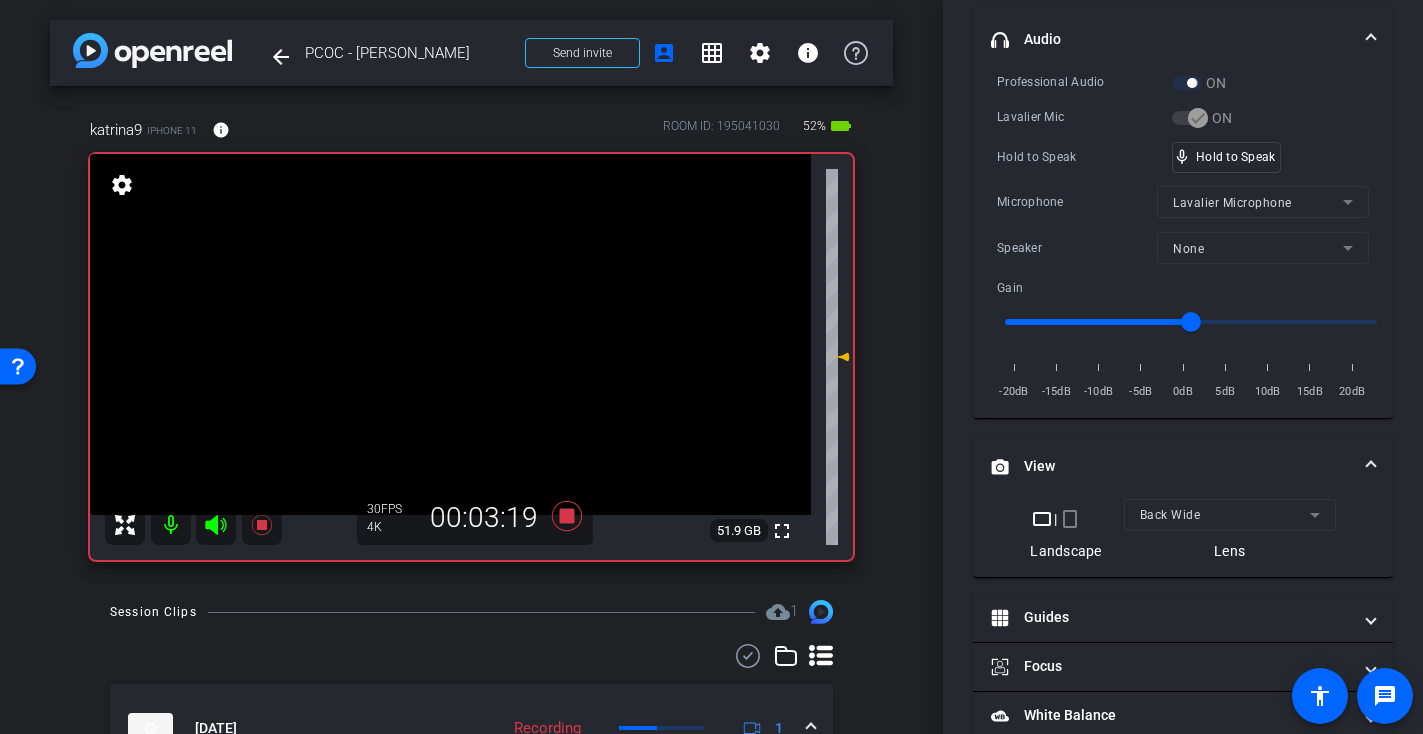 click at bounding box center (450, 334) 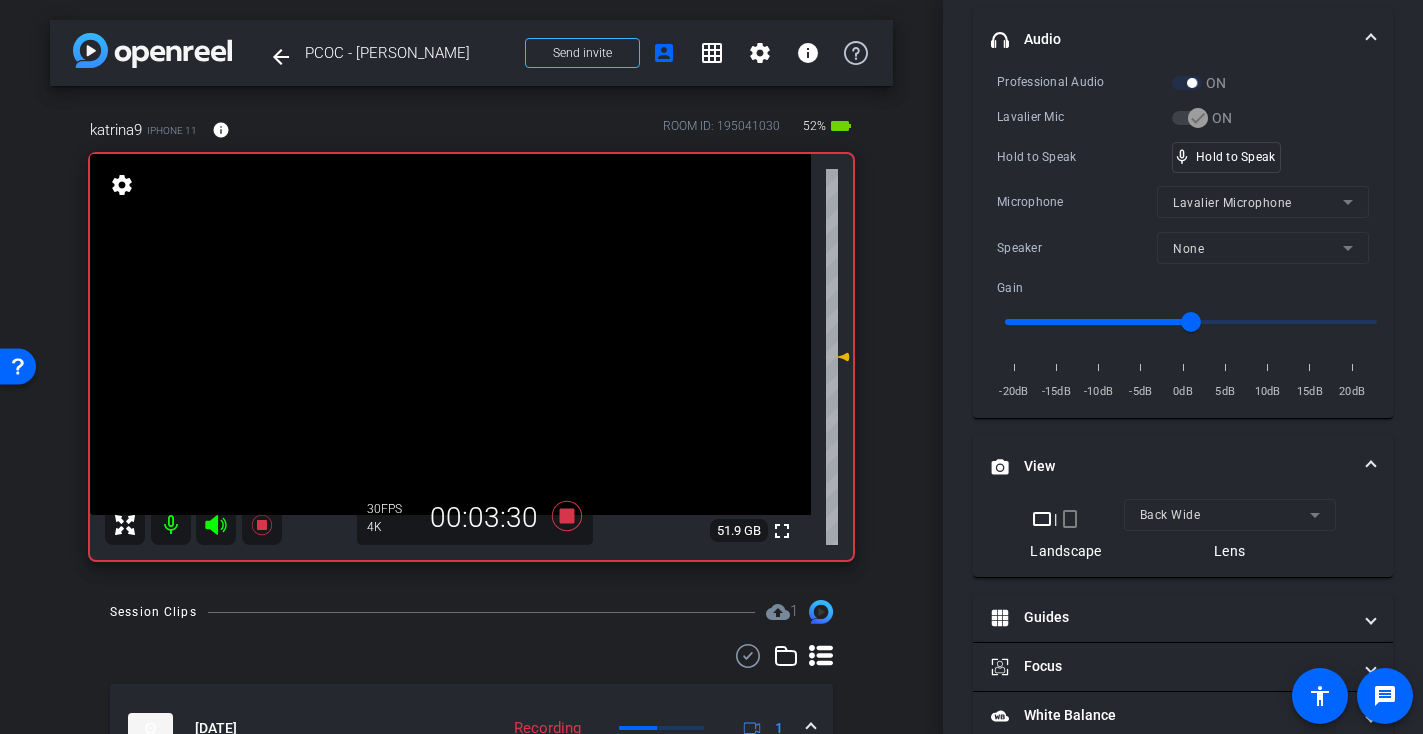 click at bounding box center [450, 334] 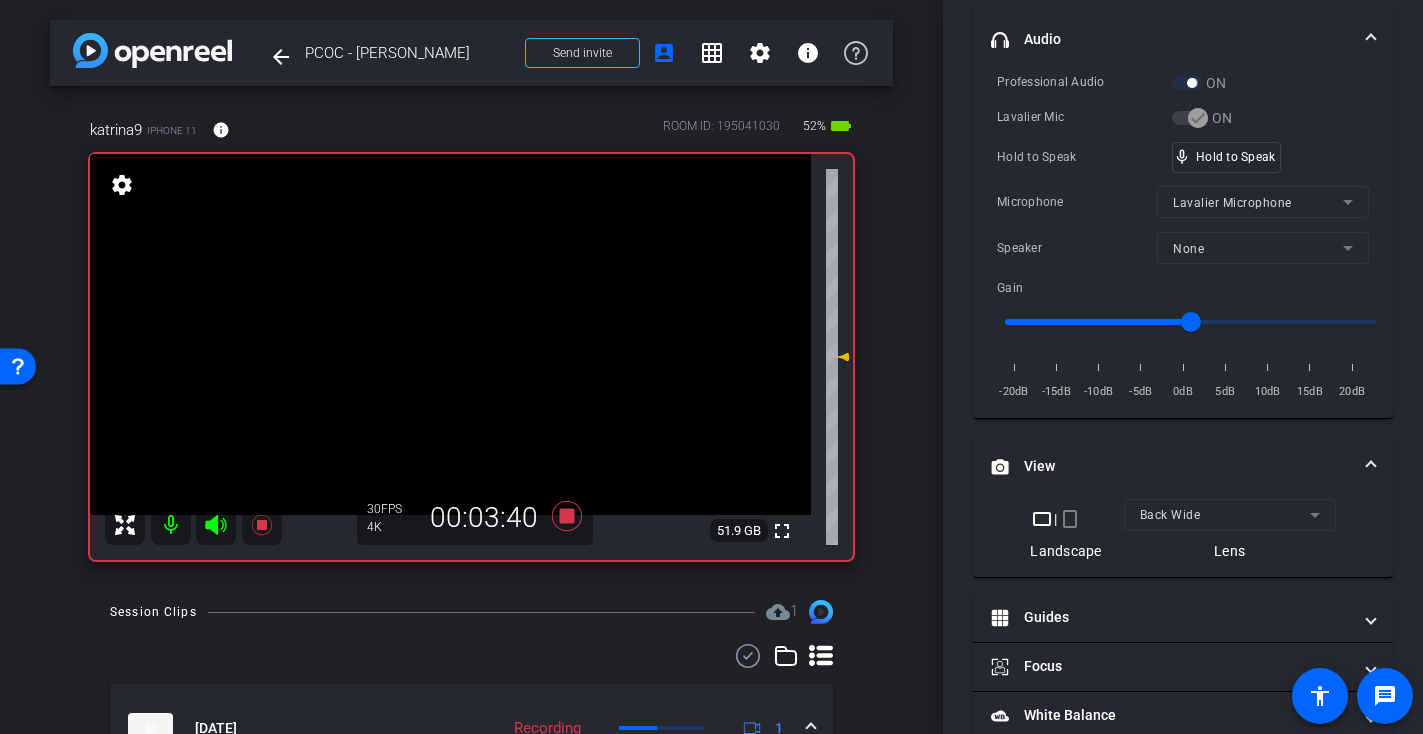 click at bounding box center [450, 334] 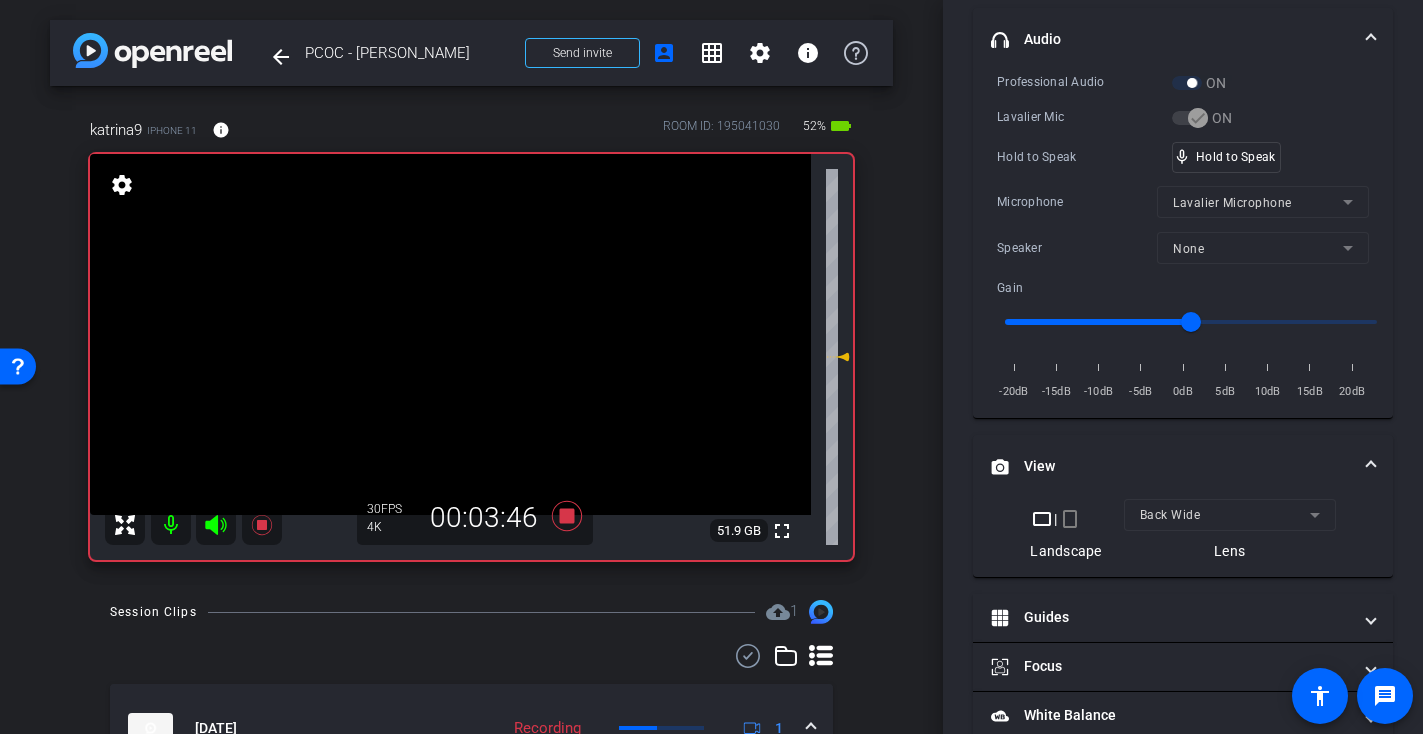 click at bounding box center (450, 334) 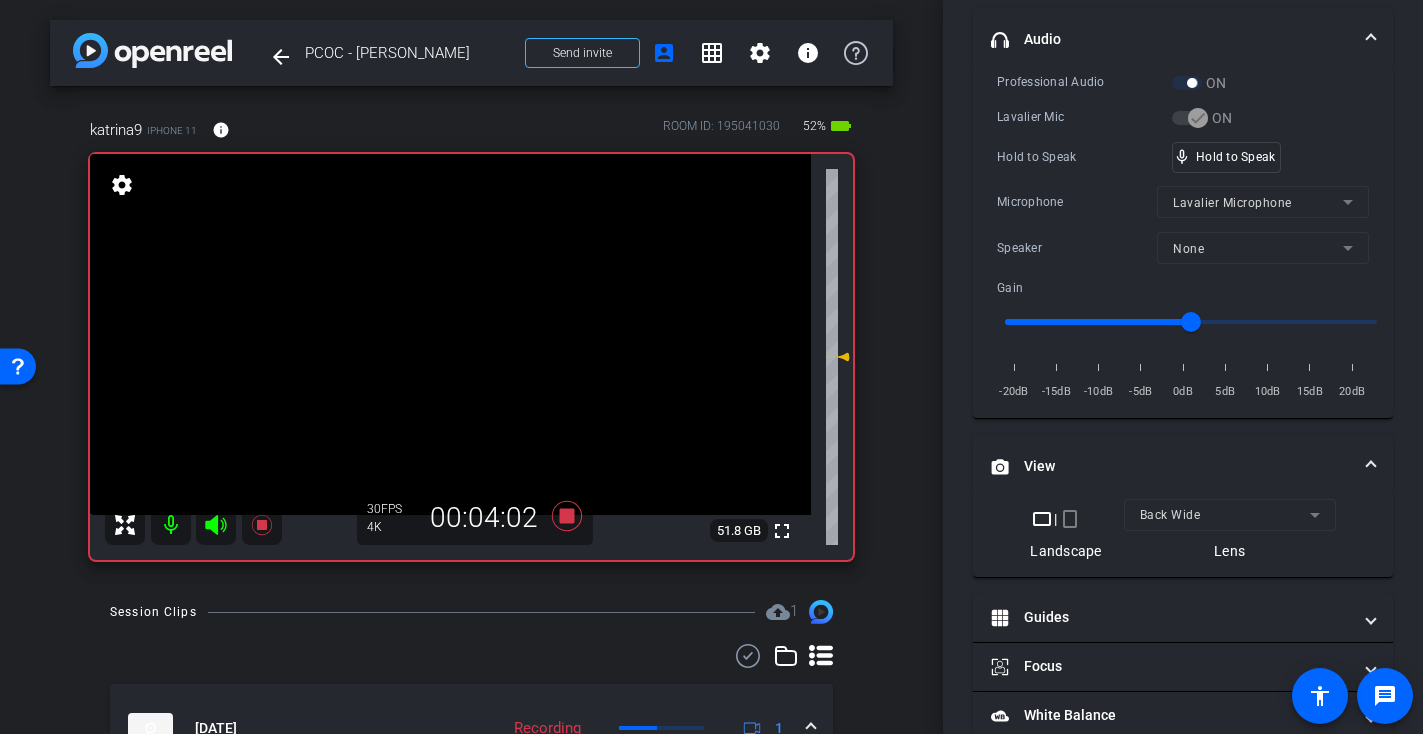 click at bounding box center (450, 334) 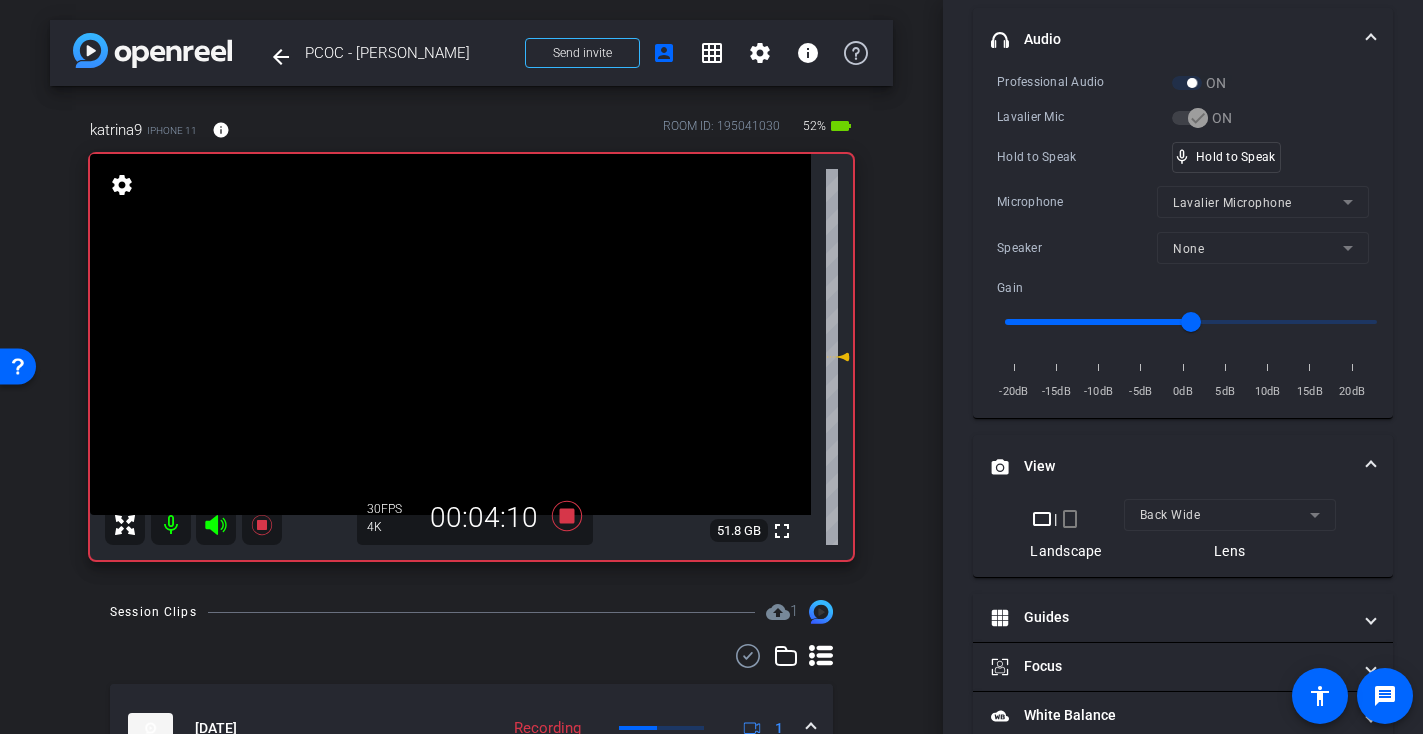 click at bounding box center (450, 334) 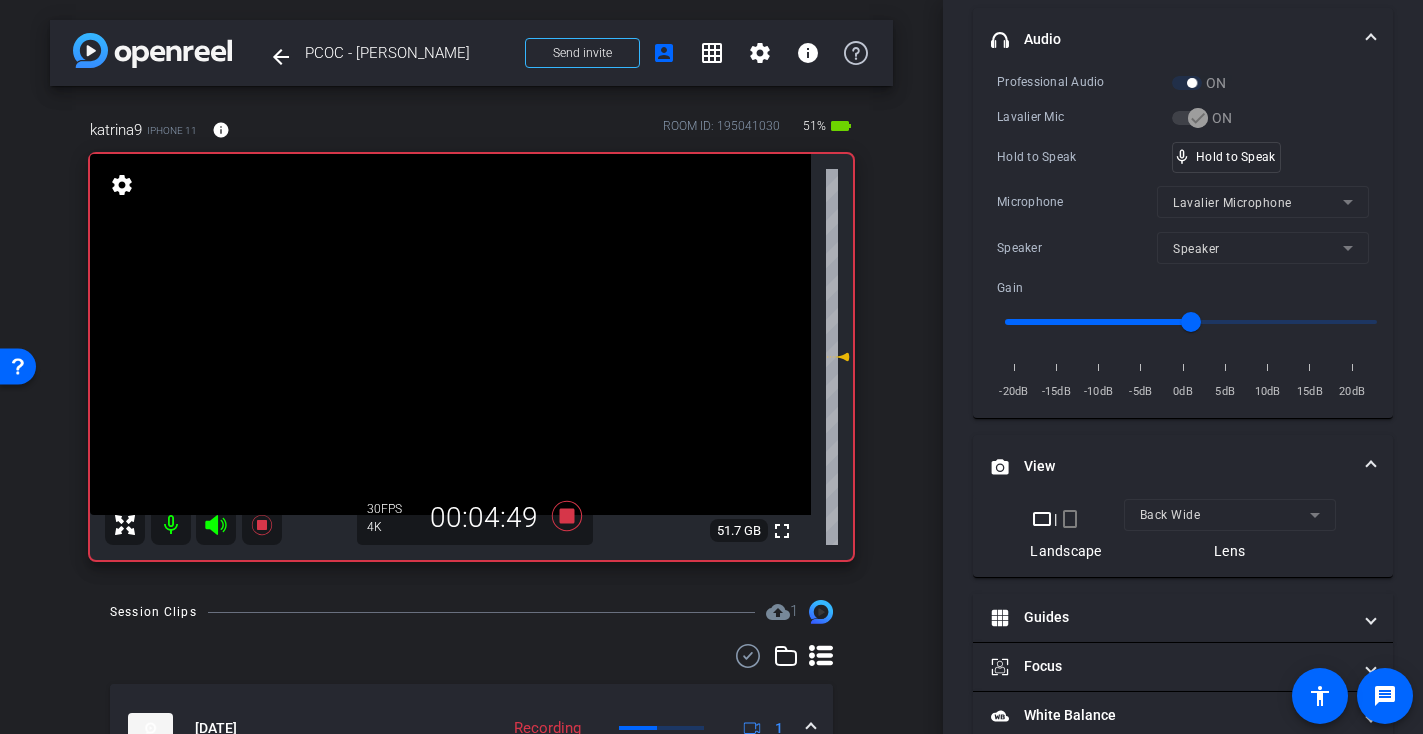 click at bounding box center (450, 334) 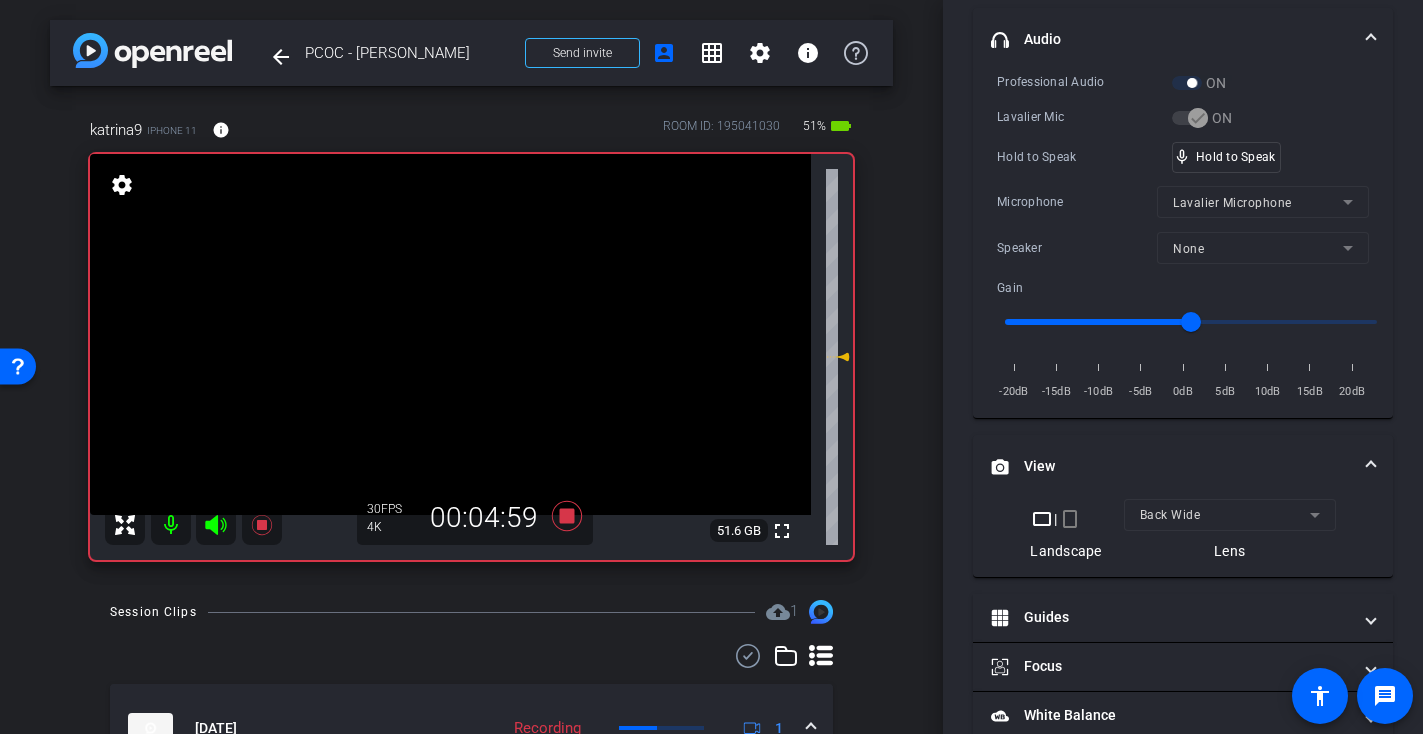 click at bounding box center (450, 334) 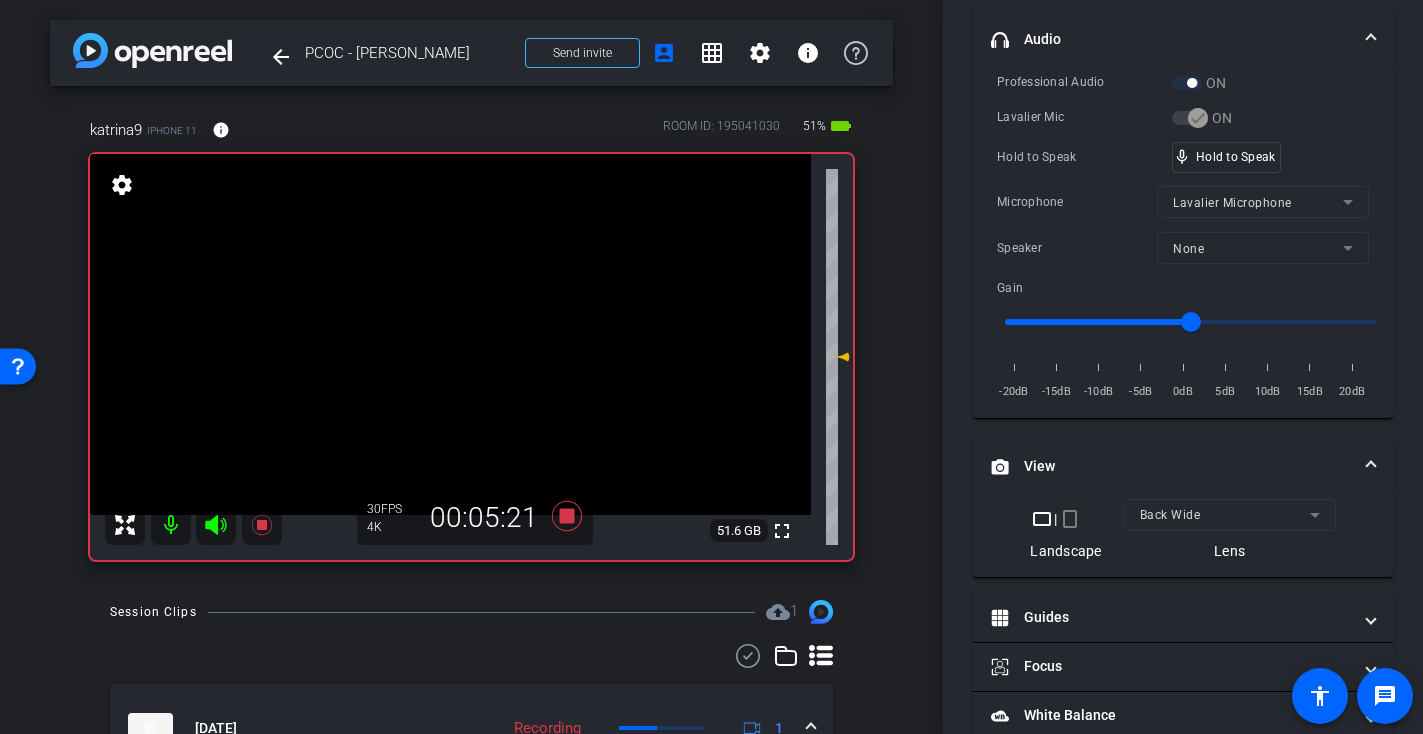 click at bounding box center (450, 334) 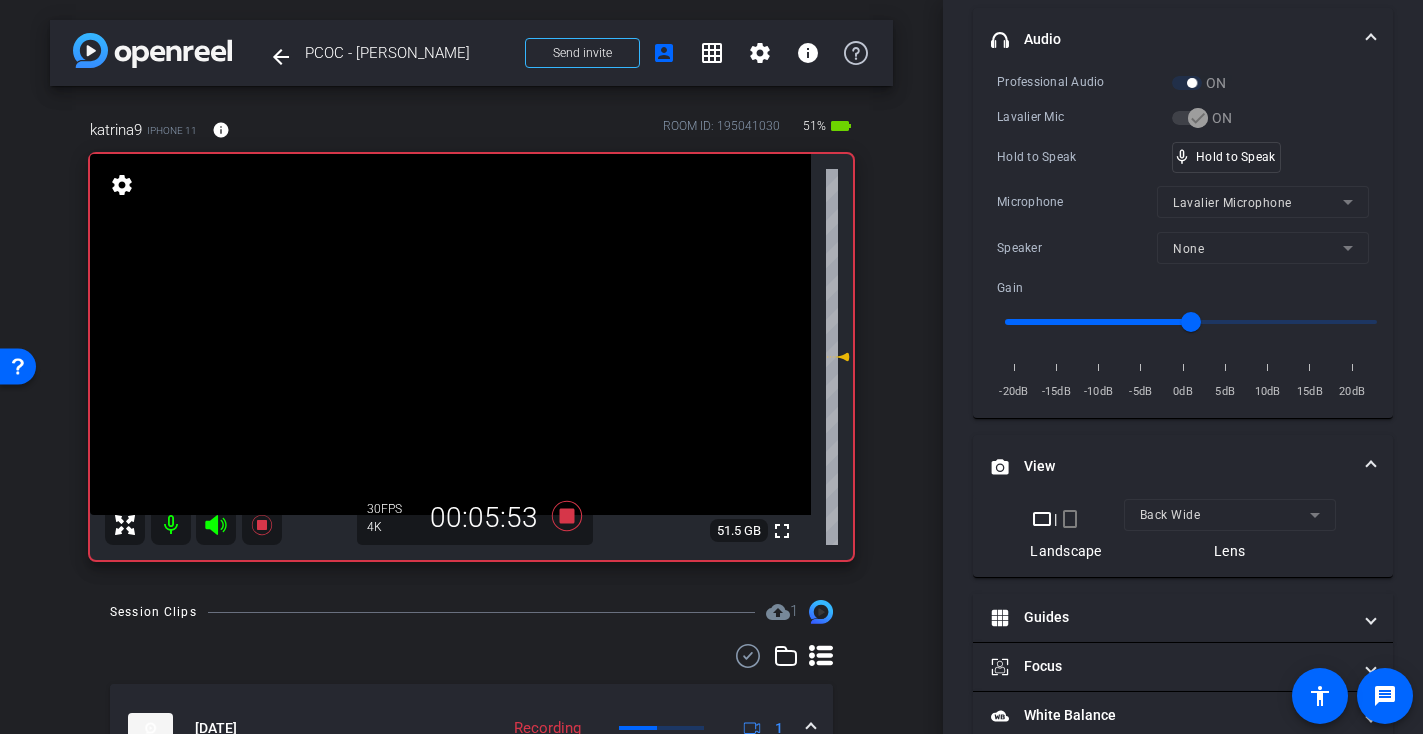 click at bounding box center [450, 334] 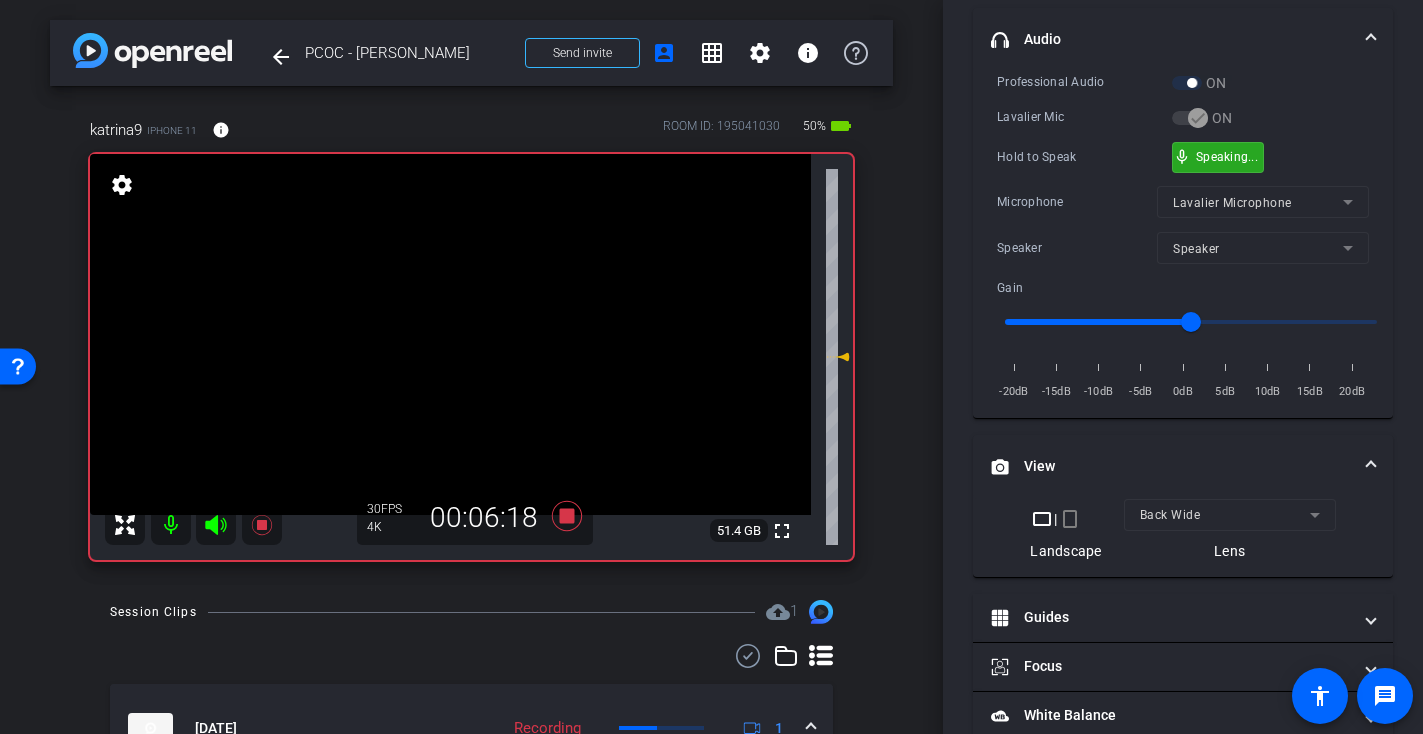 click on "mic_none Speaking..." at bounding box center [1218, 157] 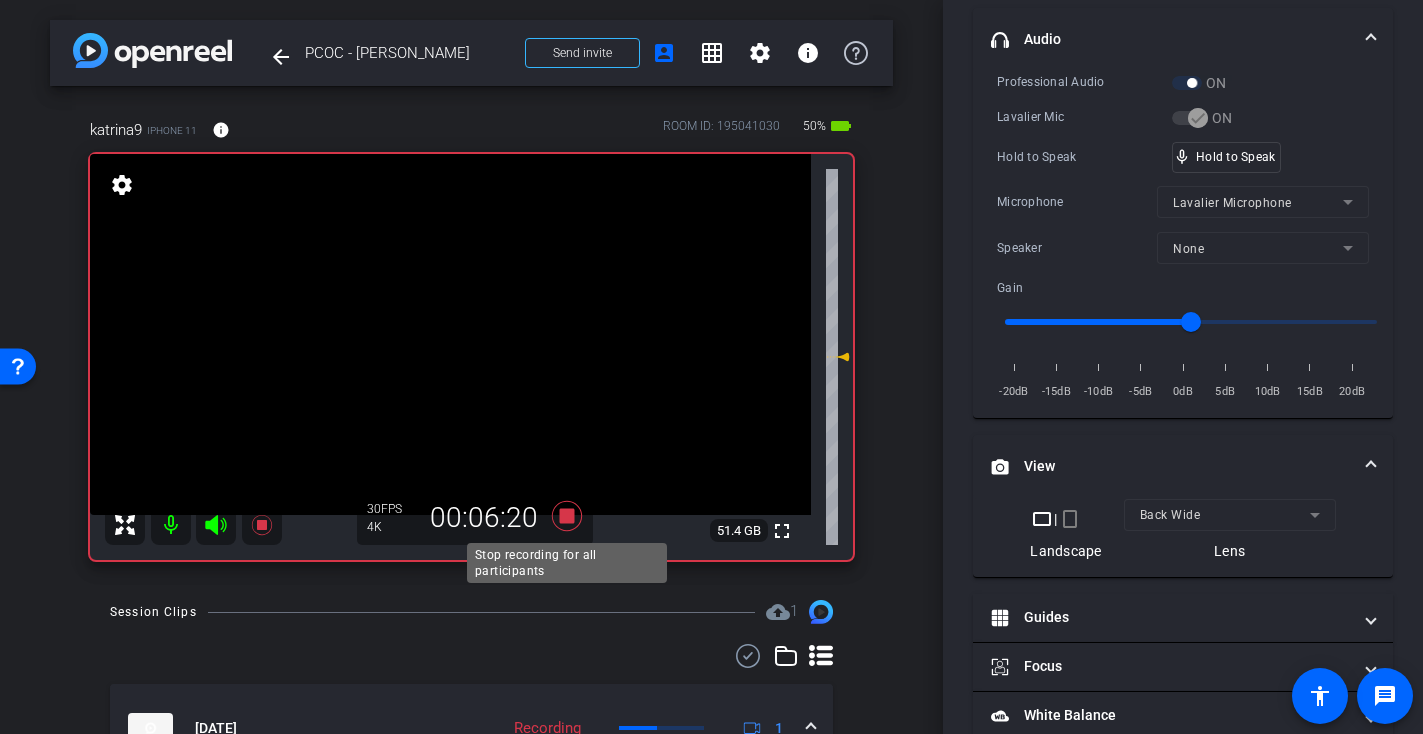 click 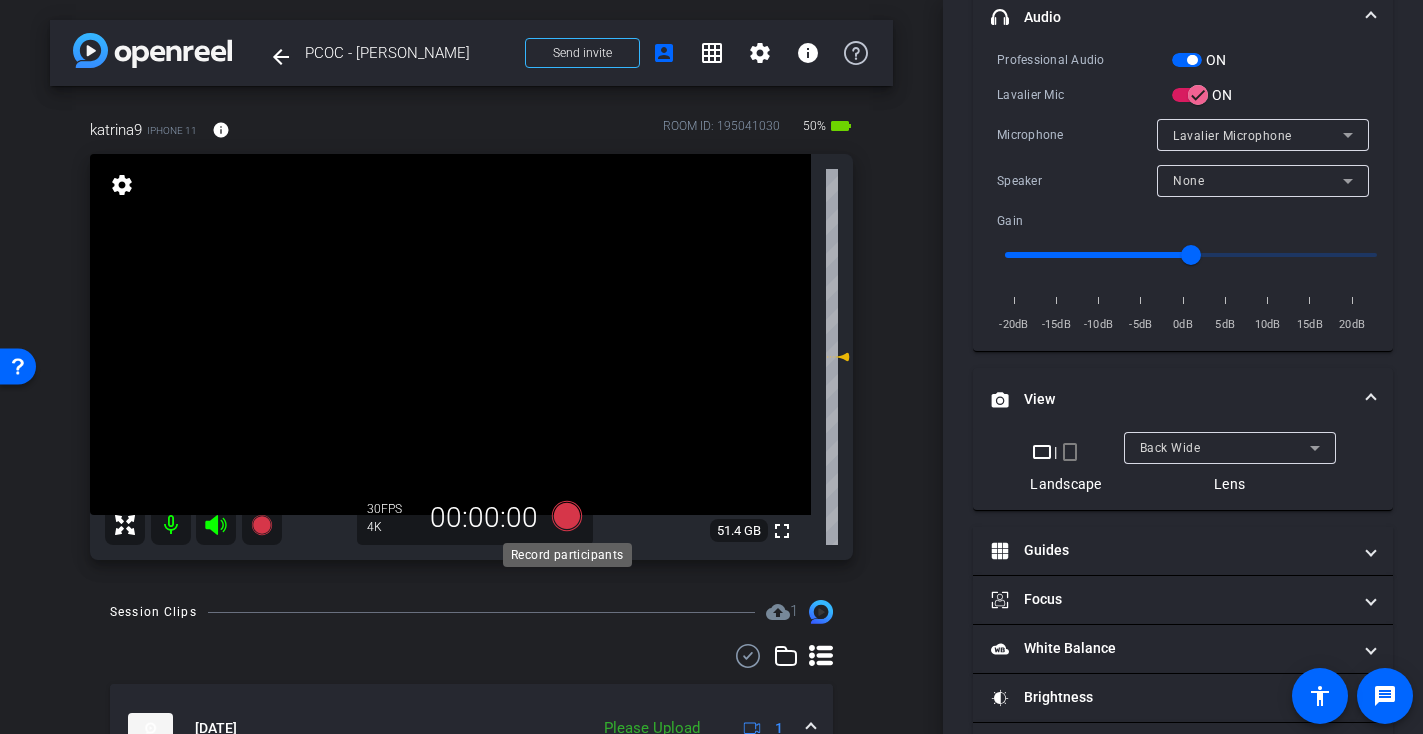 scroll, scrollTop: 406, scrollLeft: 0, axis: vertical 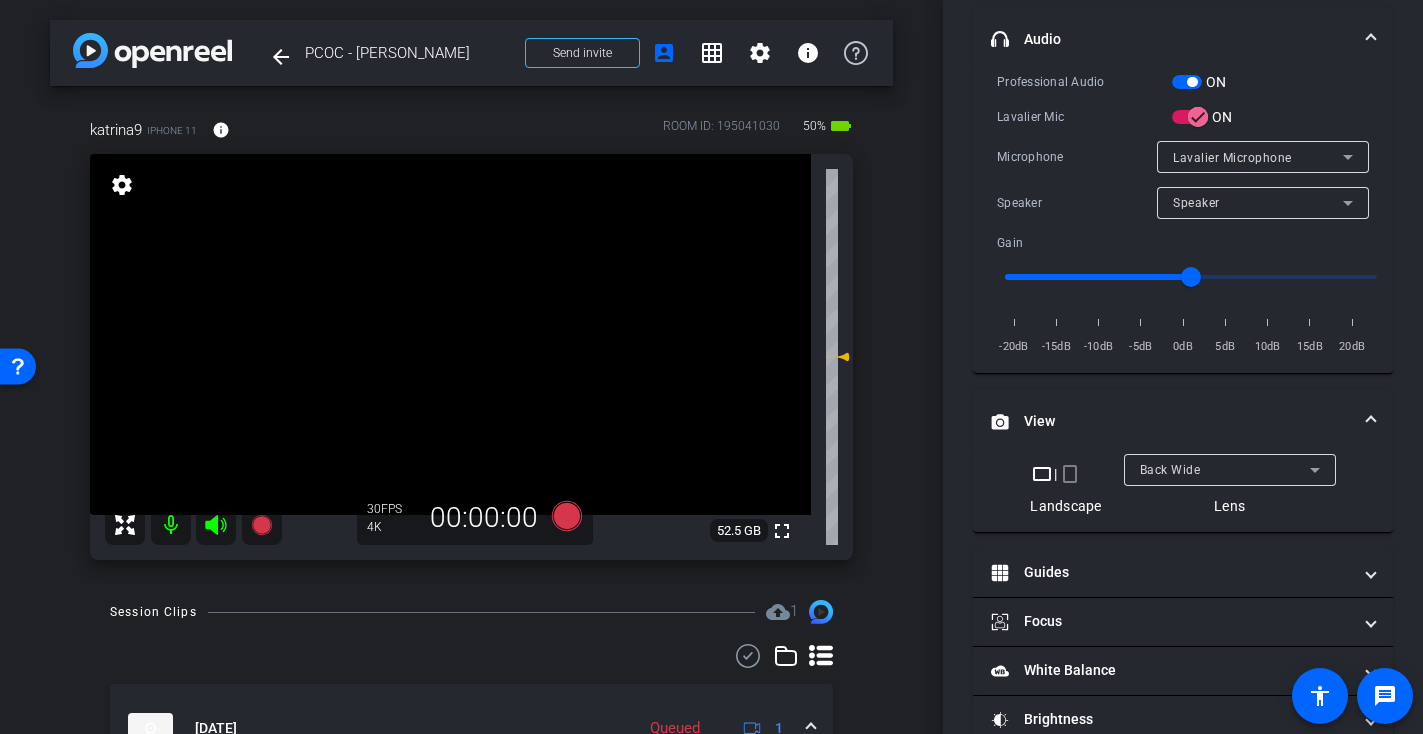 click 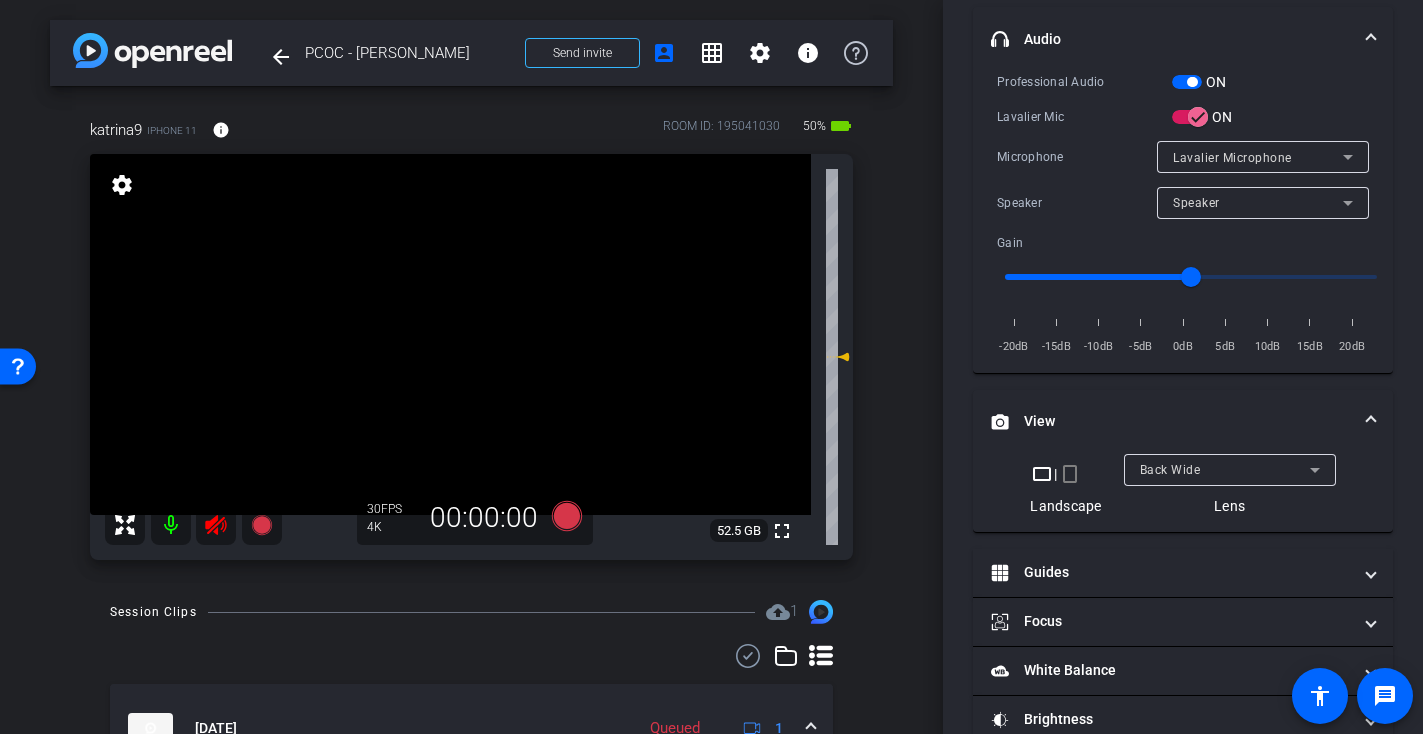 click 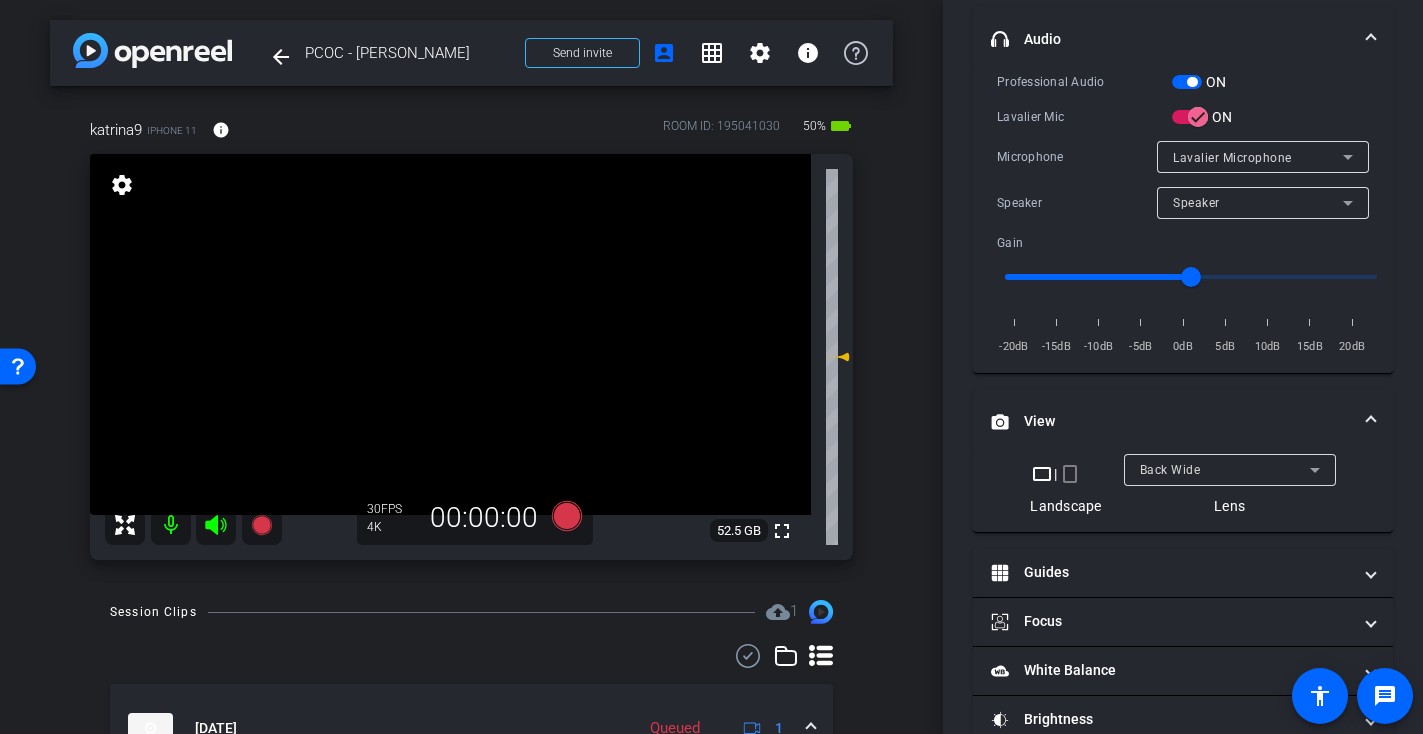 click 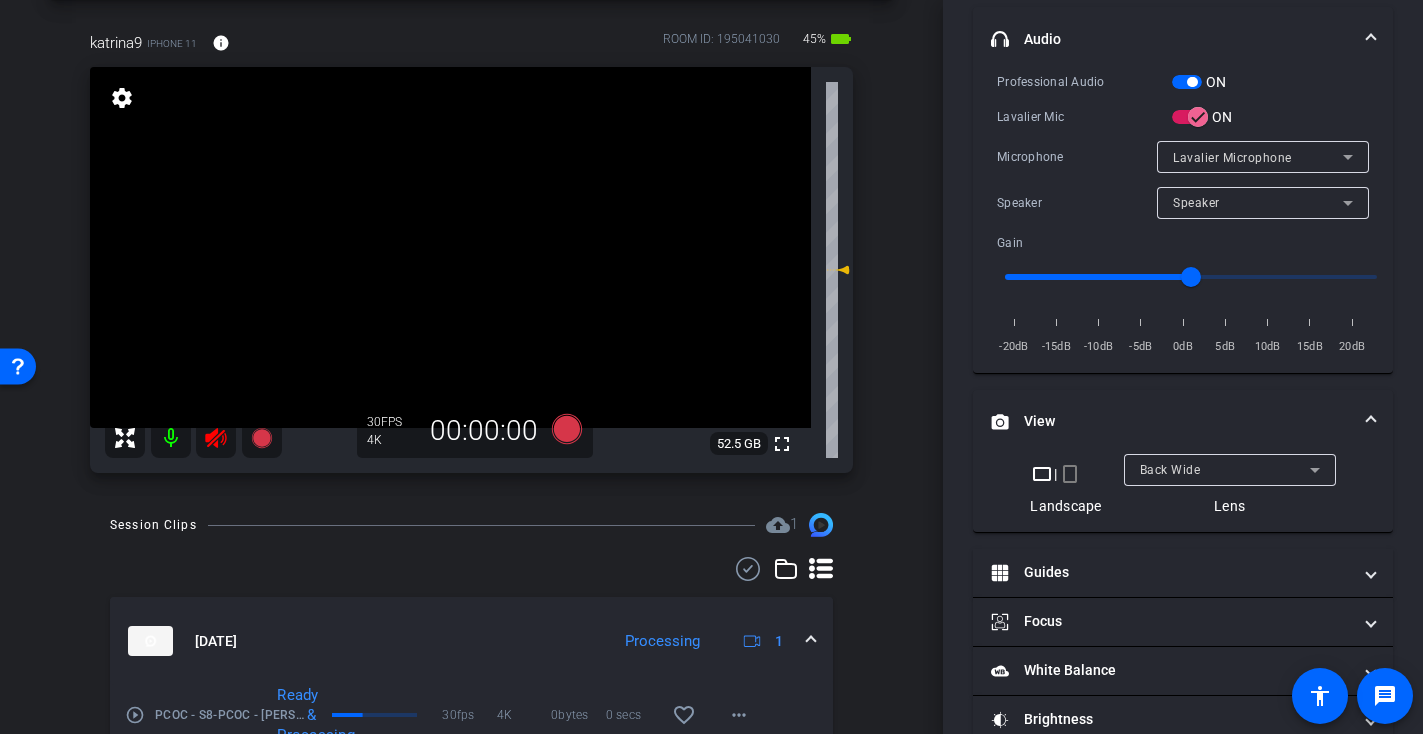 scroll, scrollTop: 85, scrollLeft: 0, axis: vertical 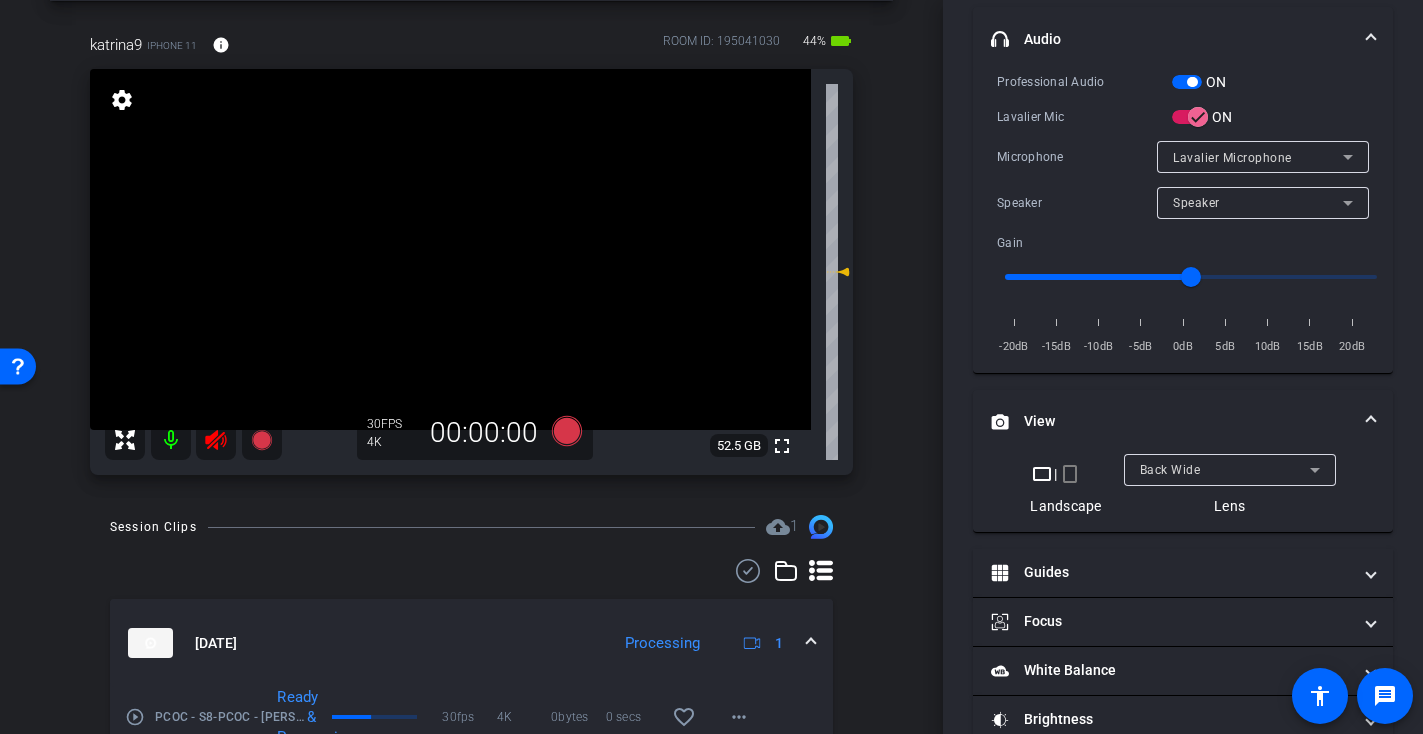 click 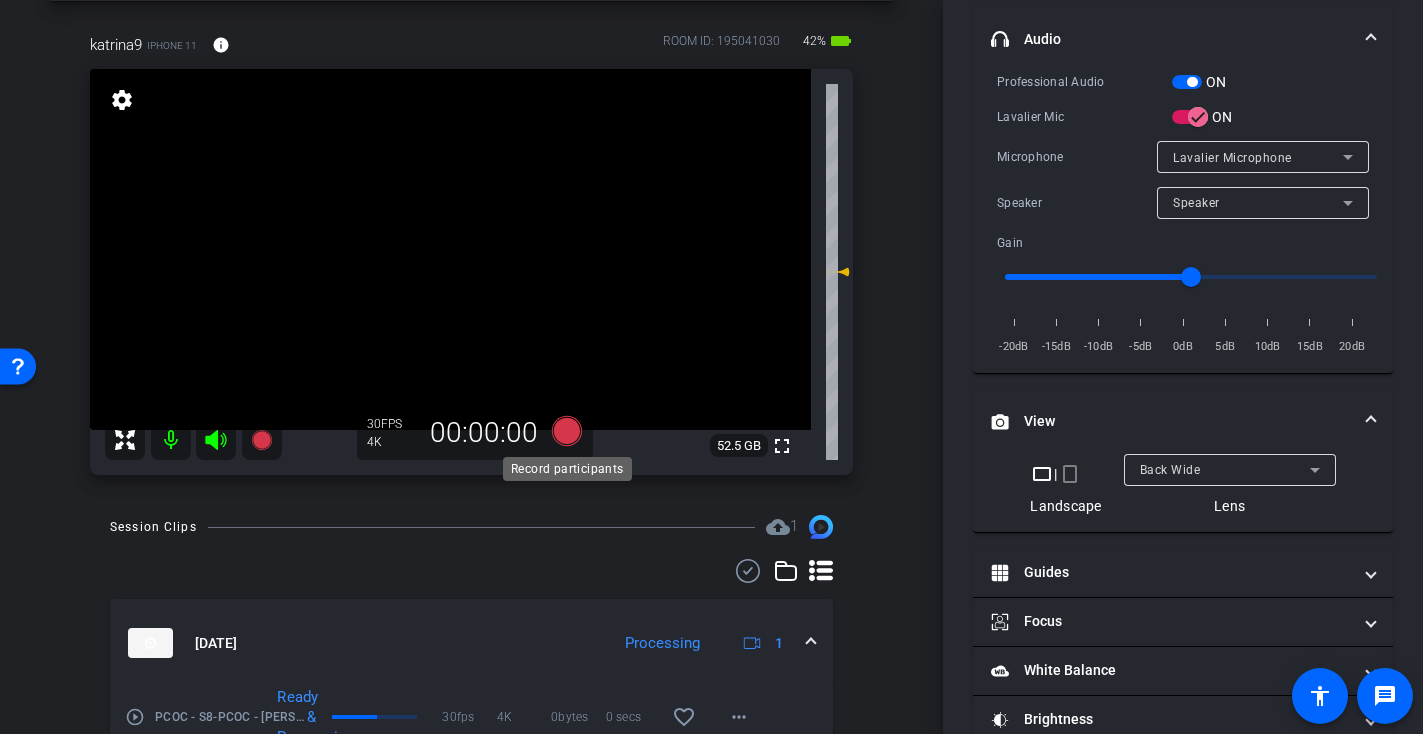 click 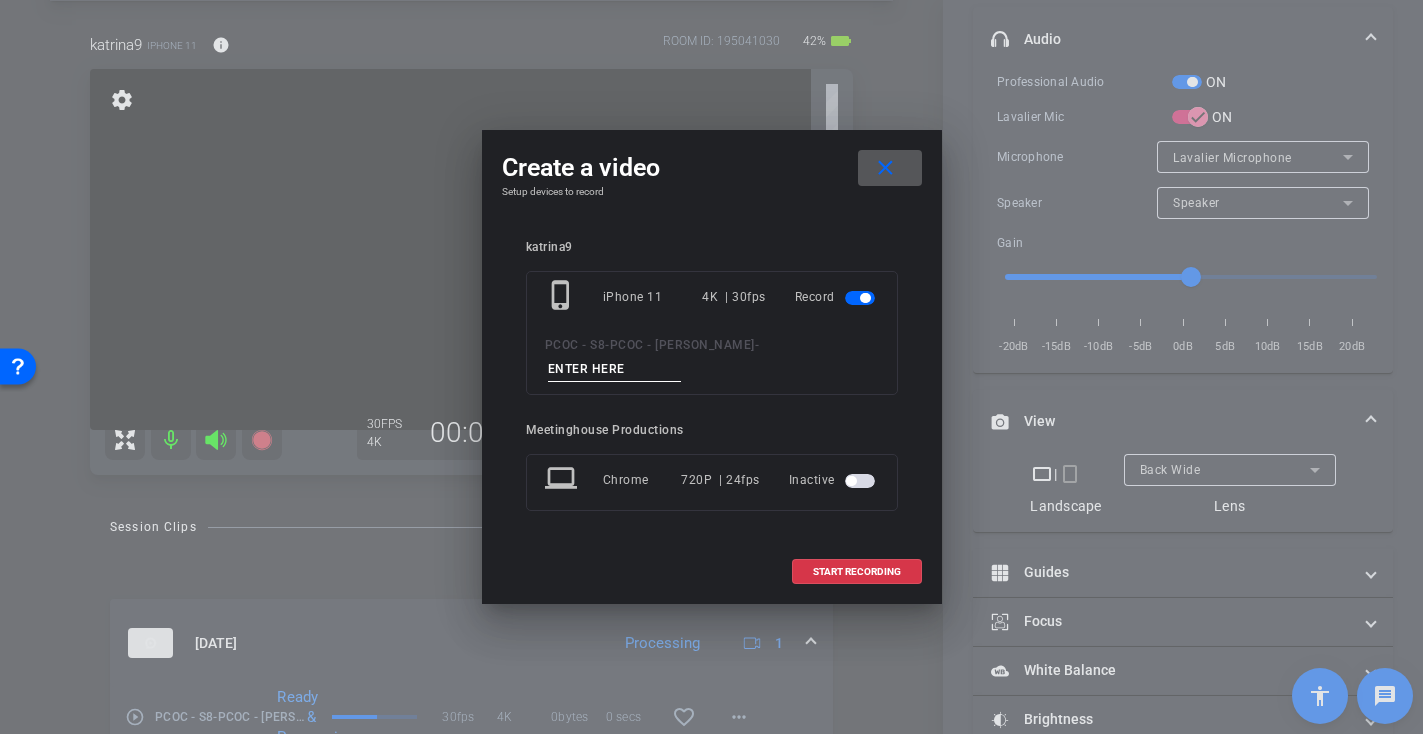 click at bounding box center (615, 369) 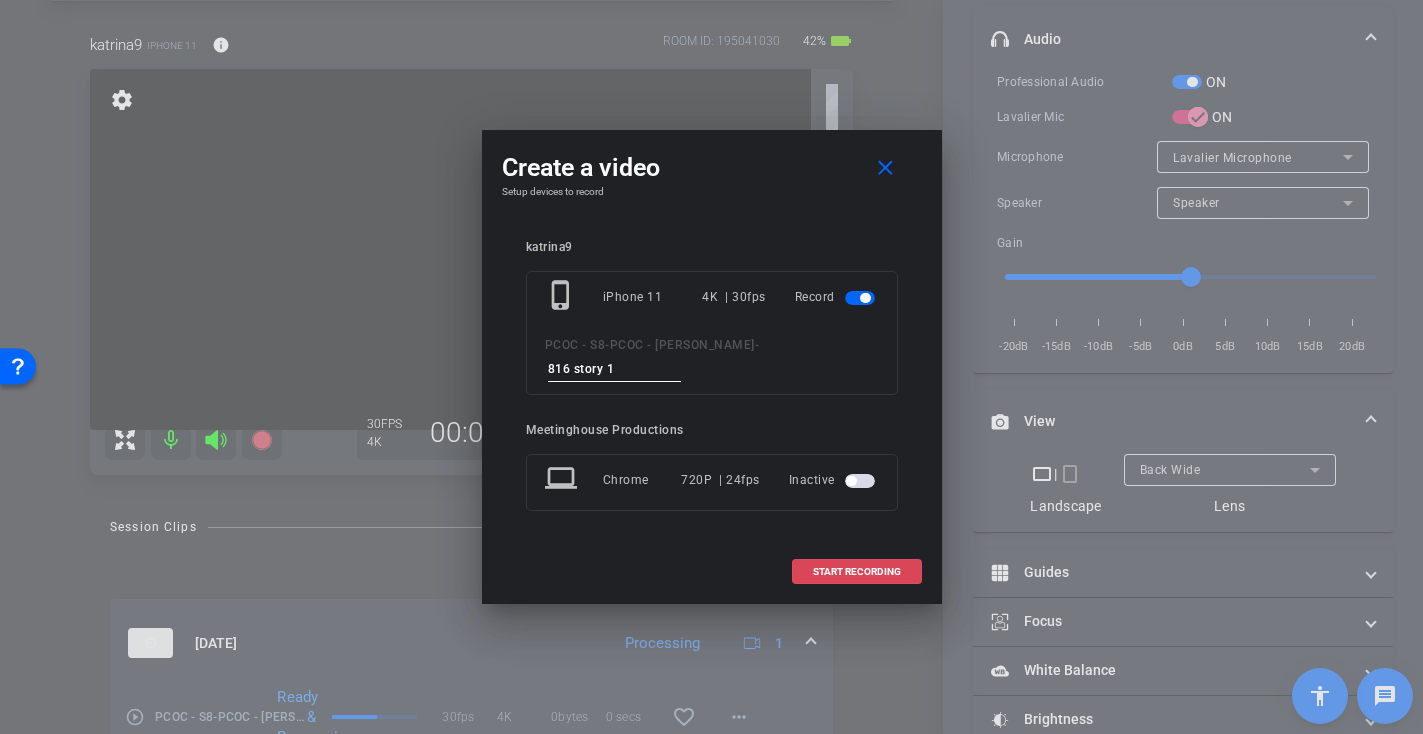 type on "816 story 1" 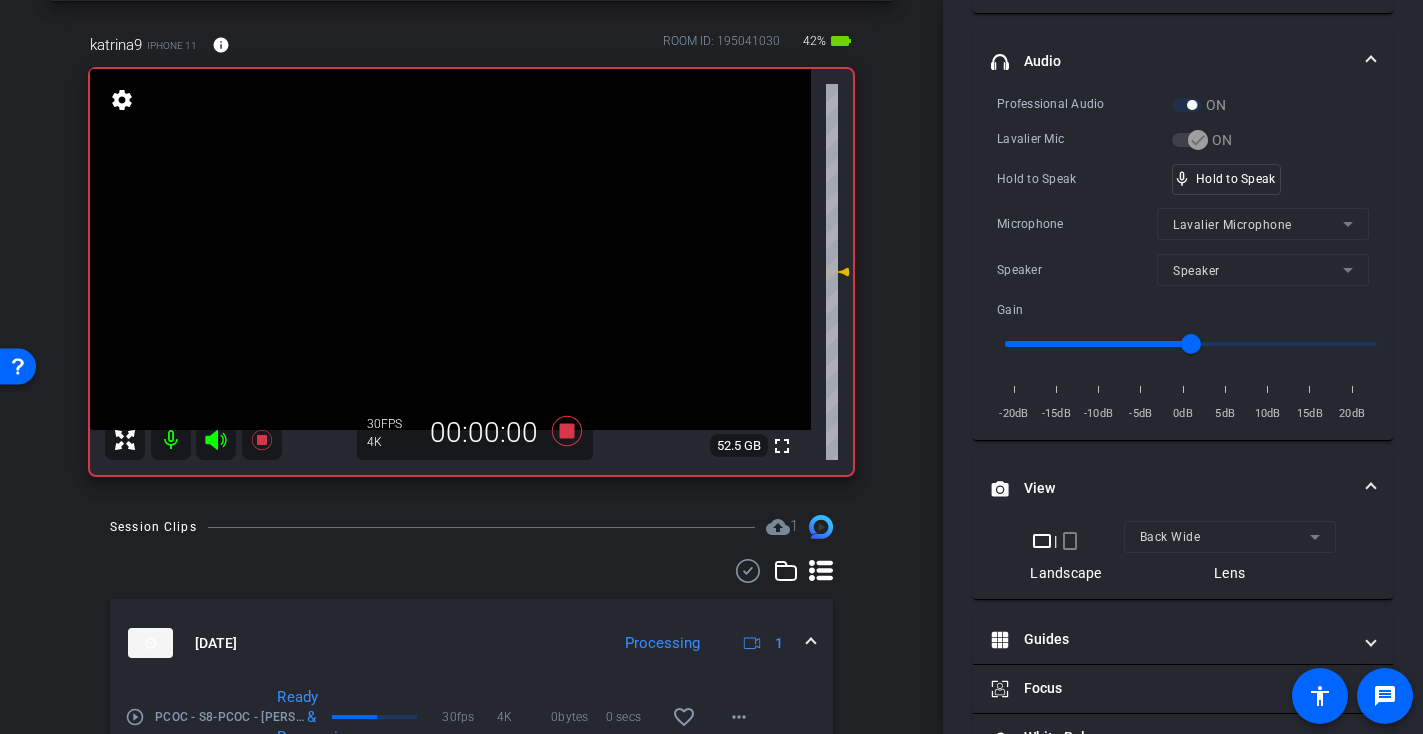 scroll, scrollTop: 428, scrollLeft: 0, axis: vertical 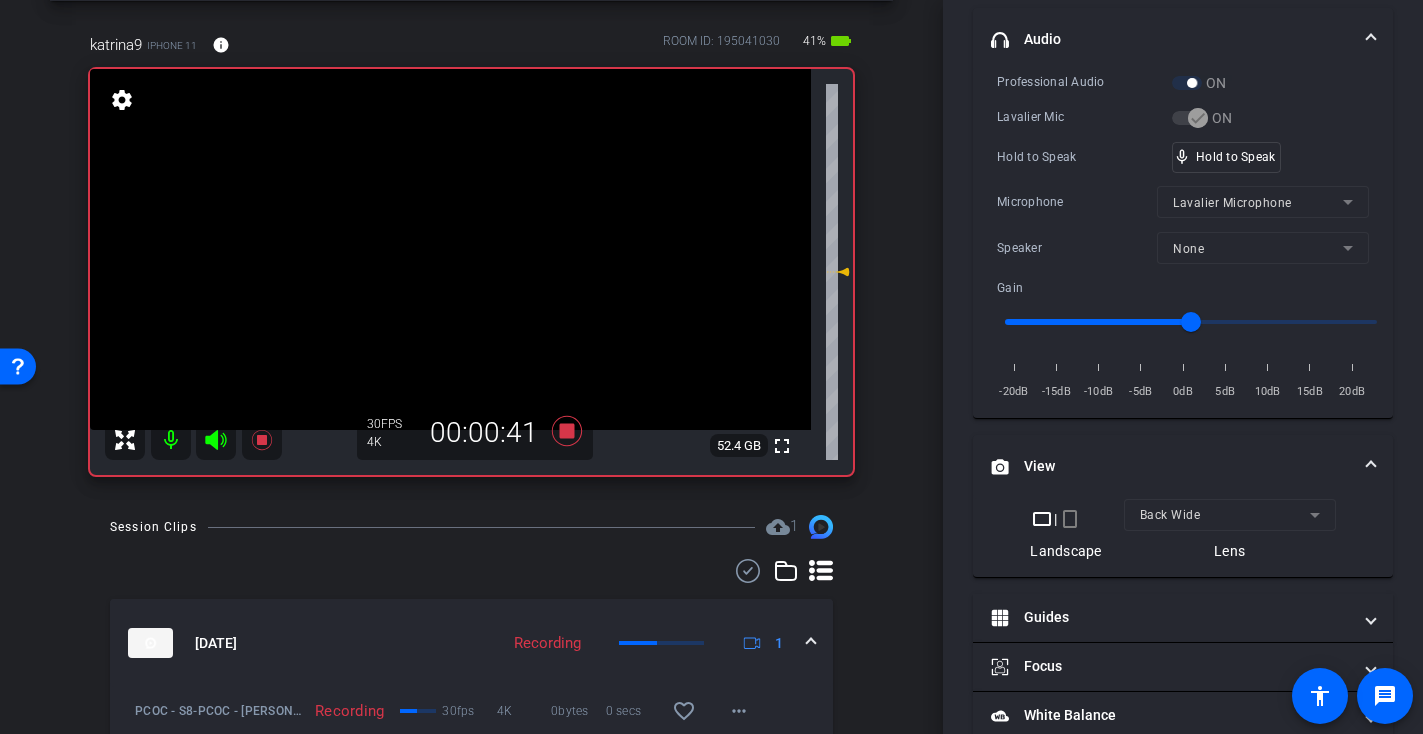 click at bounding box center [450, 249] 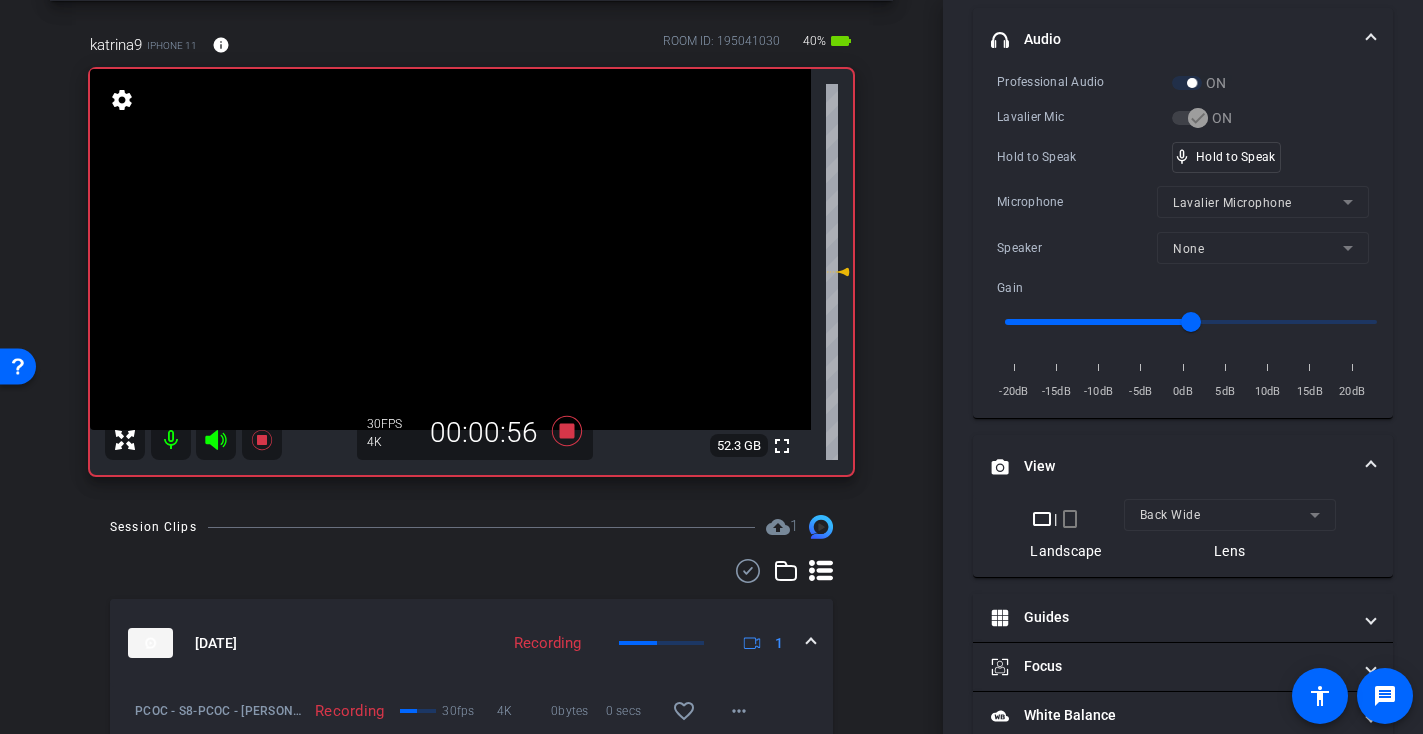 click at bounding box center (450, 249) 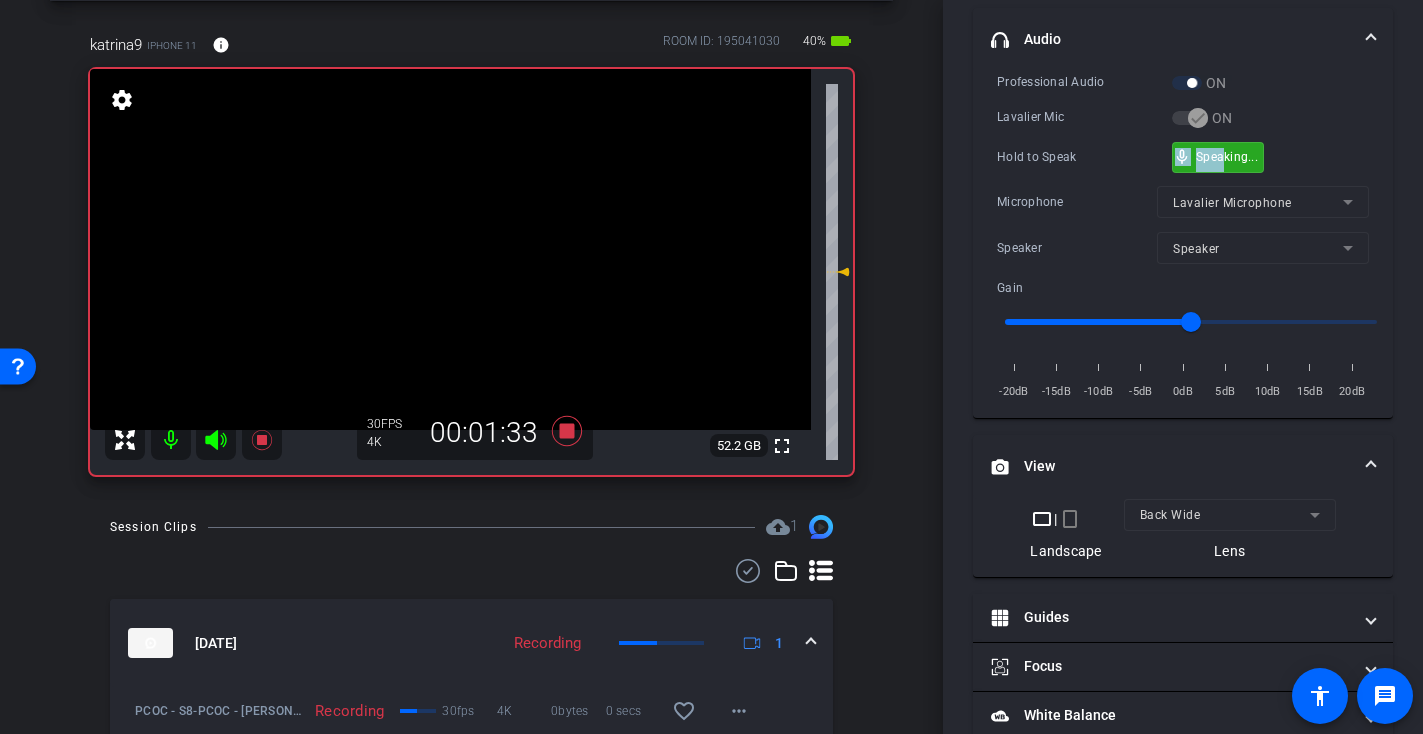 click on "mic_none Speaking..." at bounding box center [1218, 157] 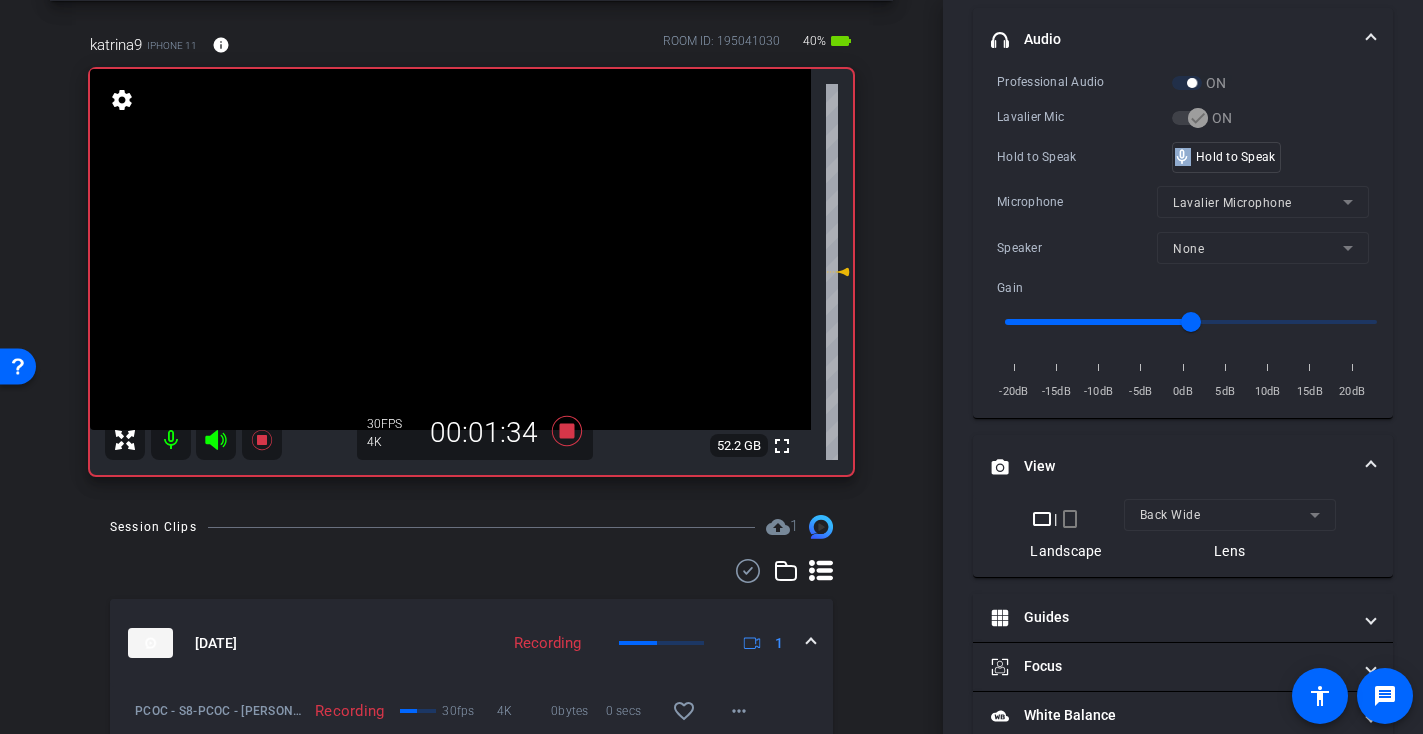 click at bounding box center (450, 249) 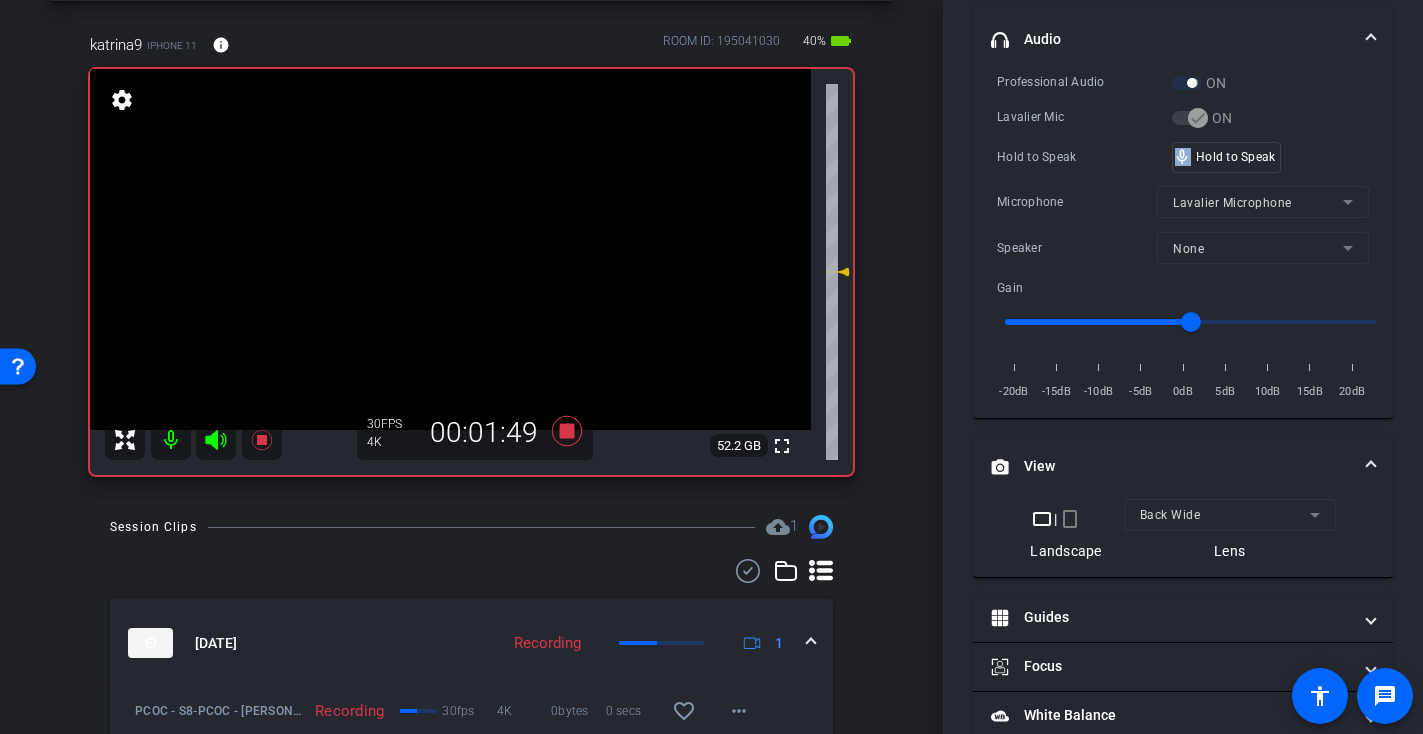 click at bounding box center (450, 249) 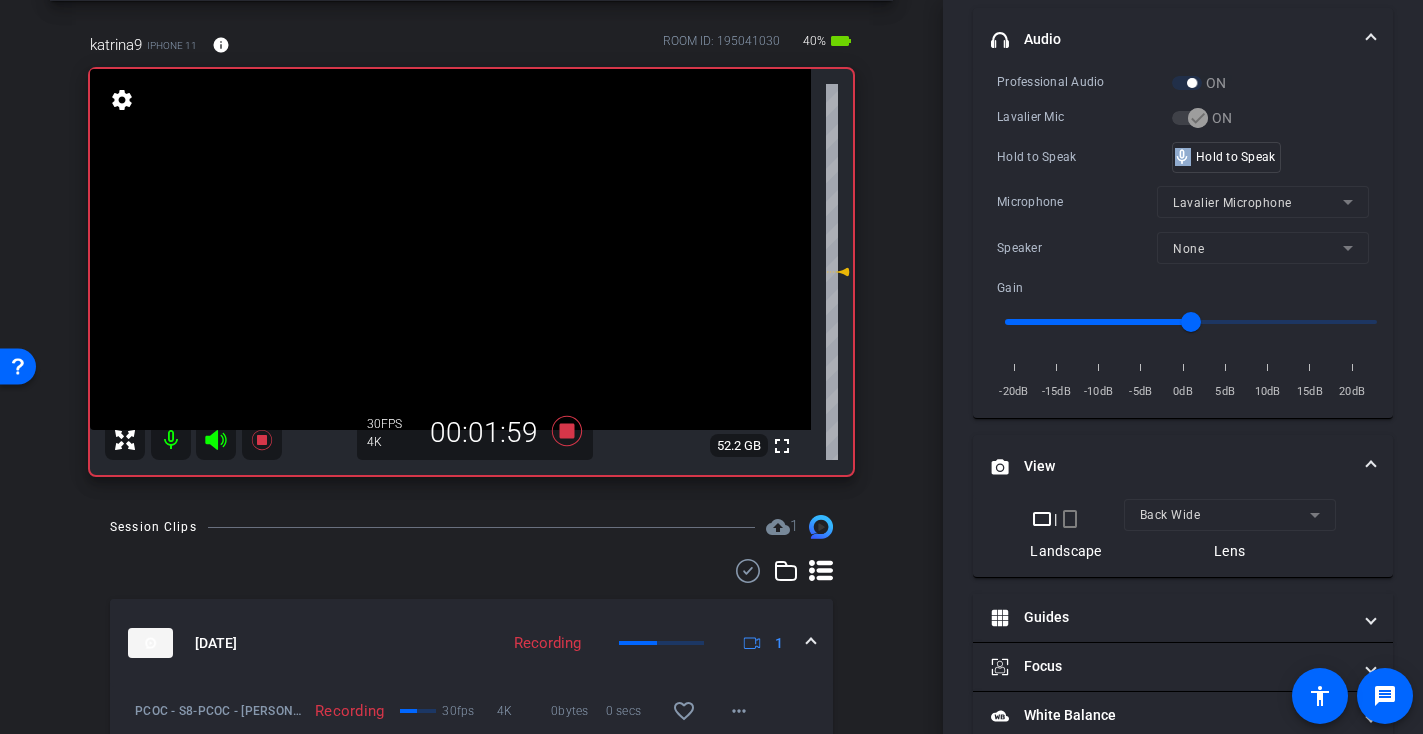 click at bounding box center [450, 249] 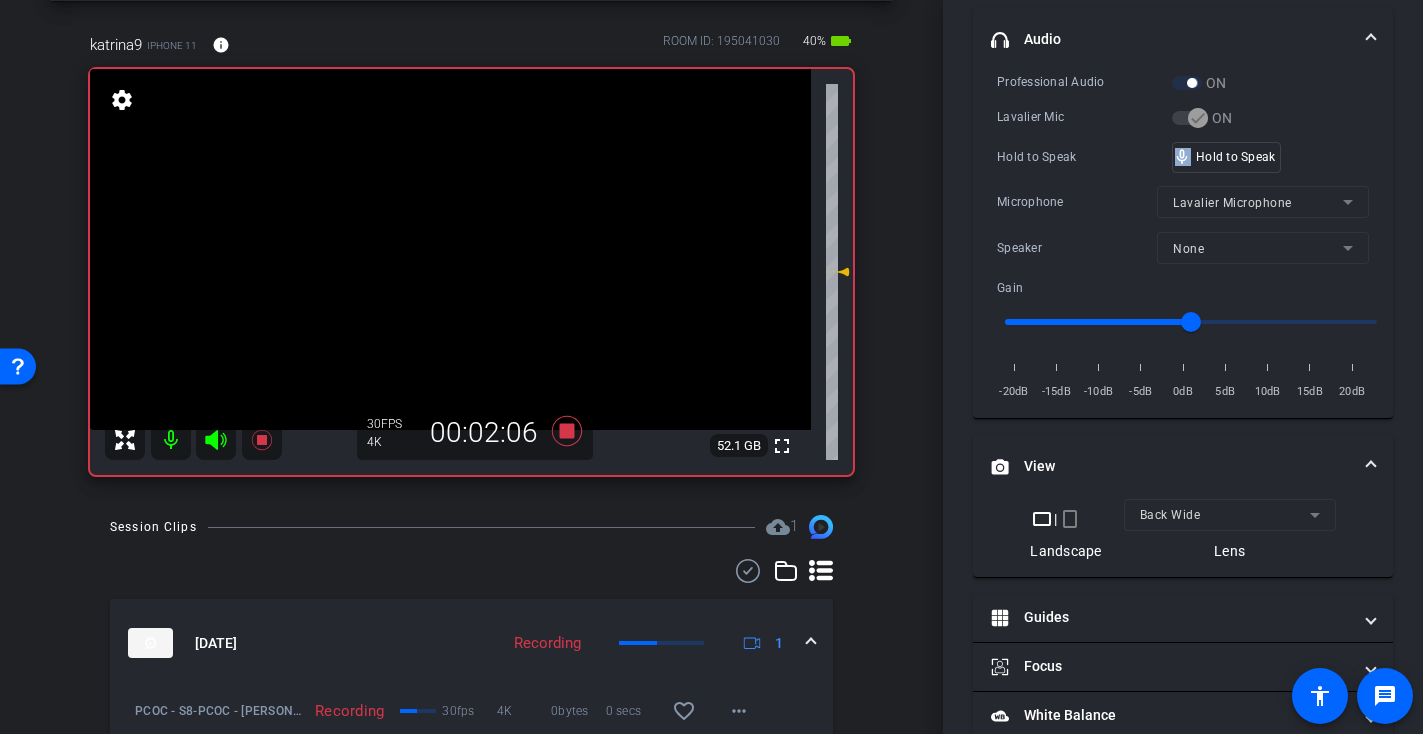 click at bounding box center (450, 249) 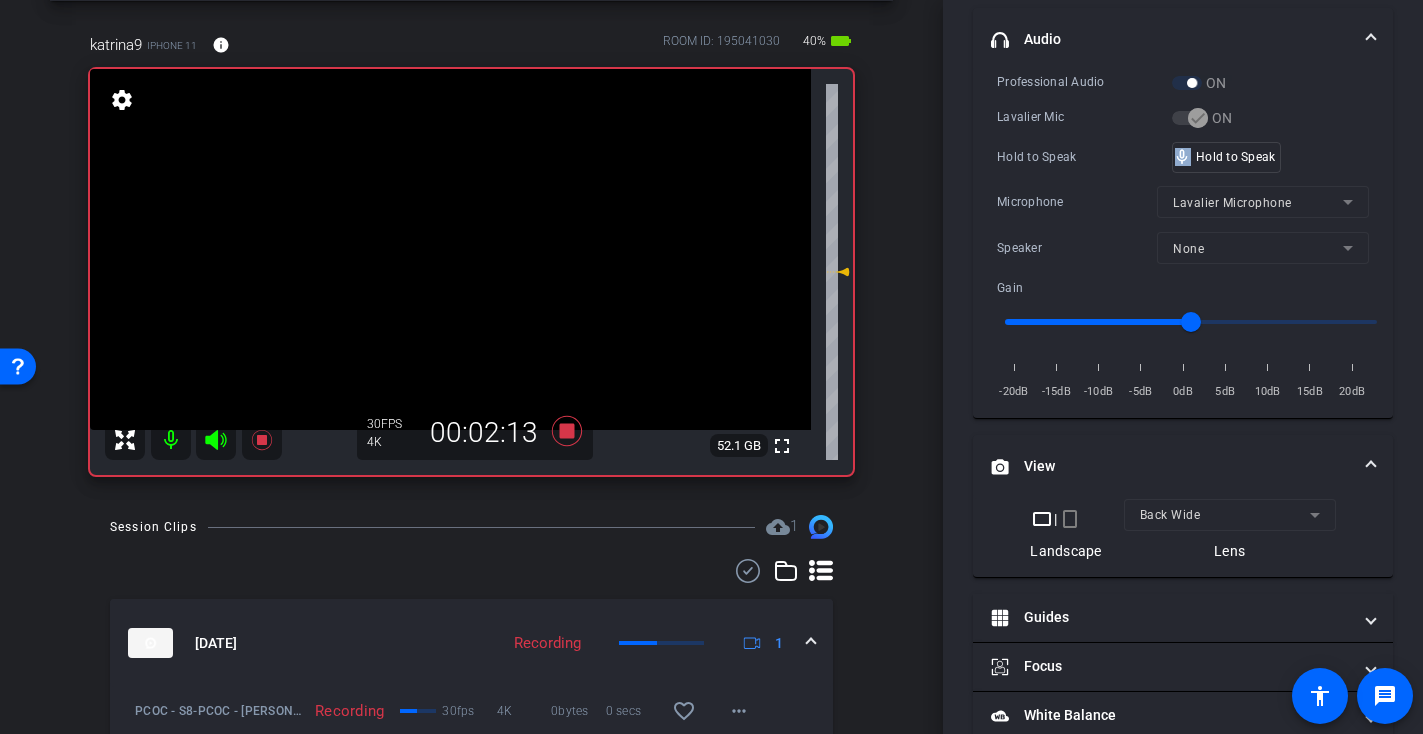 click at bounding box center (450, 249) 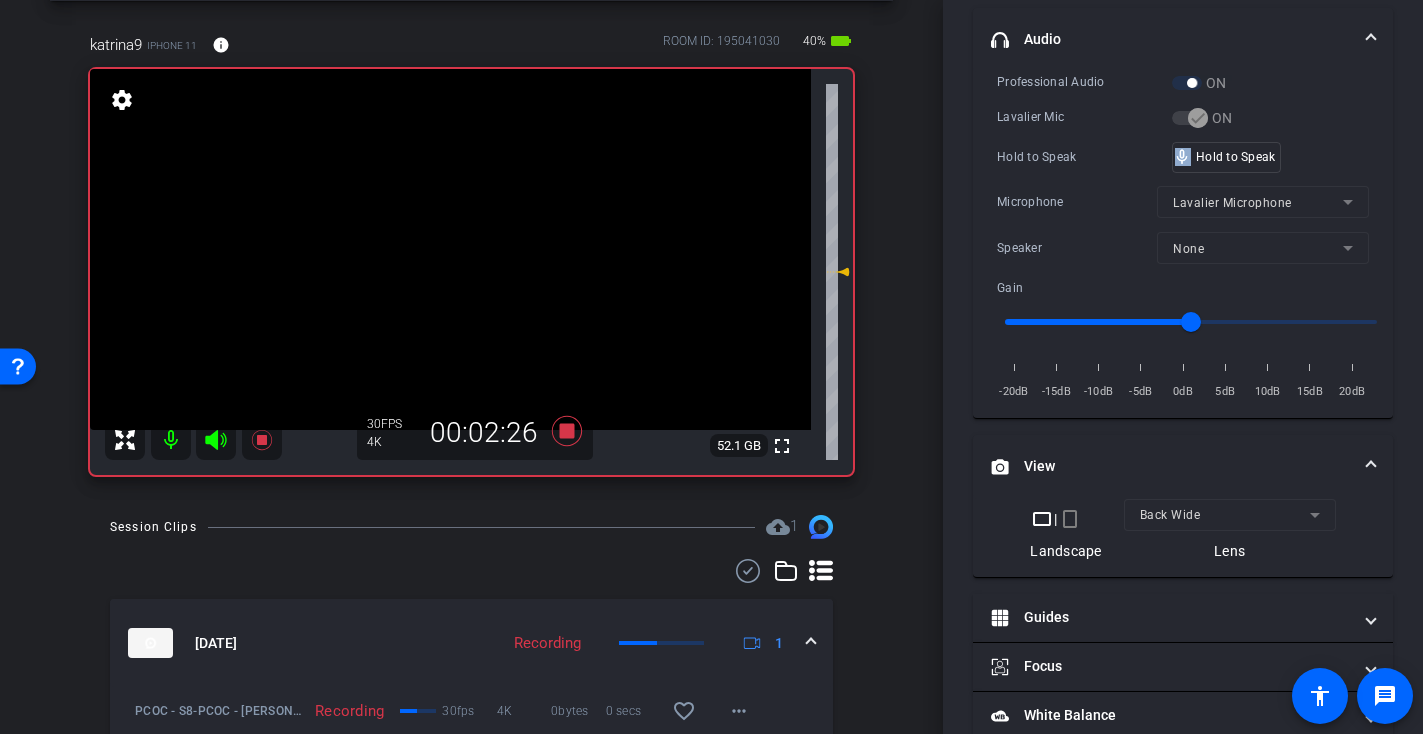 click at bounding box center (450, 249) 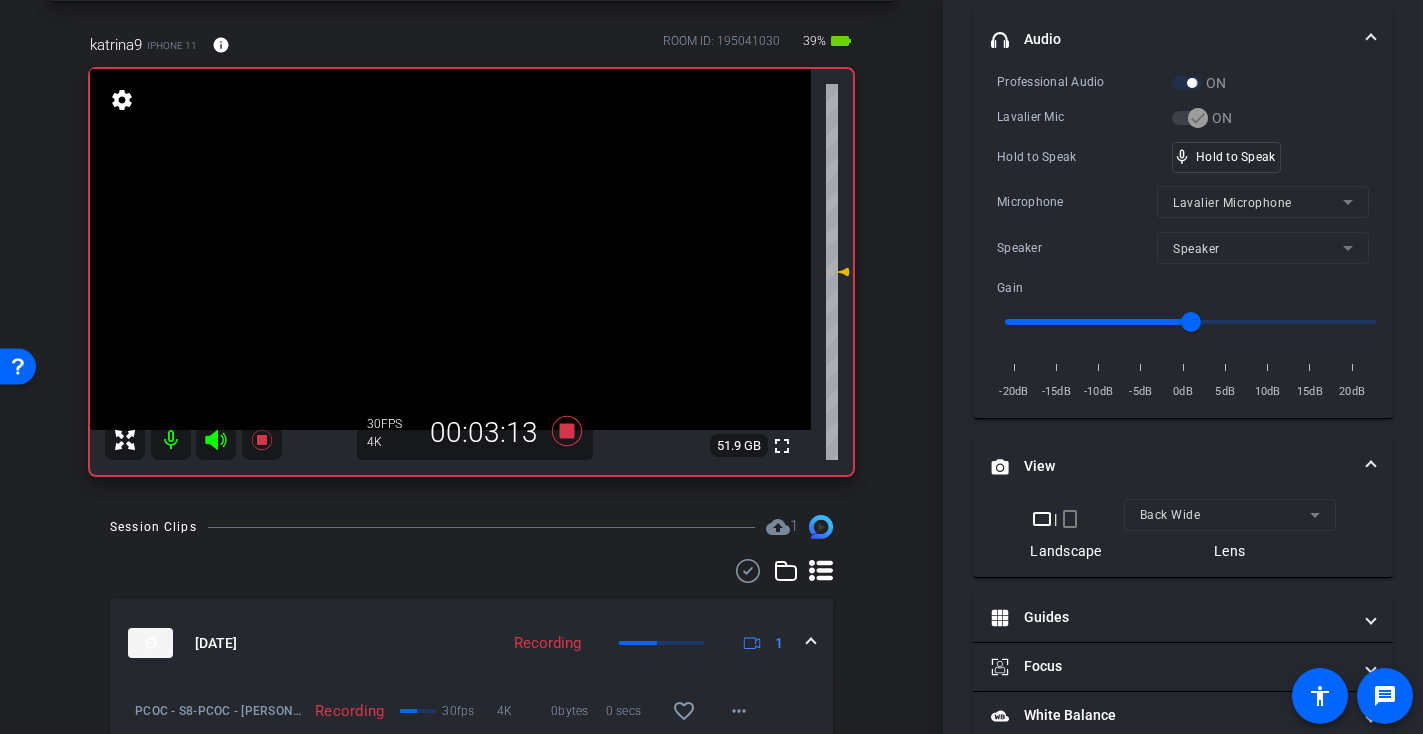 click at bounding box center (450, 249) 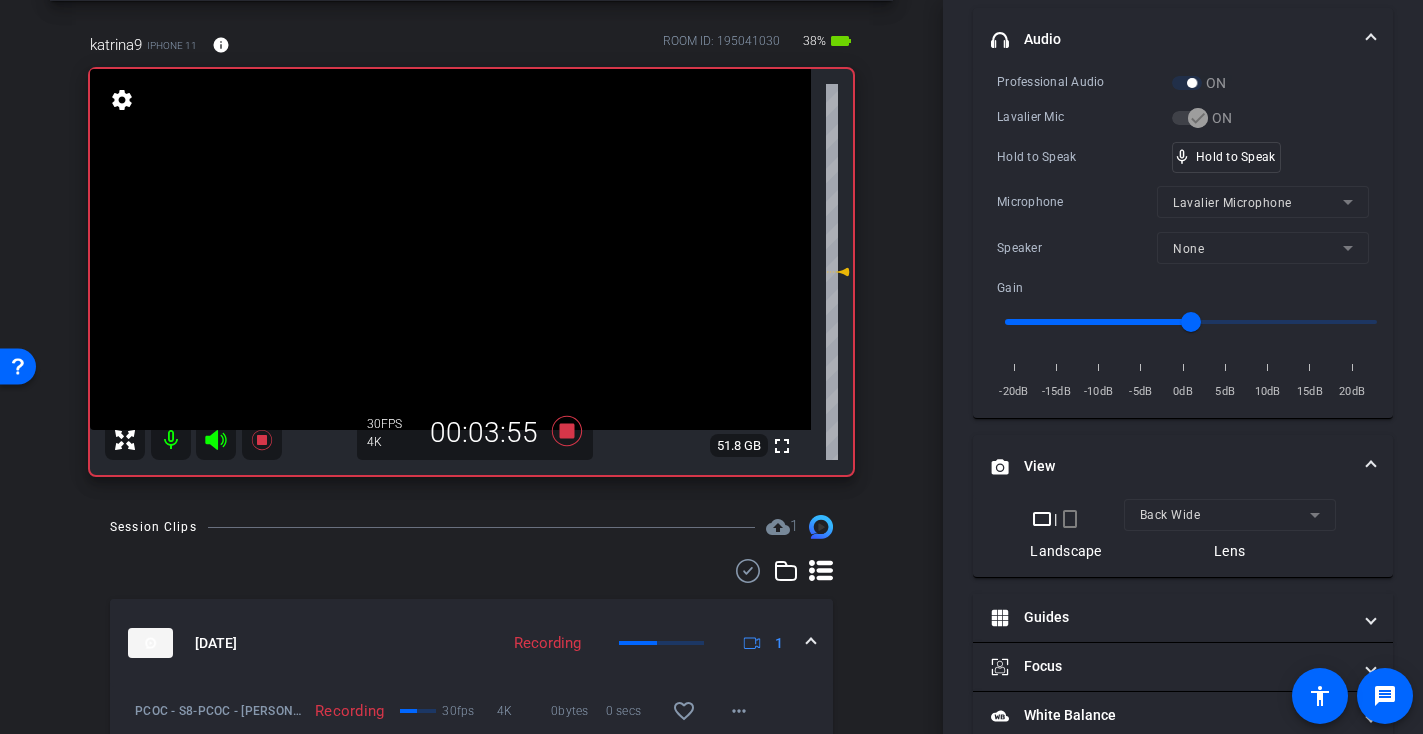 click at bounding box center (450, 249) 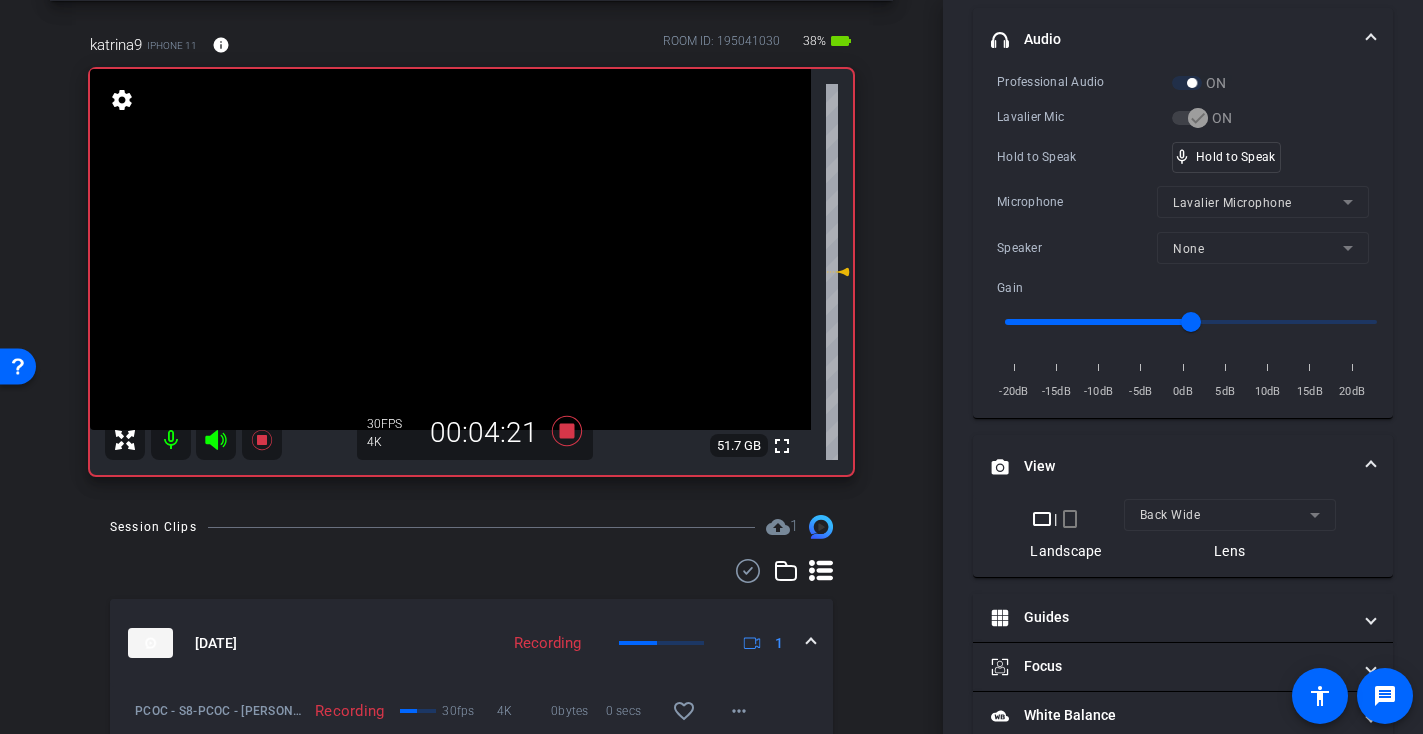 click at bounding box center [450, 249] 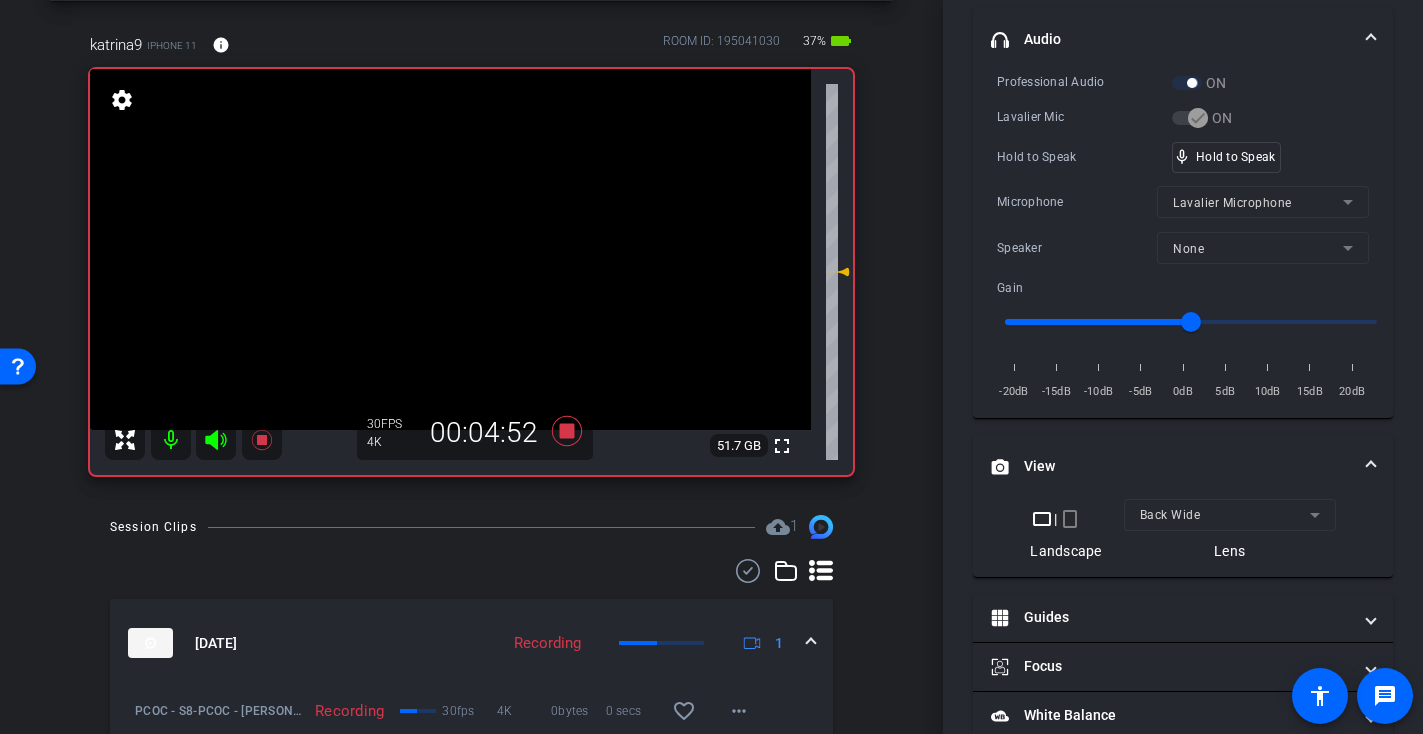 click at bounding box center [450, 249] 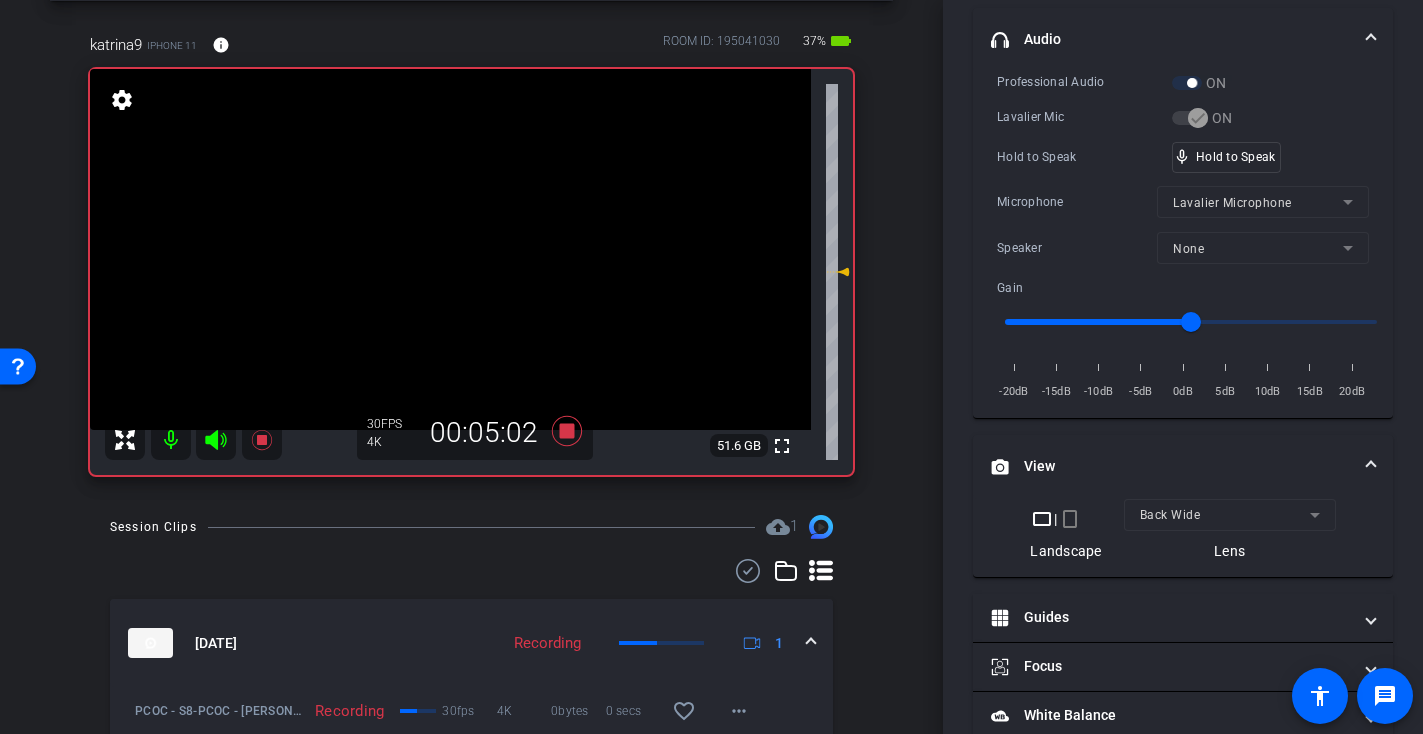 click at bounding box center [450, 249] 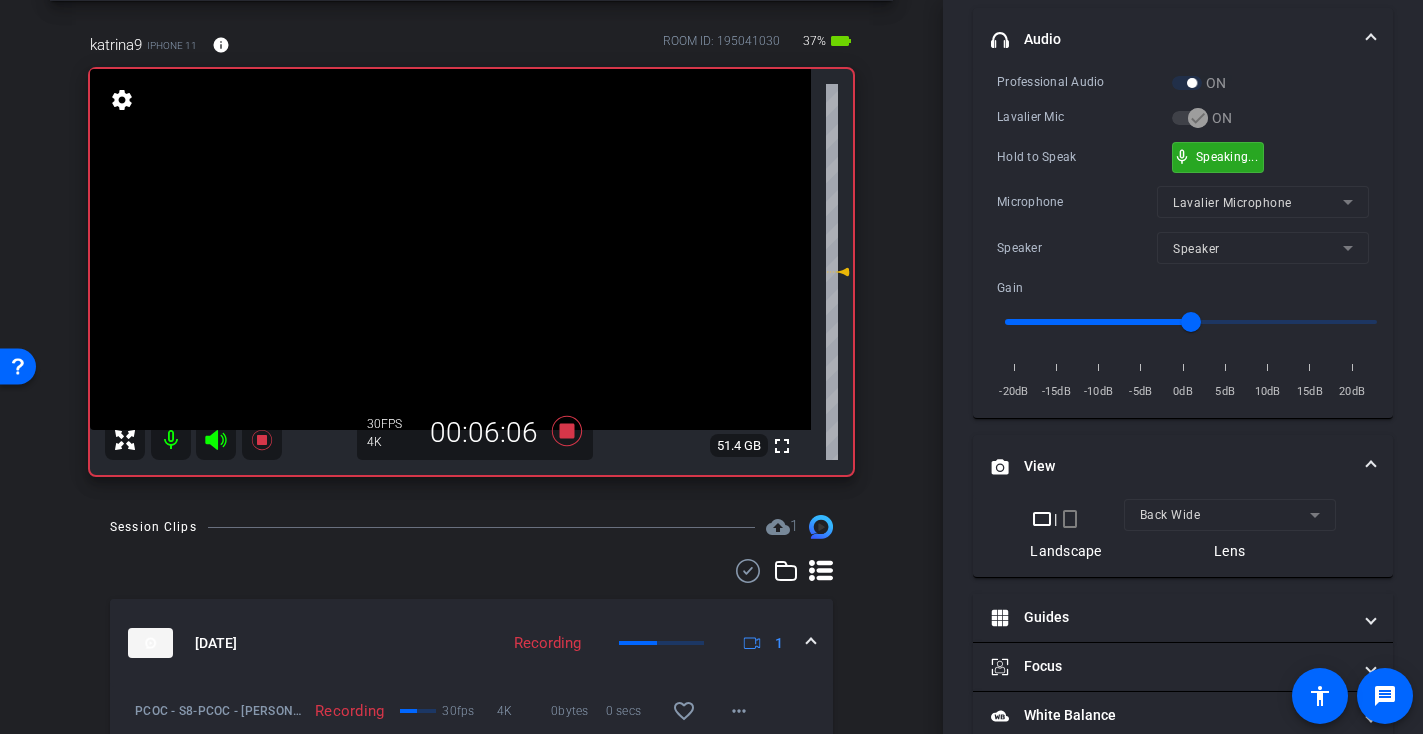 click on "mic_none Speaking..." at bounding box center [1218, 157] 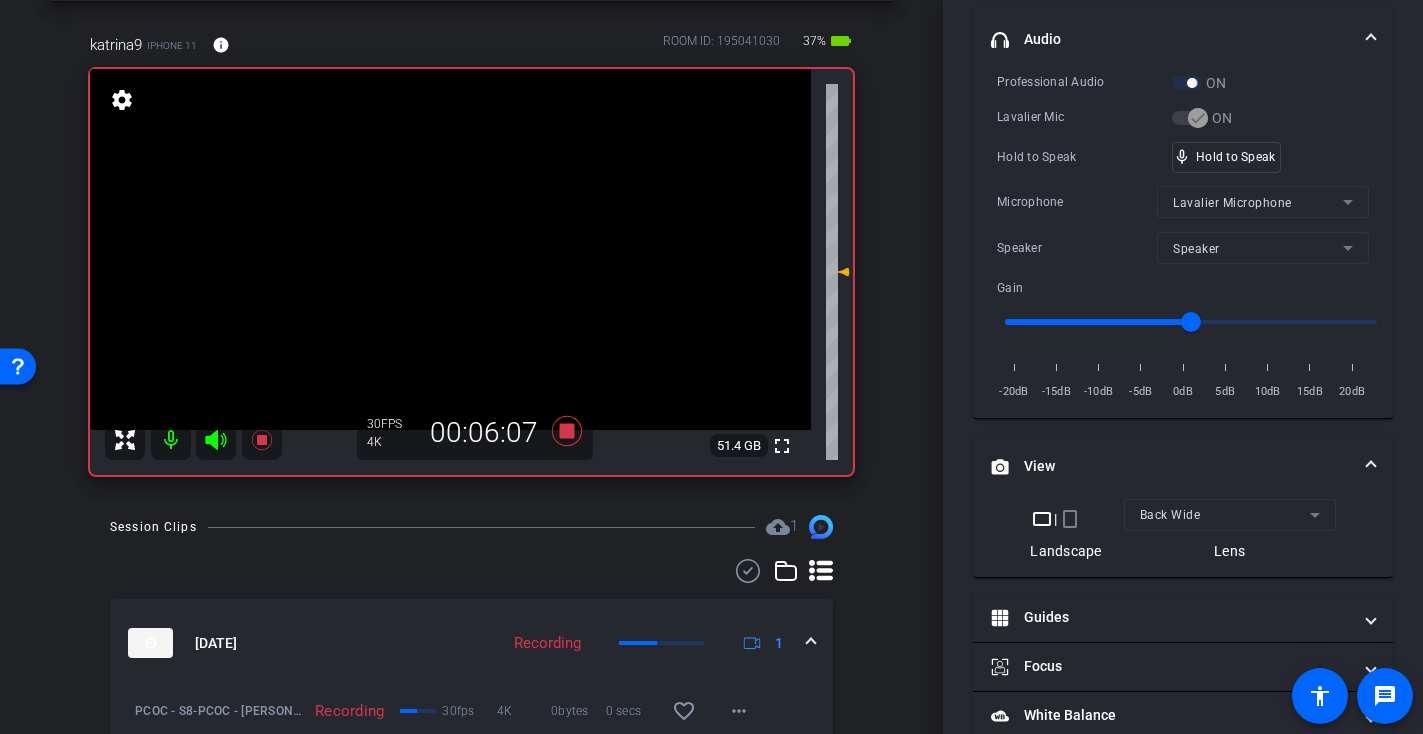 click at bounding box center [450, 249] 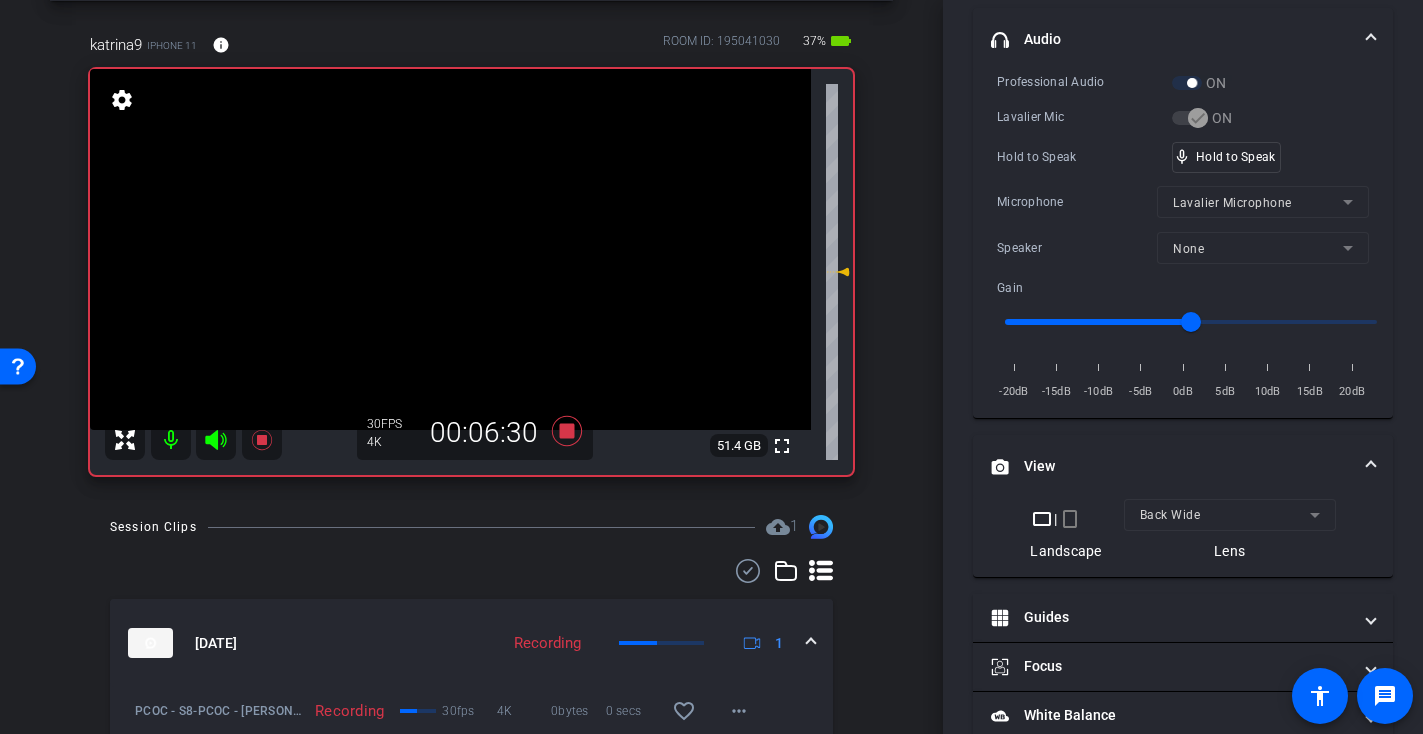 click at bounding box center [450, 249] 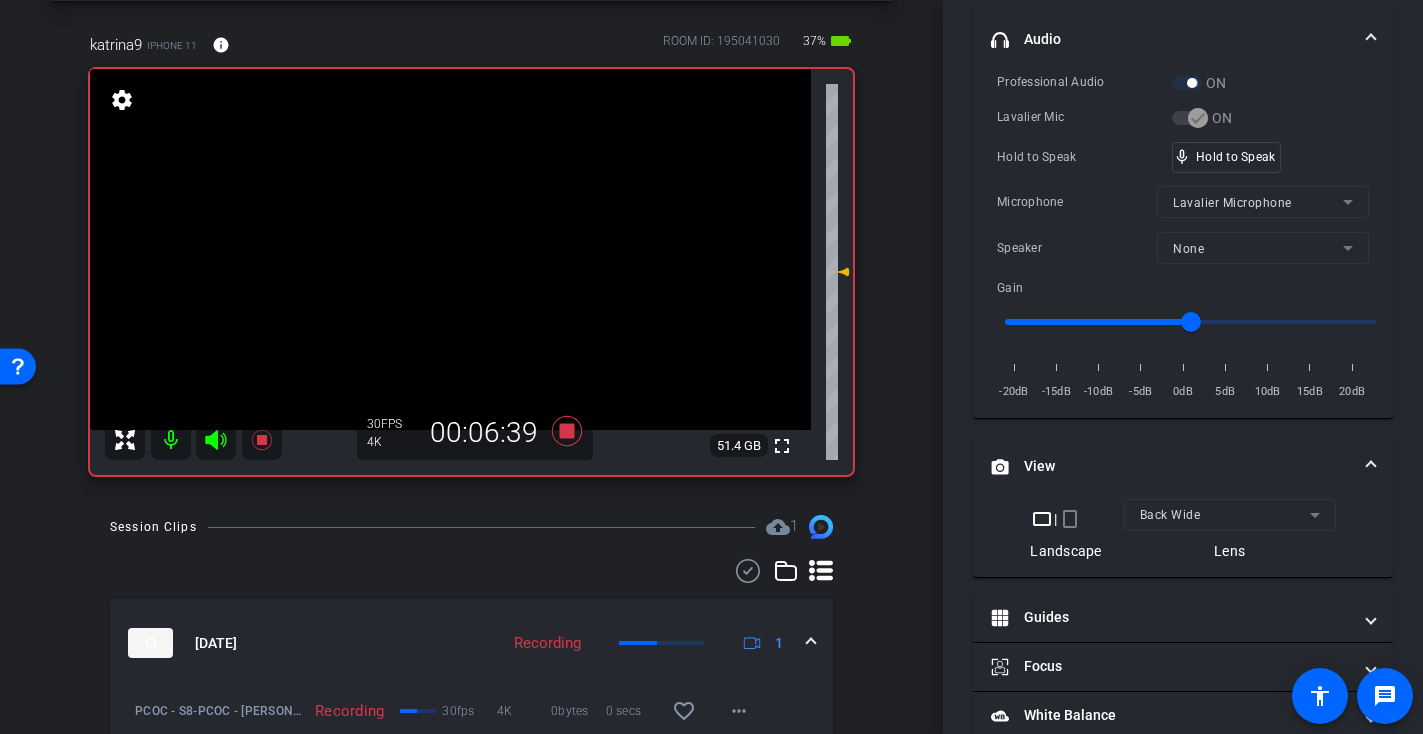 click at bounding box center [450, 249] 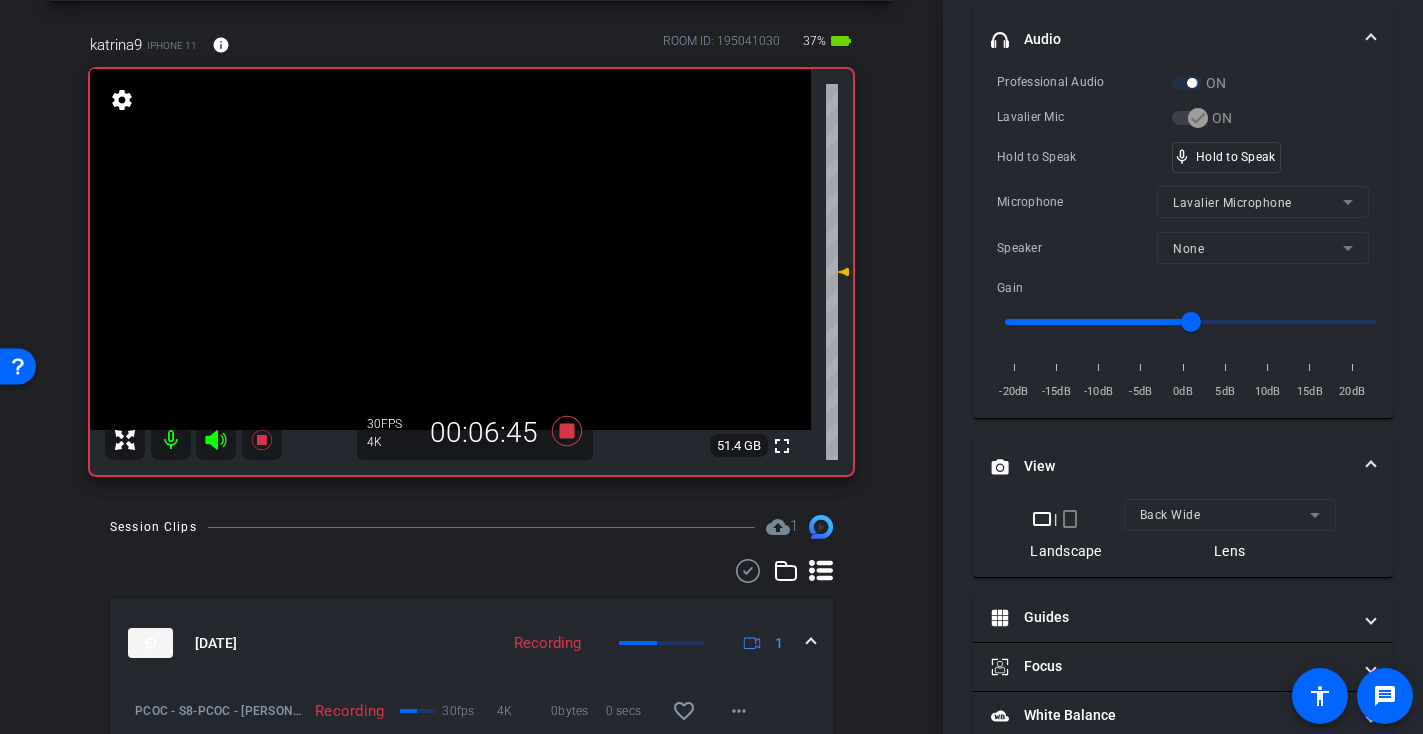 click at bounding box center (450, 249) 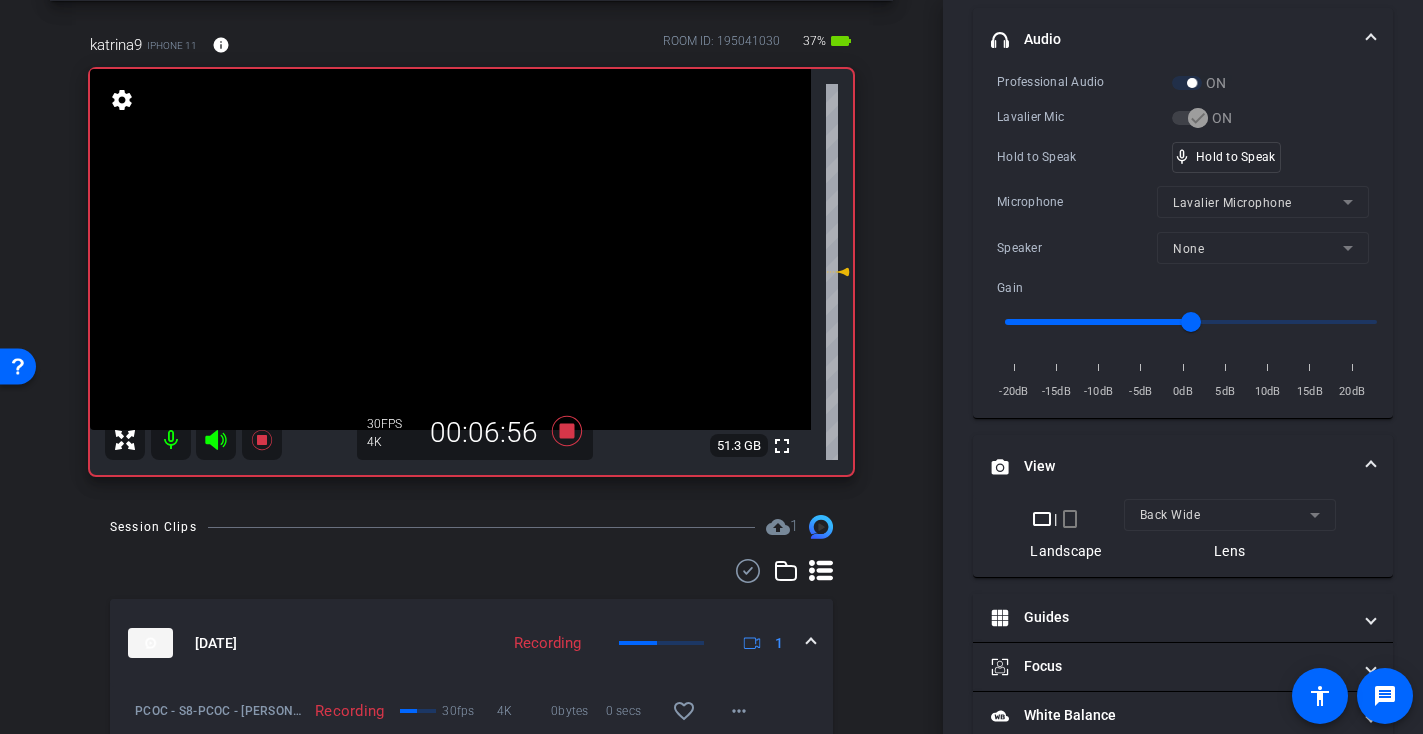 click at bounding box center (450, 249) 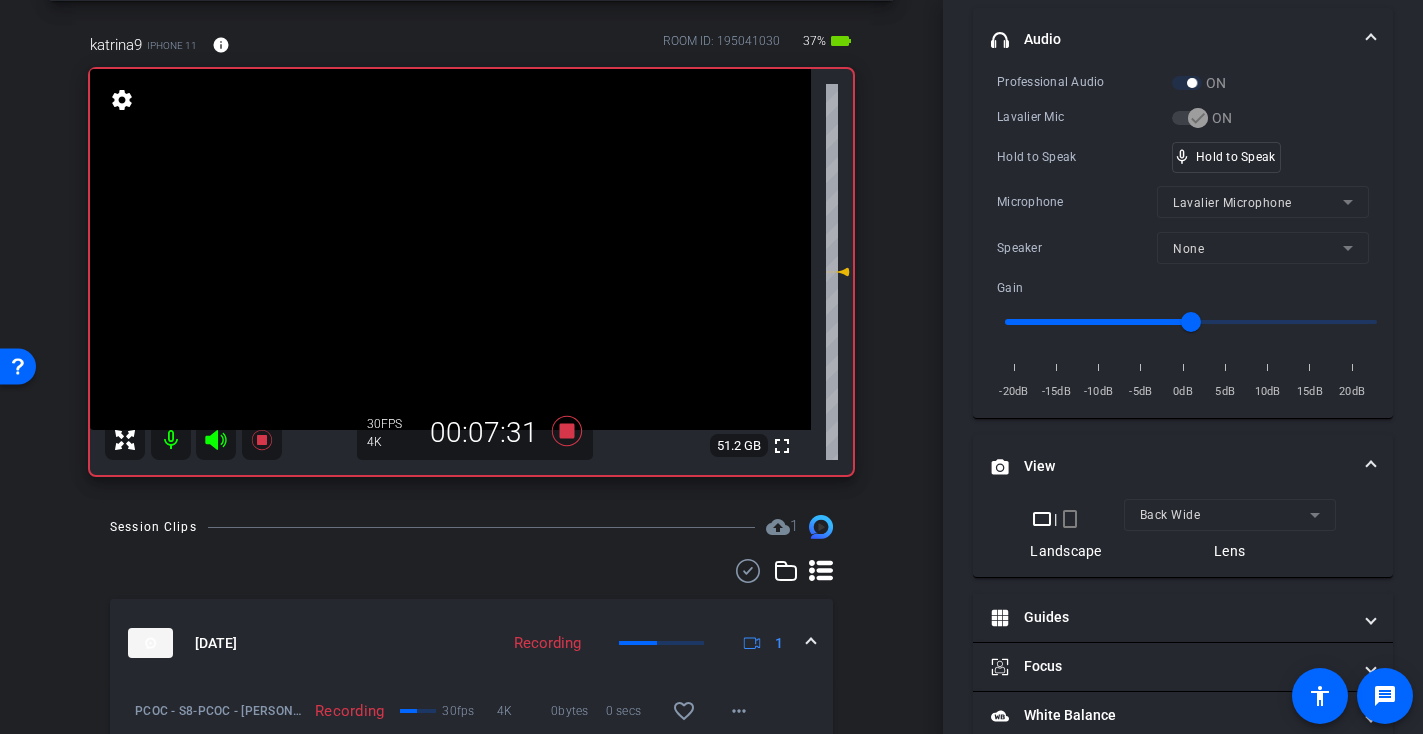 click at bounding box center (450, 249) 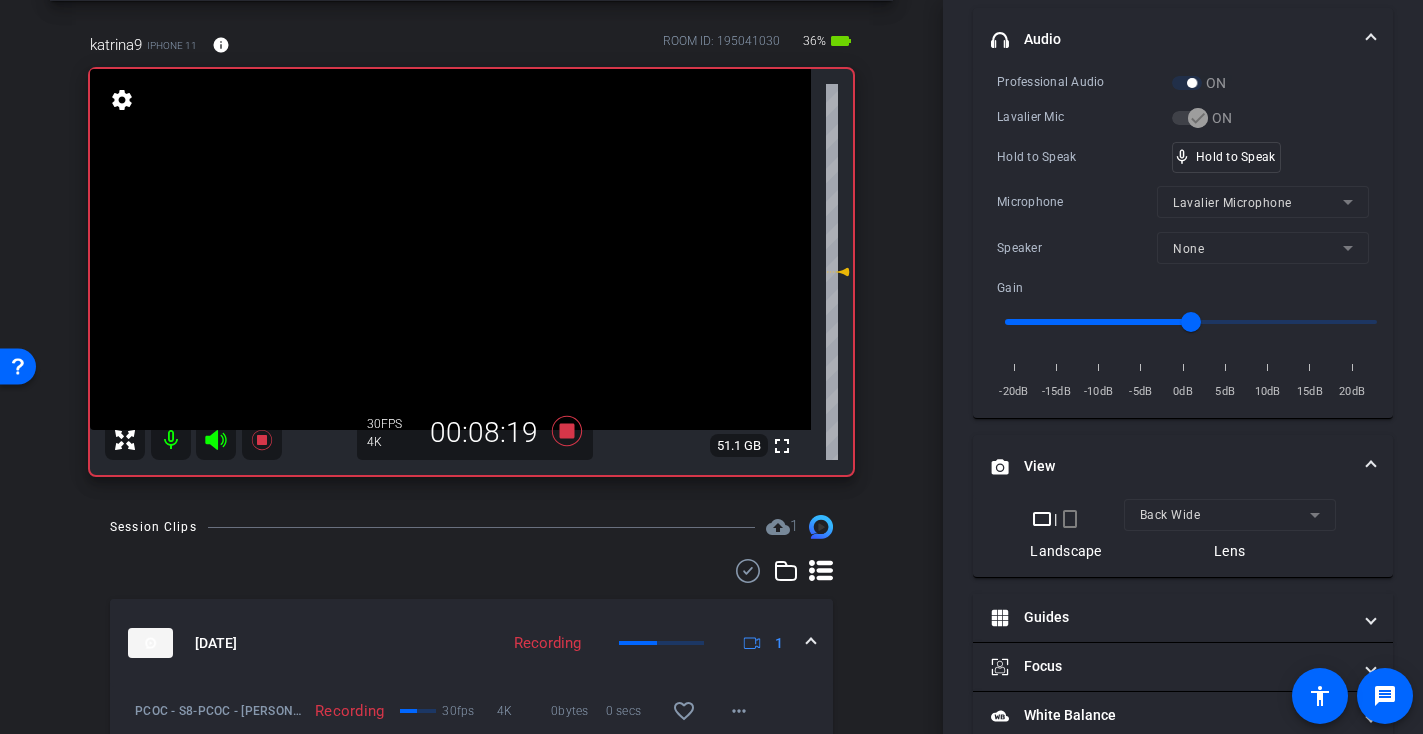click at bounding box center (450, 249) 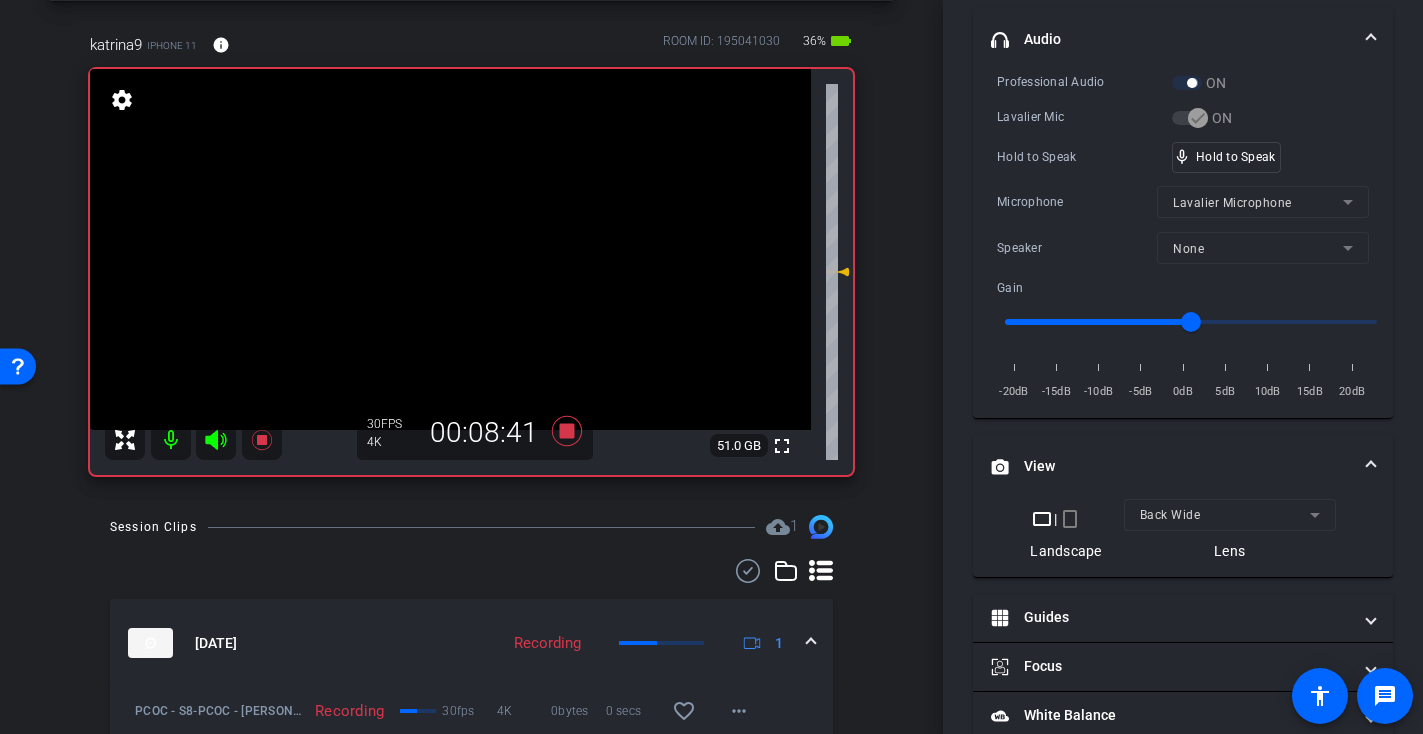 click at bounding box center [450, 249] 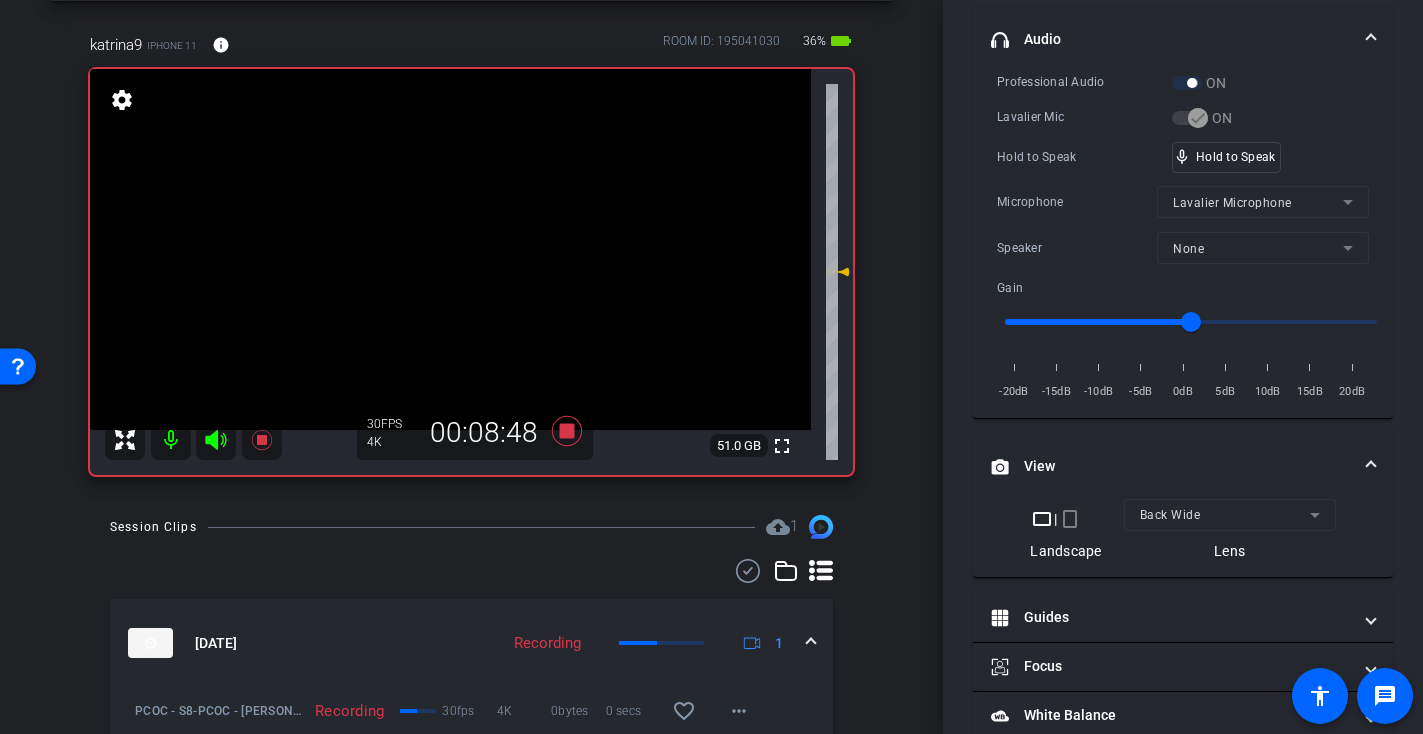 click at bounding box center (450, 249) 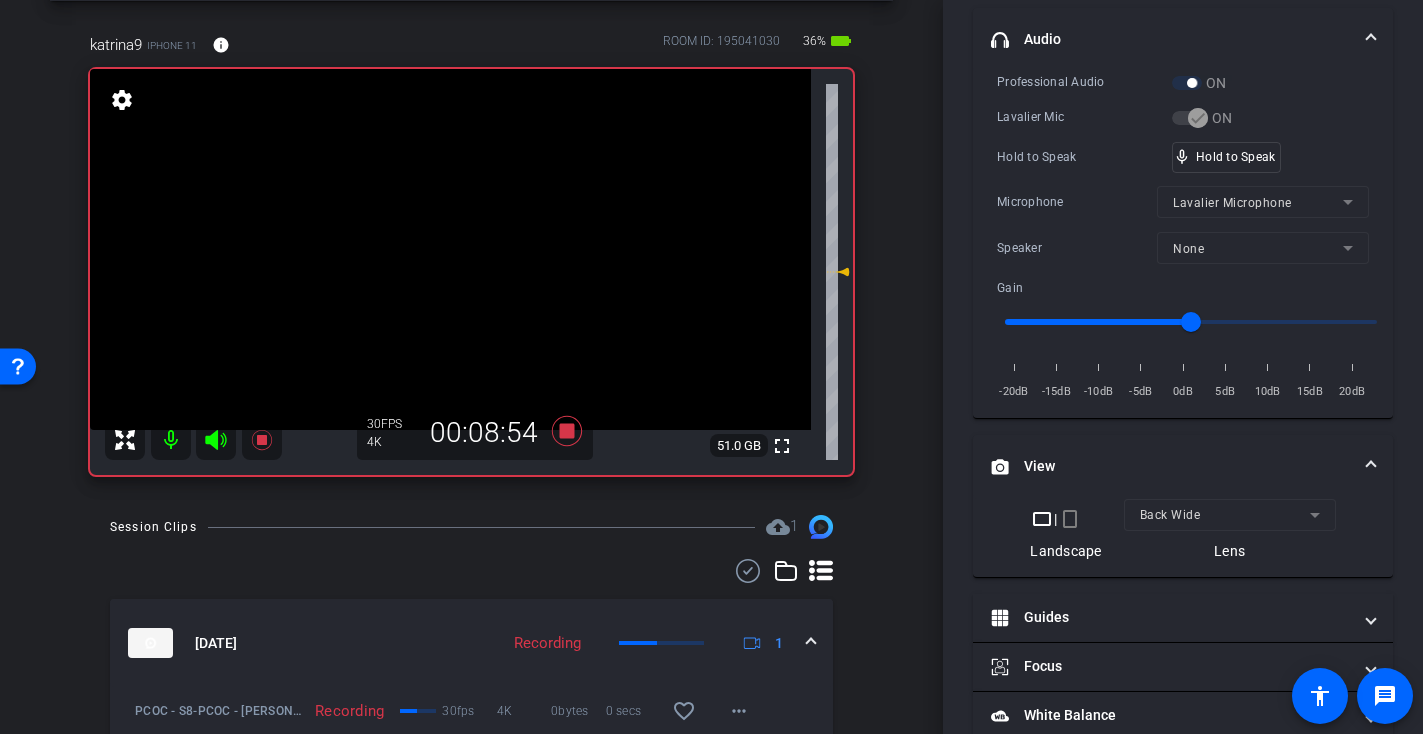 click at bounding box center (450, 249) 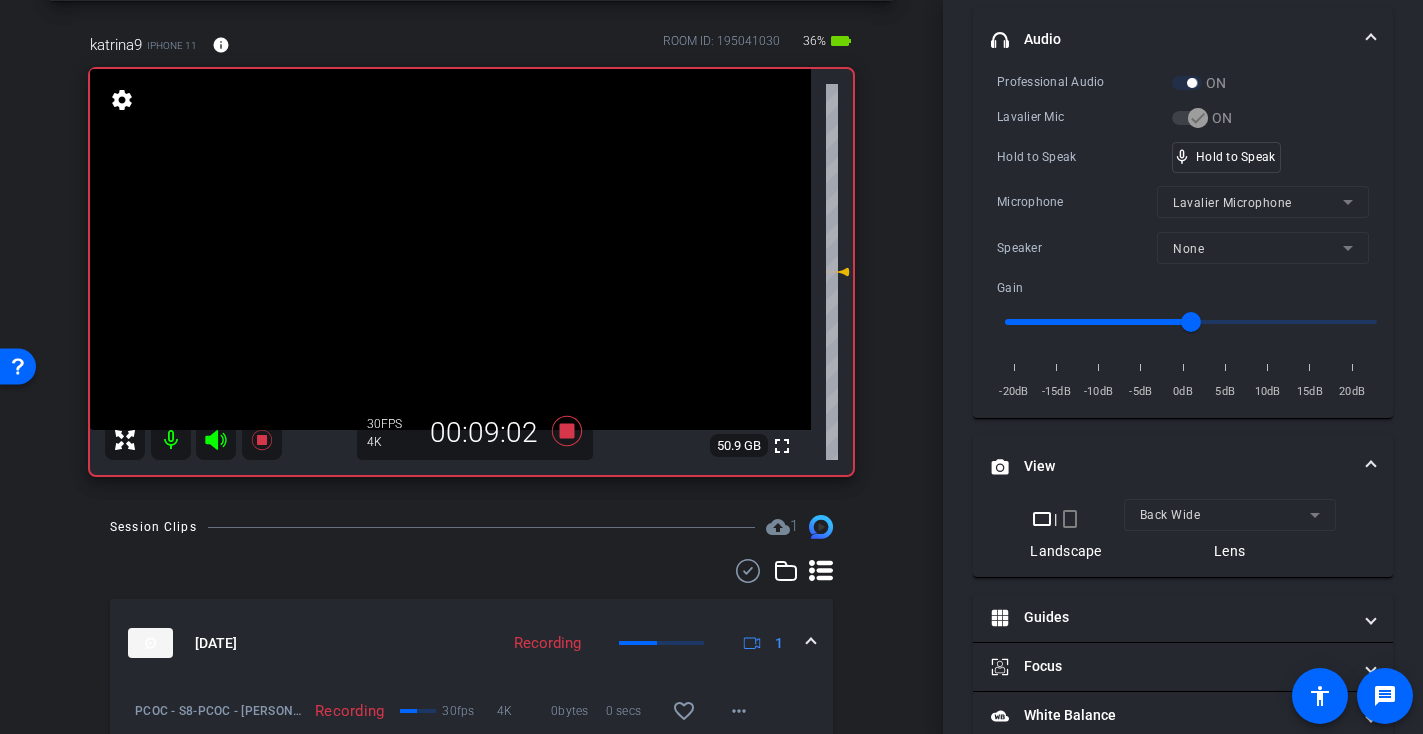 click at bounding box center (450, 249) 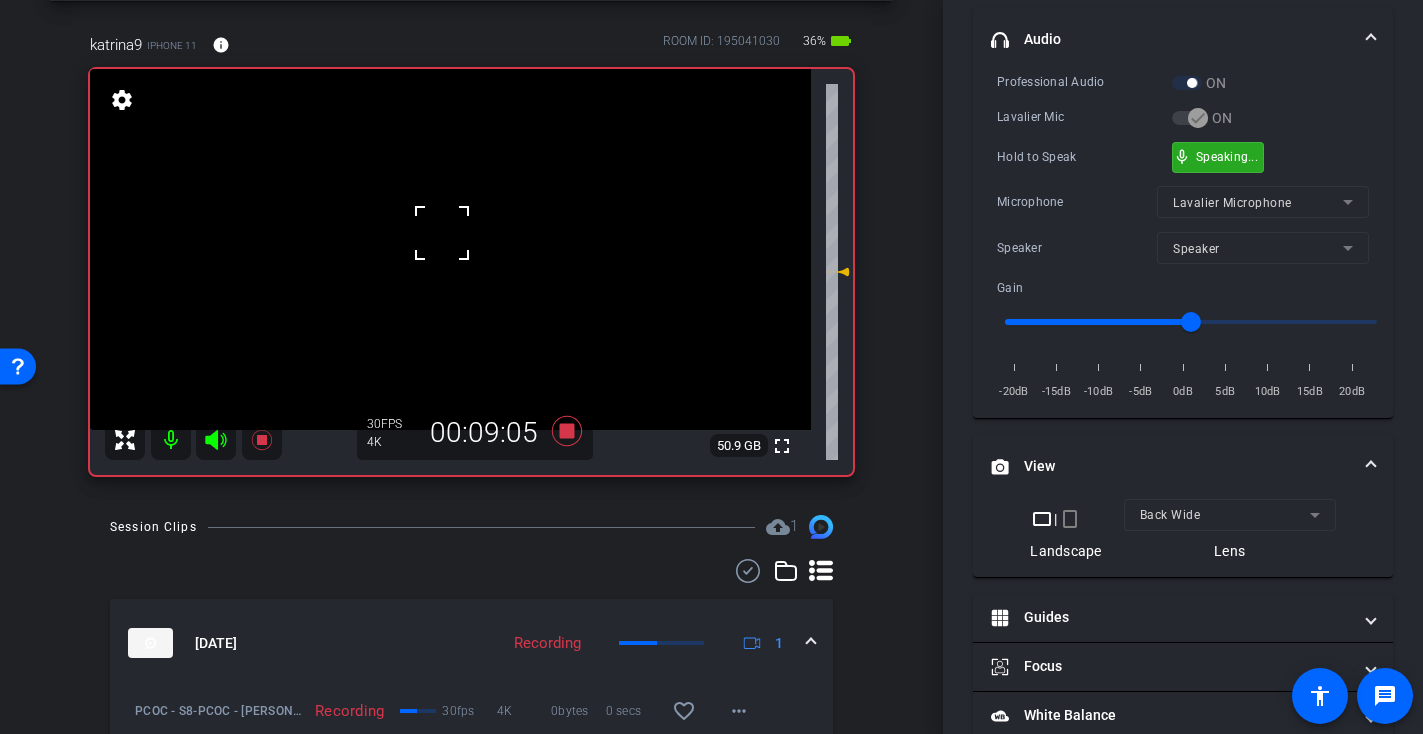 click on "mic_none Speaking..." at bounding box center [1218, 157] 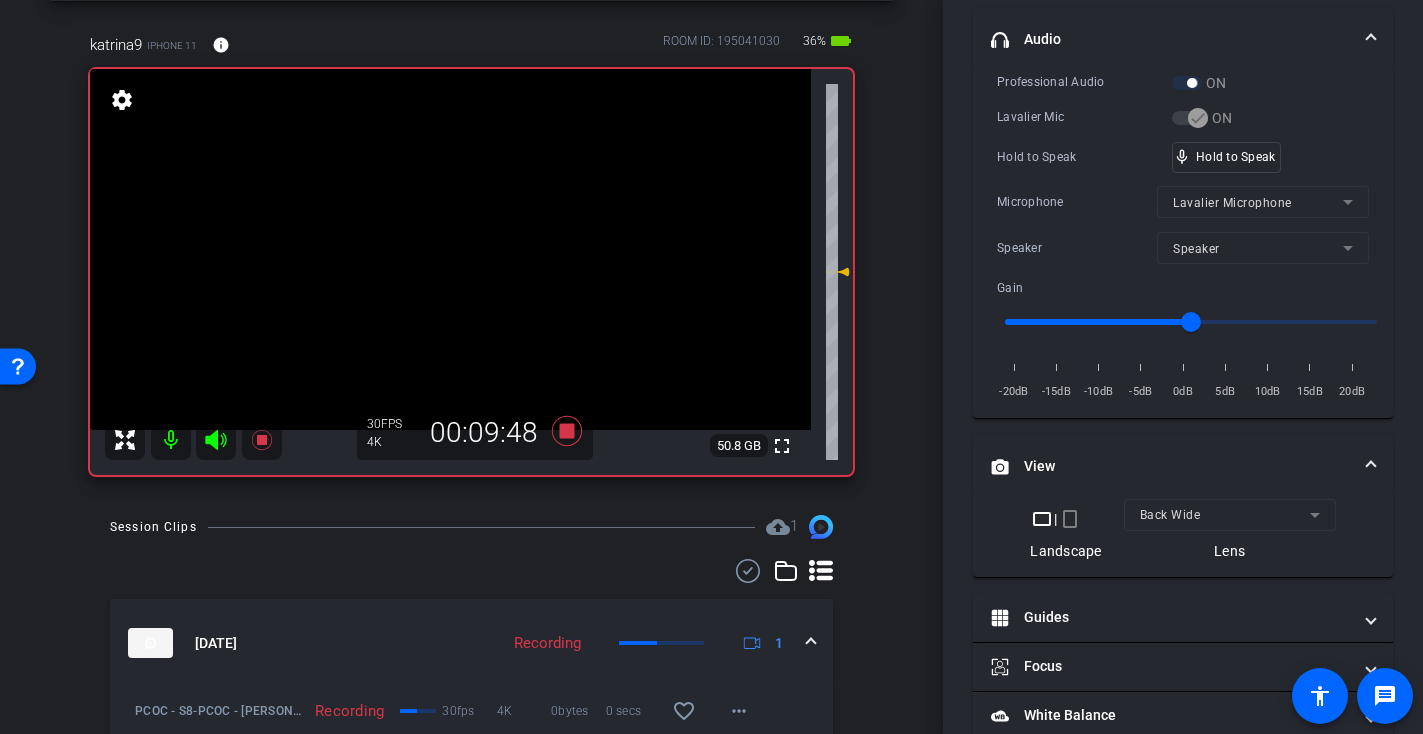 click at bounding box center [450, 249] 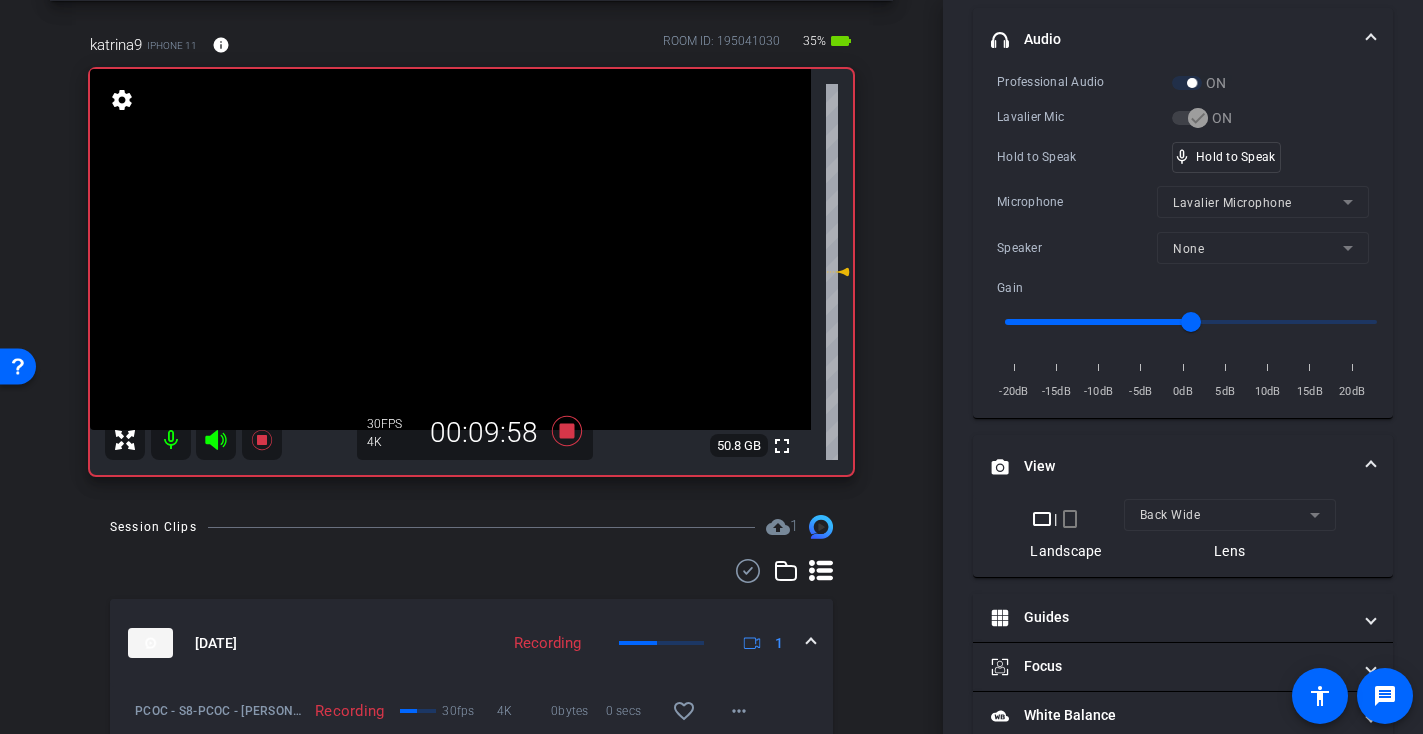 click at bounding box center (450, 249) 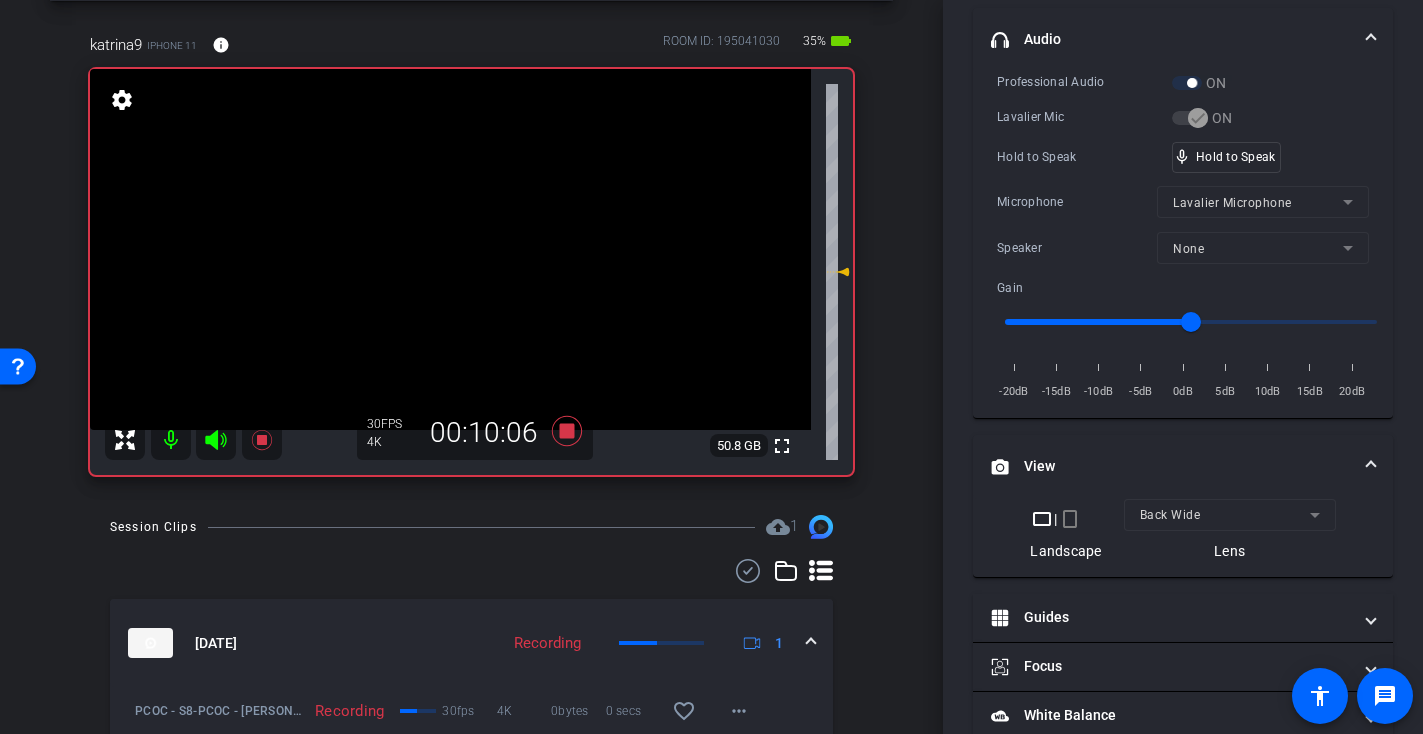 click at bounding box center (450, 249) 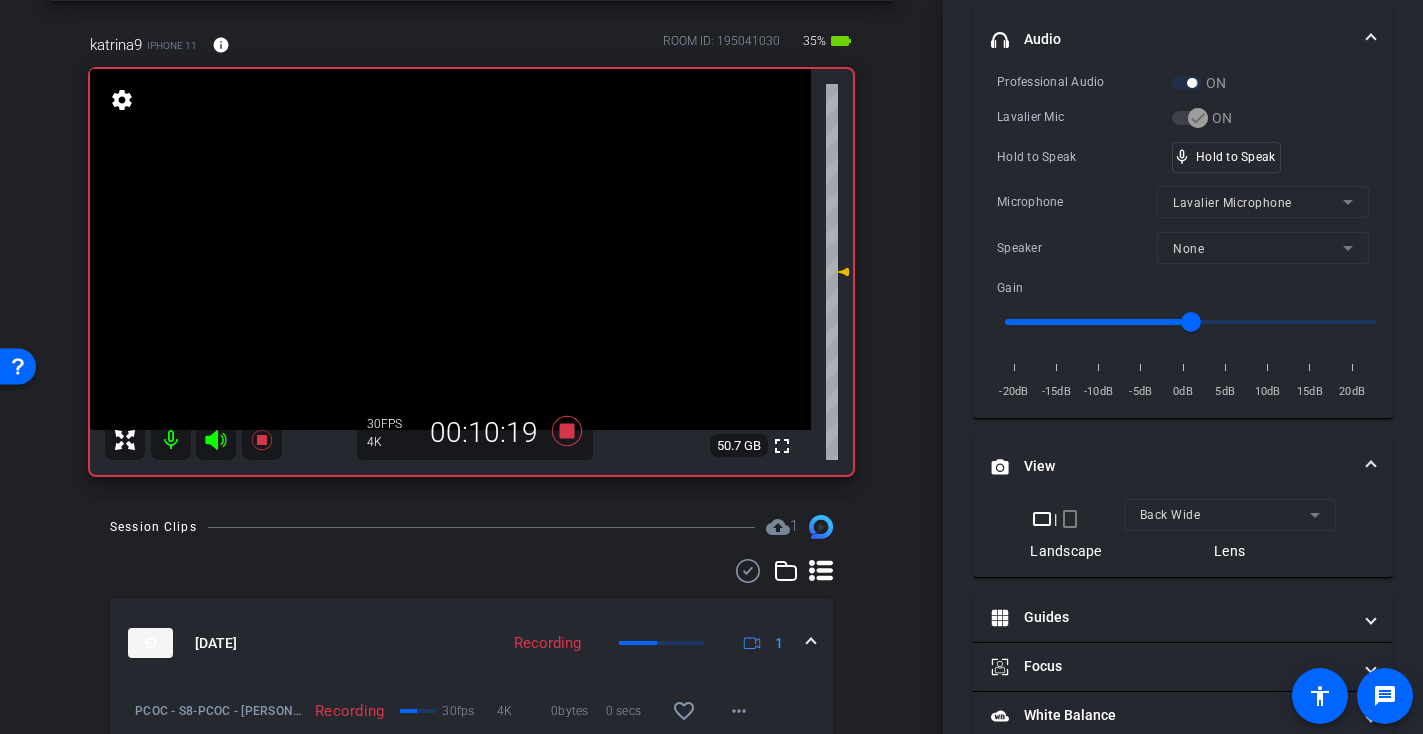 click at bounding box center (450, 249) 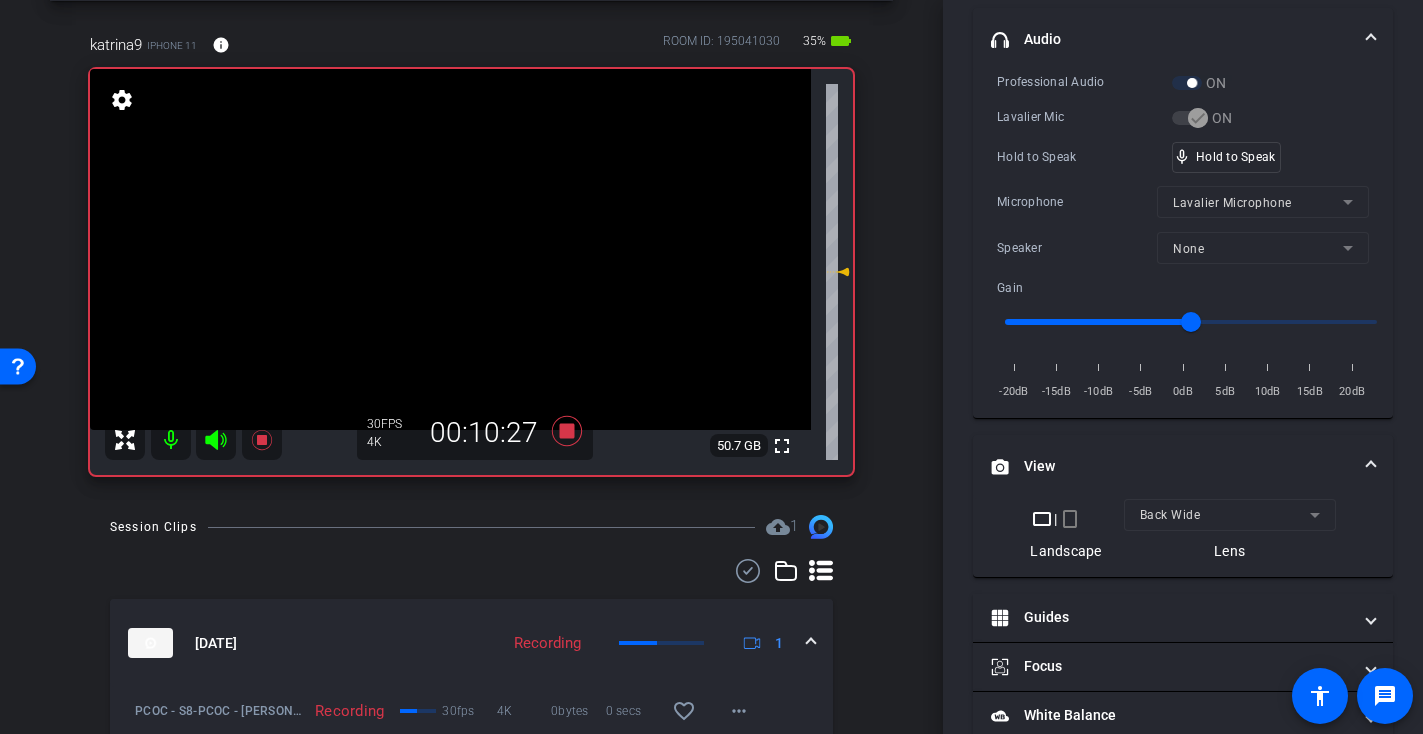 click at bounding box center (450, 249) 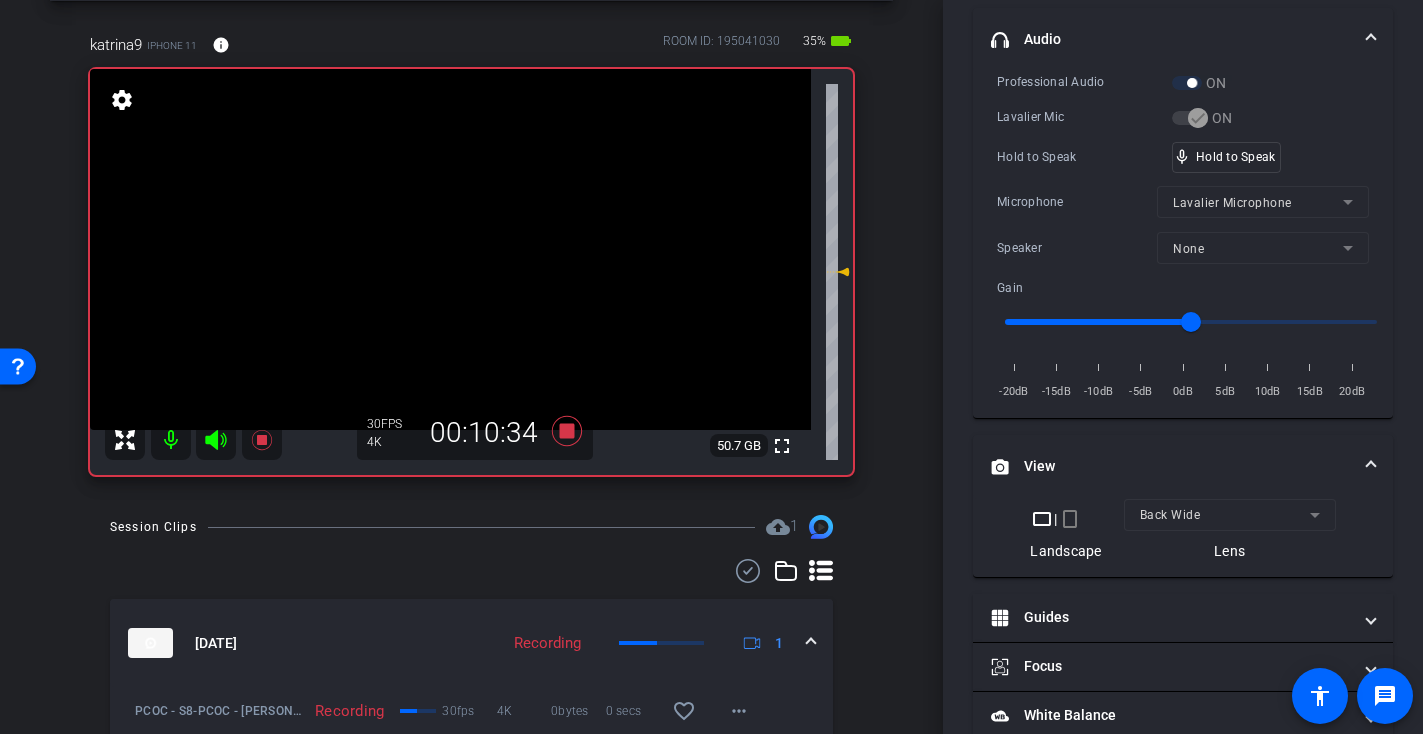 click at bounding box center (450, 249) 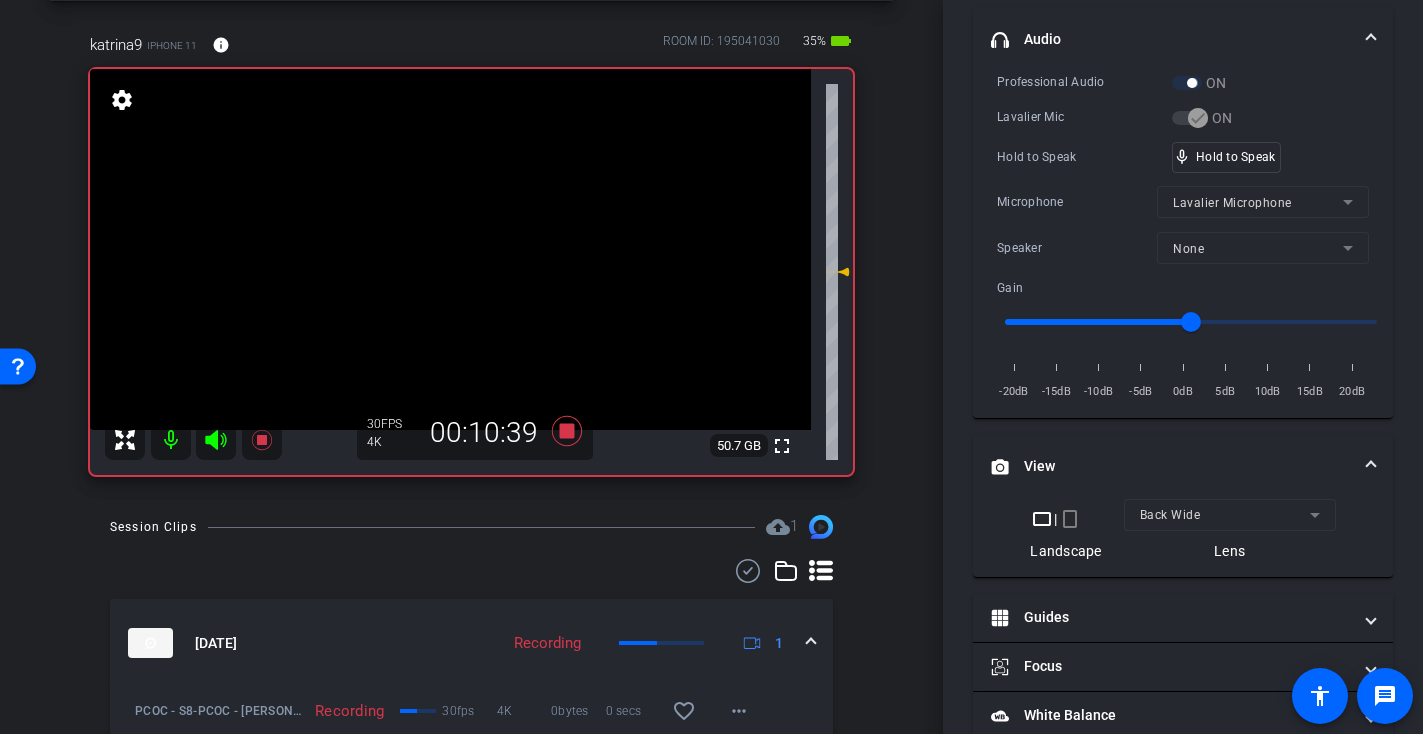 click at bounding box center [450, 249] 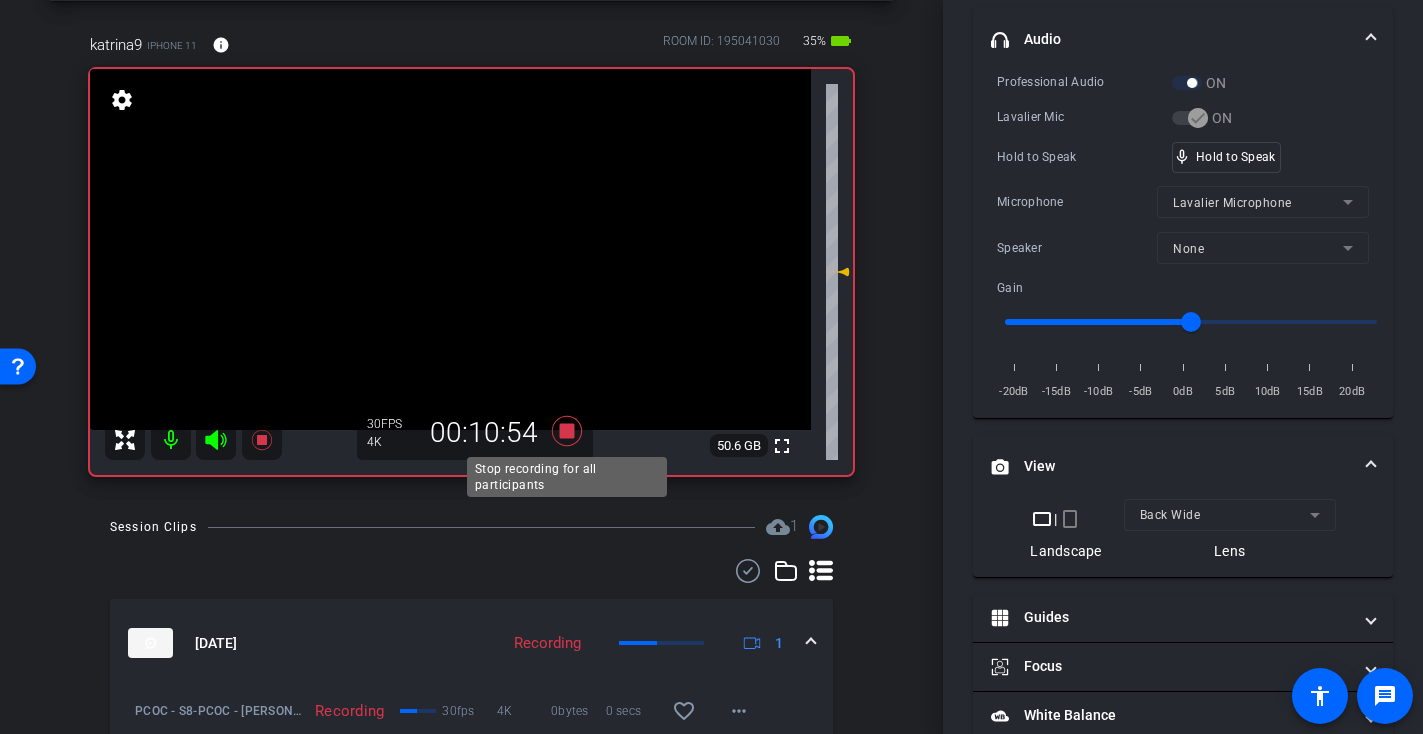 click 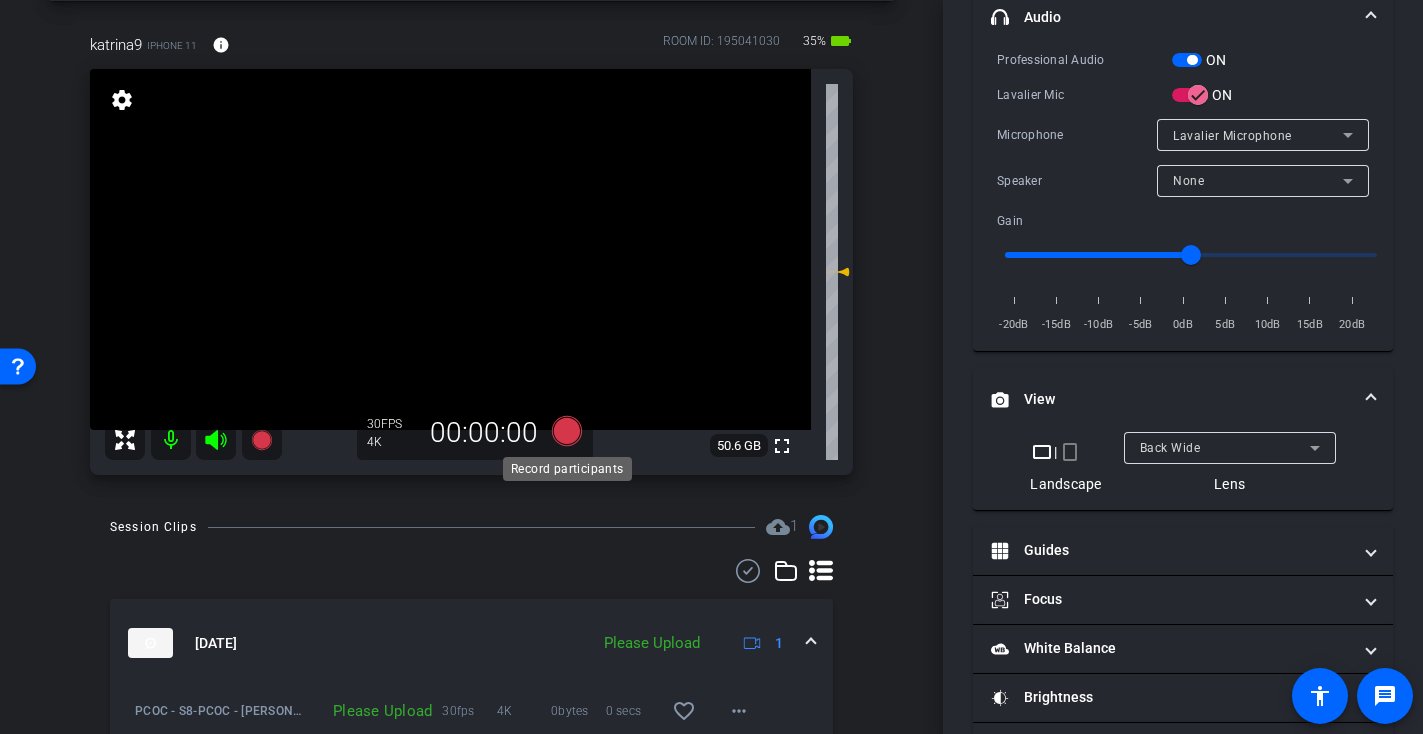 scroll, scrollTop: 406, scrollLeft: 0, axis: vertical 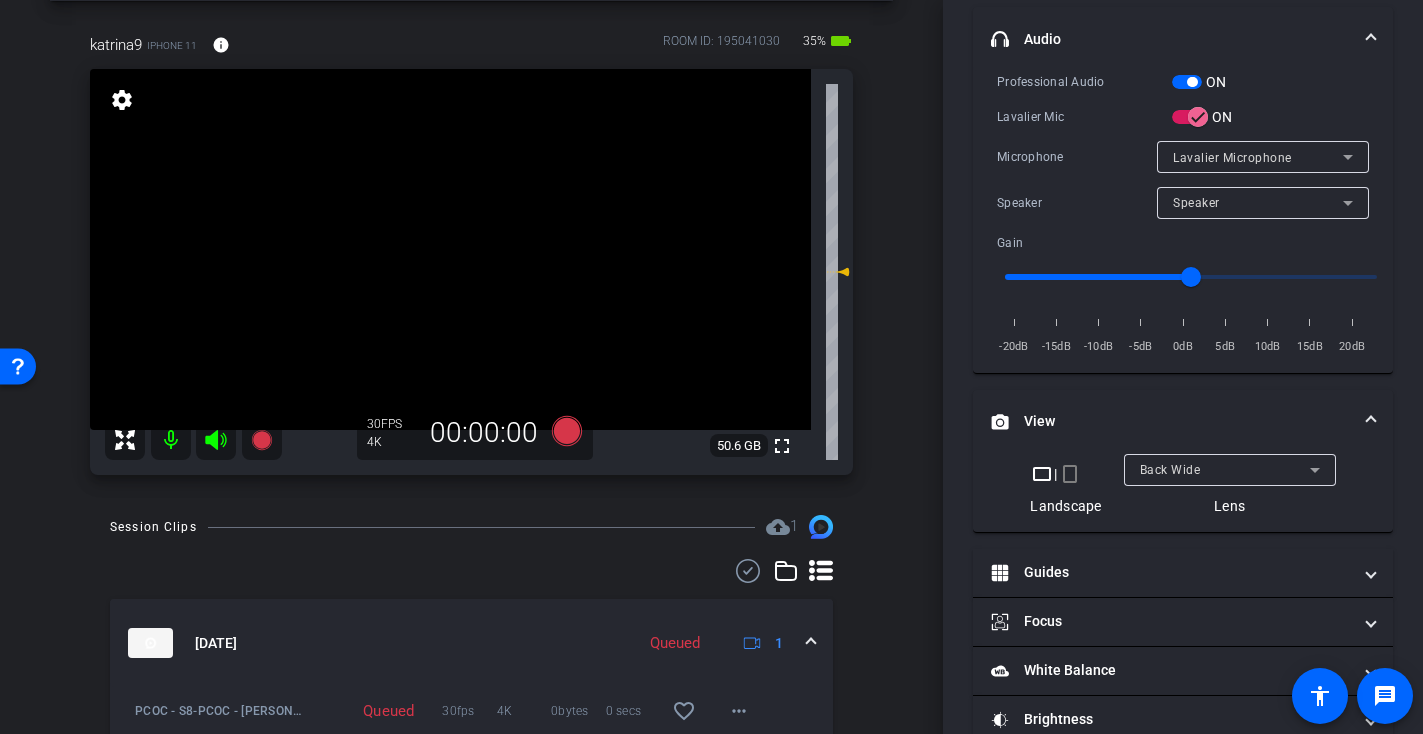 click 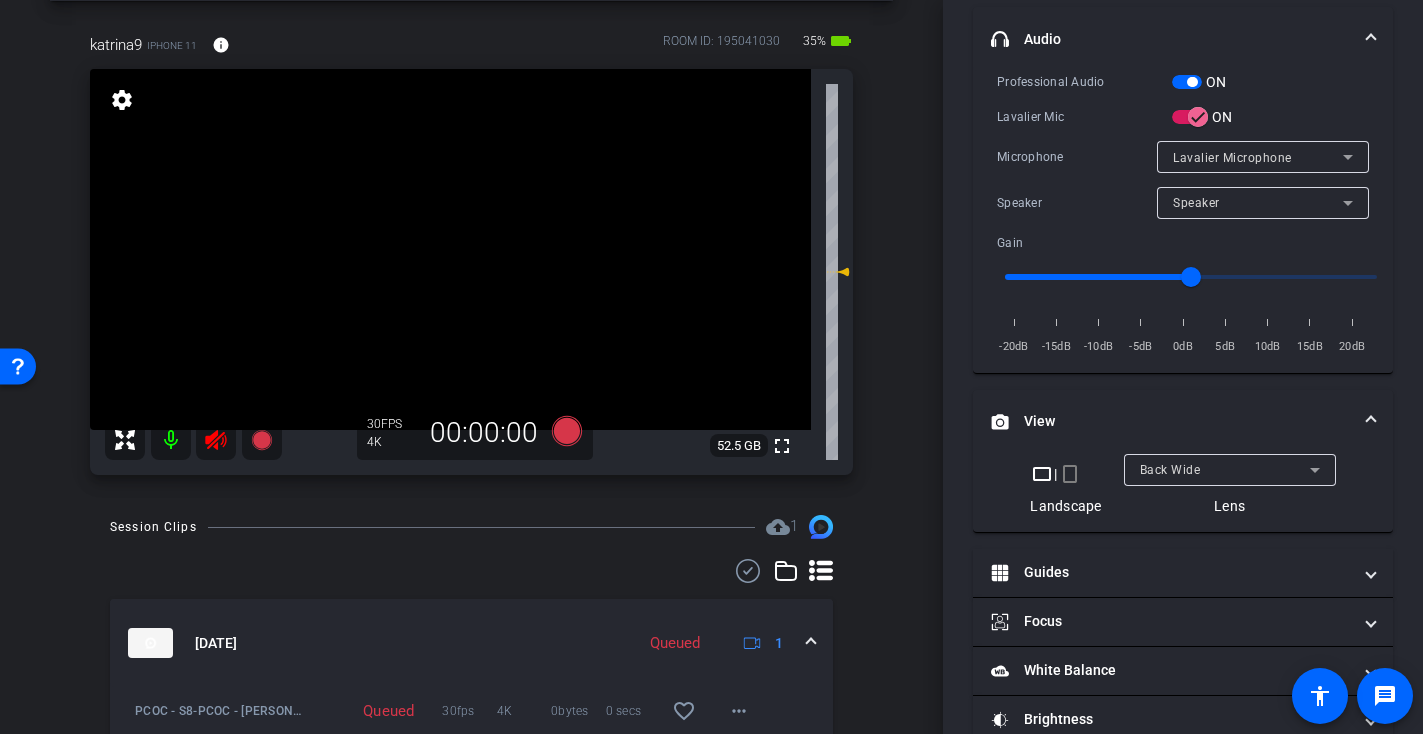 click 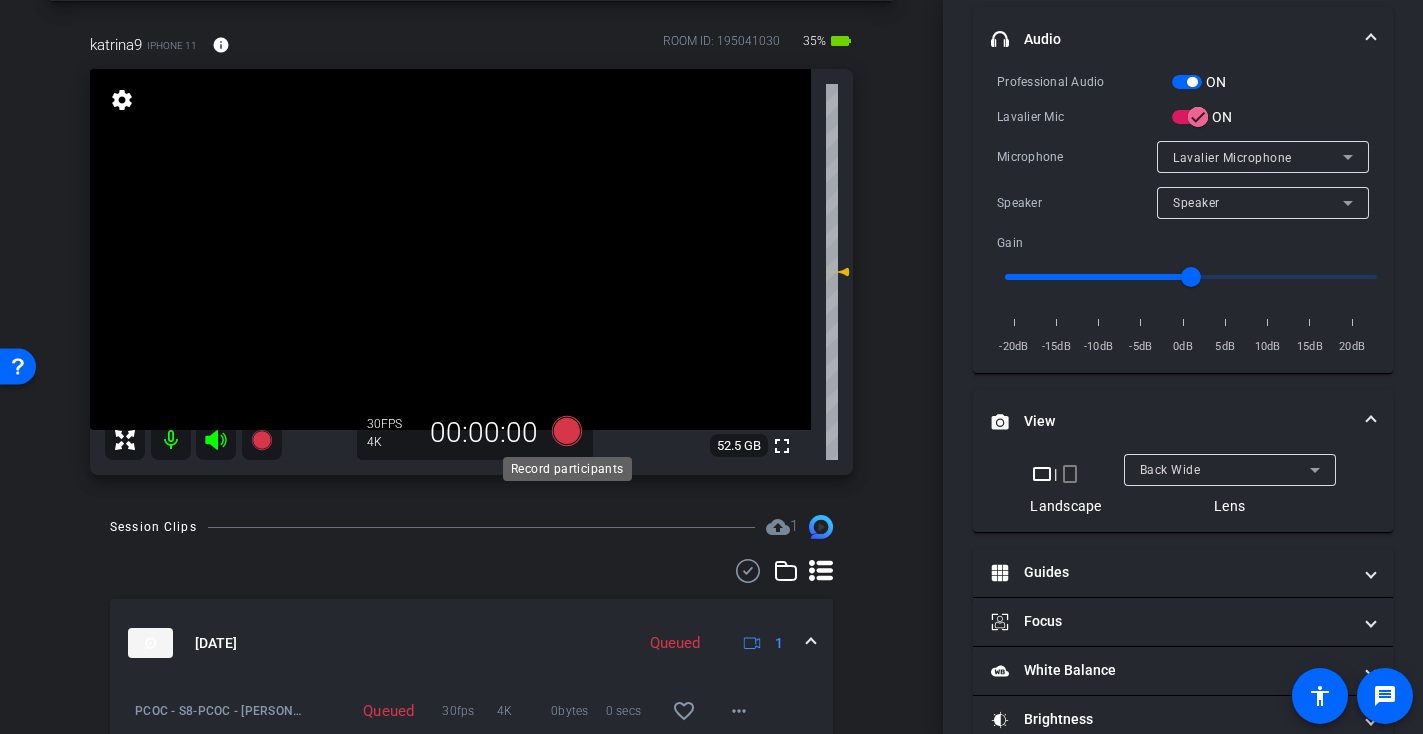 click 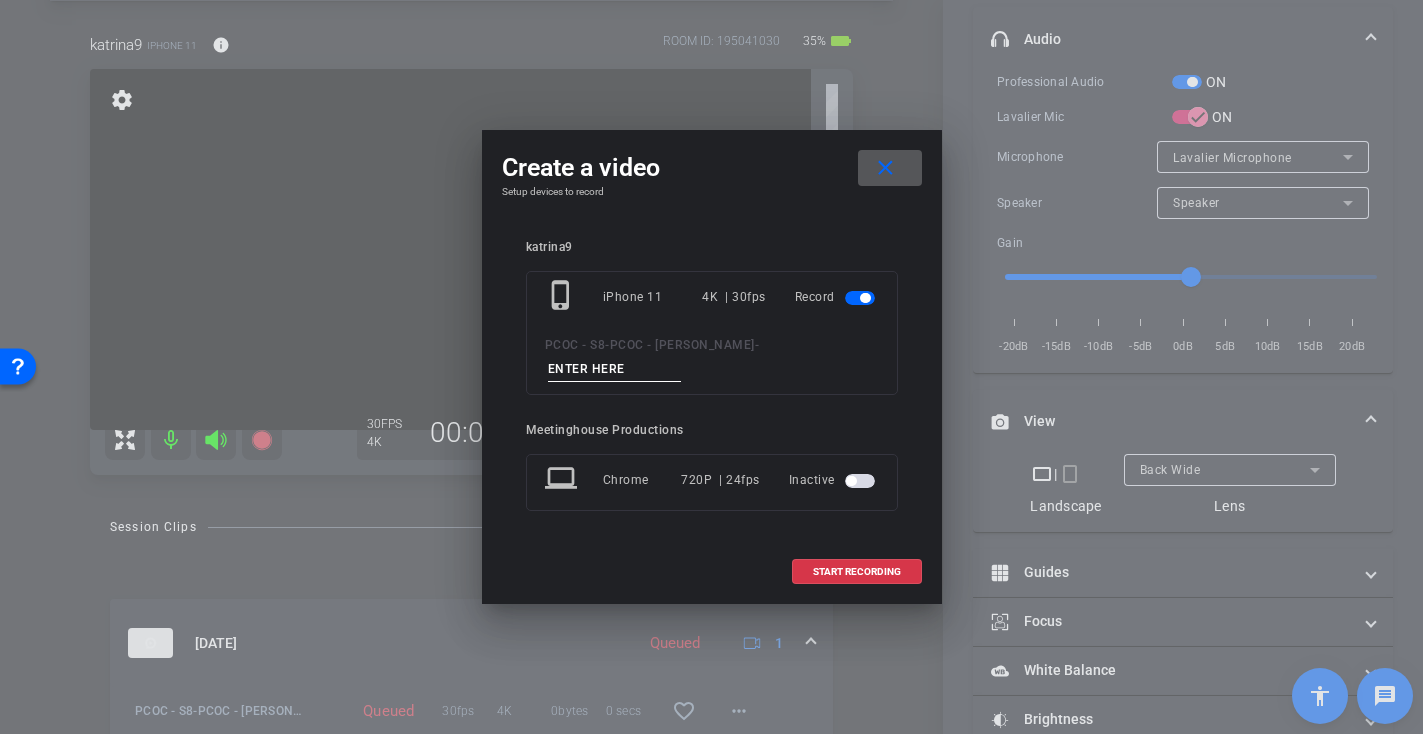 click at bounding box center [615, 369] 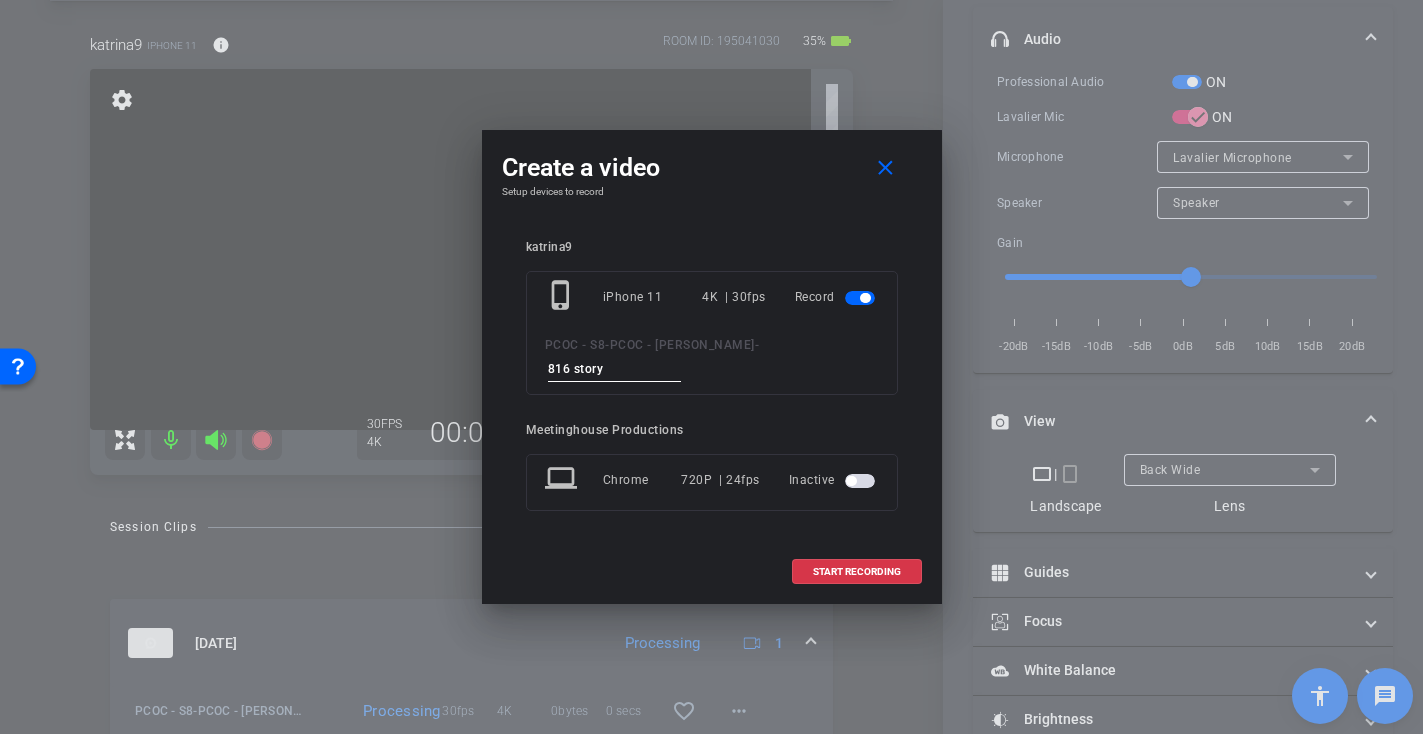 type on "816 story 2" 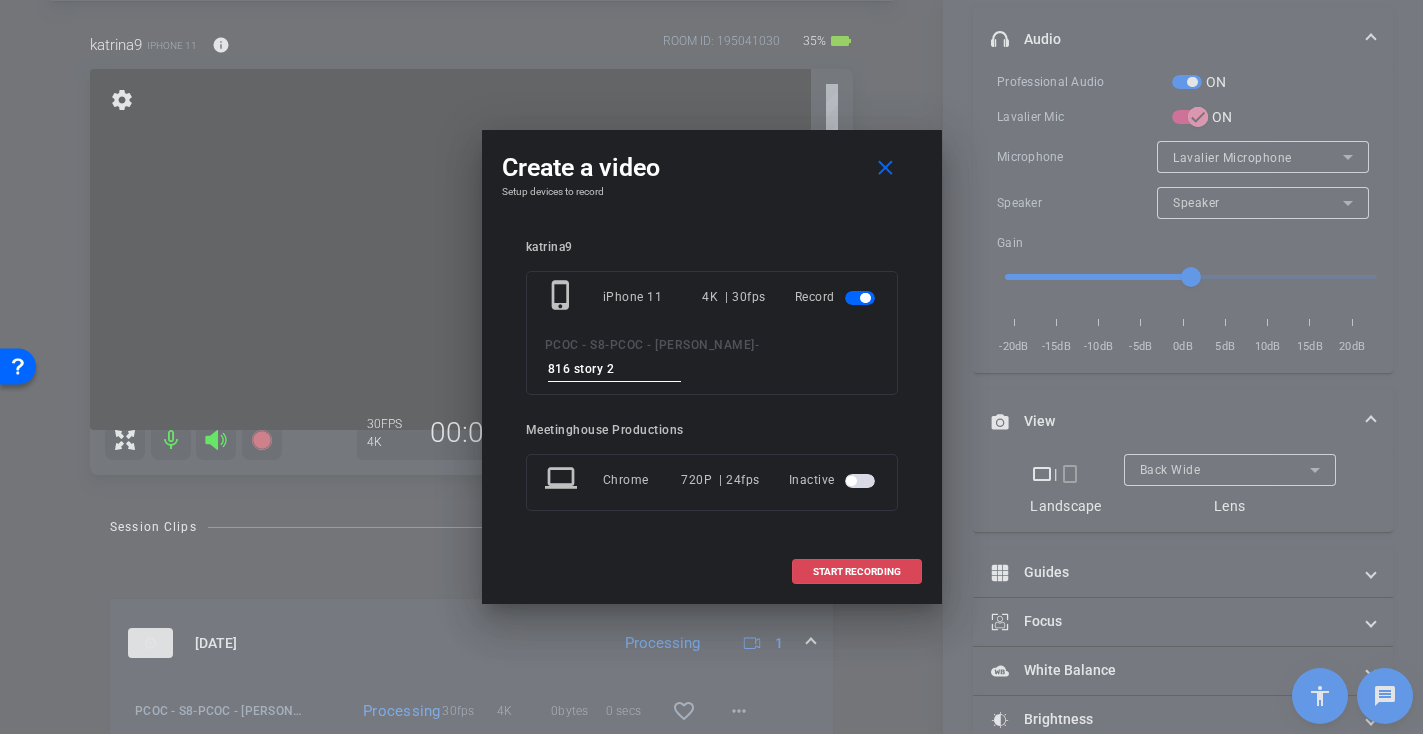 click at bounding box center (857, 572) 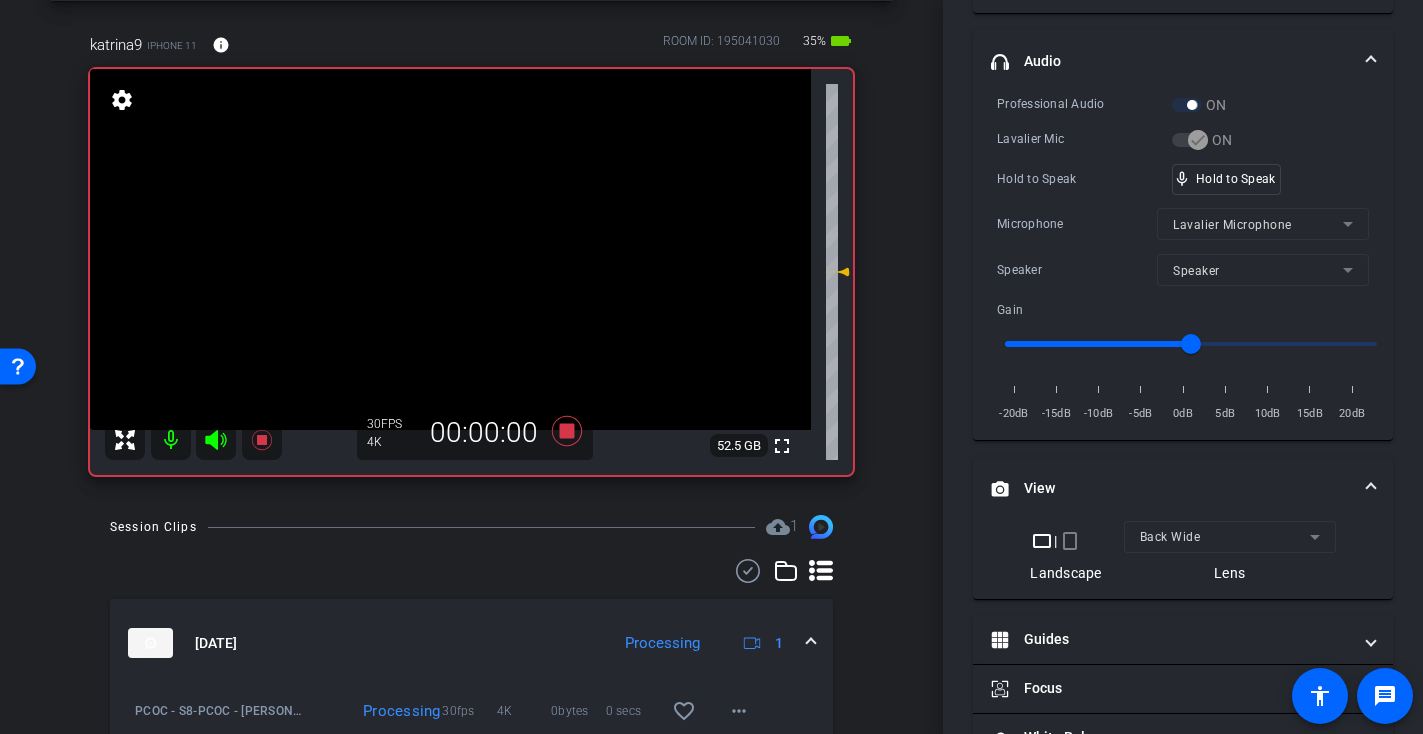 scroll, scrollTop: 428, scrollLeft: 0, axis: vertical 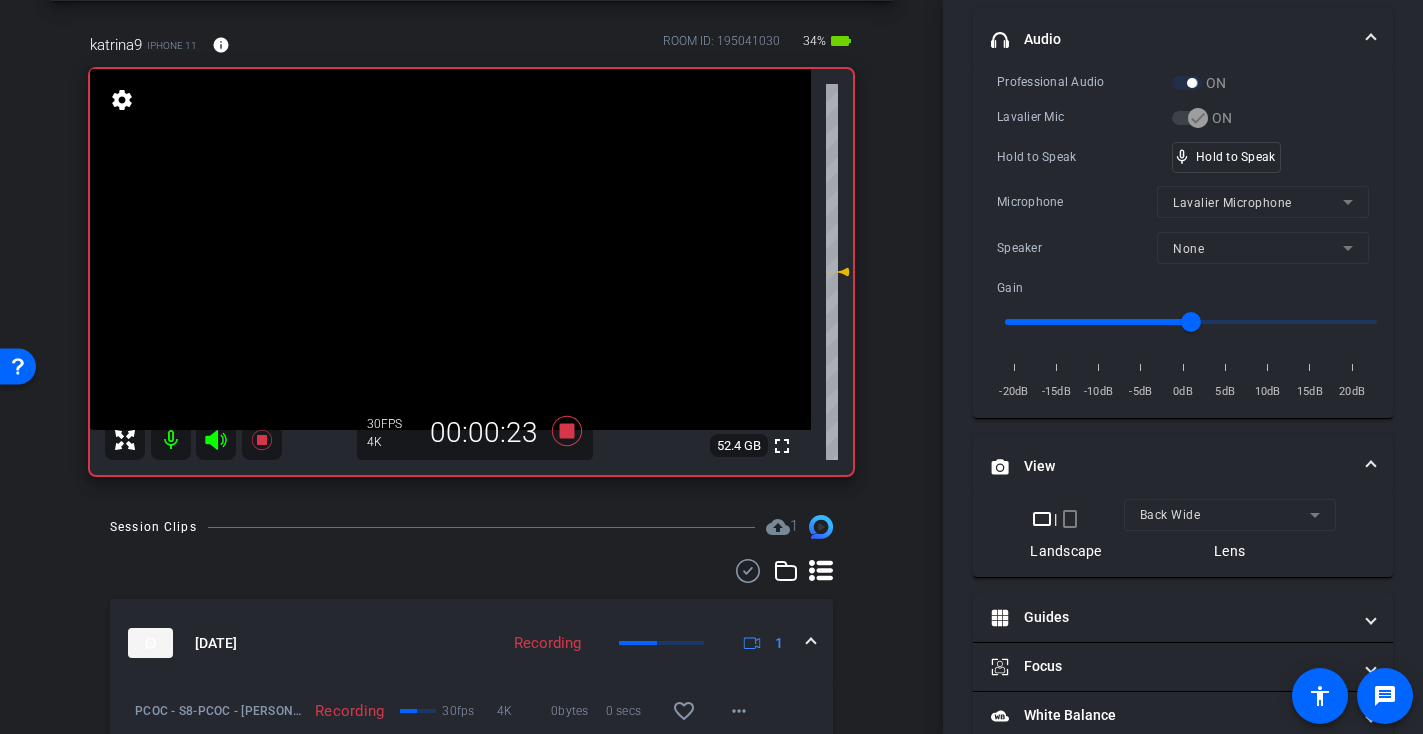 click at bounding box center [450, 249] 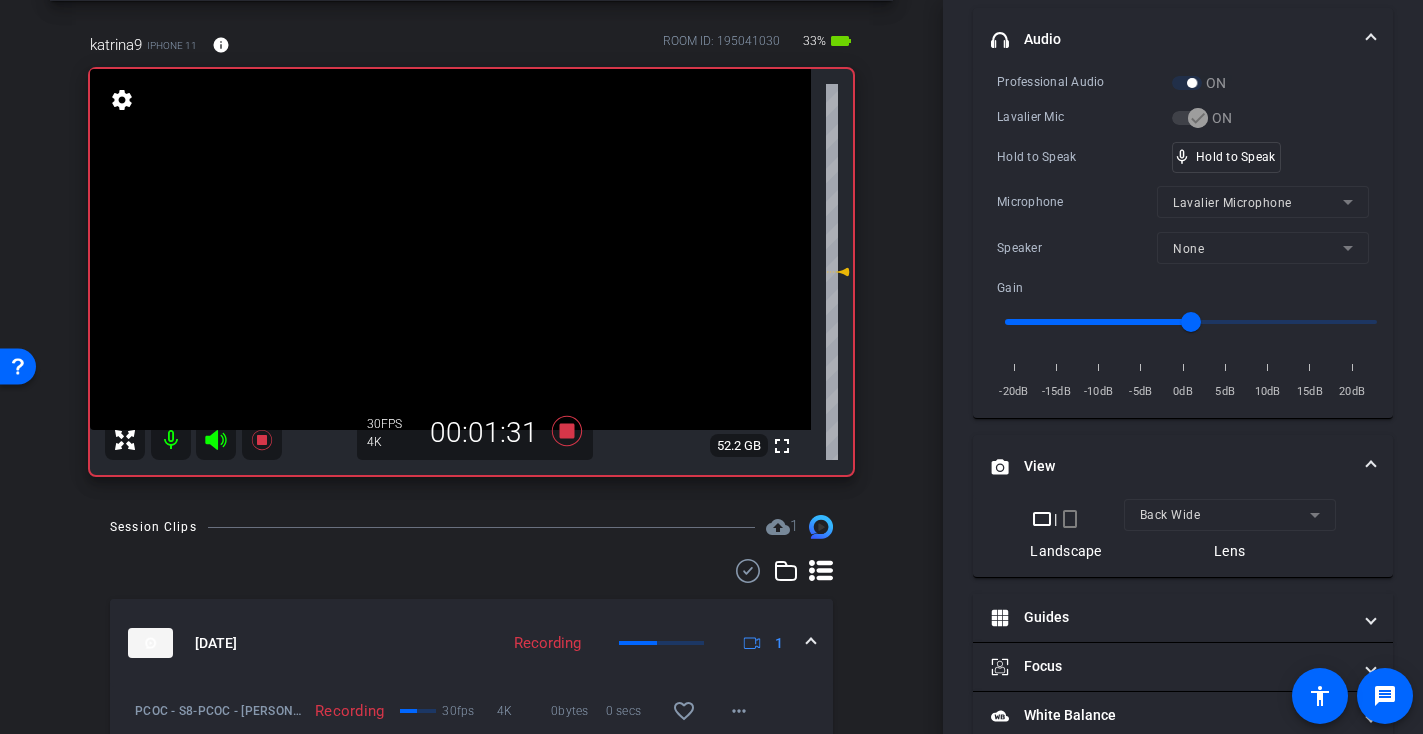 click at bounding box center [450, 249] 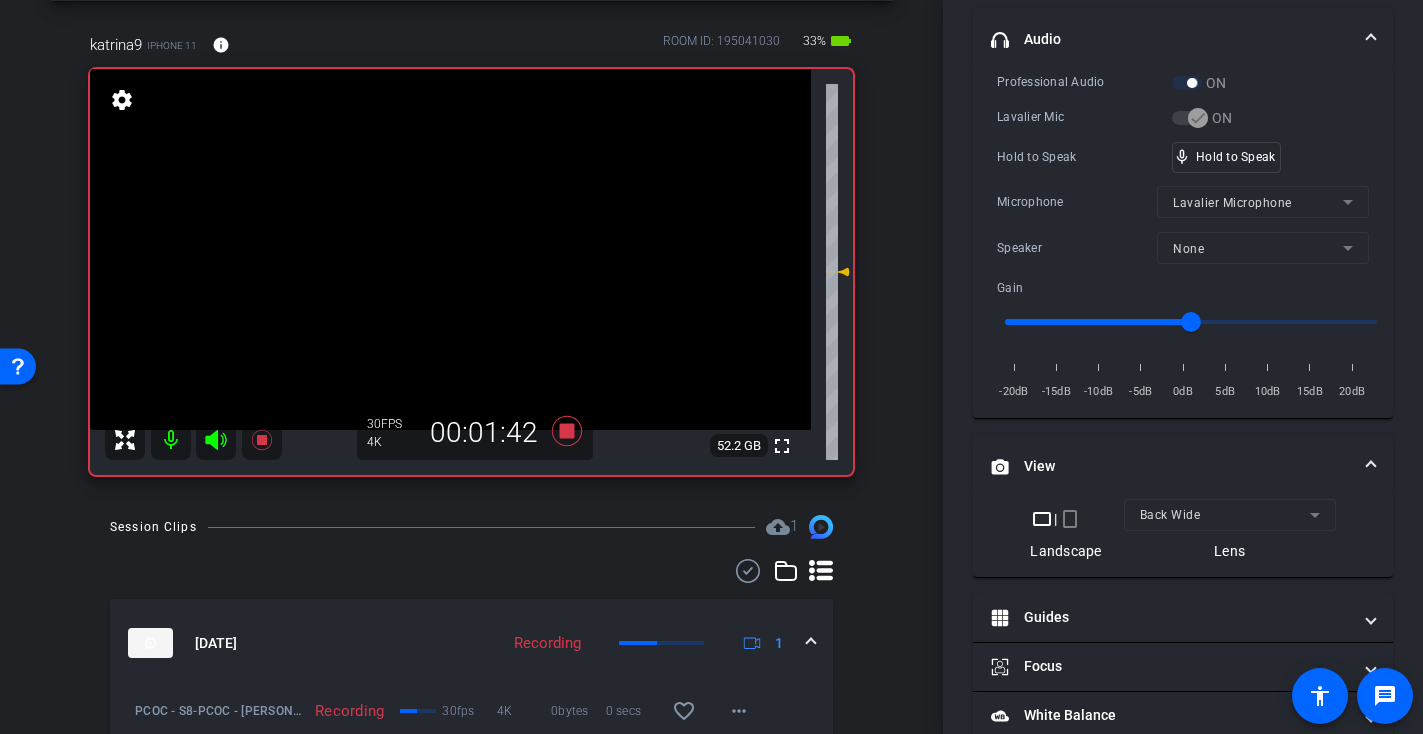 click at bounding box center (450, 249) 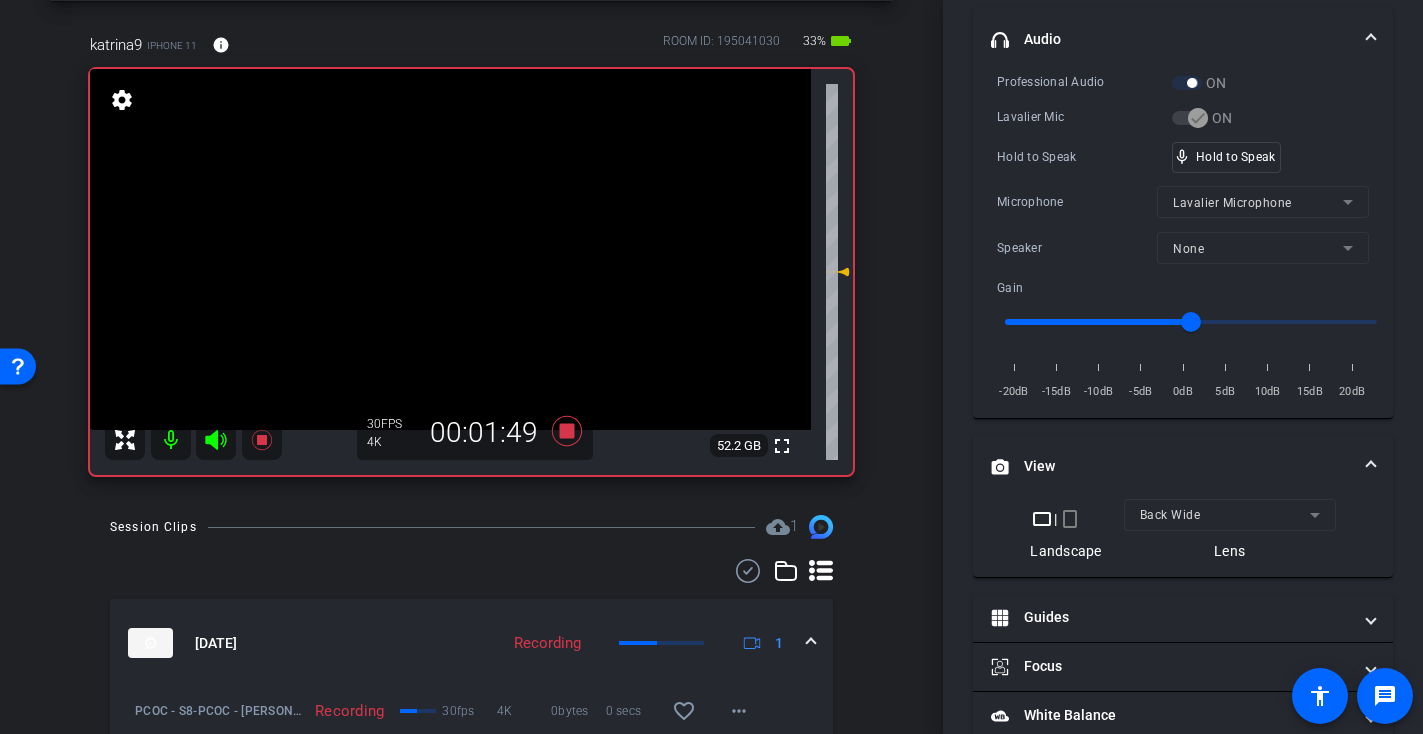 click at bounding box center (450, 249) 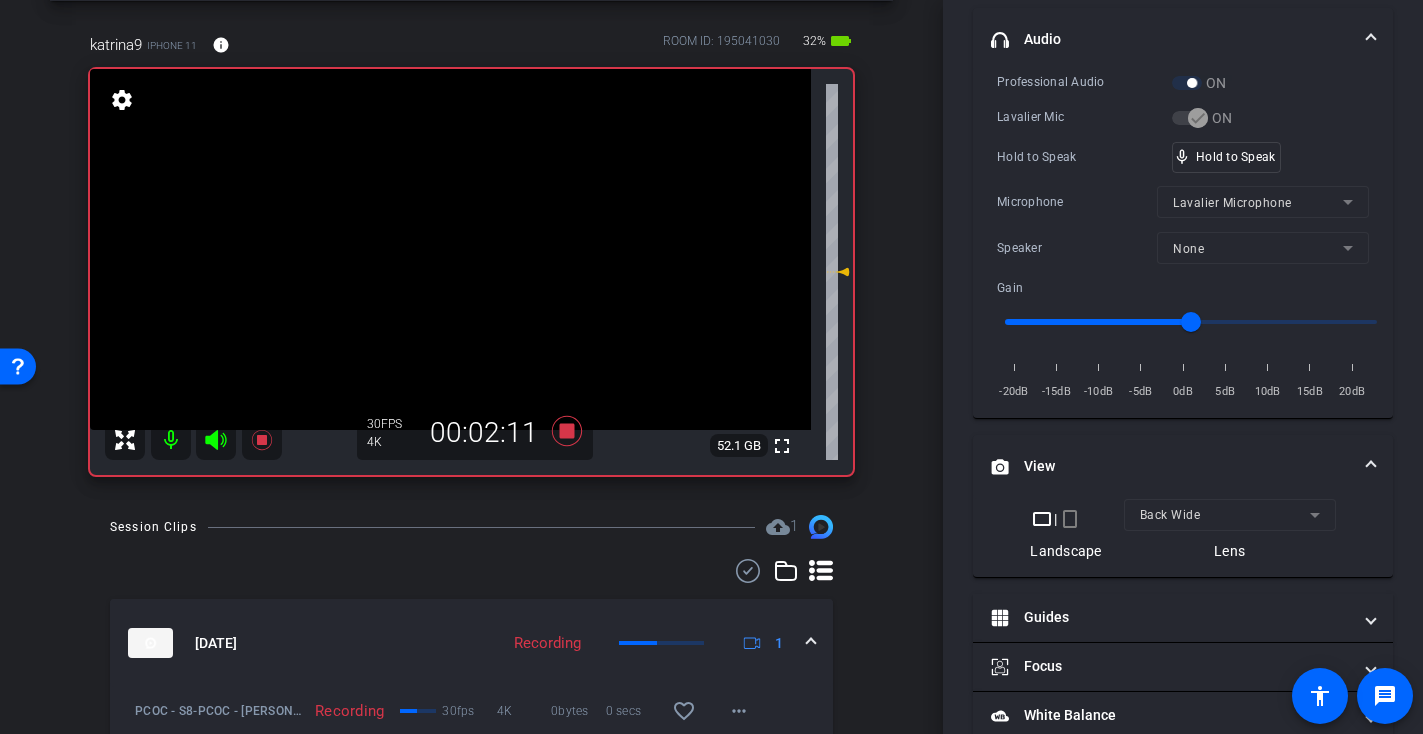 click at bounding box center (450, 249) 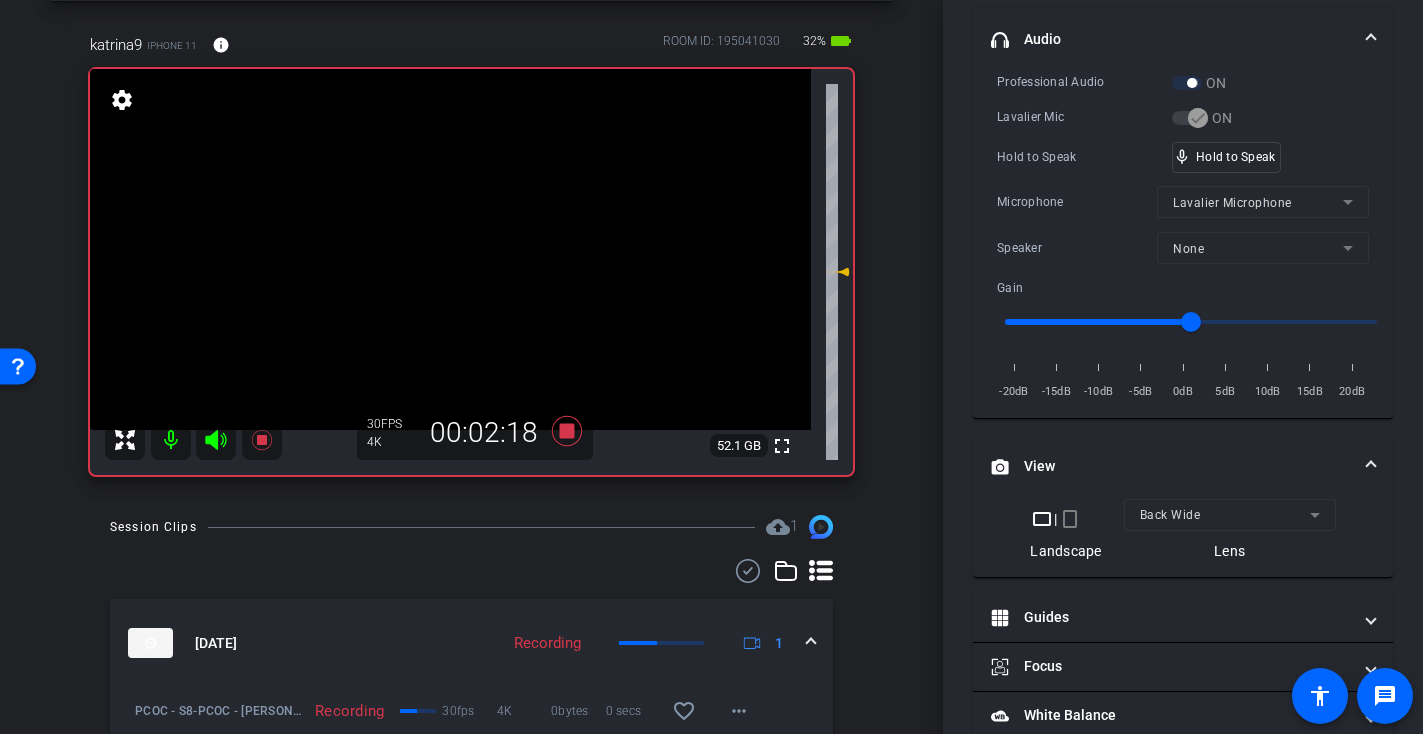 click at bounding box center [450, 249] 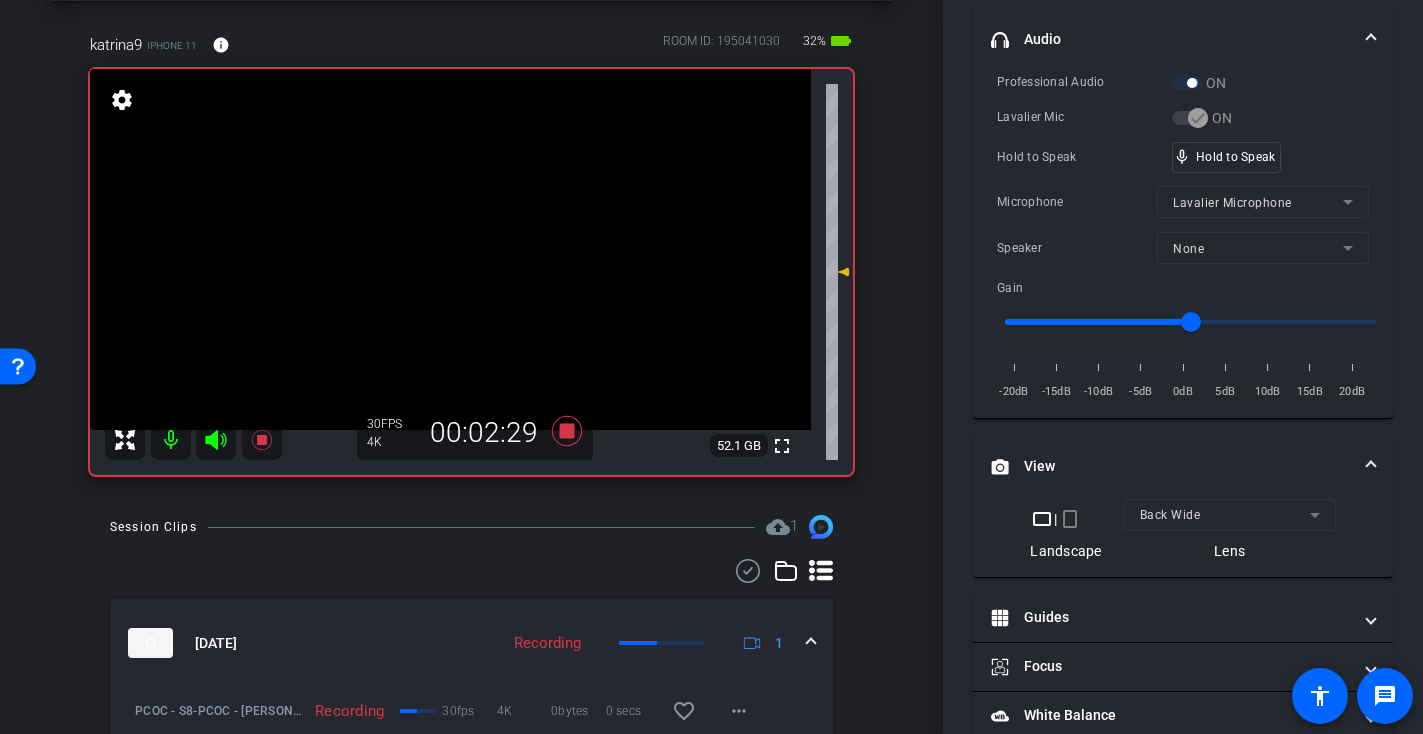 click at bounding box center (450, 249) 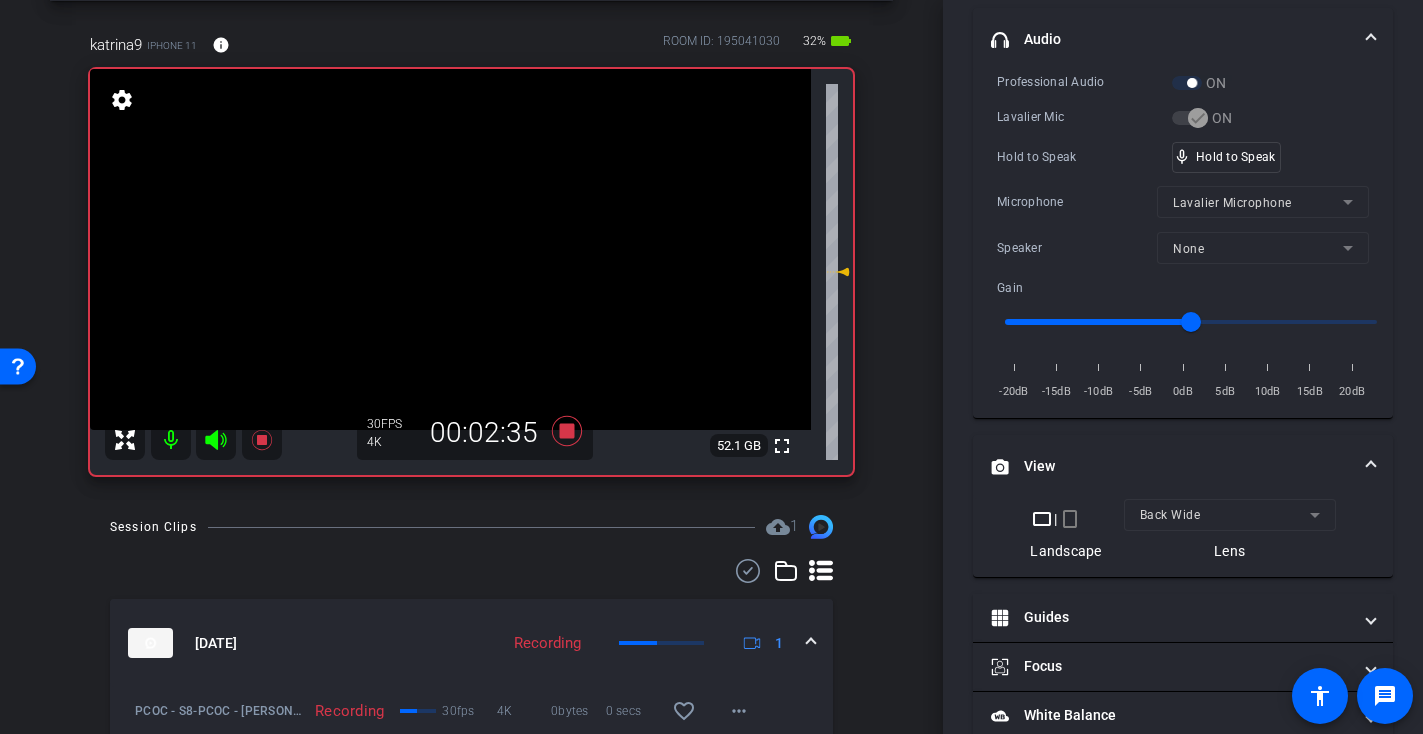 click at bounding box center [450, 249] 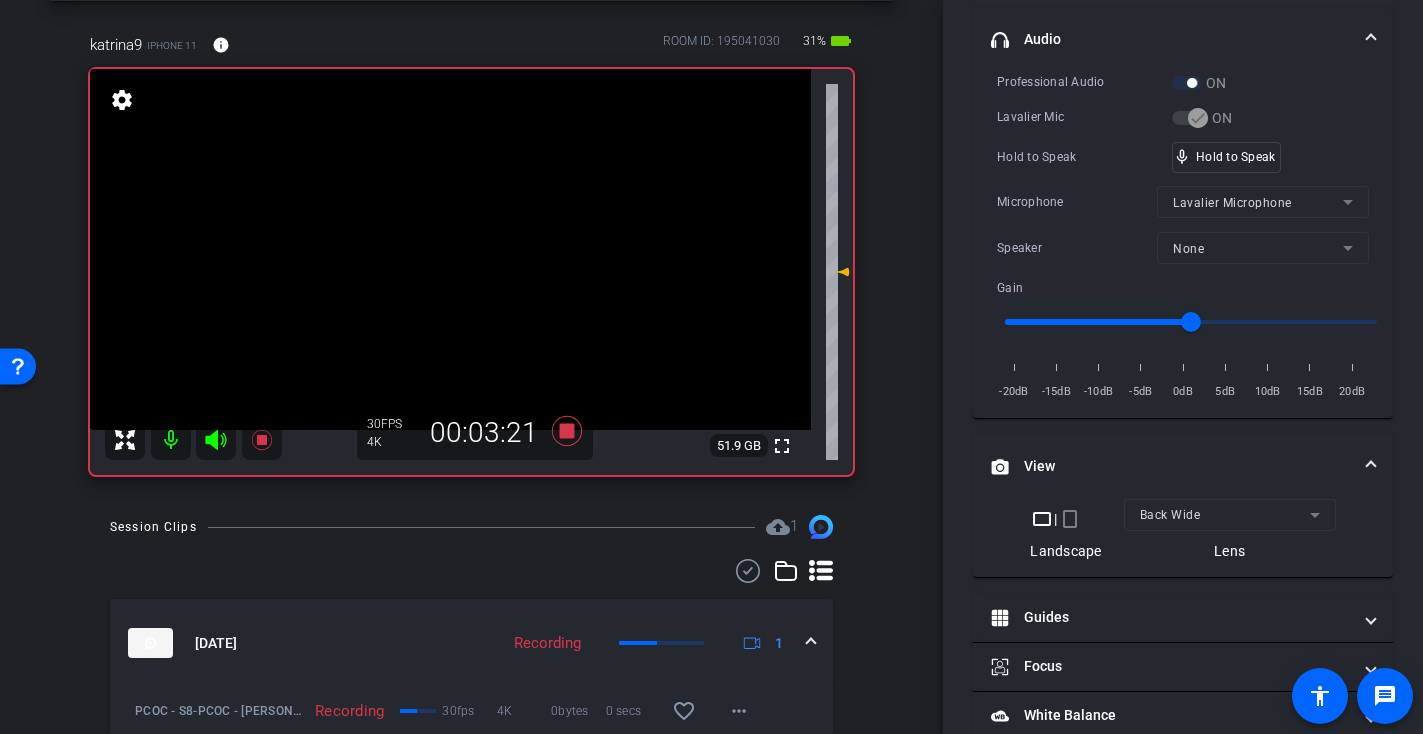 click at bounding box center (450, 249) 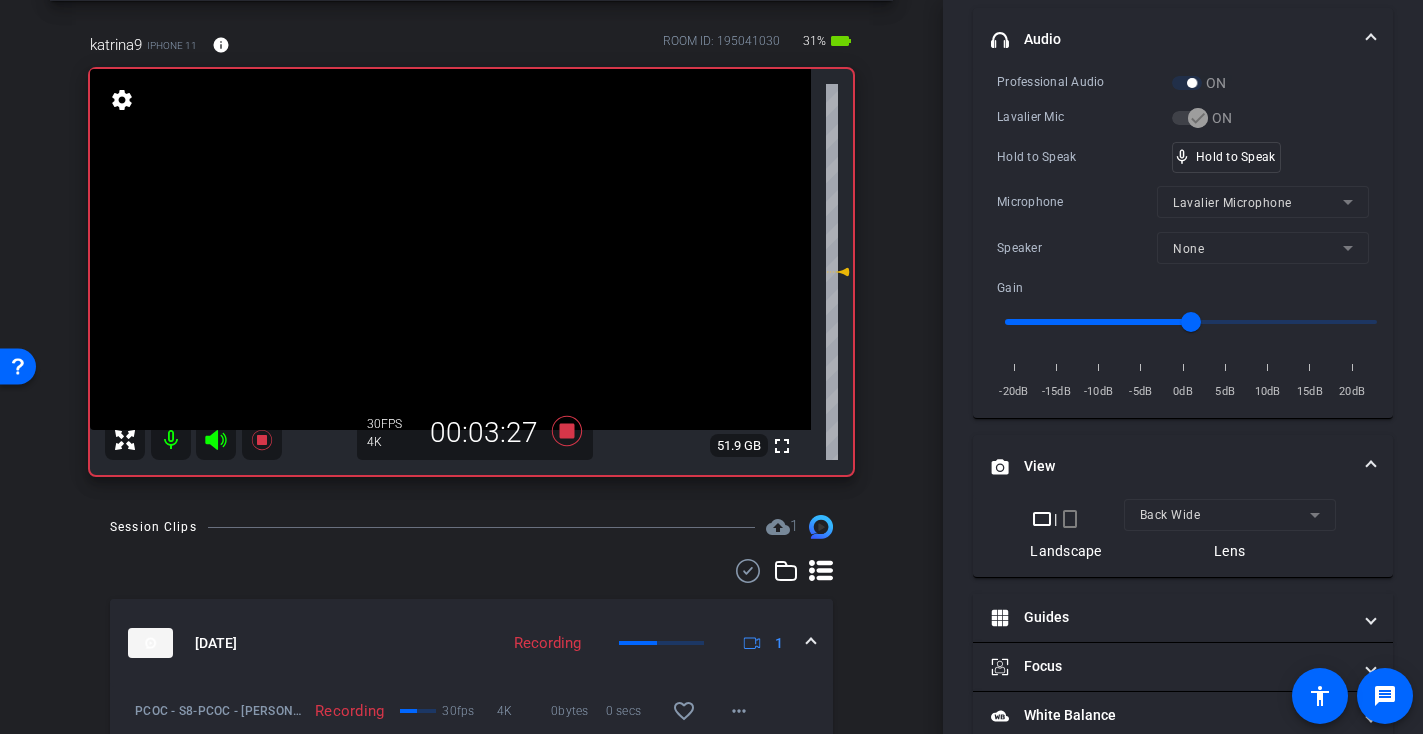 click at bounding box center [450, 249] 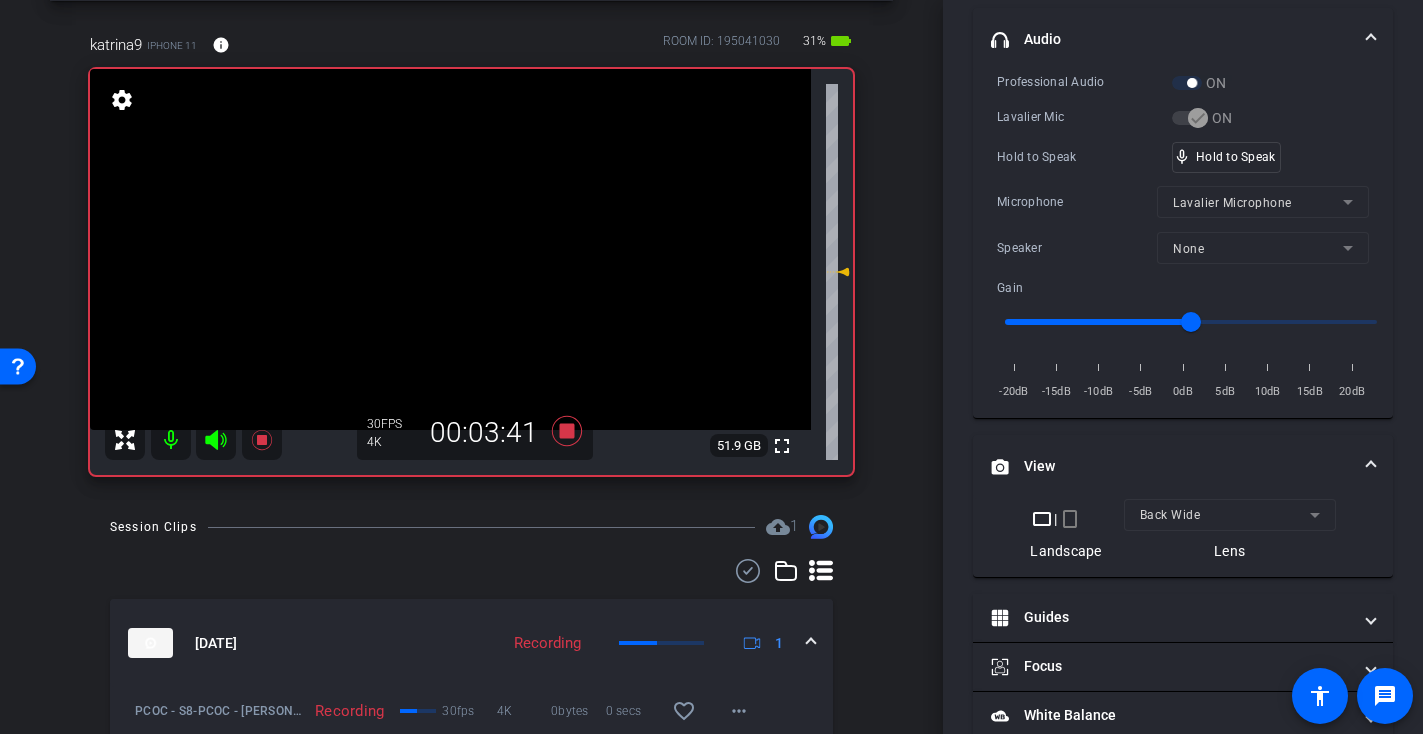 click at bounding box center (450, 249) 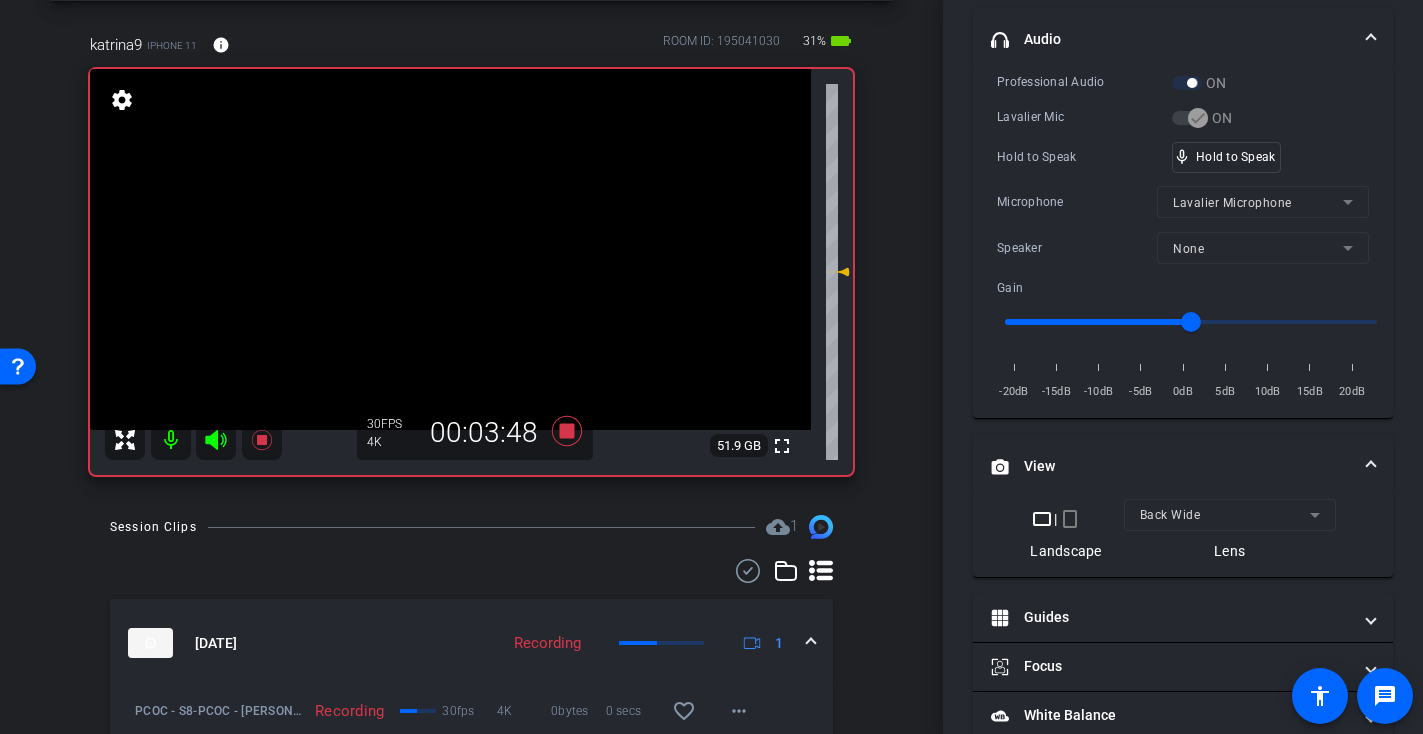 click at bounding box center (450, 249) 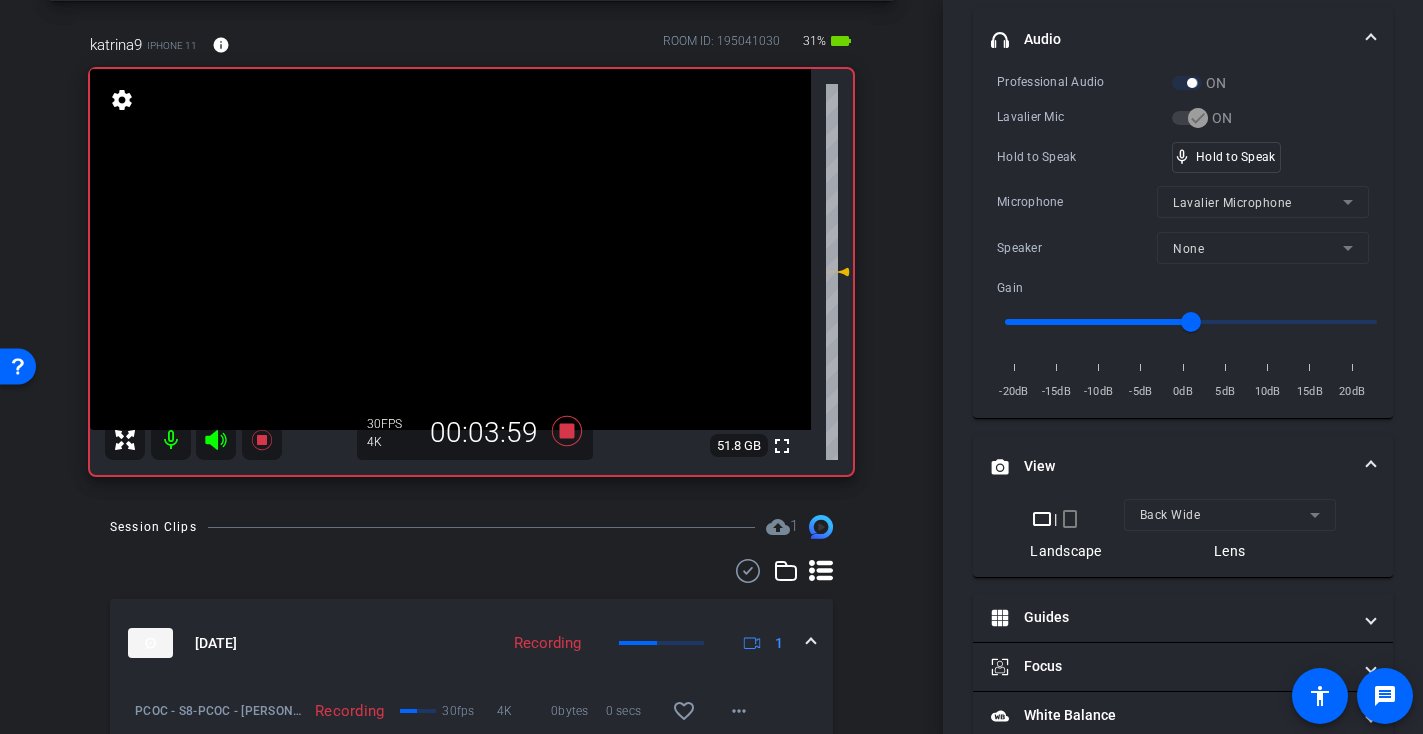 click at bounding box center (450, 249) 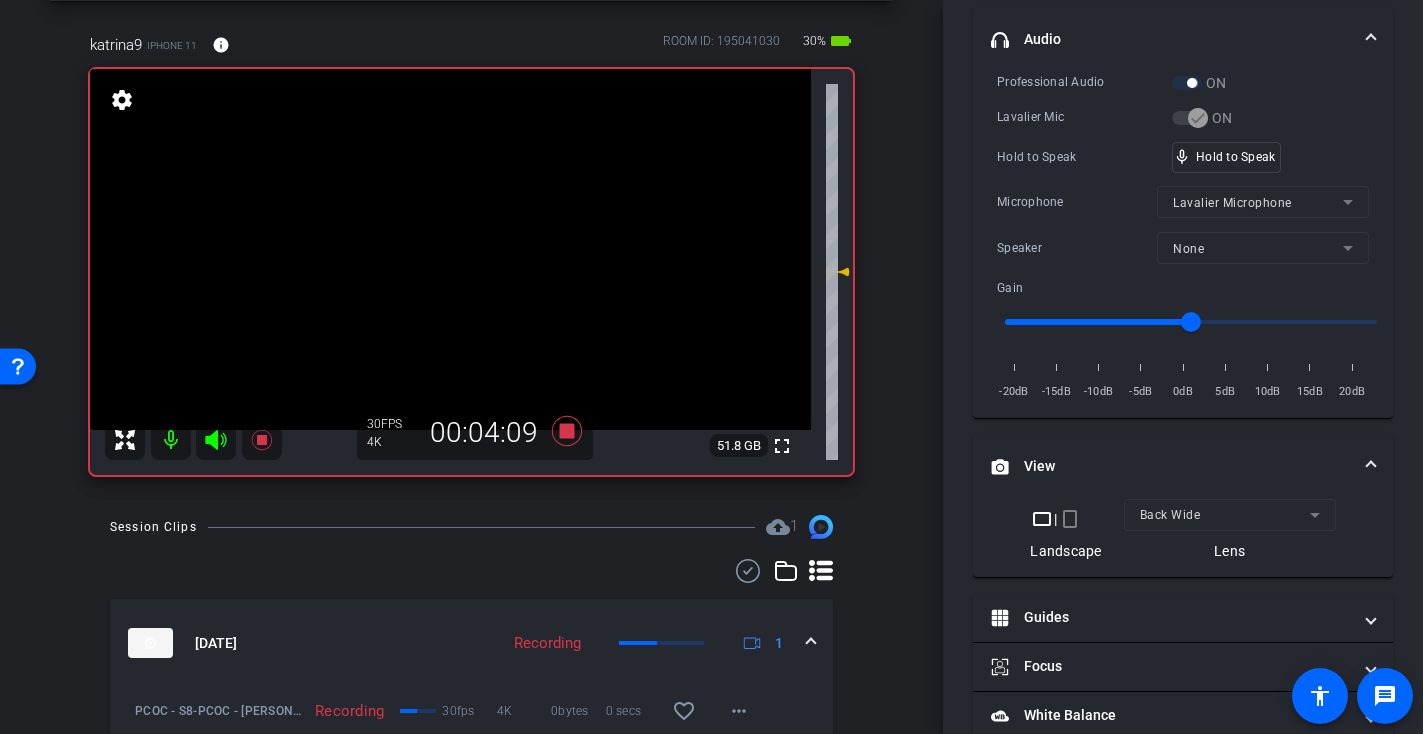 click at bounding box center (450, 249) 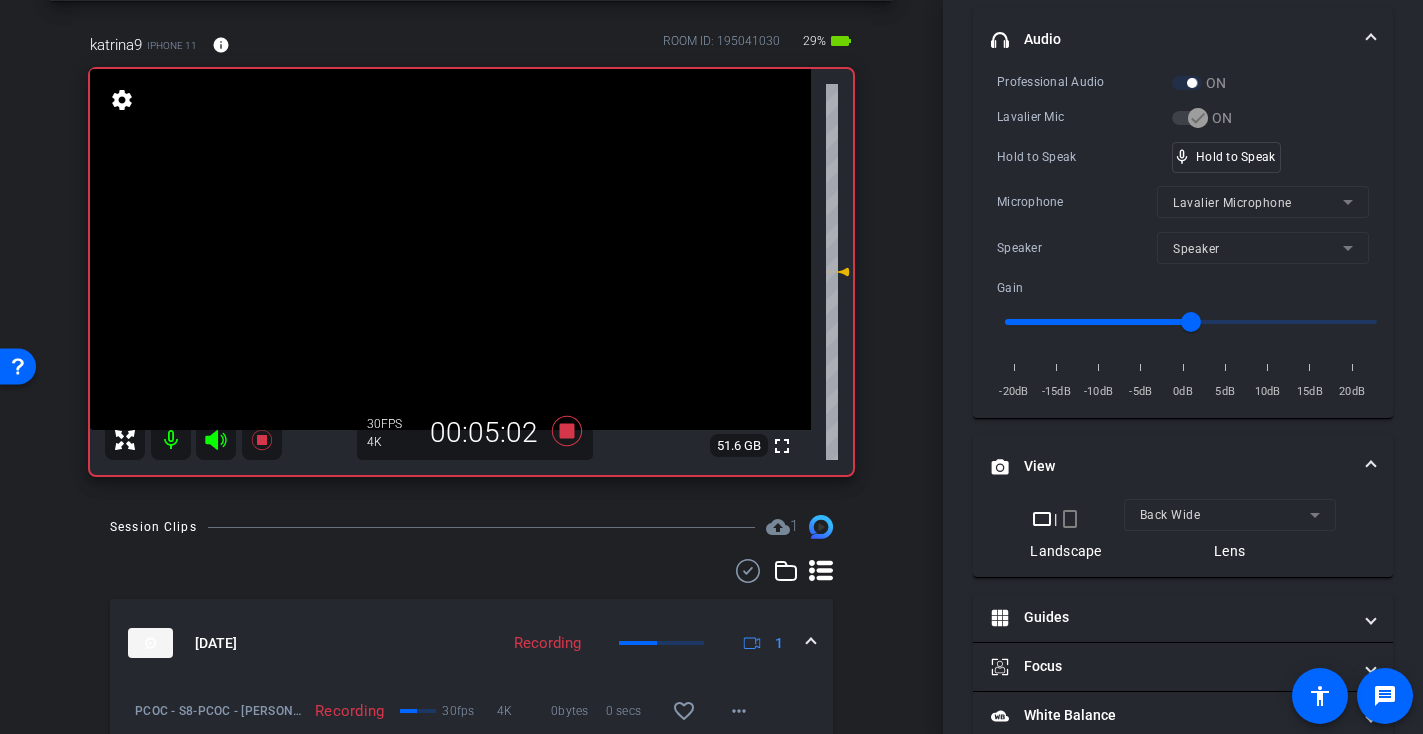 click at bounding box center (450, 249) 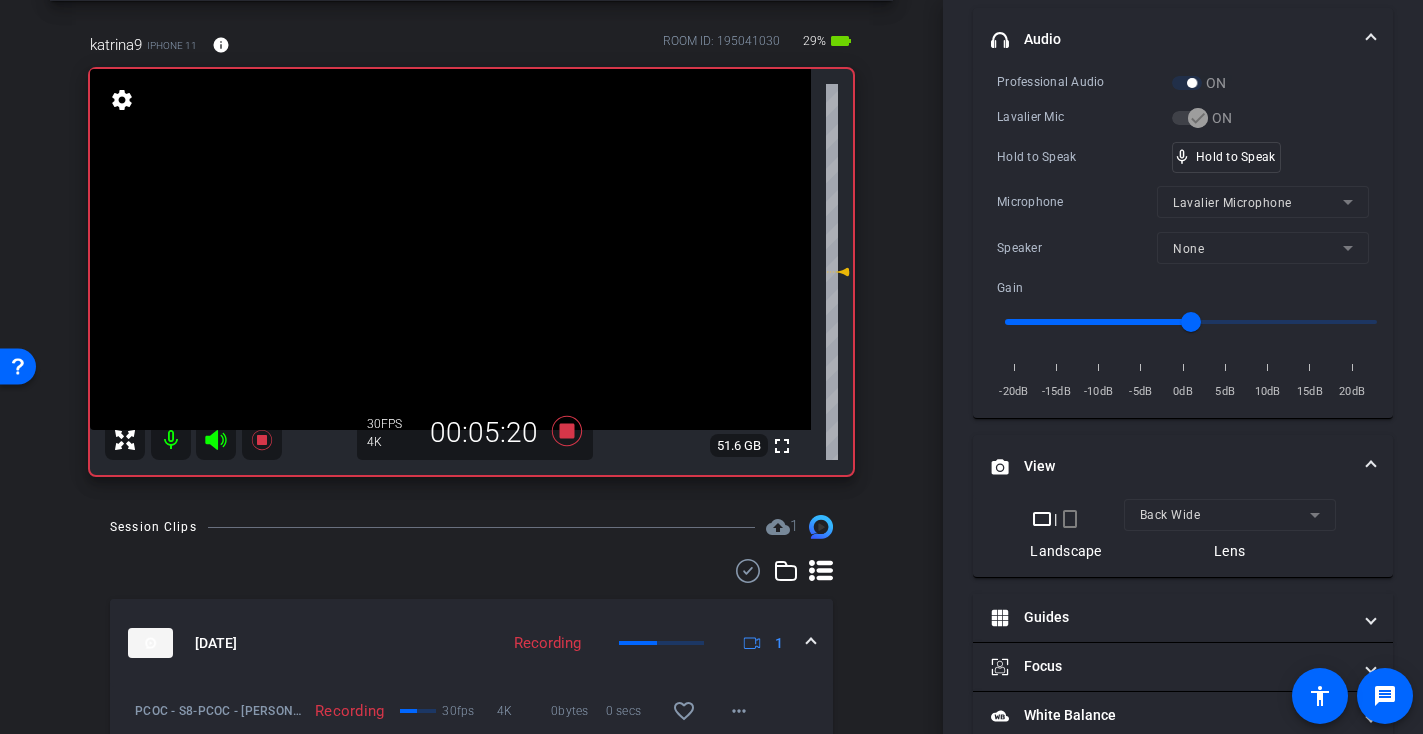 click at bounding box center (450, 249) 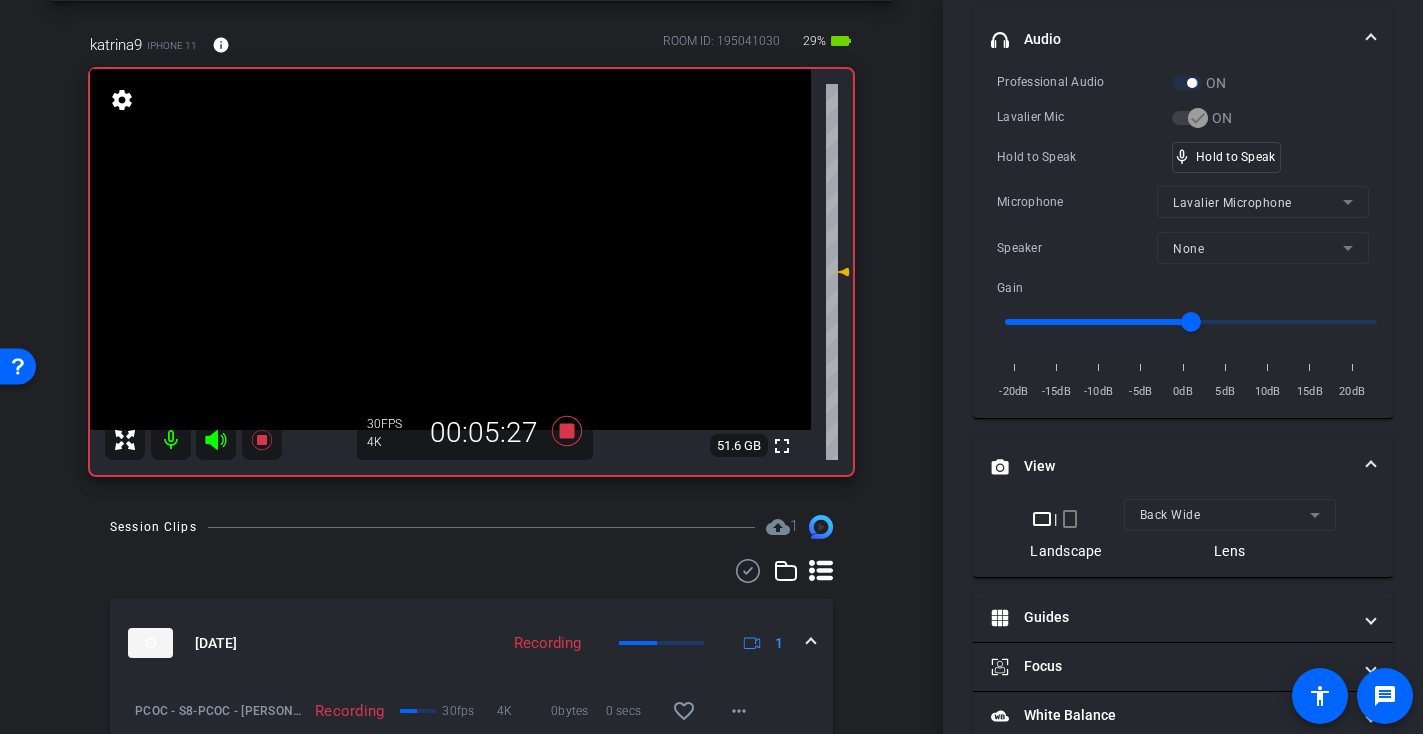 click at bounding box center (450, 249) 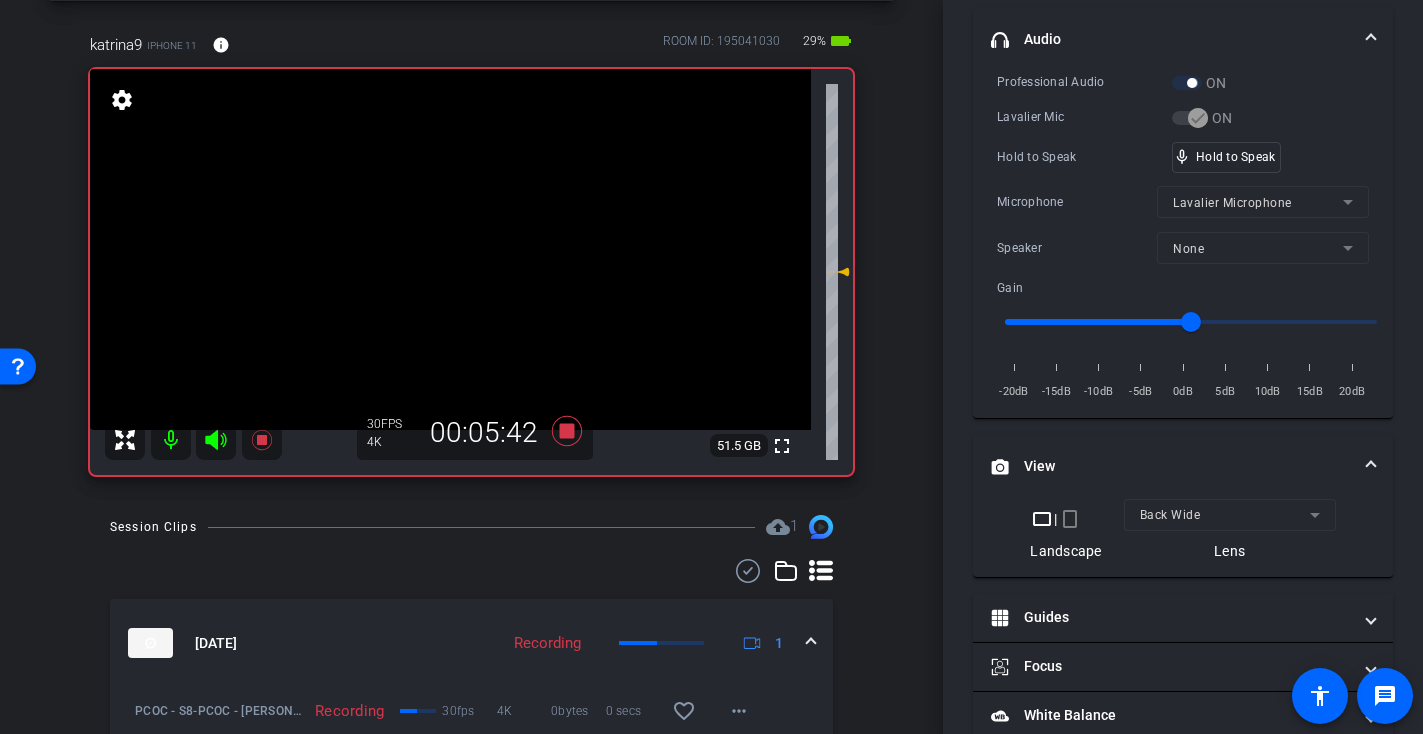 click at bounding box center (450, 249) 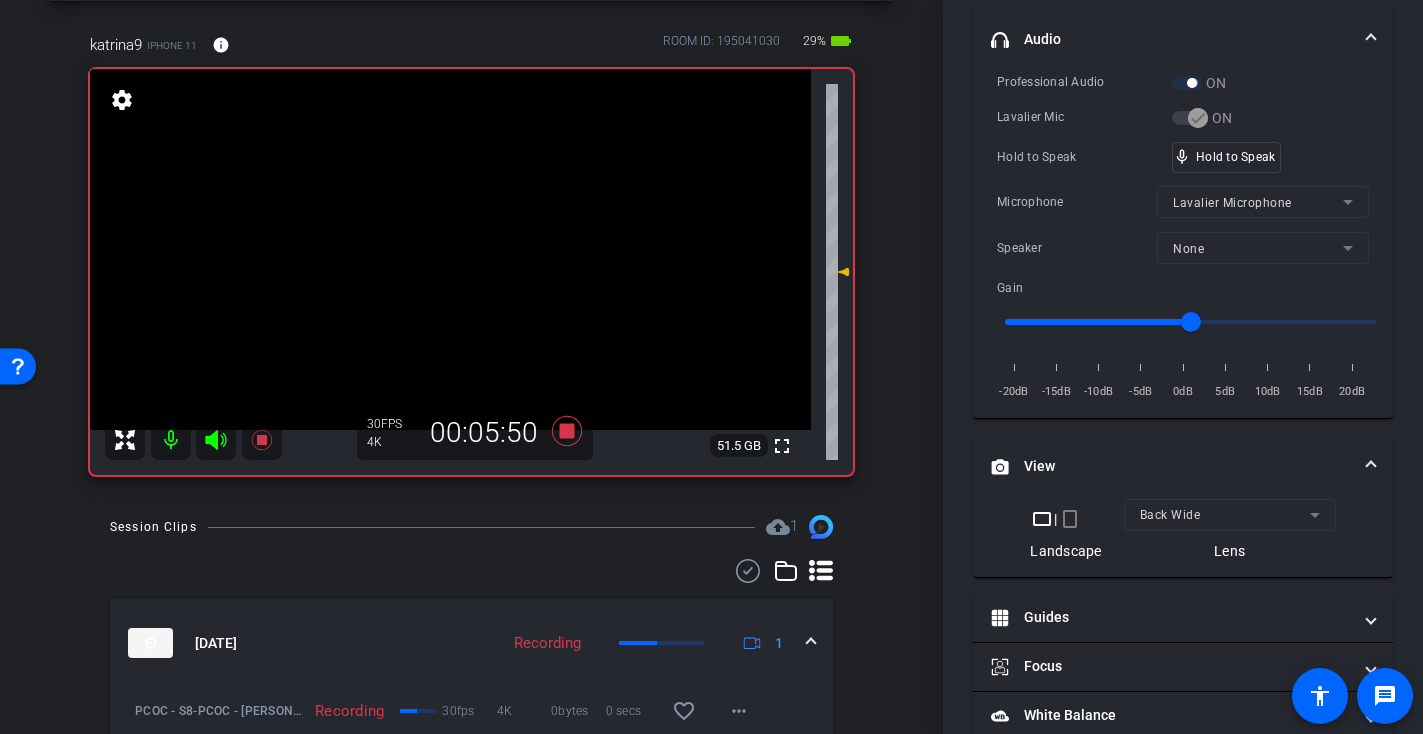 click at bounding box center (450, 249) 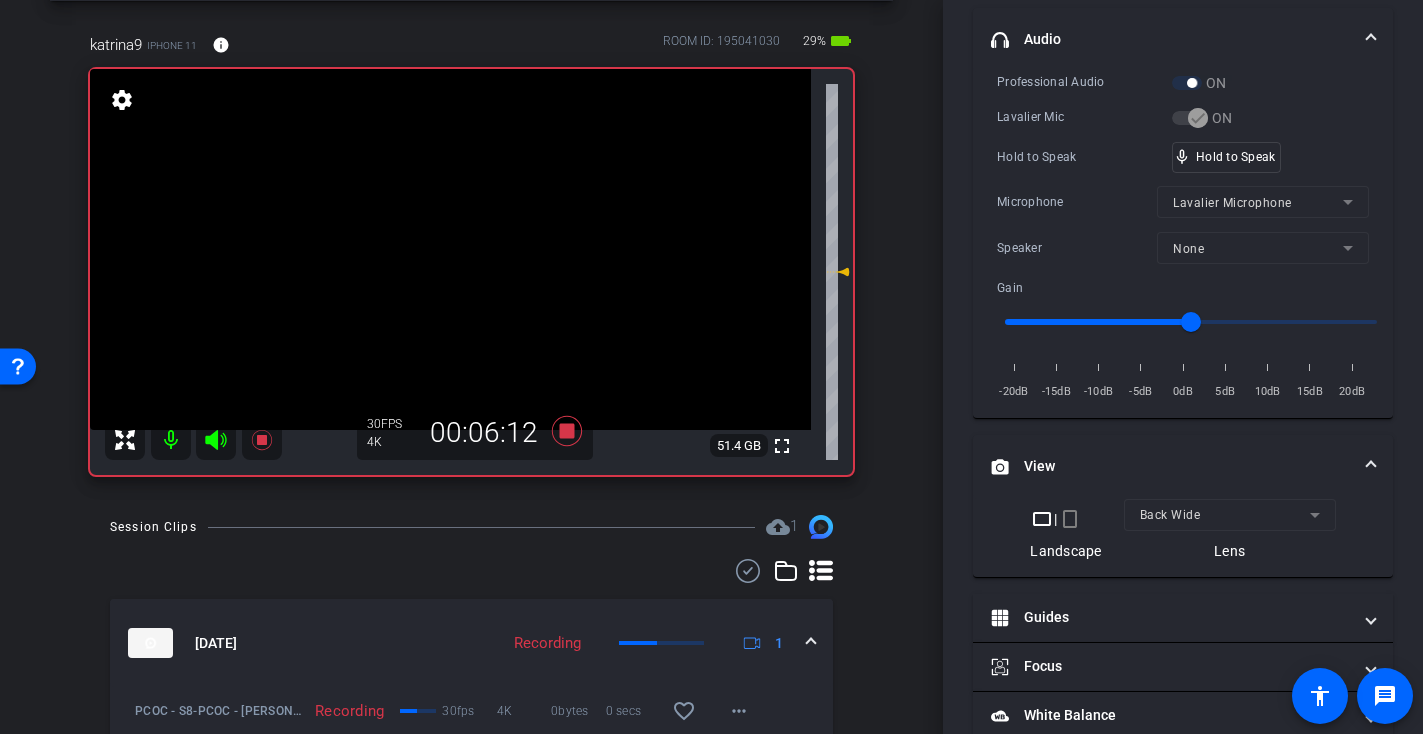 click at bounding box center (450, 249) 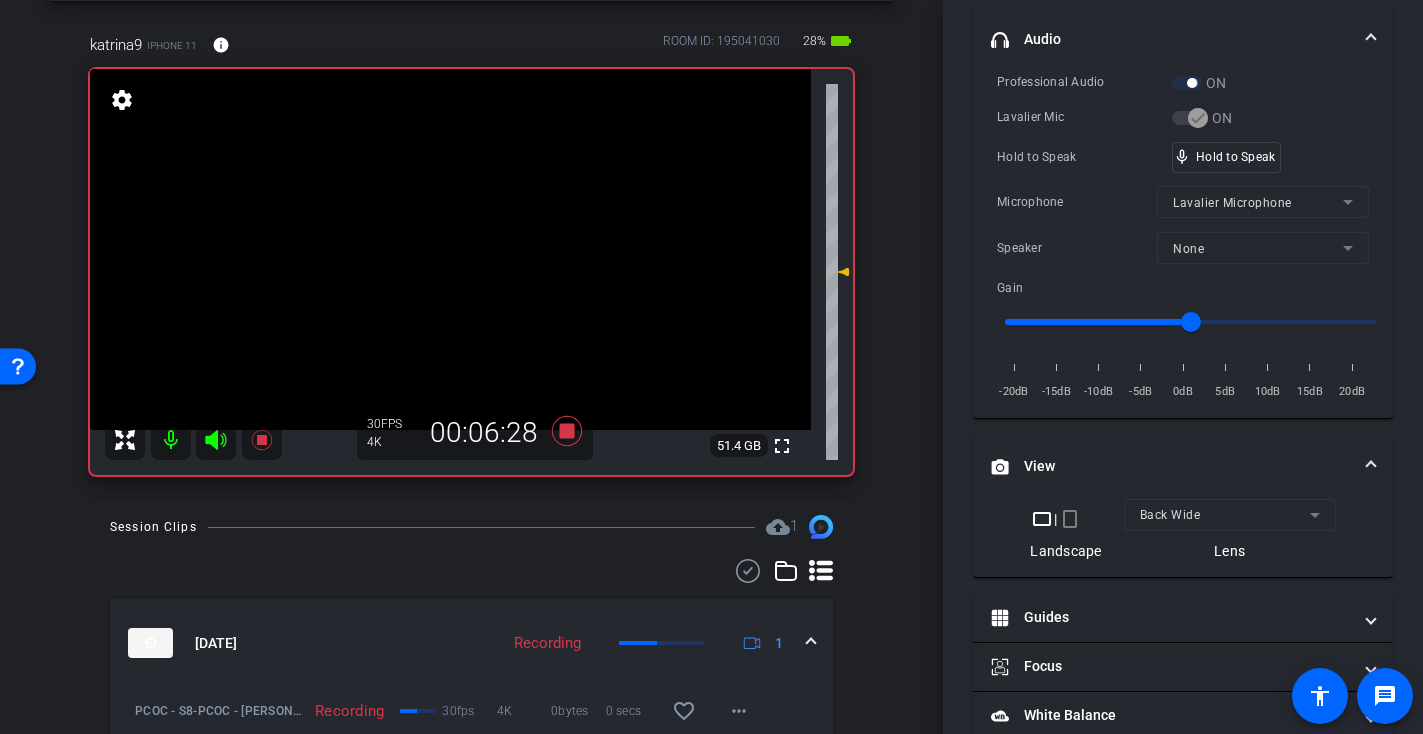 click at bounding box center [450, 249] 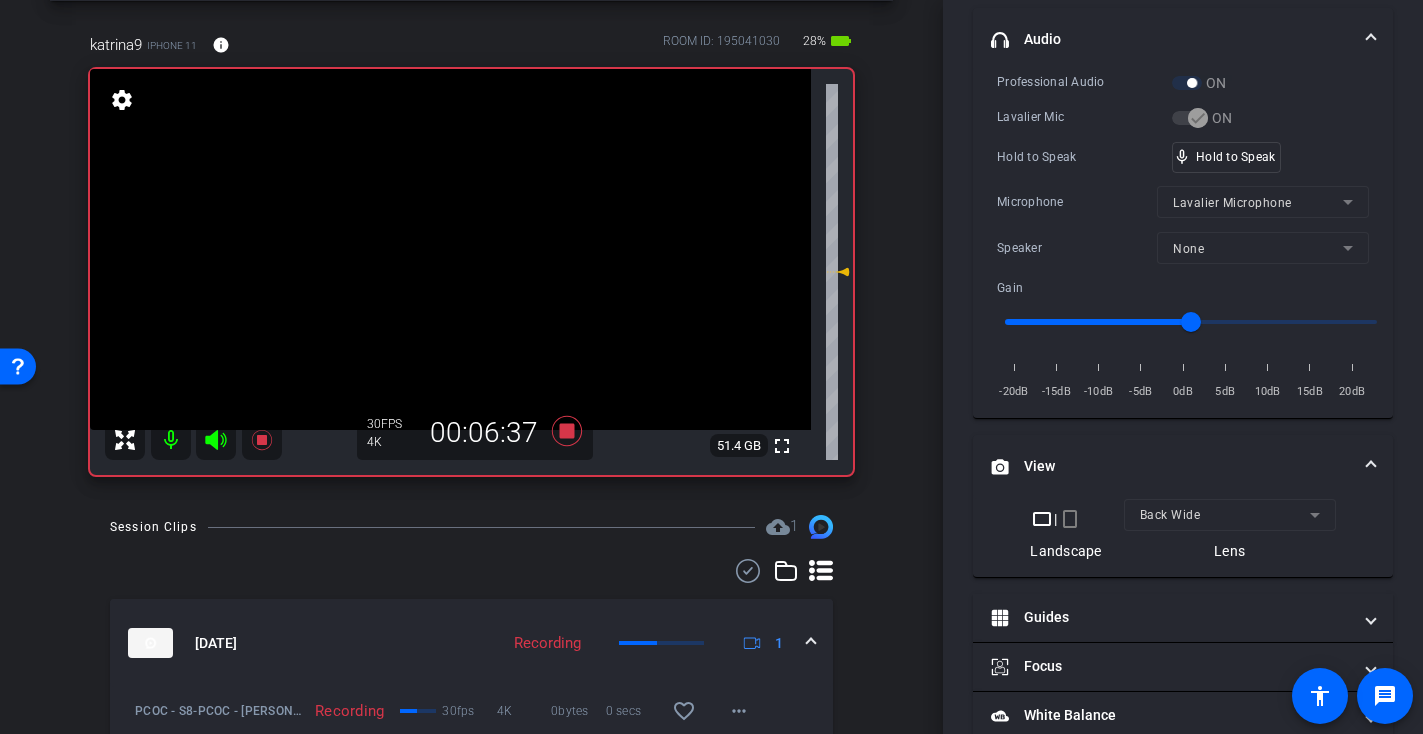 click at bounding box center [450, 249] 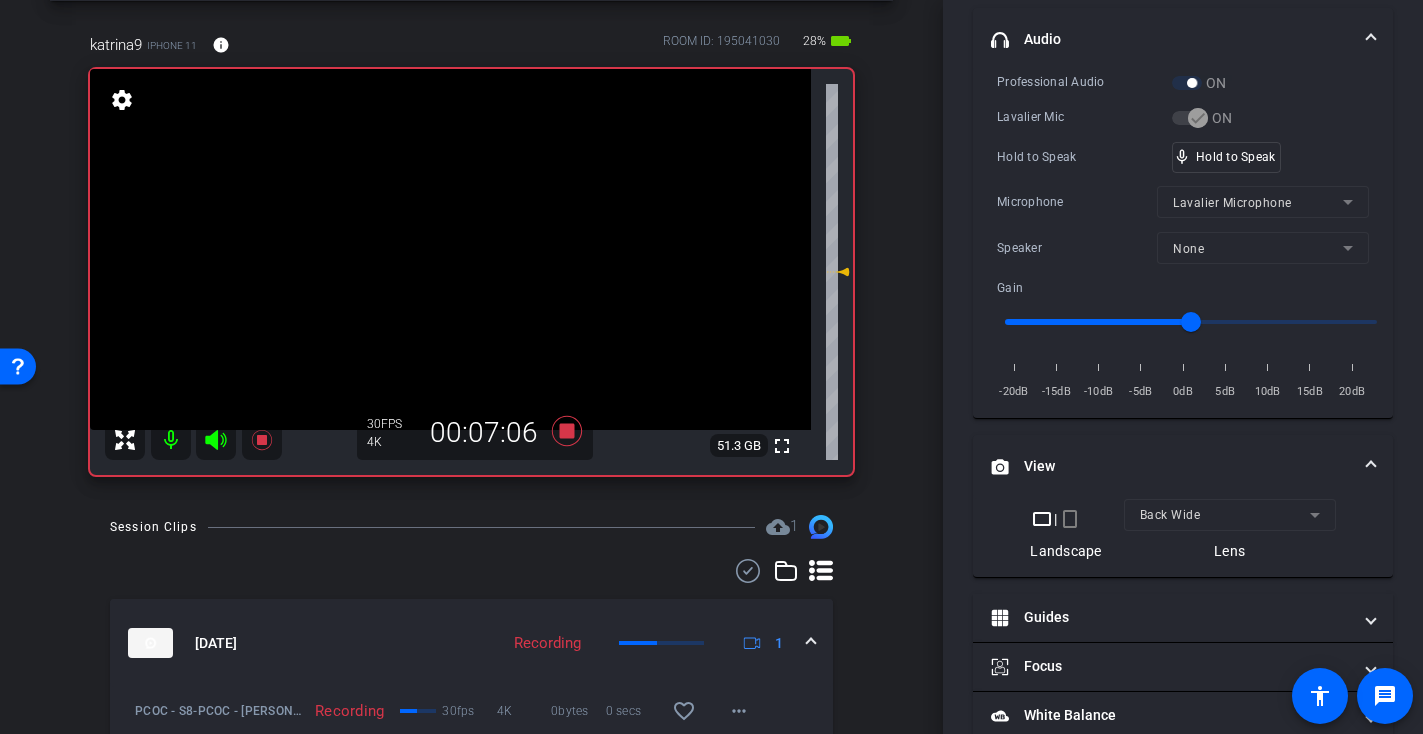 click at bounding box center (450, 249) 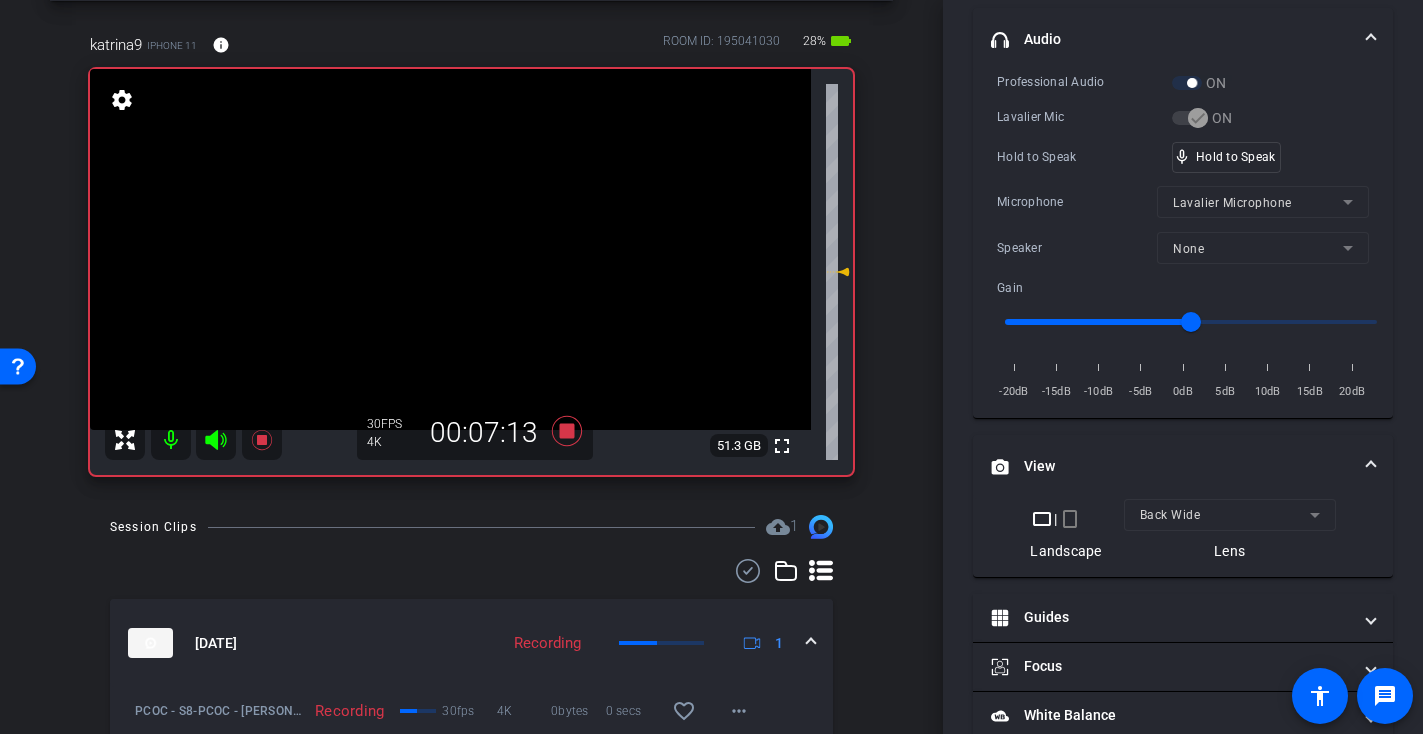 click at bounding box center [450, 249] 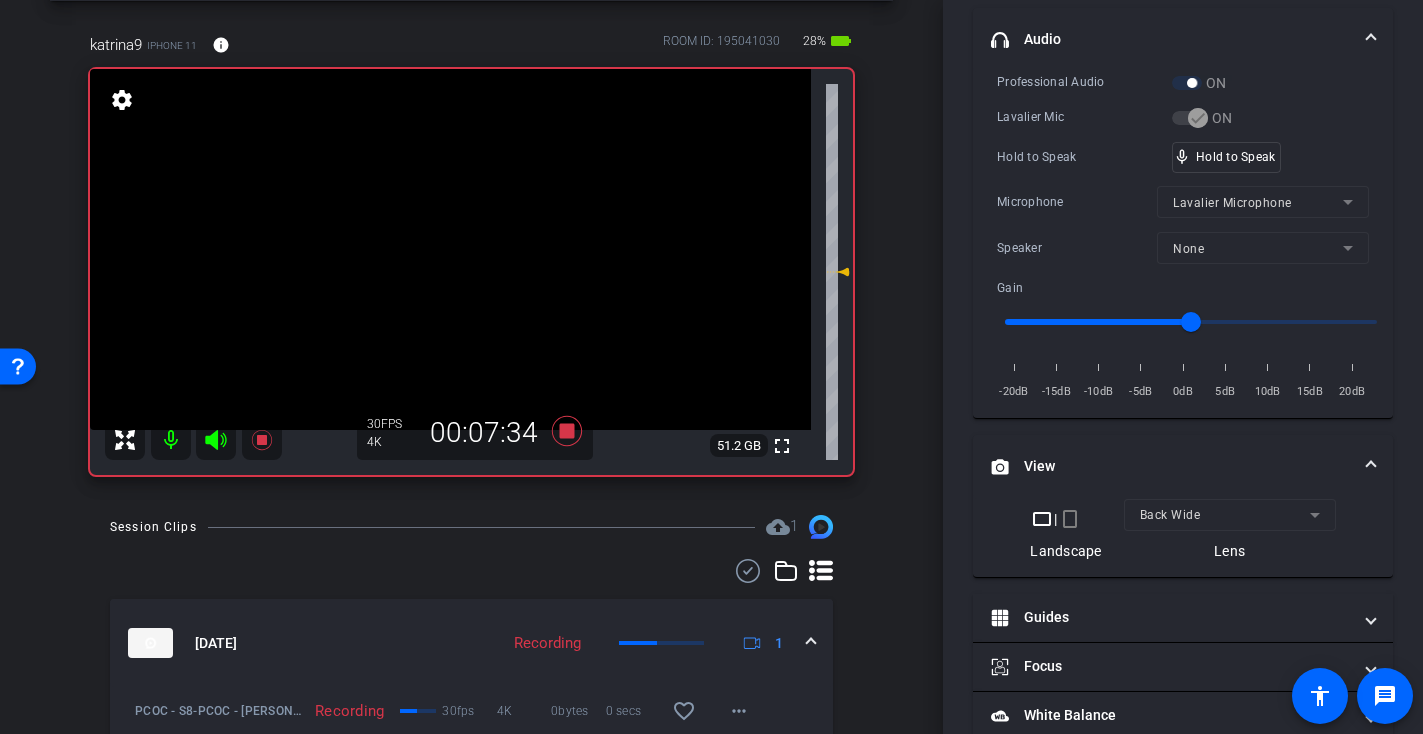 click at bounding box center [450, 249] 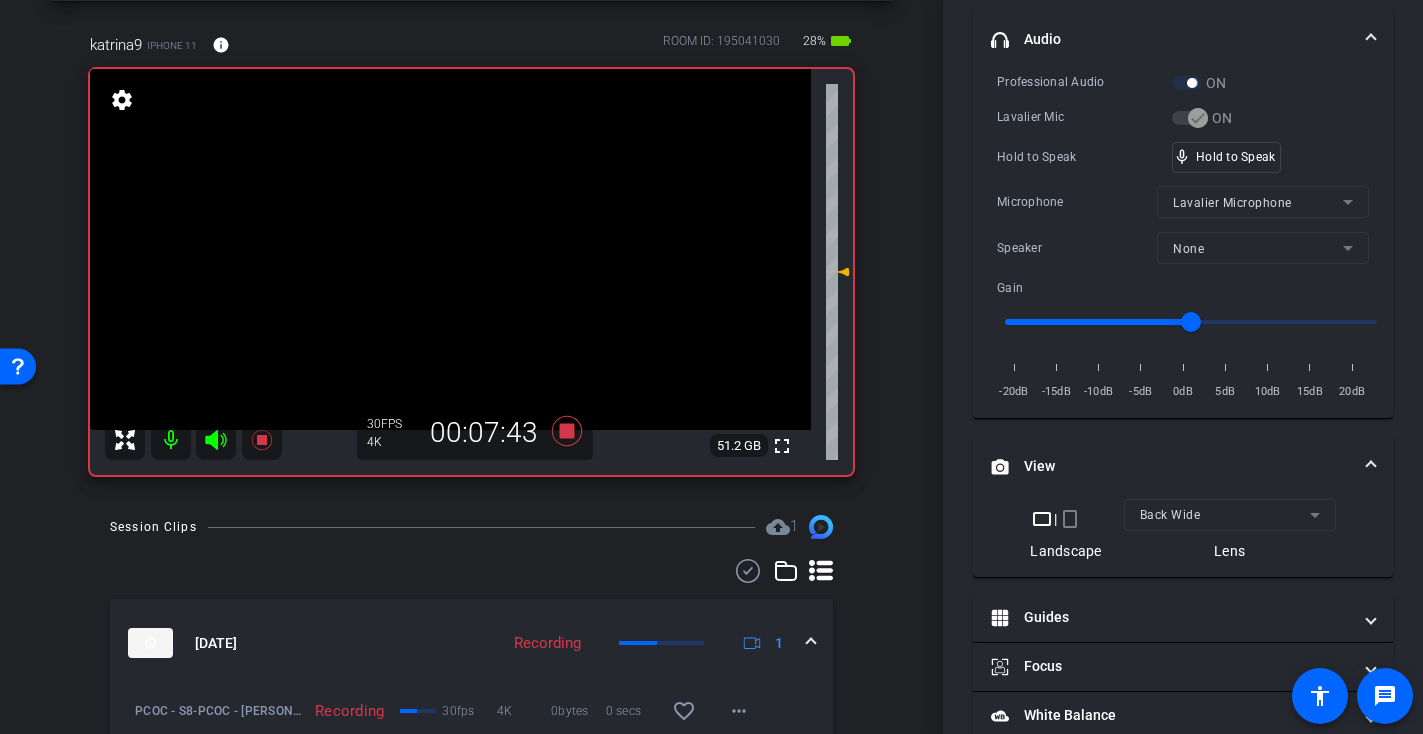 click at bounding box center (450, 249) 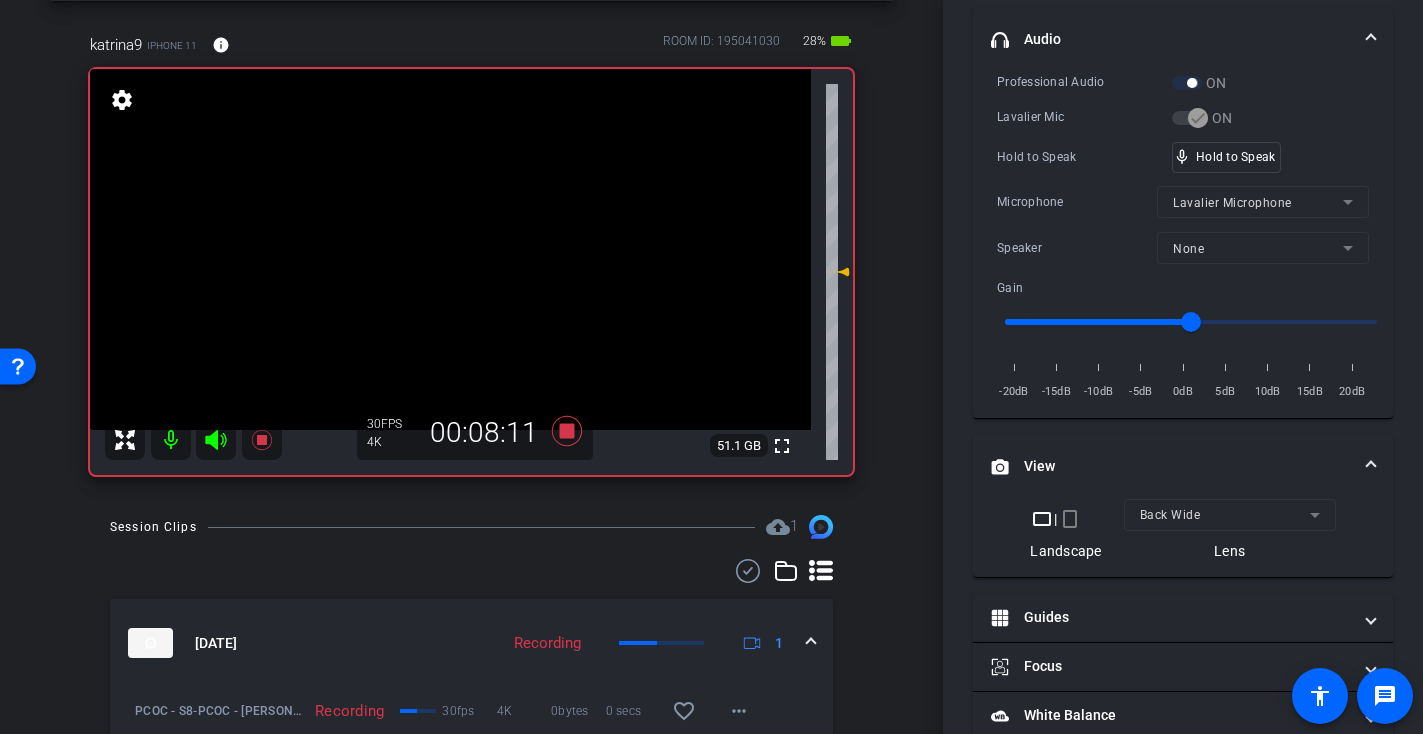 click at bounding box center [450, 249] 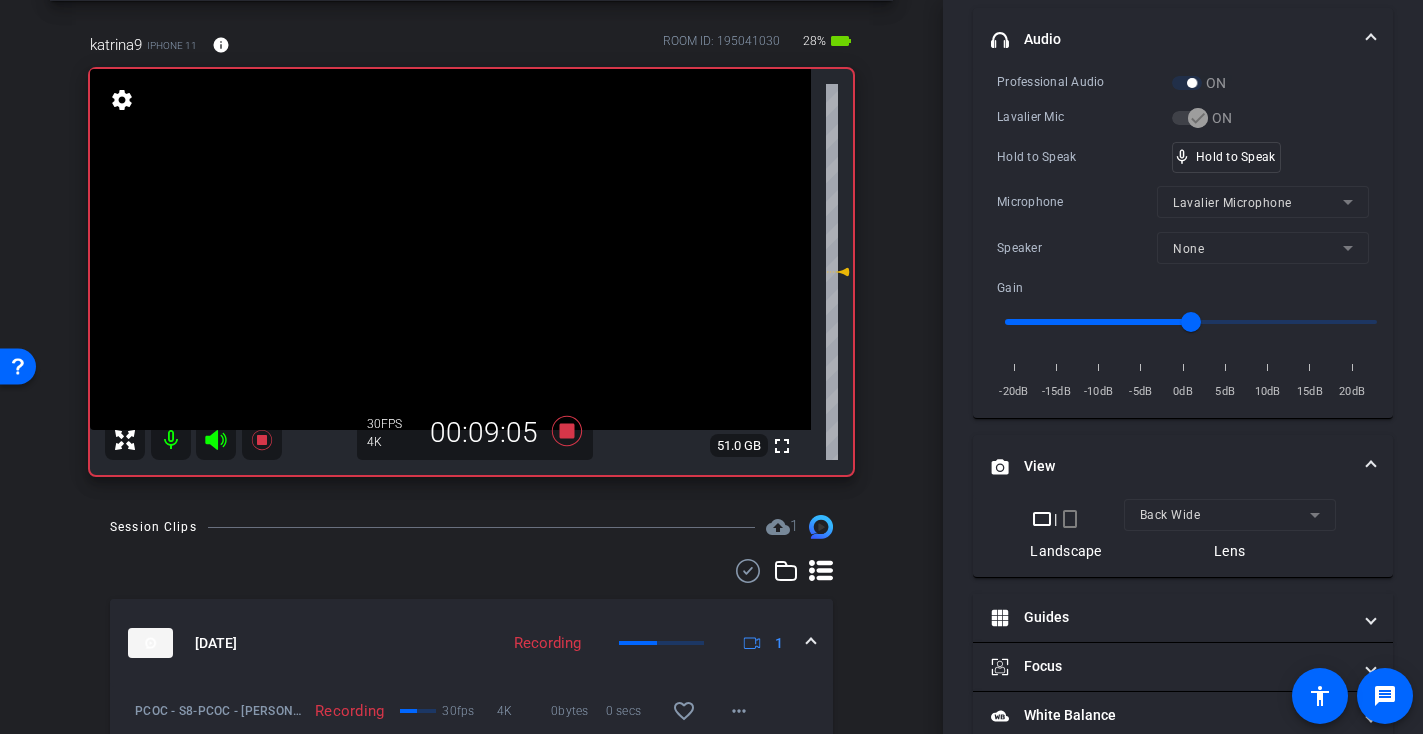 click at bounding box center [450, 249] 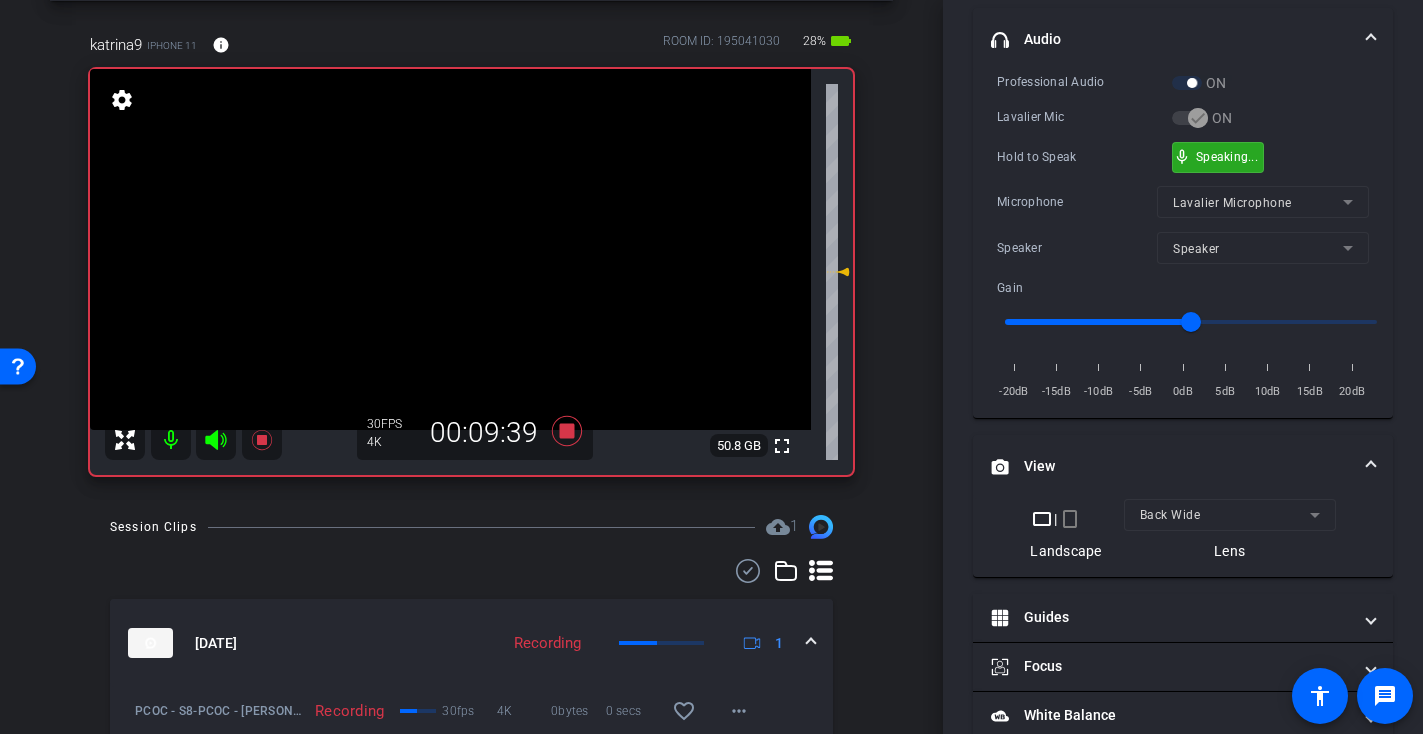click 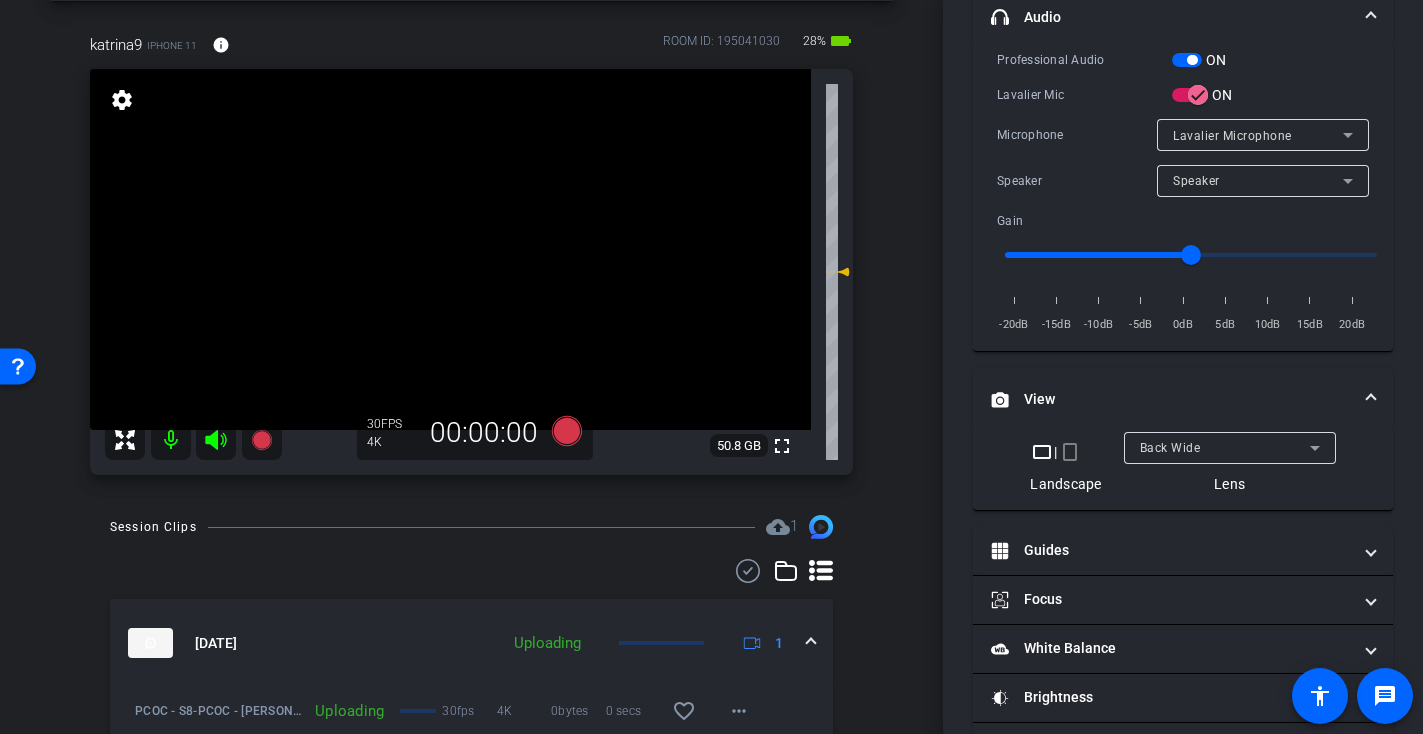 scroll, scrollTop: 406, scrollLeft: 0, axis: vertical 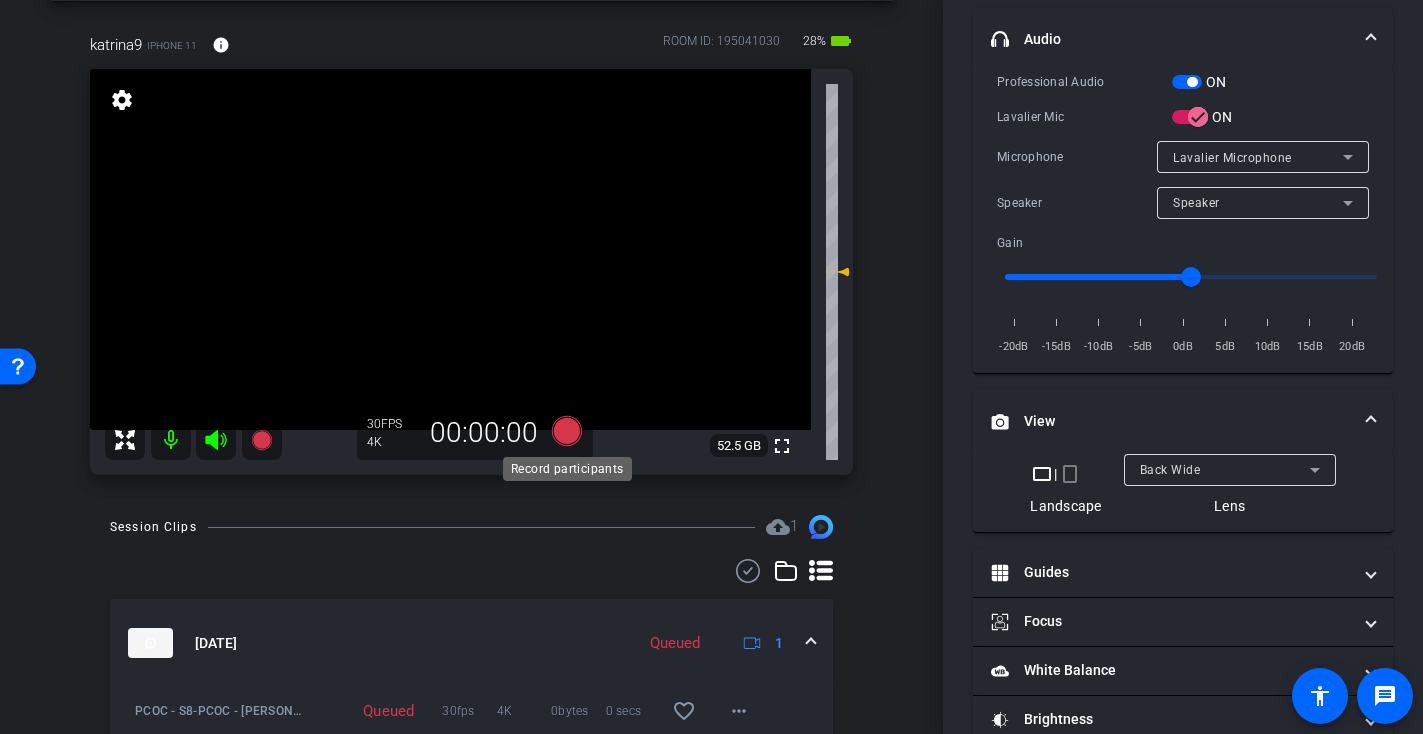 click 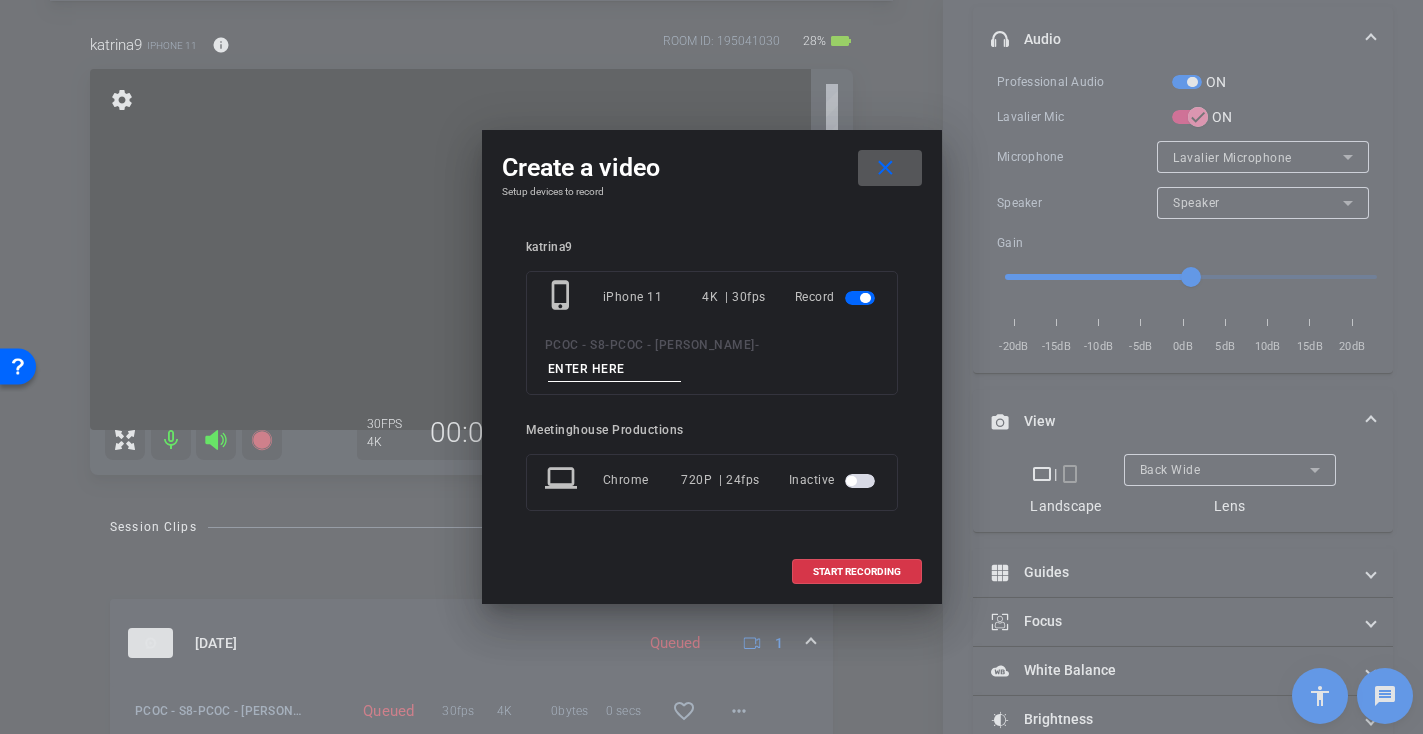 click at bounding box center [615, 369] 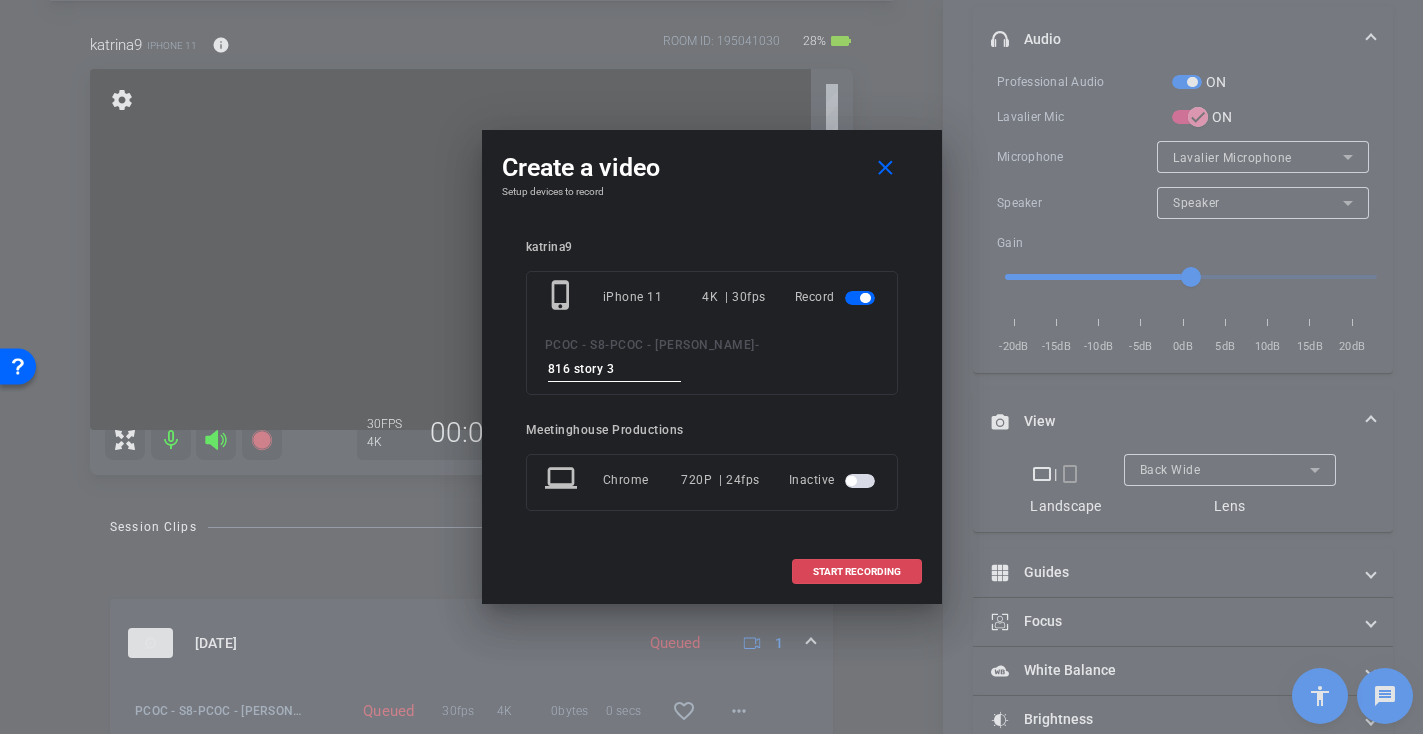 type on "816 story 3" 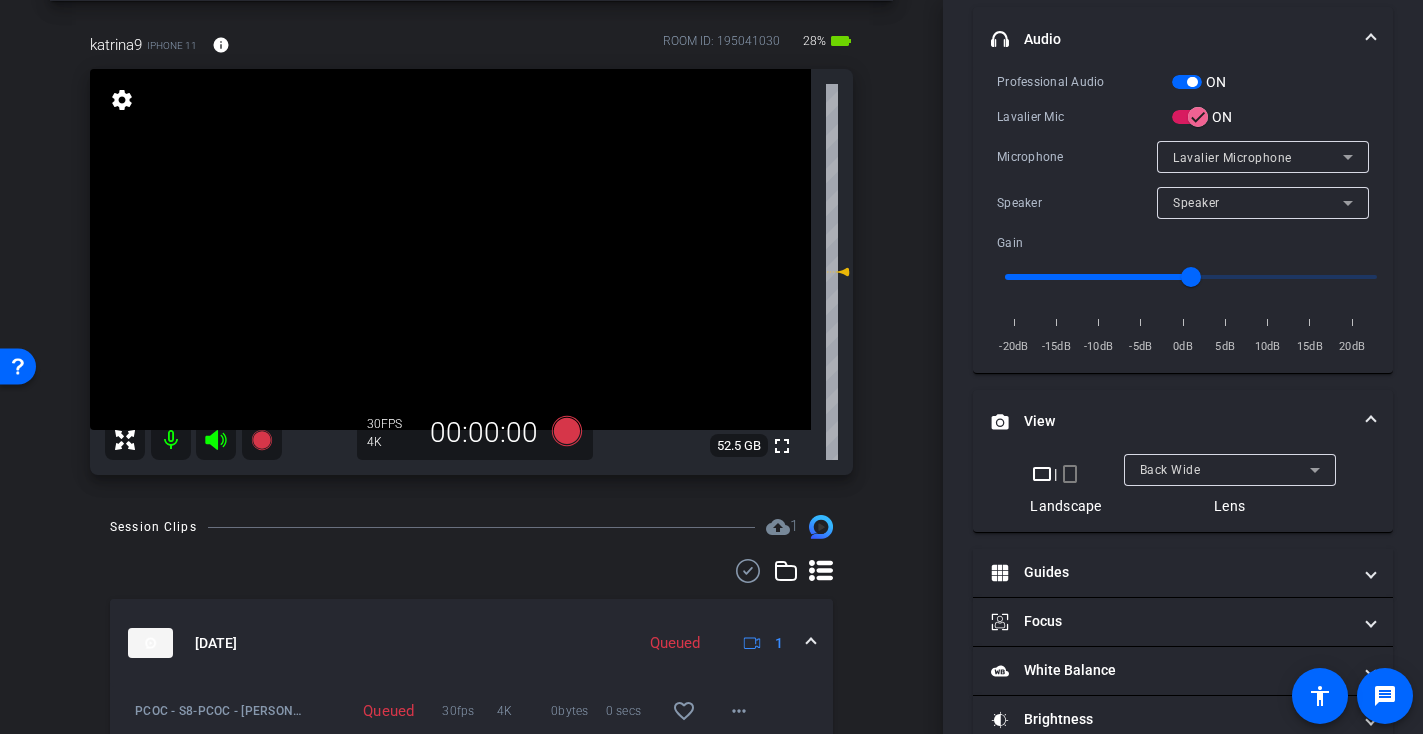 scroll, scrollTop: 428, scrollLeft: 0, axis: vertical 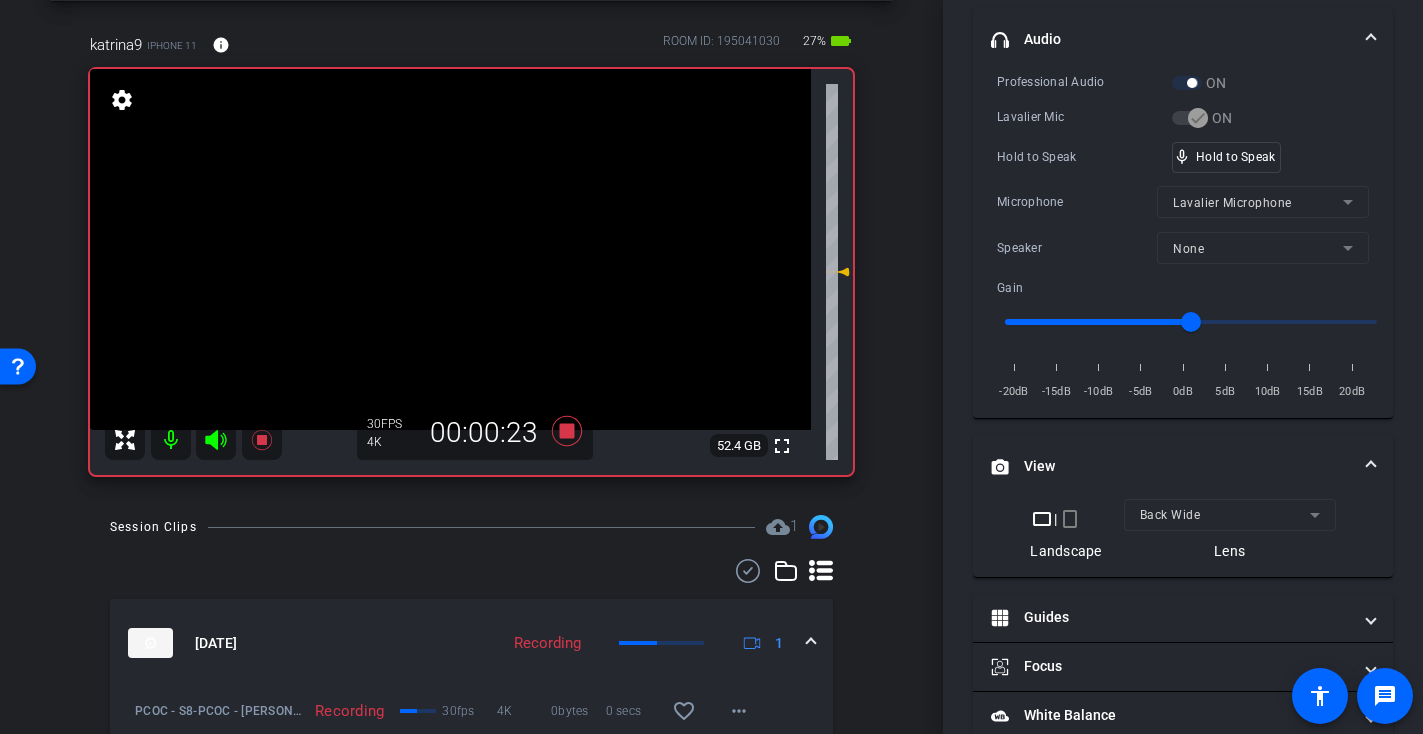 click at bounding box center (450, 249) 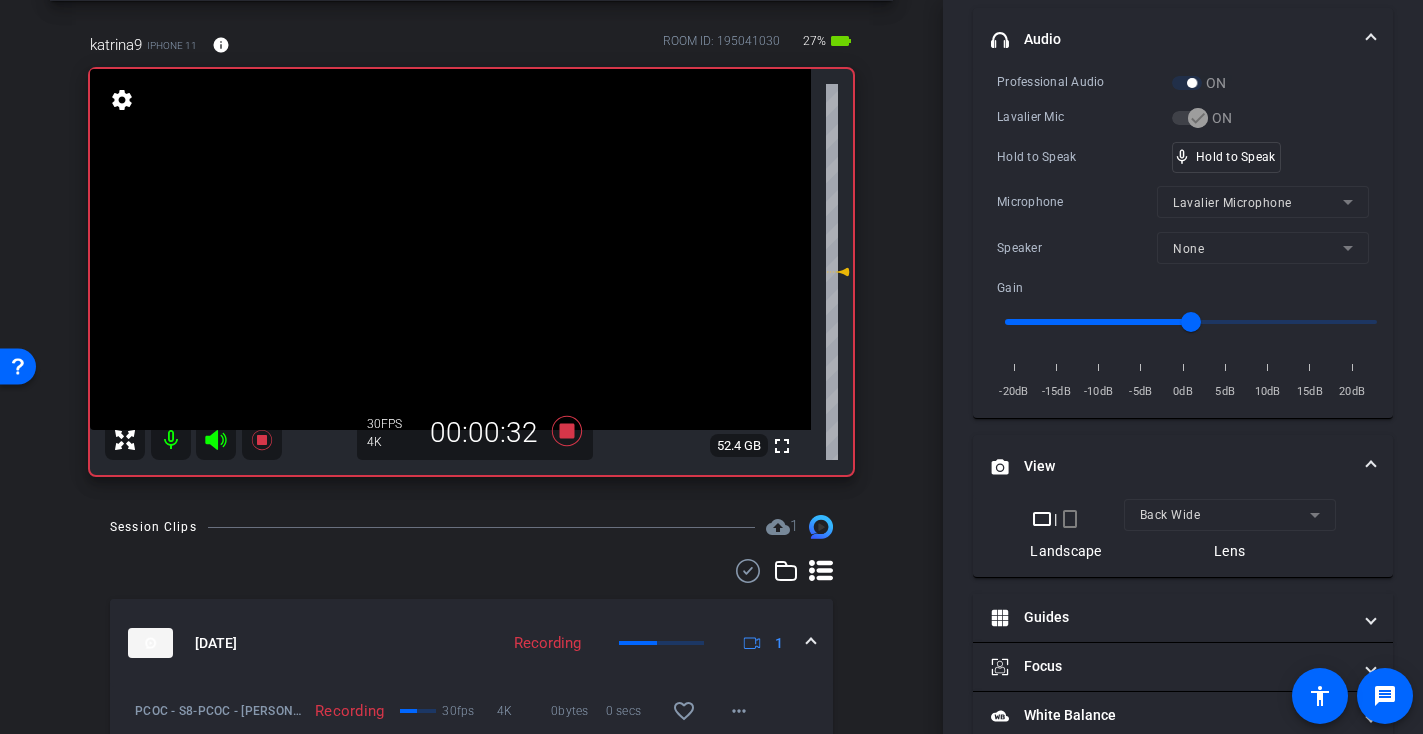 click at bounding box center [450, 249] 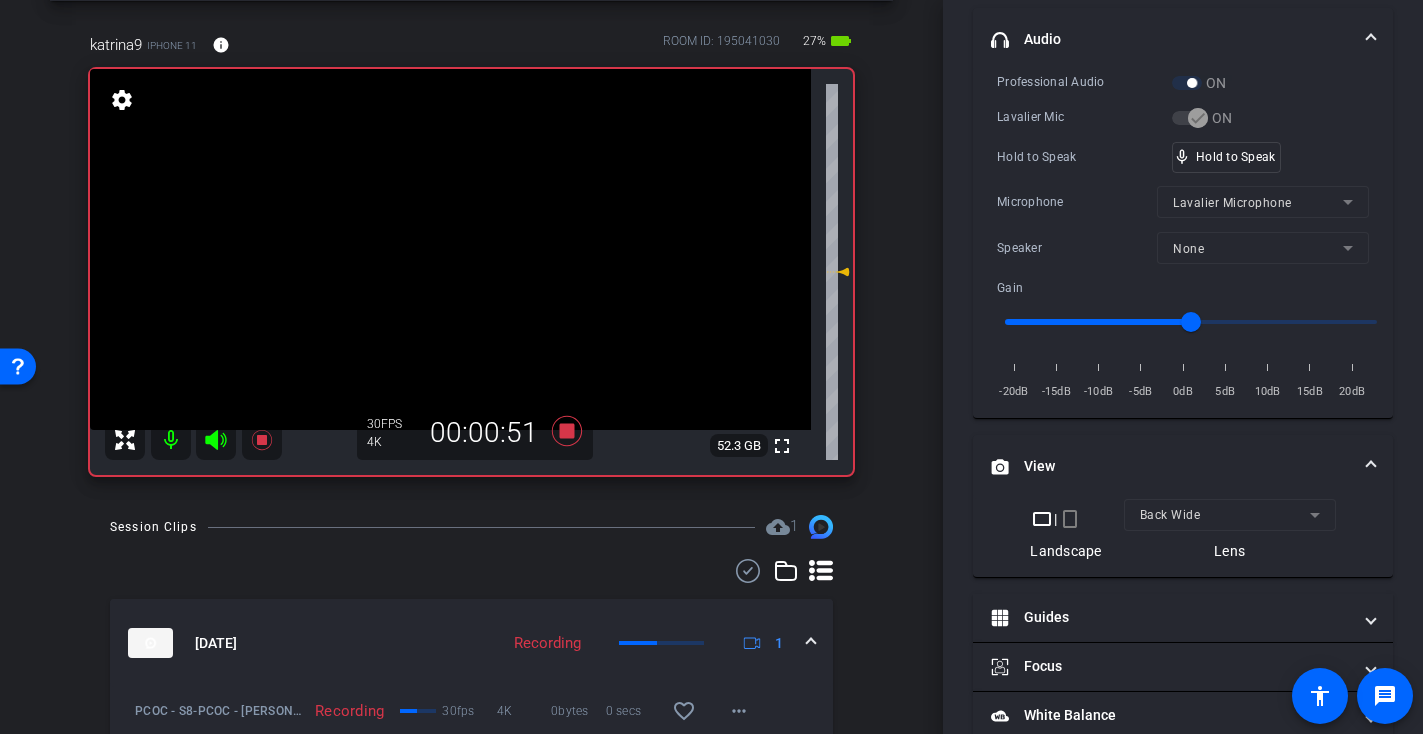 click at bounding box center [450, 249] 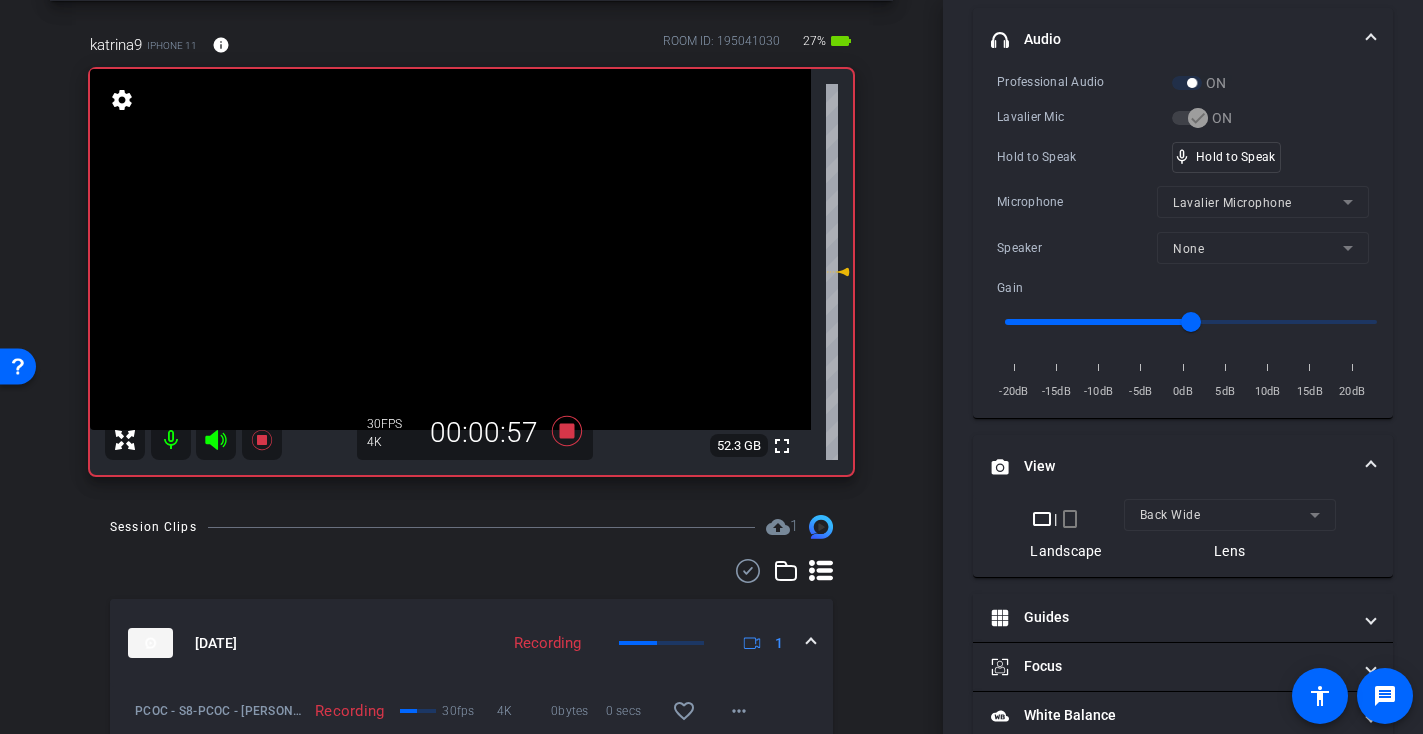 click at bounding box center (450, 249) 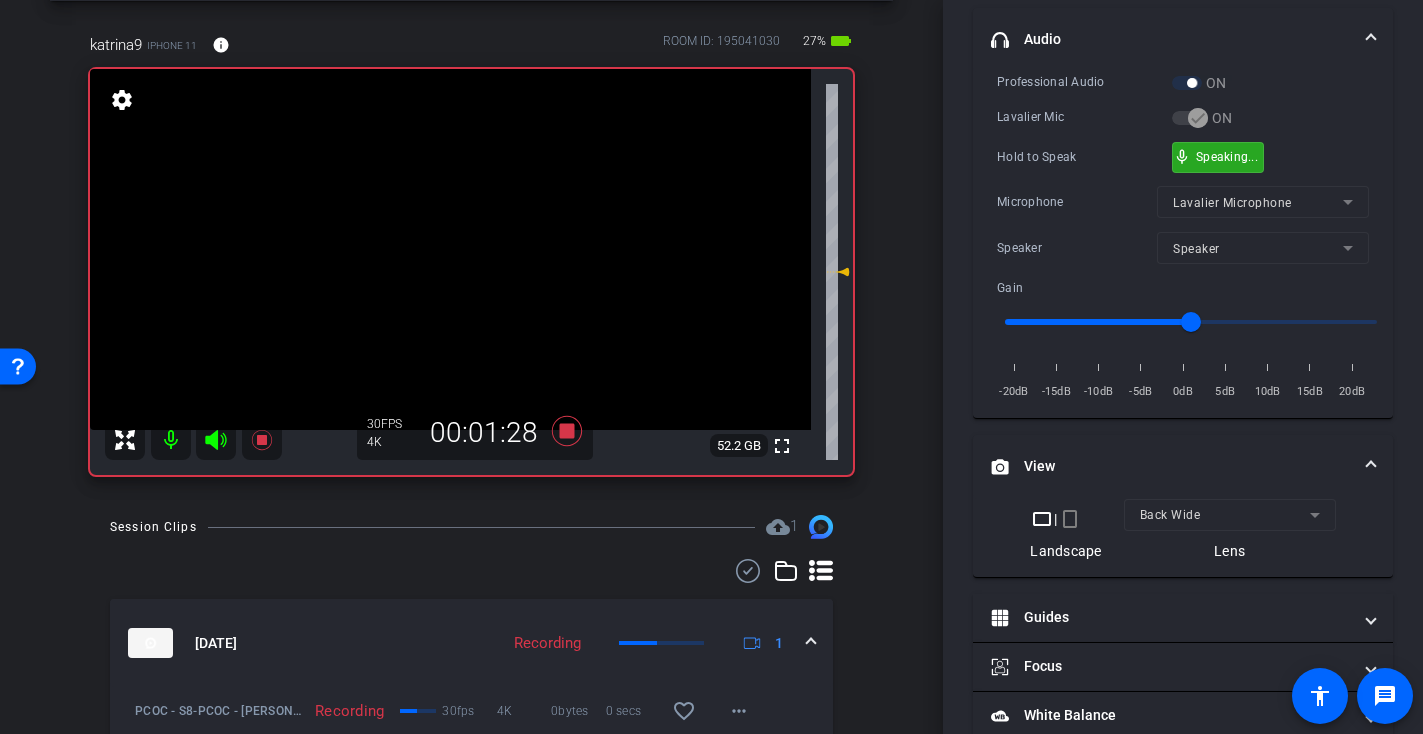 click on "mic_none Speaking..." at bounding box center [1218, 157] 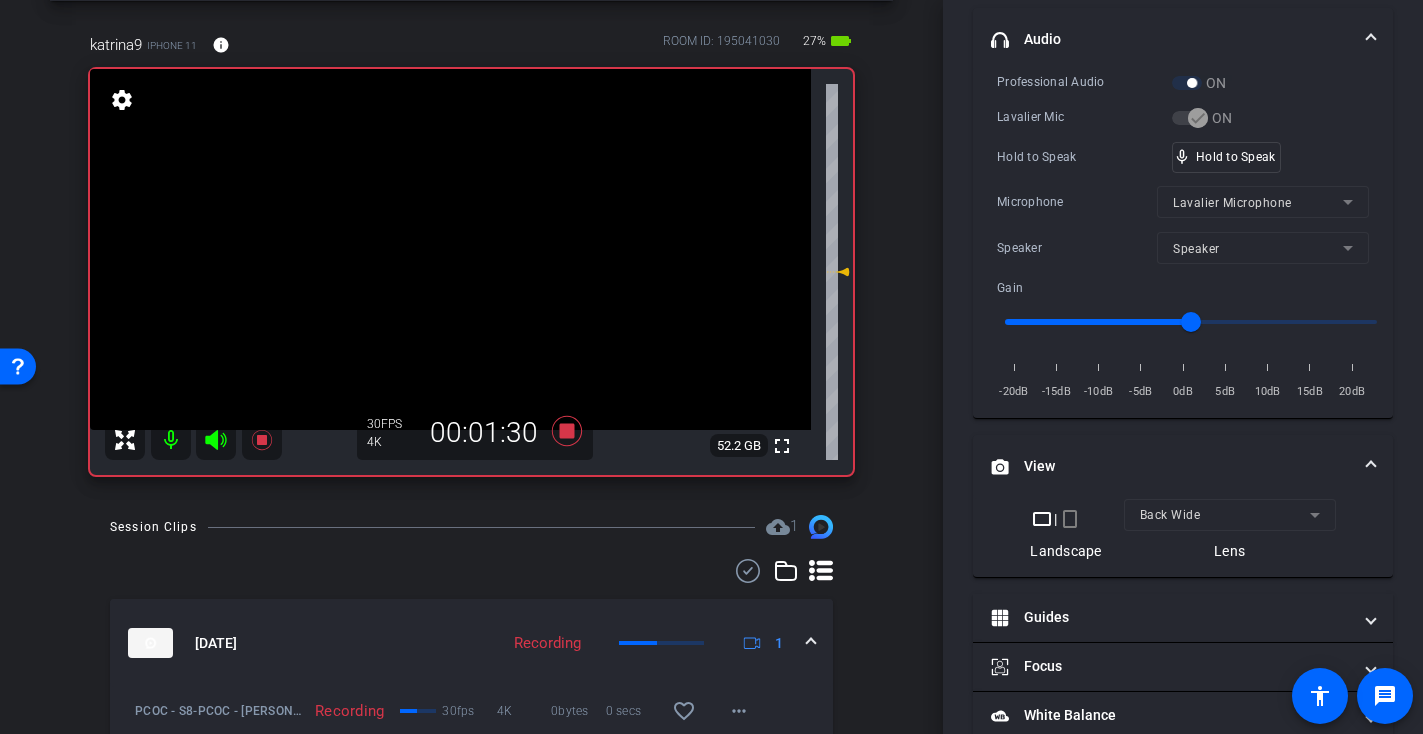 click at bounding box center [450, 249] 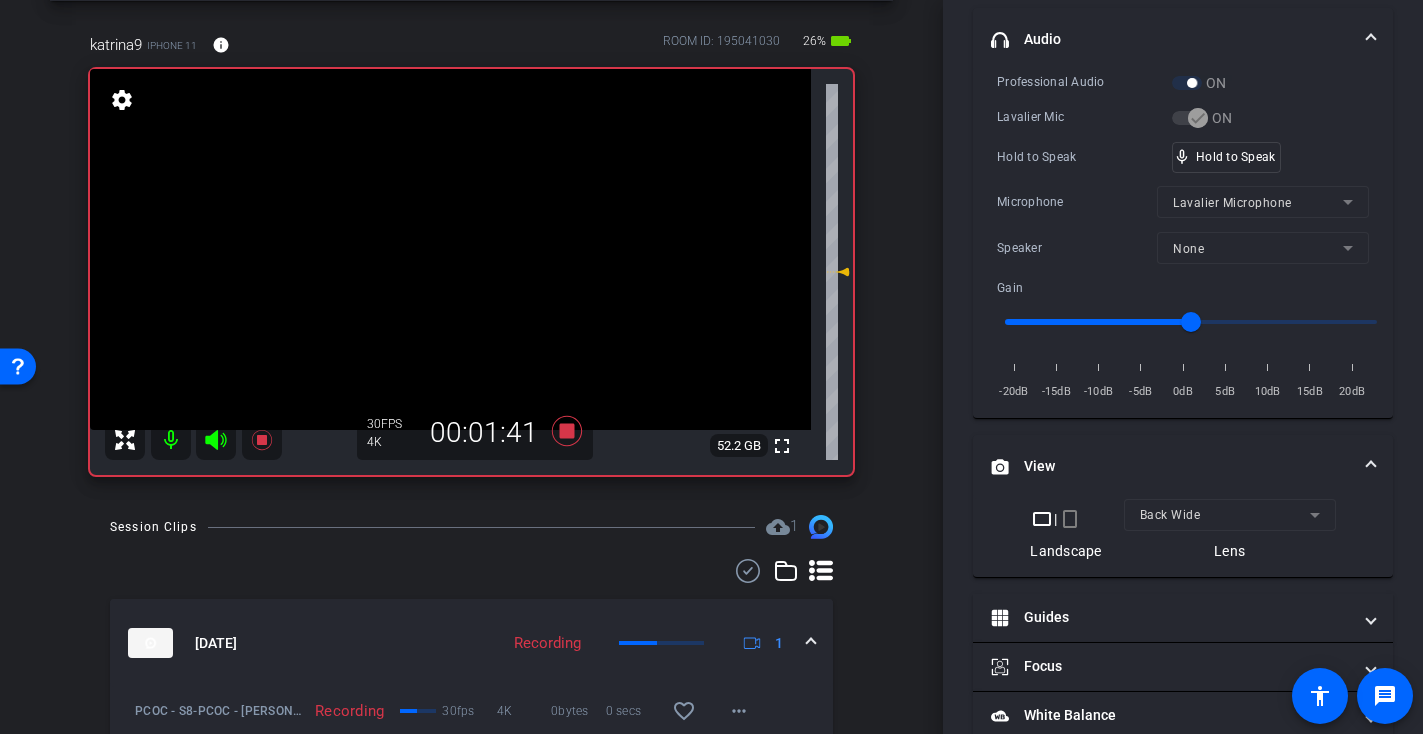 click at bounding box center [450, 249] 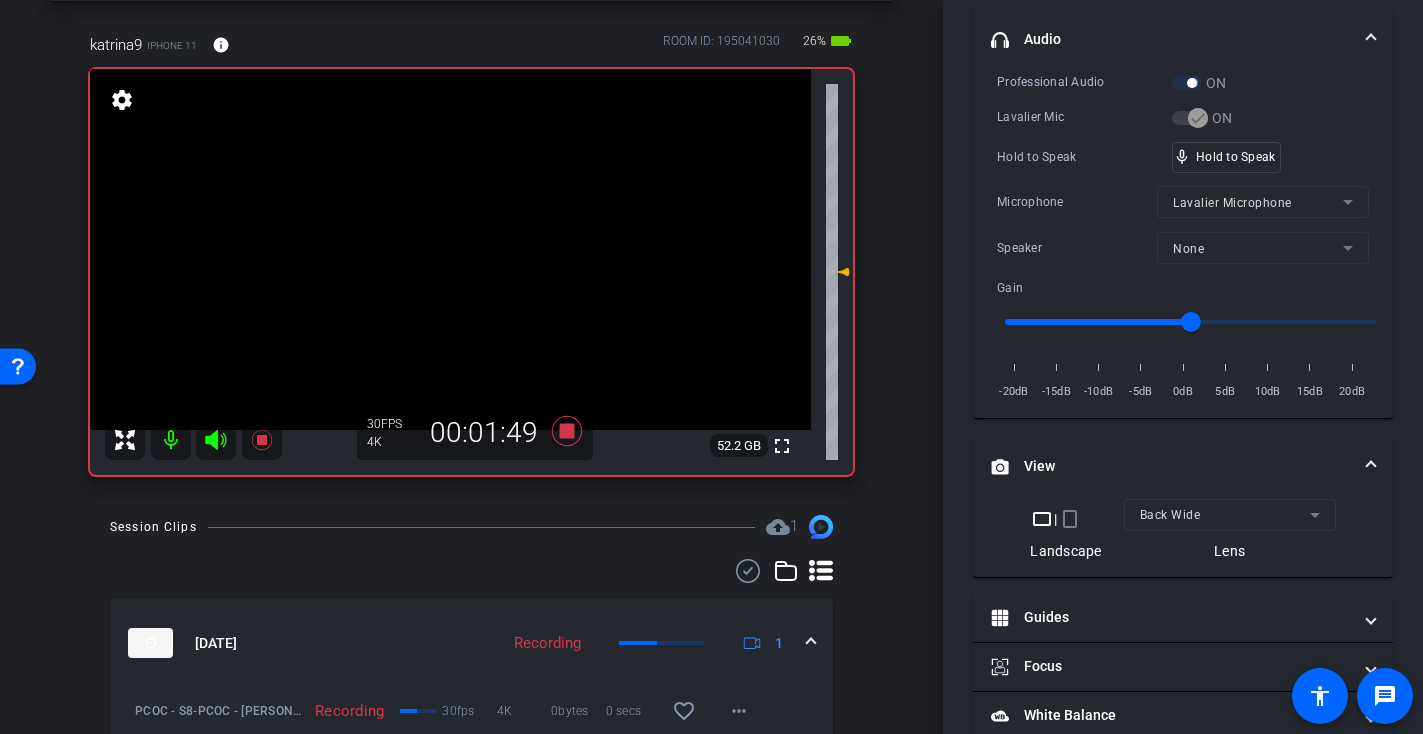 click at bounding box center (450, 249) 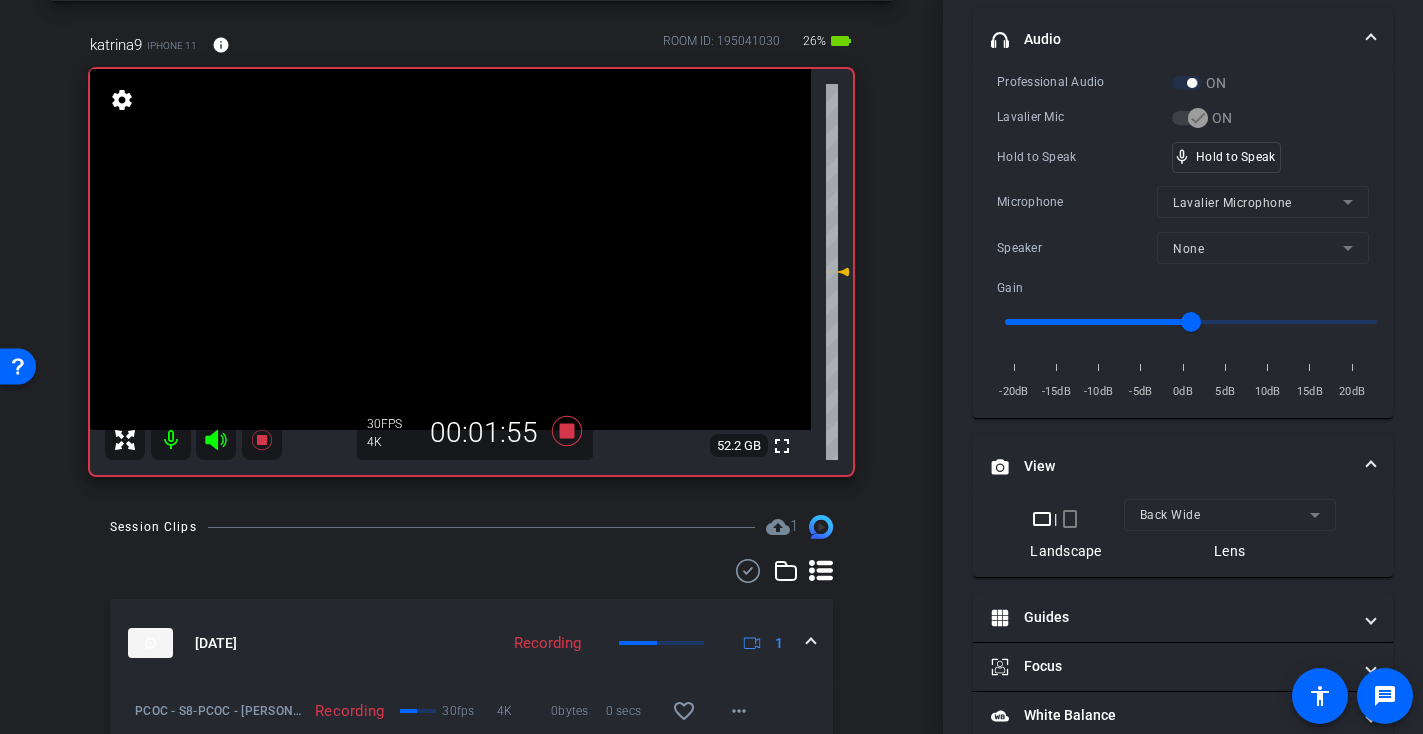 click at bounding box center (450, 249) 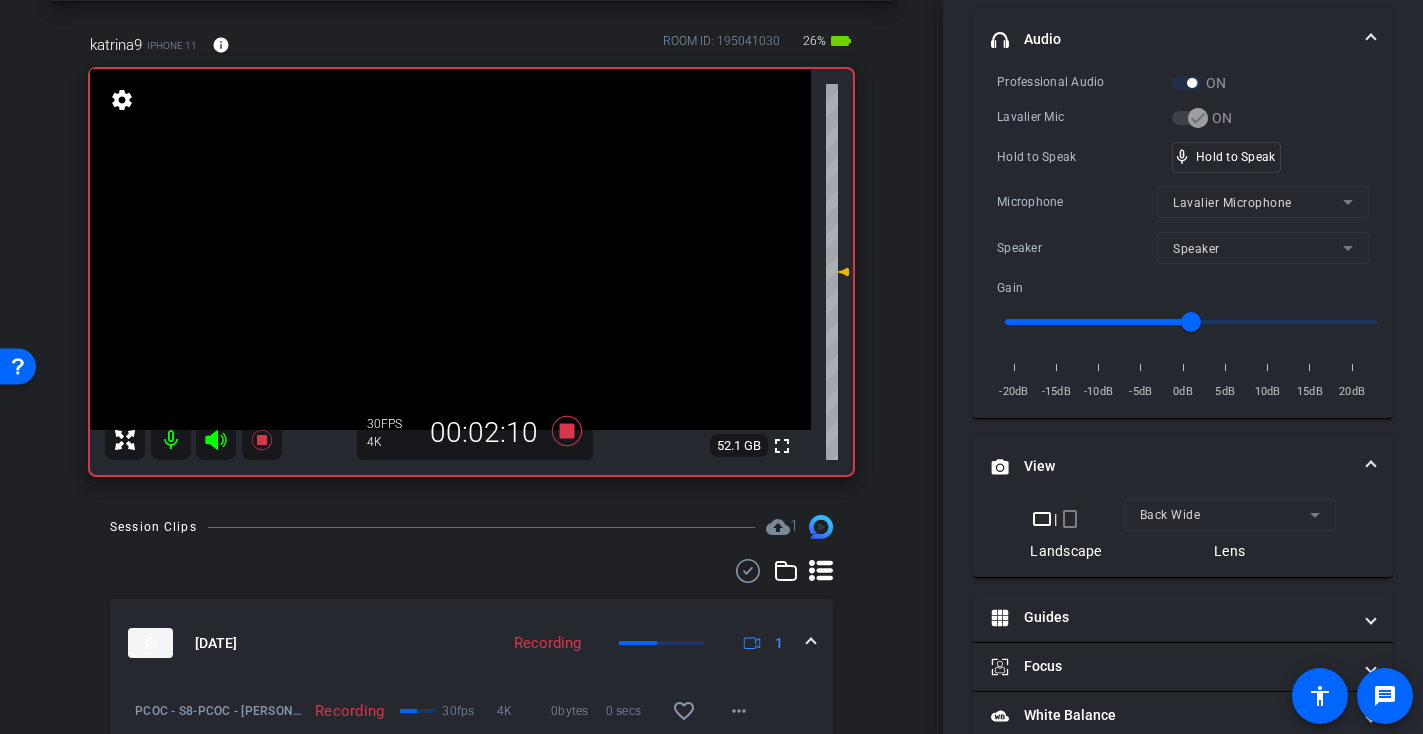 click at bounding box center [450, 249] 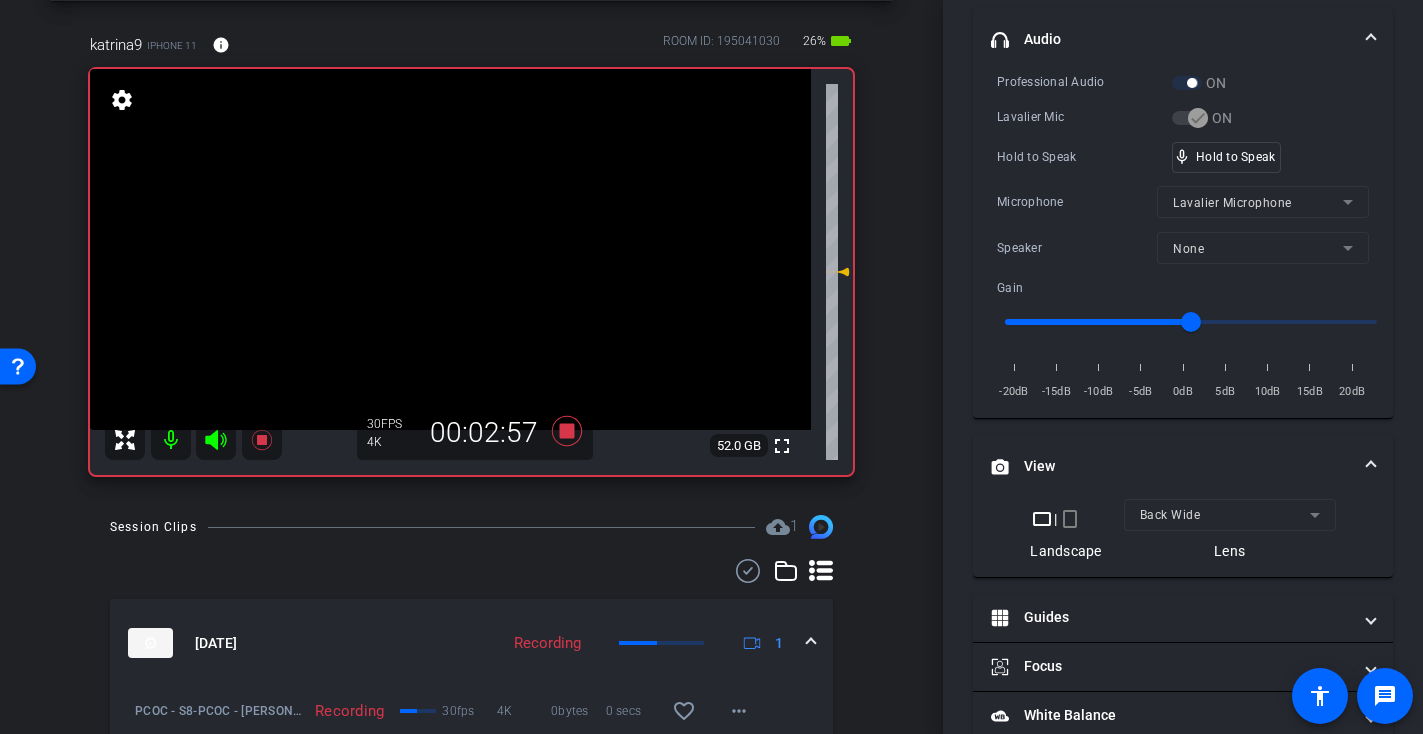 click at bounding box center (450, 249) 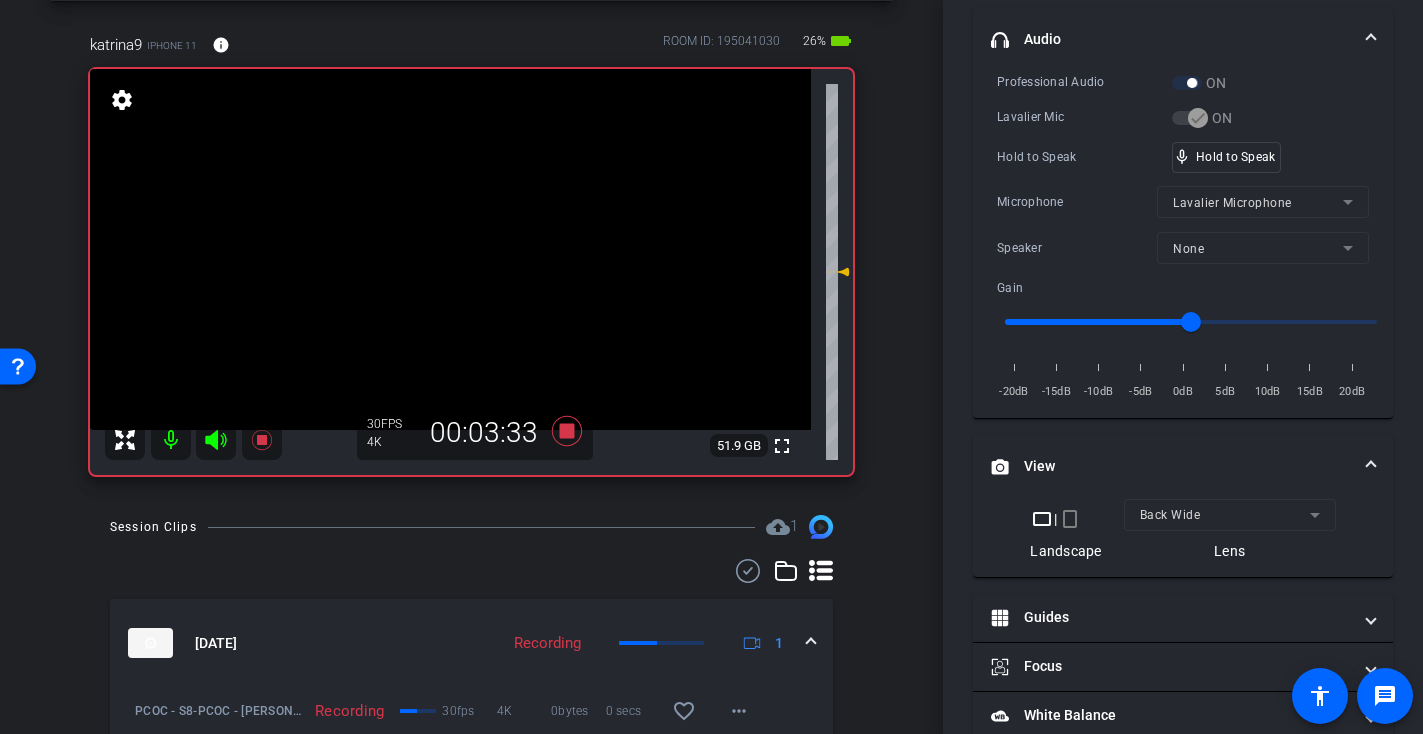 click at bounding box center [450, 249] 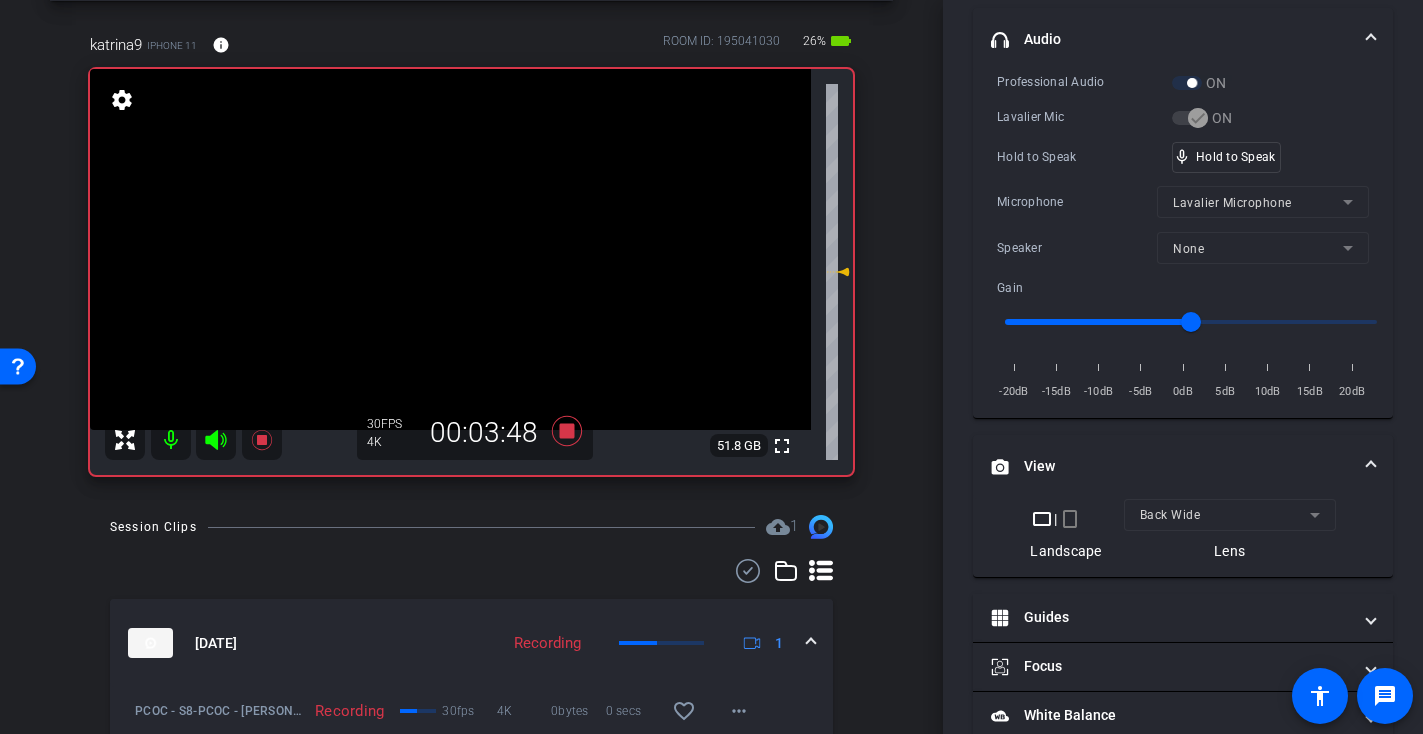 click at bounding box center [450, 249] 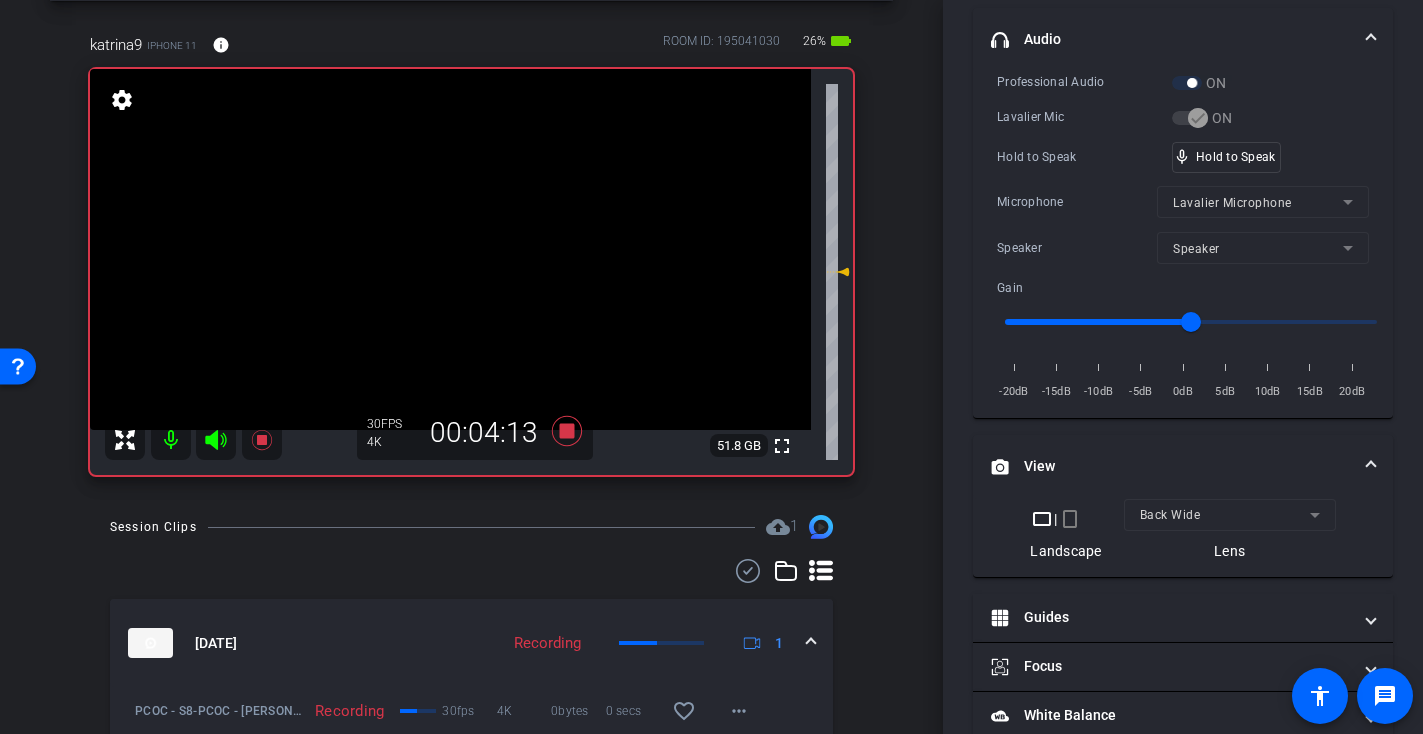 click at bounding box center [450, 249] 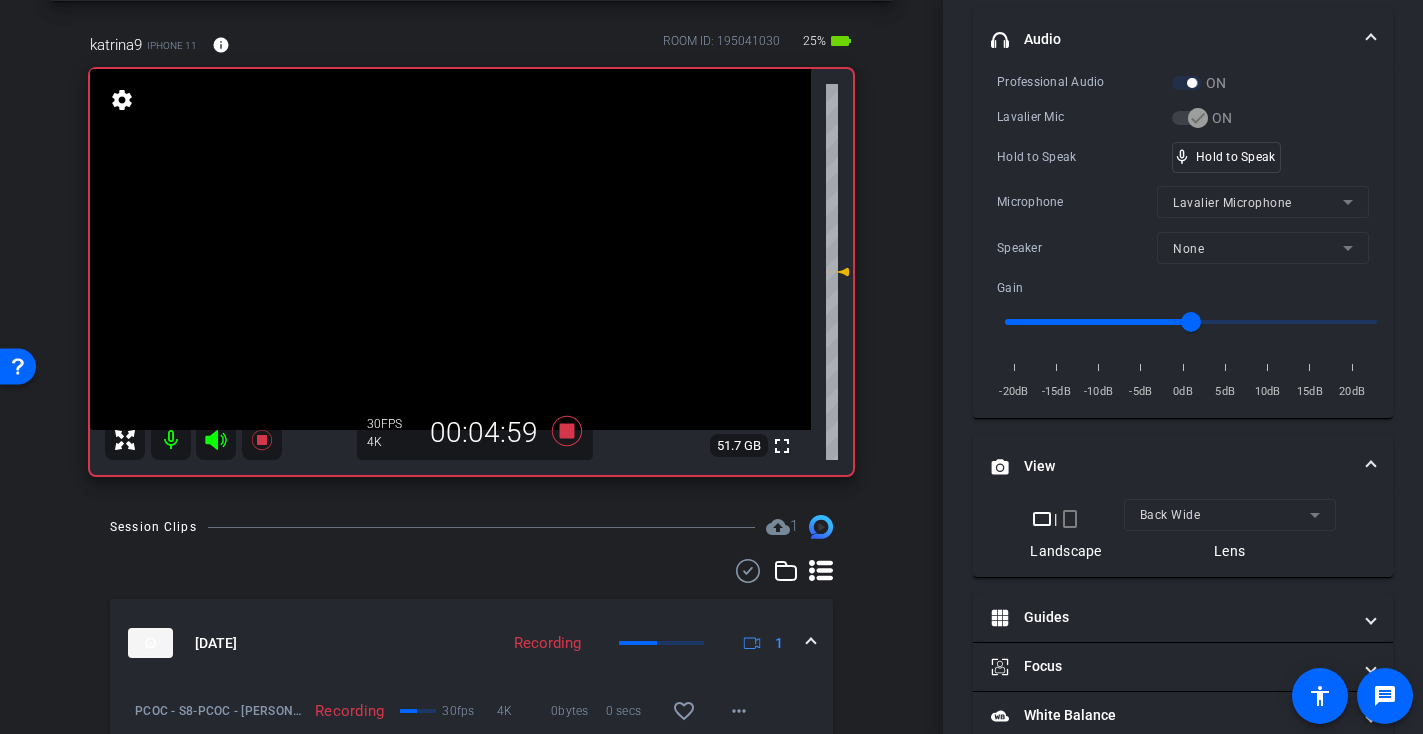 click at bounding box center (450, 249) 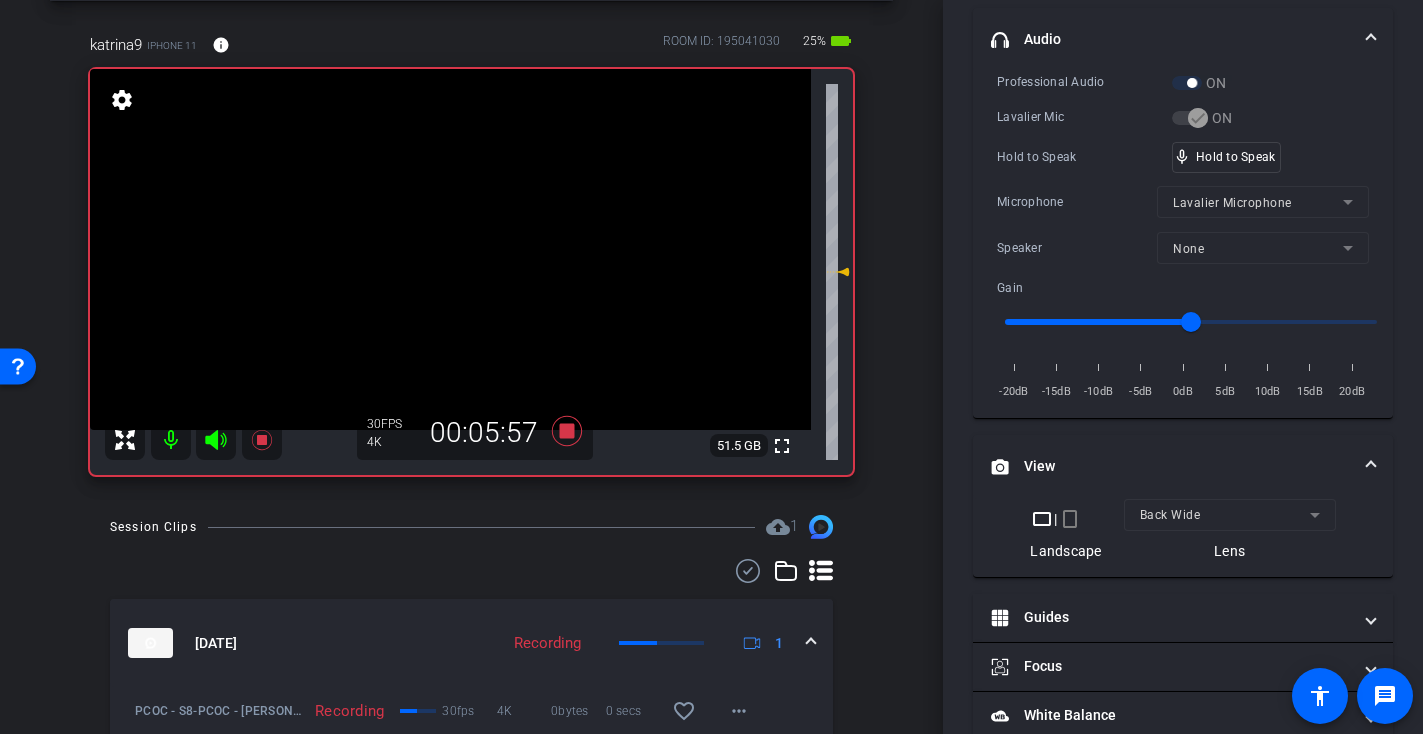 click at bounding box center [450, 249] 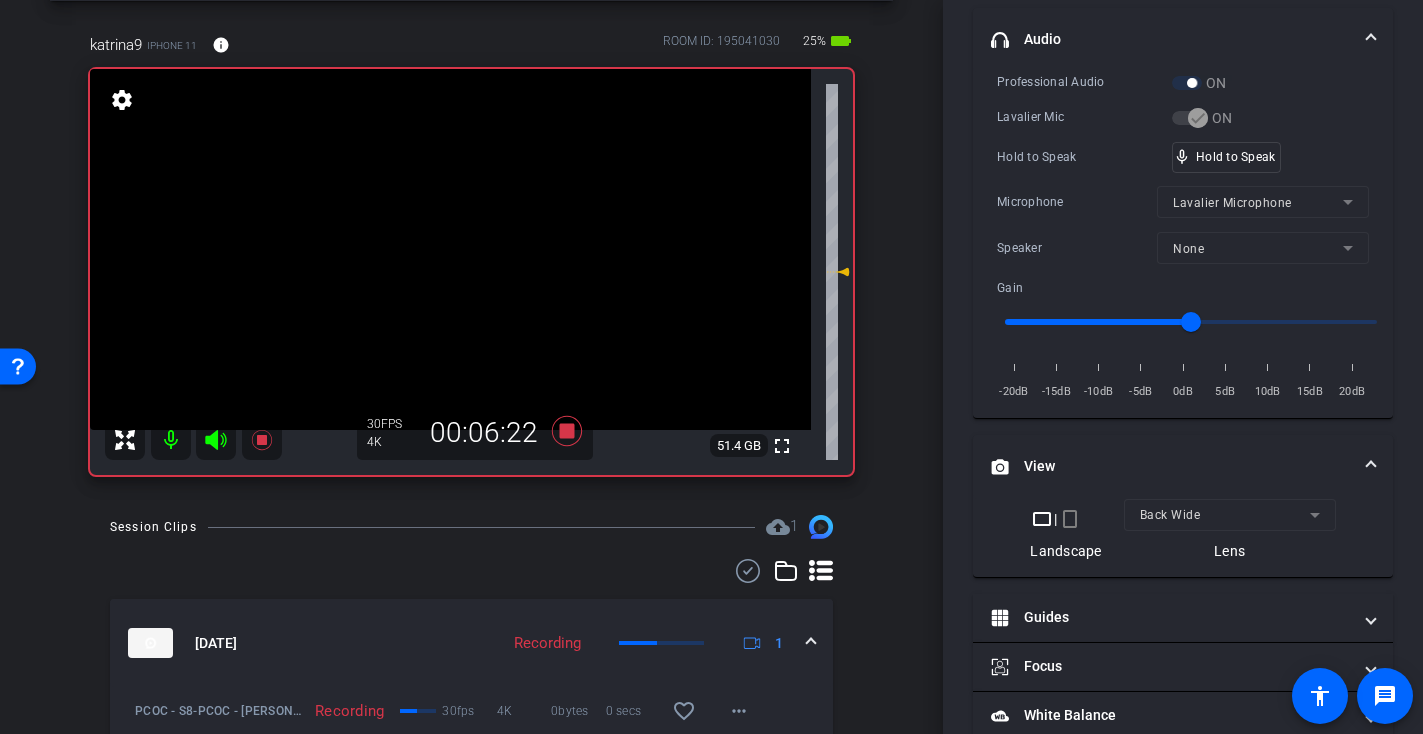 click at bounding box center (450, 249) 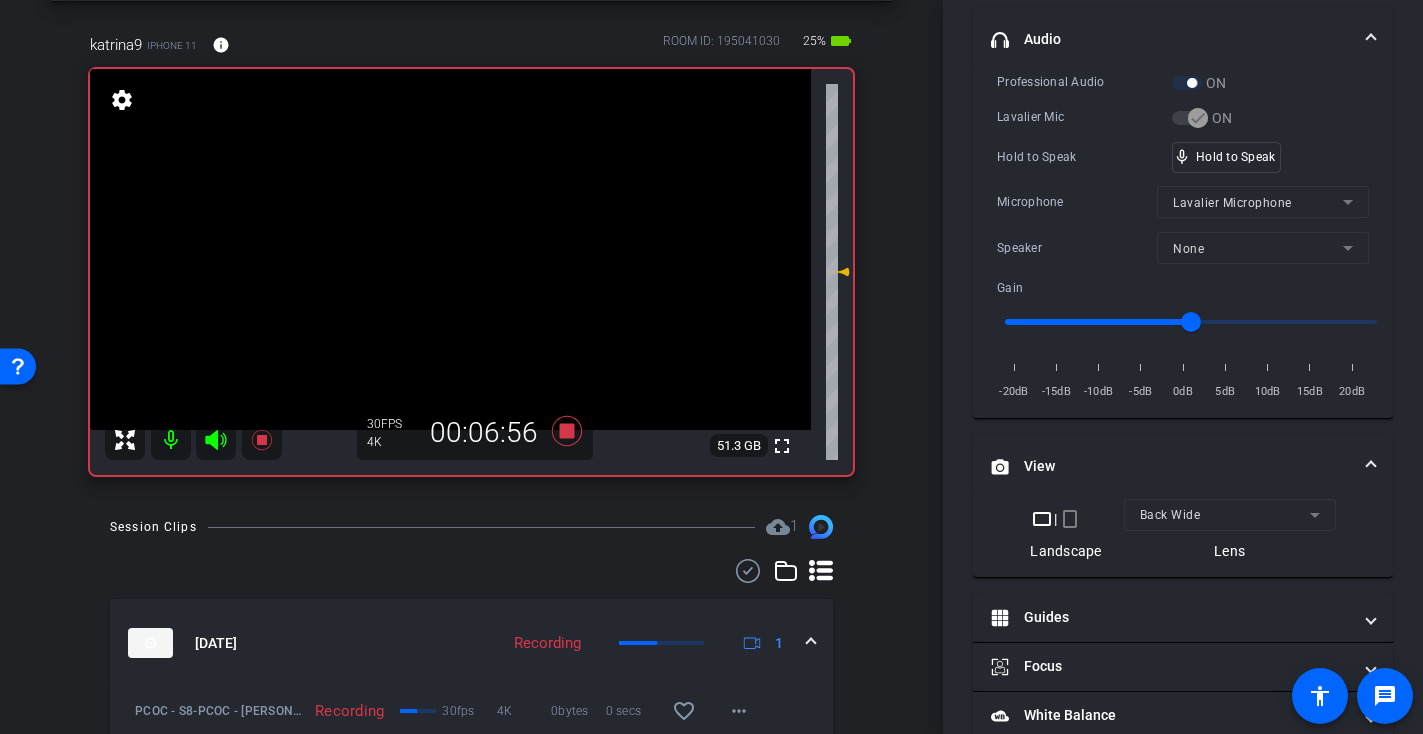 click at bounding box center (450, 249) 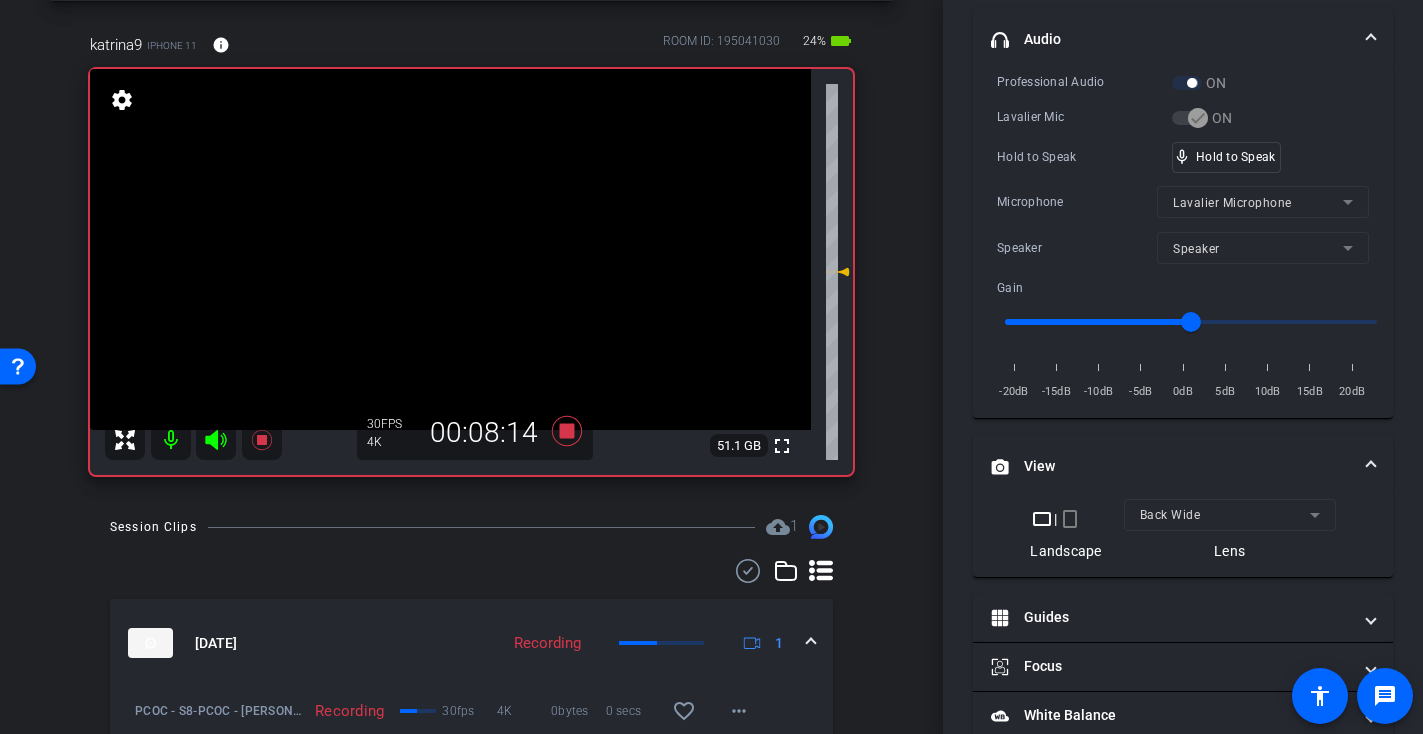 click at bounding box center (450, 249) 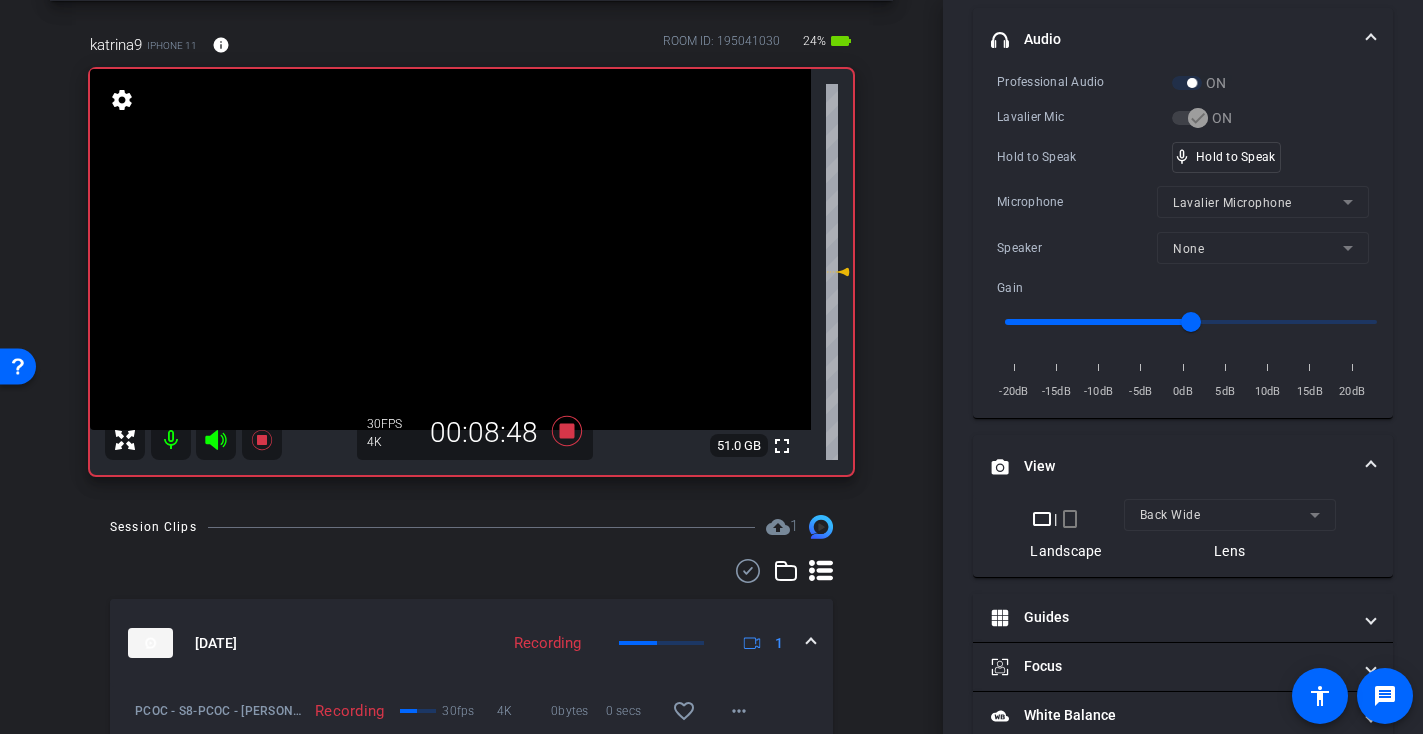 click at bounding box center [450, 249] 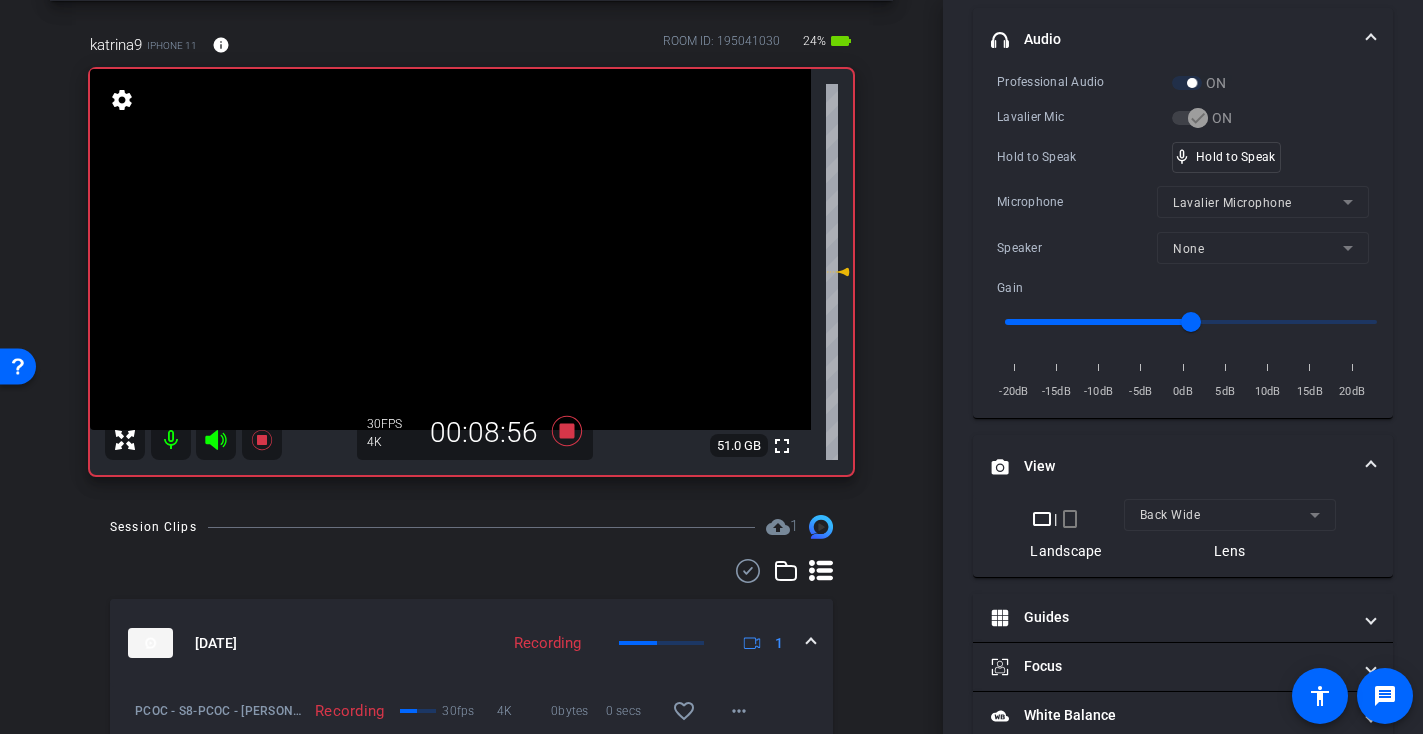 click at bounding box center (450, 249) 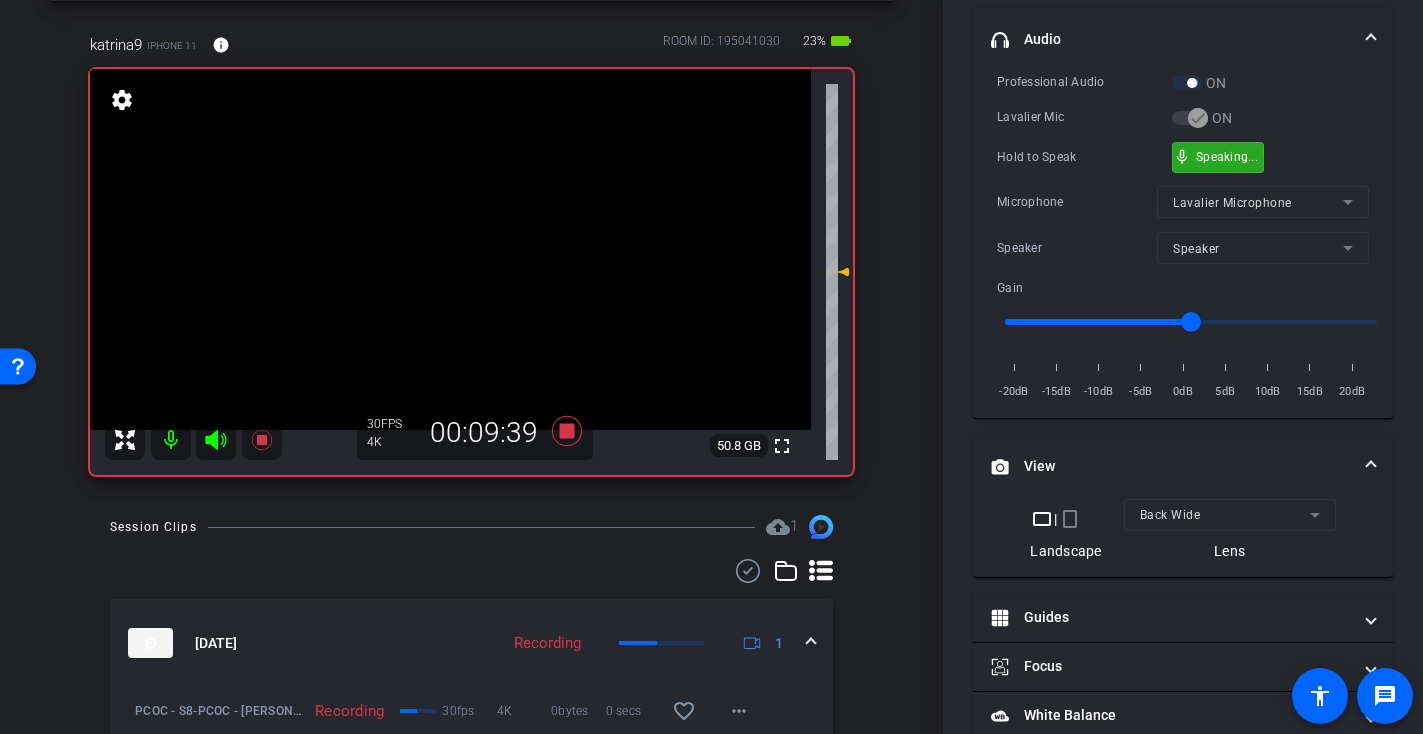 click on "mic_none Speaking..." at bounding box center [1218, 157] 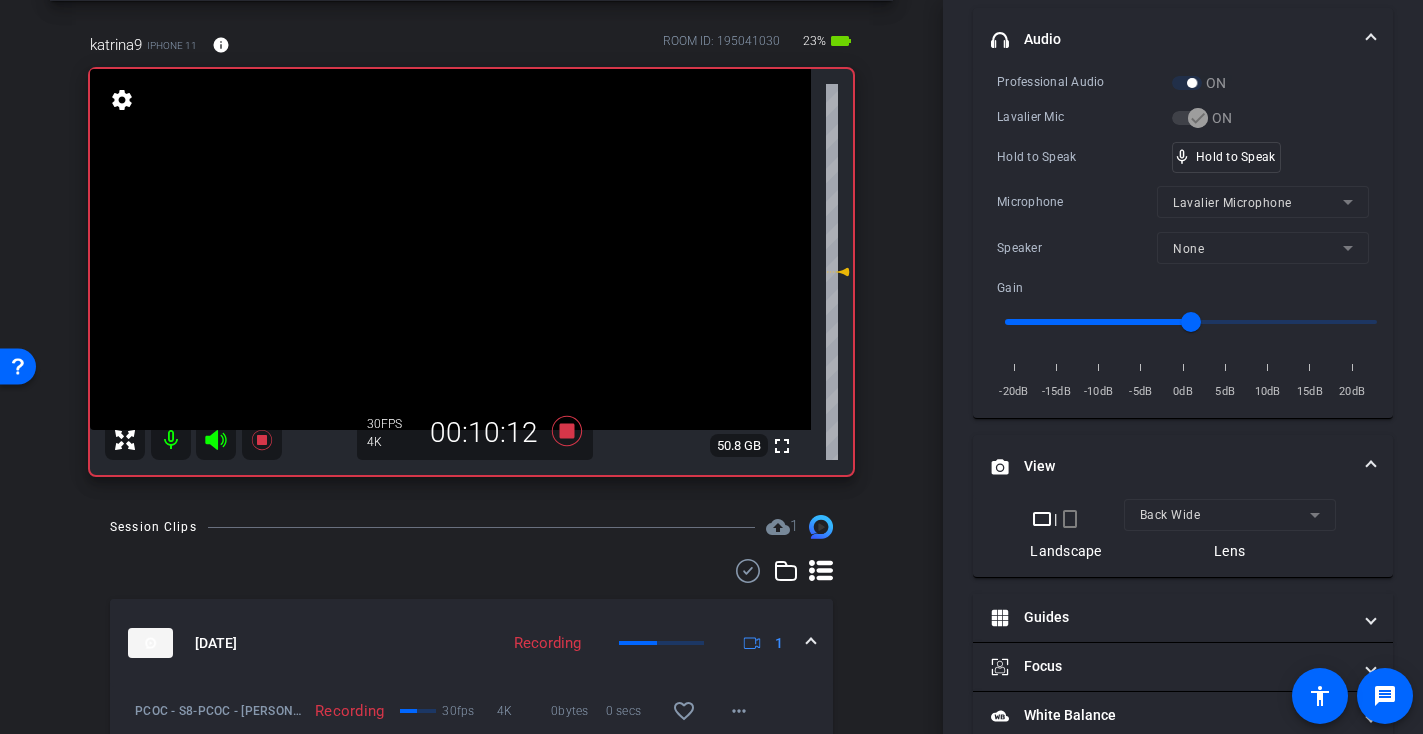click at bounding box center [450, 249] 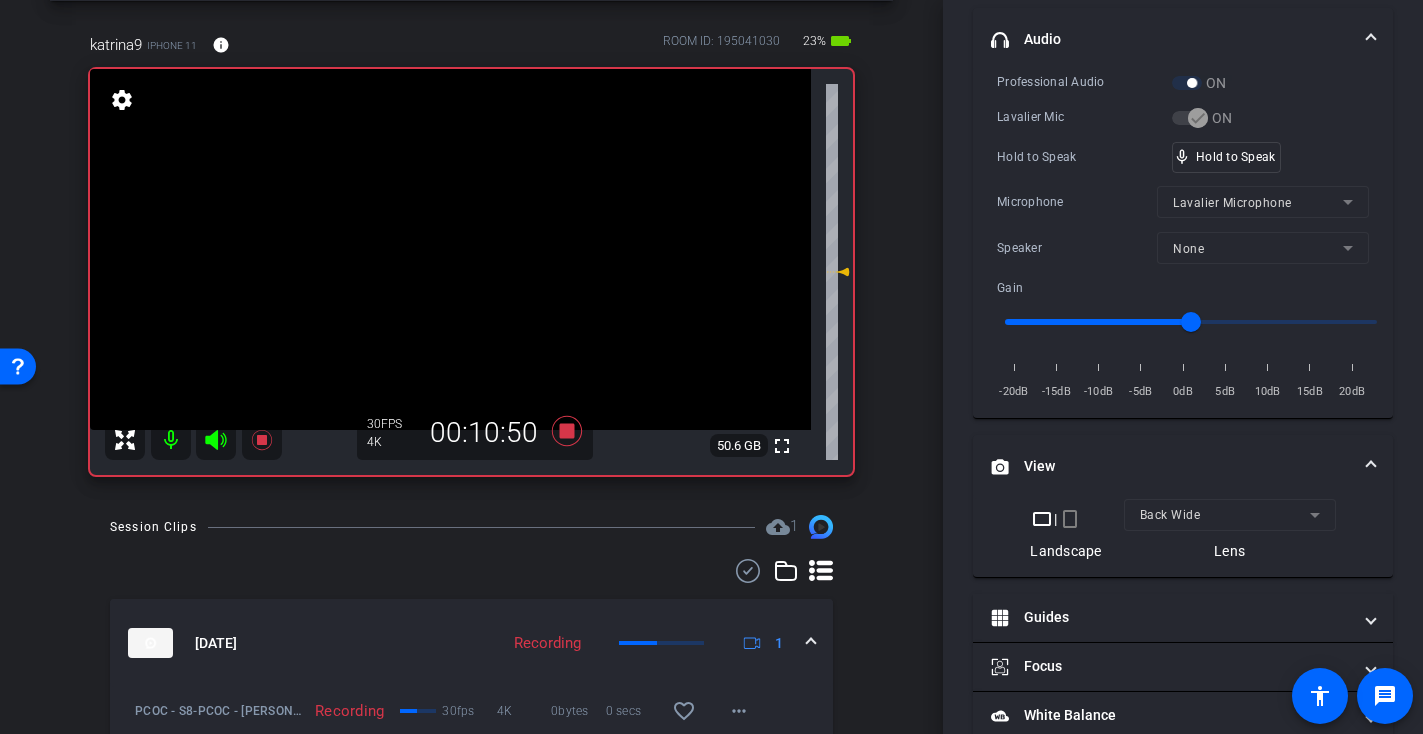 click at bounding box center [450, 249] 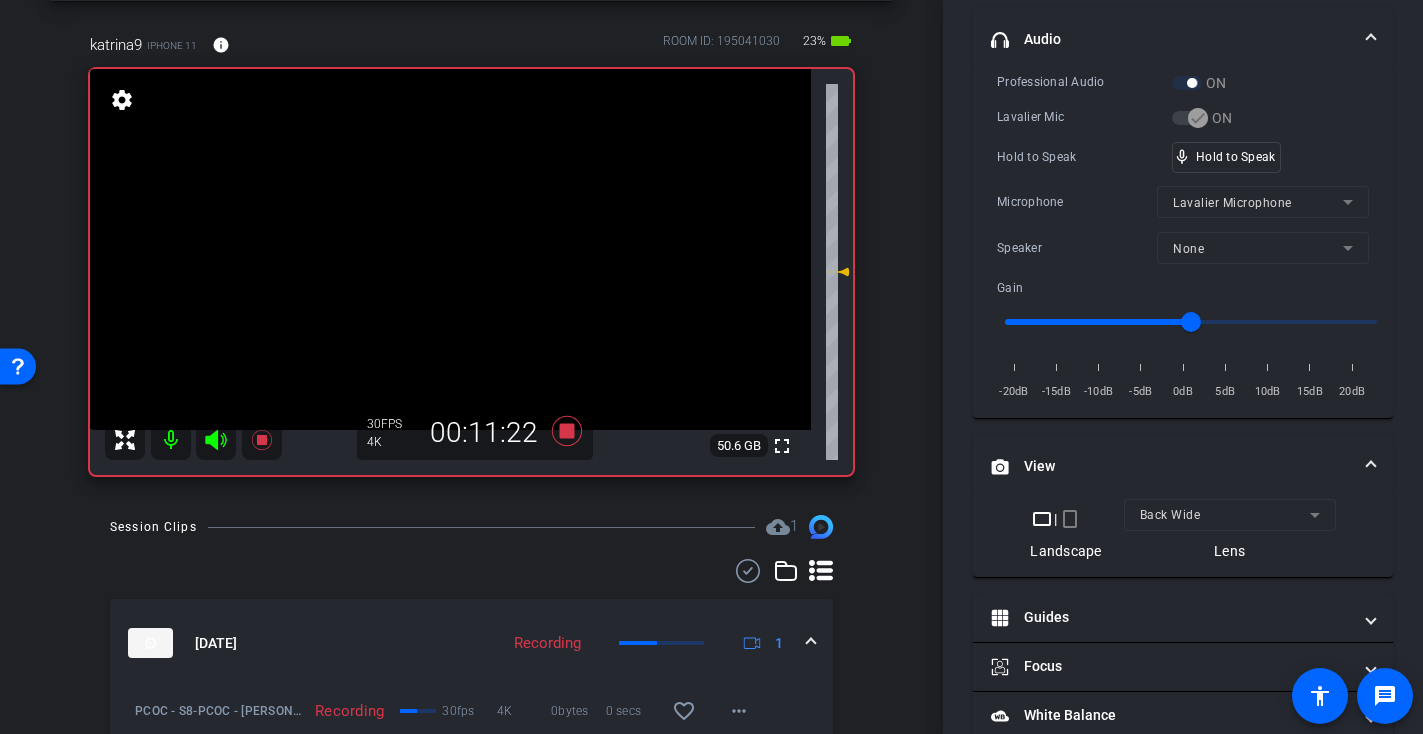 click at bounding box center [450, 249] 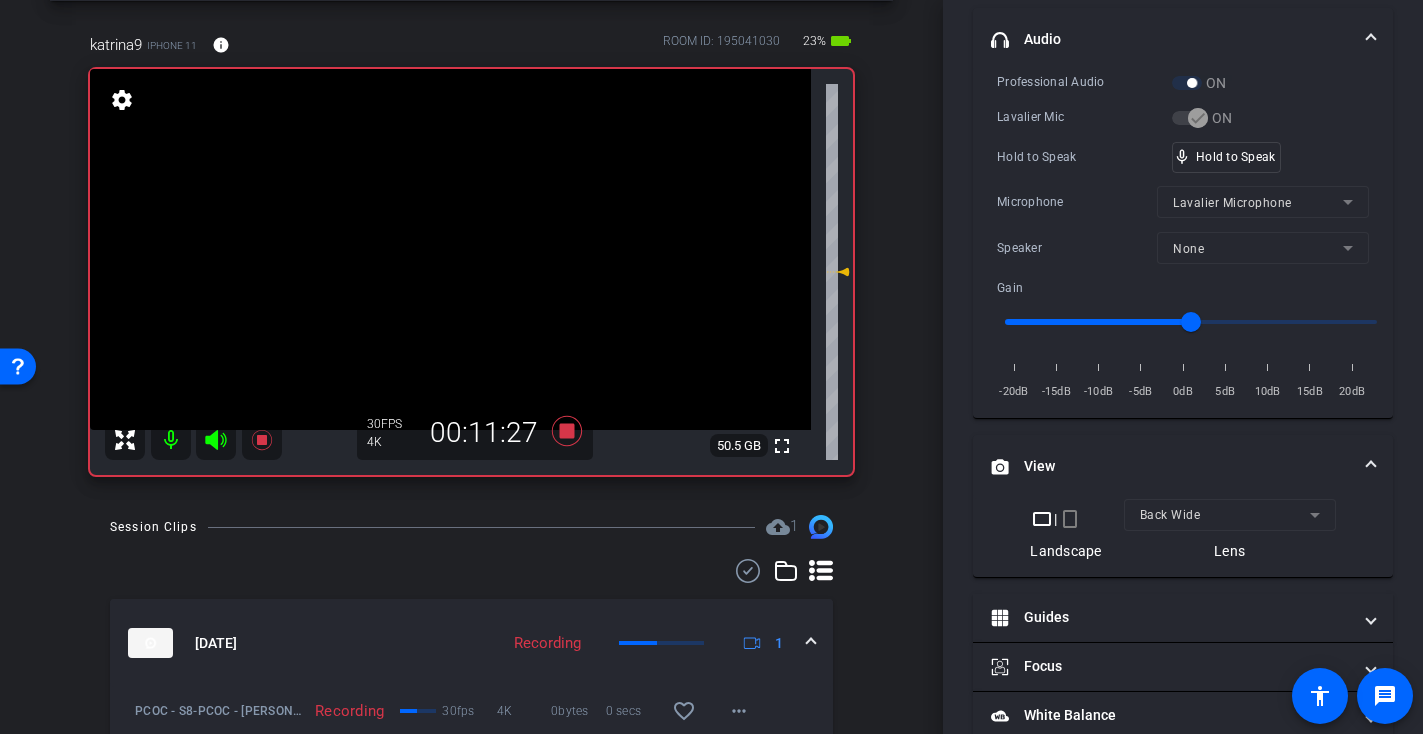 click at bounding box center (450, 249) 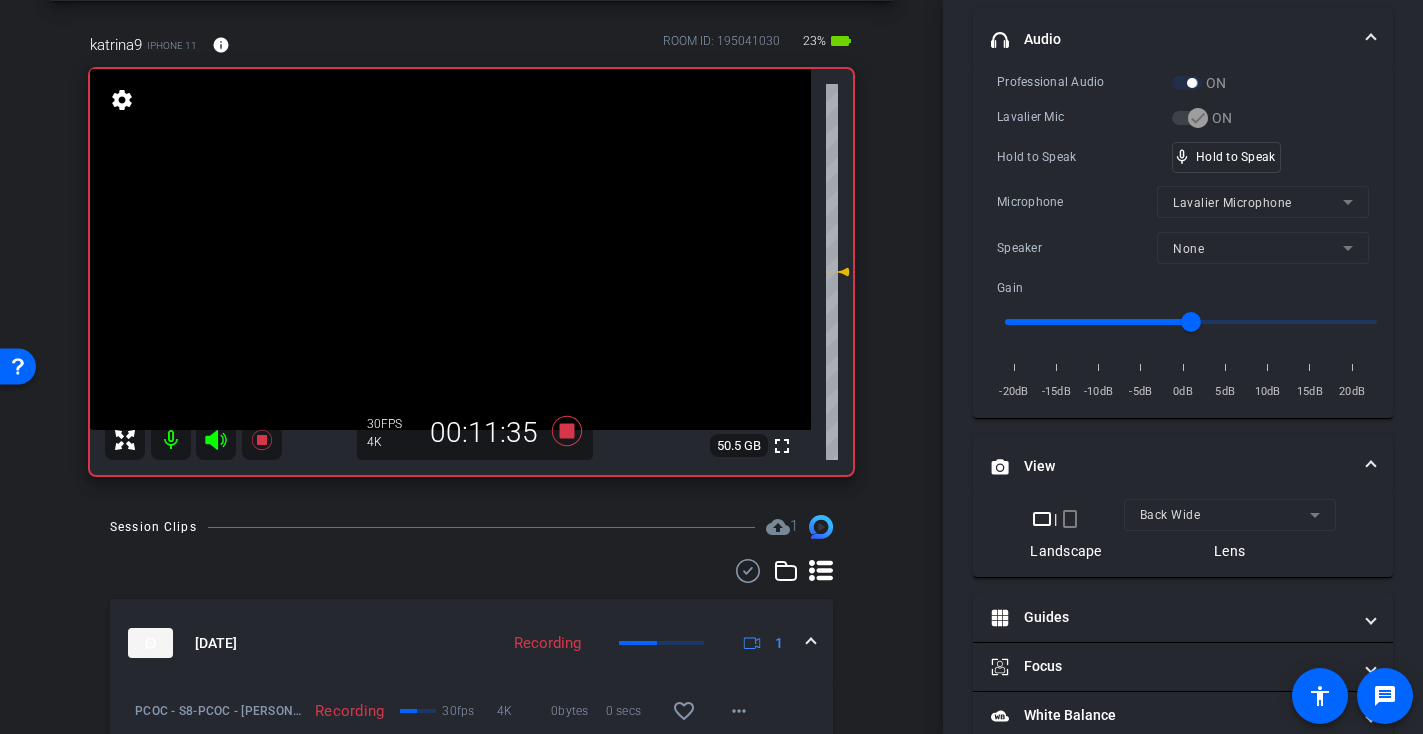 click at bounding box center (450, 249) 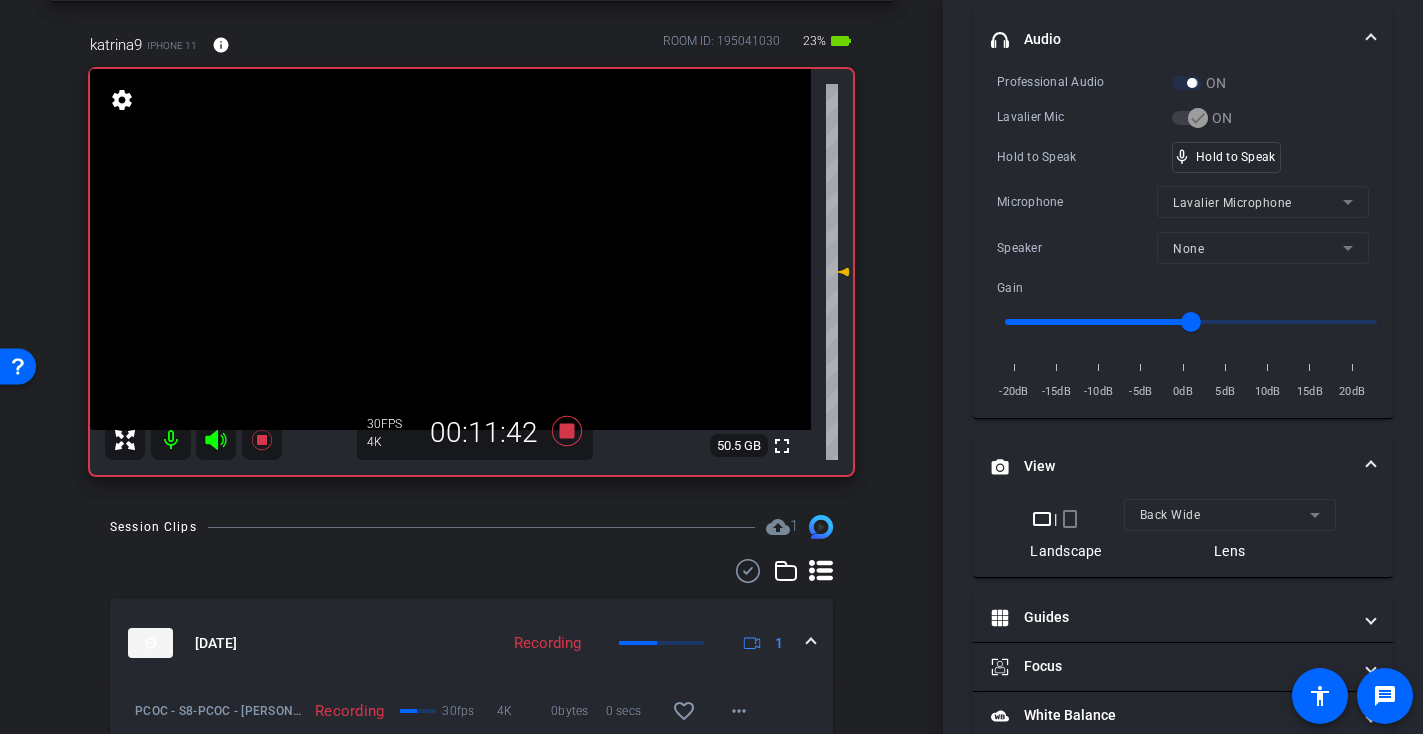 click at bounding box center [450, 249] 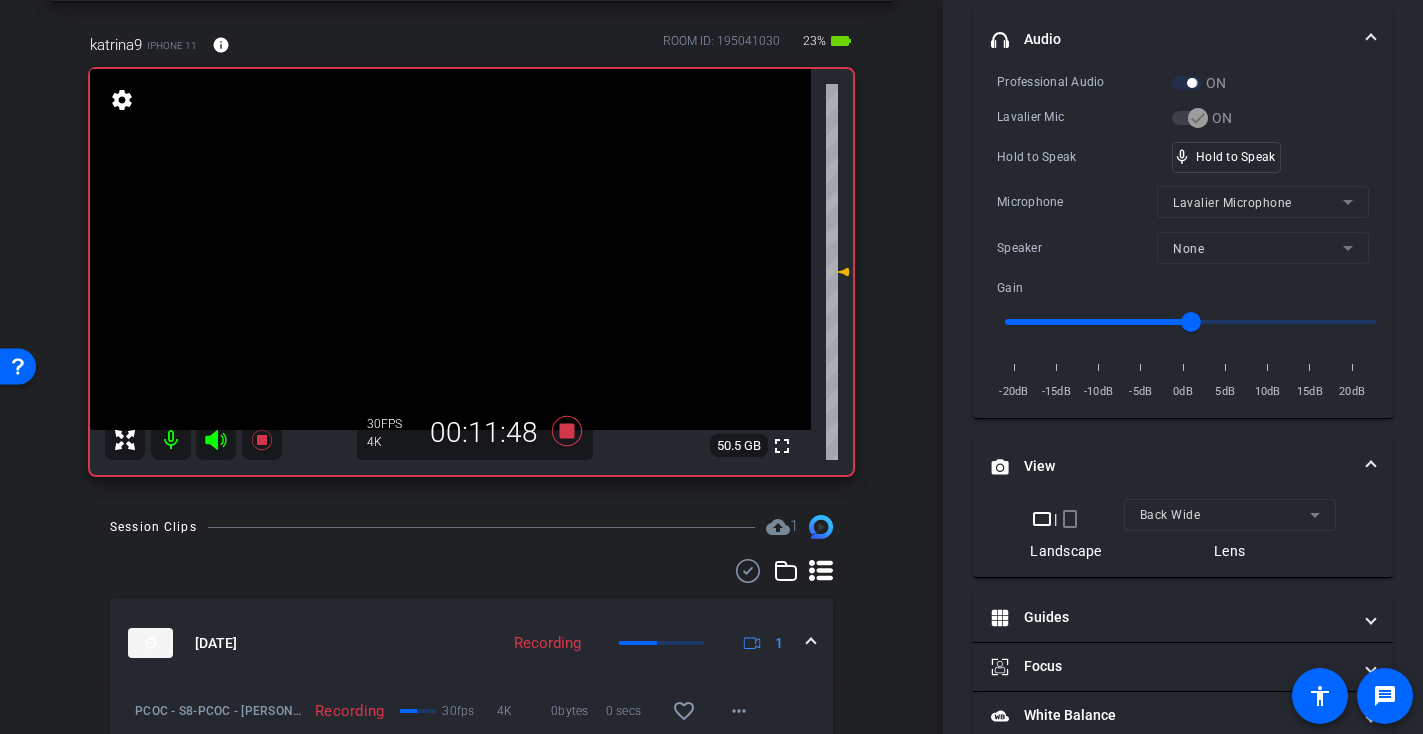 click at bounding box center (450, 249) 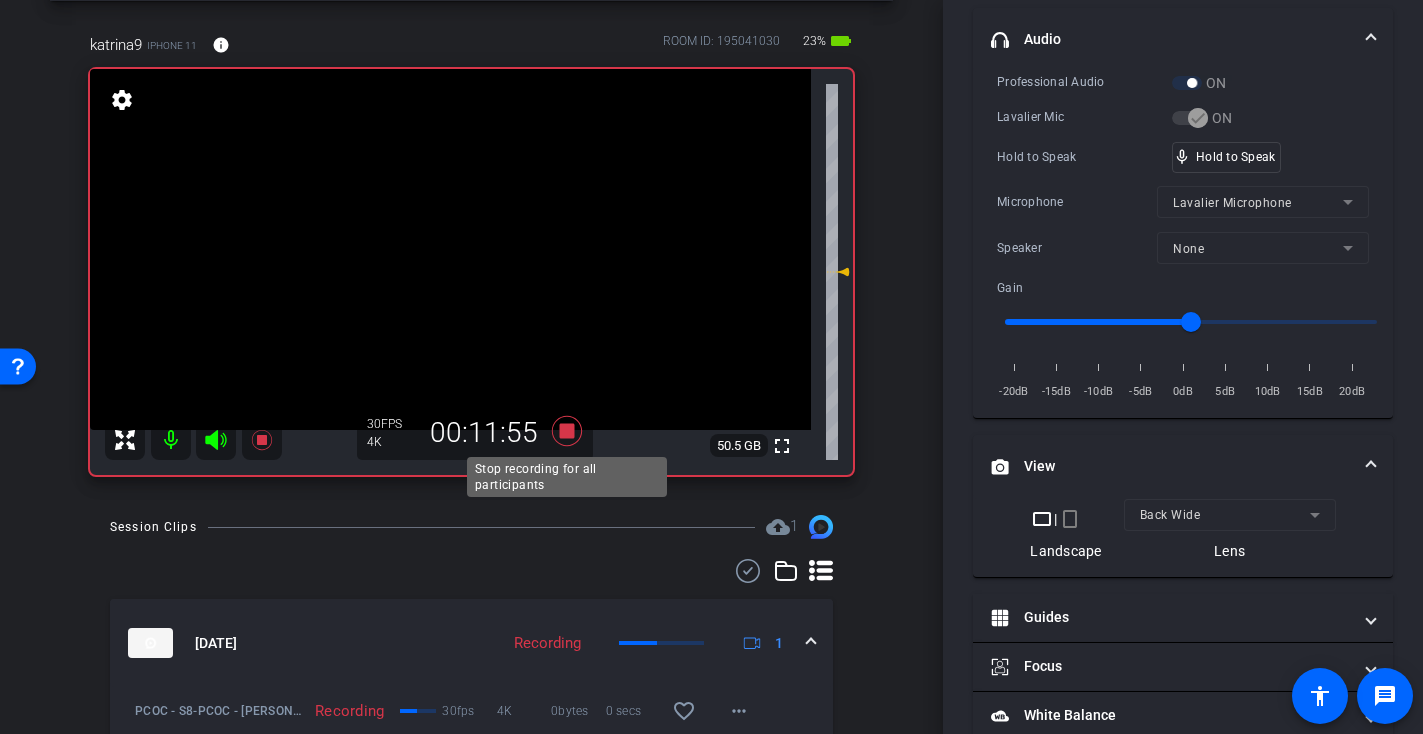 click 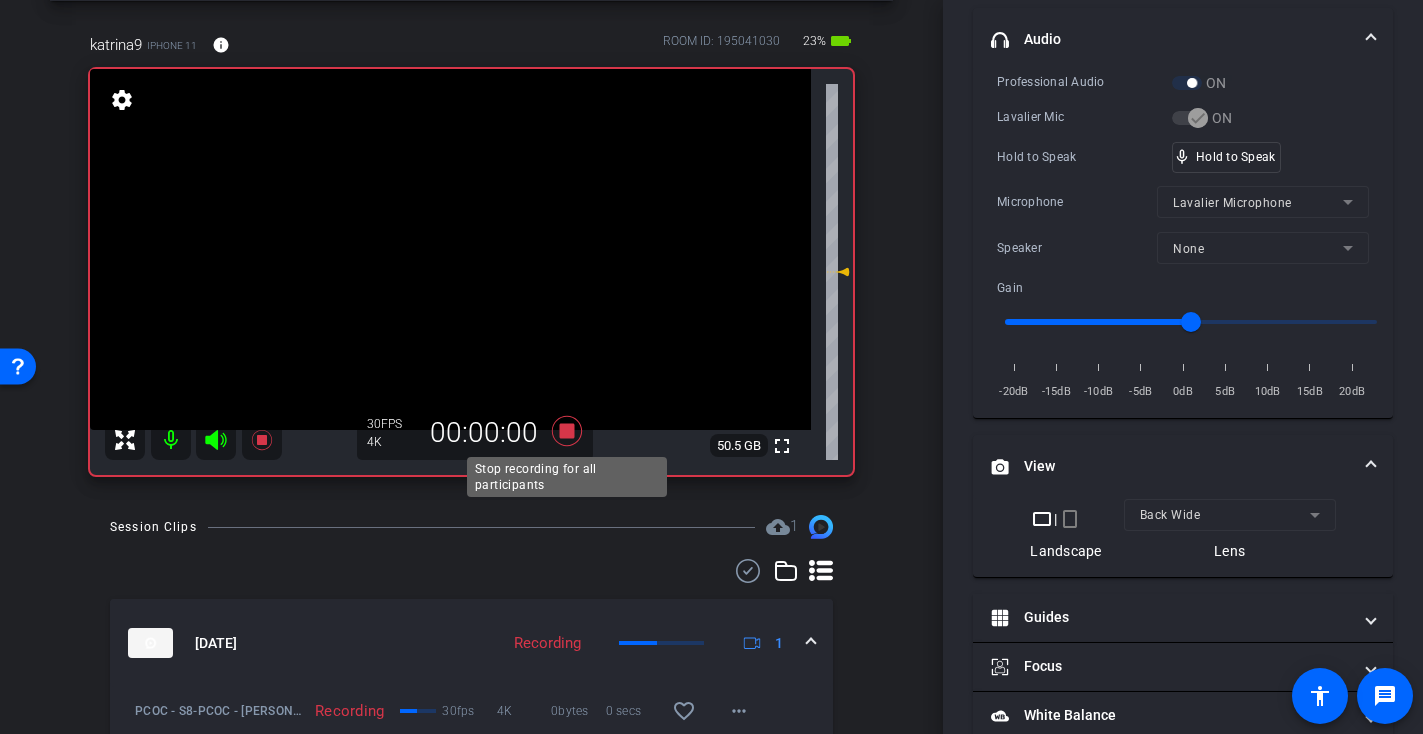 scroll, scrollTop: 406, scrollLeft: 0, axis: vertical 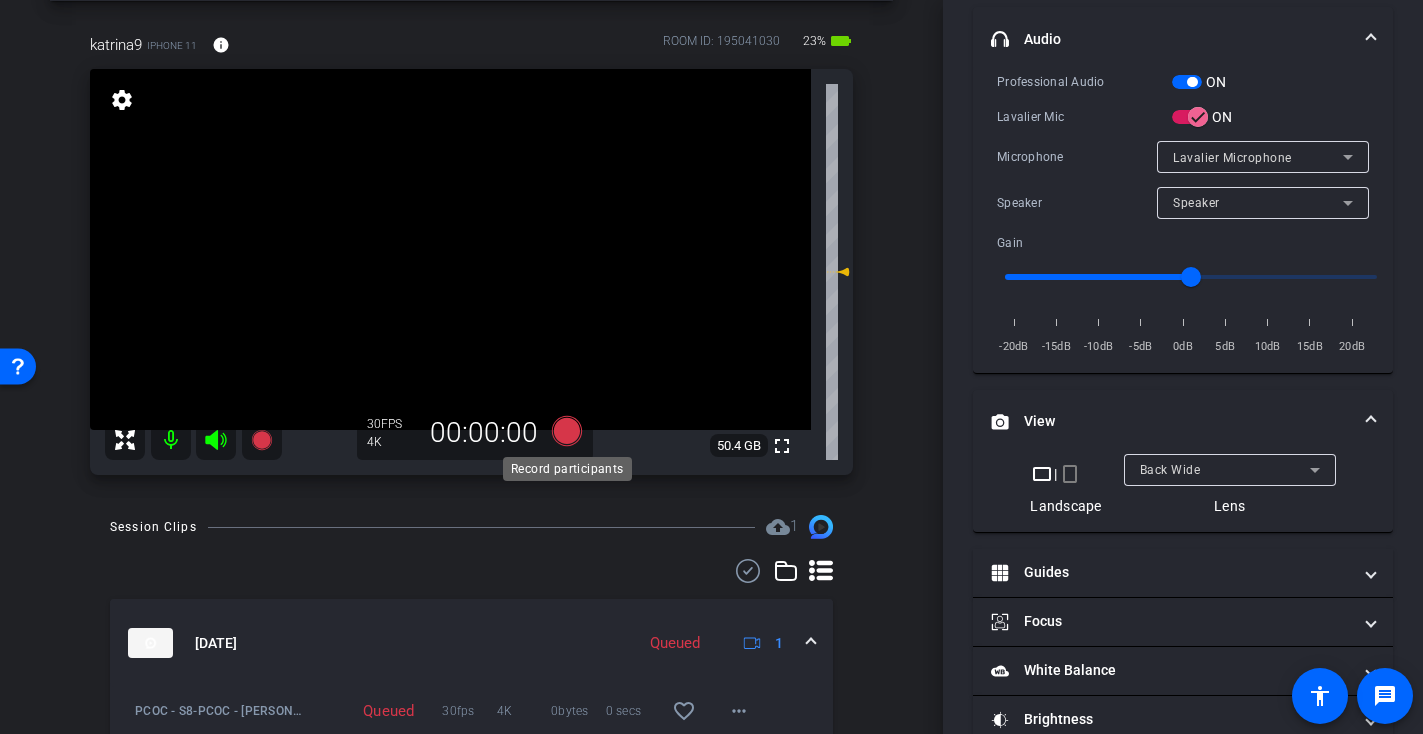click 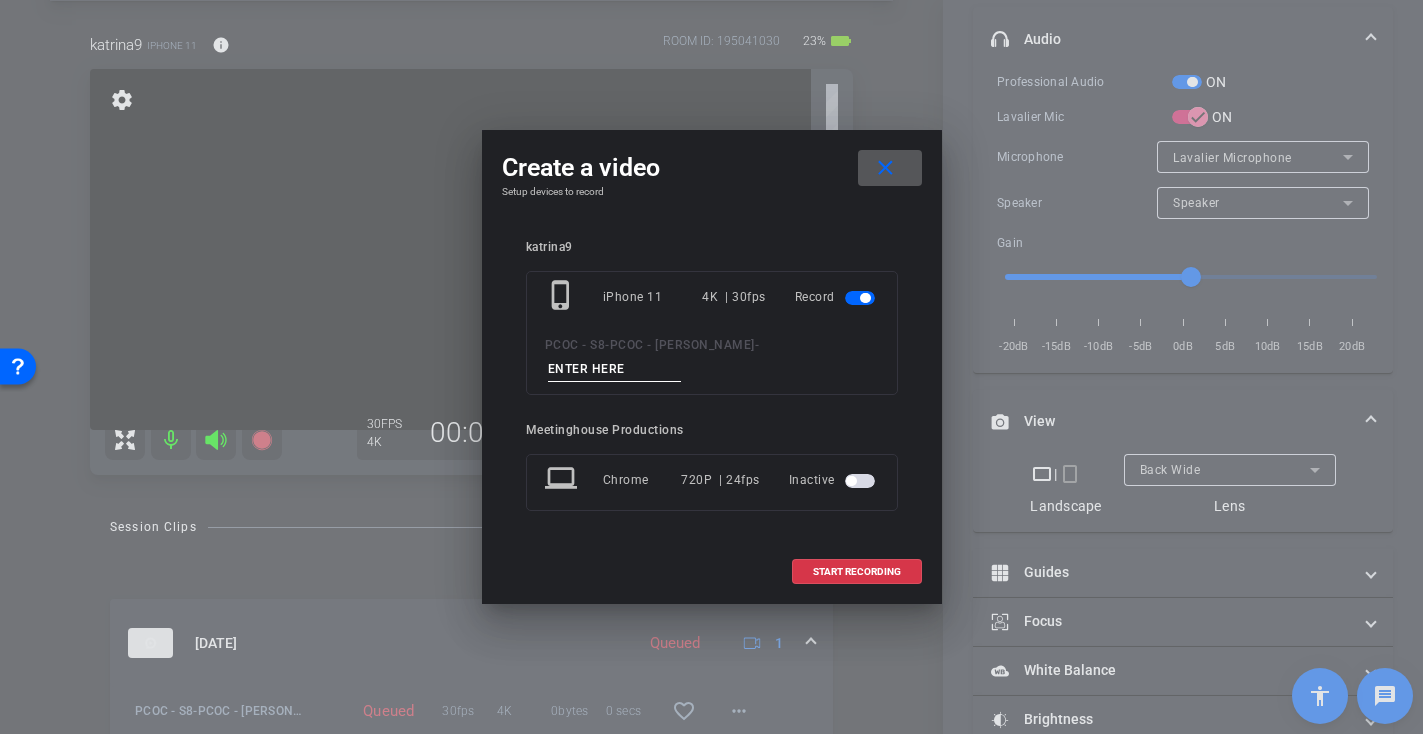 click at bounding box center (615, 369) 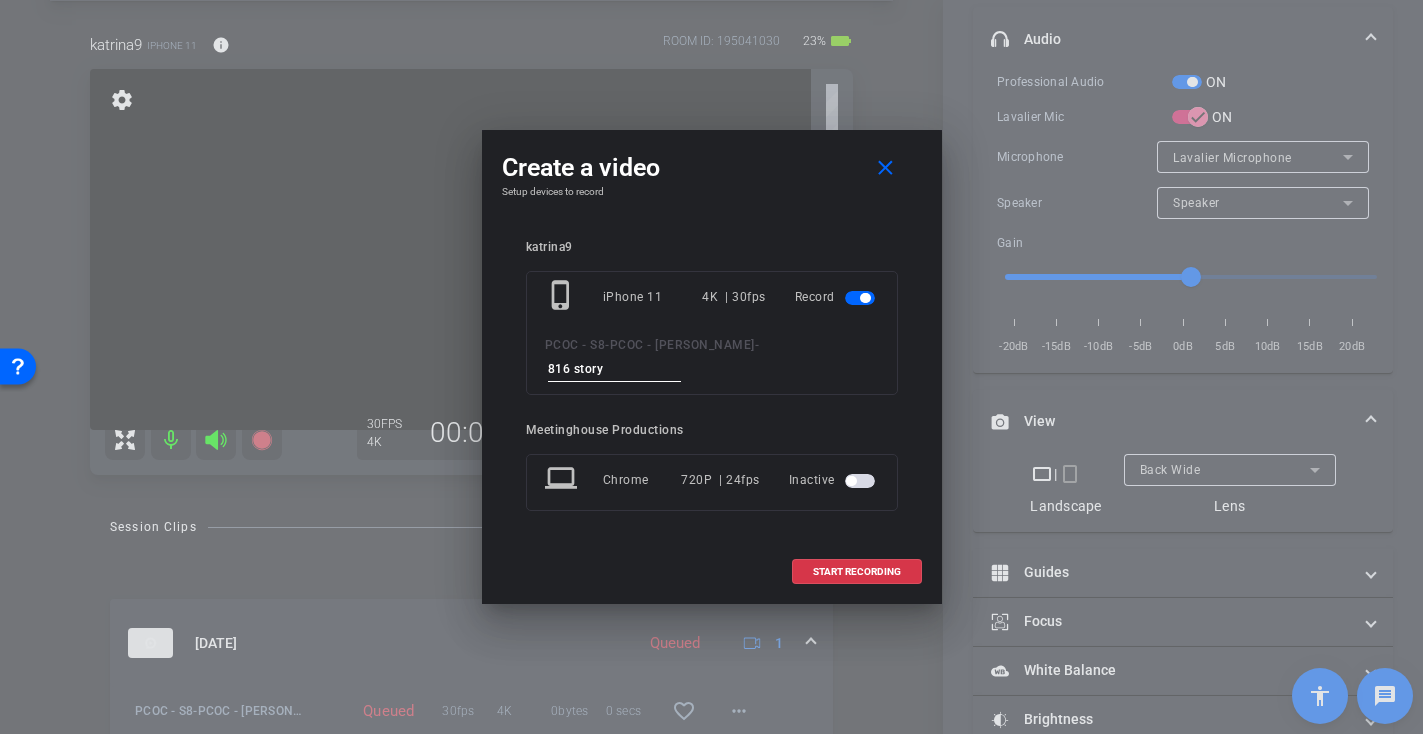 type on "816 story 4" 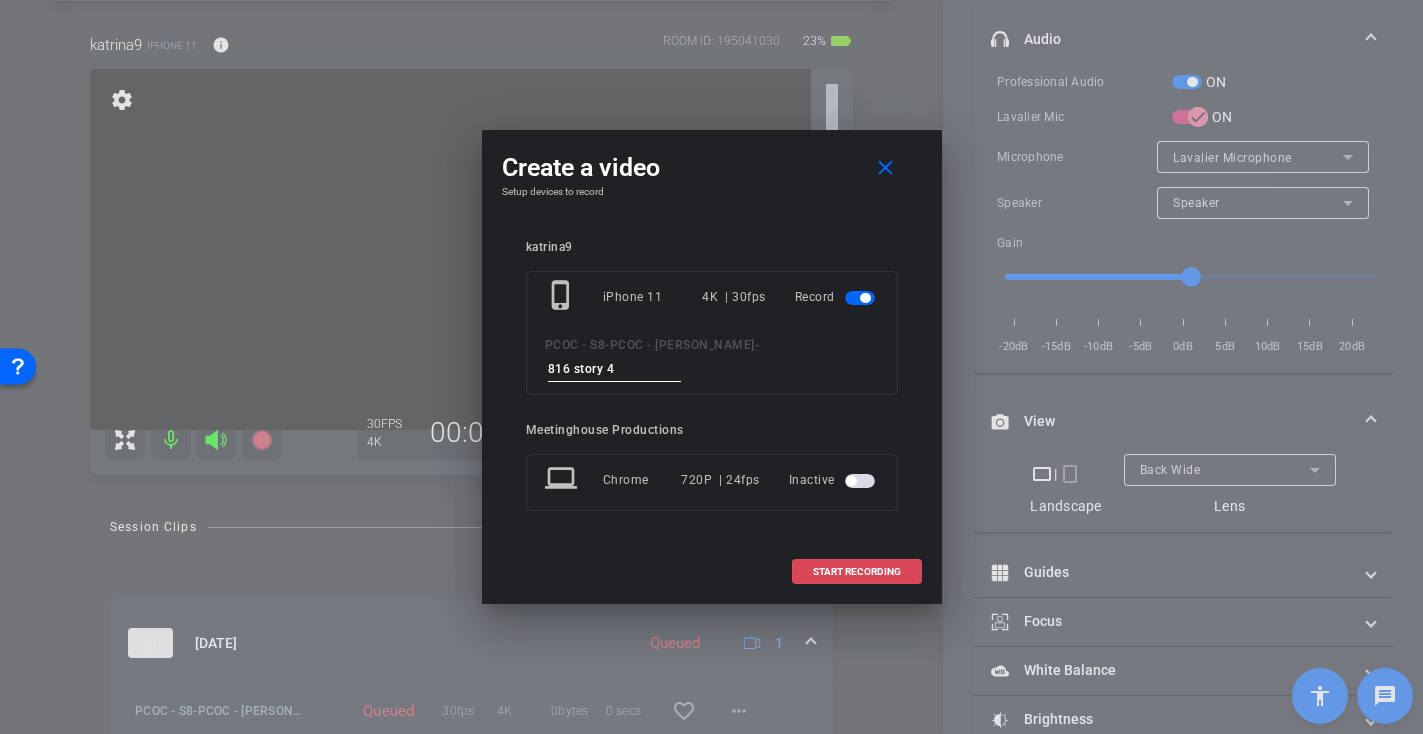 click at bounding box center [857, 572] 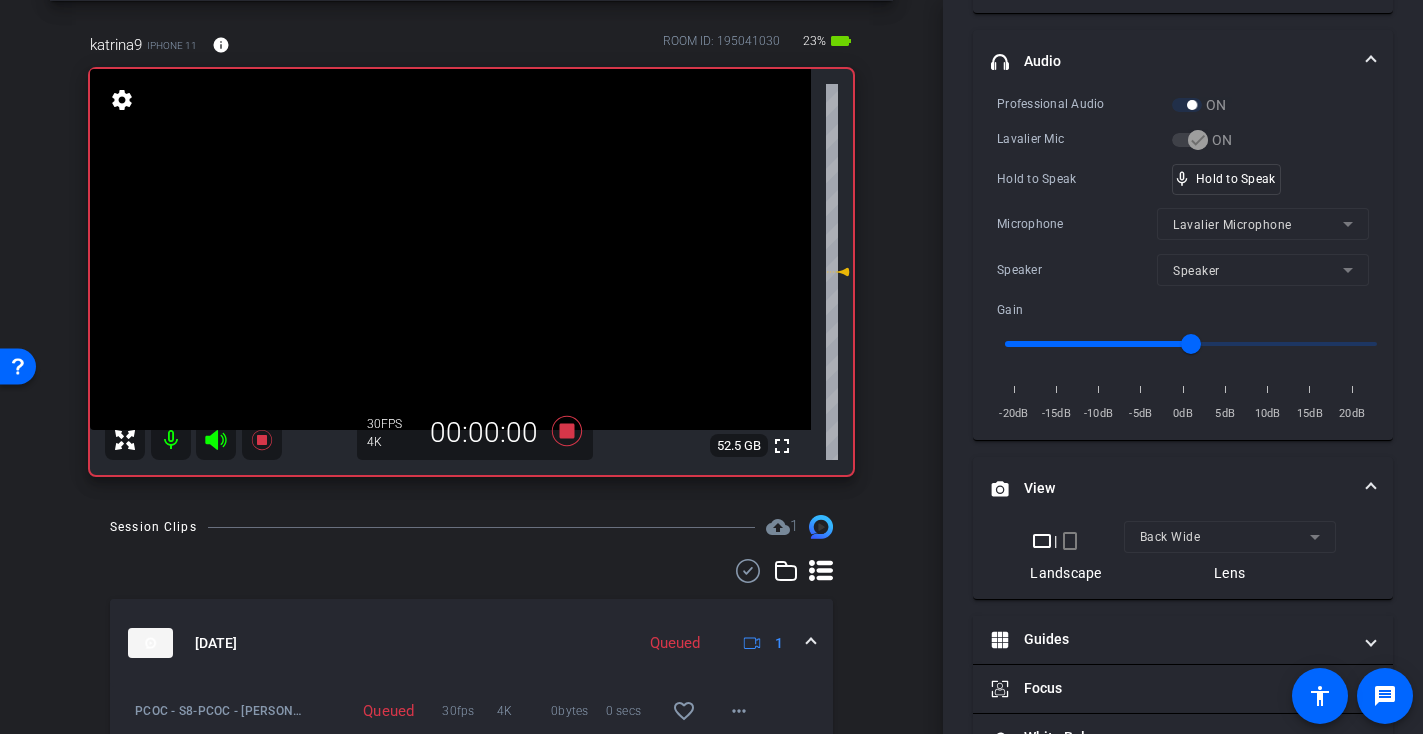 scroll, scrollTop: 428, scrollLeft: 0, axis: vertical 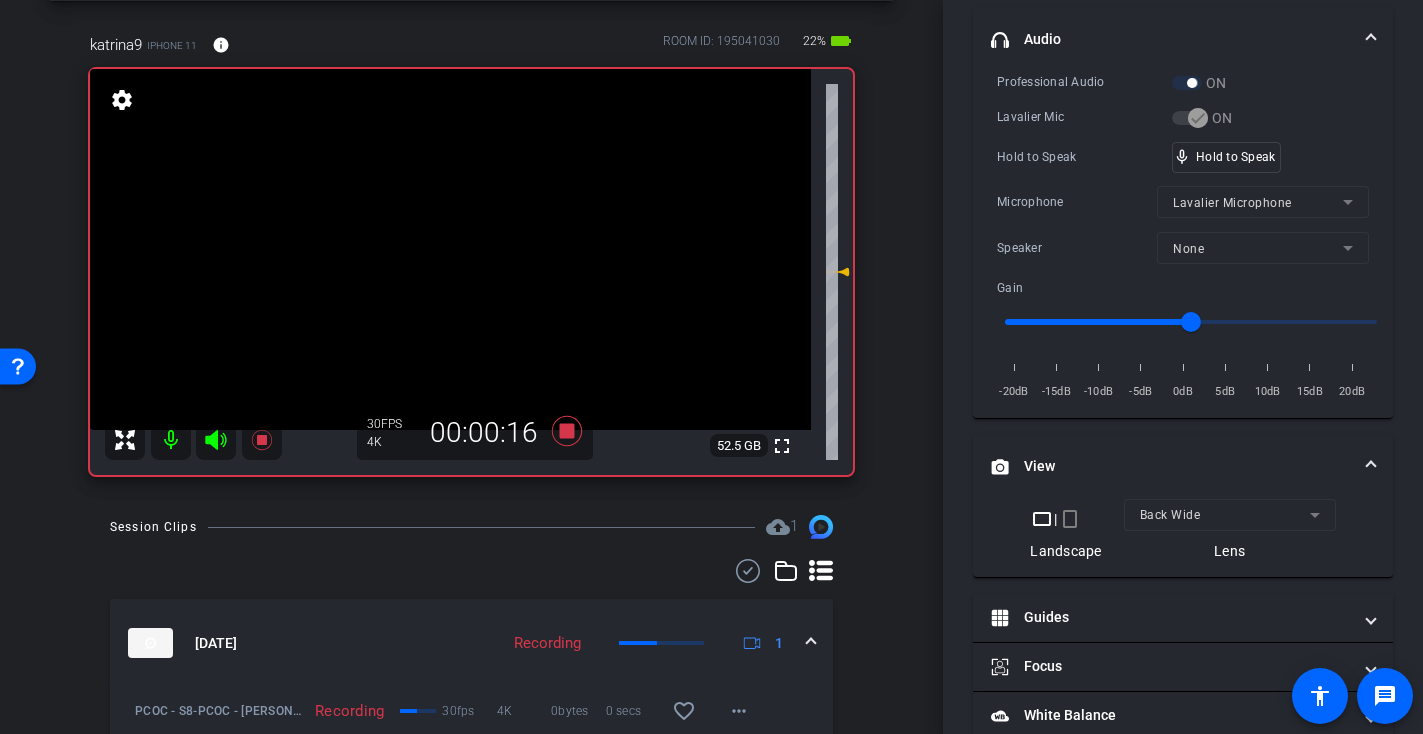 click at bounding box center [450, 249] 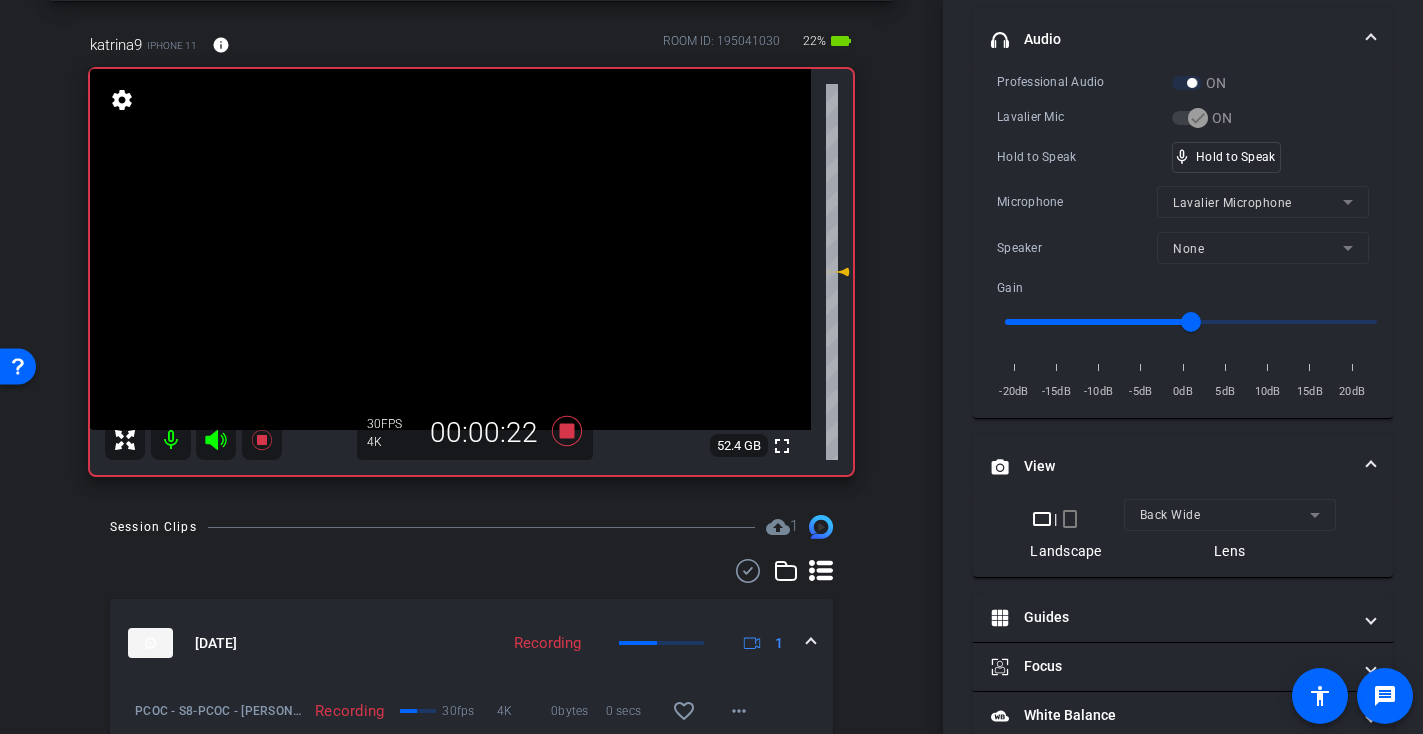 click at bounding box center [450, 249] 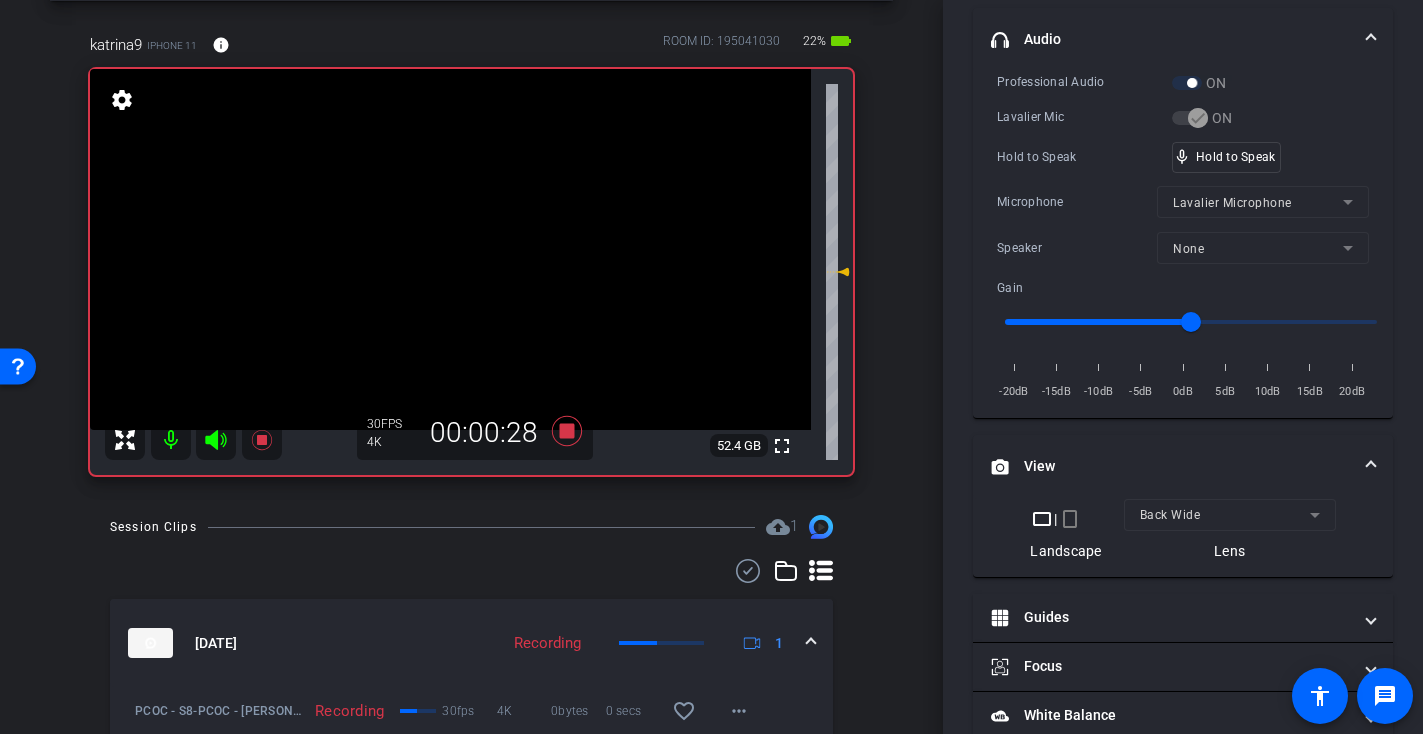 click at bounding box center (450, 249) 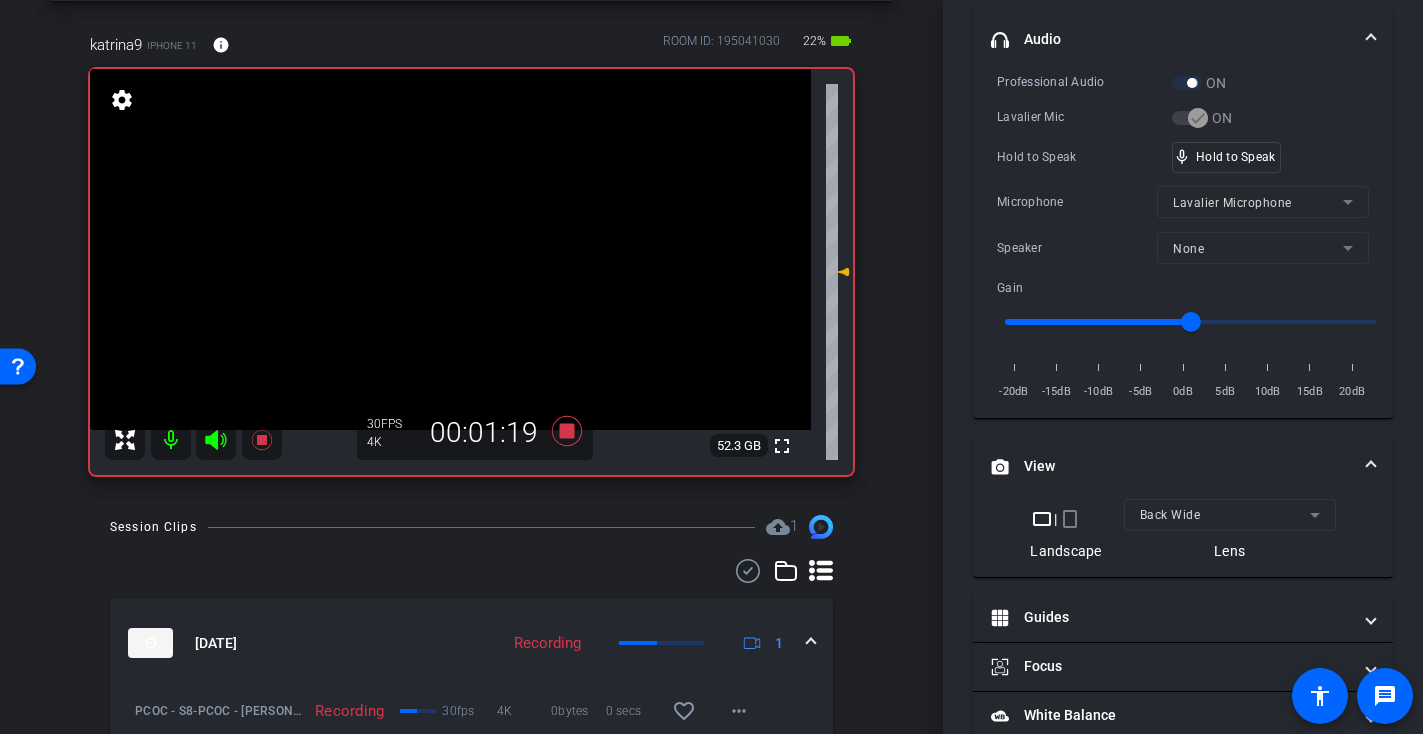 click at bounding box center [450, 249] 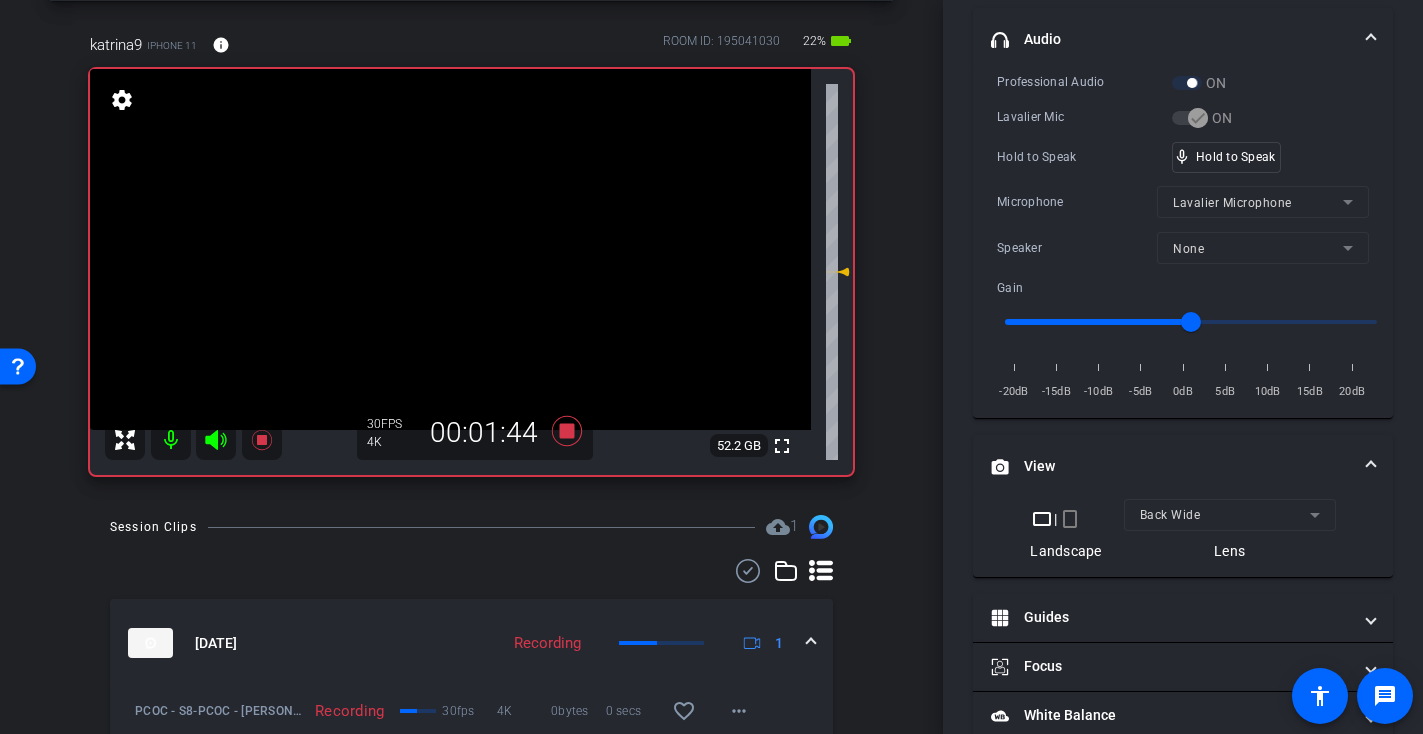 click at bounding box center [450, 249] 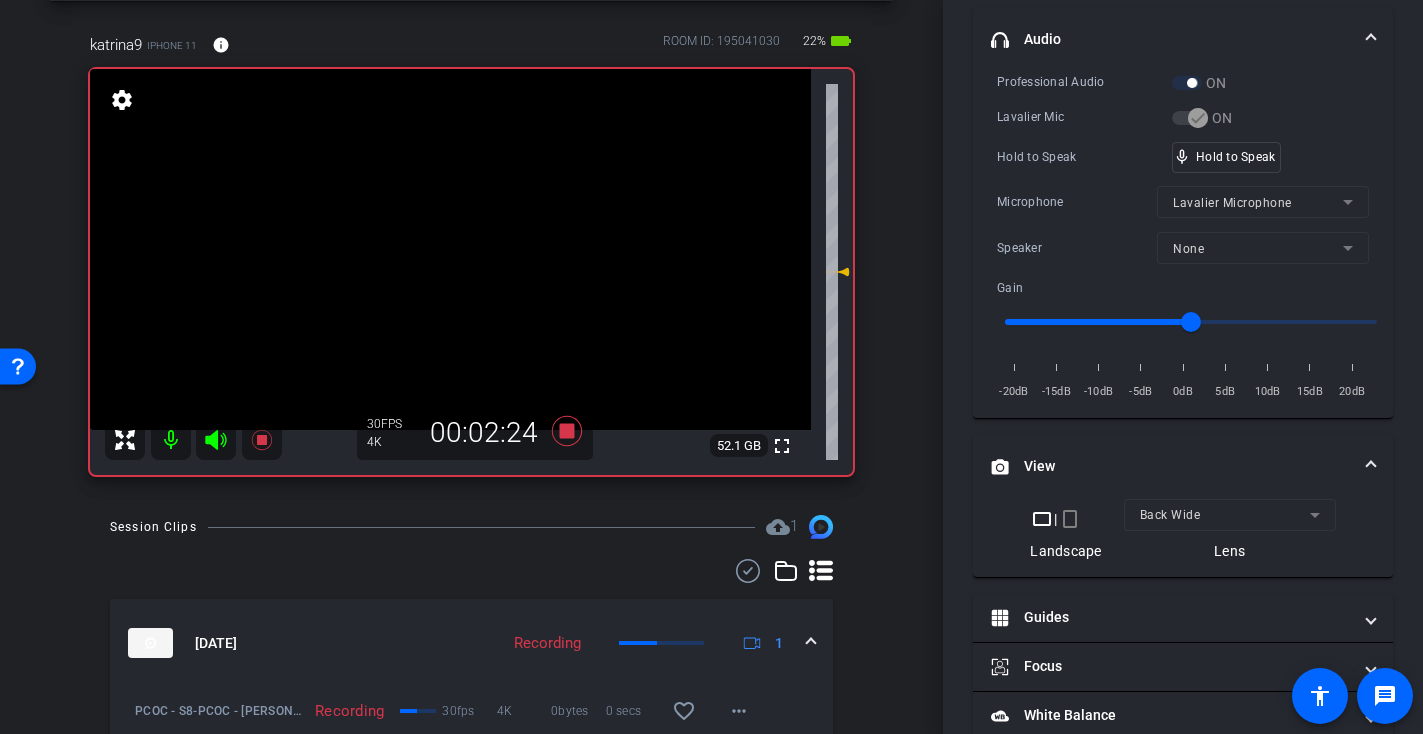 click at bounding box center (450, 249) 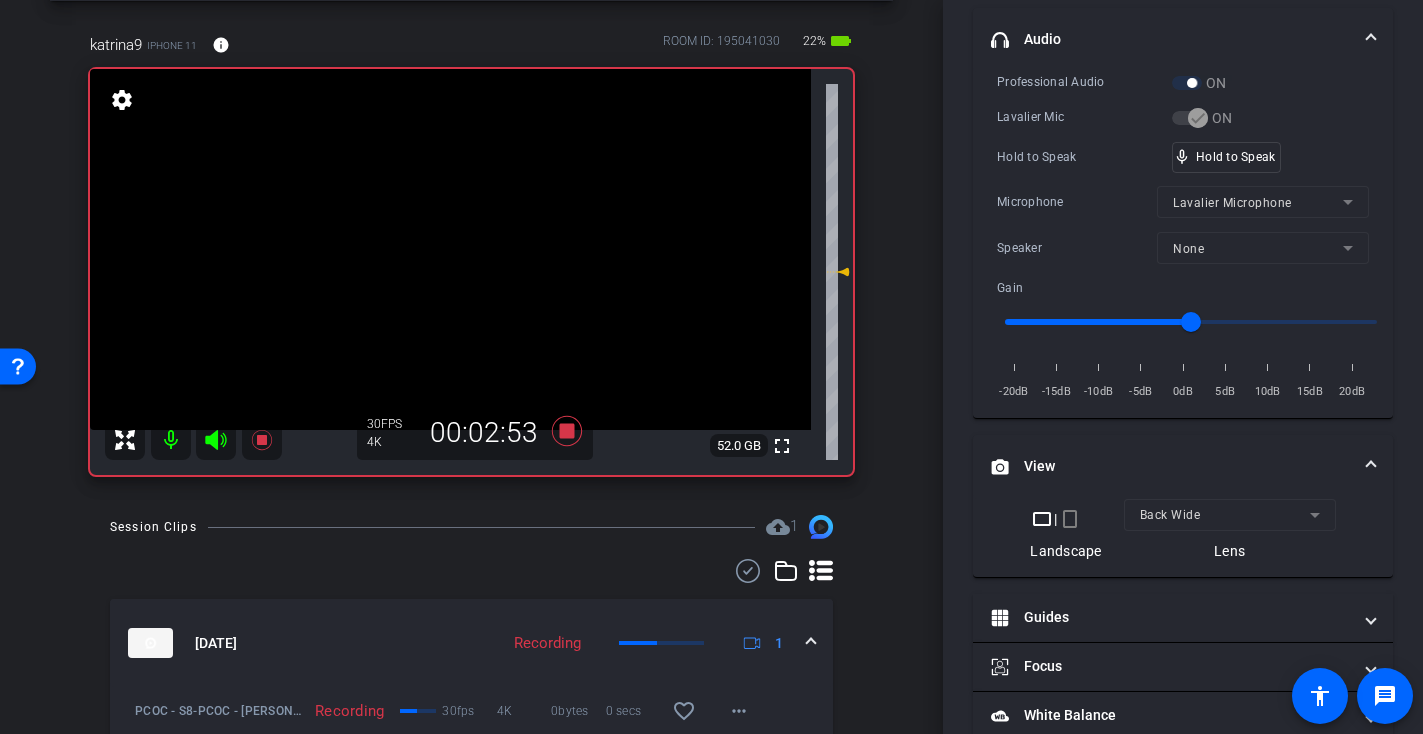 click at bounding box center (450, 249) 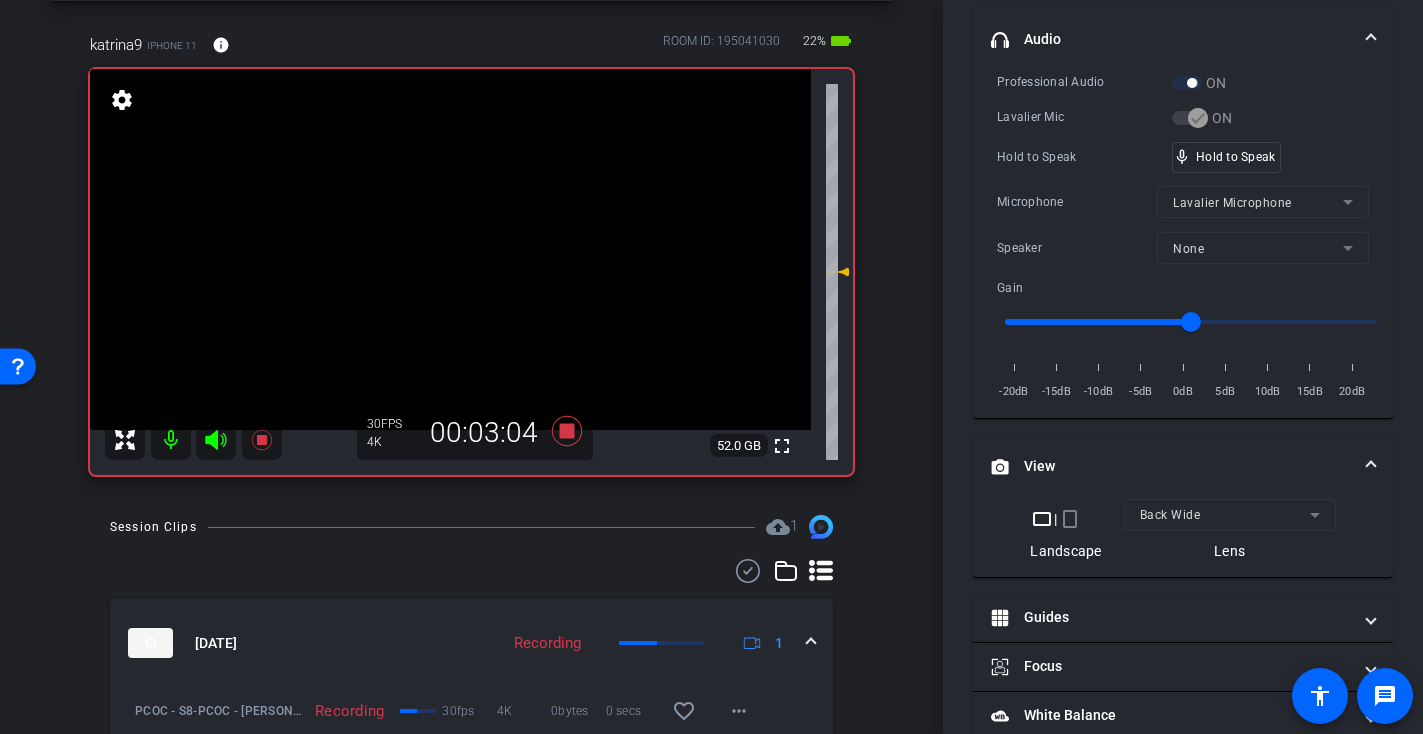 click at bounding box center (450, 249) 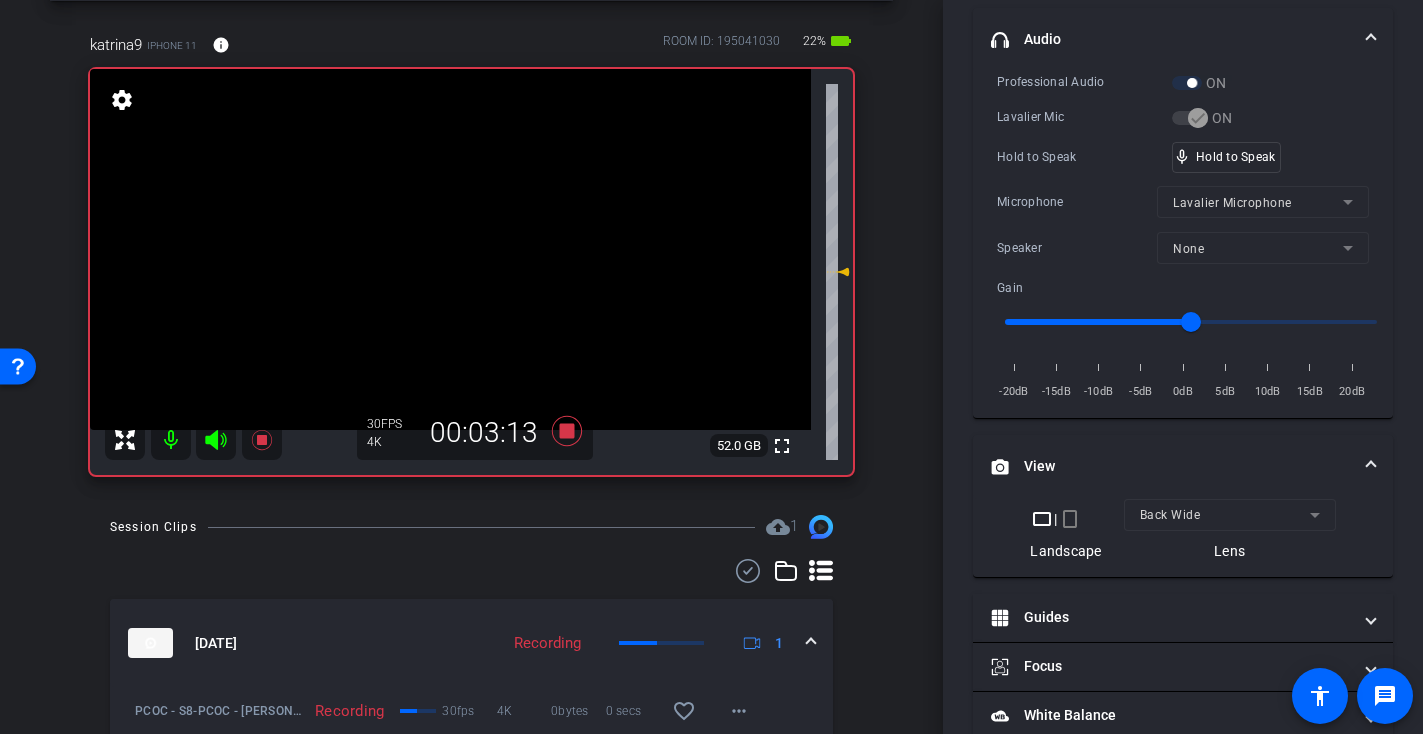 click at bounding box center [450, 249] 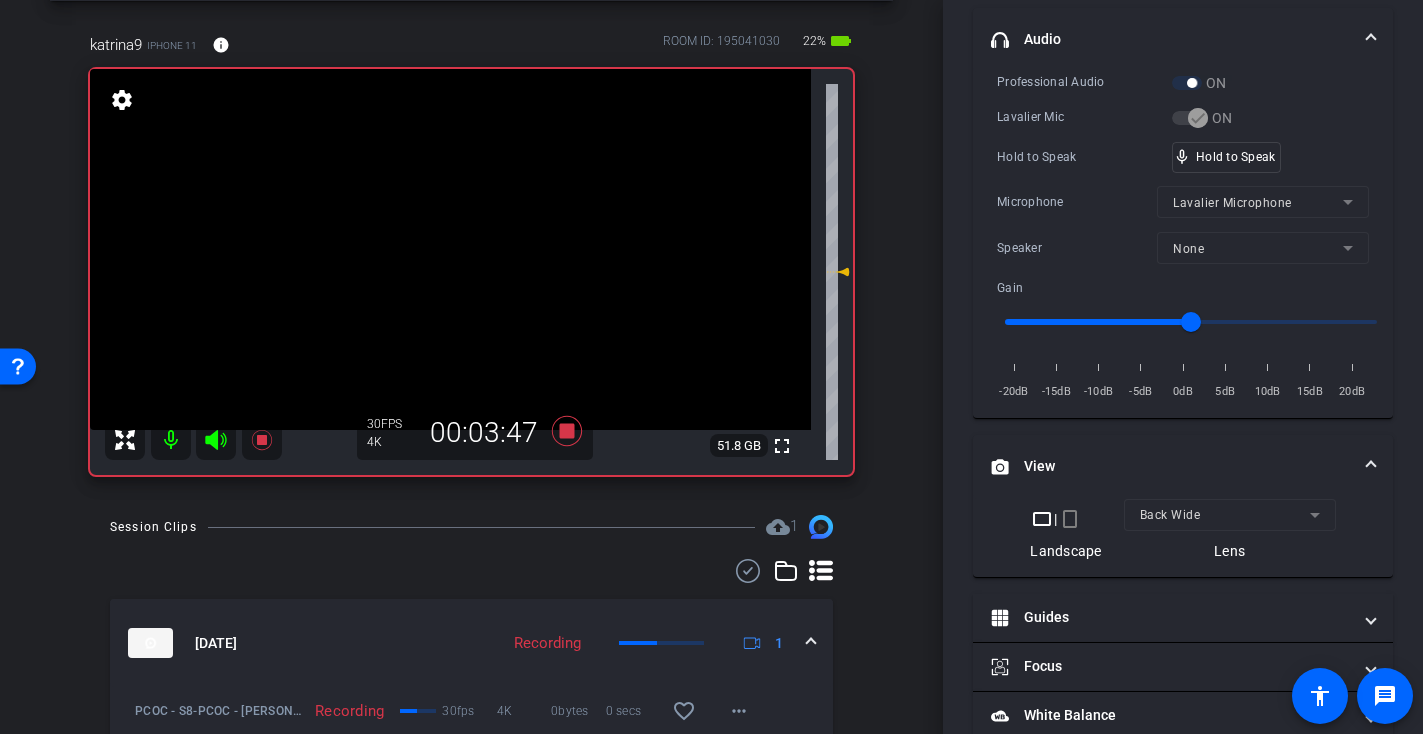 click at bounding box center [450, 249] 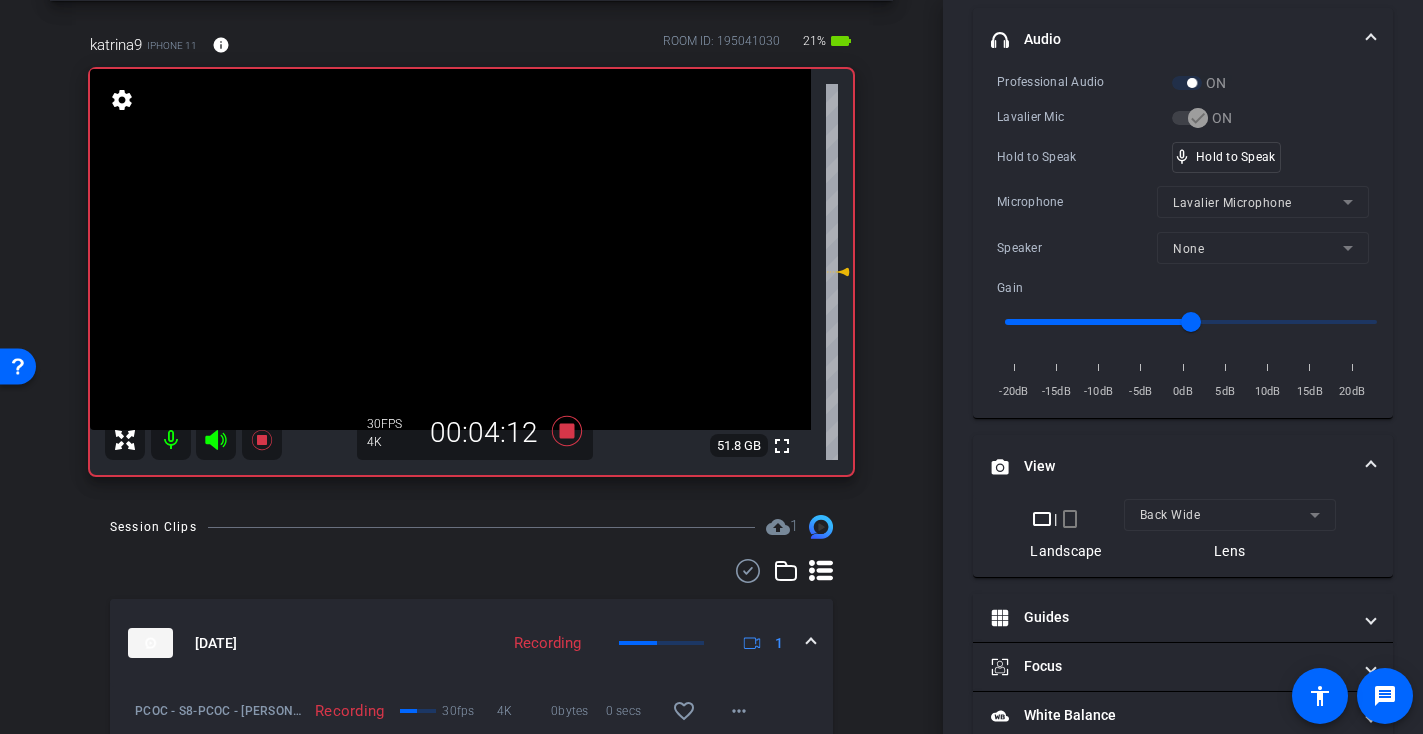 click at bounding box center (450, 249) 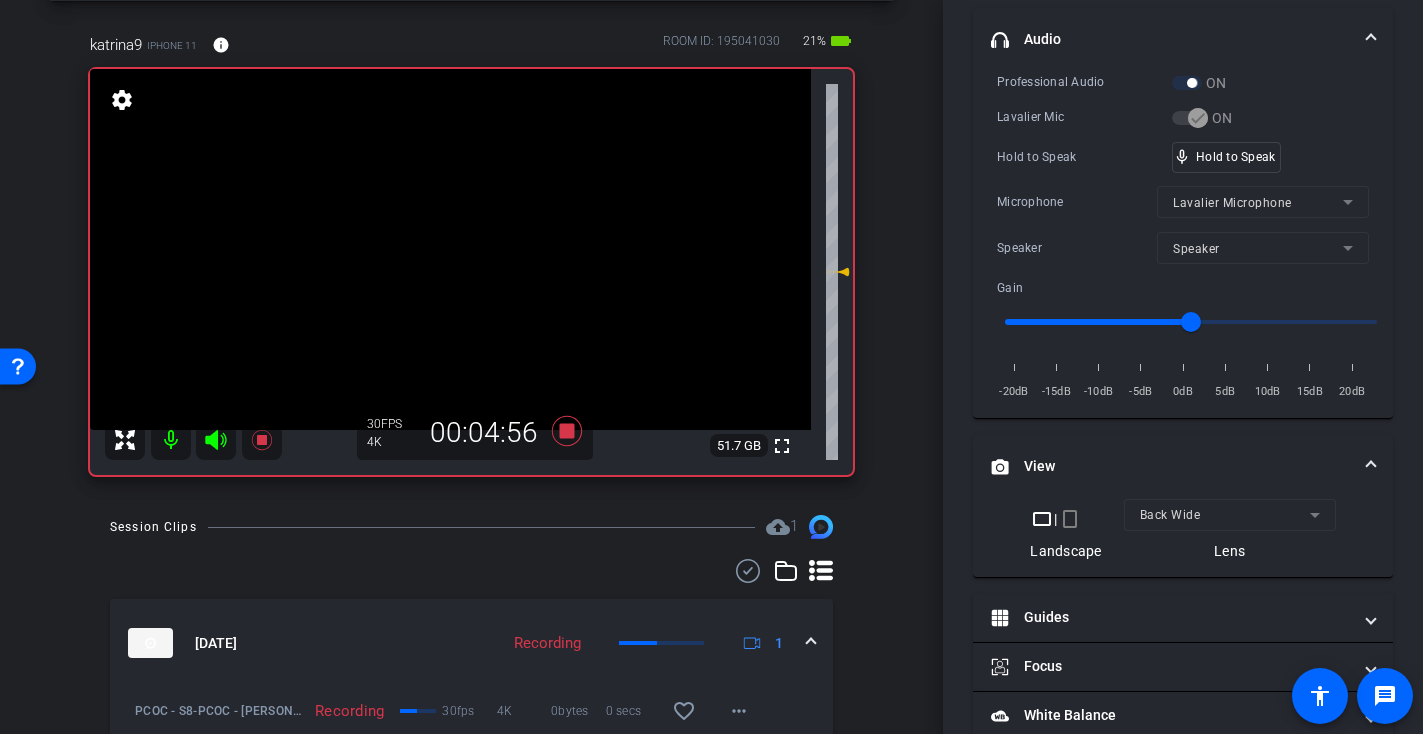 click at bounding box center [450, 249] 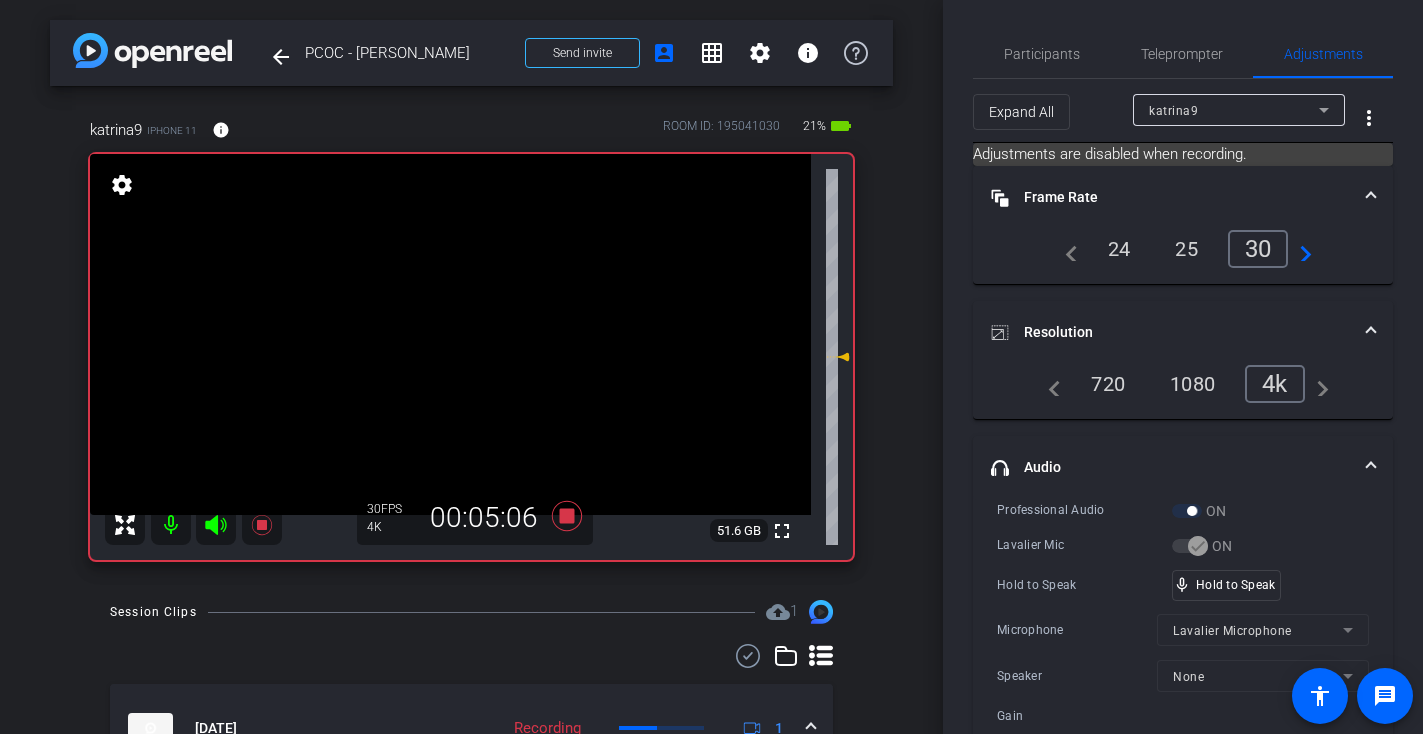 scroll, scrollTop: 0, scrollLeft: 0, axis: both 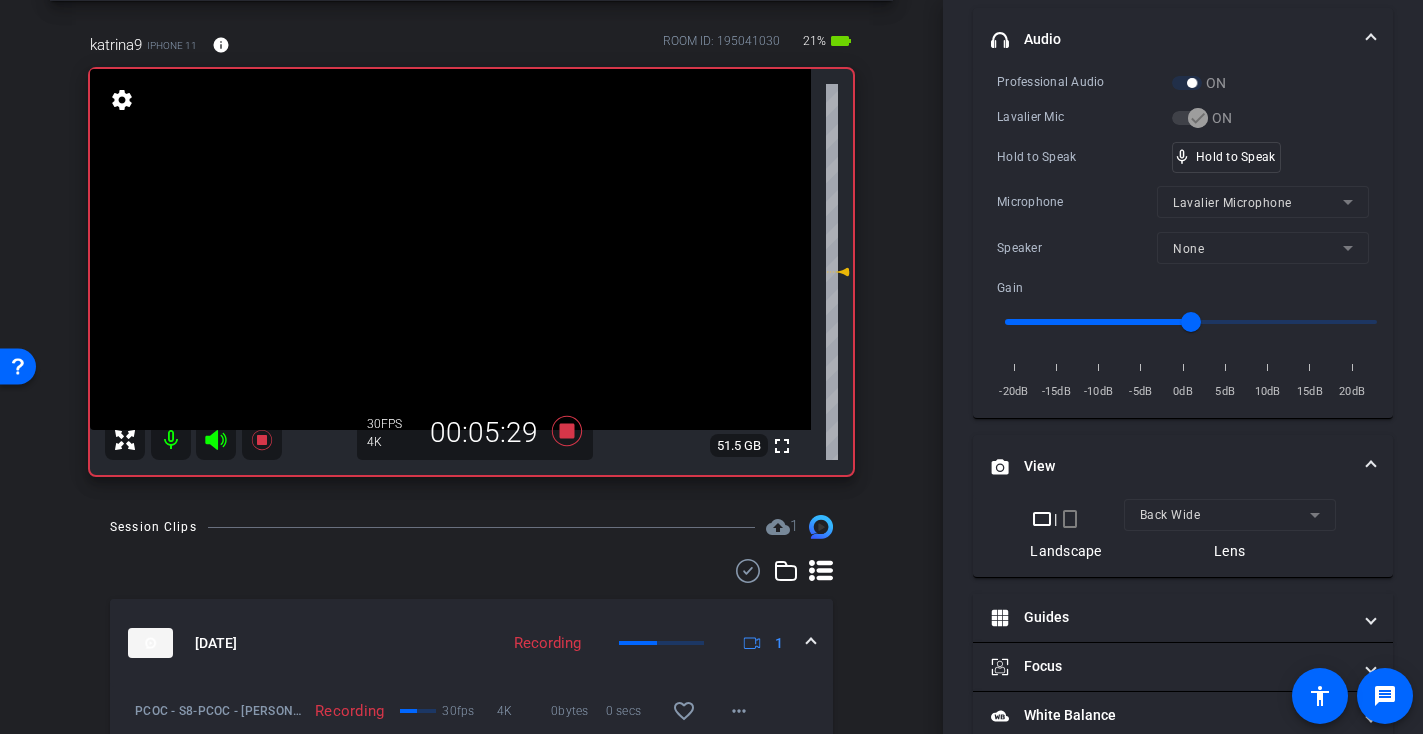 click at bounding box center (450, 249) 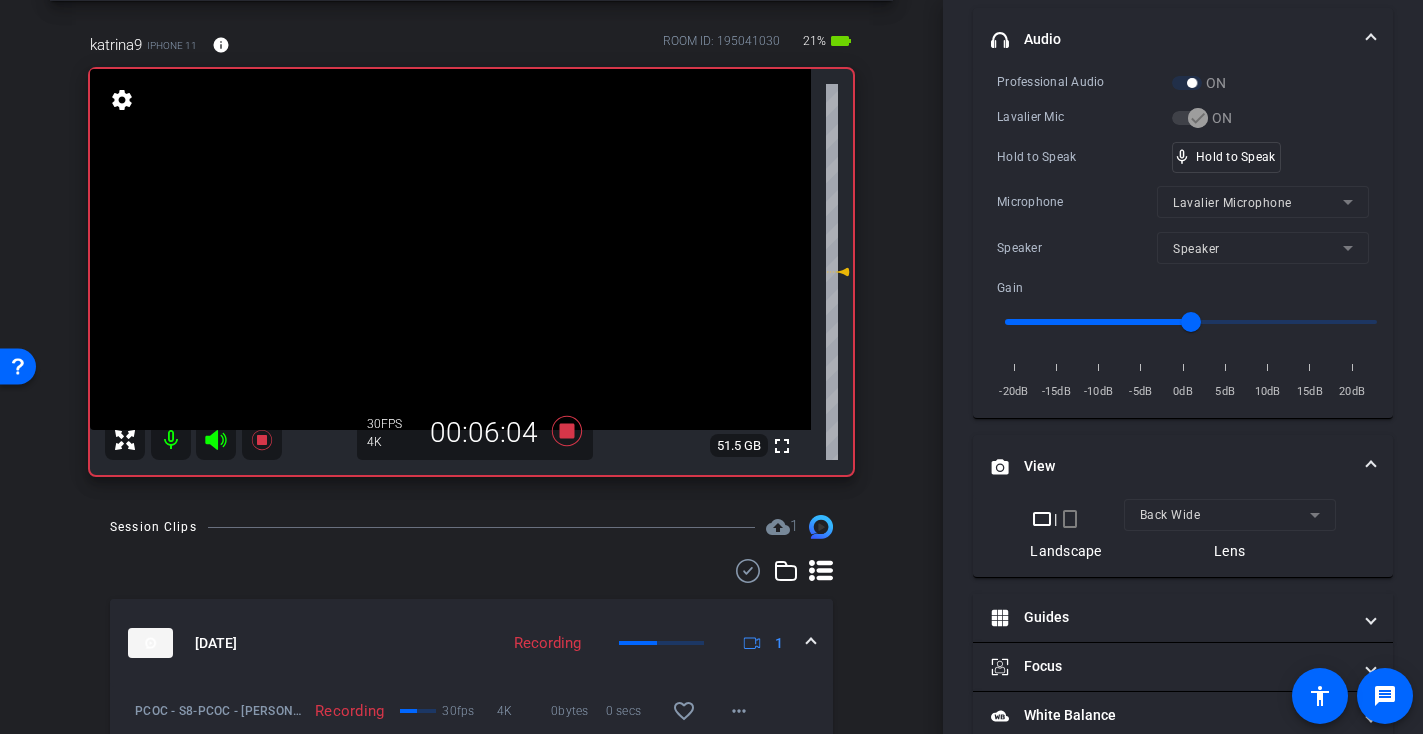 click at bounding box center (450, 249) 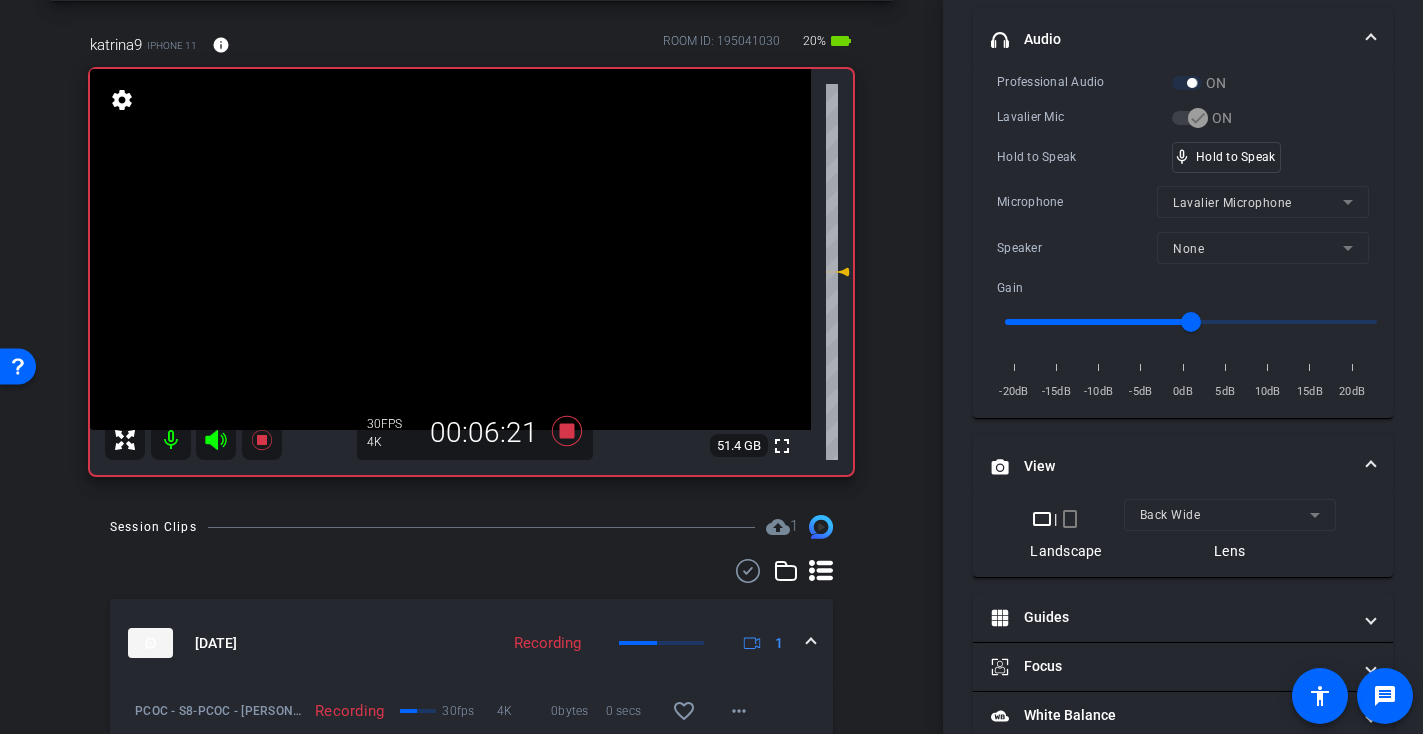 click at bounding box center [450, 249] 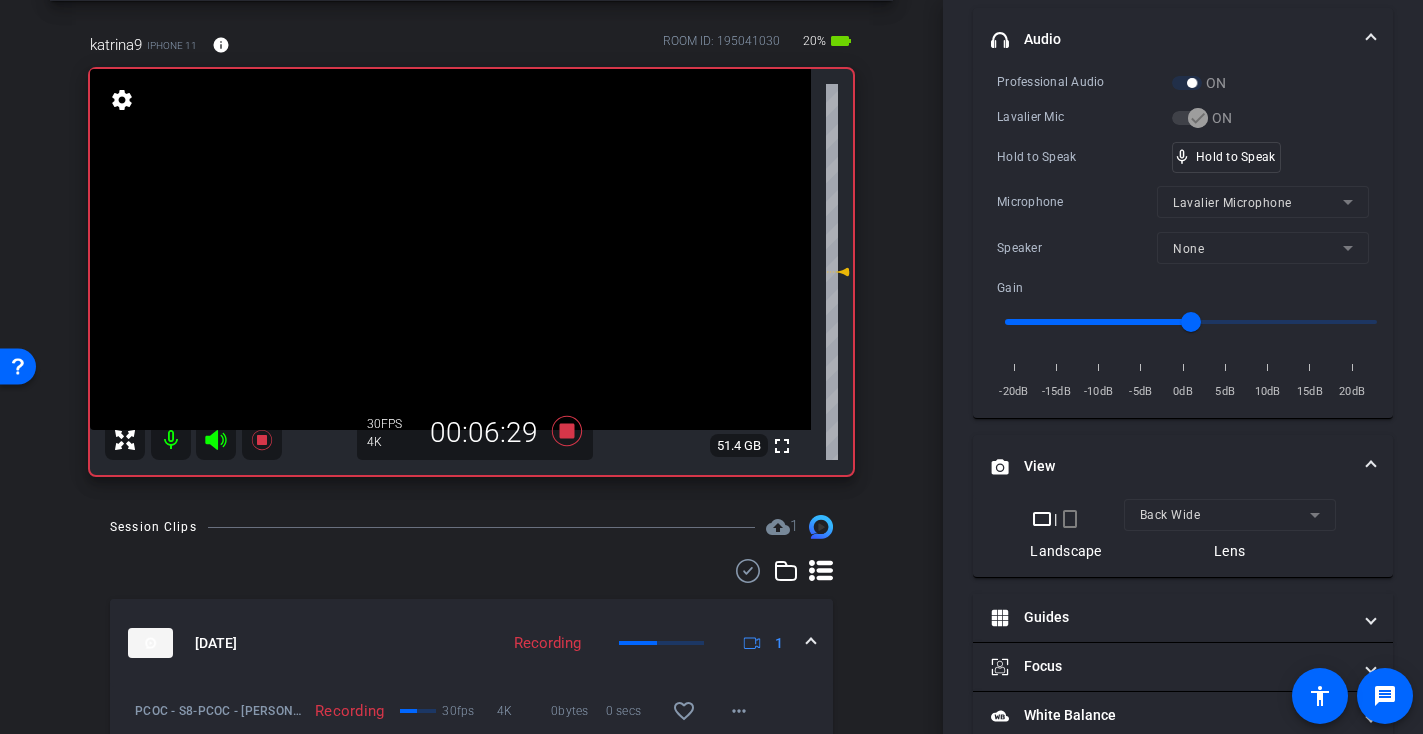 click at bounding box center (450, 249) 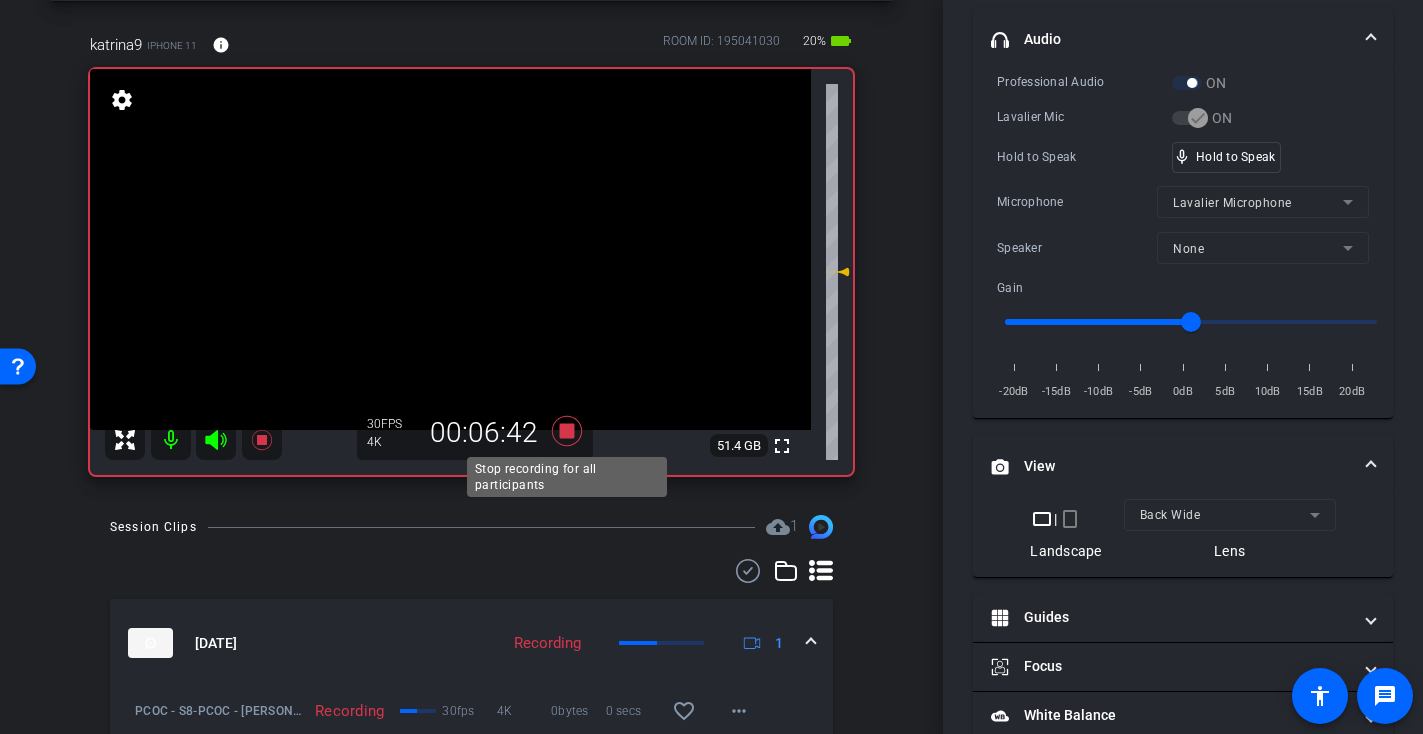 click 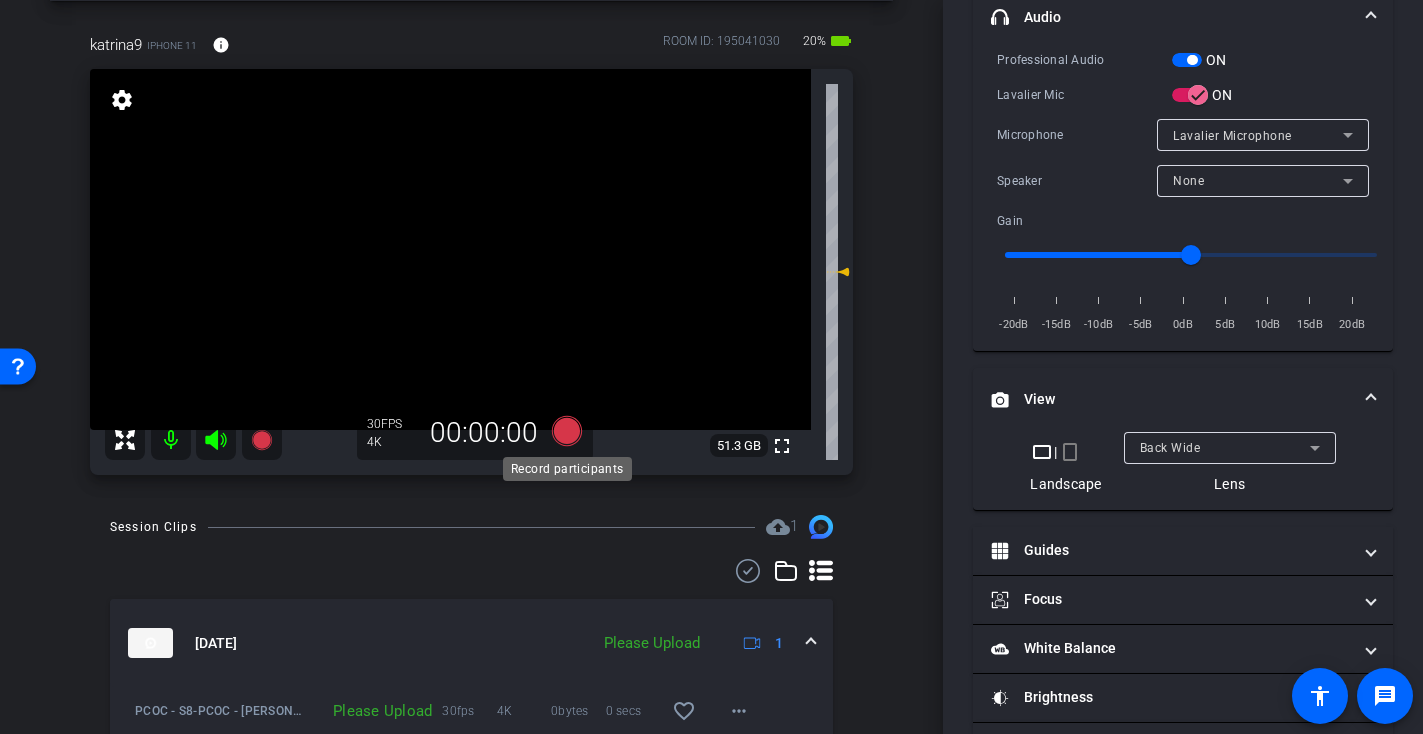 scroll, scrollTop: 406, scrollLeft: 0, axis: vertical 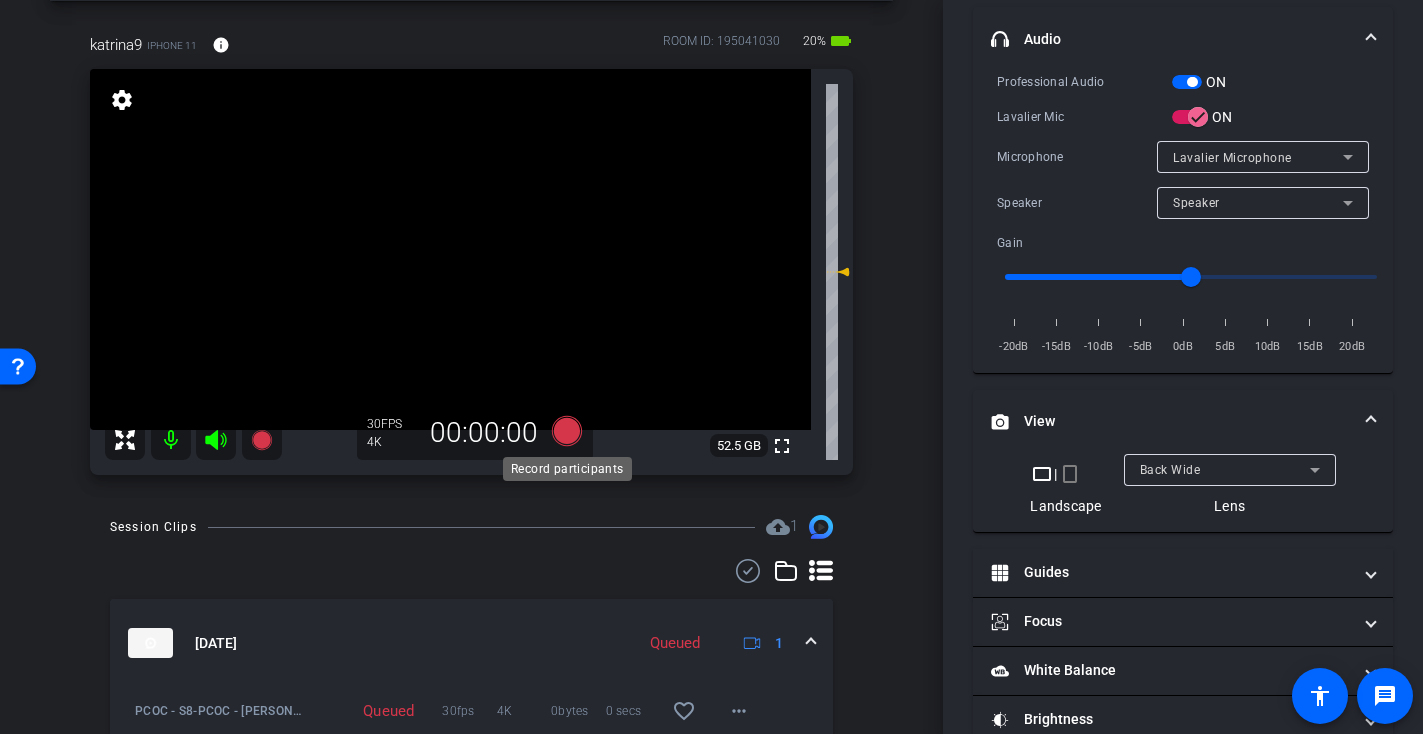 click 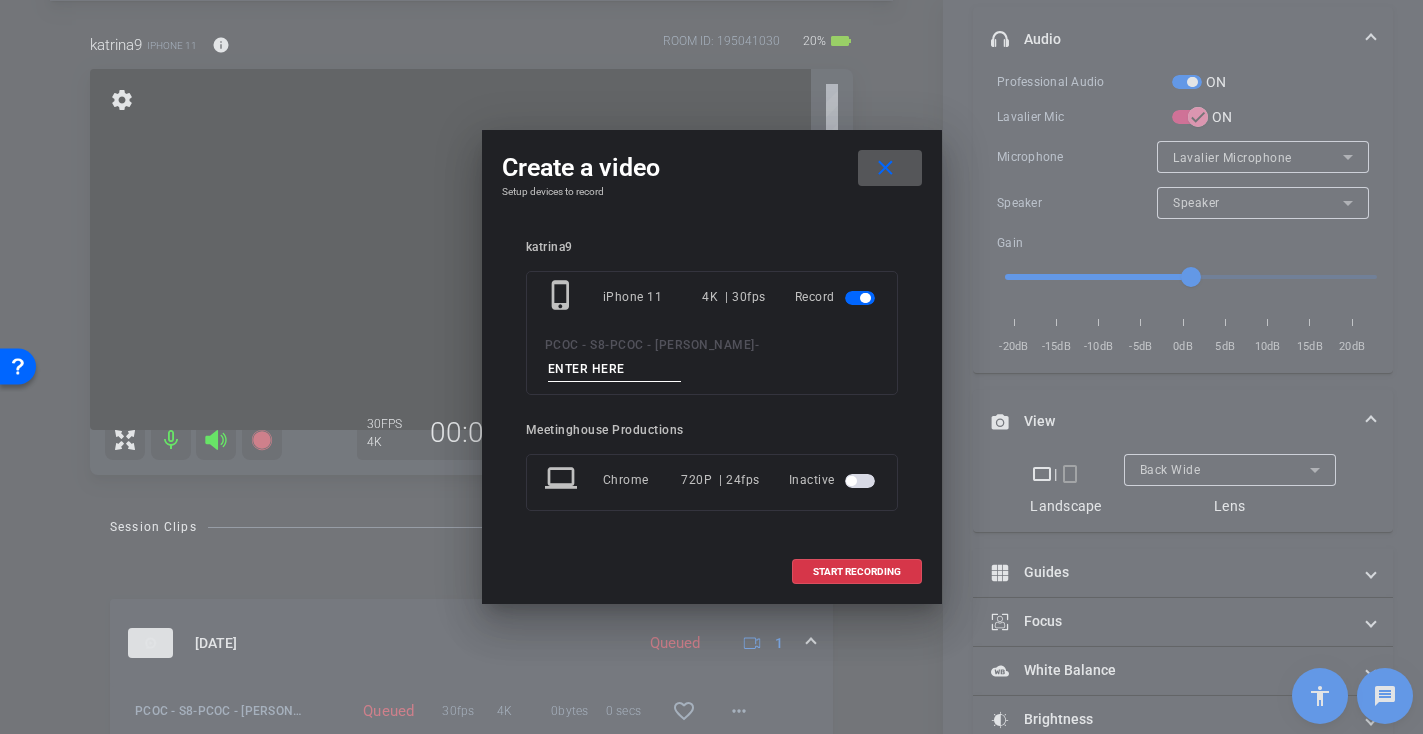 click at bounding box center [615, 369] 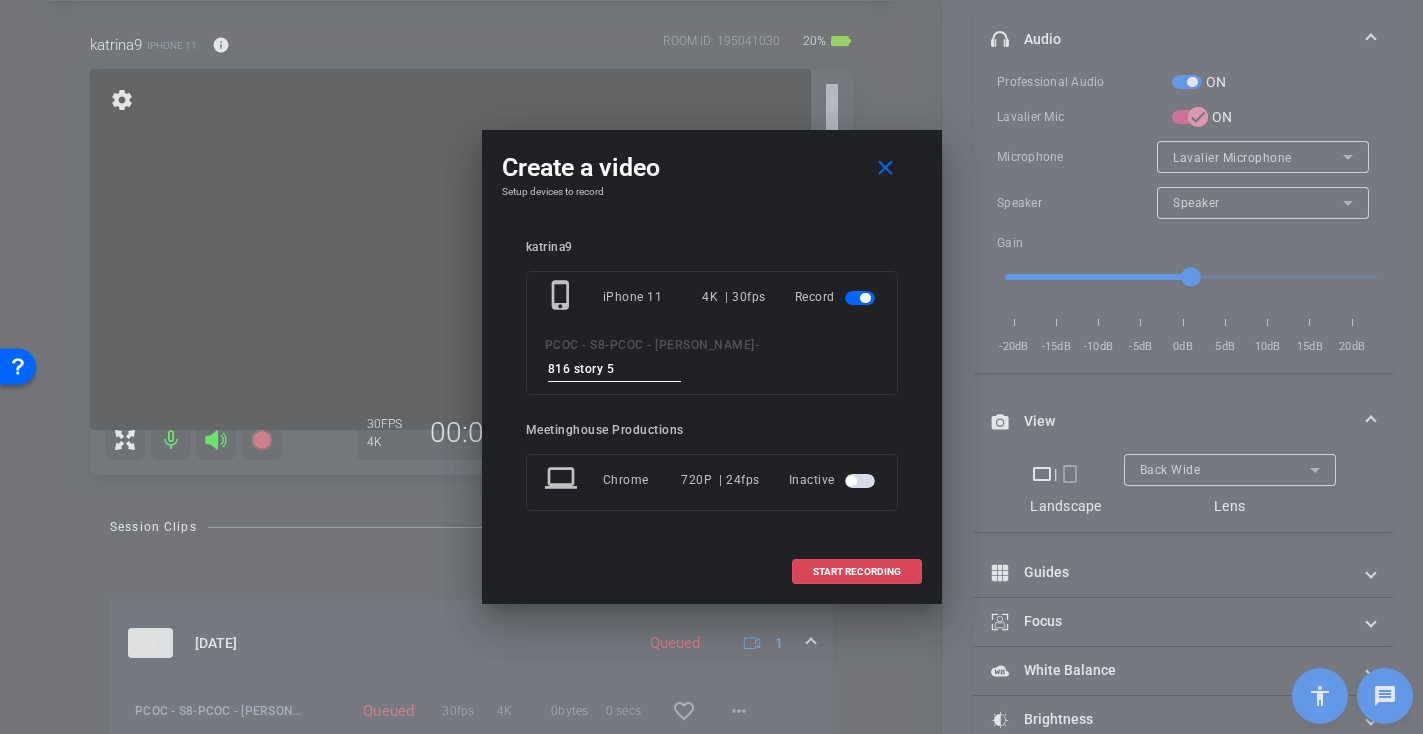 type on "816 story 5" 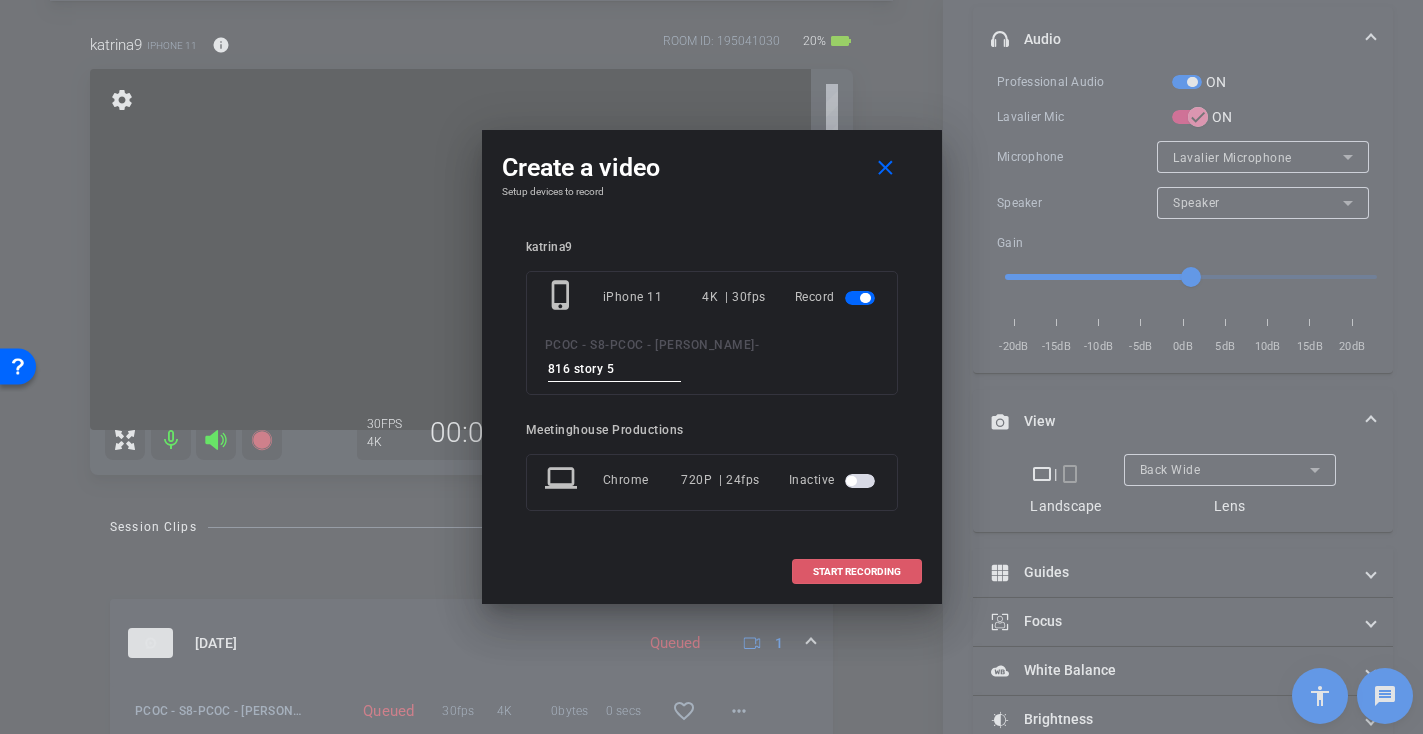 click on "START RECORDING" at bounding box center [857, 572] 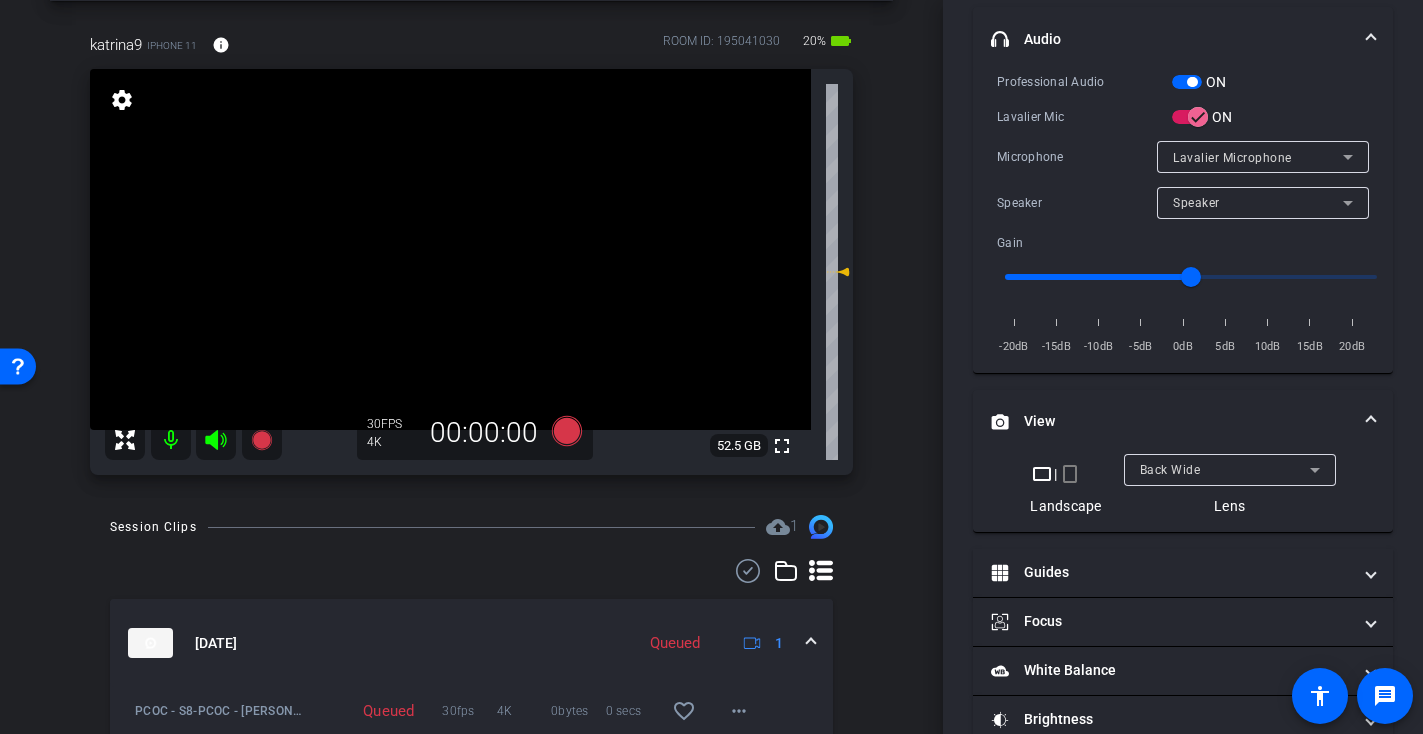 scroll, scrollTop: 428, scrollLeft: 0, axis: vertical 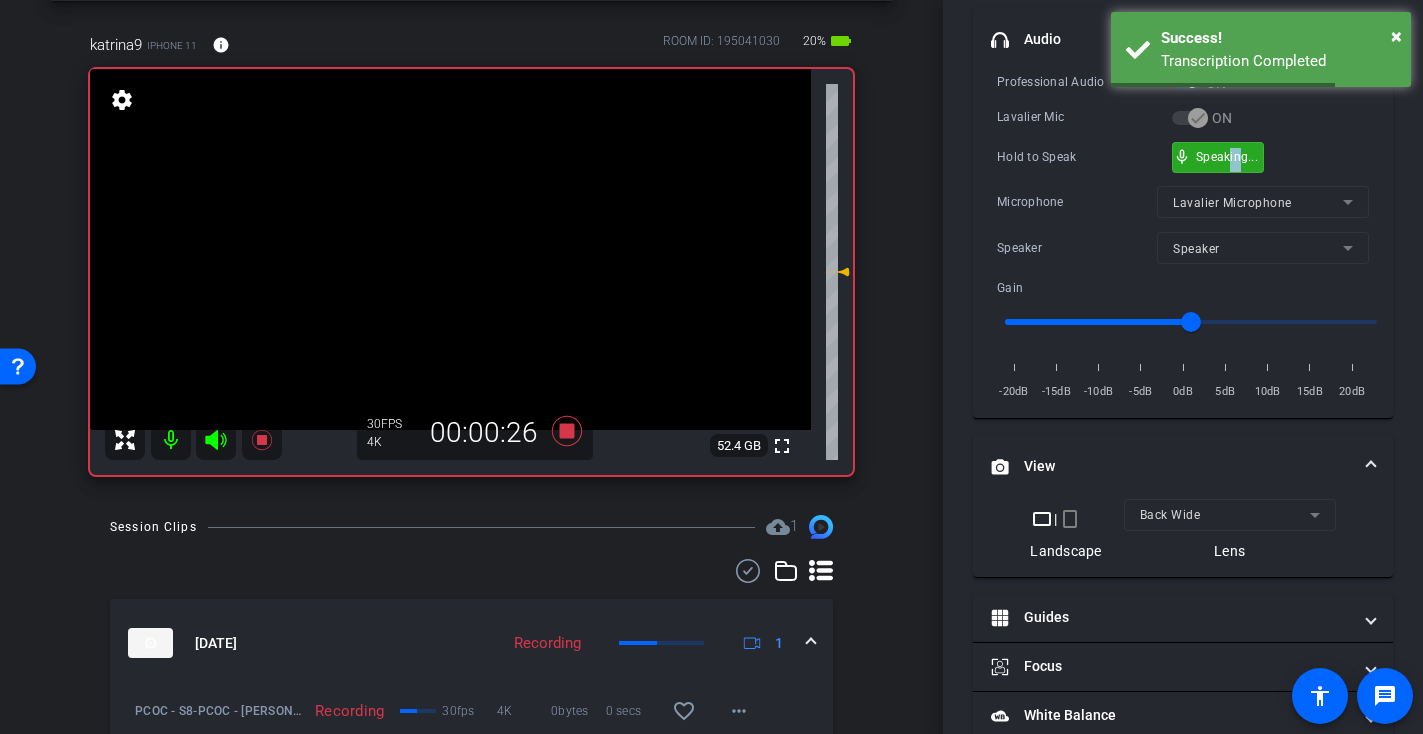 drag, startPoint x: 1242, startPoint y: 151, endPoint x: 1227, endPoint y: 149, distance: 15.132746 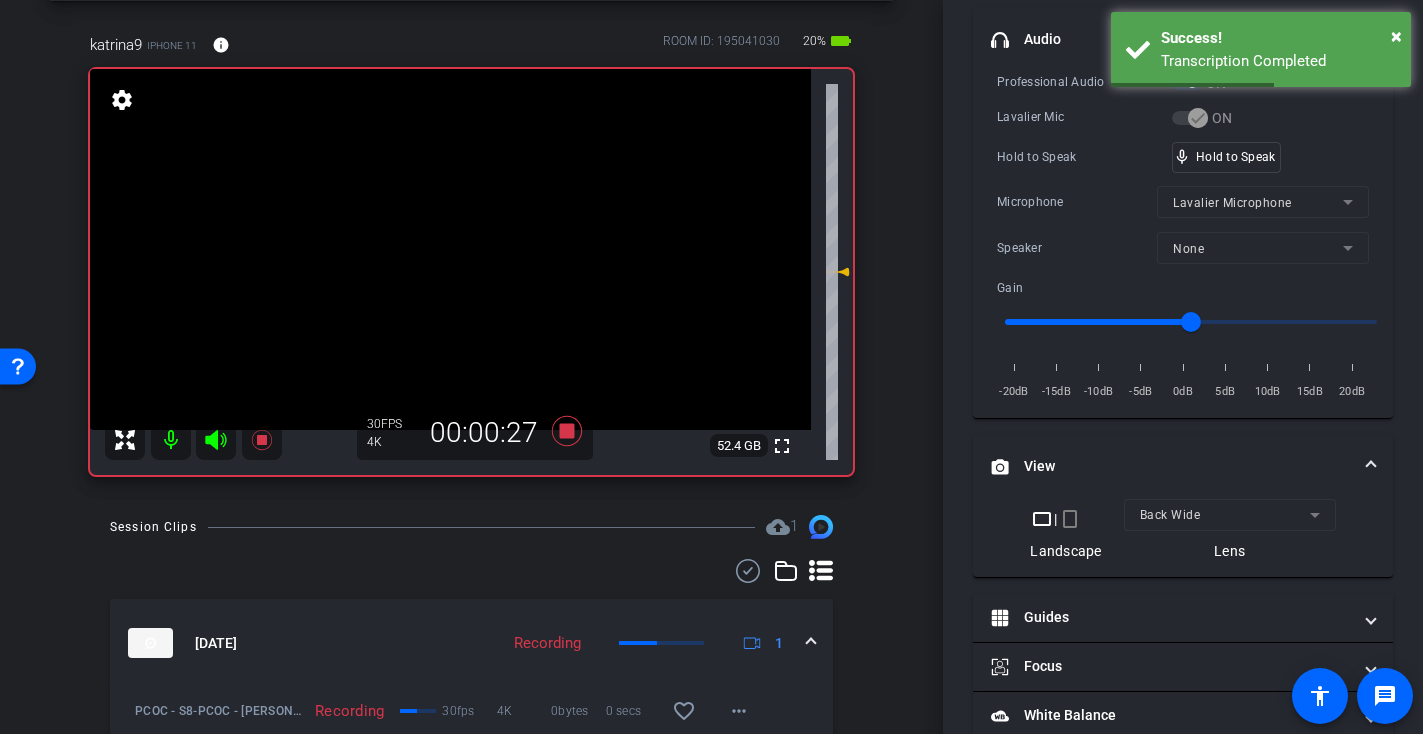 click at bounding box center [450, 249] 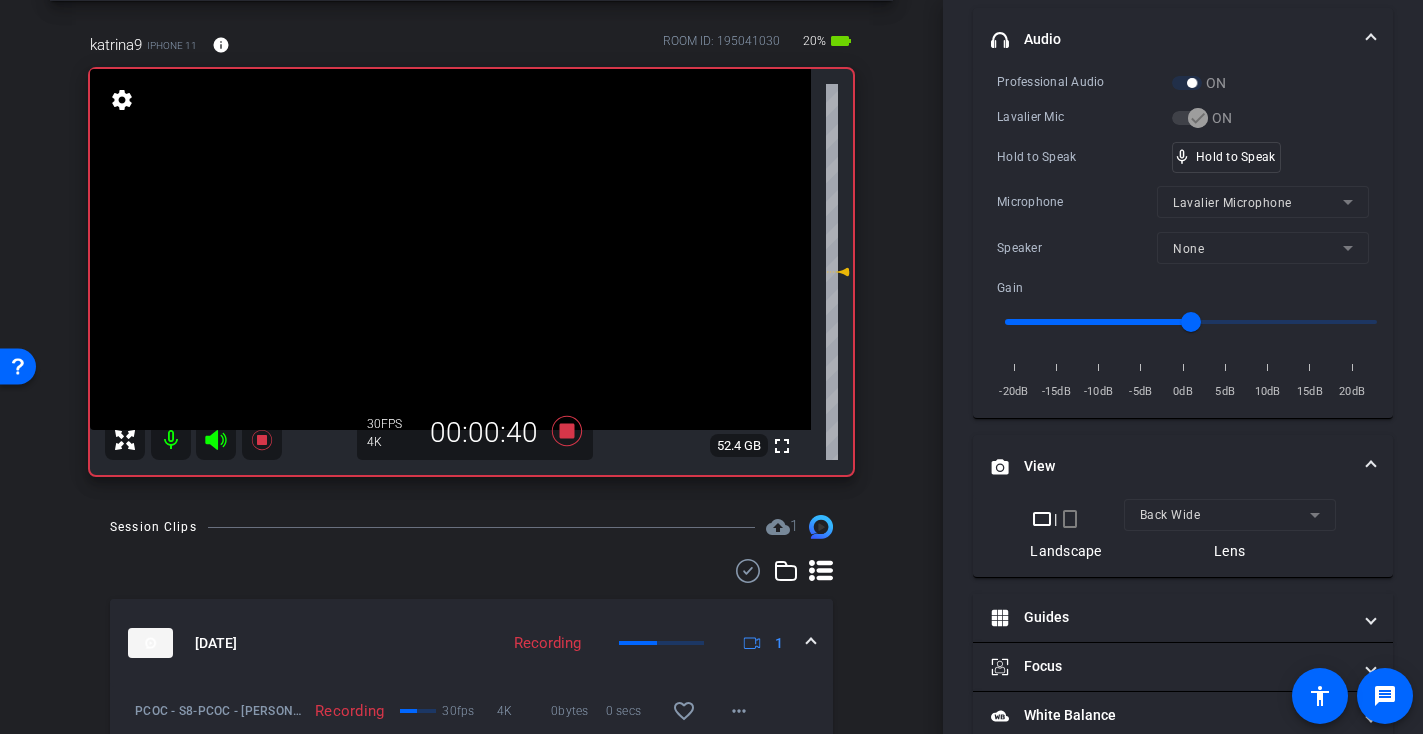 click at bounding box center [450, 249] 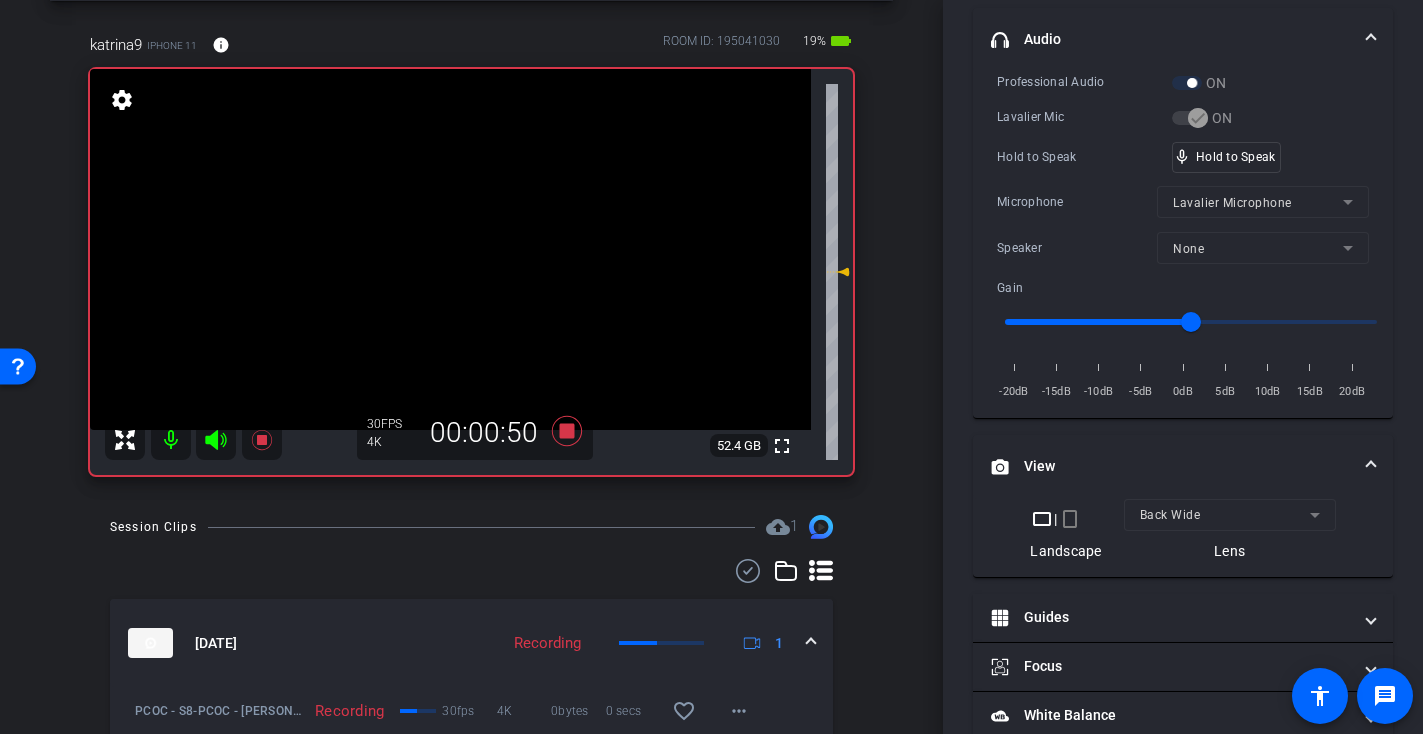 click at bounding box center [450, 249] 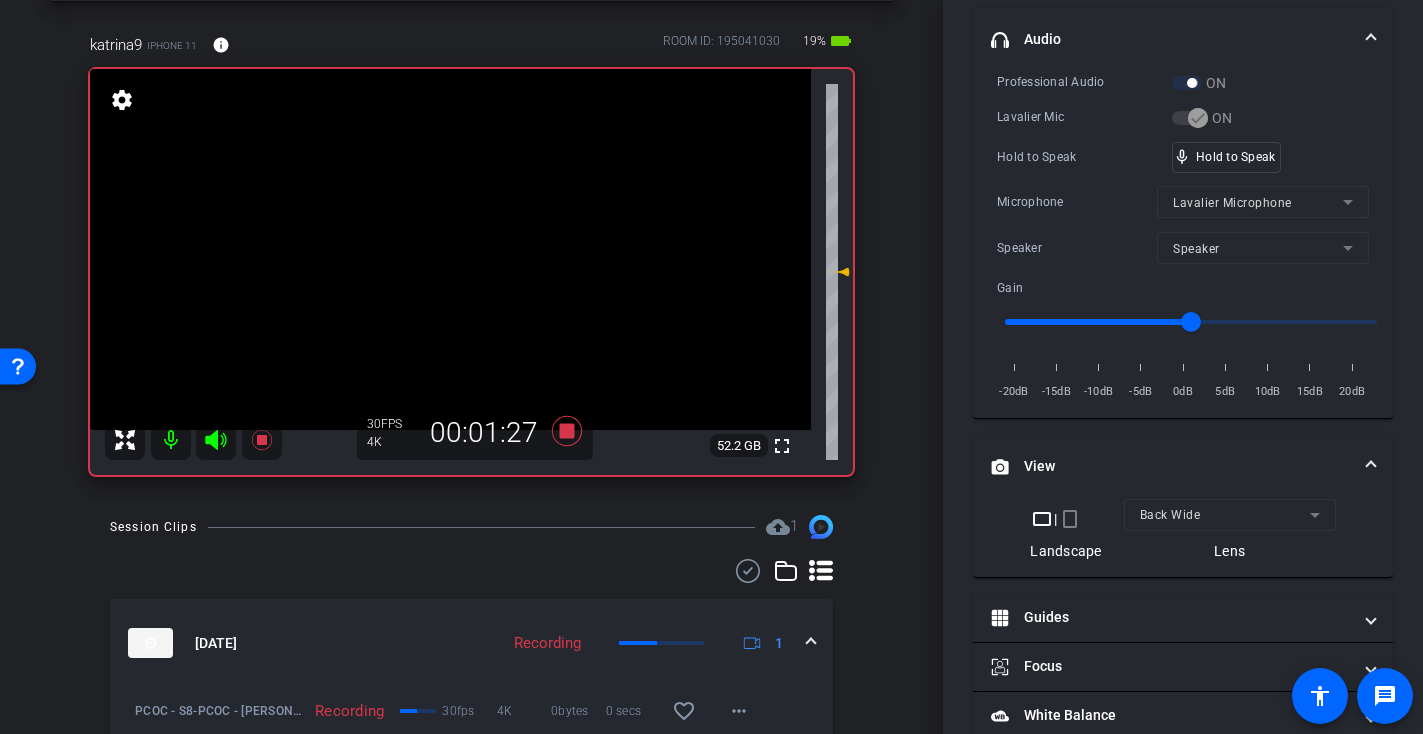 click at bounding box center (450, 249) 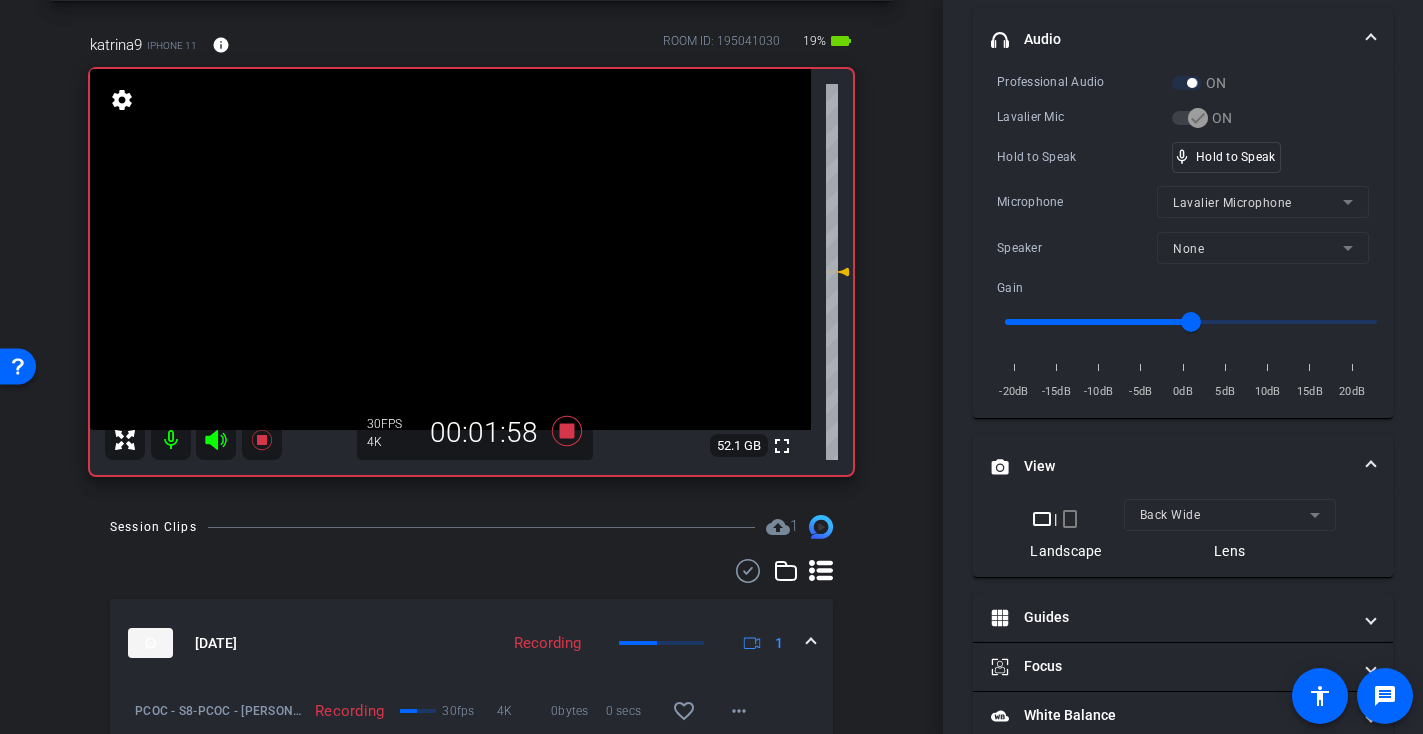 click at bounding box center [450, 249] 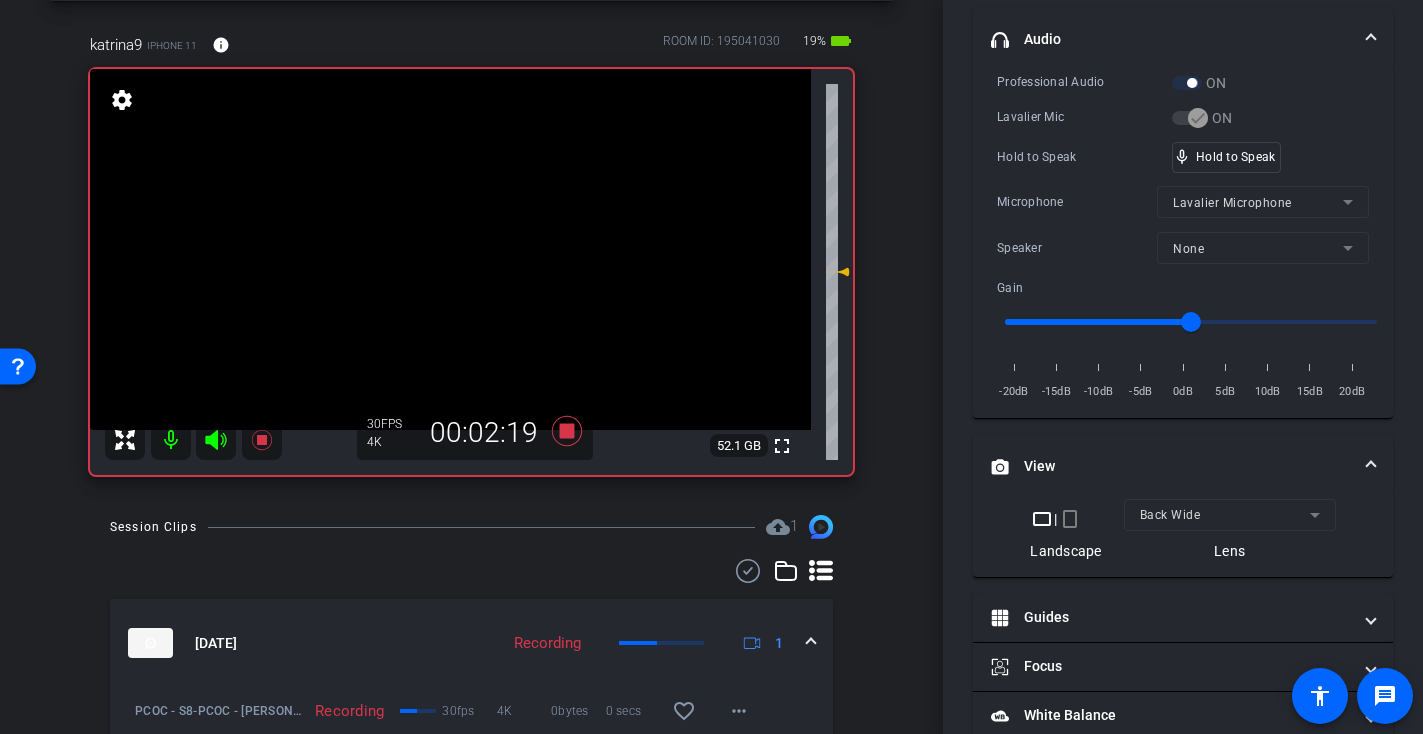 click at bounding box center (450, 249) 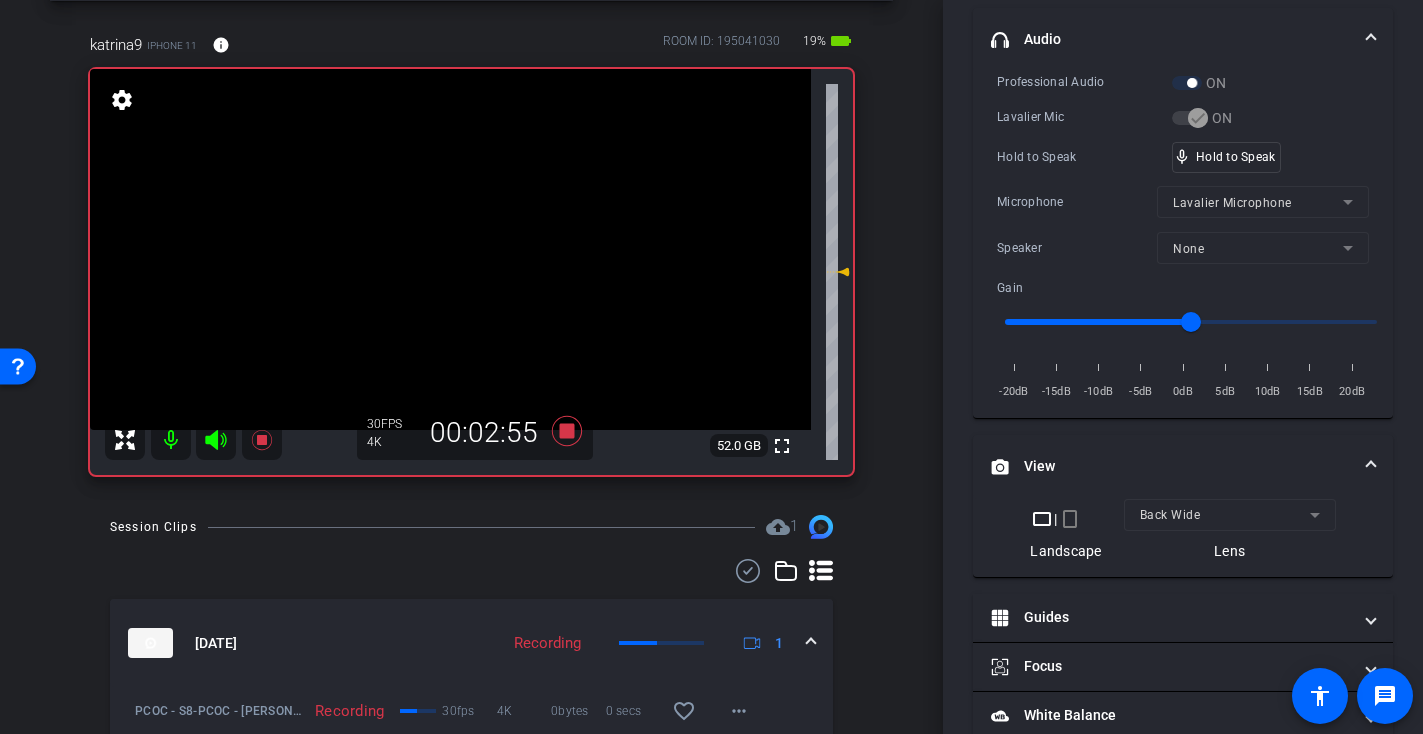 click at bounding box center (450, 249) 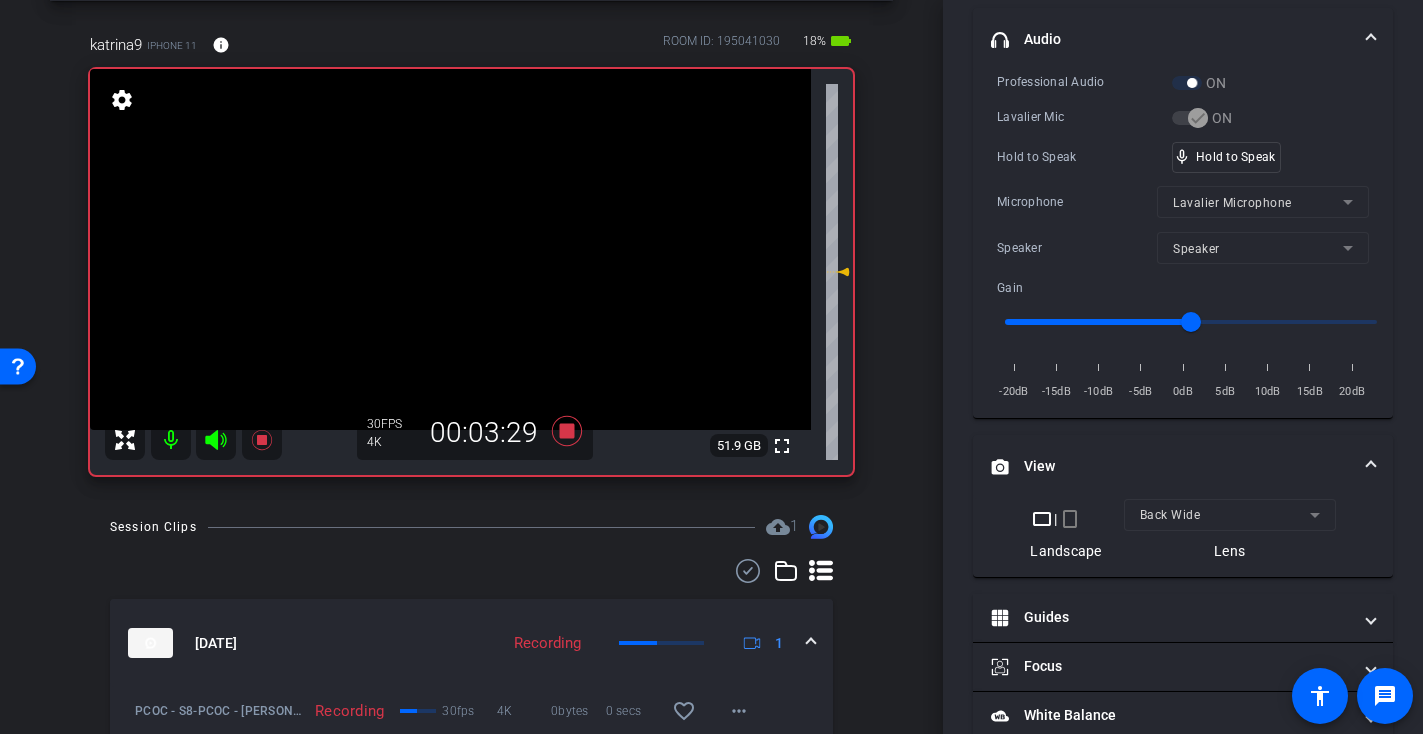 click at bounding box center [450, 249] 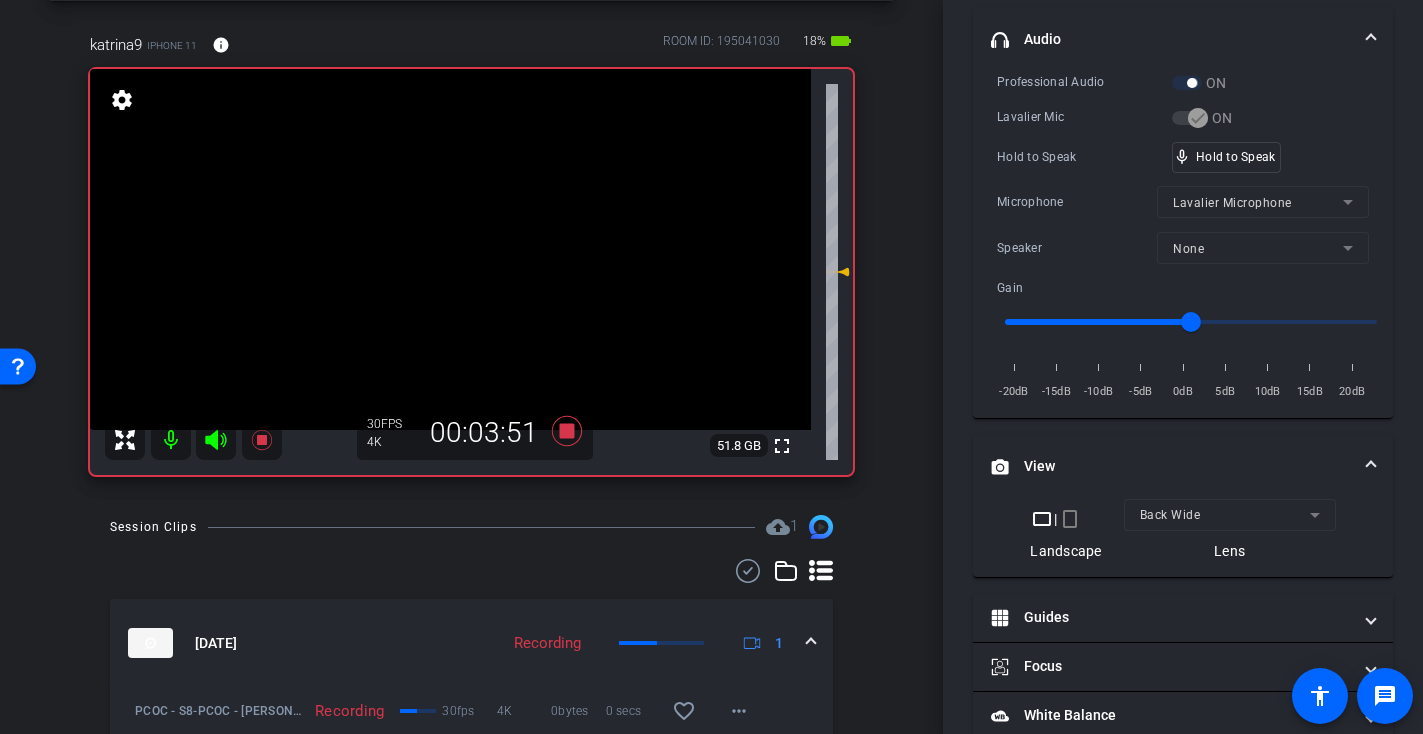 click at bounding box center (450, 249) 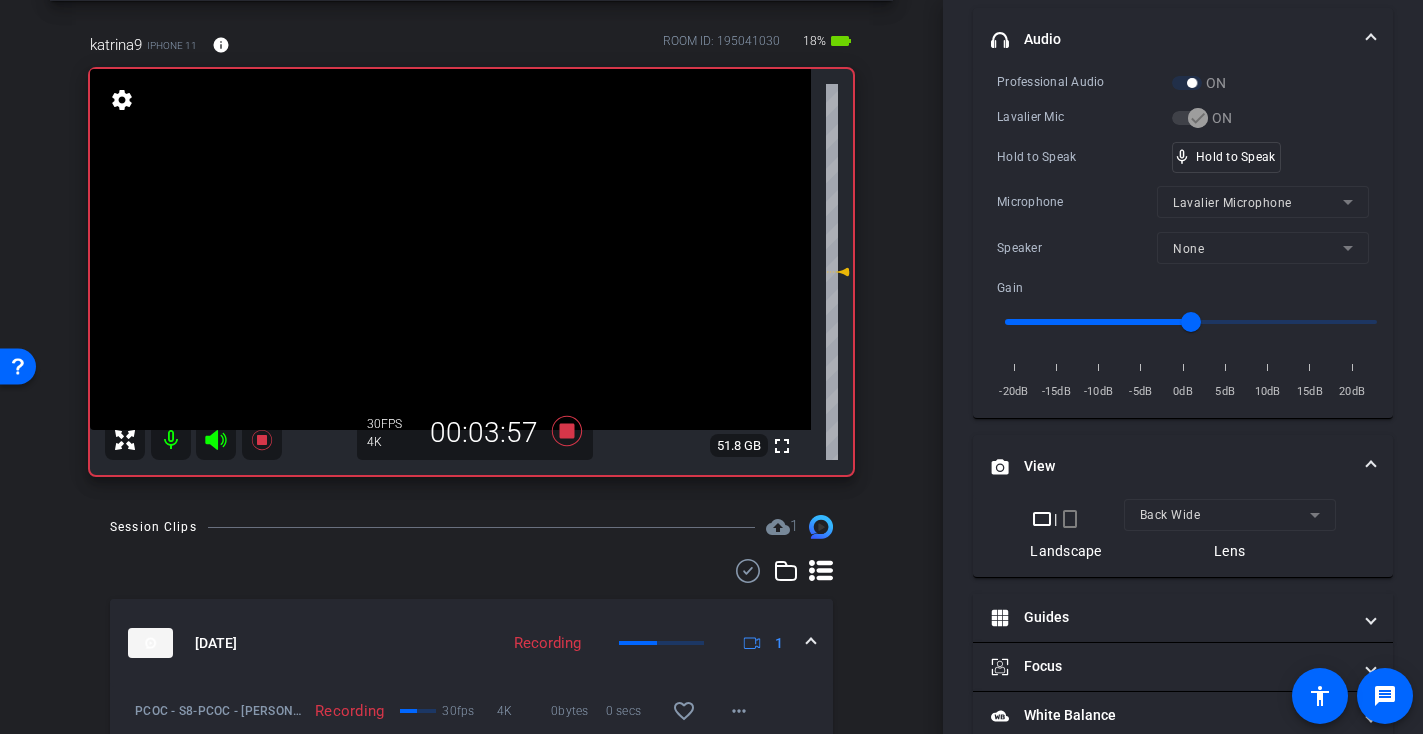 click at bounding box center (450, 249) 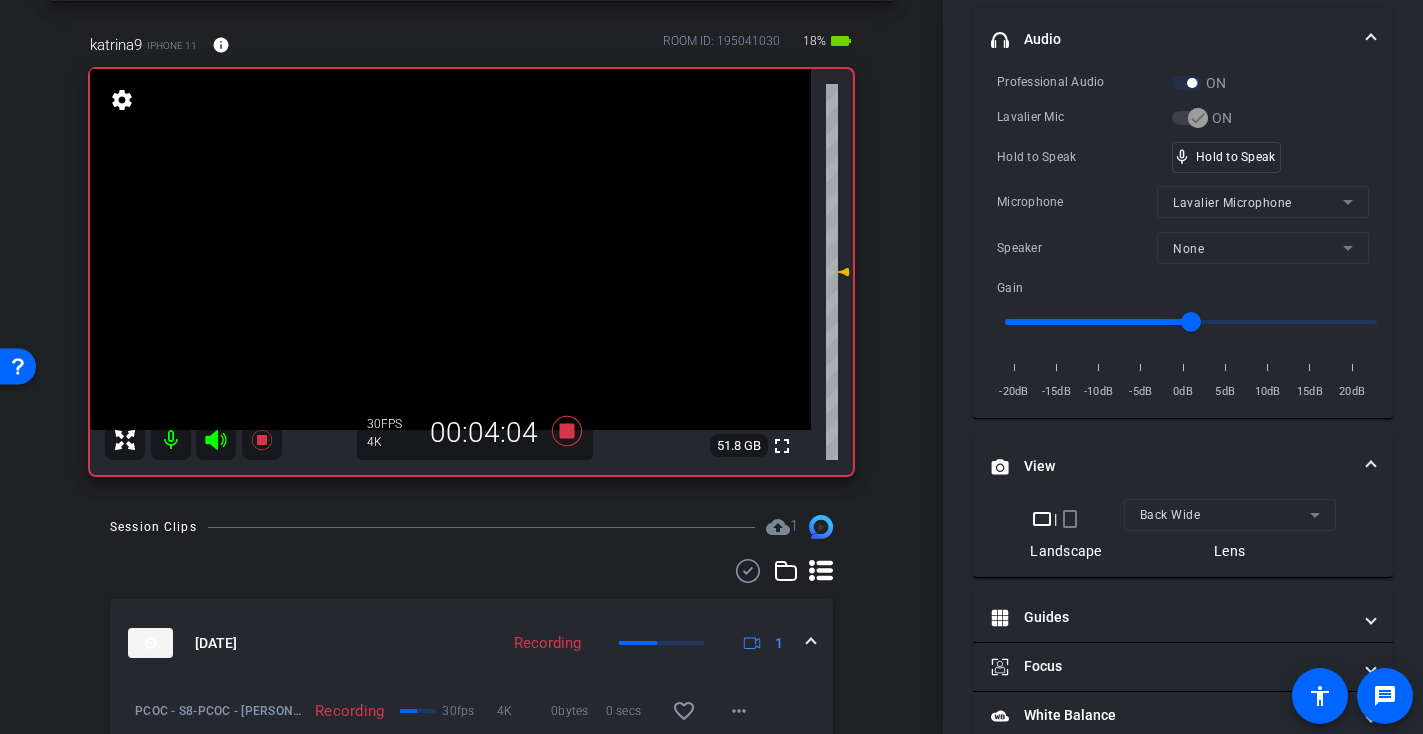 click at bounding box center (450, 249) 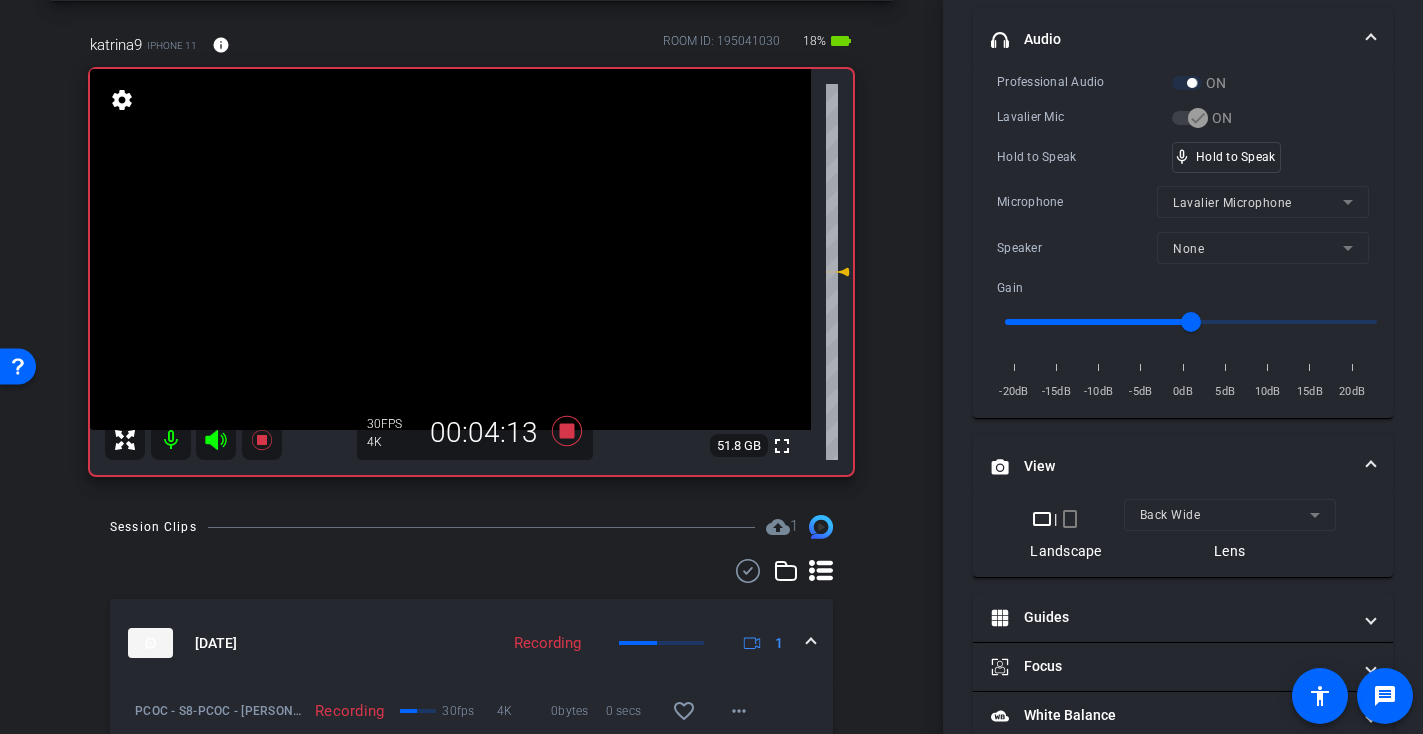 click at bounding box center [450, 249] 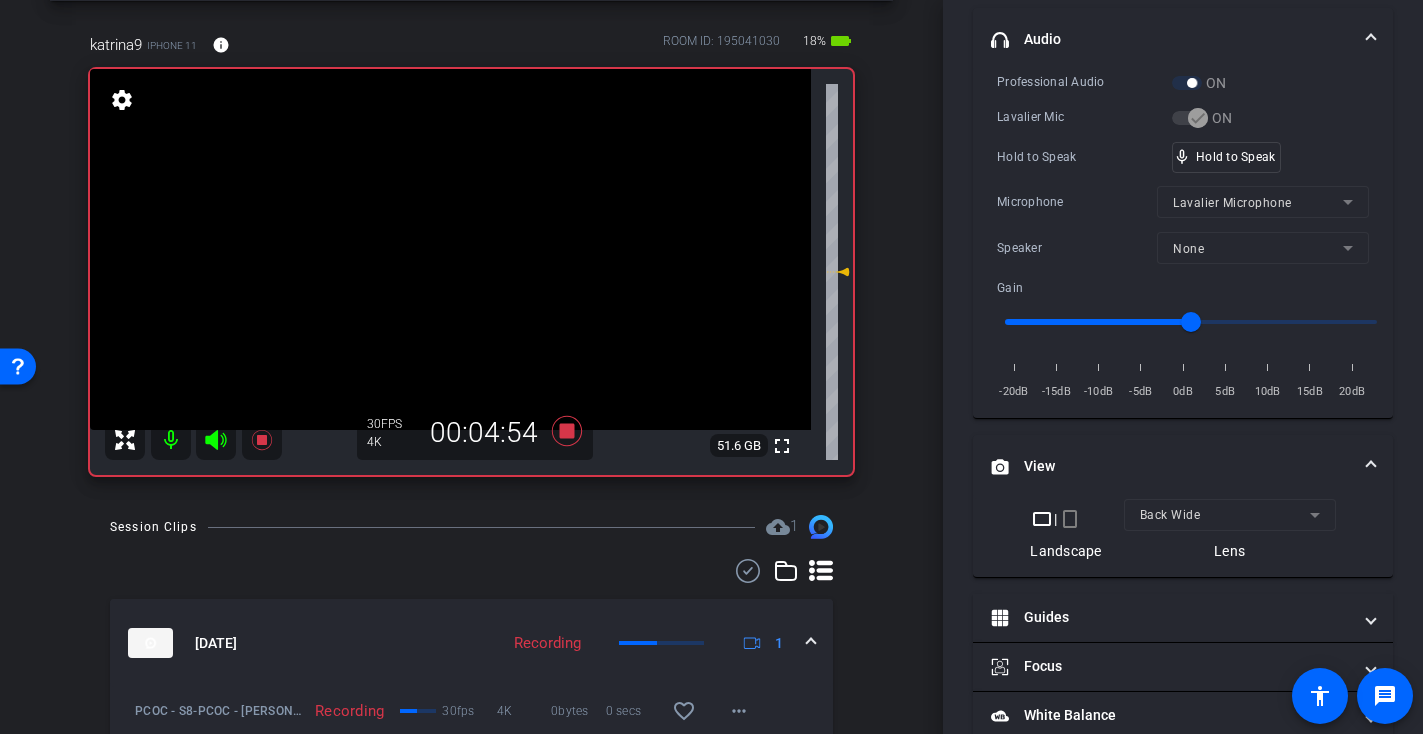 click at bounding box center (450, 249) 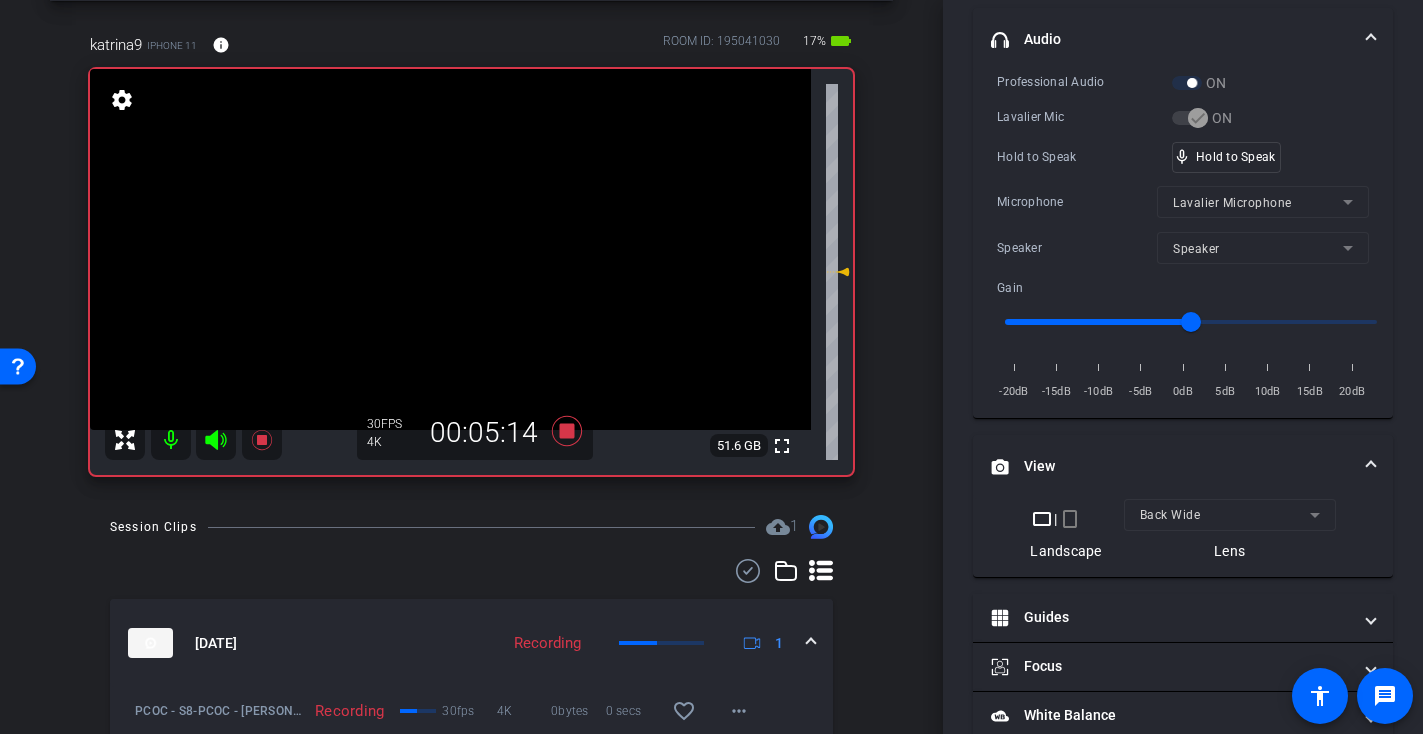 click at bounding box center [450, 249] 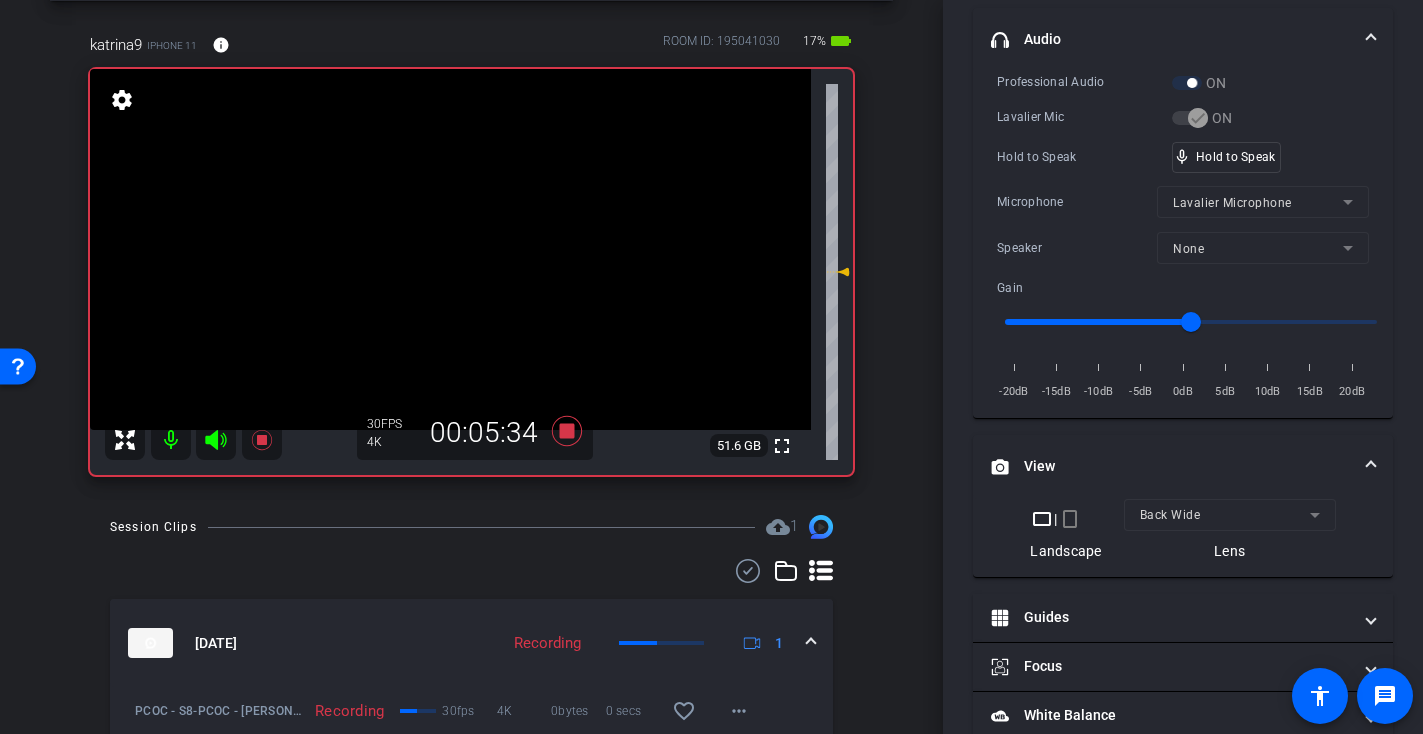 click at bounding box center [450, 249] 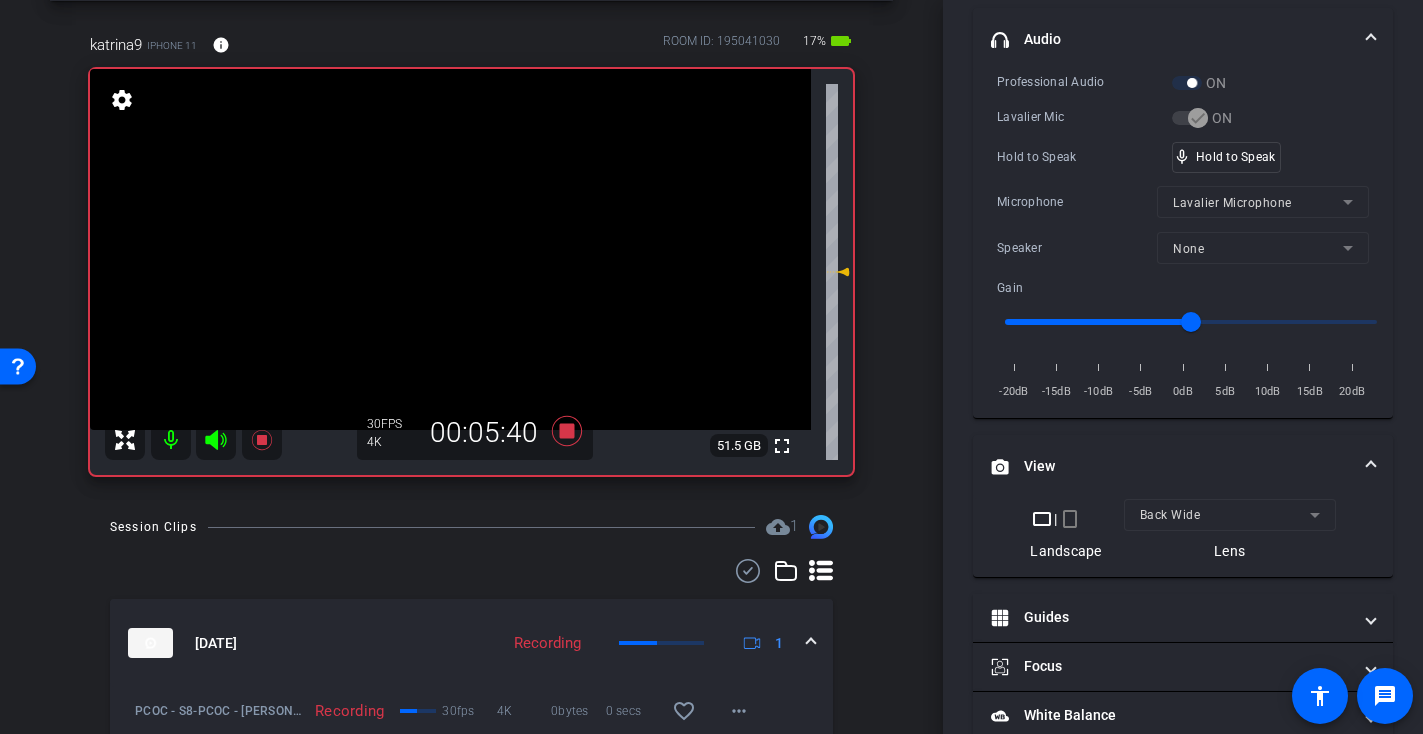 click at bounding box center [450, 249] 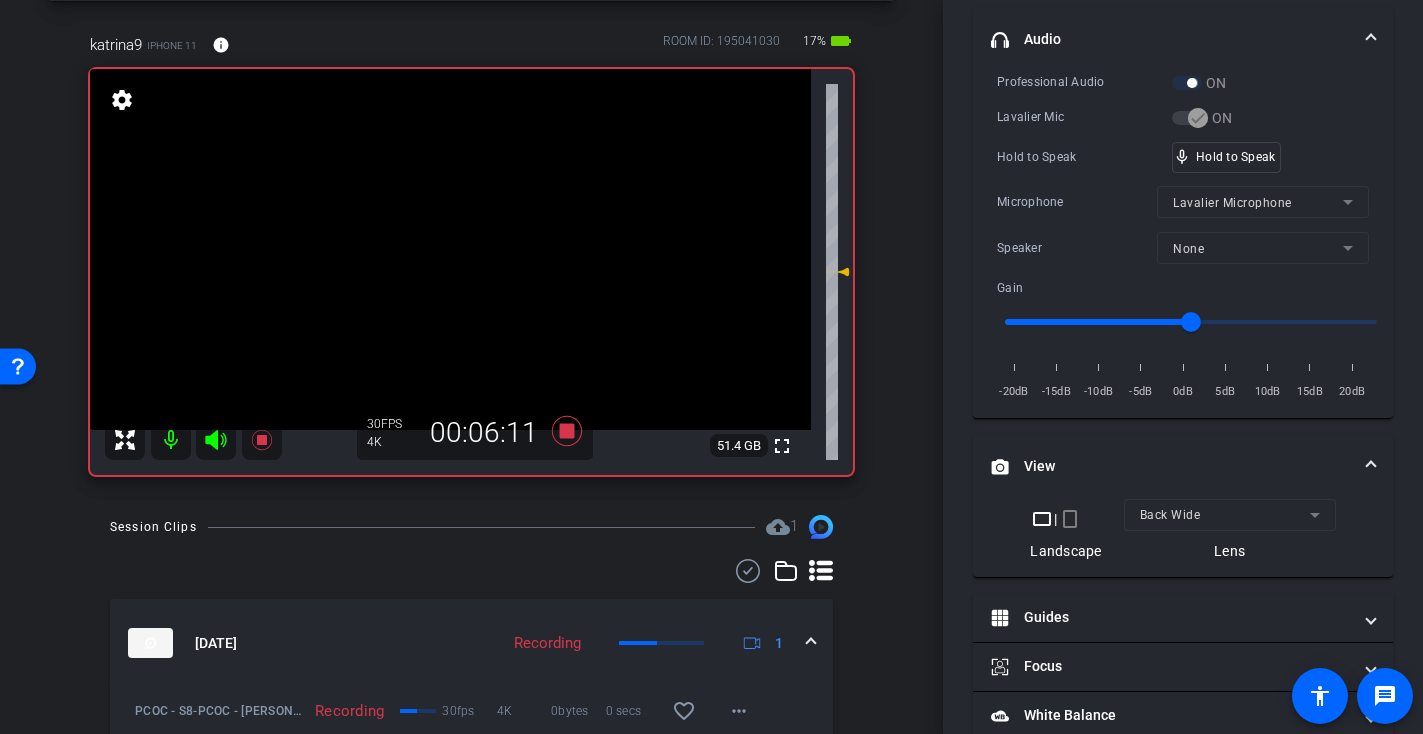 click at bounding box center (450, 249) 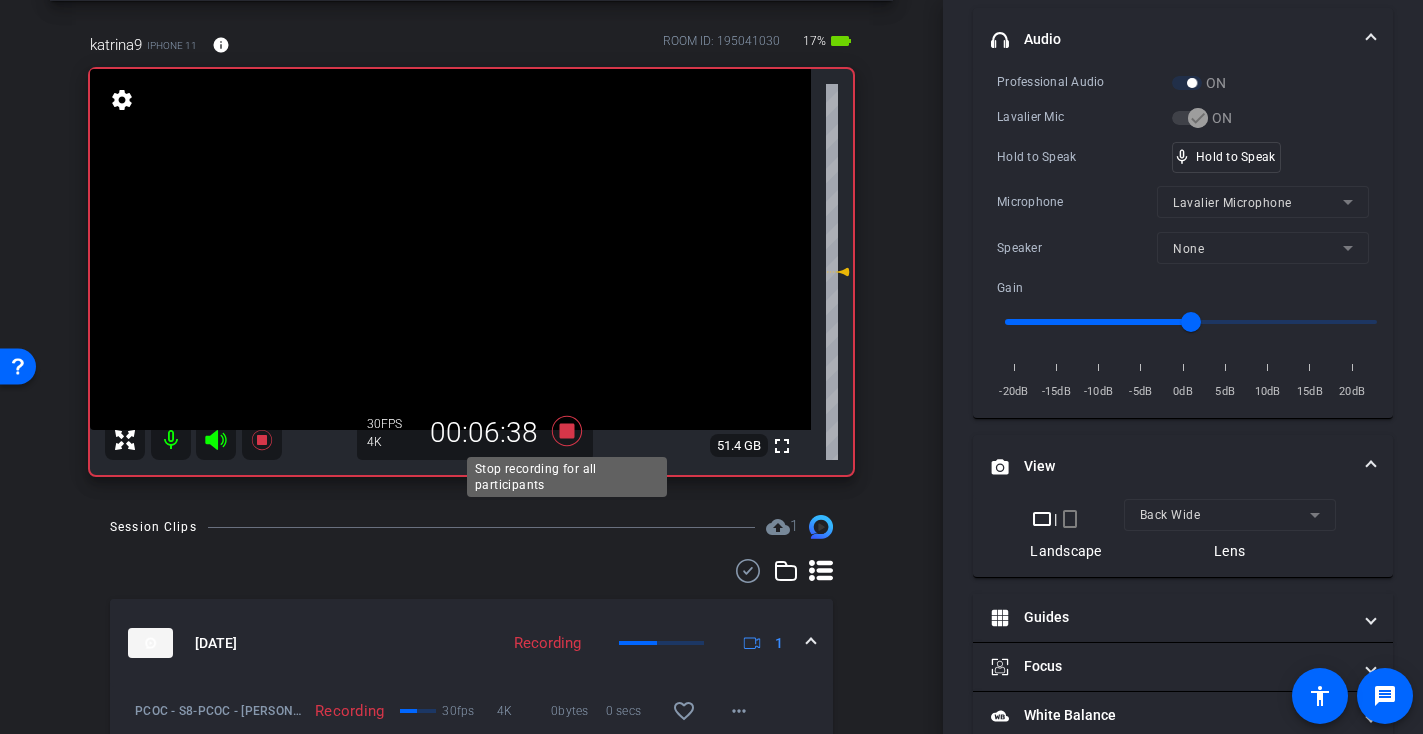click 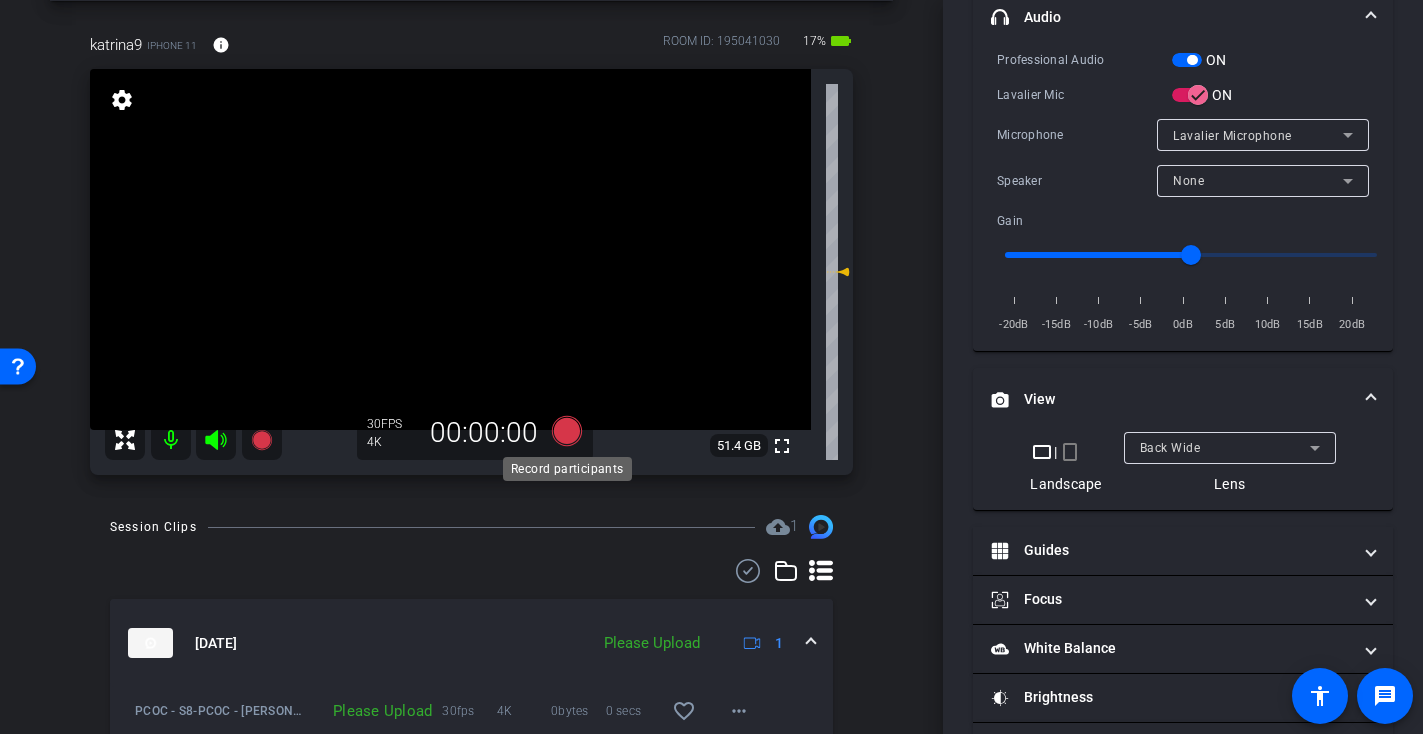 scroll, scrollTop: 406, scrollLeft: 0, axis: vertical 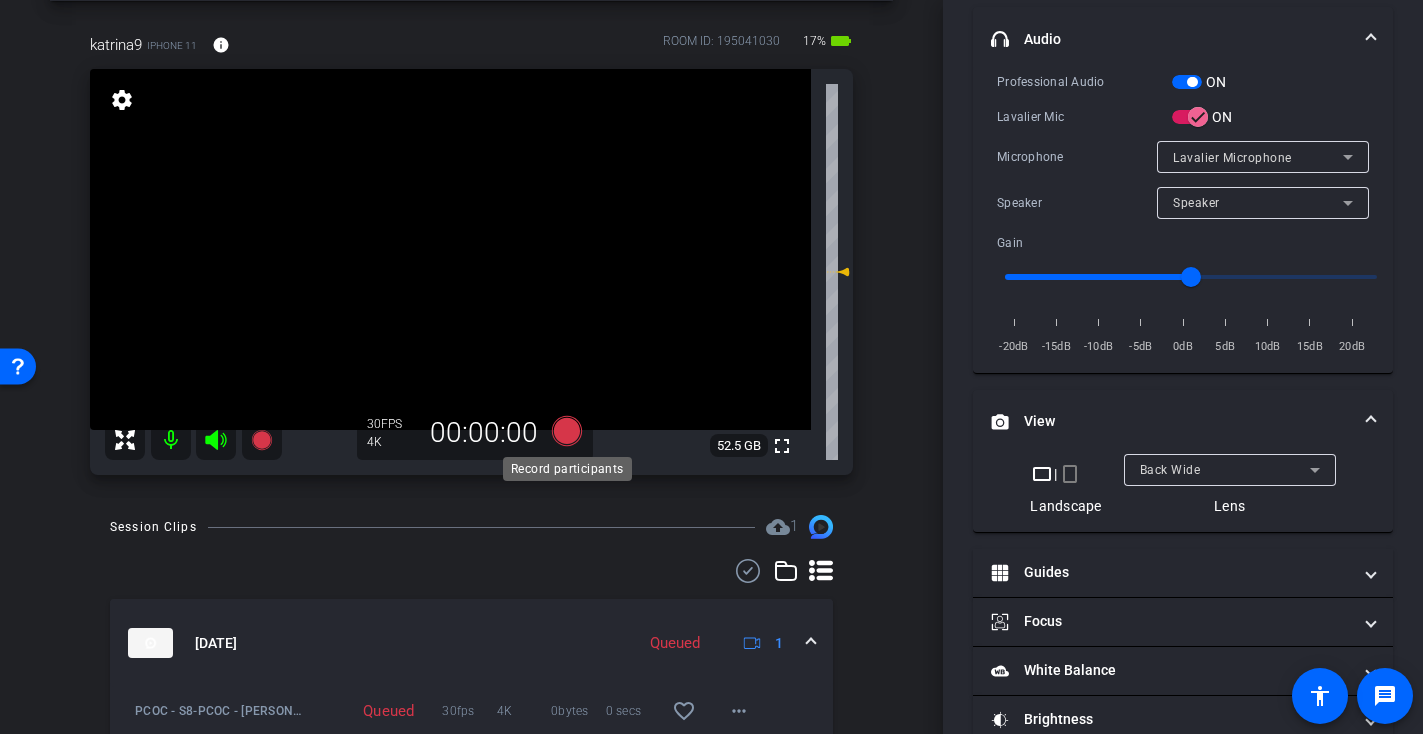 click 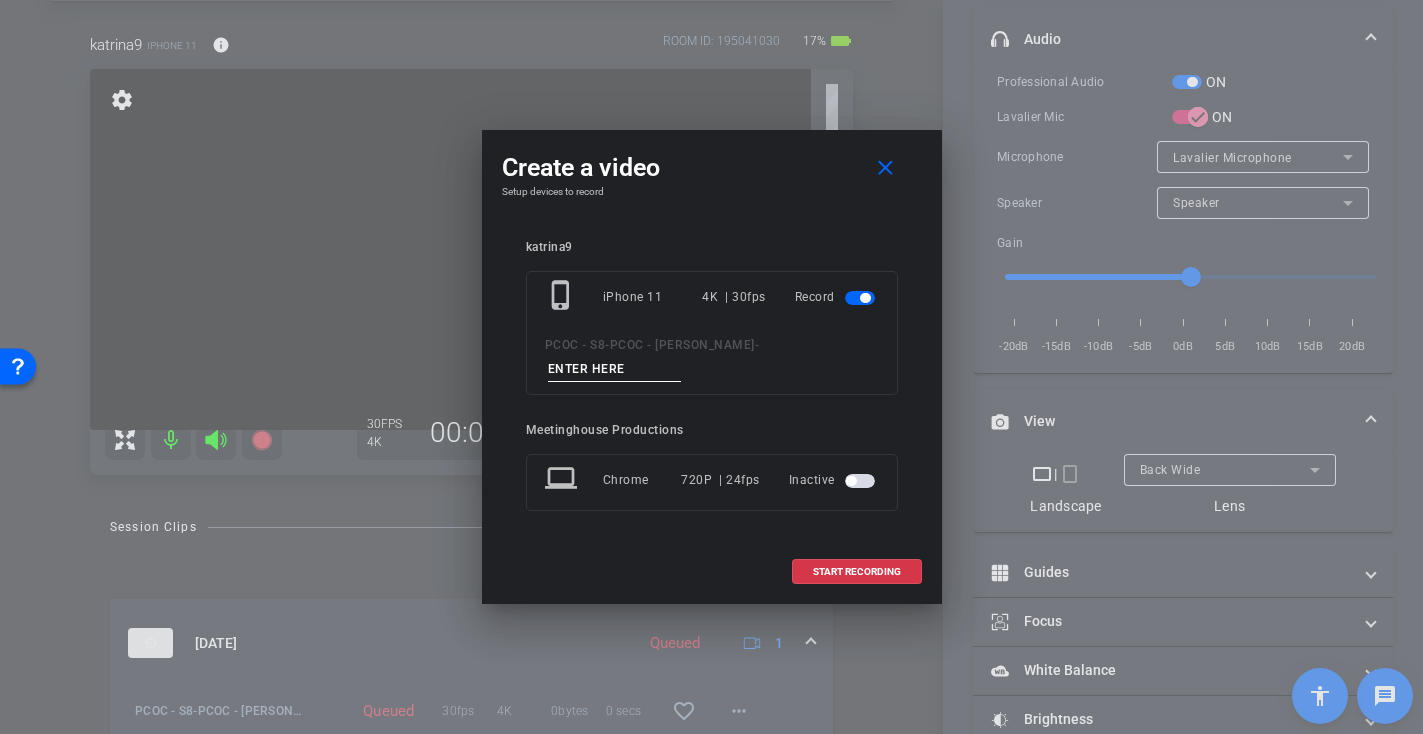 click at bounding box center [615, 369] 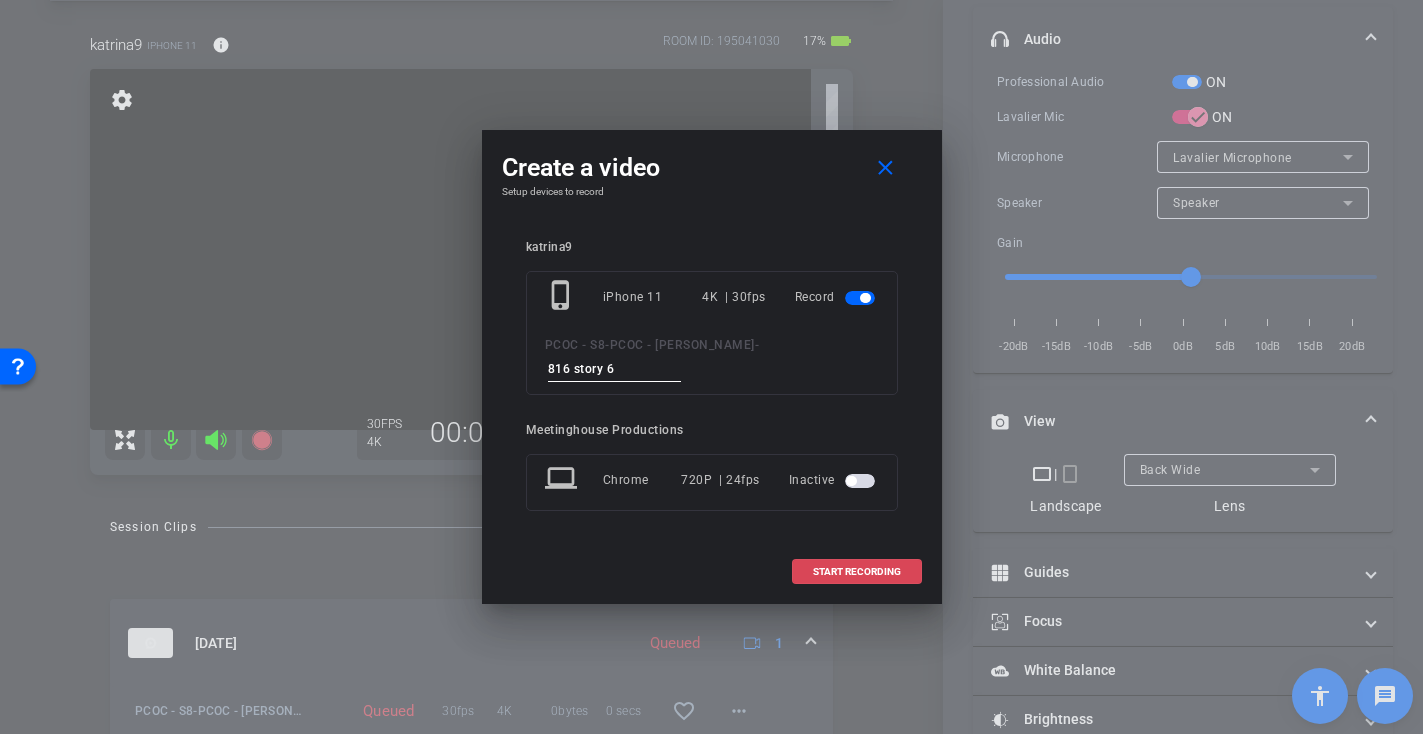 type on "816 story 6" 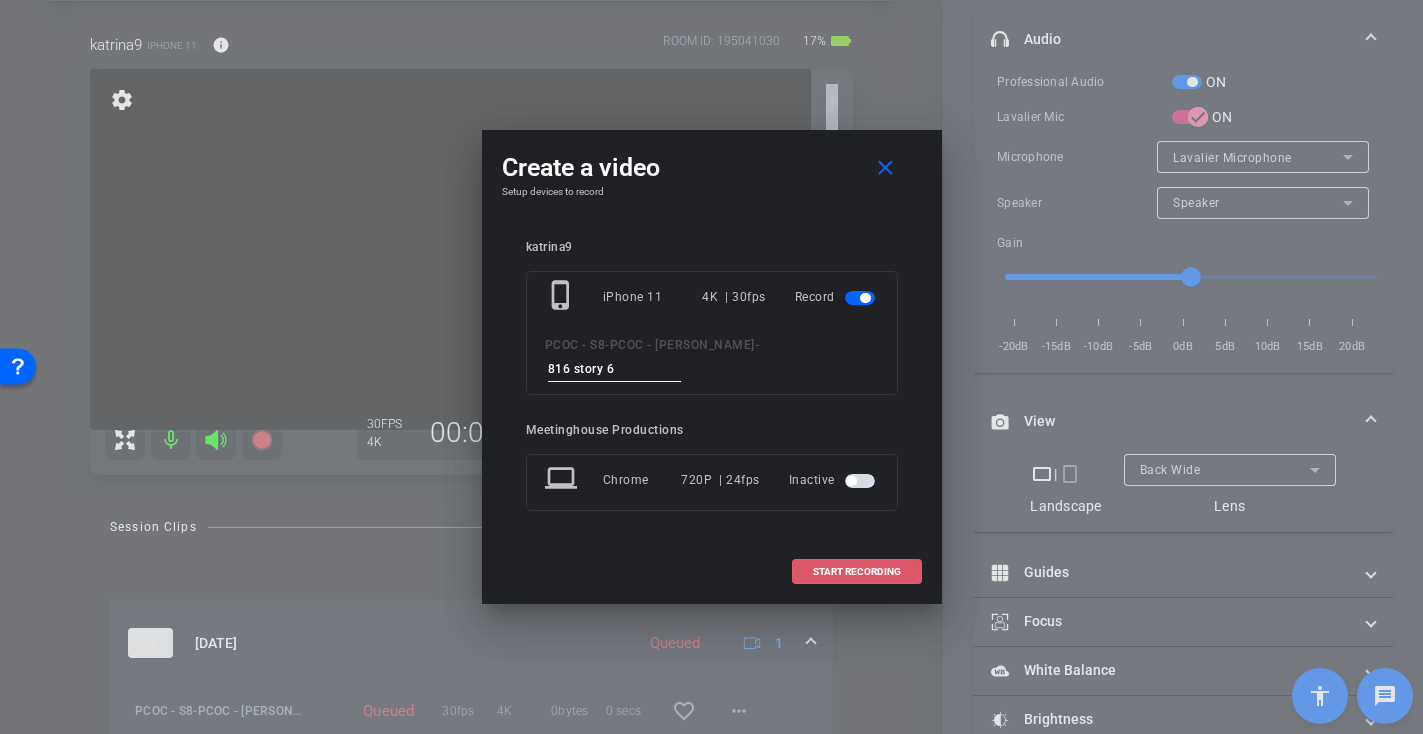 click on "START RECORDING" at bounding box center [857, 572] 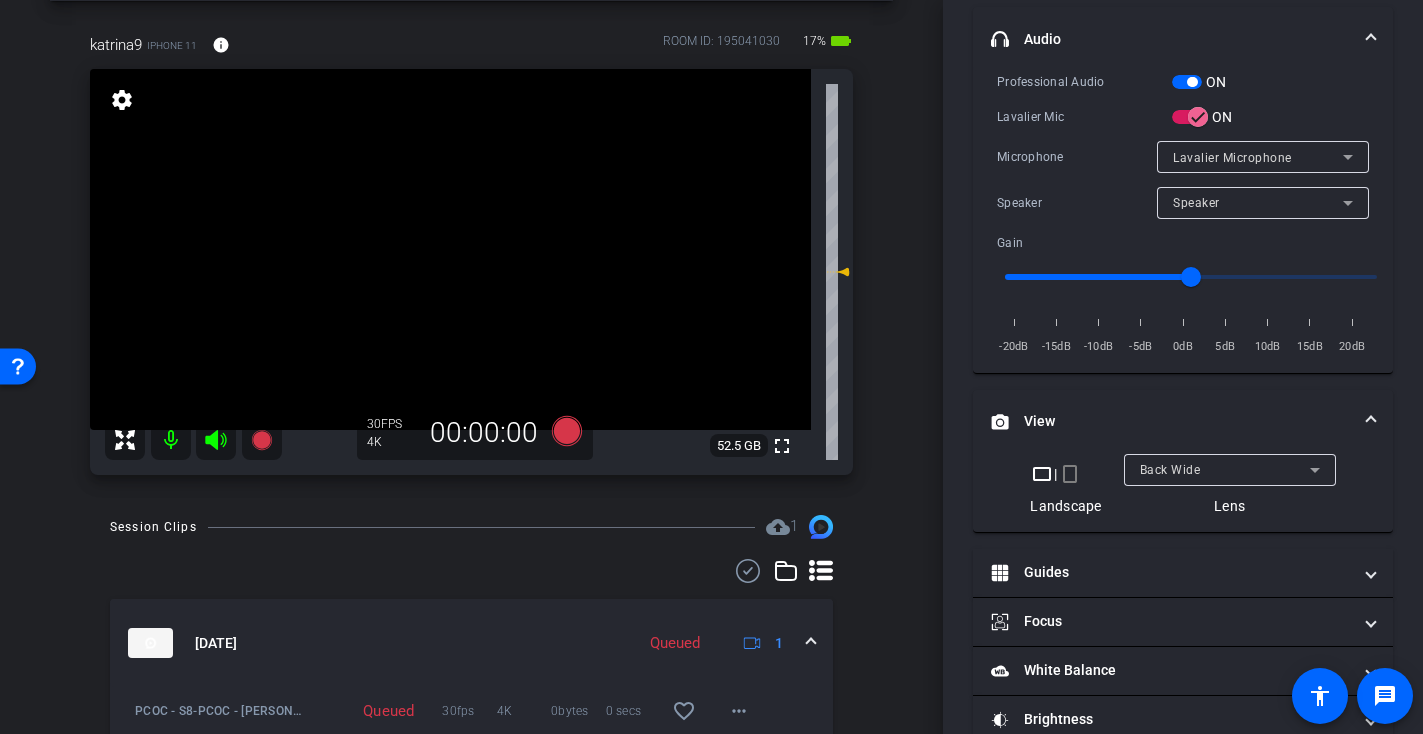 scroll, scrollTop: 428, scrollLeft: 0, axis: vertical 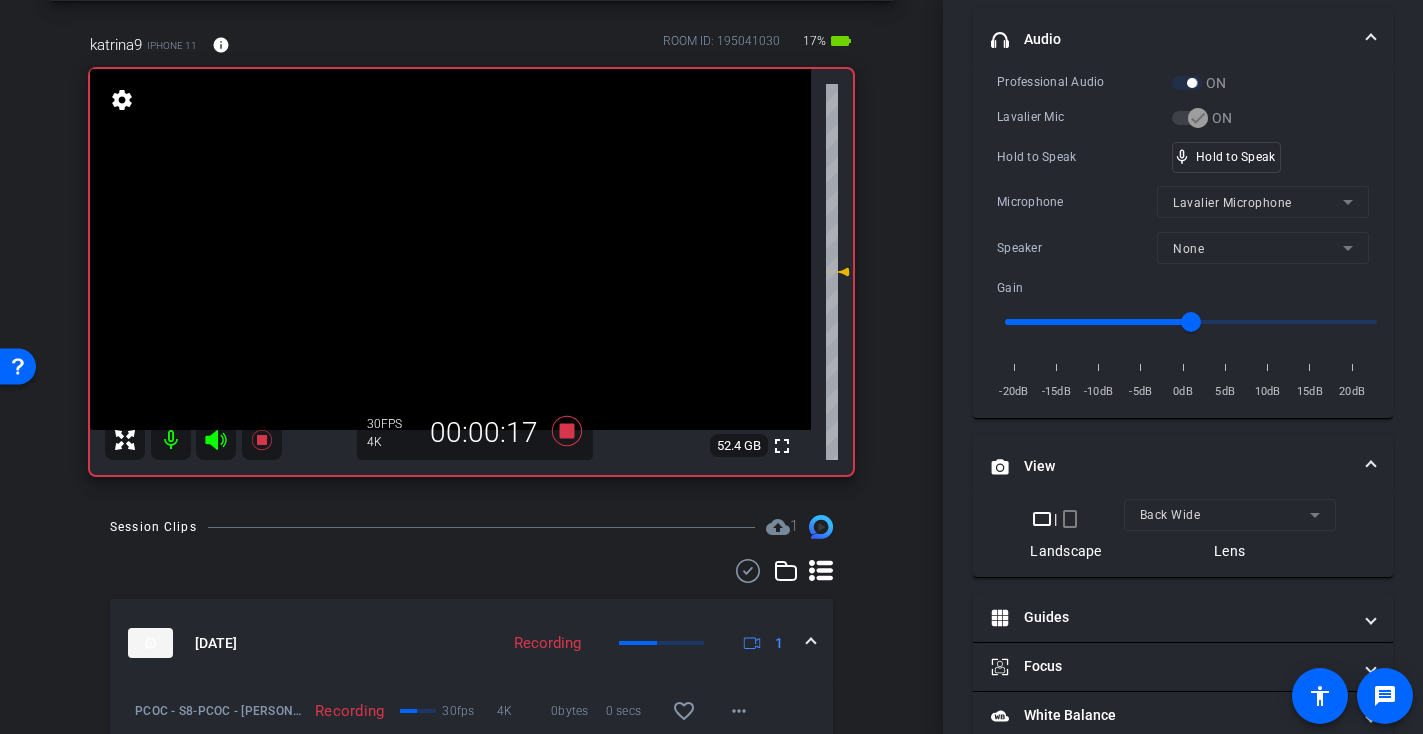click at bounding box center (450, 249) 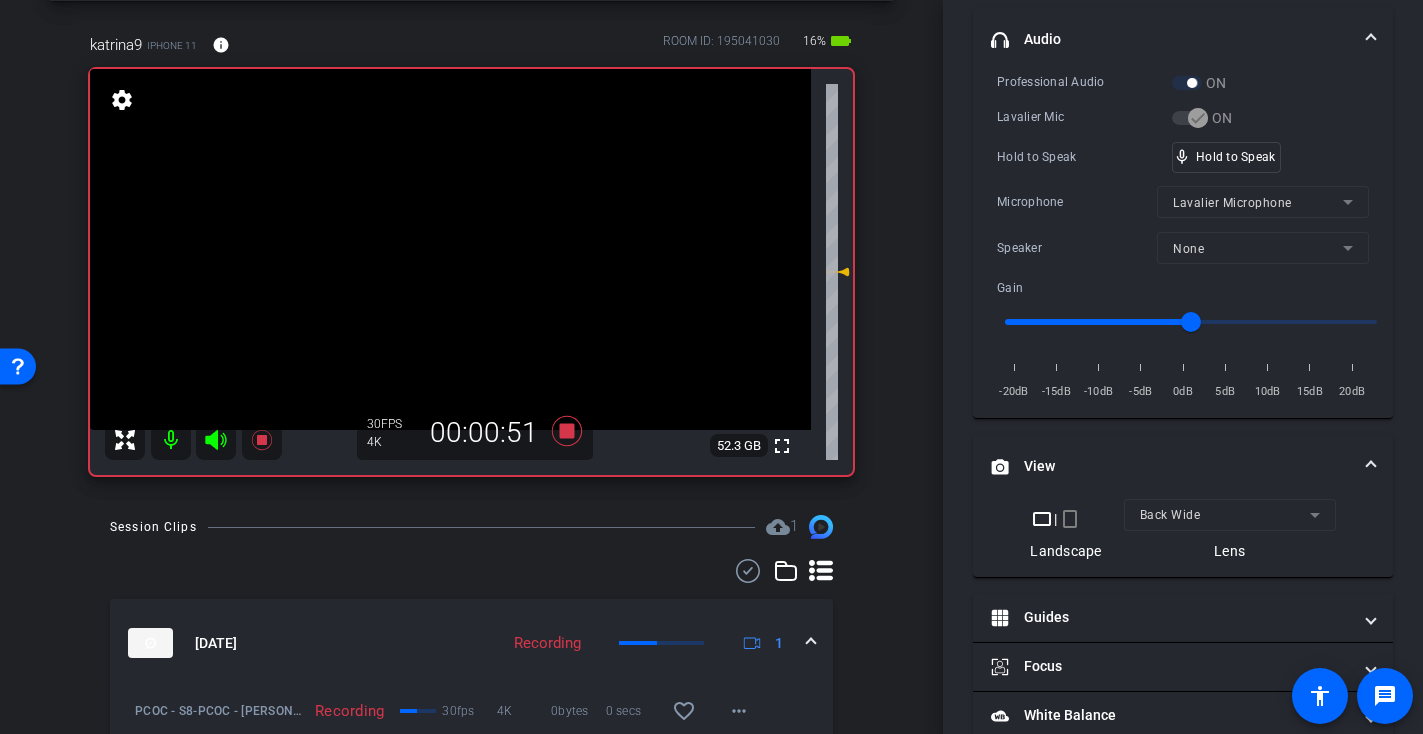 click at bounding box center (450, 249) 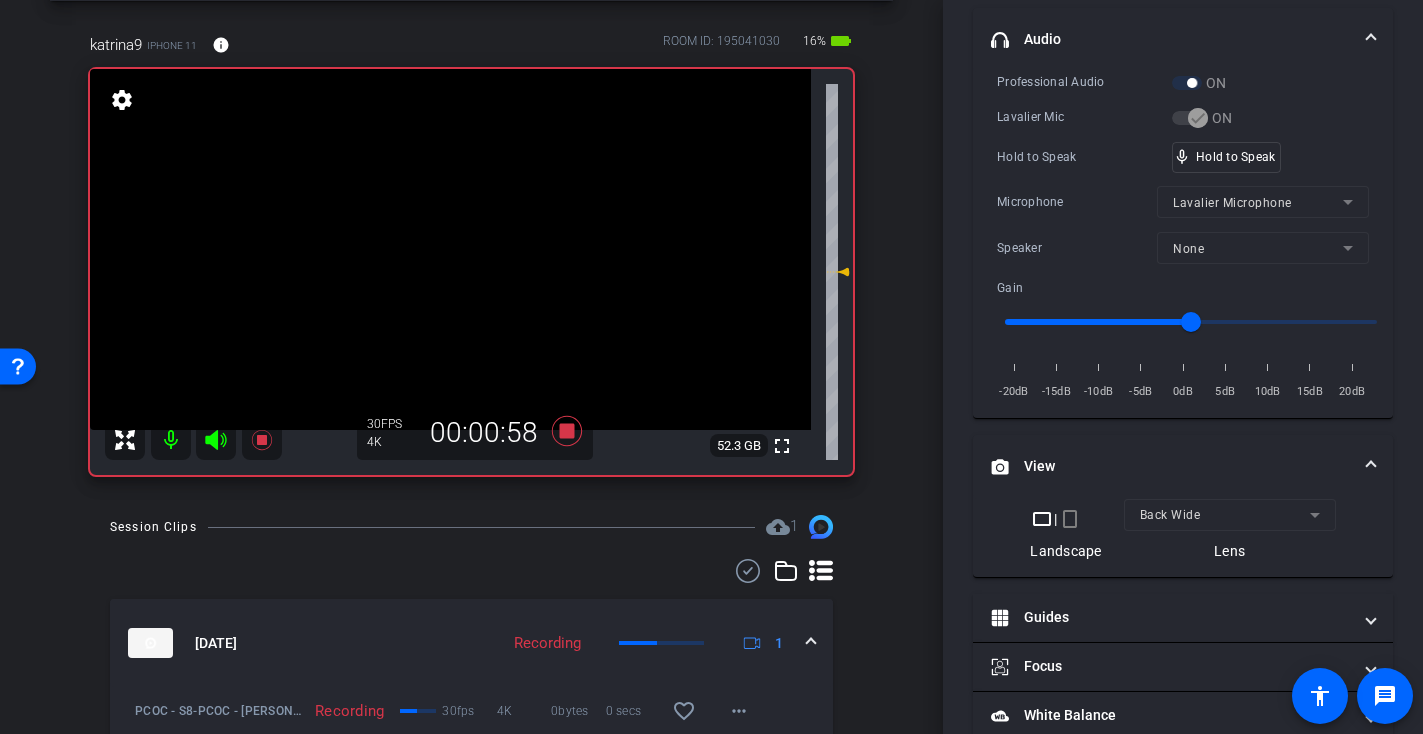 click at bounding box center (450, 249) 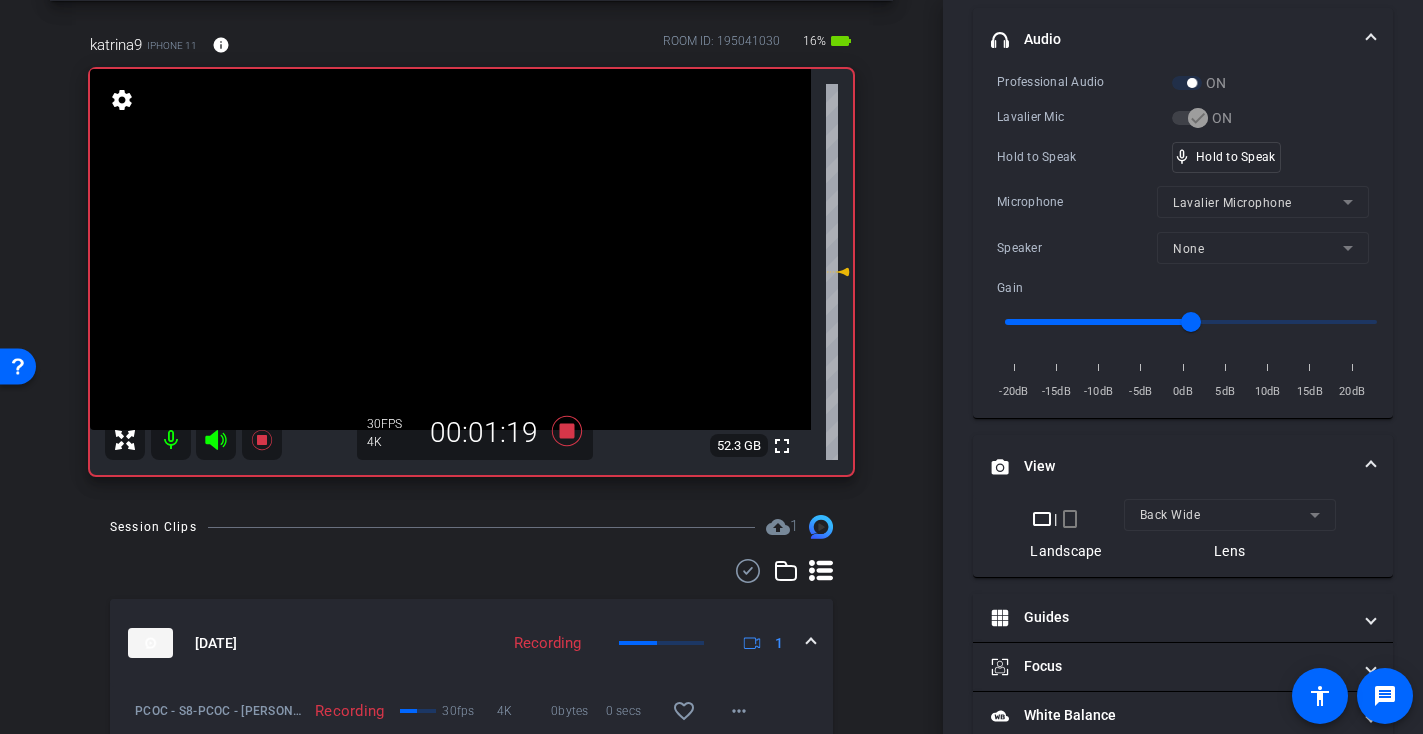 click at bounding box center [450, 249] 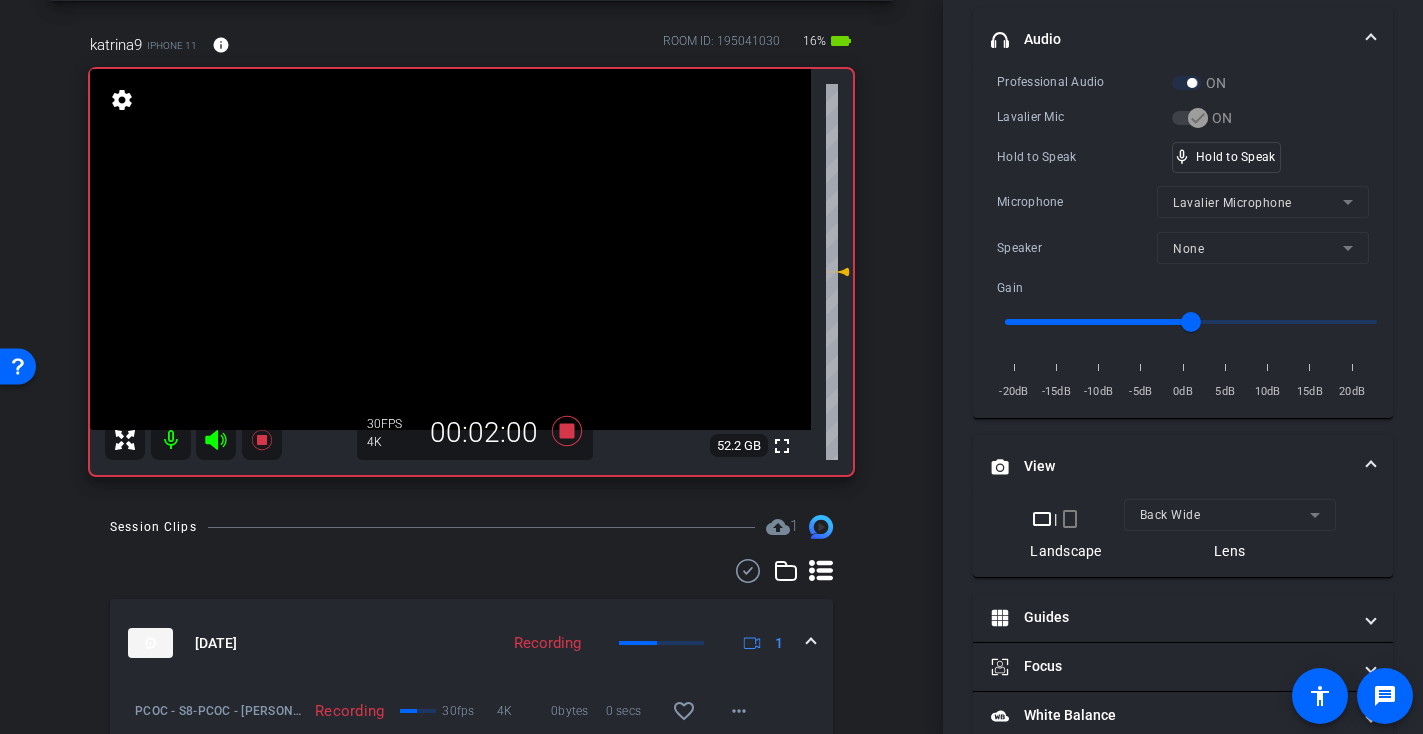 click at bounding box center (450, 249) 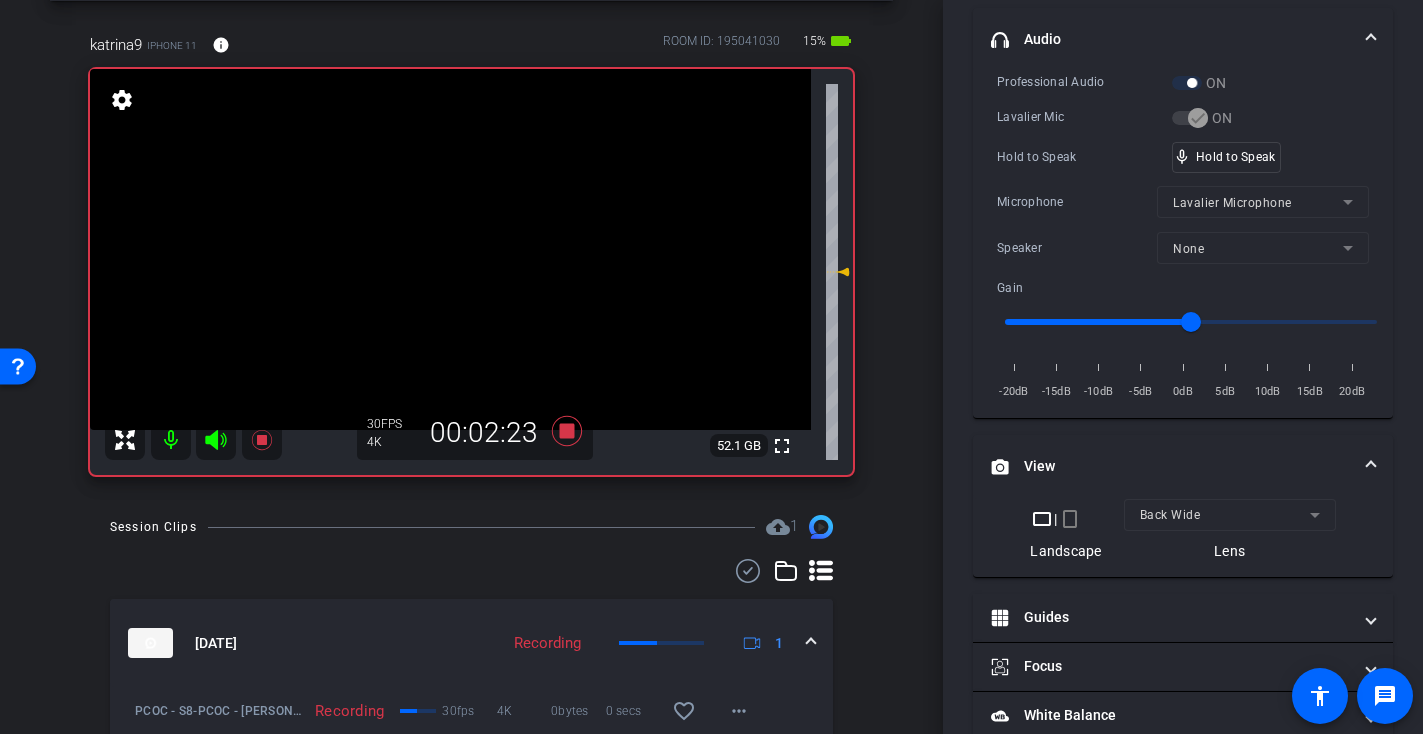 click at bounding box center (450, 249) 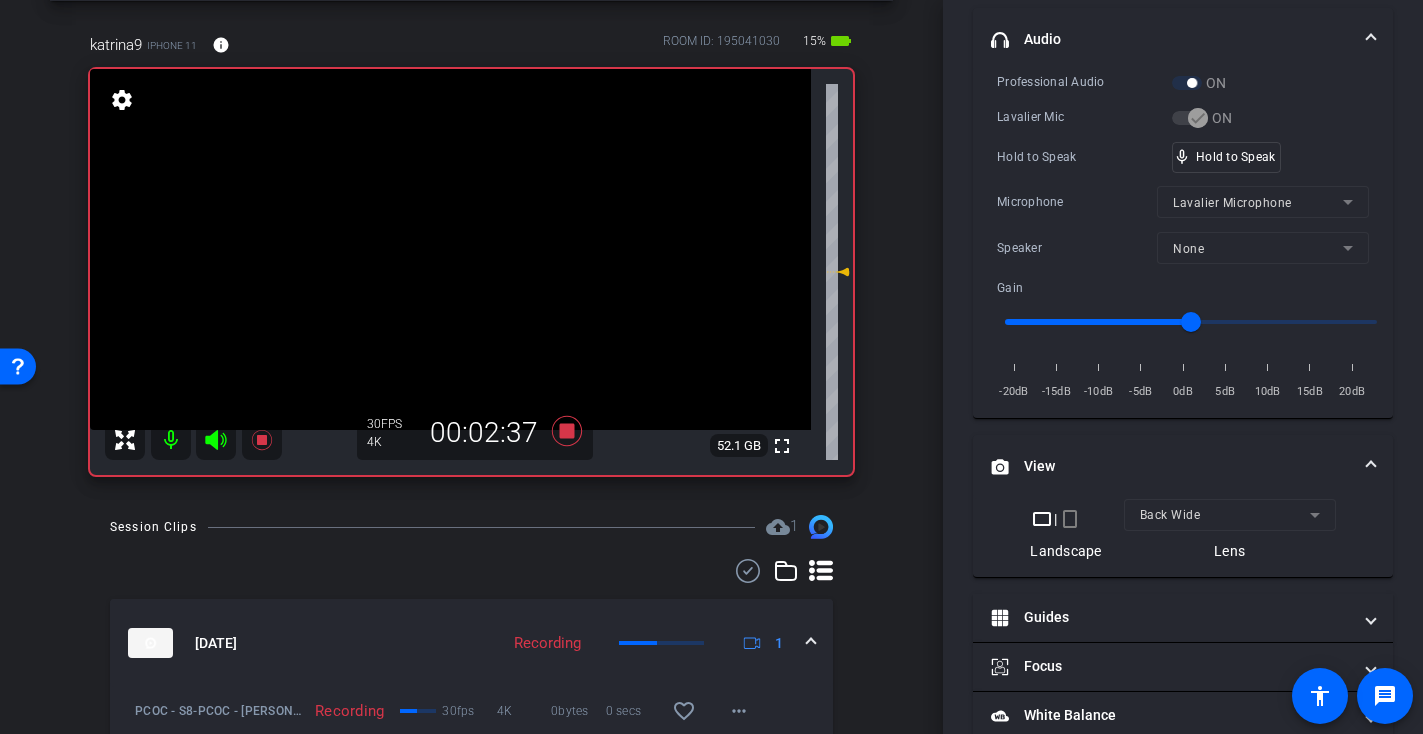 click at bounding box center (450, 249) 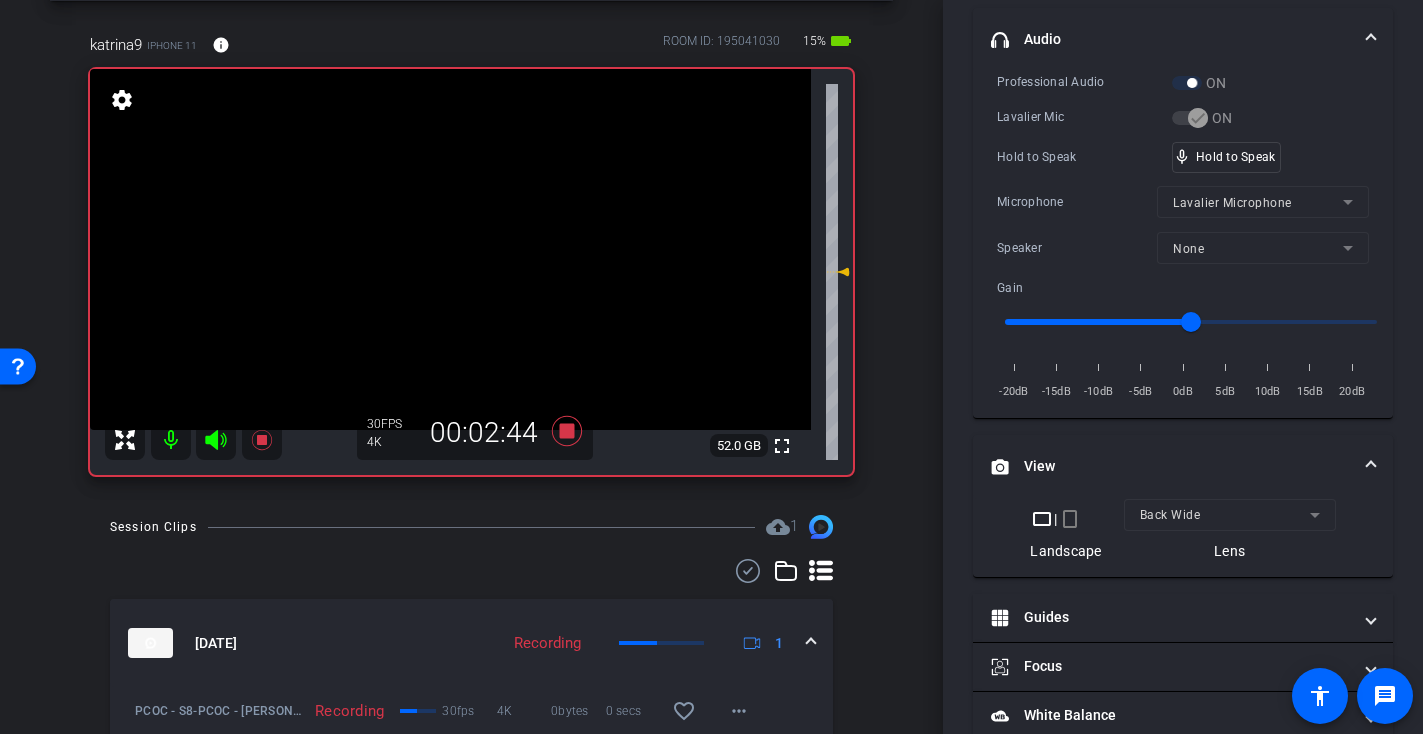 click at bounding box center (450, 249) 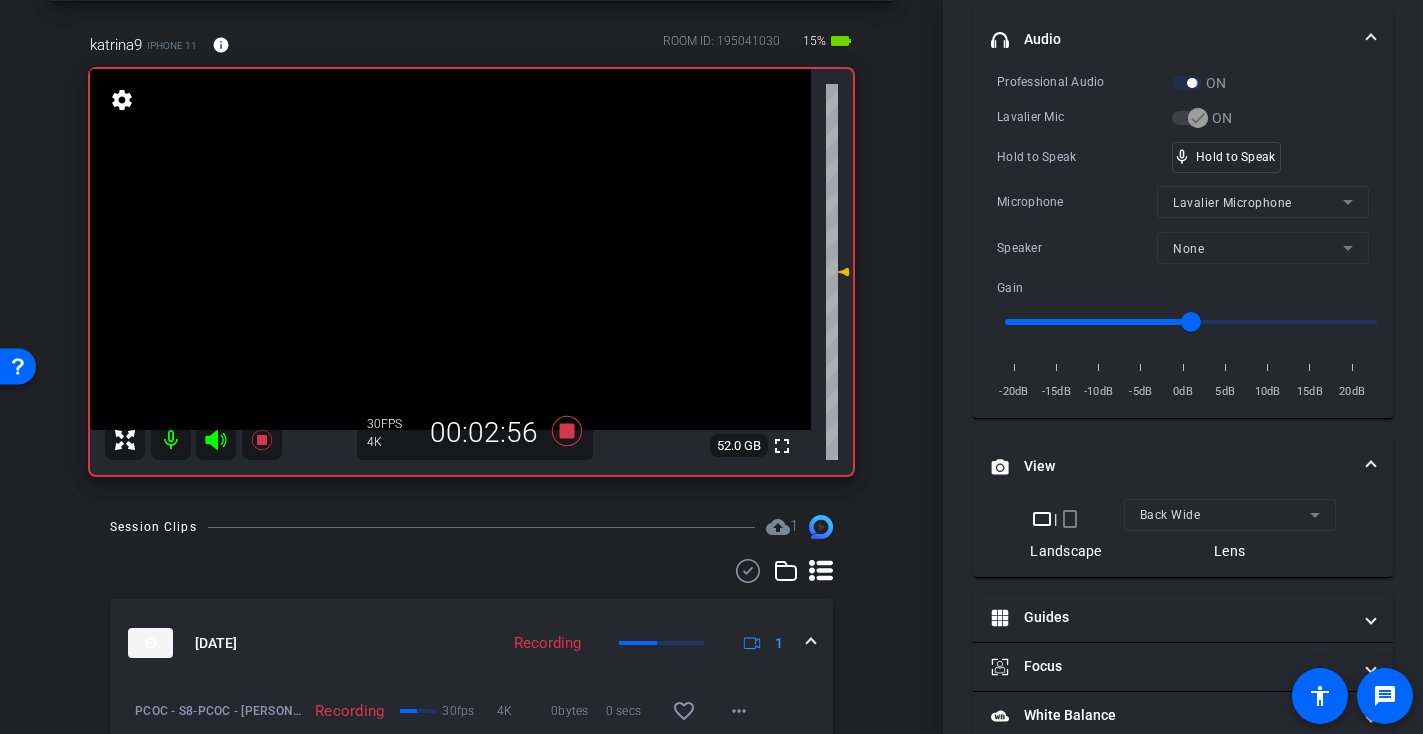 click at bounding box center [450, 249] 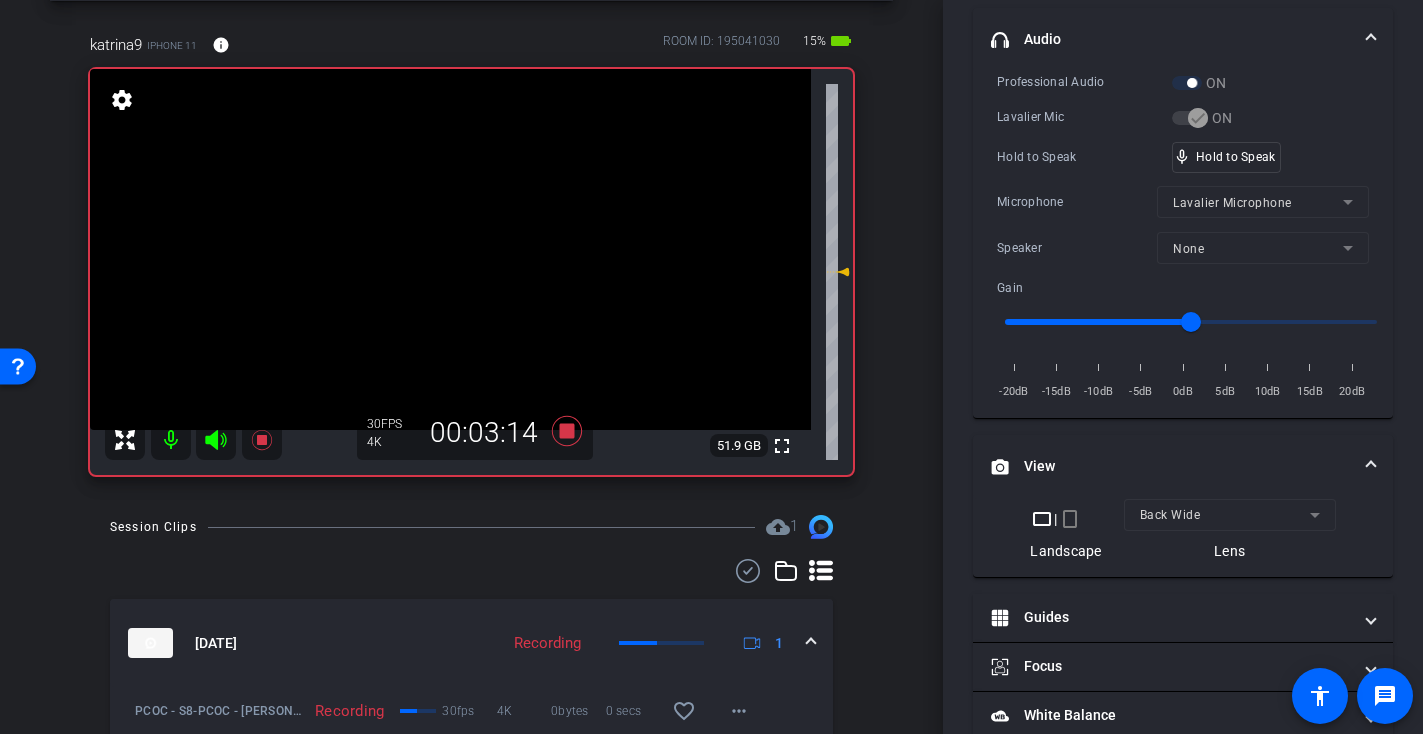 click at bounding box center [450, 249] 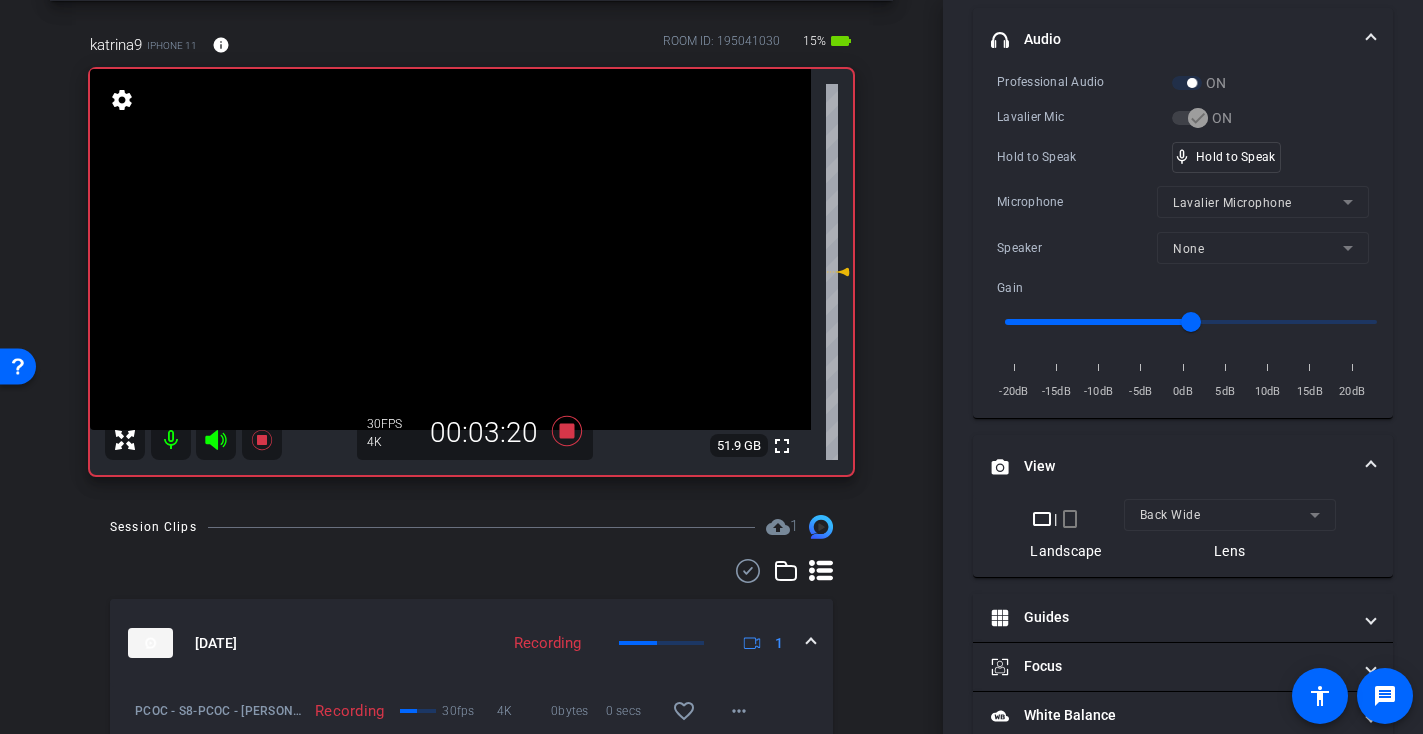 click at bounding box center (450, 249) 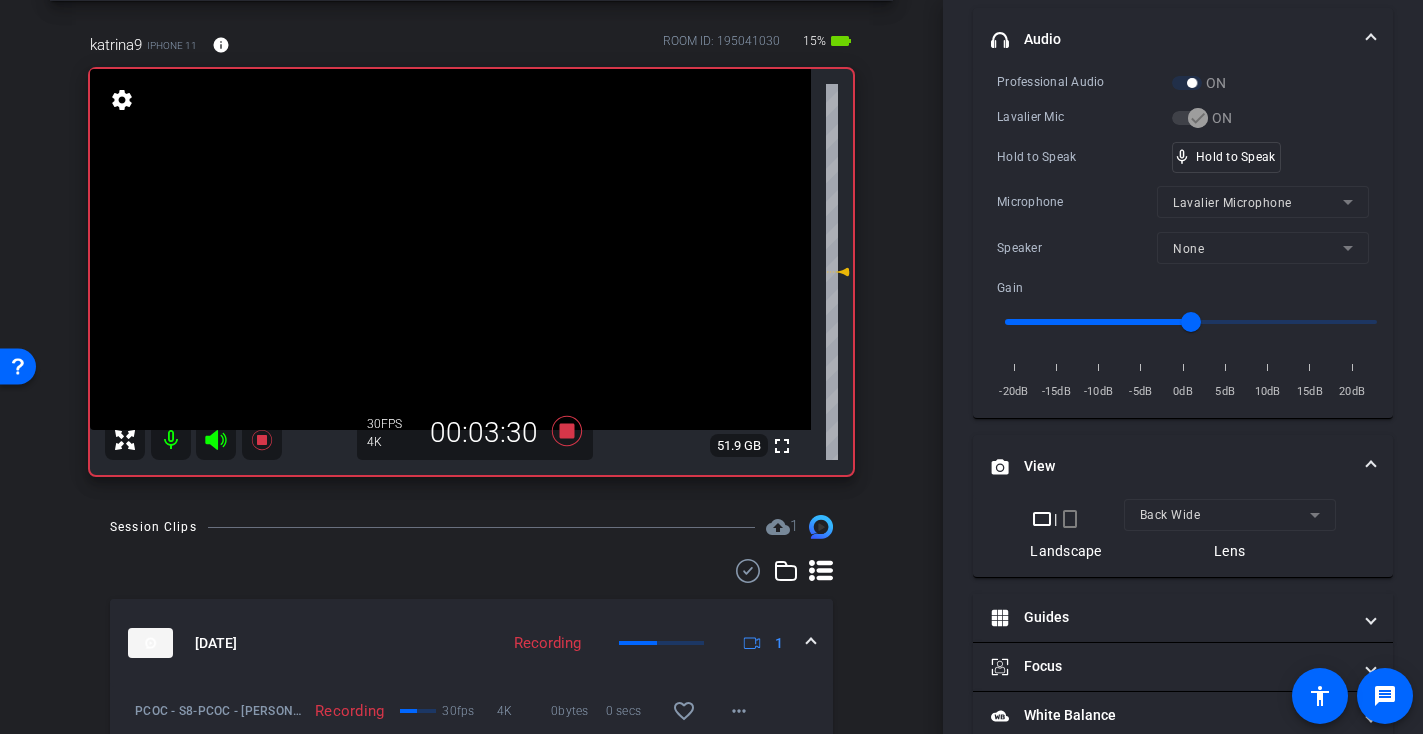 click at bounding box center (450, 249) 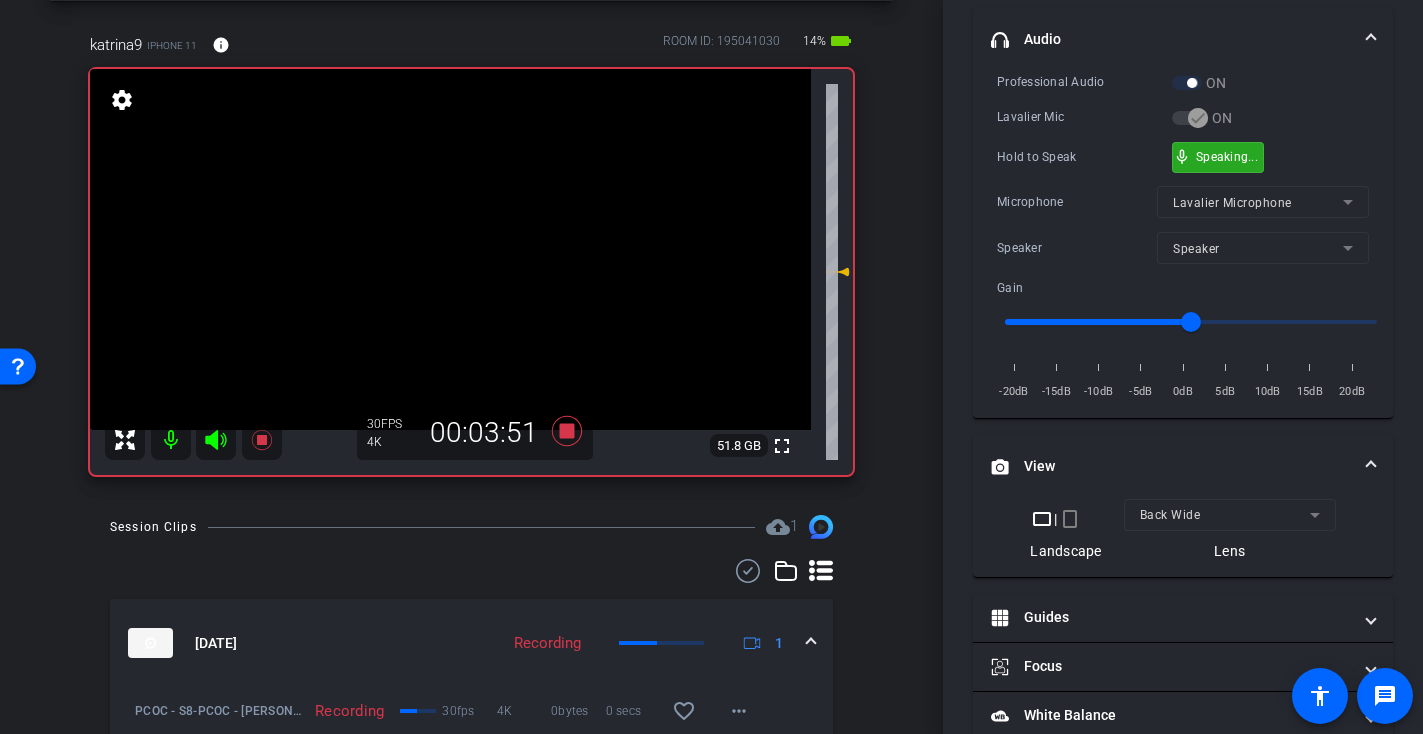 click on "mic_none Speaking..." at bounding box center [1218, 157] 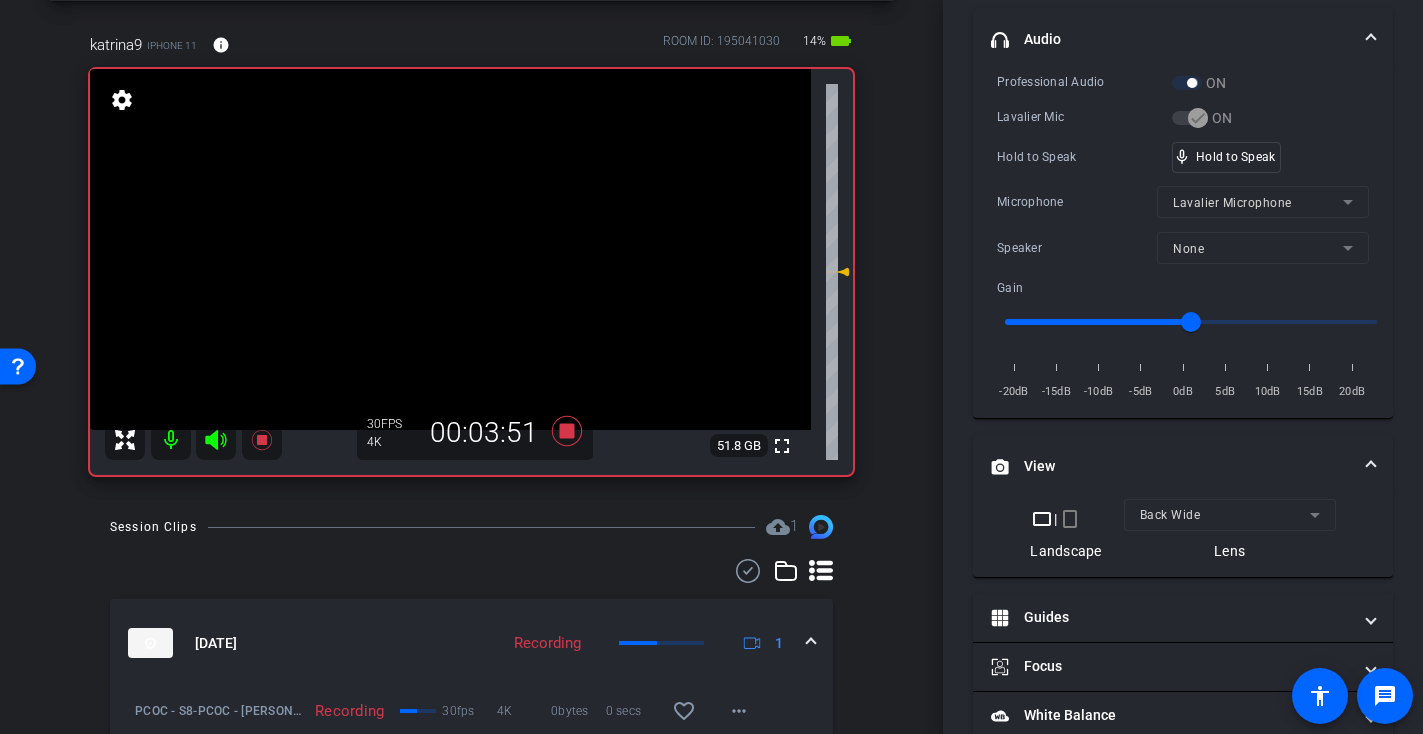 click at bounding box center (450, 249) 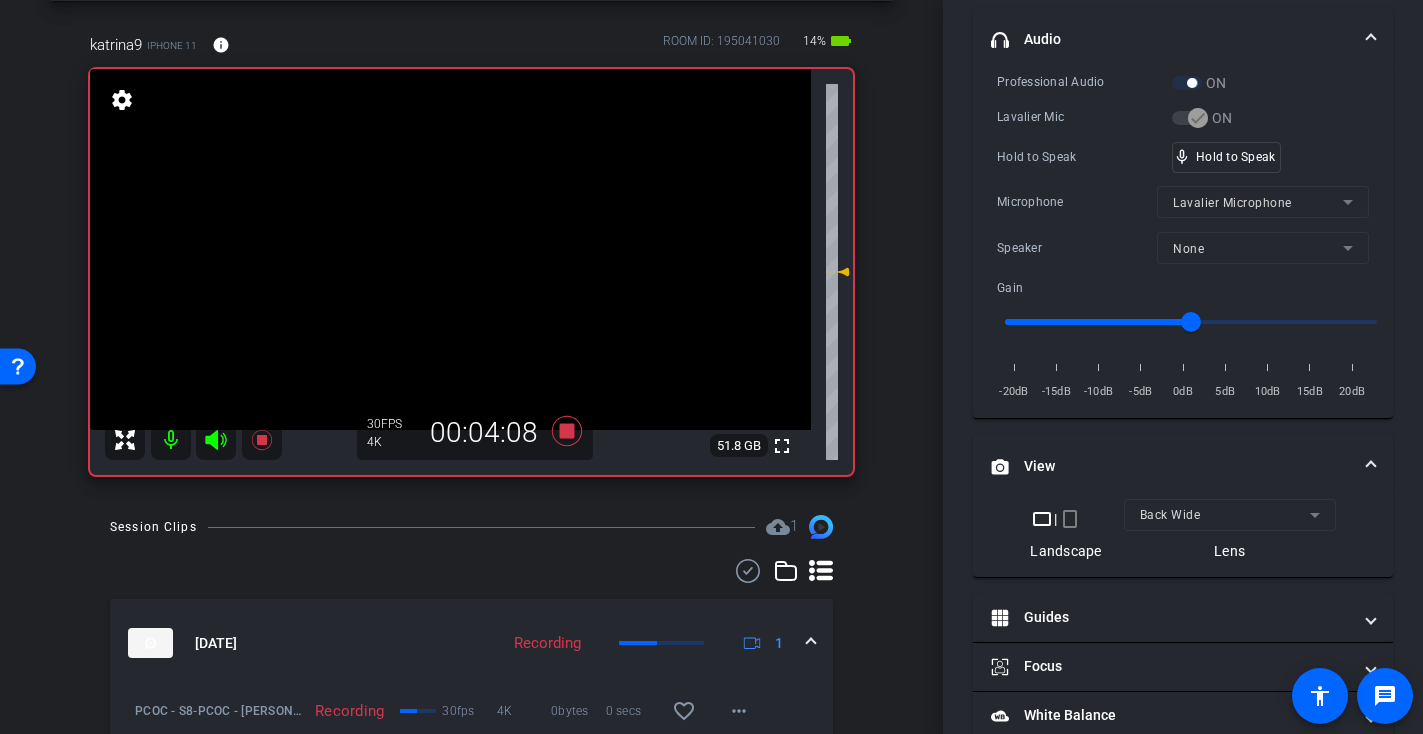 click at bounding box center [450, 249] 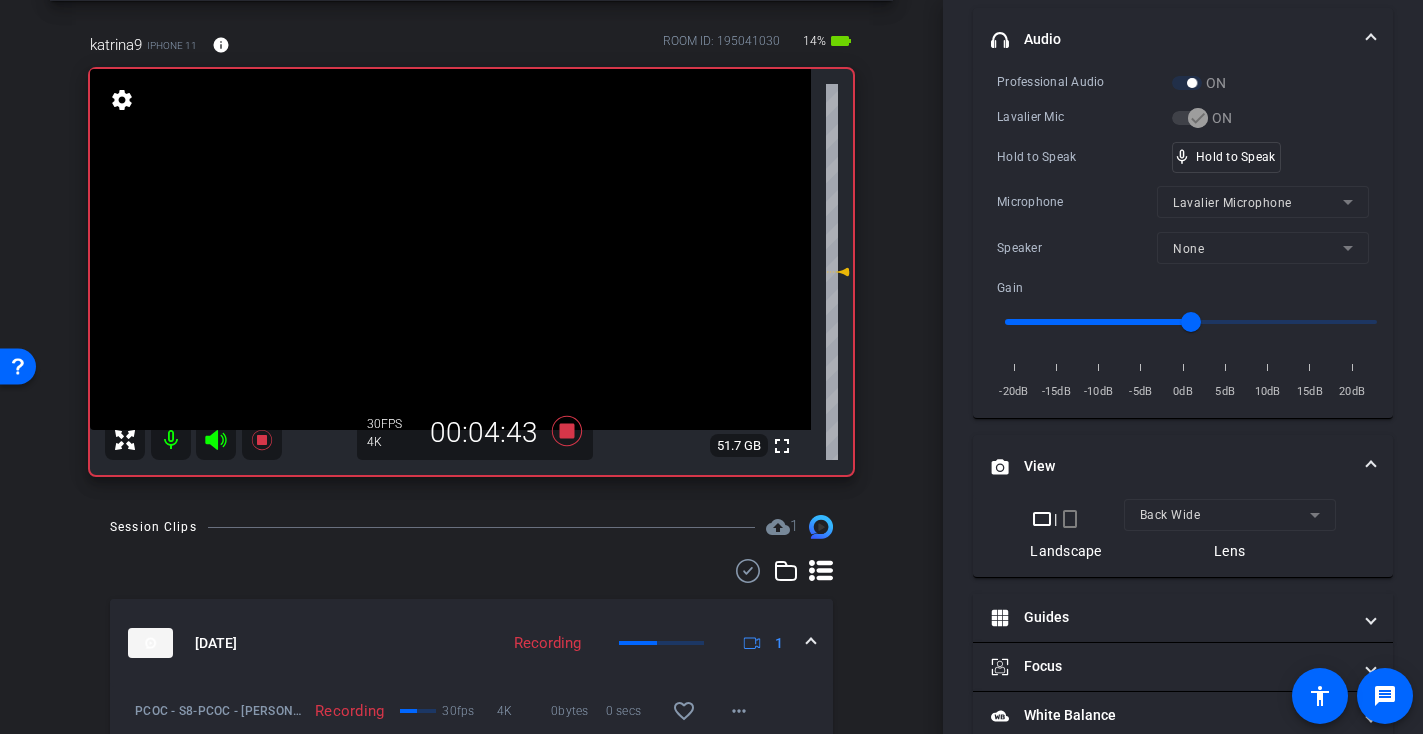click at bounding box center (450, 249) 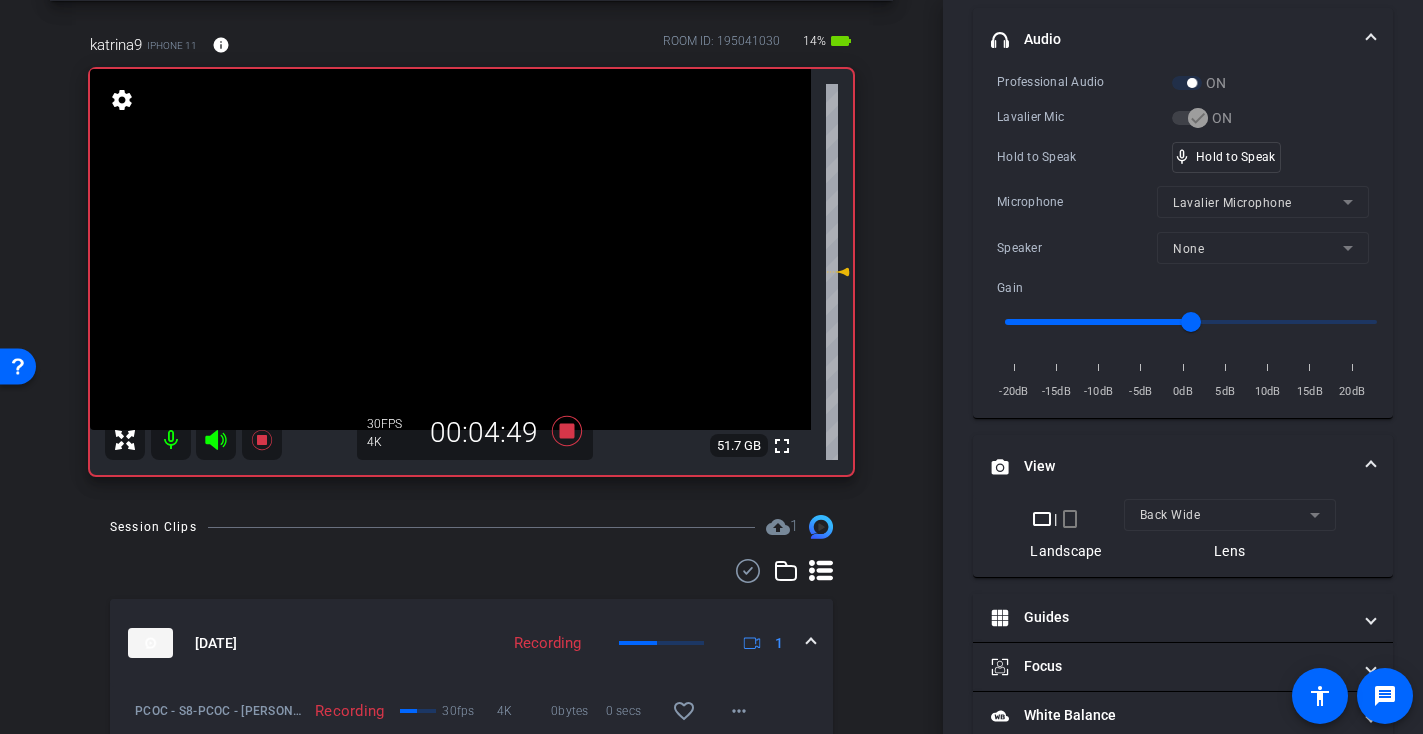 click at bounding box center [450, 249] 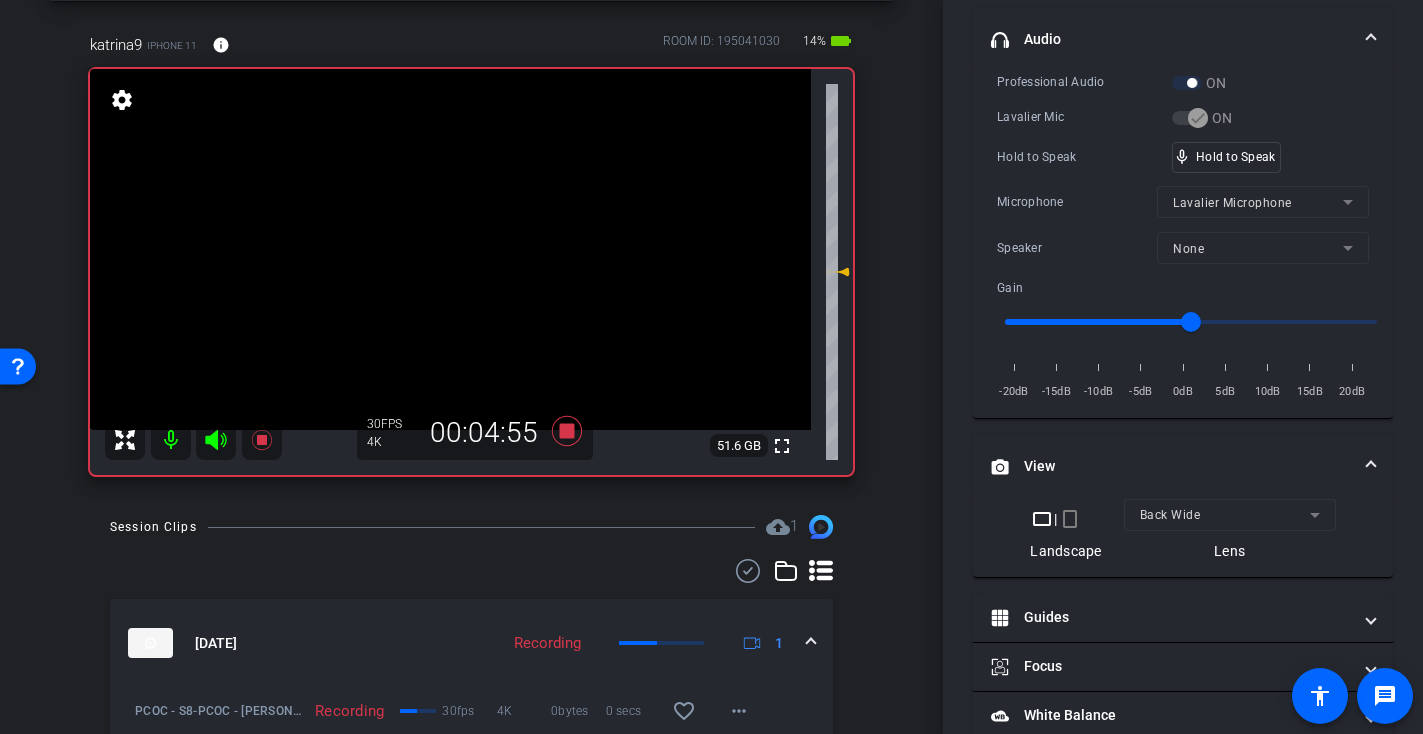 click at bounding box center (450, 249) 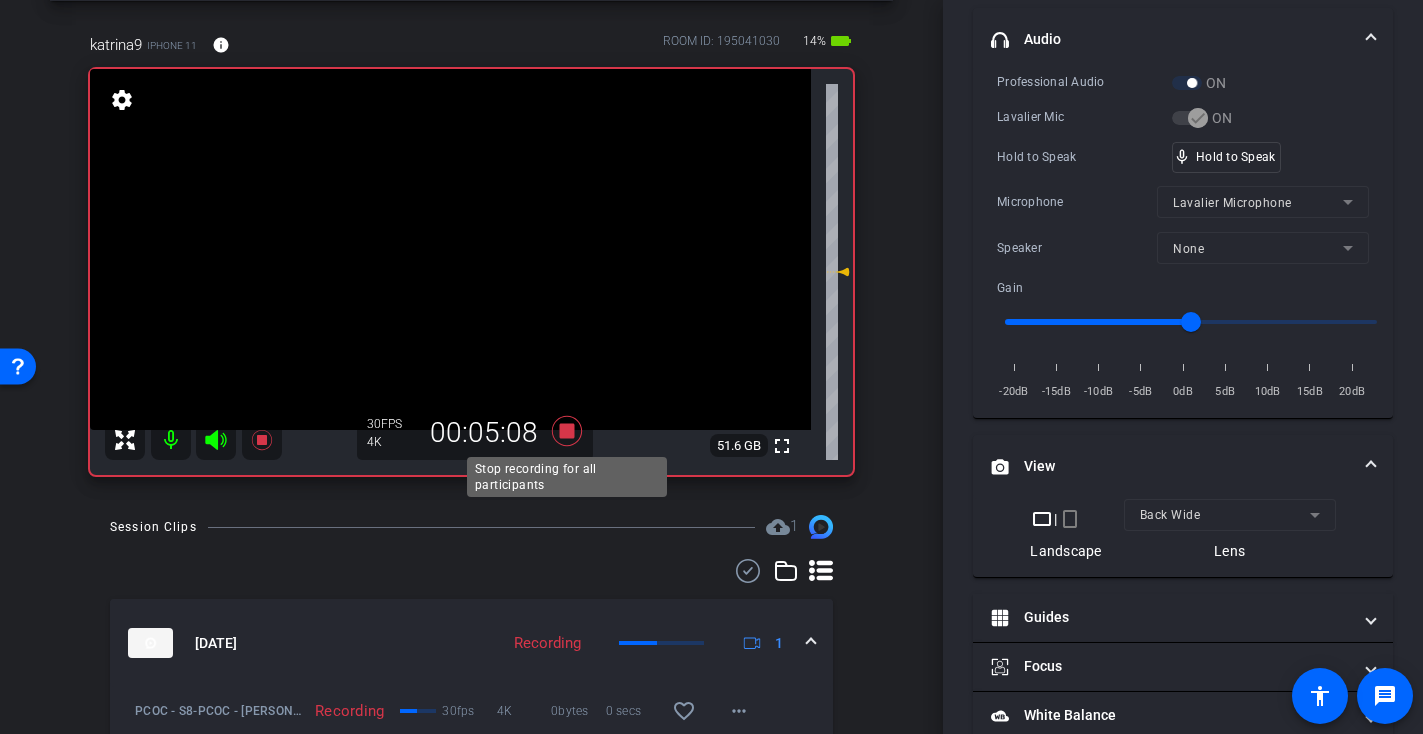 click 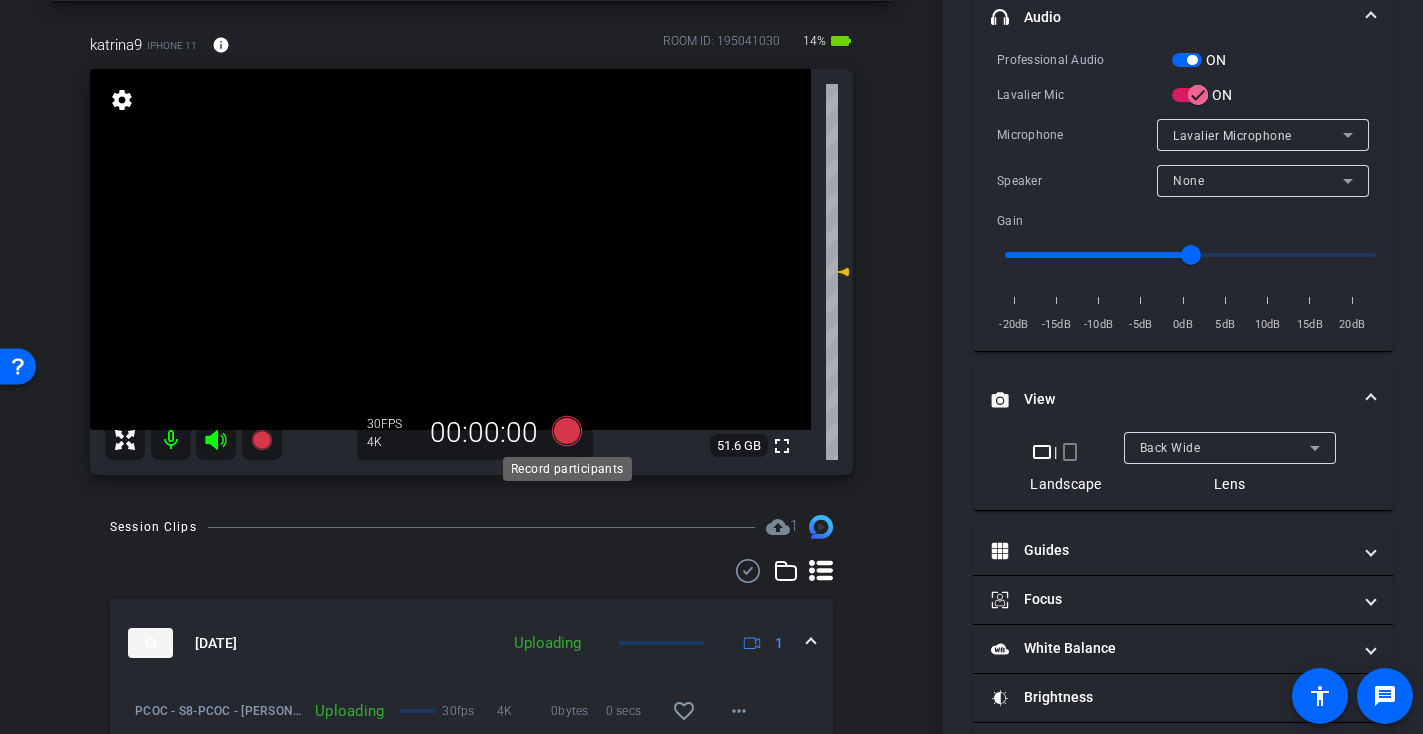 scroll, scrollTop: 406, scrollLeft: 0, axis: vertical 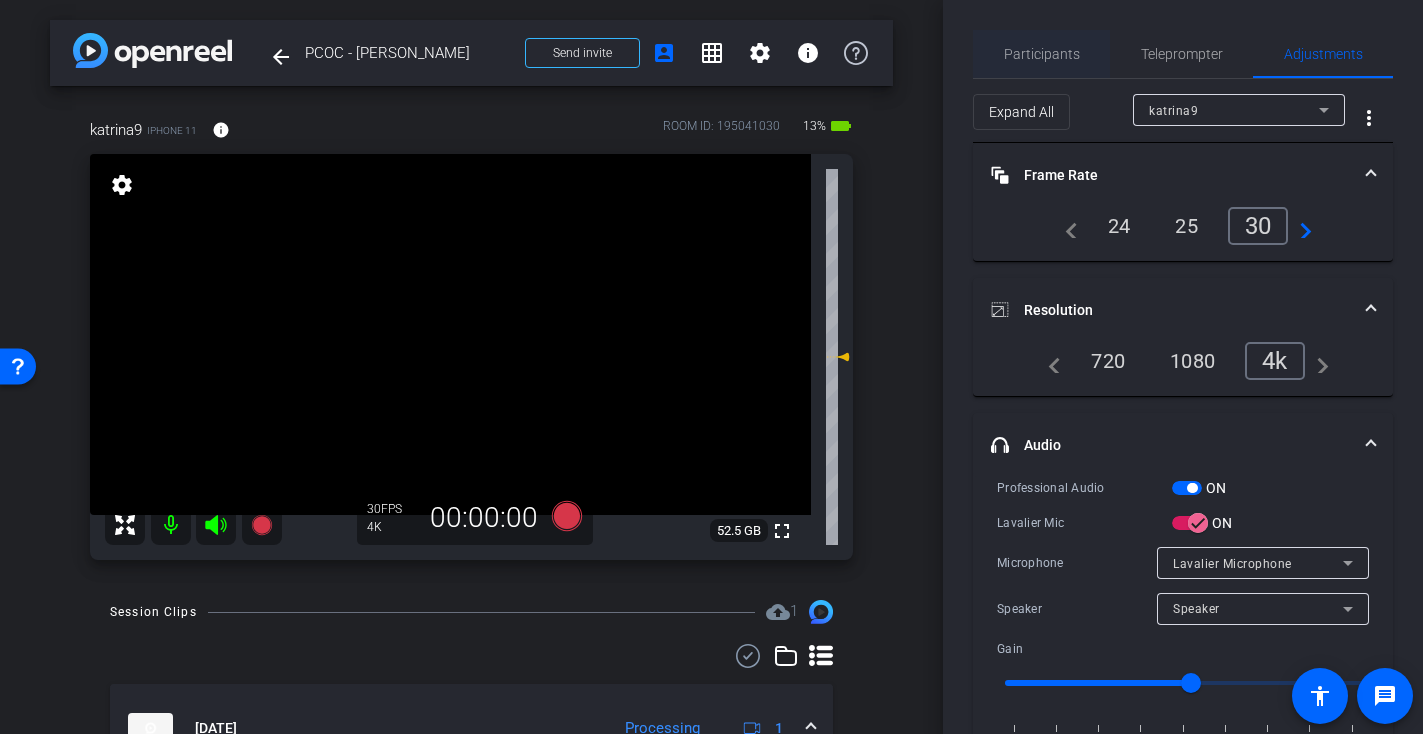 click on "Participants" at bounding box center [1042, 54] 